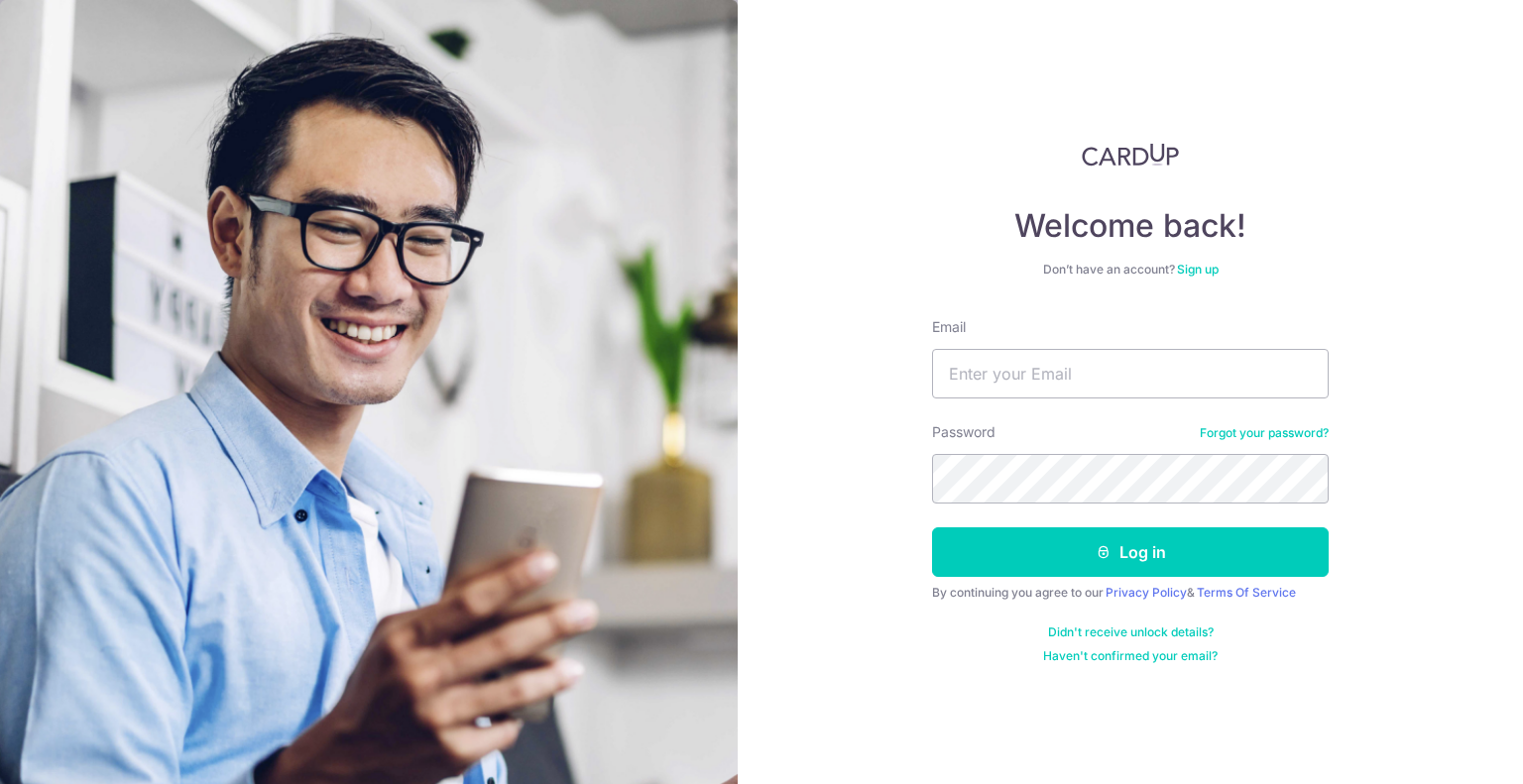 scroll, scrollTop: 0, scrollLeft: 0, axis: both 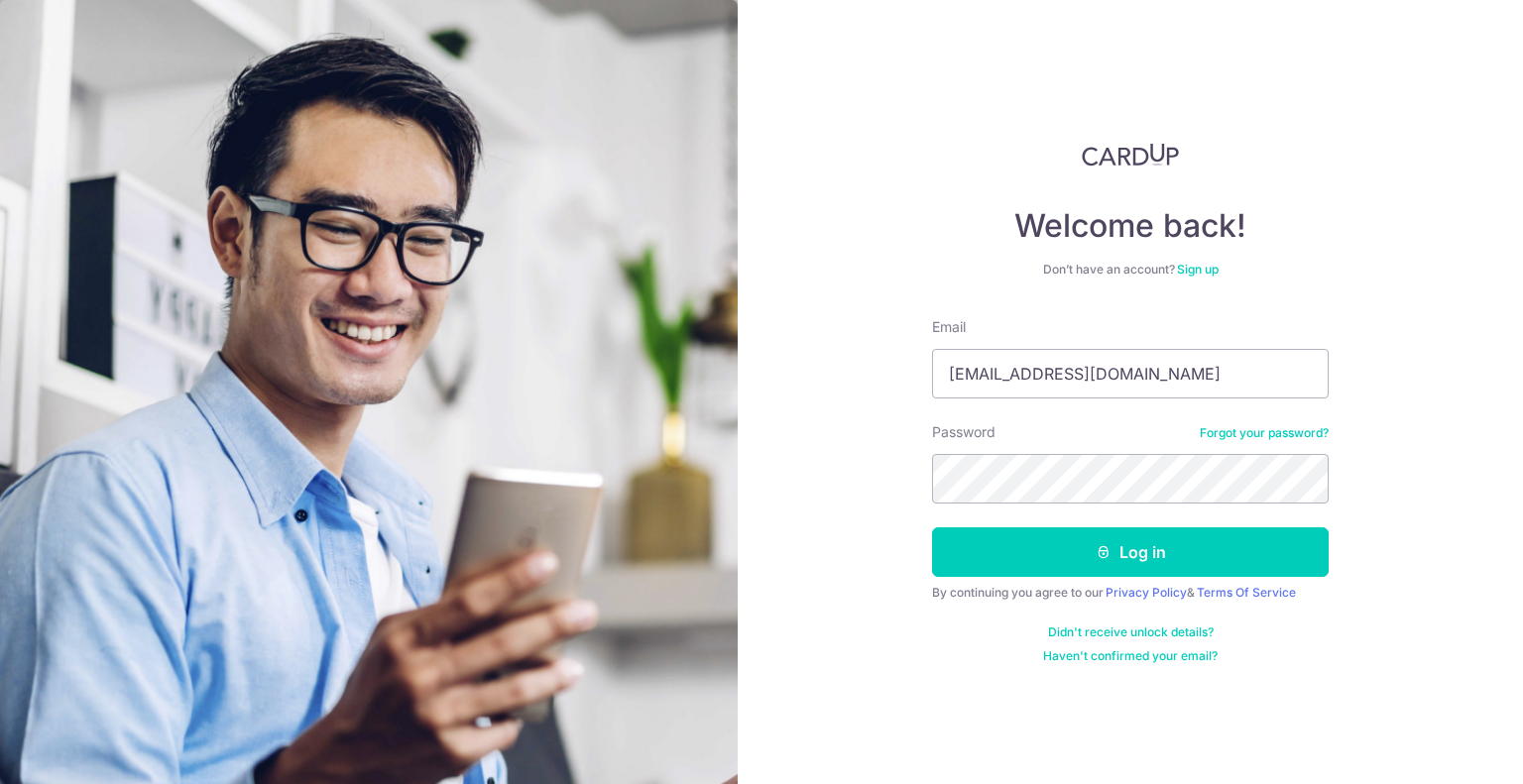 type on "mak.ziheng@gmail.com" 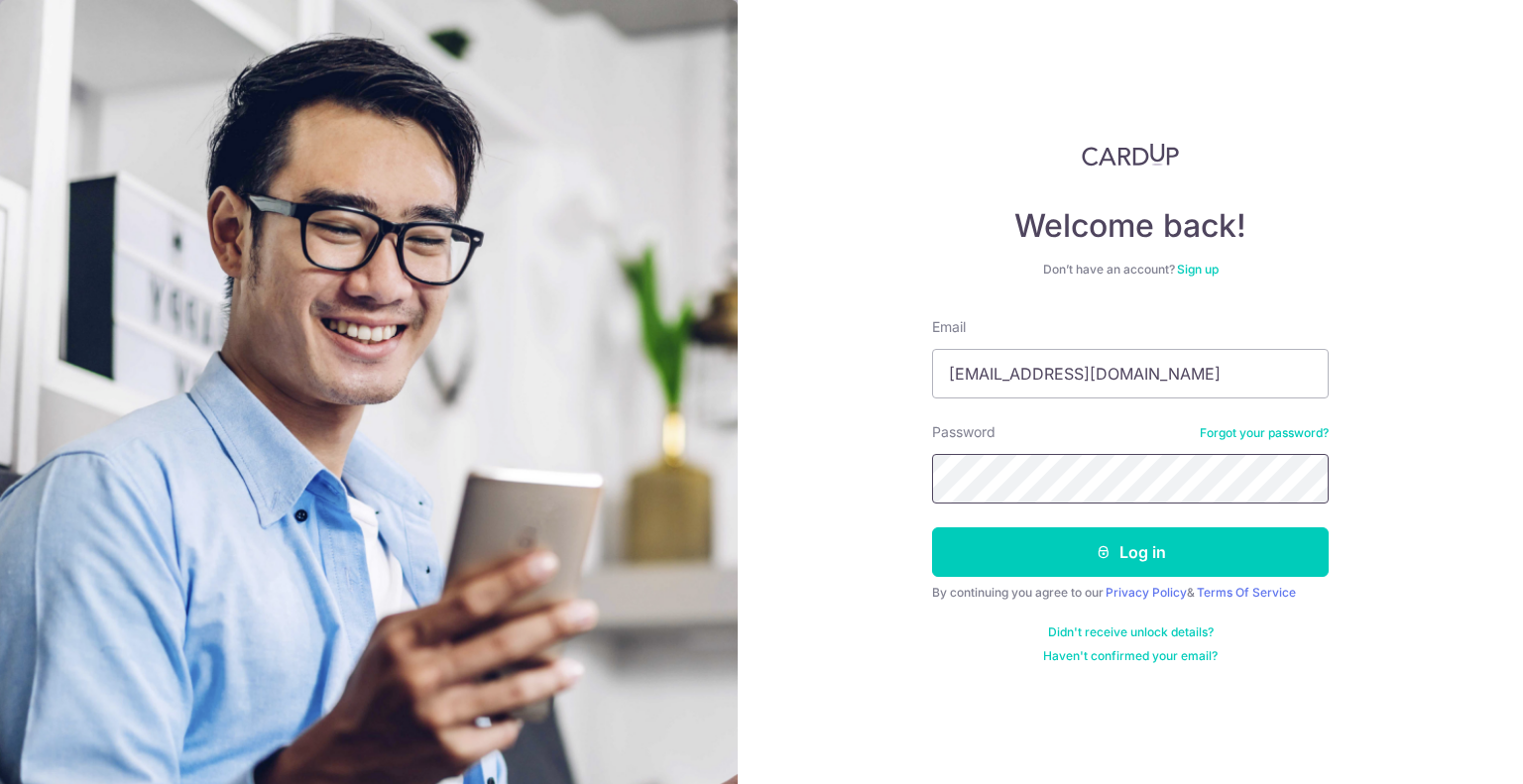 click on "Log in" at bounding box center (1130, 552) 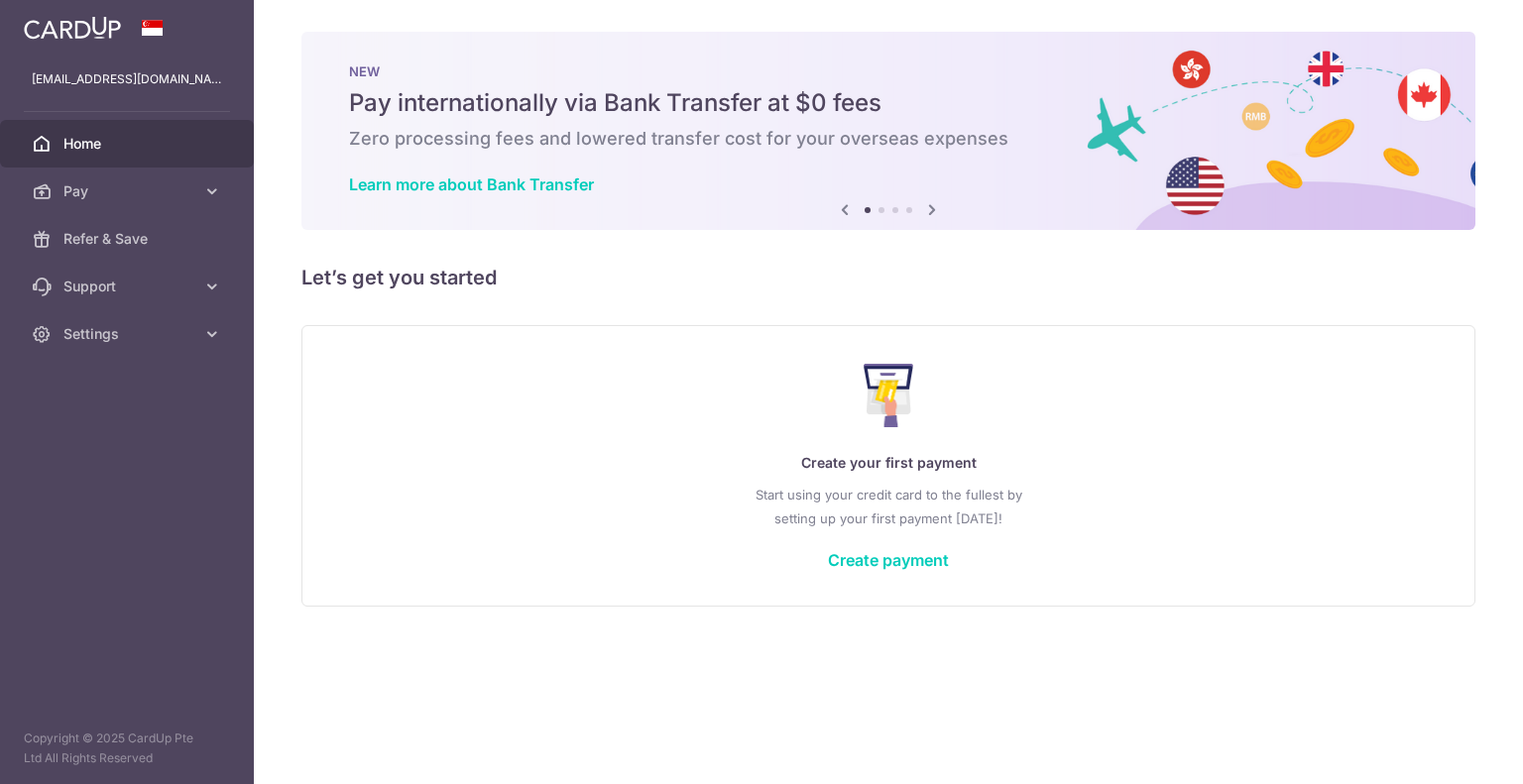 scroll, scrollTop: 0, scrollLeft: 0, axis: both 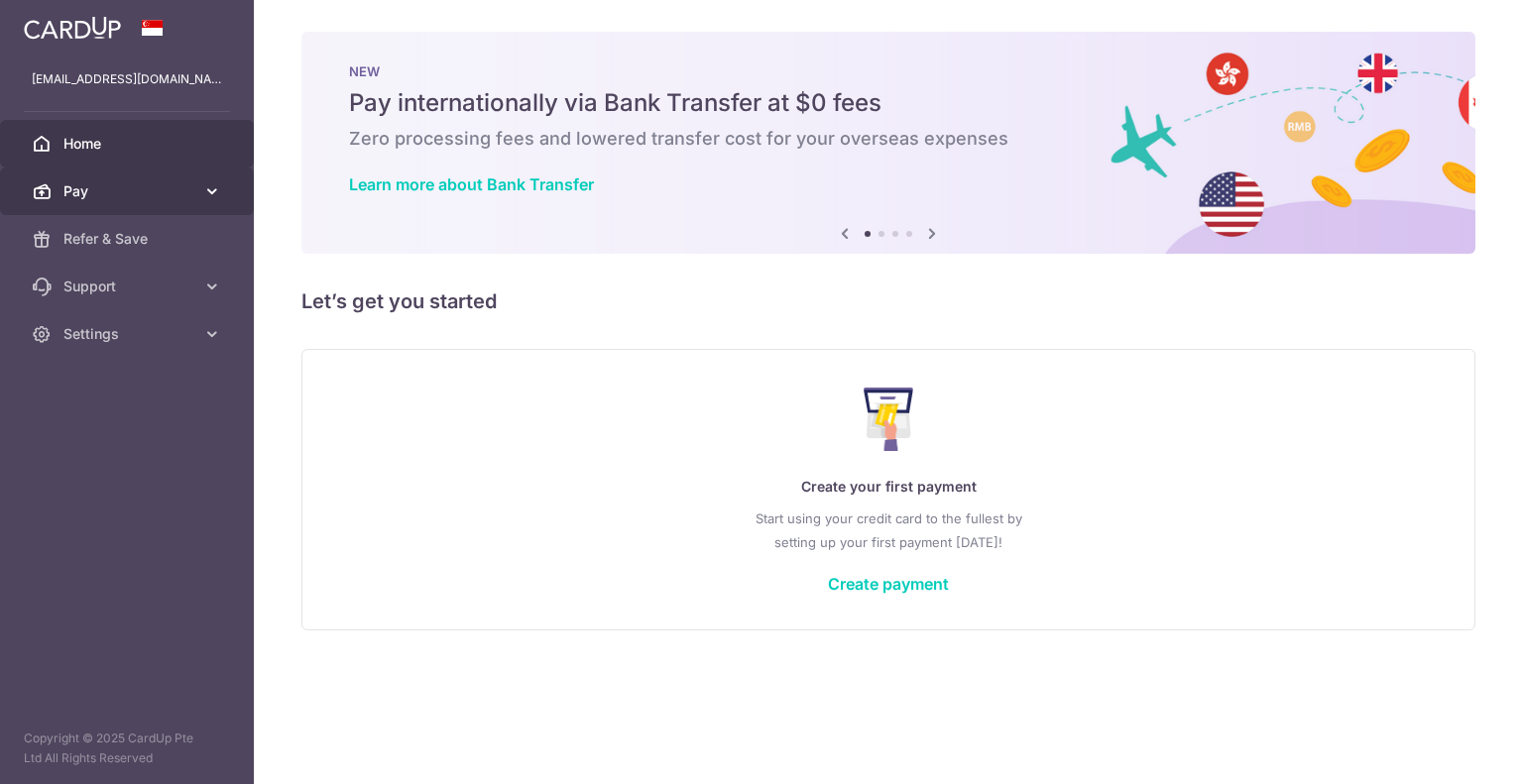 click on "Pay" at bounding box center [129, 191] 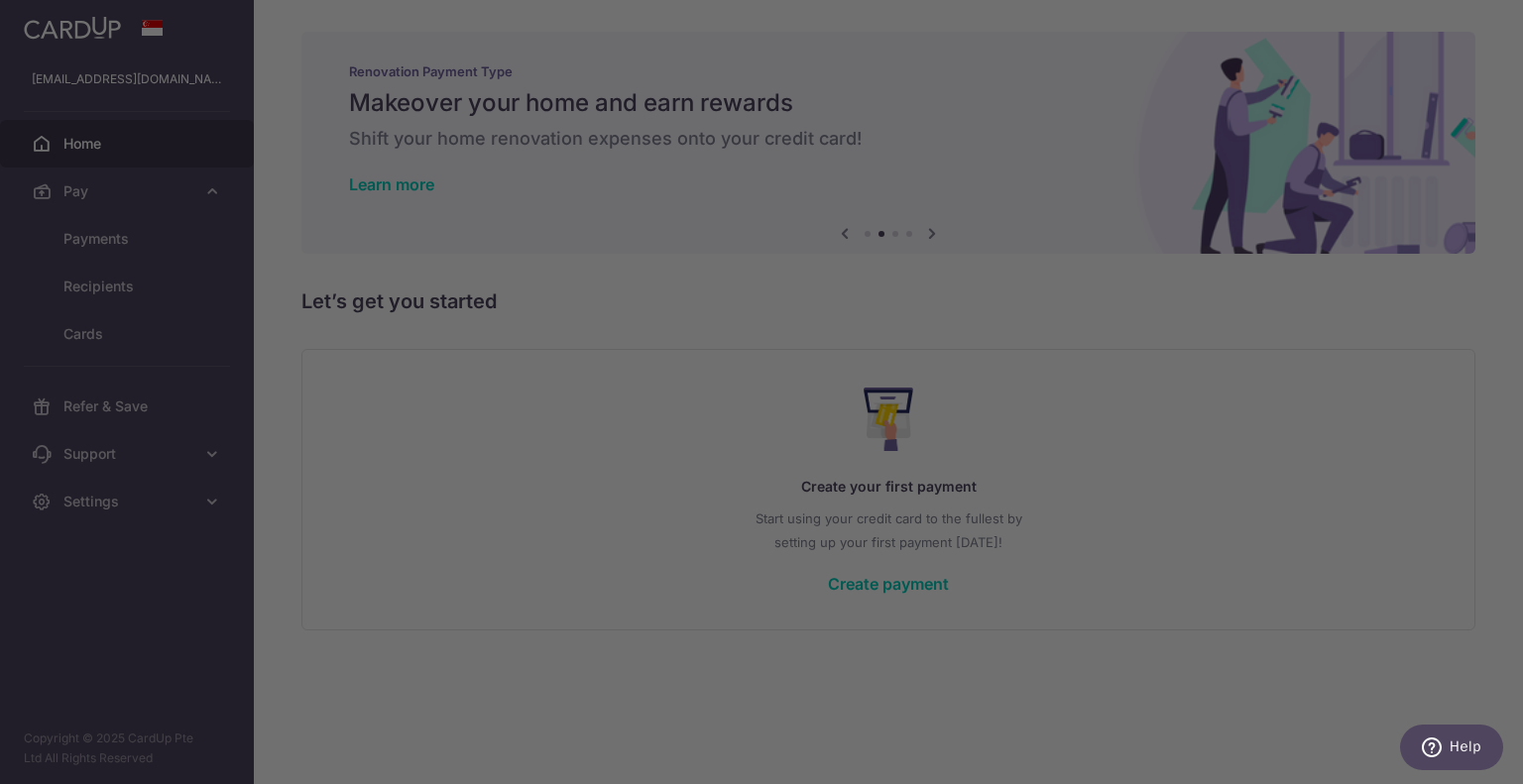 click at bounding box center [768, 395] 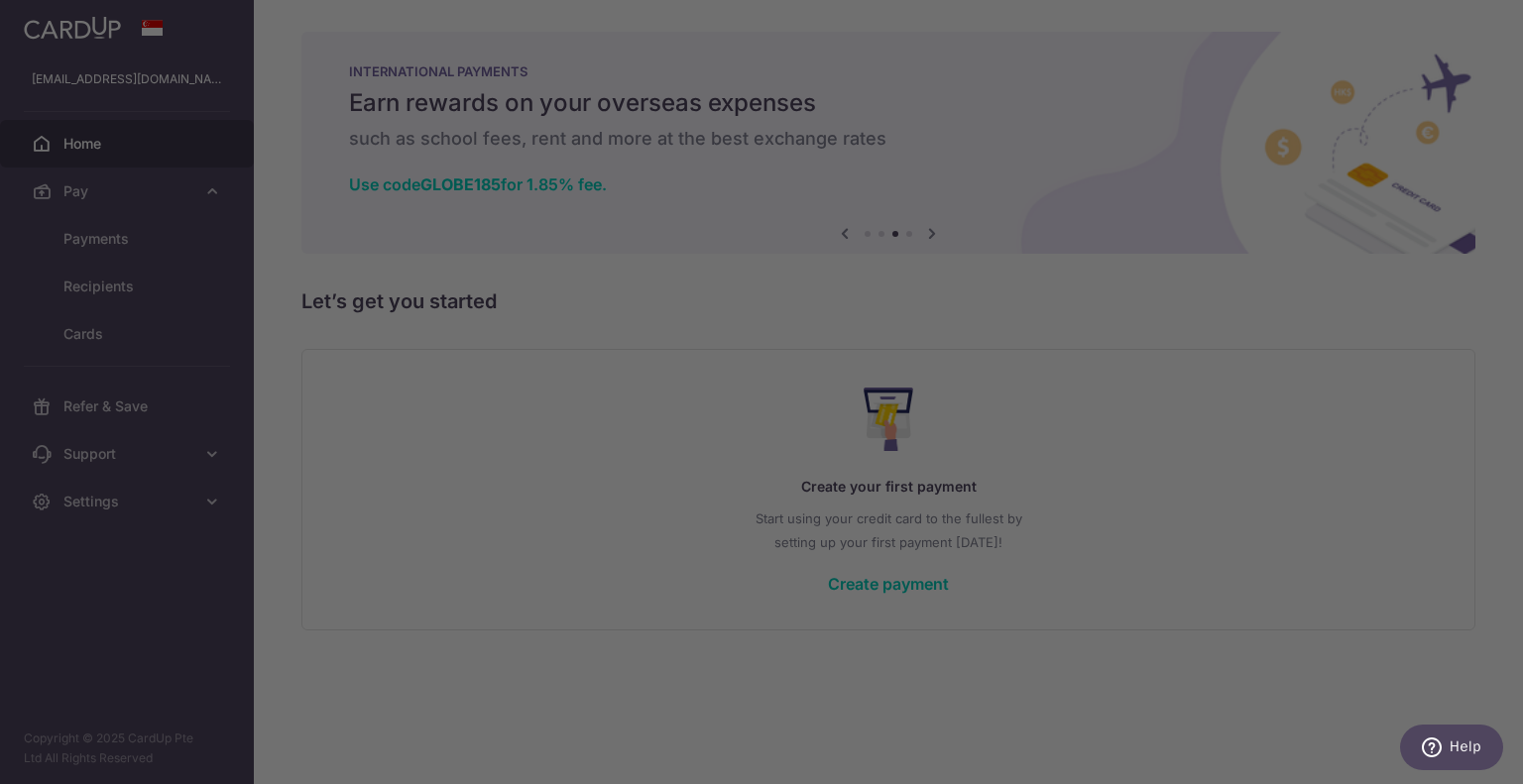 click at bounding box center (768, 395) 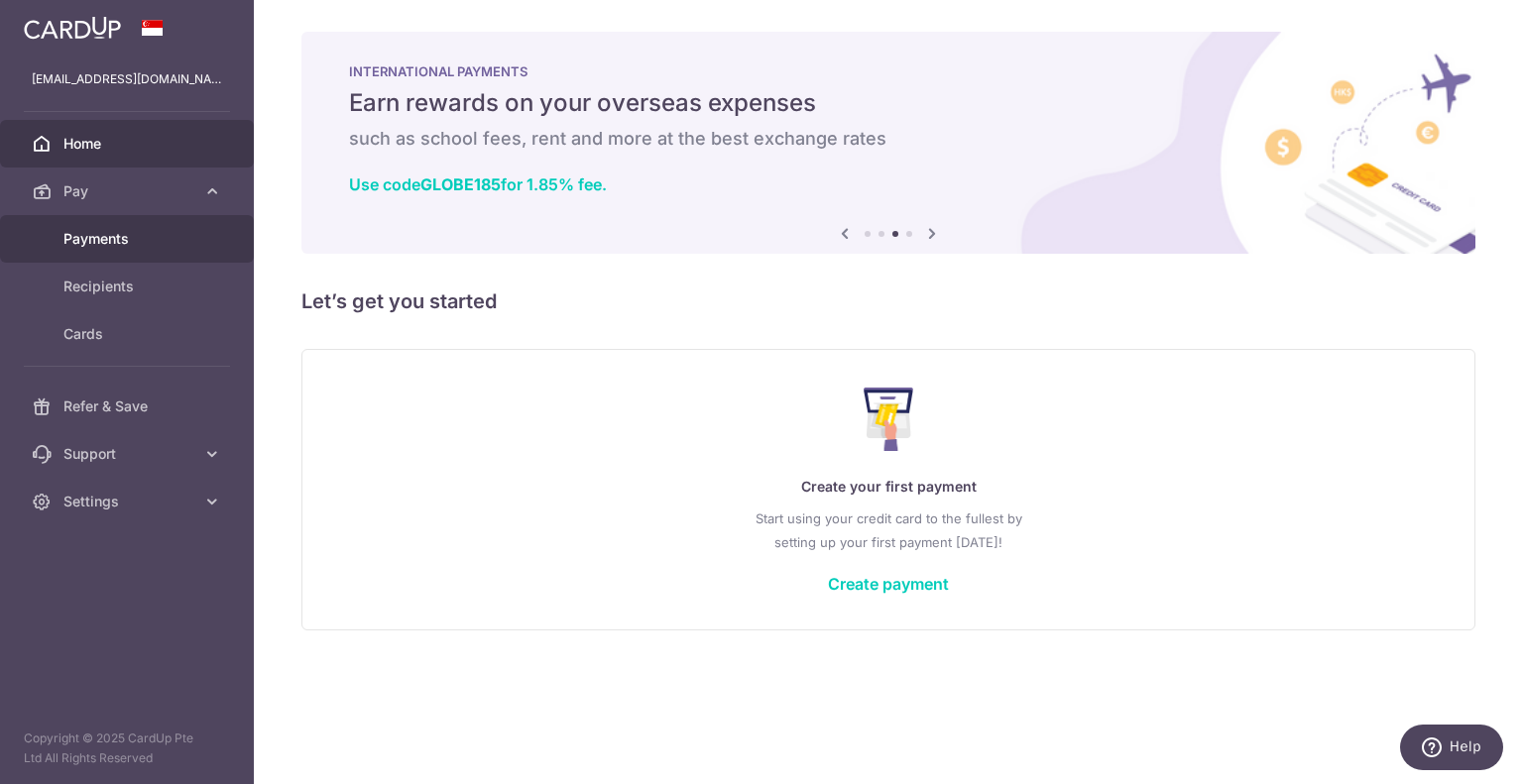click on "Payments" at bounding box center (129, 239) 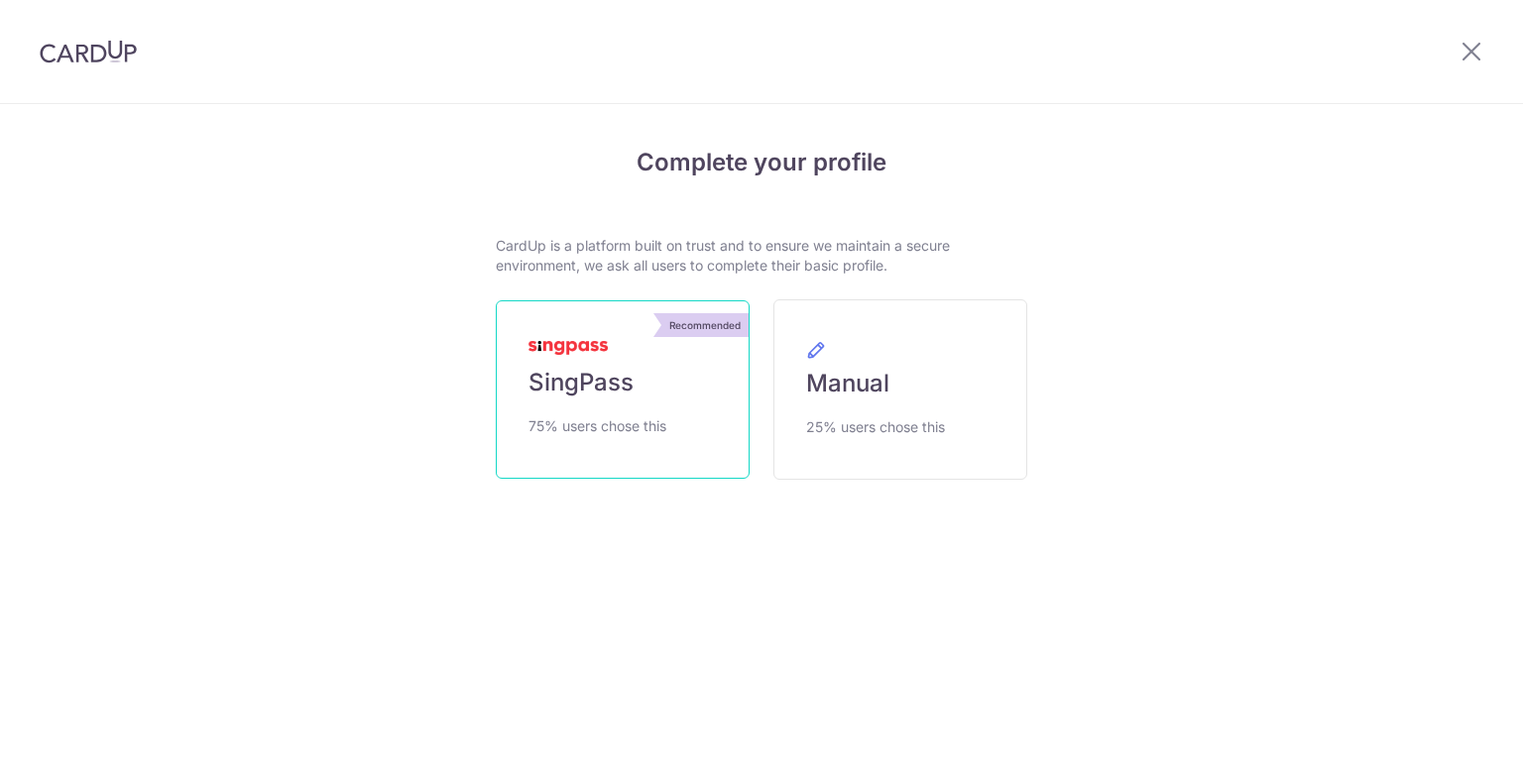 scroll, scrollTop: 0, scrollLeft: 0, axis: both 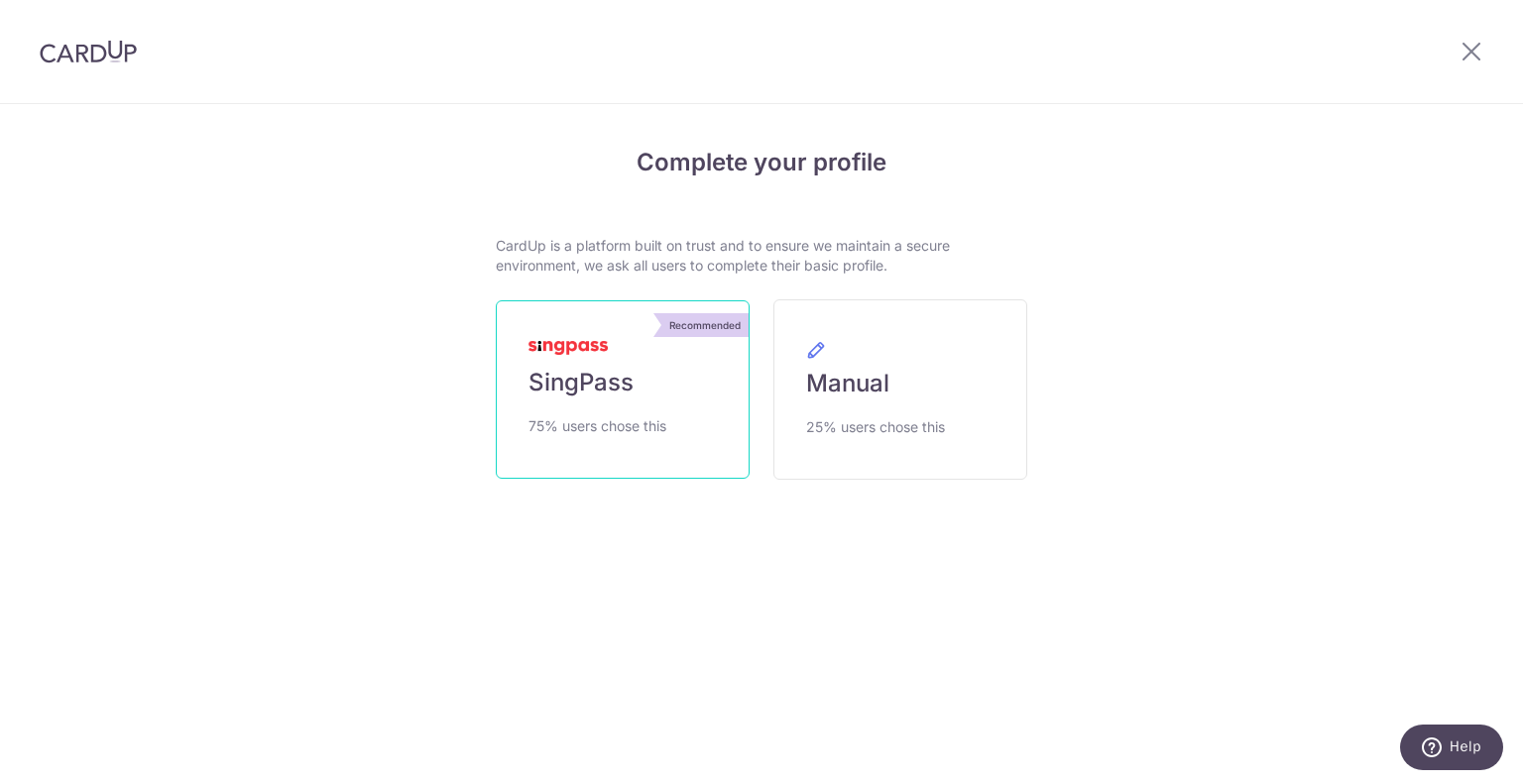 click on "Recommended
SingPass
75% users chose this" at bounding box center [623, 390] 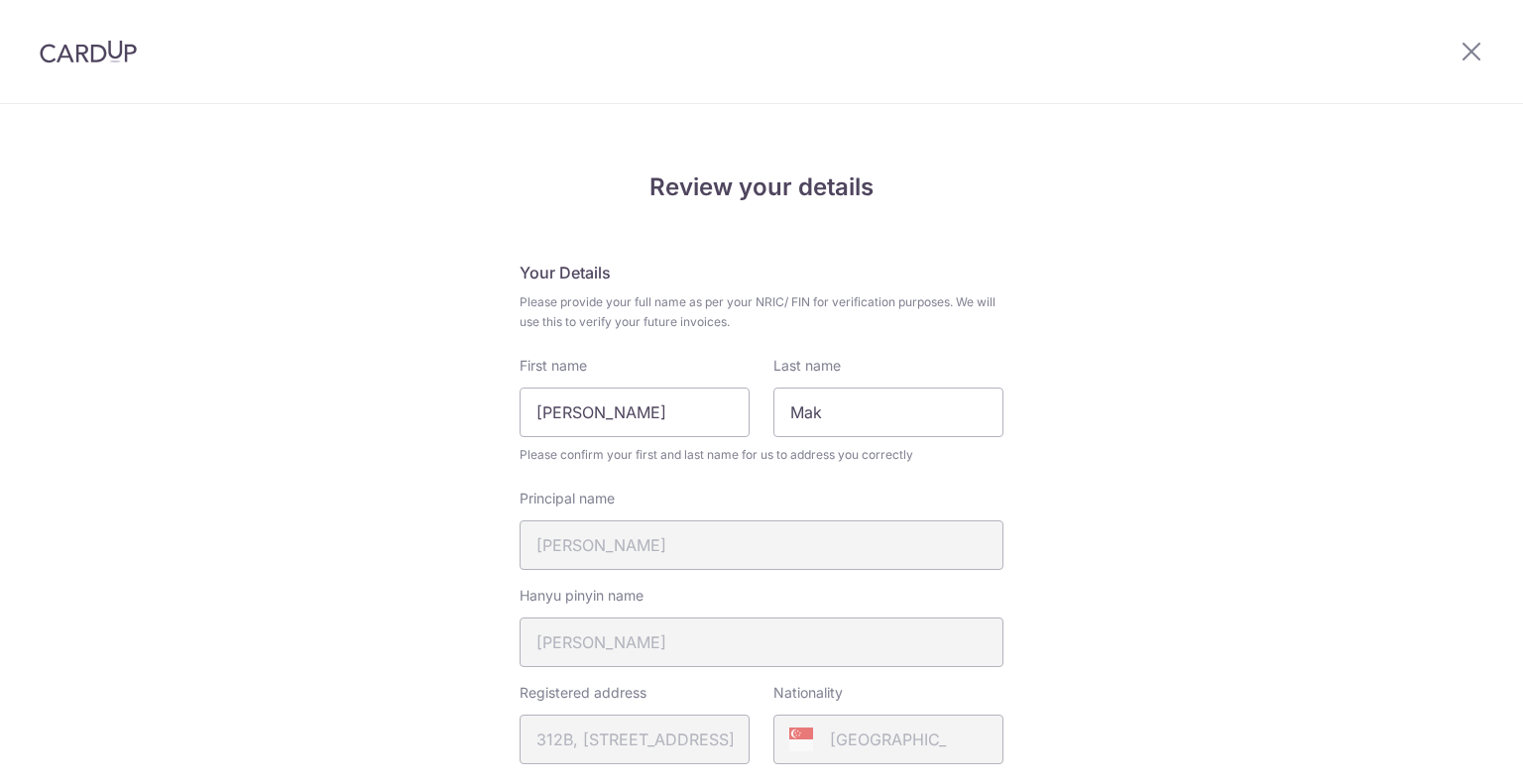 scroll, scrollTop: 0, scrollLeft: 0, axis: both 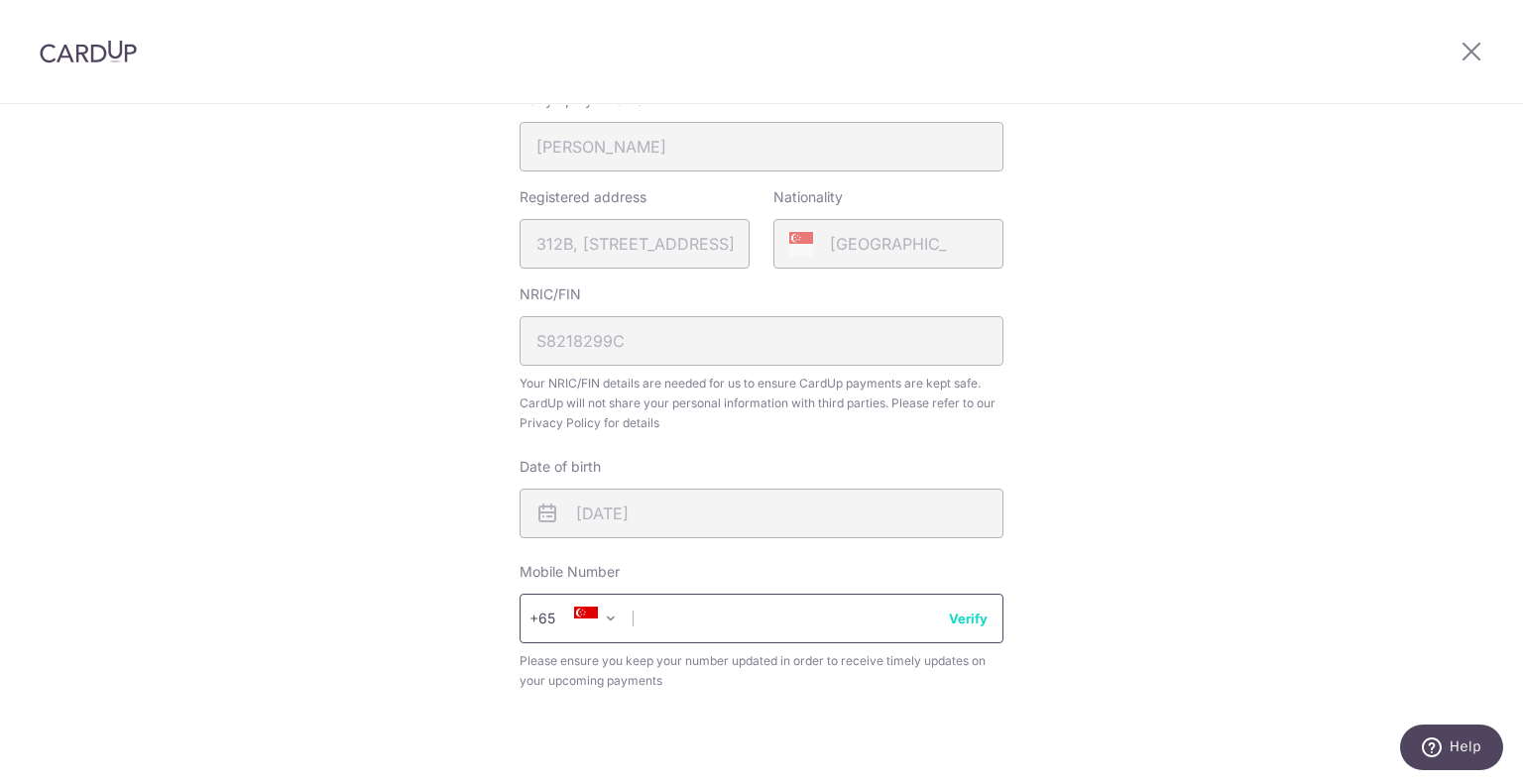 click at bounding box center [762, 618] 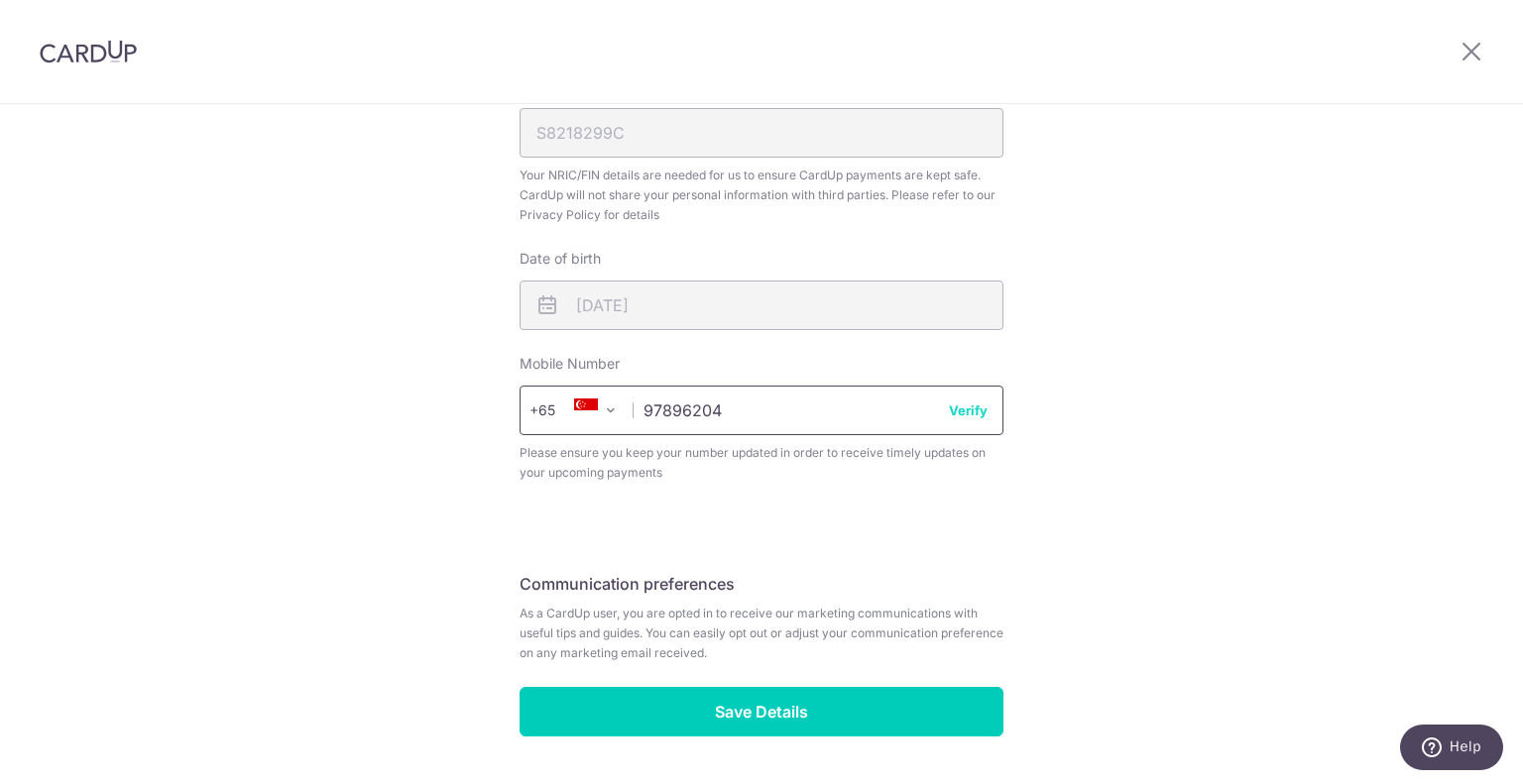 scroll, scrollTop: 764, scrollLeft: 0, axis: vertical 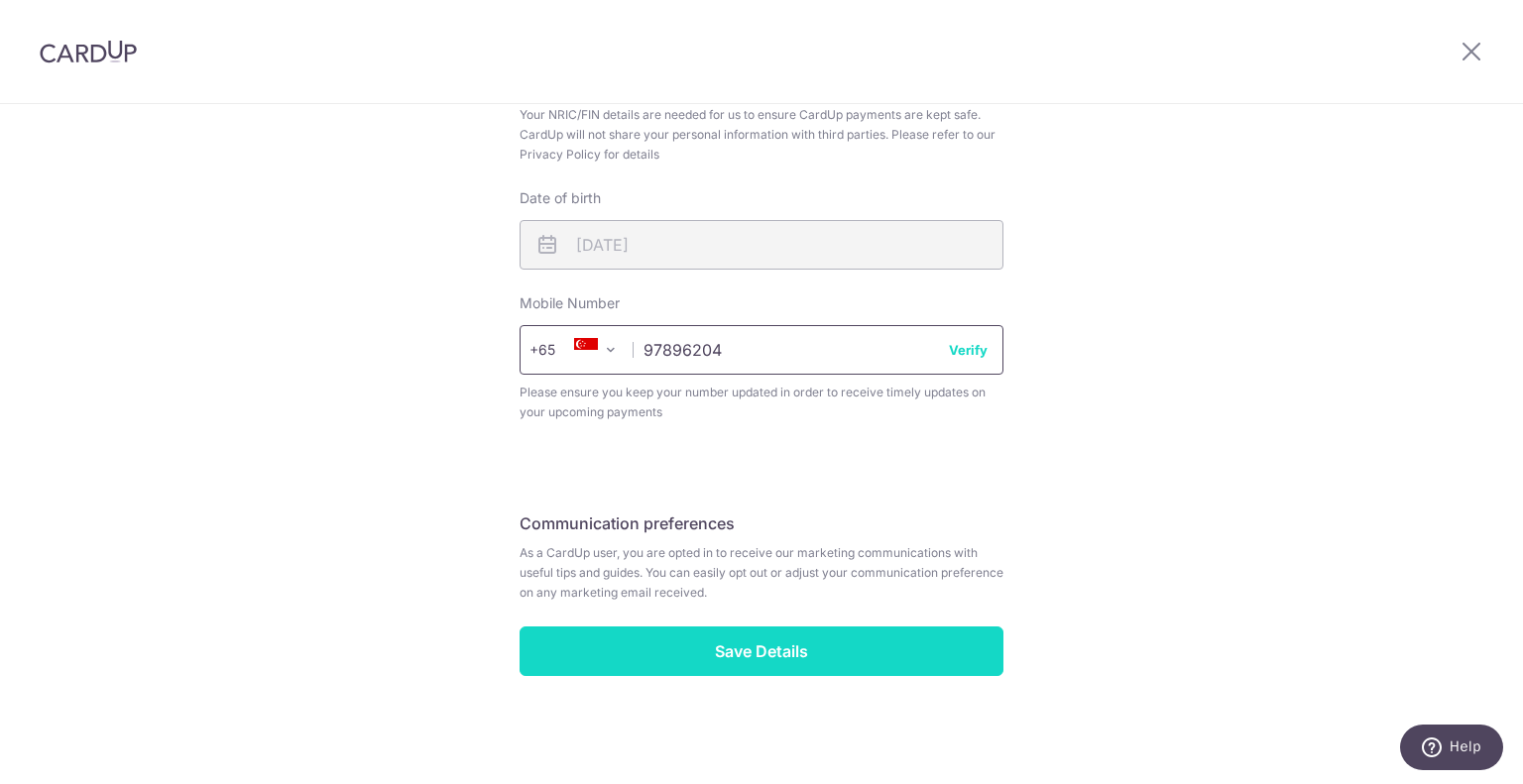 type on "97896204" 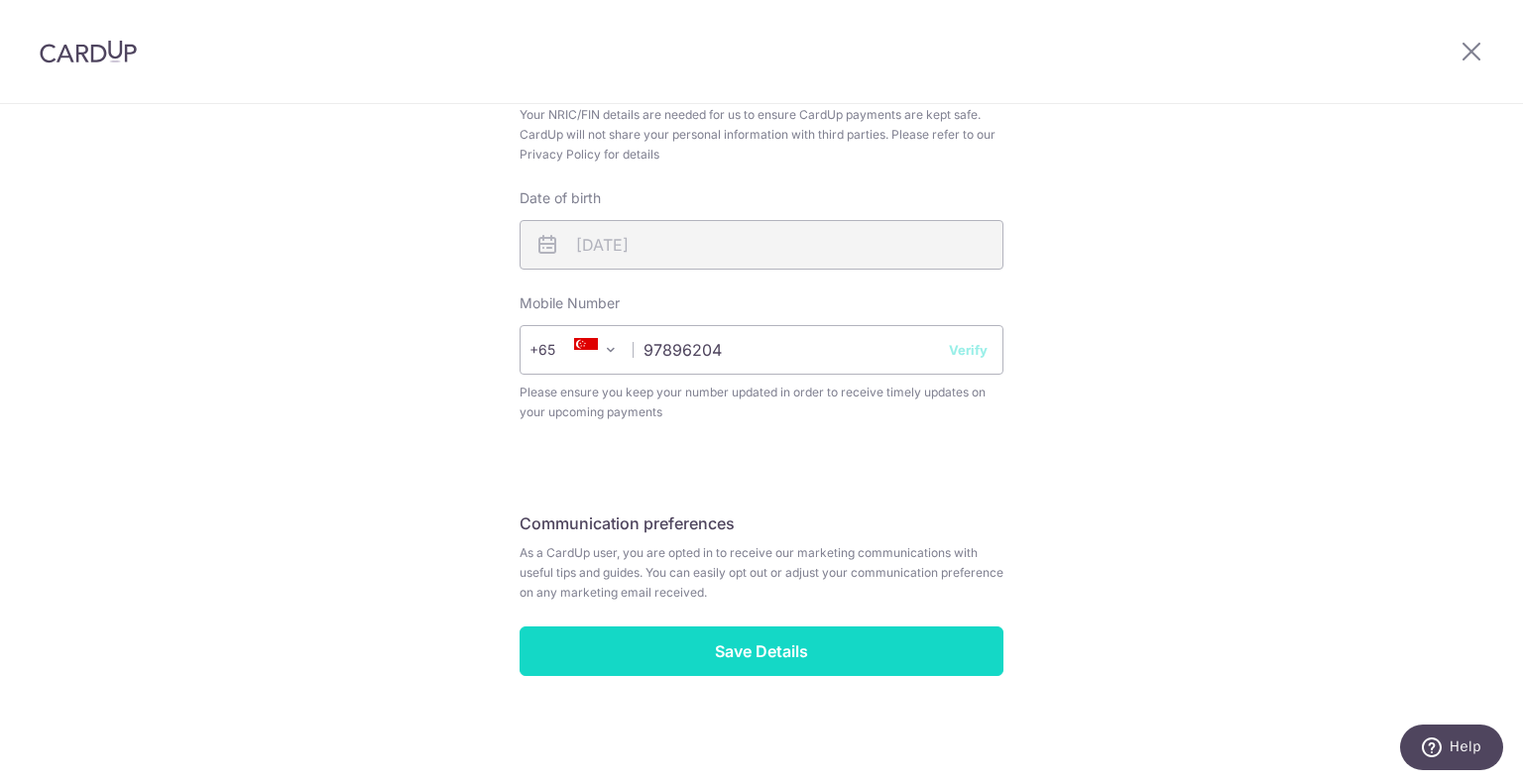 click on "Save Details" at bounding box center (762, 651) 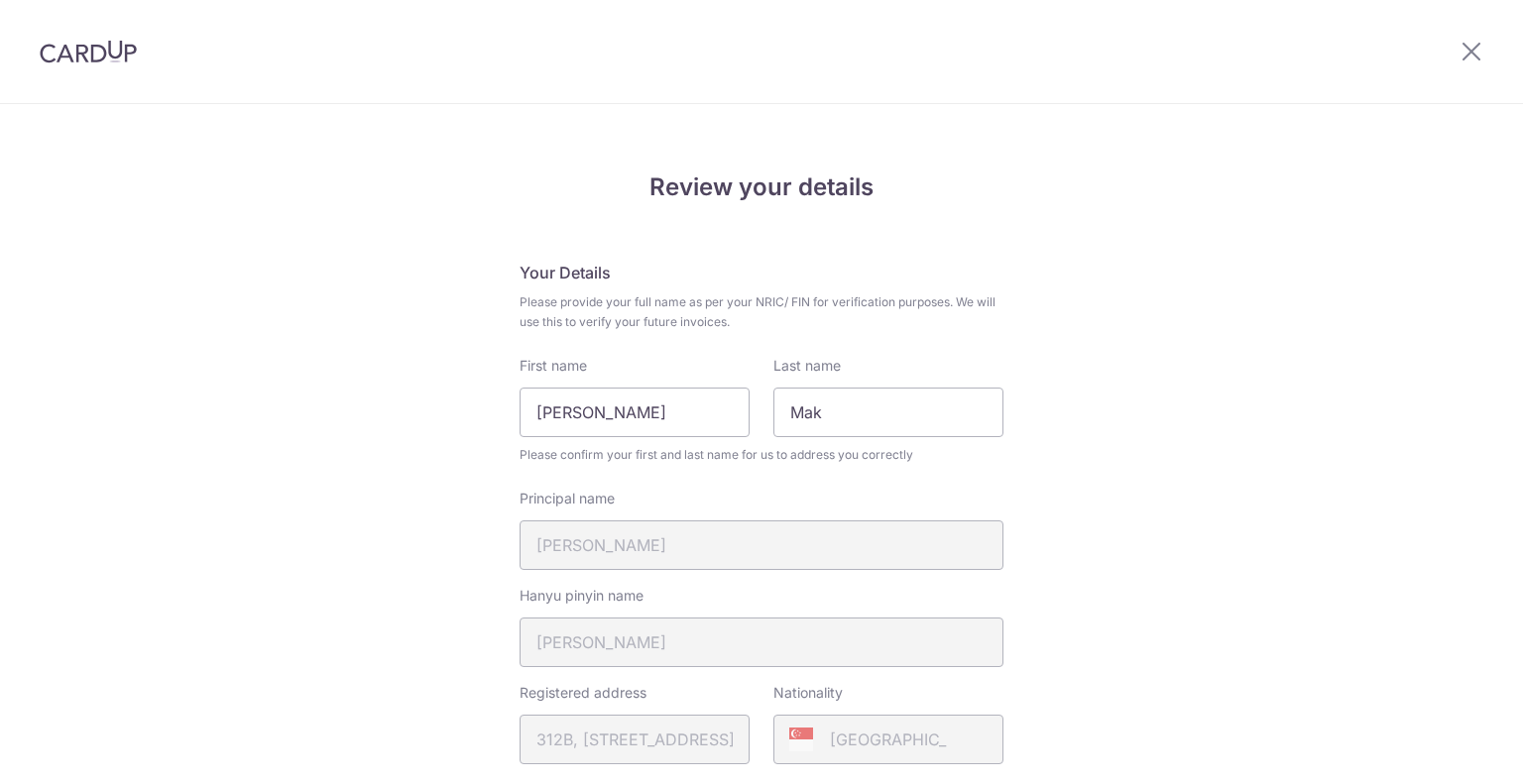 scroll, scrollTop: 0, scrollLeft: 0, axis: both 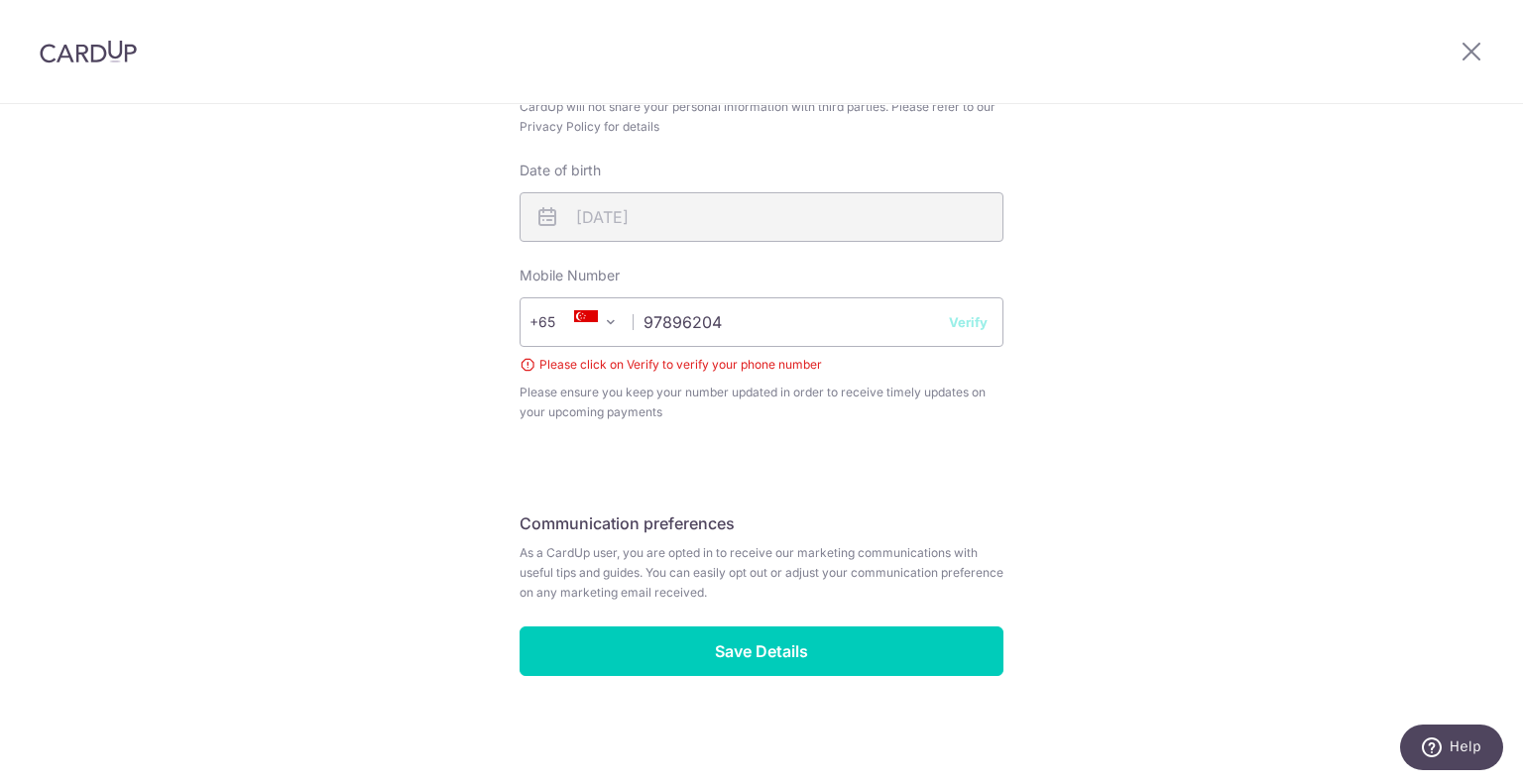 click on "Verify" at bounding box center [968, 322] 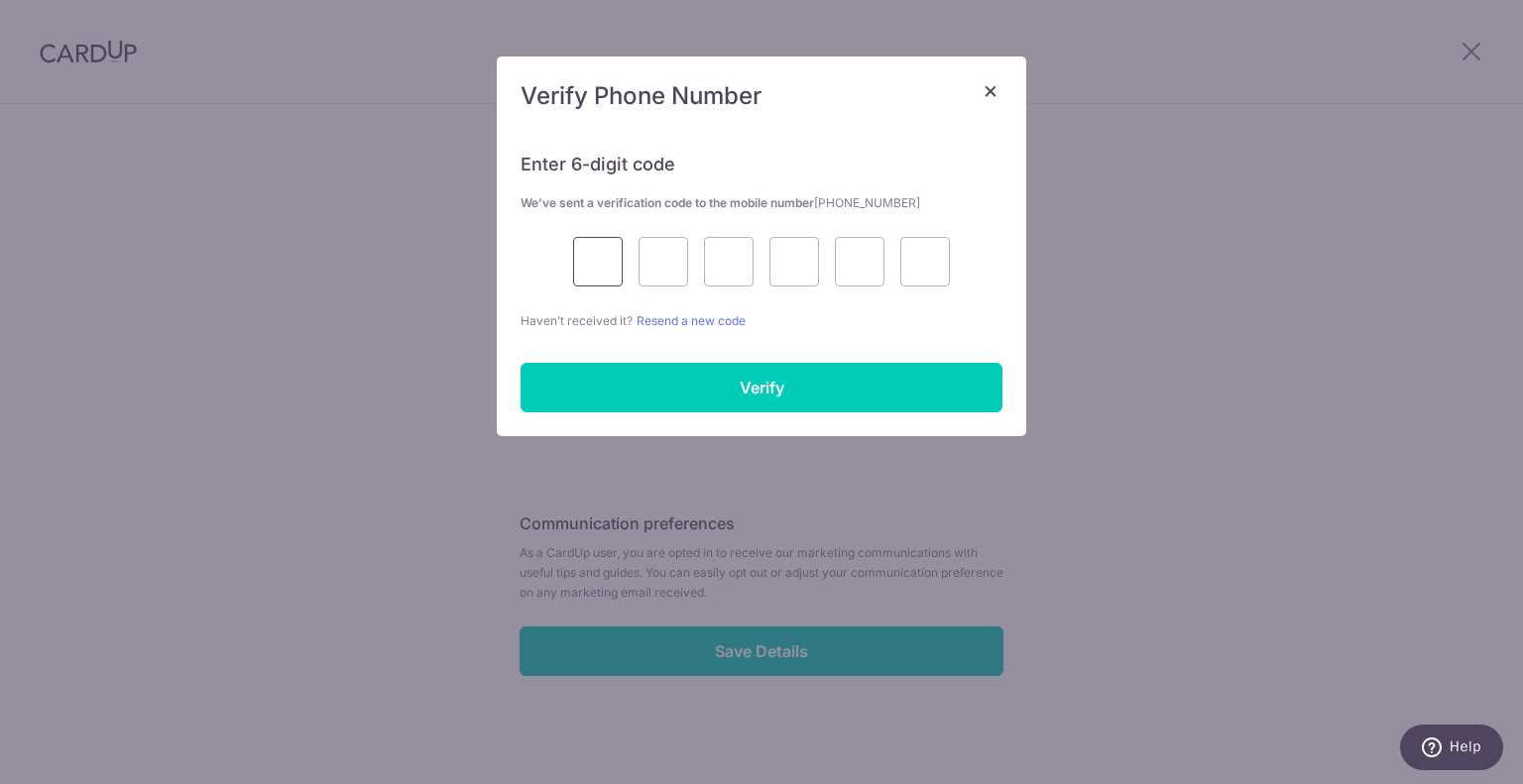 click at bounding box center [598, 262] 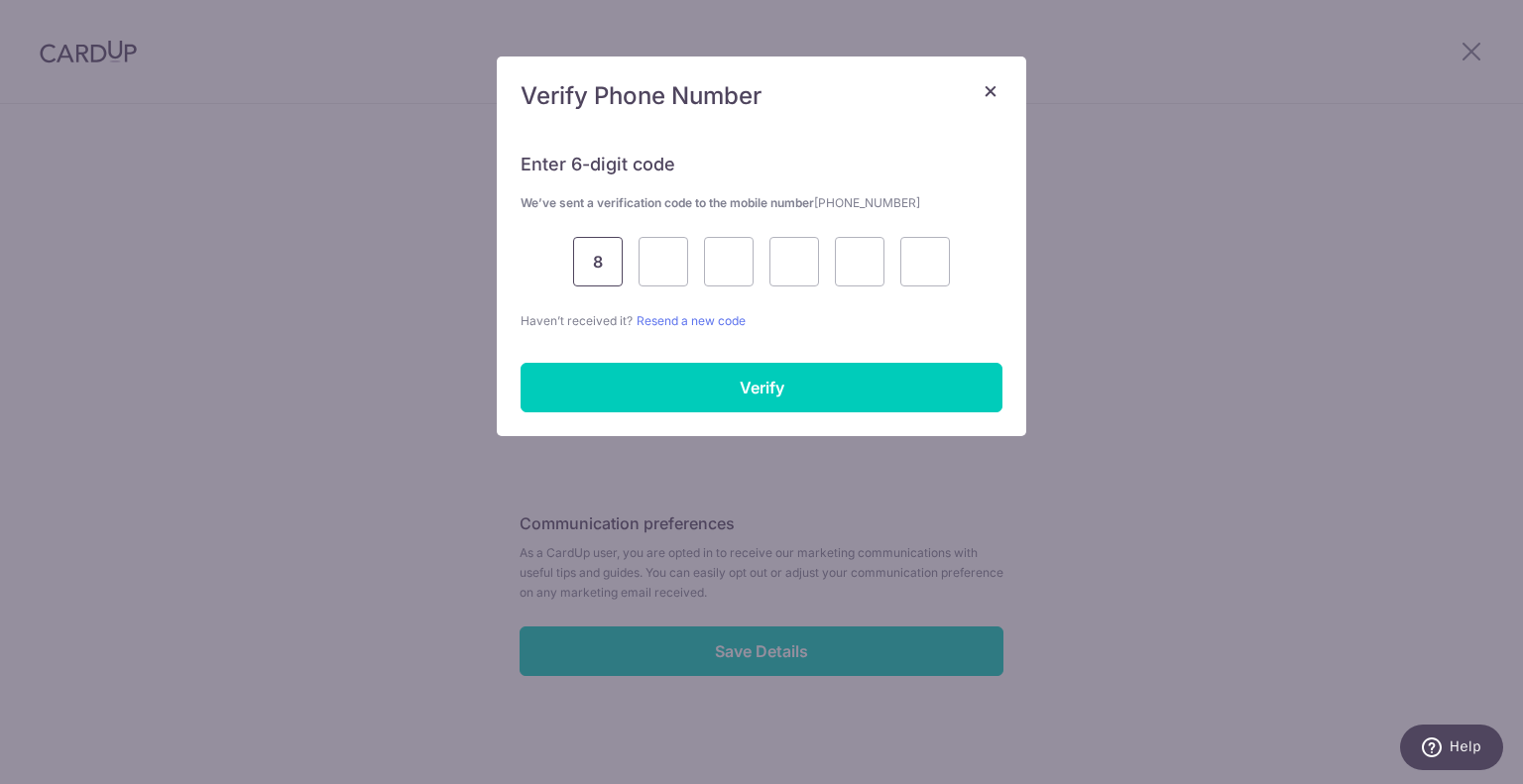 type on "8" 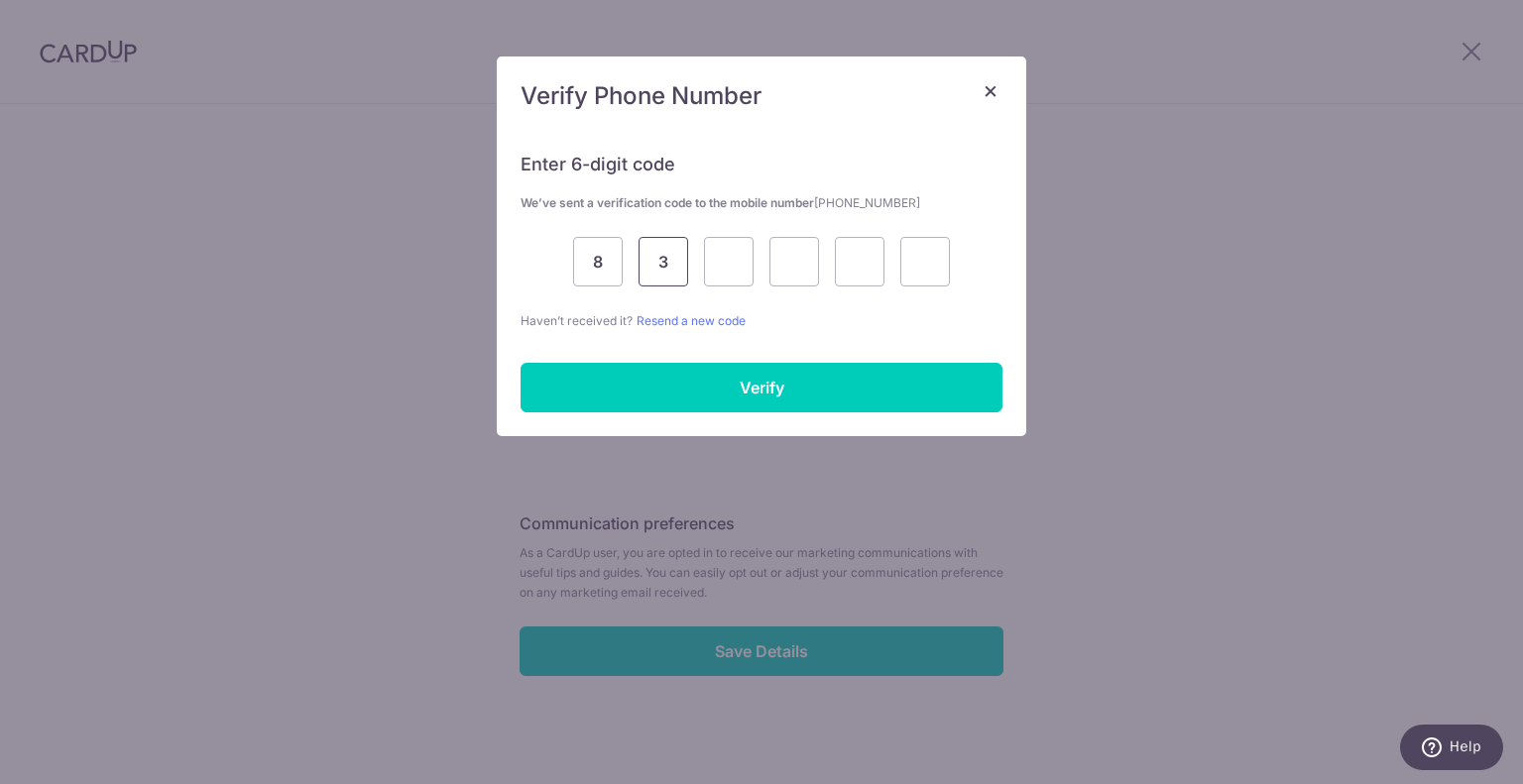 type on "3" 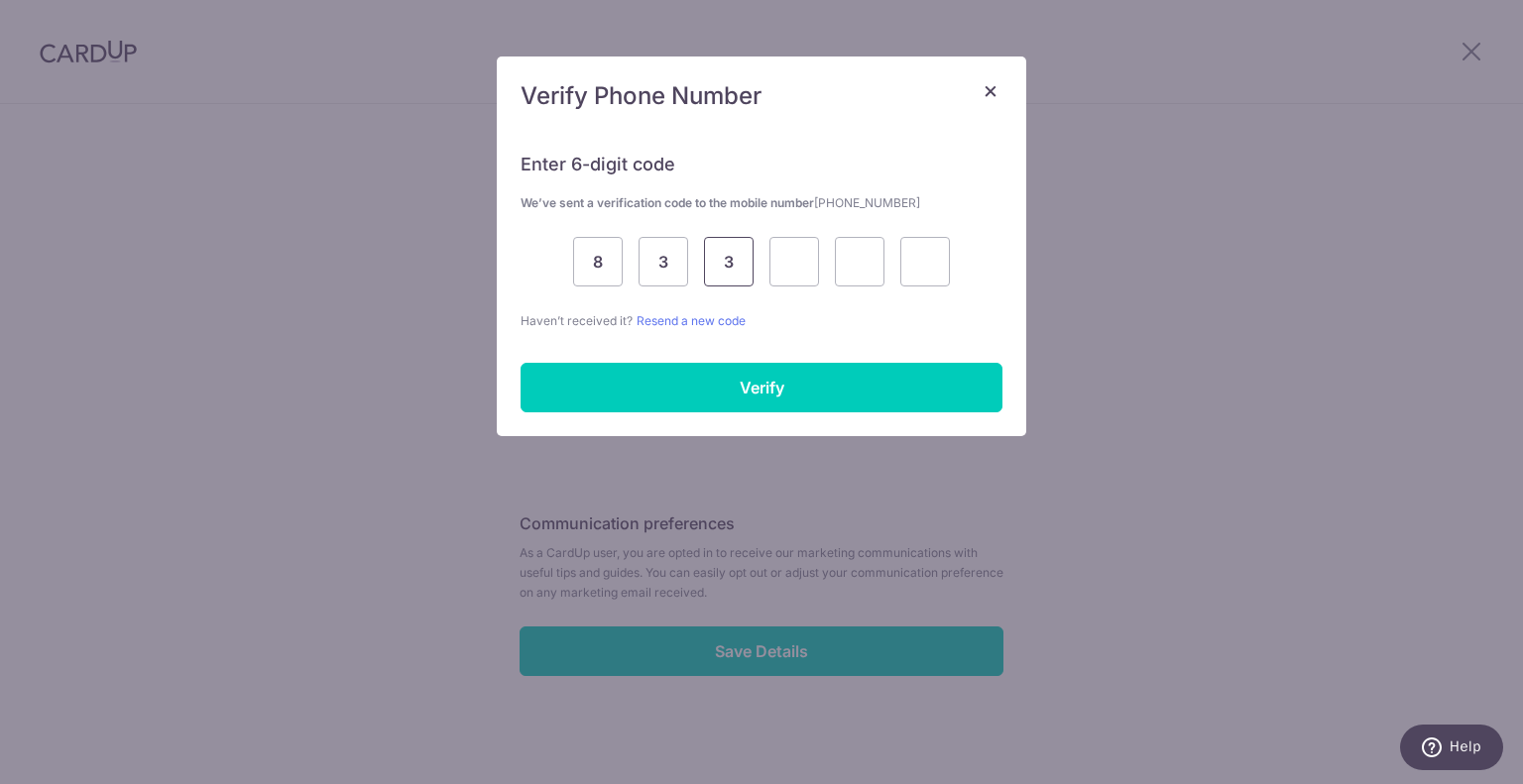 type on "3" 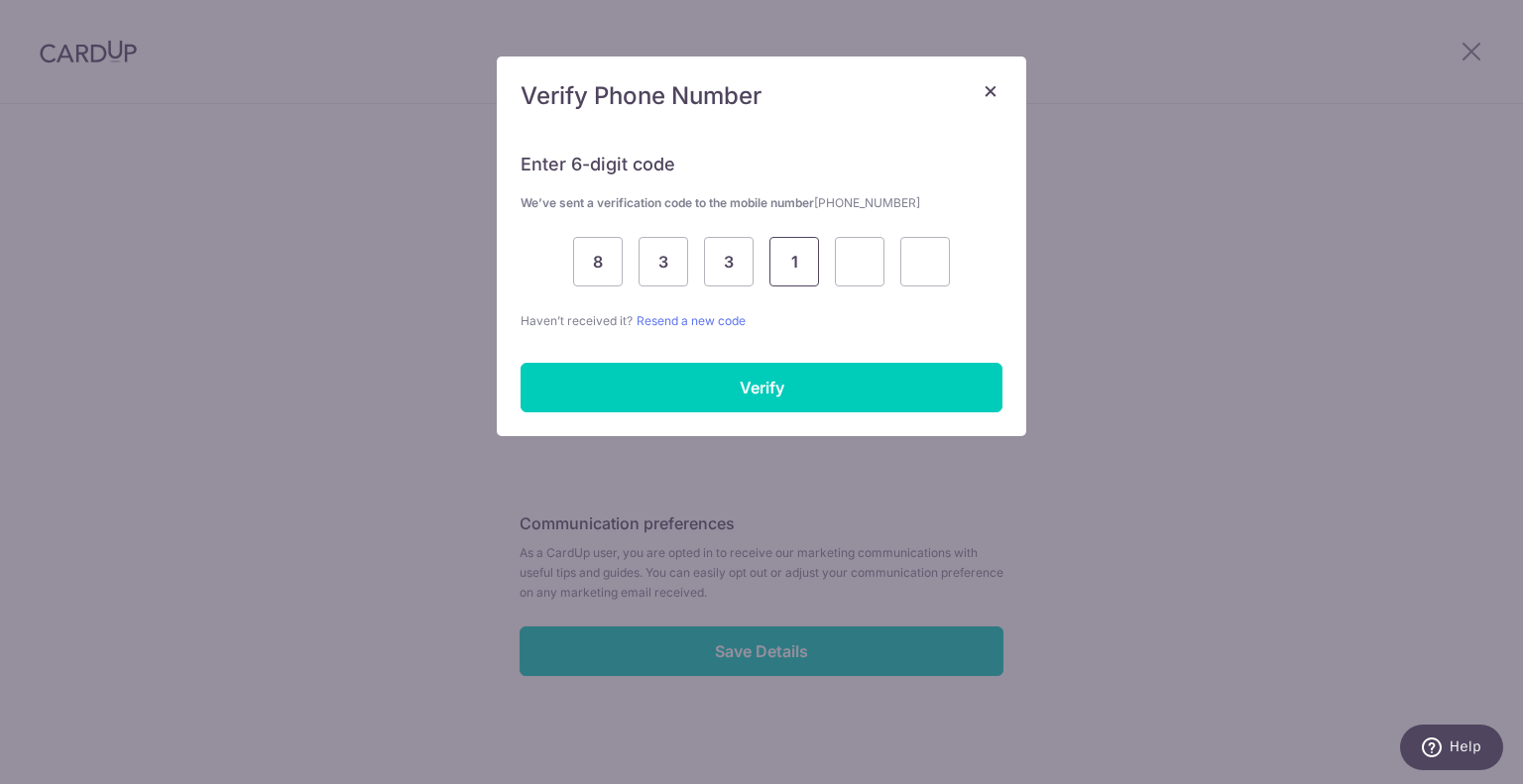 type on "1" 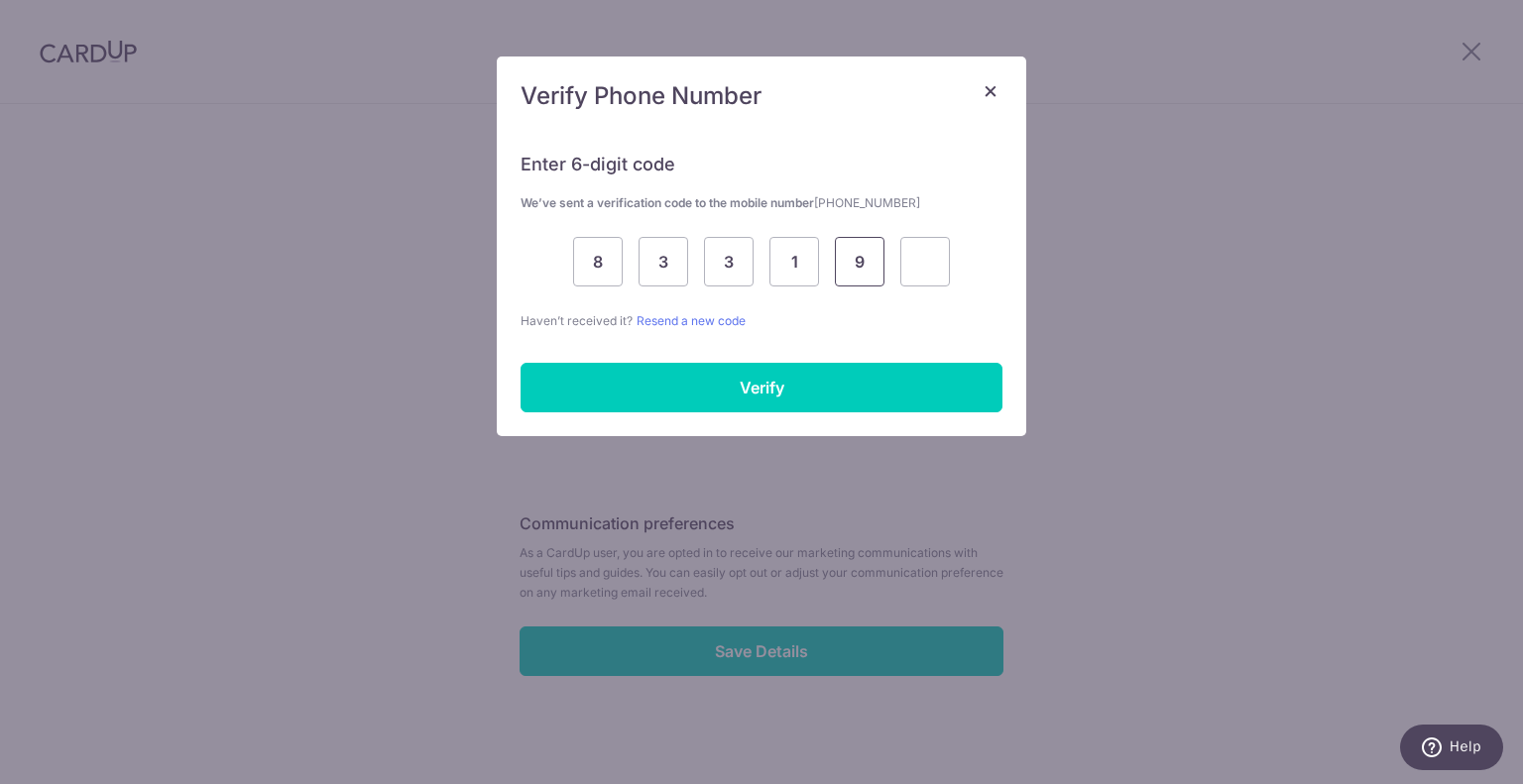 type on "9" 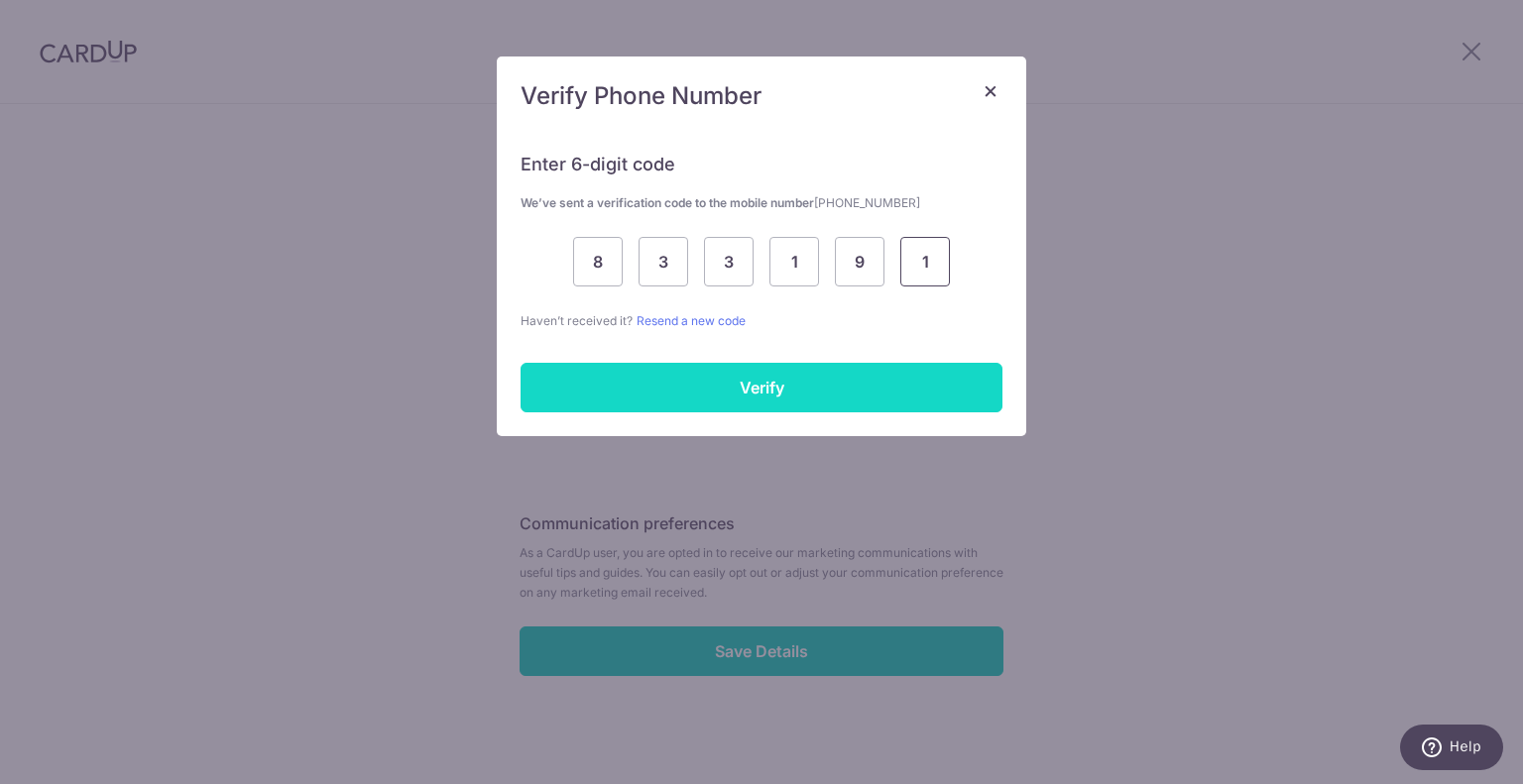 type on "1" 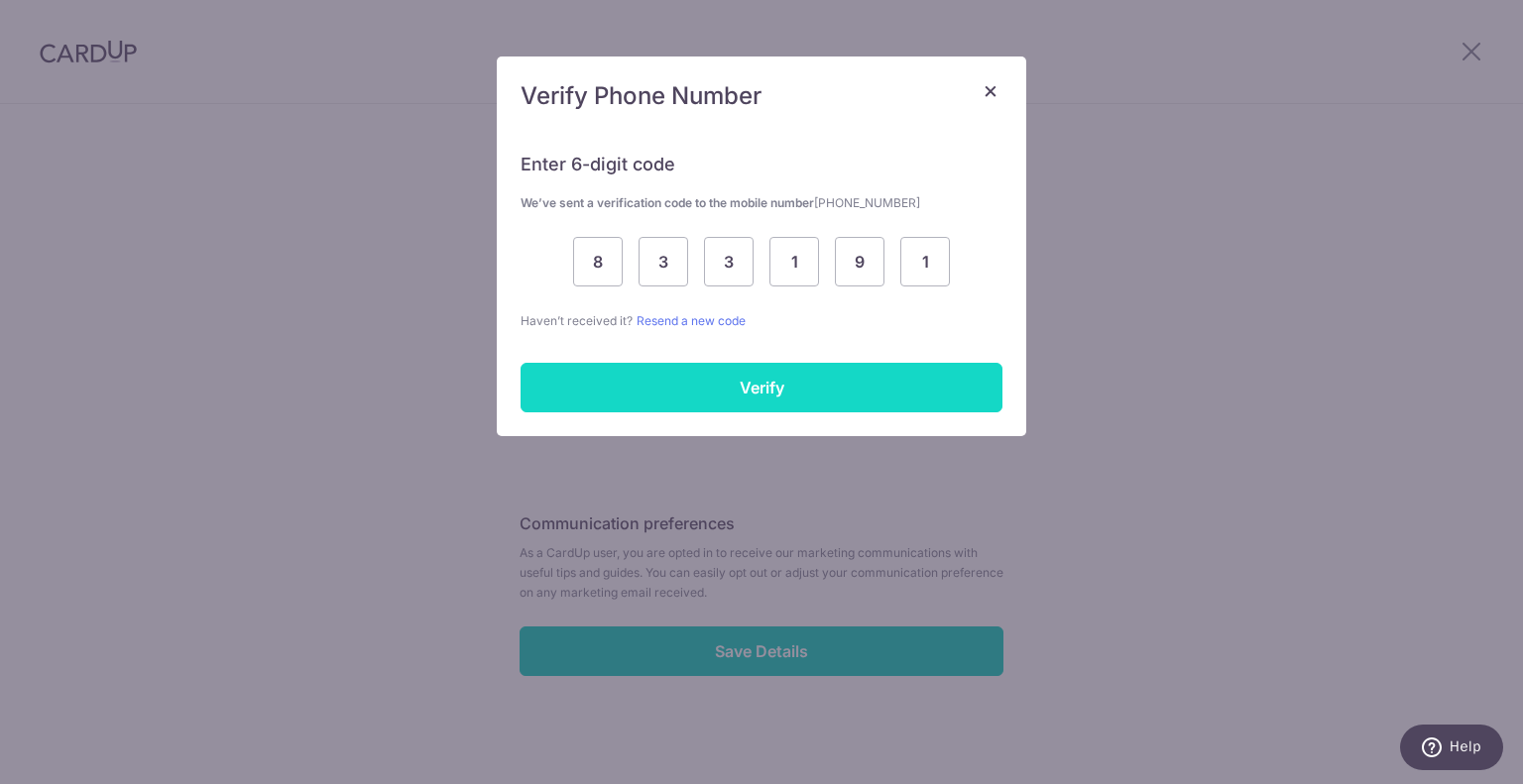 click on "Verify" at bounding box center [762, 388] 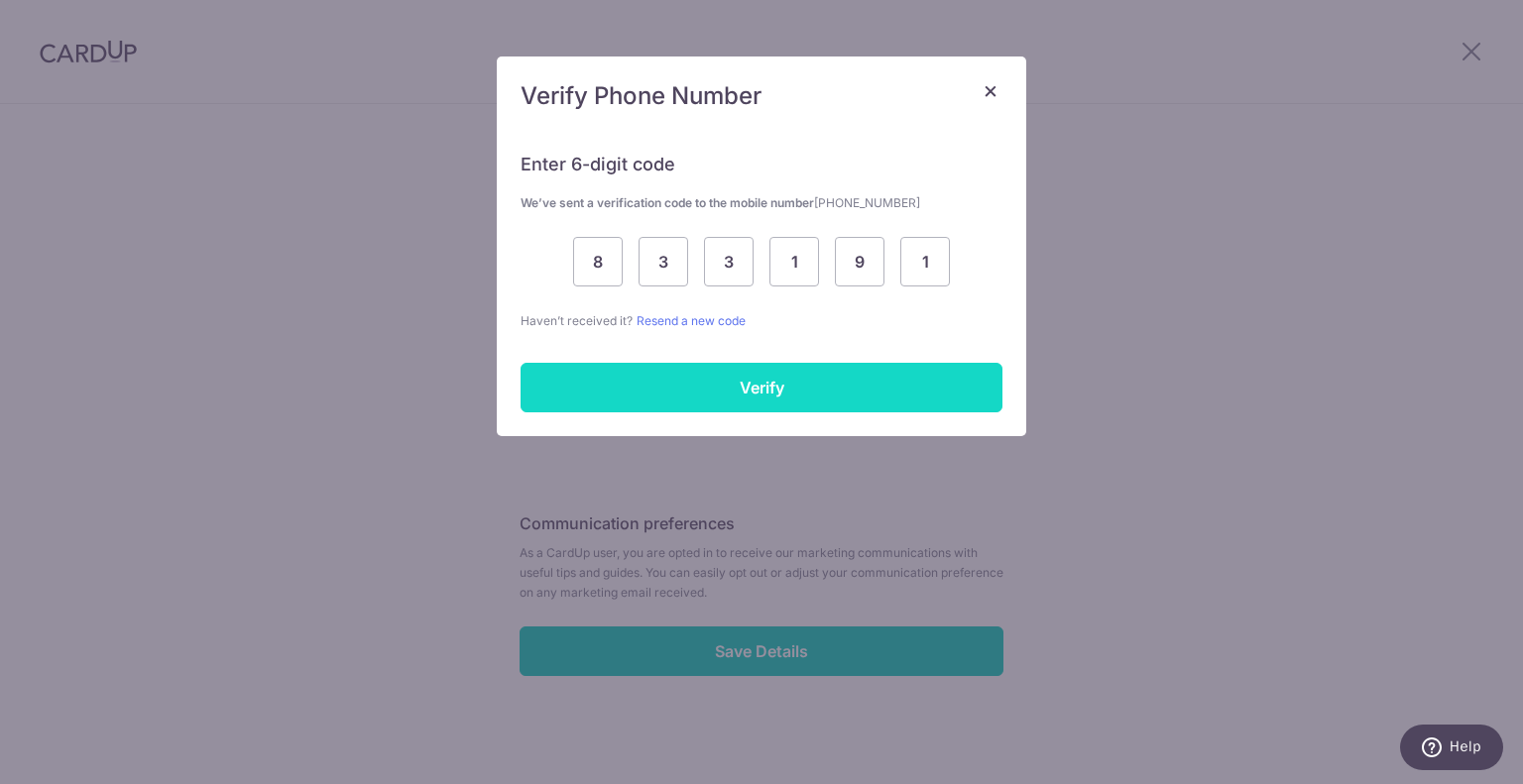 scroll, scrollTop: 764, scrollLeft: 0, axis: vertical 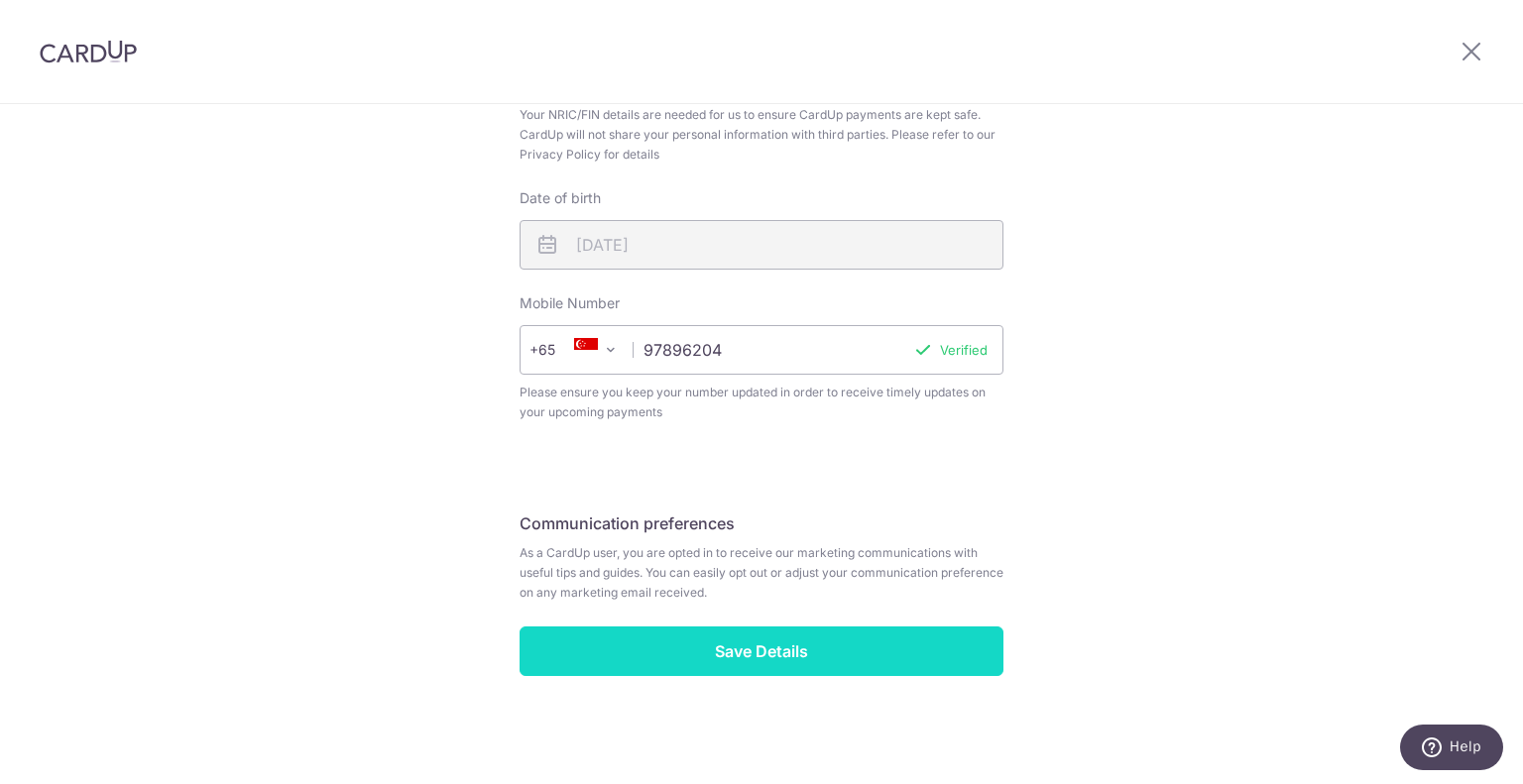 click on "Save Details" at bounding box center (762, 651) 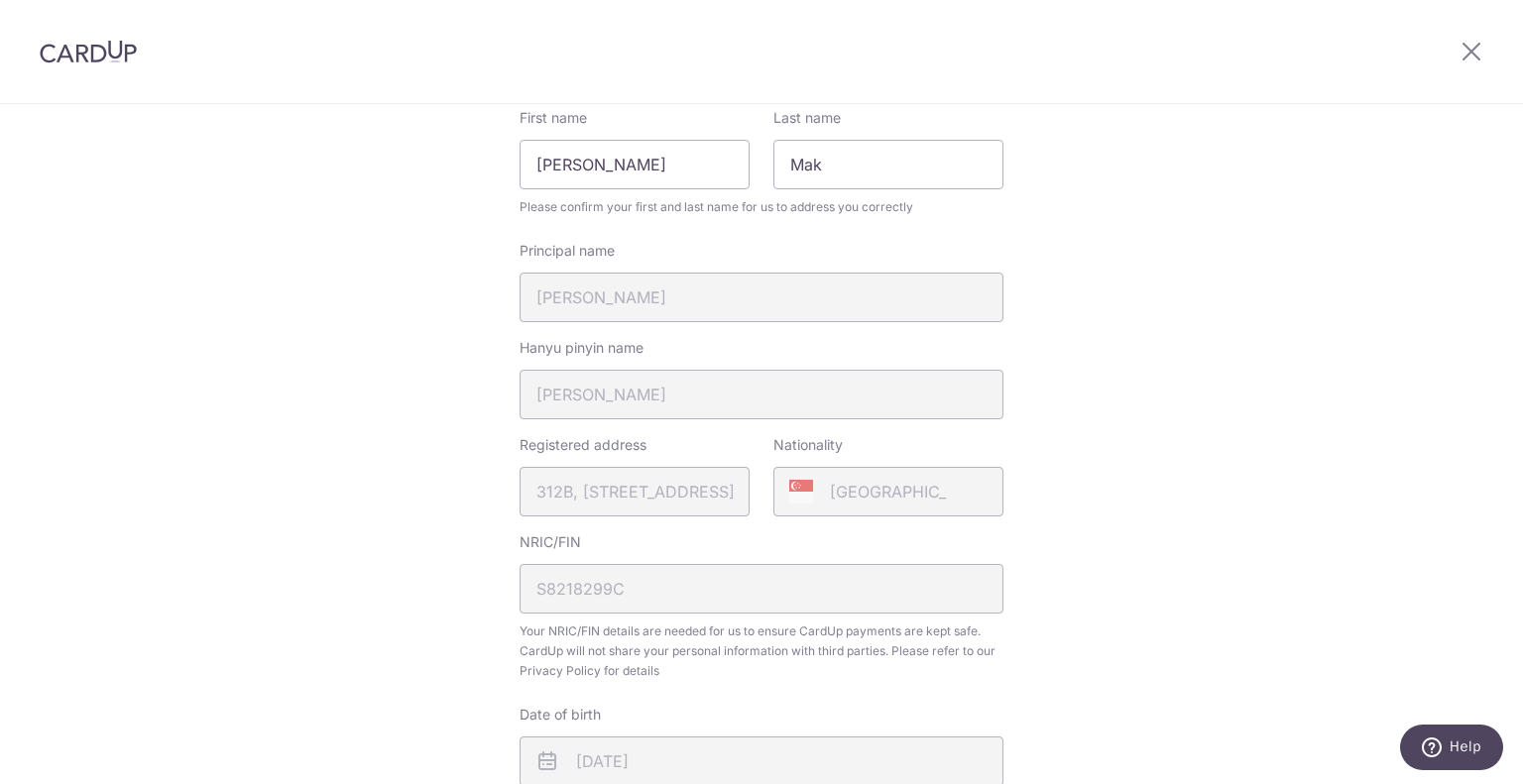 scroll, scrollTop: 0, scrollLeft: 0, axis: both 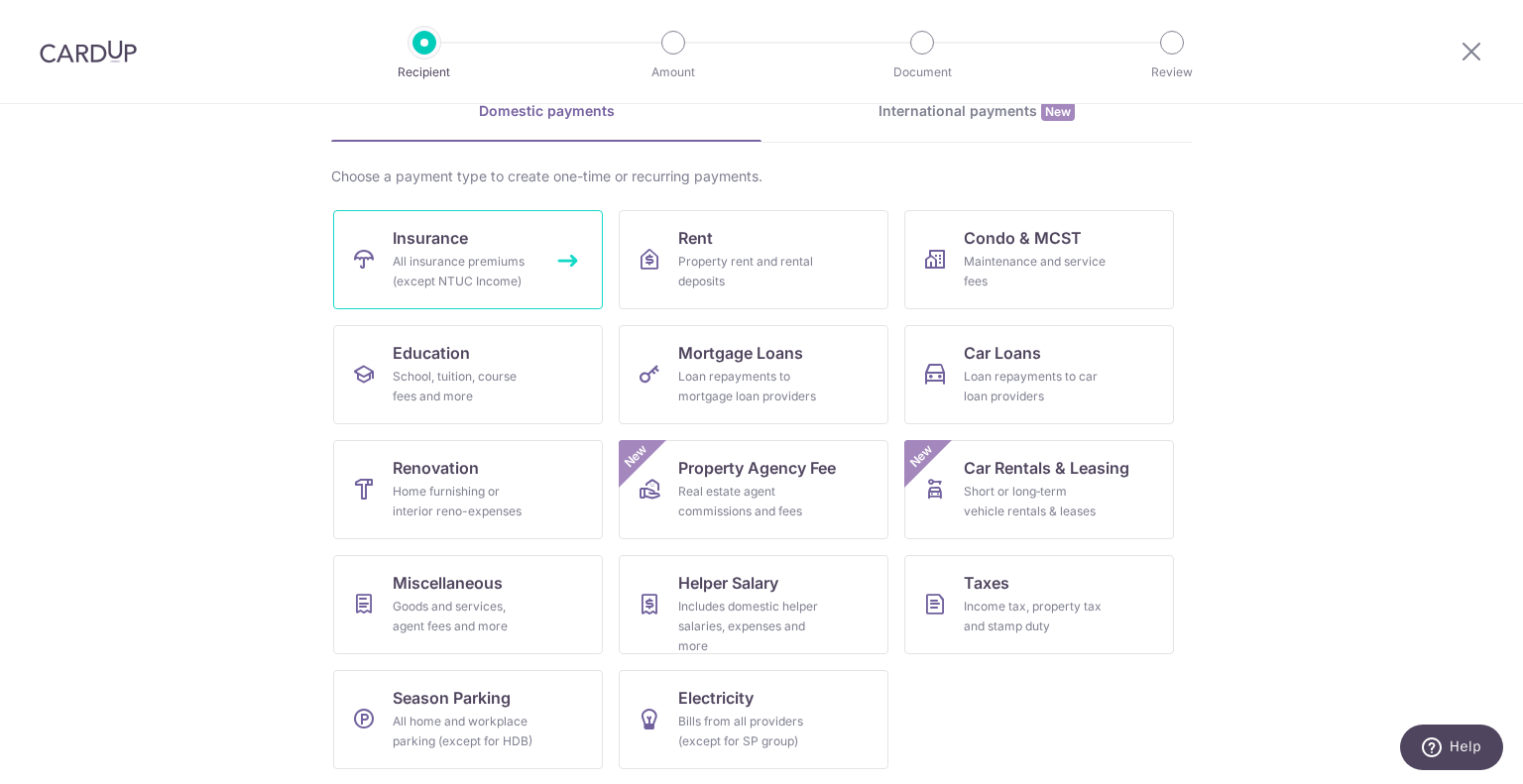 click on "All insurance premiums (except NTUC Income)" at bounding box center [464, 272] 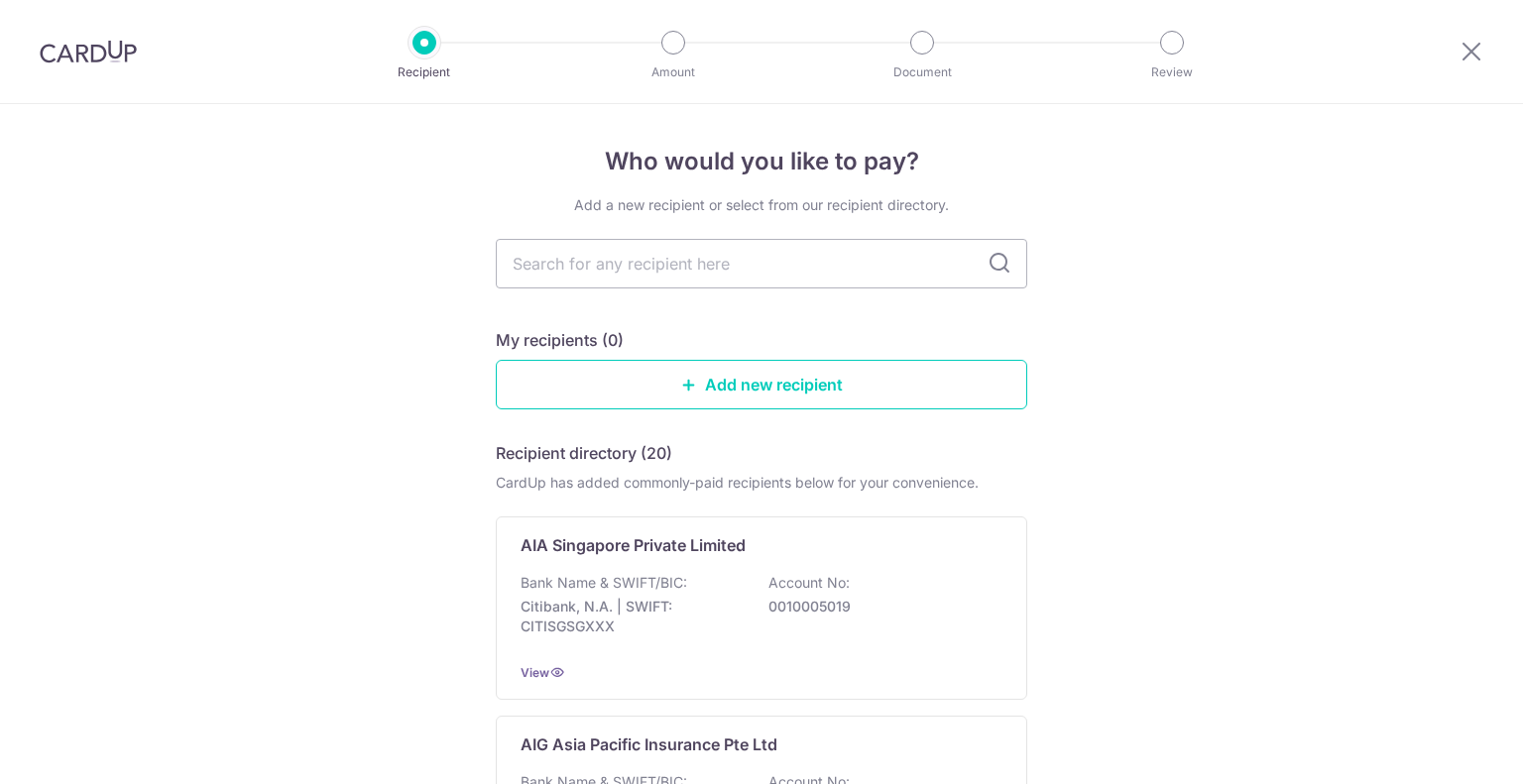 scroll, scrollTop: 0, scrollLeft: 0, axis: both 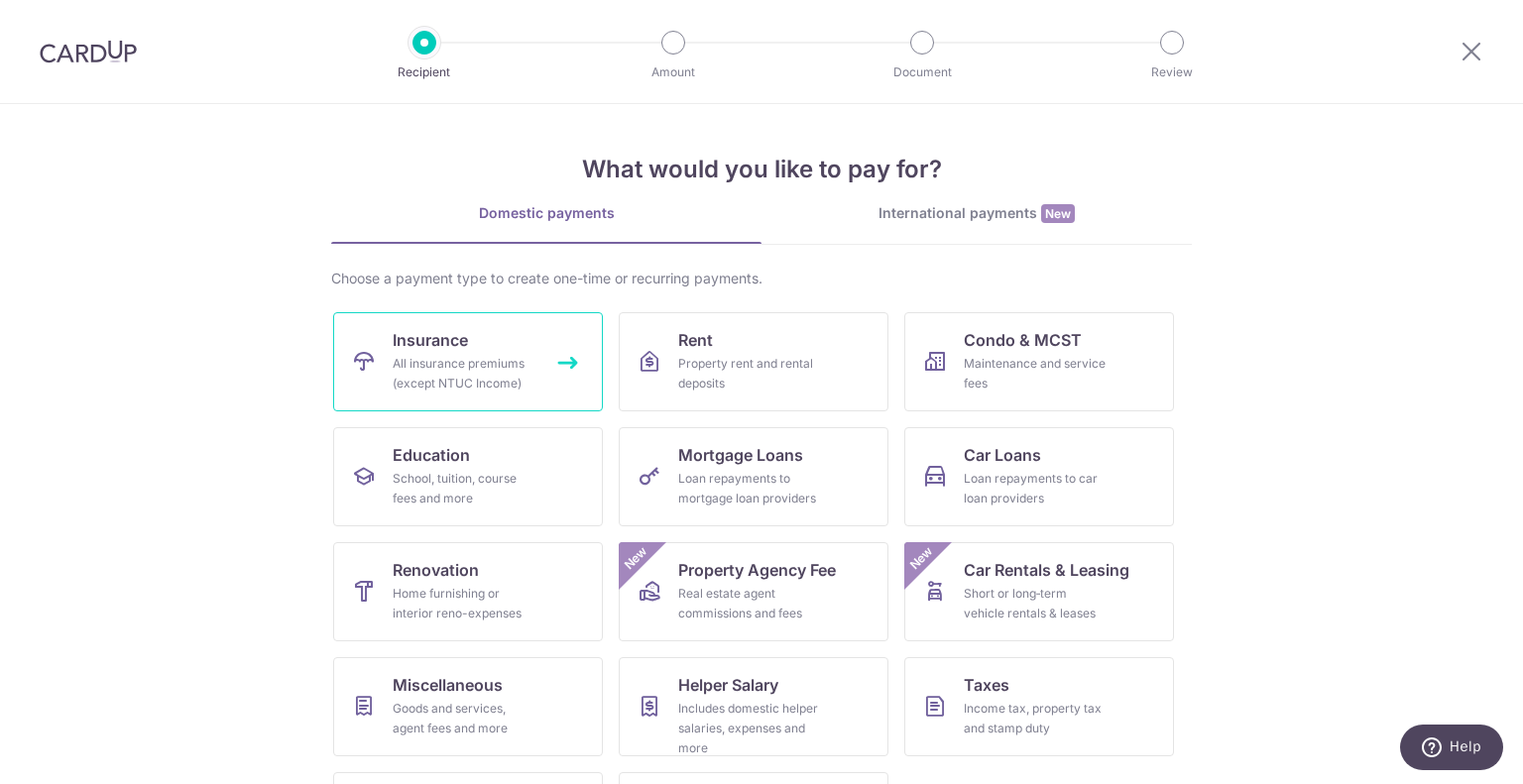 click on "All insurance premiums (except NTUC Income)" at bounding box center [464, 374] 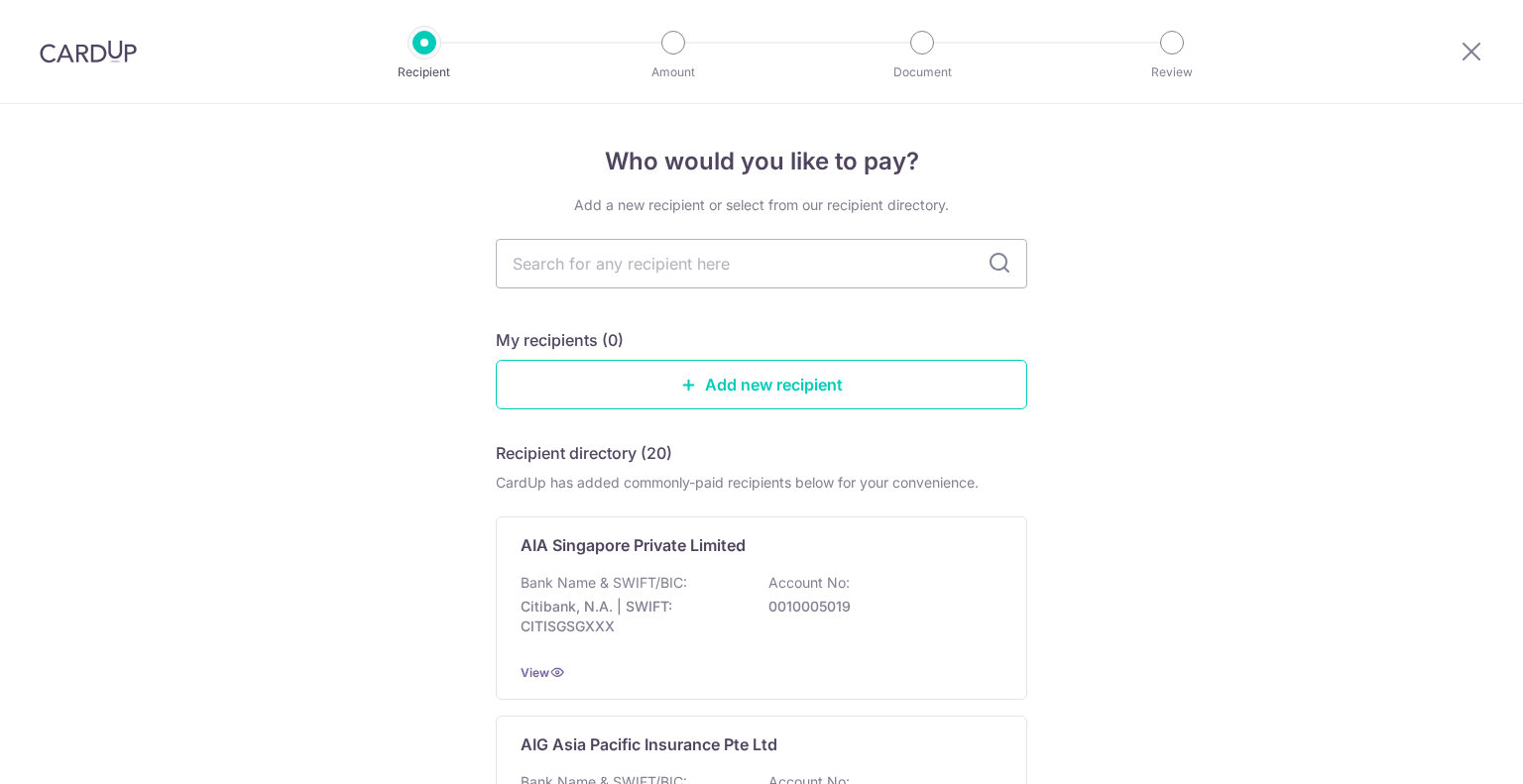 scroll, scrollTop: 0, scrollLeft: 0, axis: both 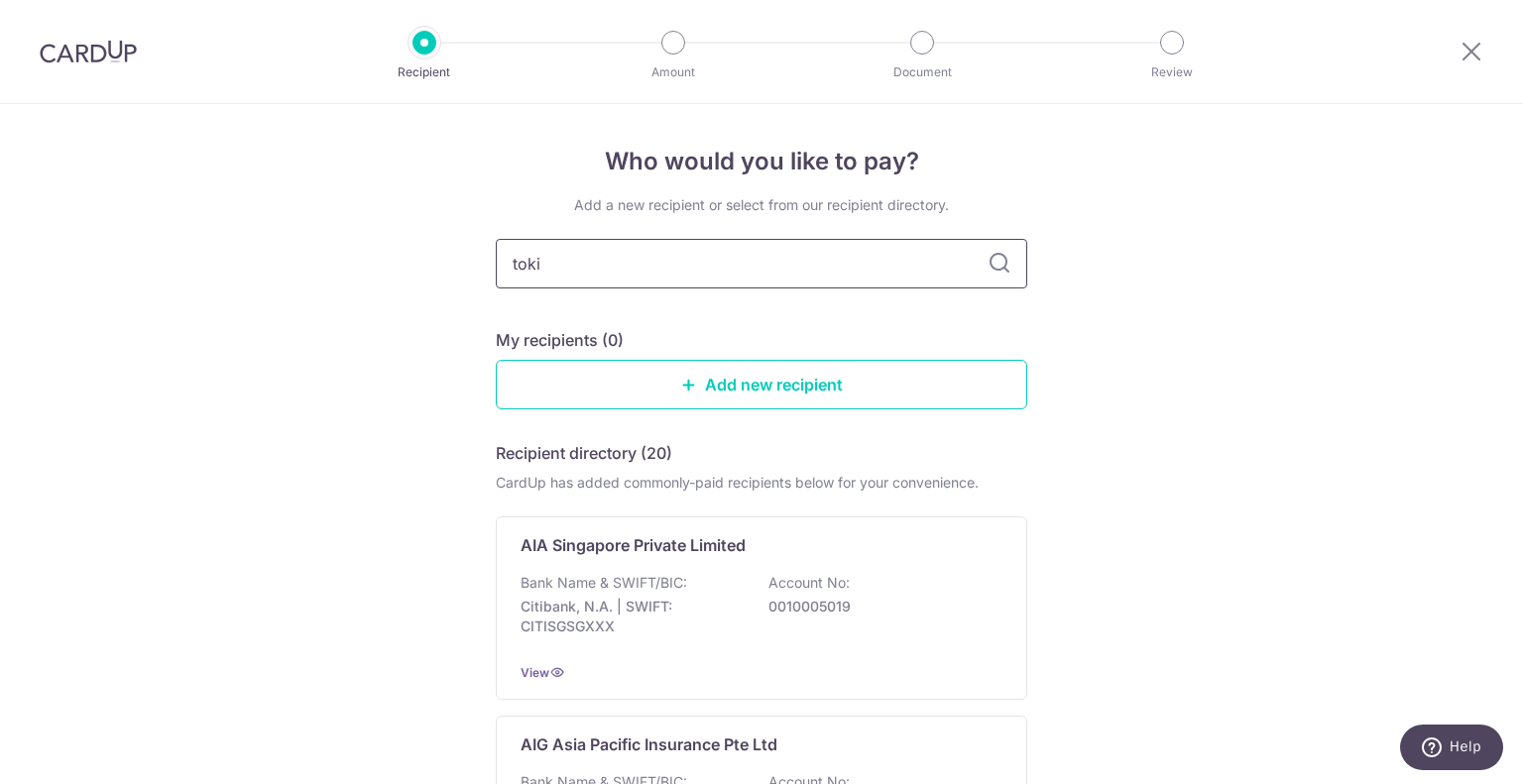 type on "tokio" 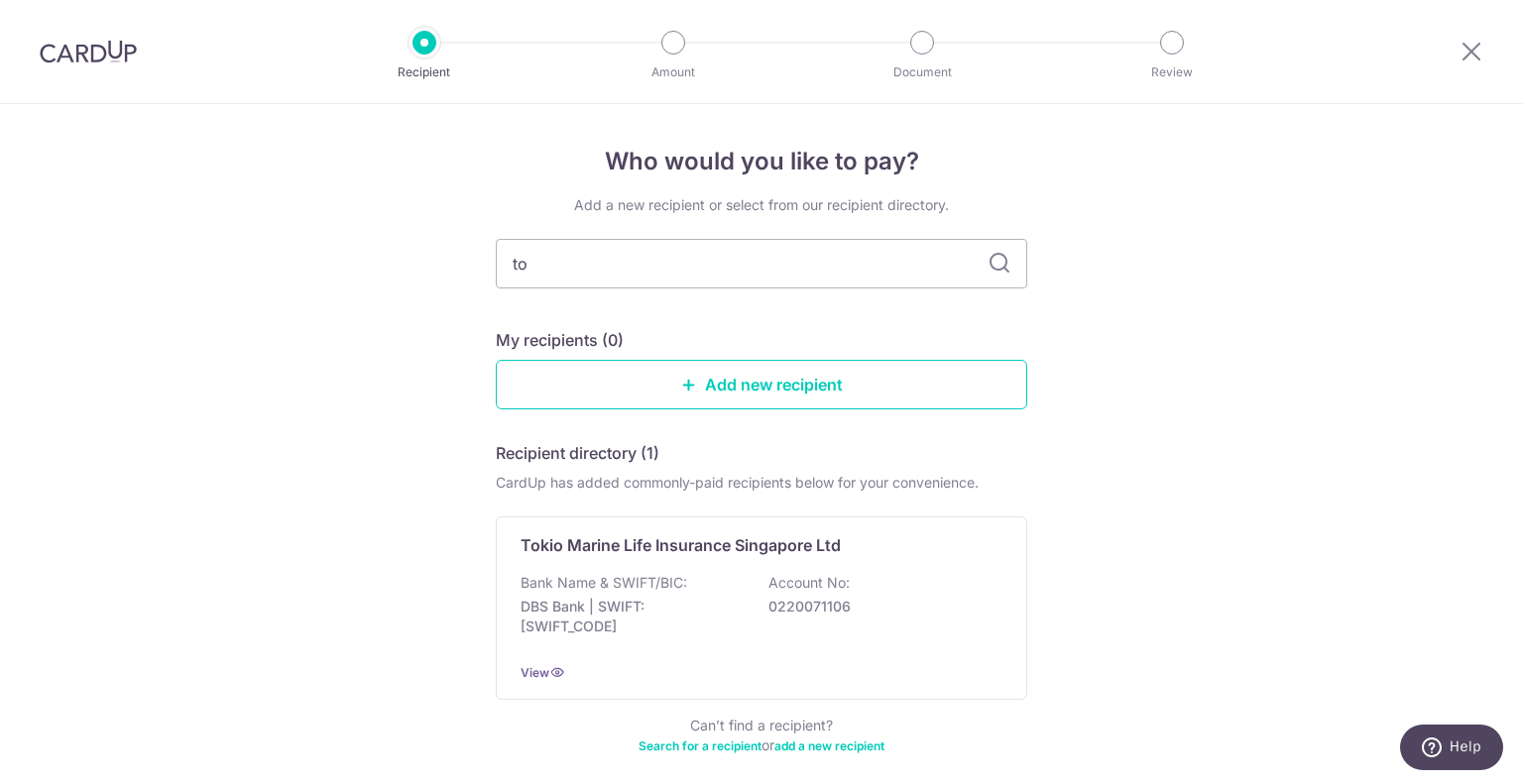type on "t" 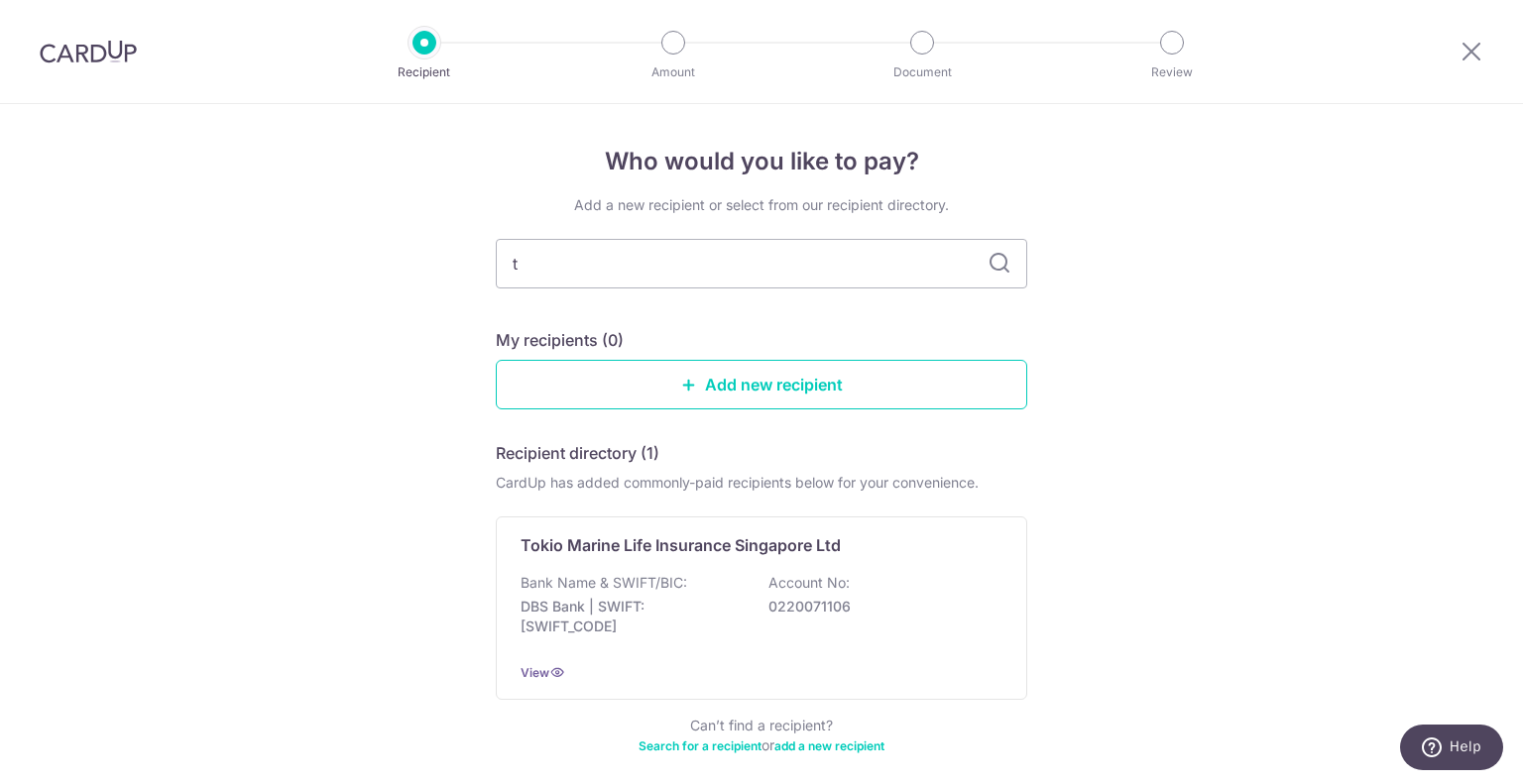 type on "to" 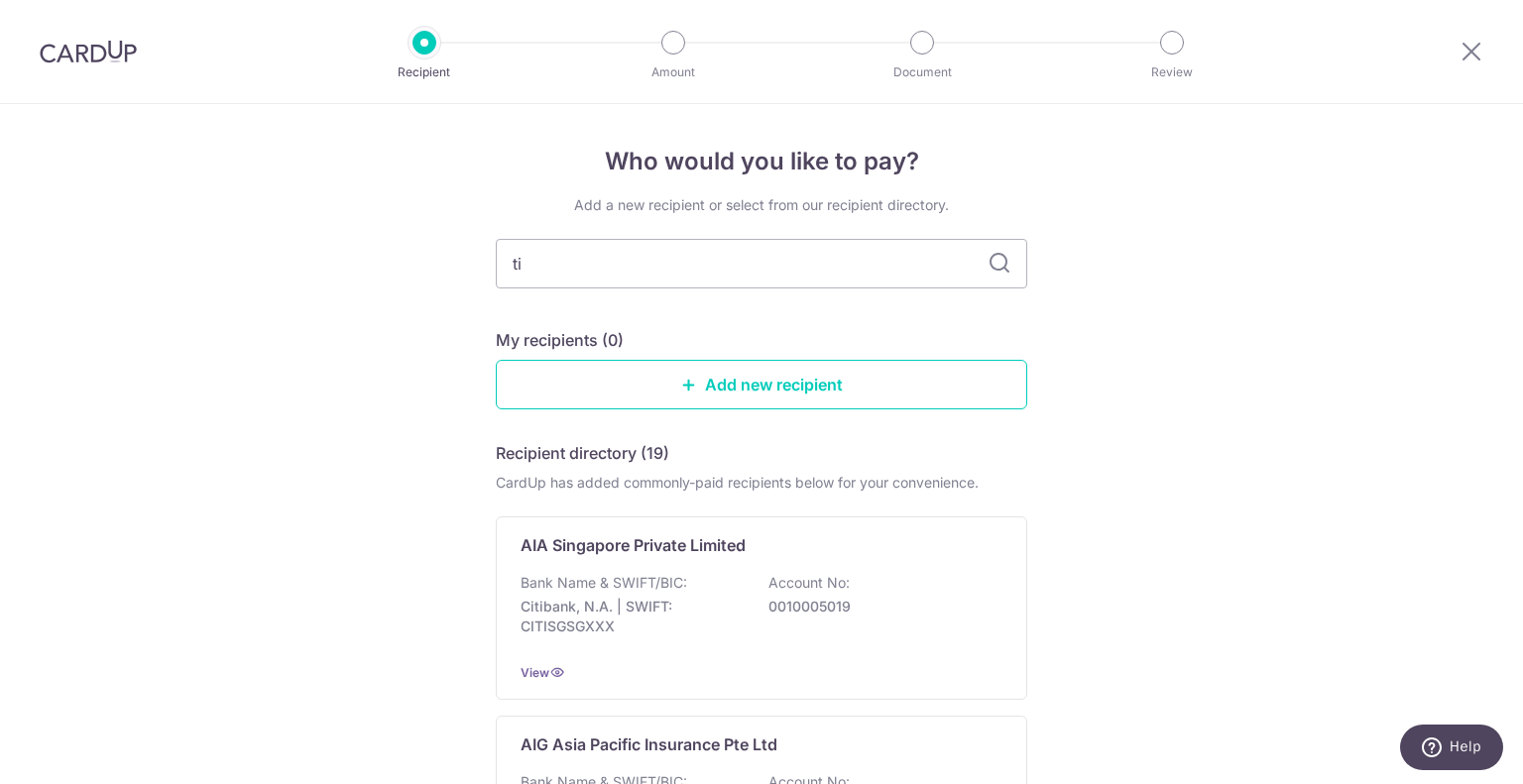 type on "tio" 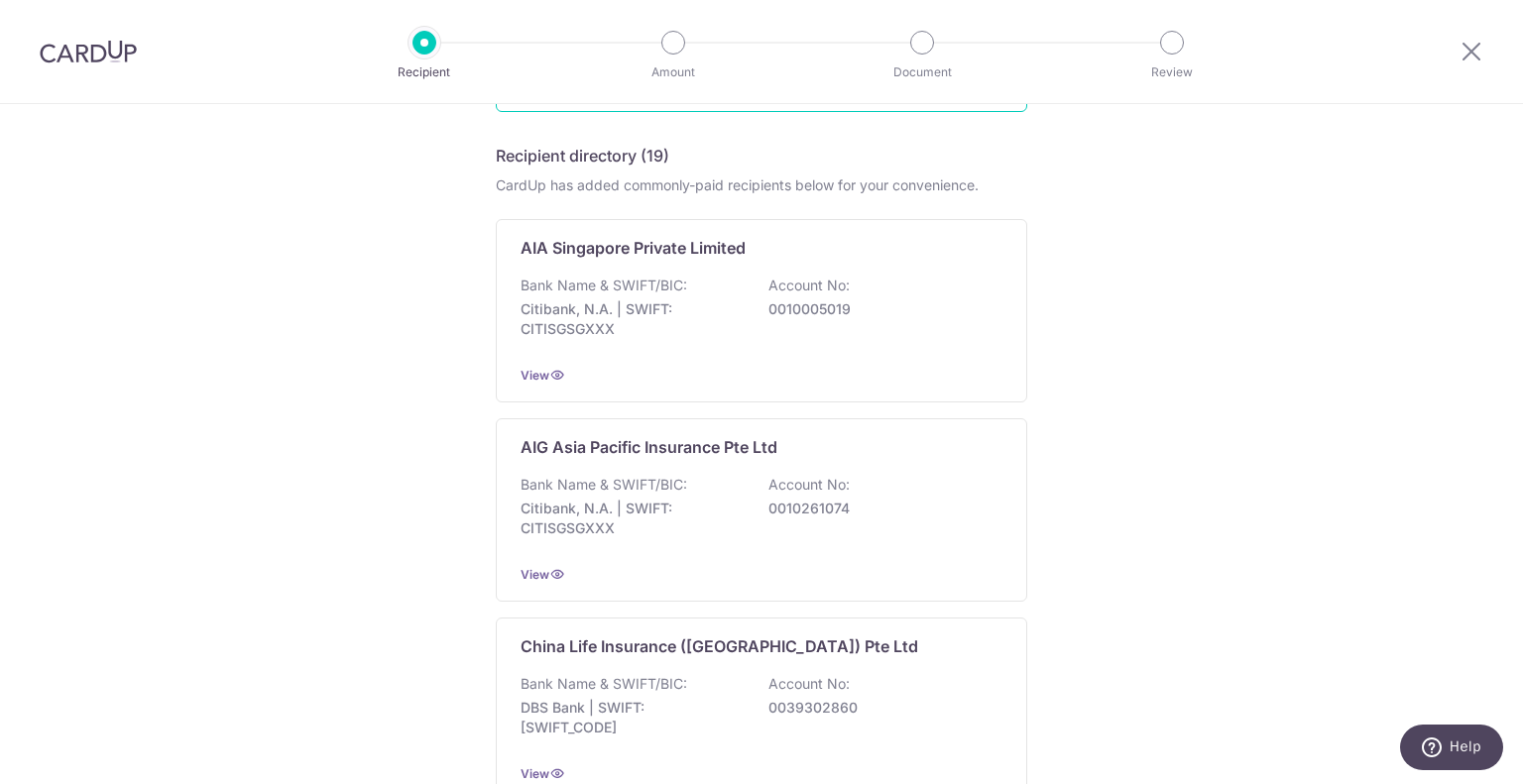 scroll, scrollTop: 0, scrollLeft: 0, axis: both 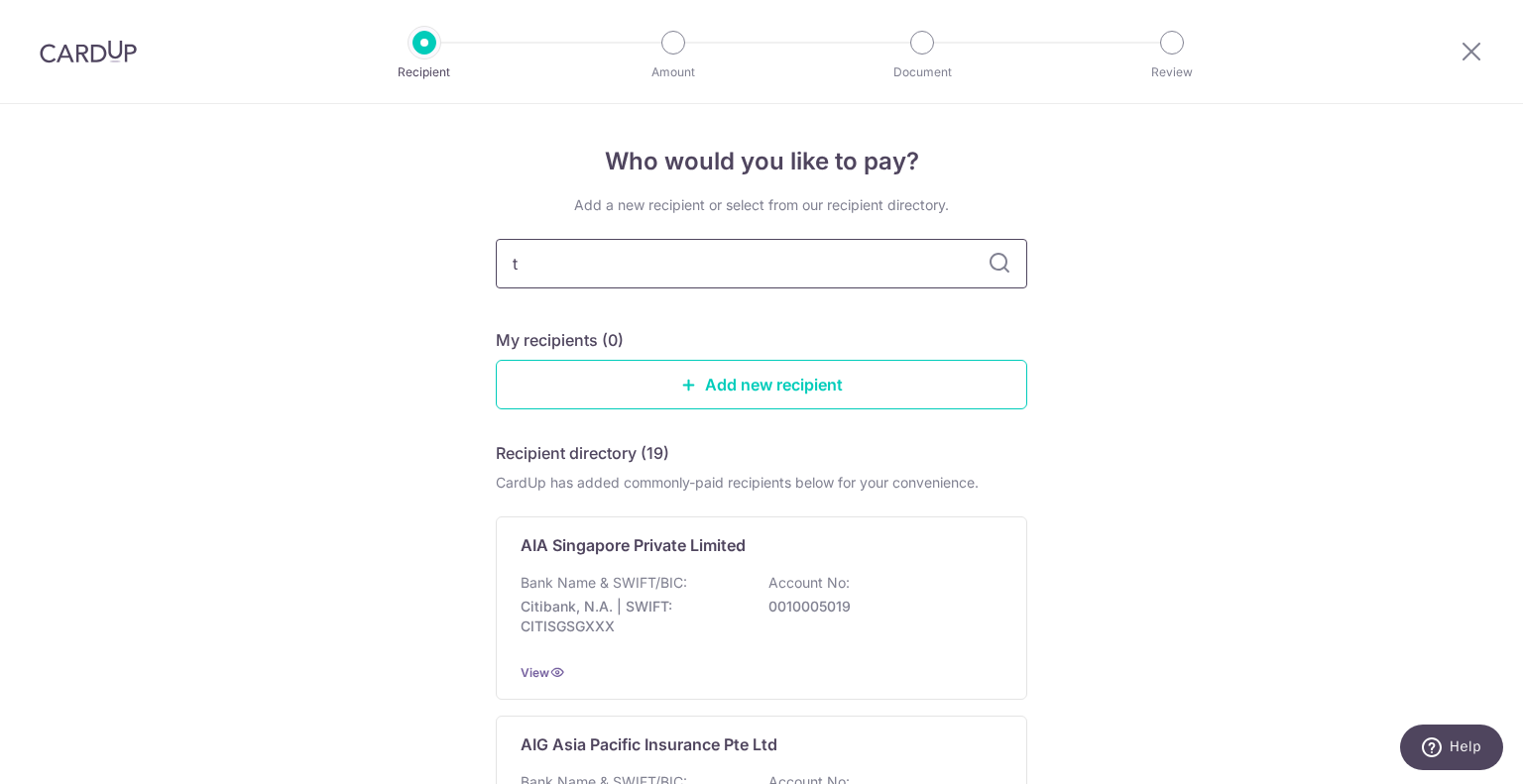 click on "t" at bounding box center (762, 264) 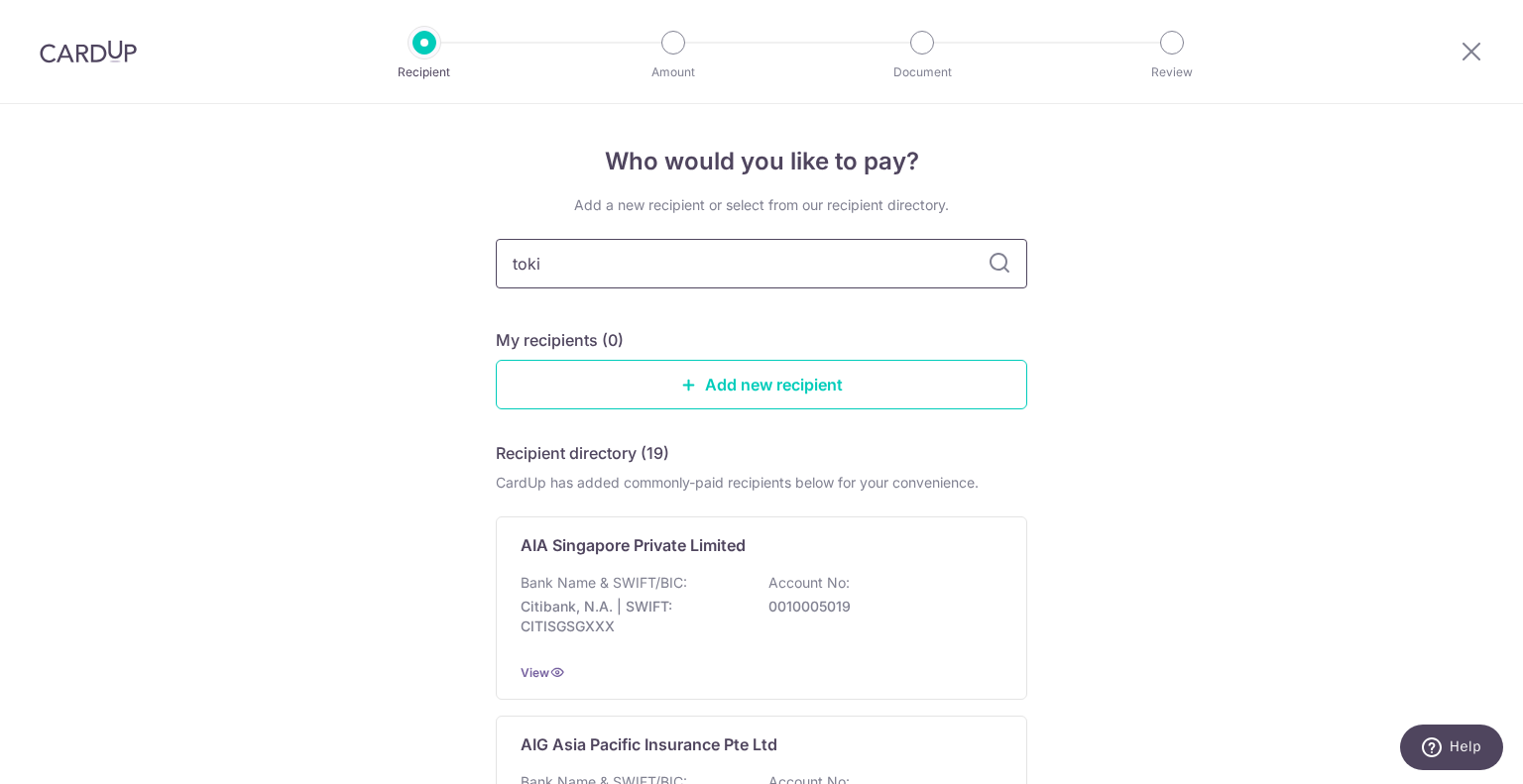 type on "[GEOGRAPHIC_DATA]" 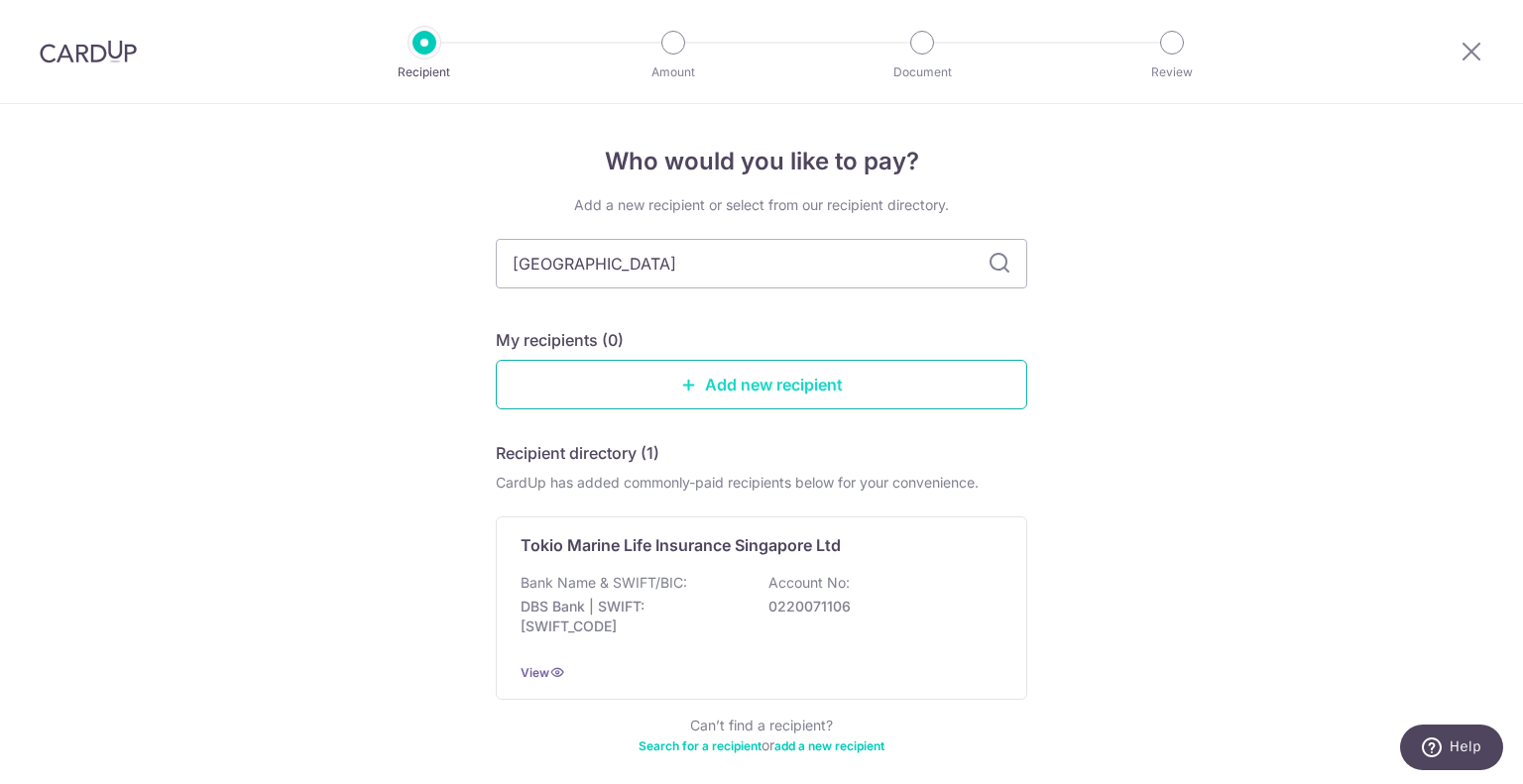 click on "Add new recipient" at bounding box center (762, 385) 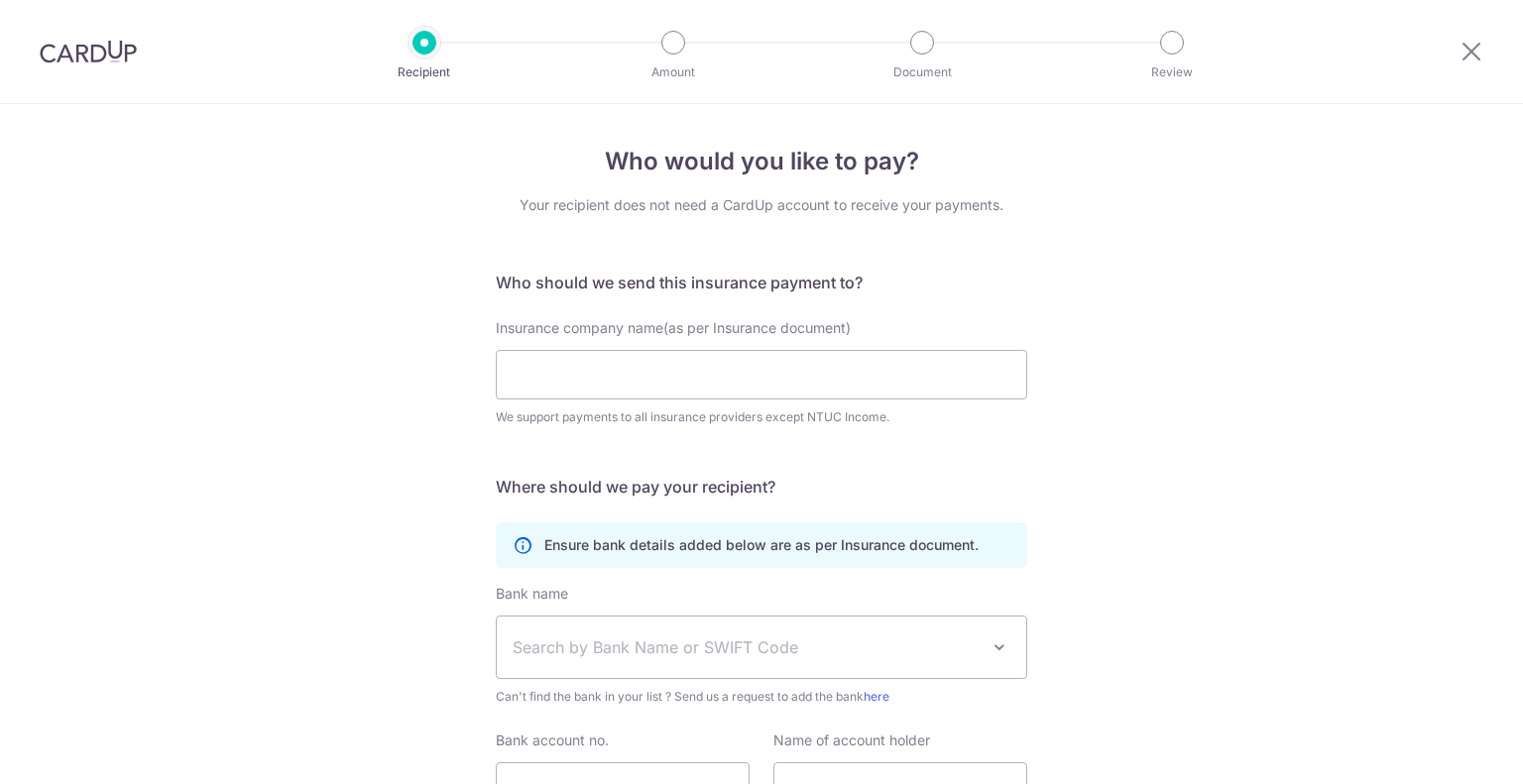 scroll, scrollTop: 0, scrollLeft: 0, axis: both 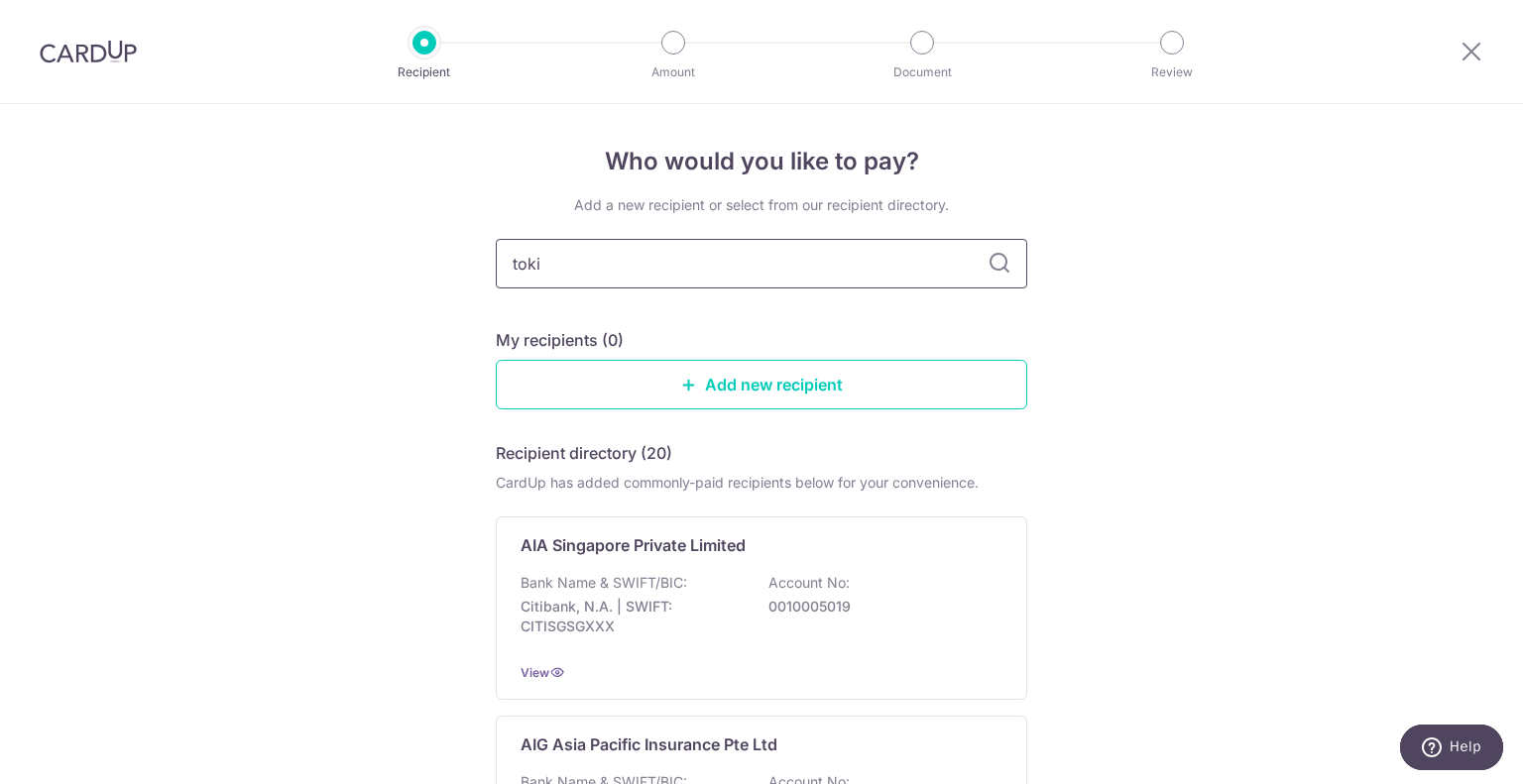 type on "tokio" 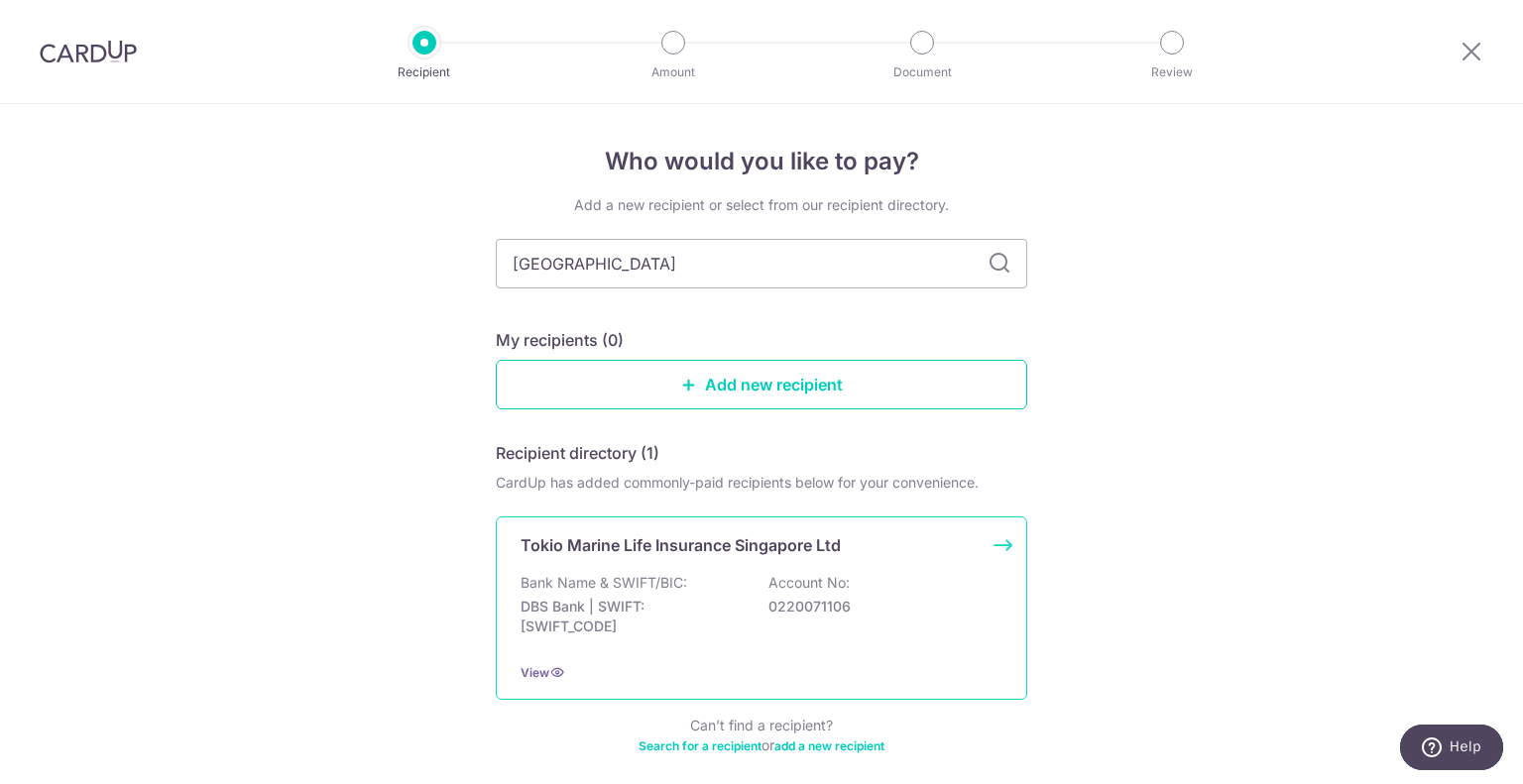 click on "Bank Name & SWIFT/BIC:
DBS Bank | SWIFT: DBSSSGSGXXX
Account No:
0220071106" at bounding box center [762, 610] 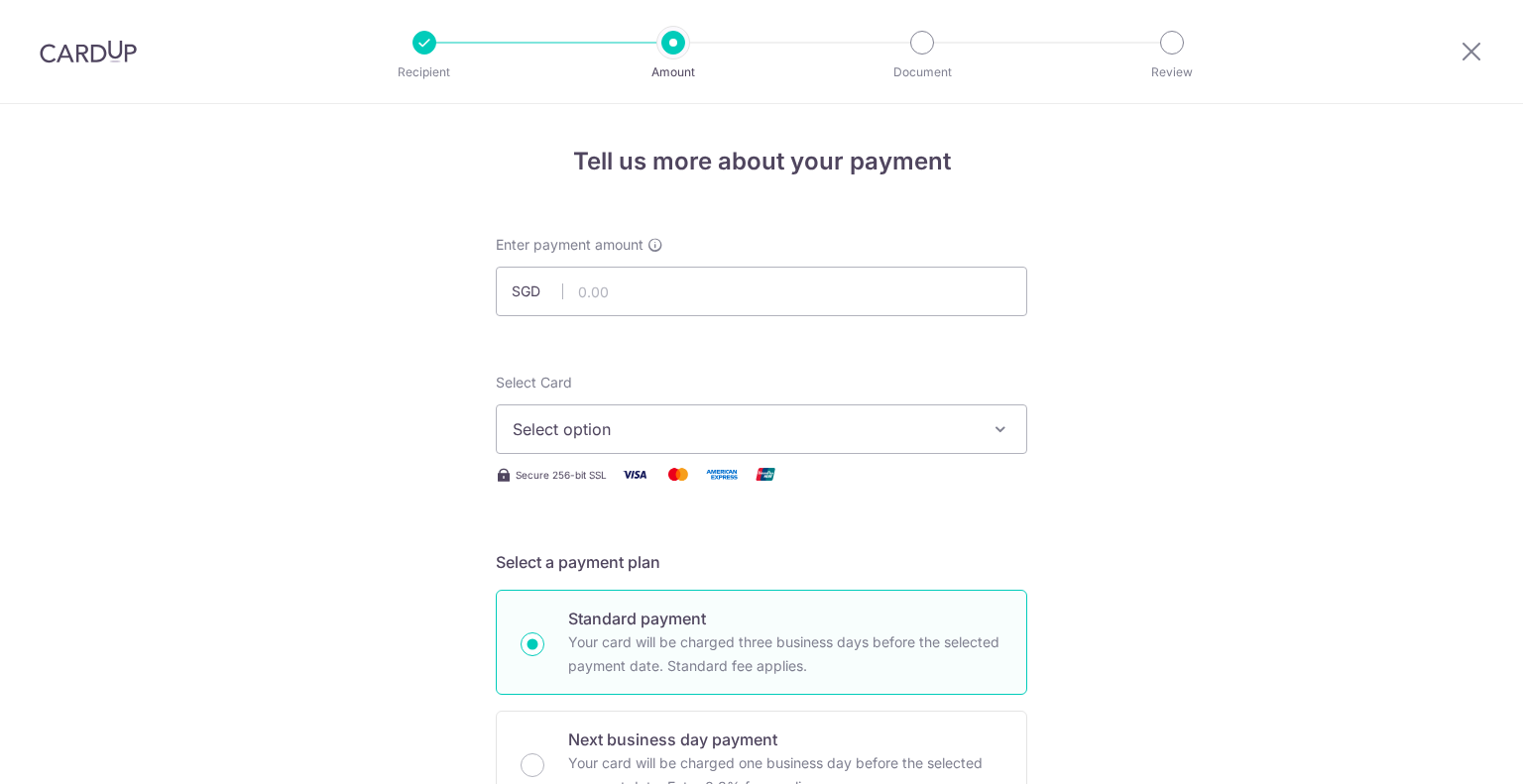scroll, scrollTop: 0, scrollLeft: 0, axis: both 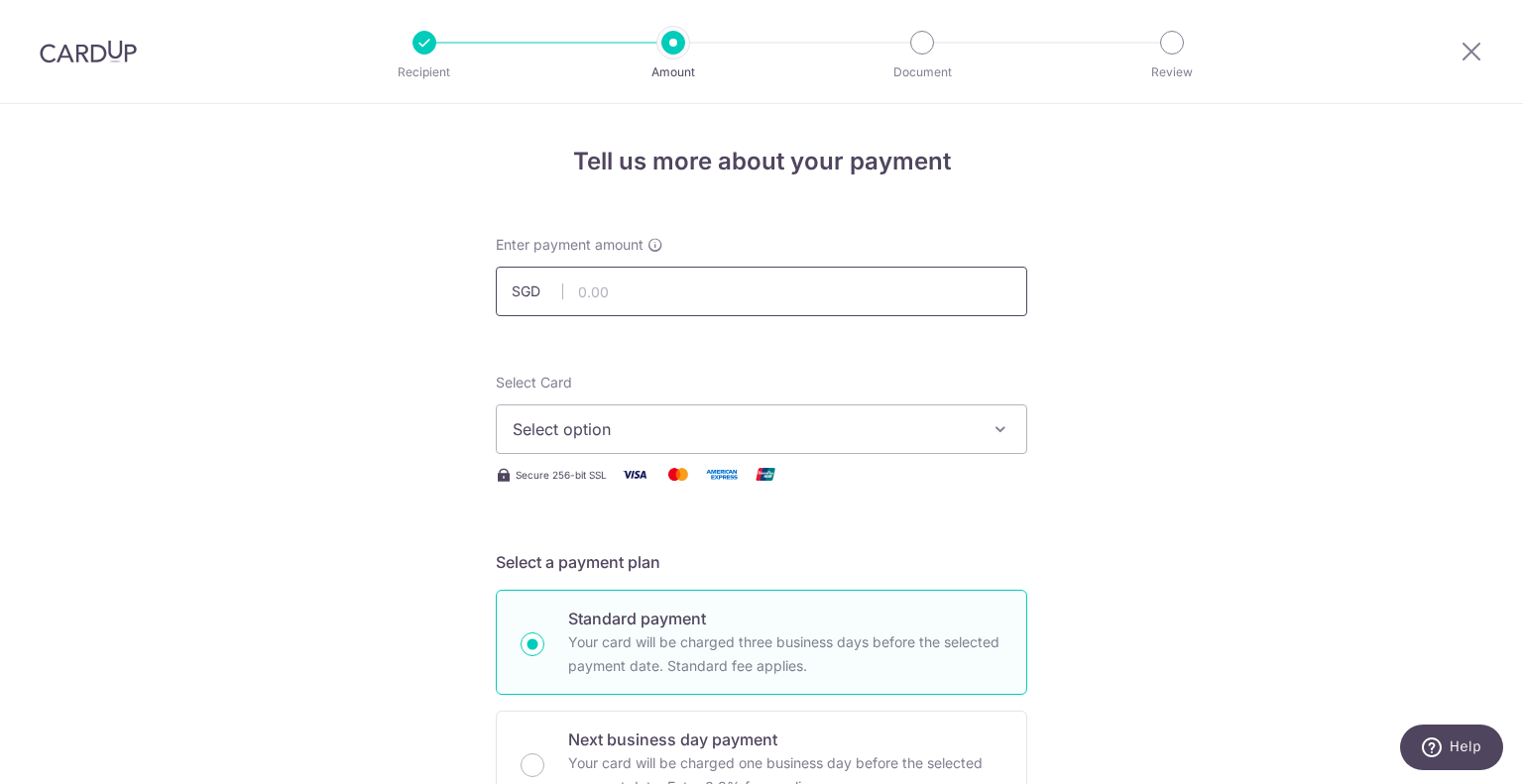 click at bounding box center (762, 291) 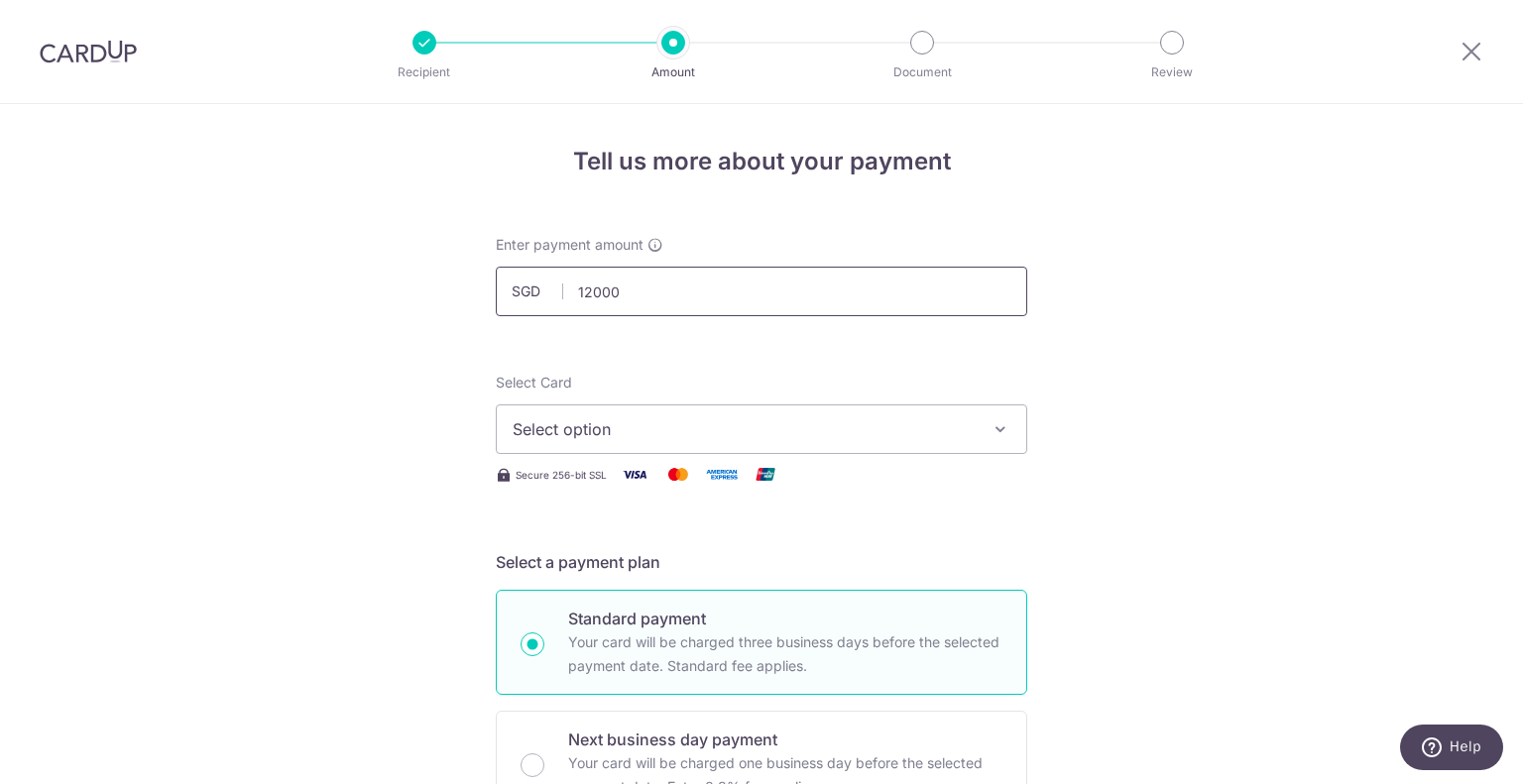 type on "12,000.00" 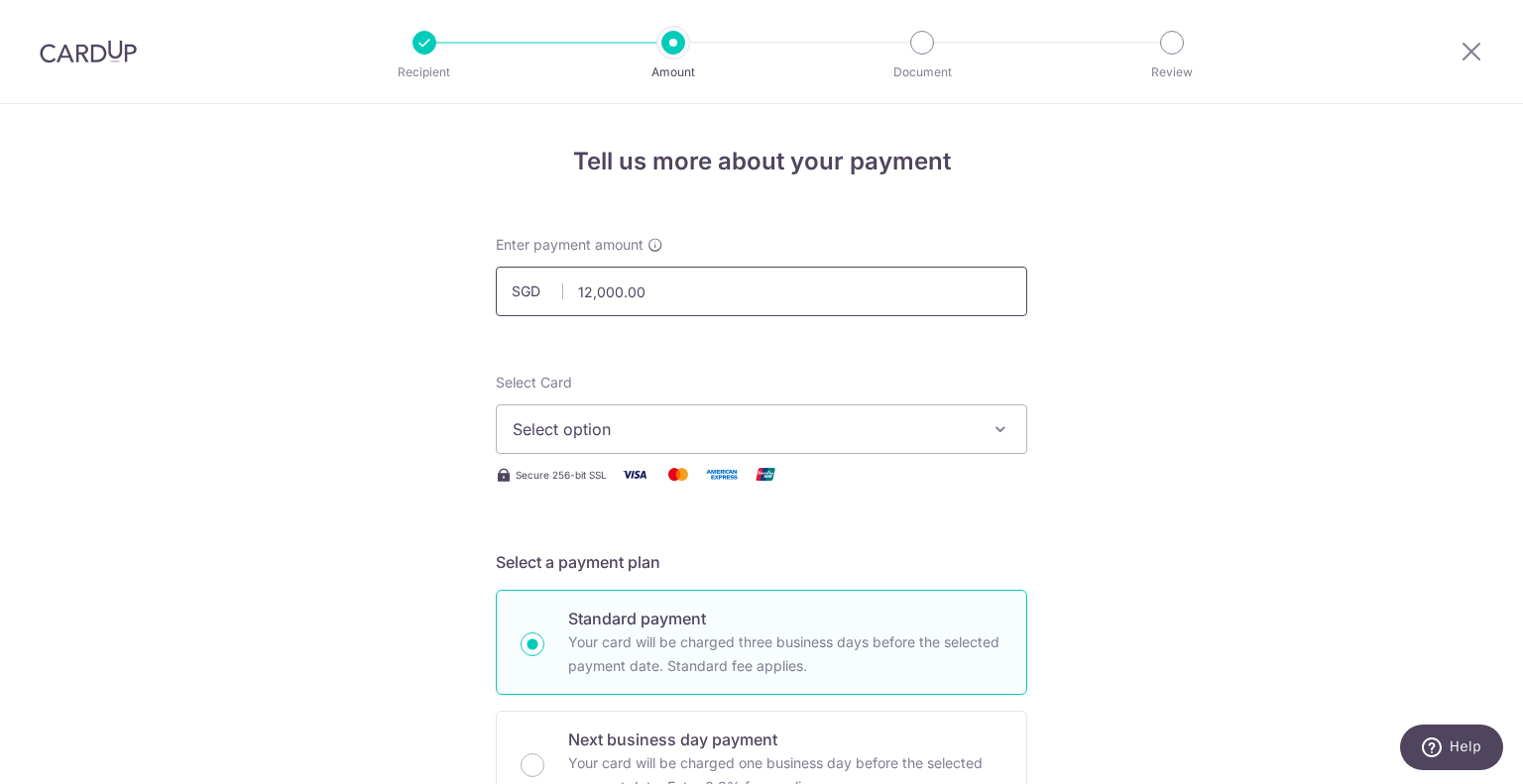 type 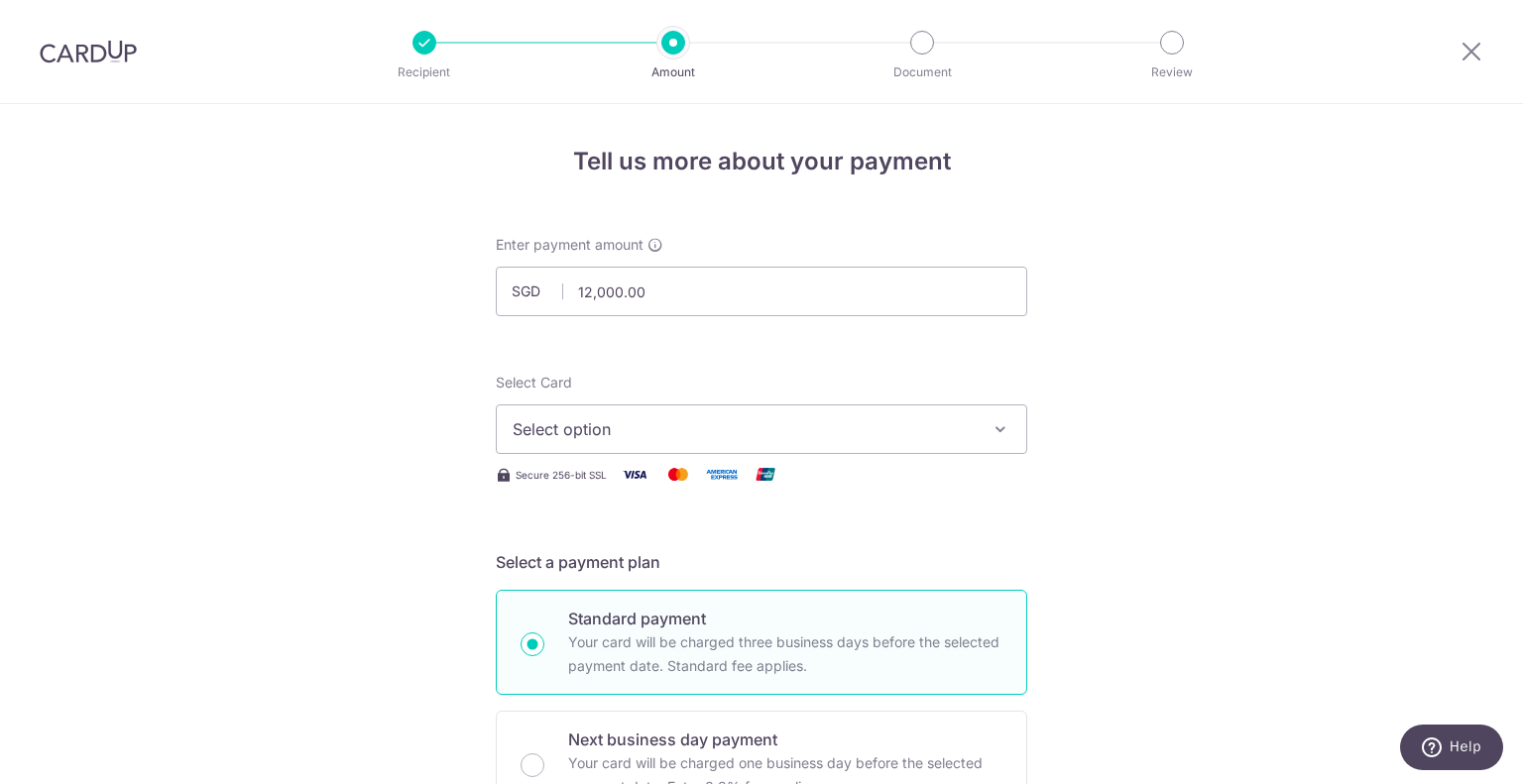 click on "Select option" at bounding box center (744, 429) 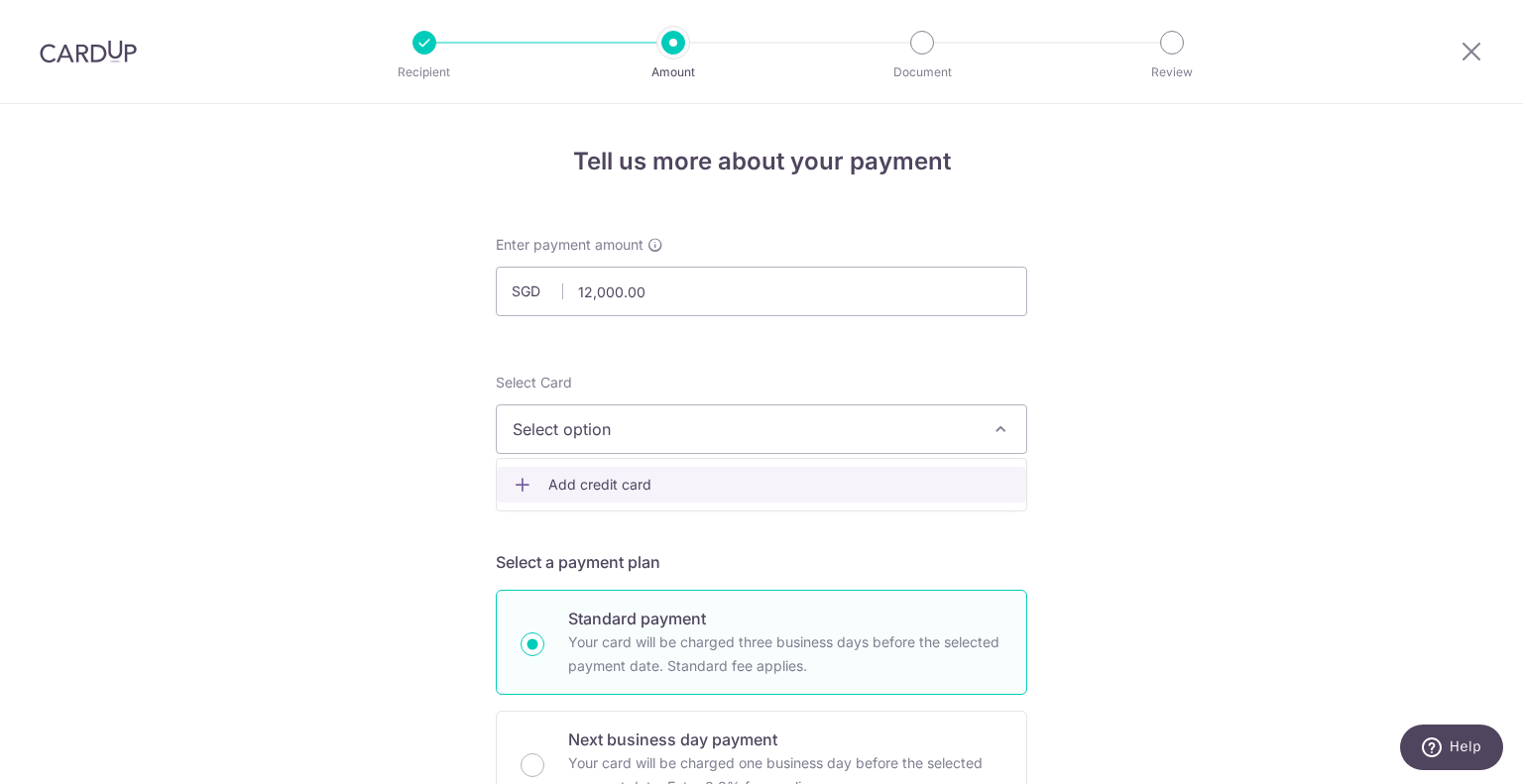 click on "Add credit card" at bounding box center [779, 485] 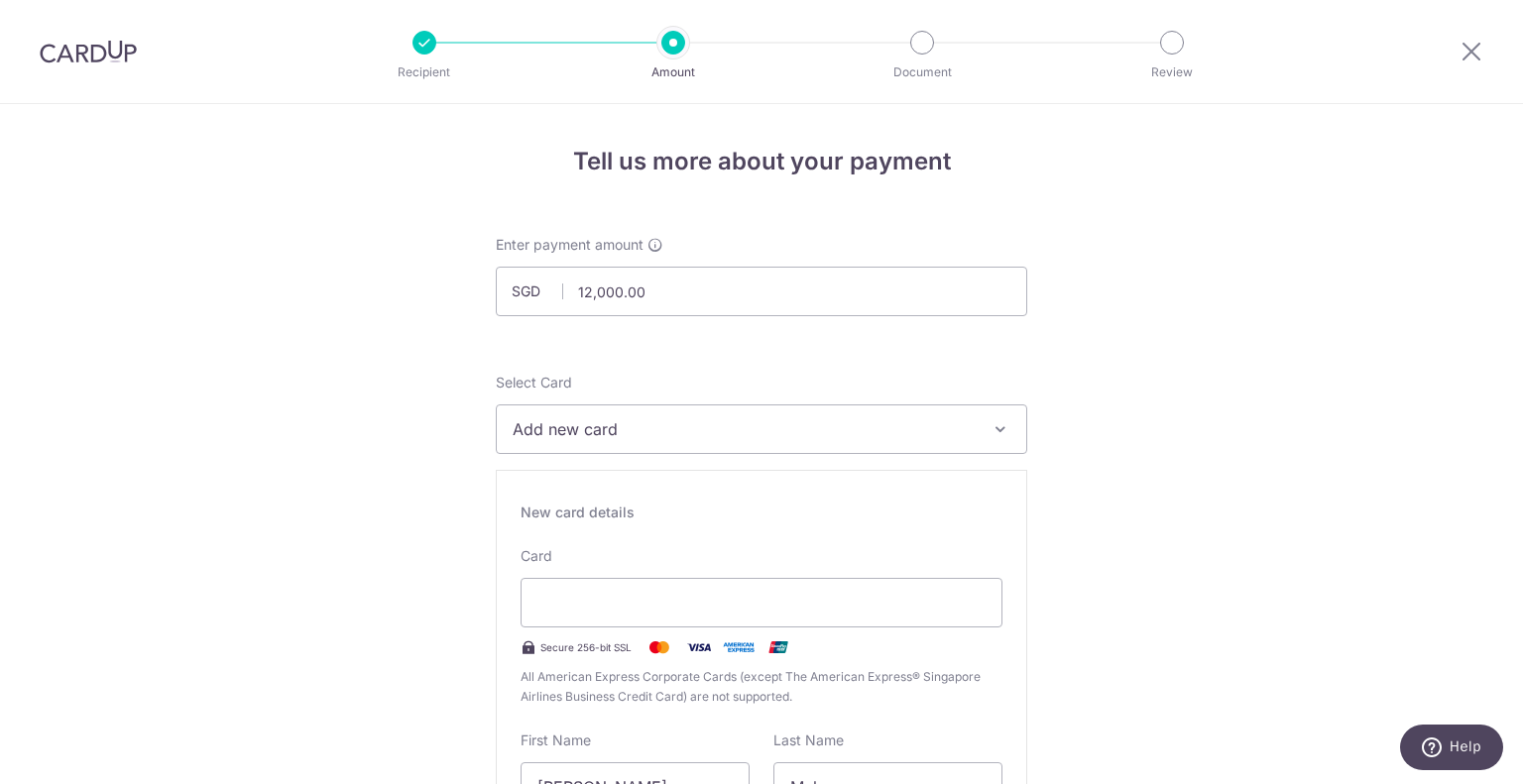 scroll, scrollTop: 297, scrollLeft: 0, axis: vertical 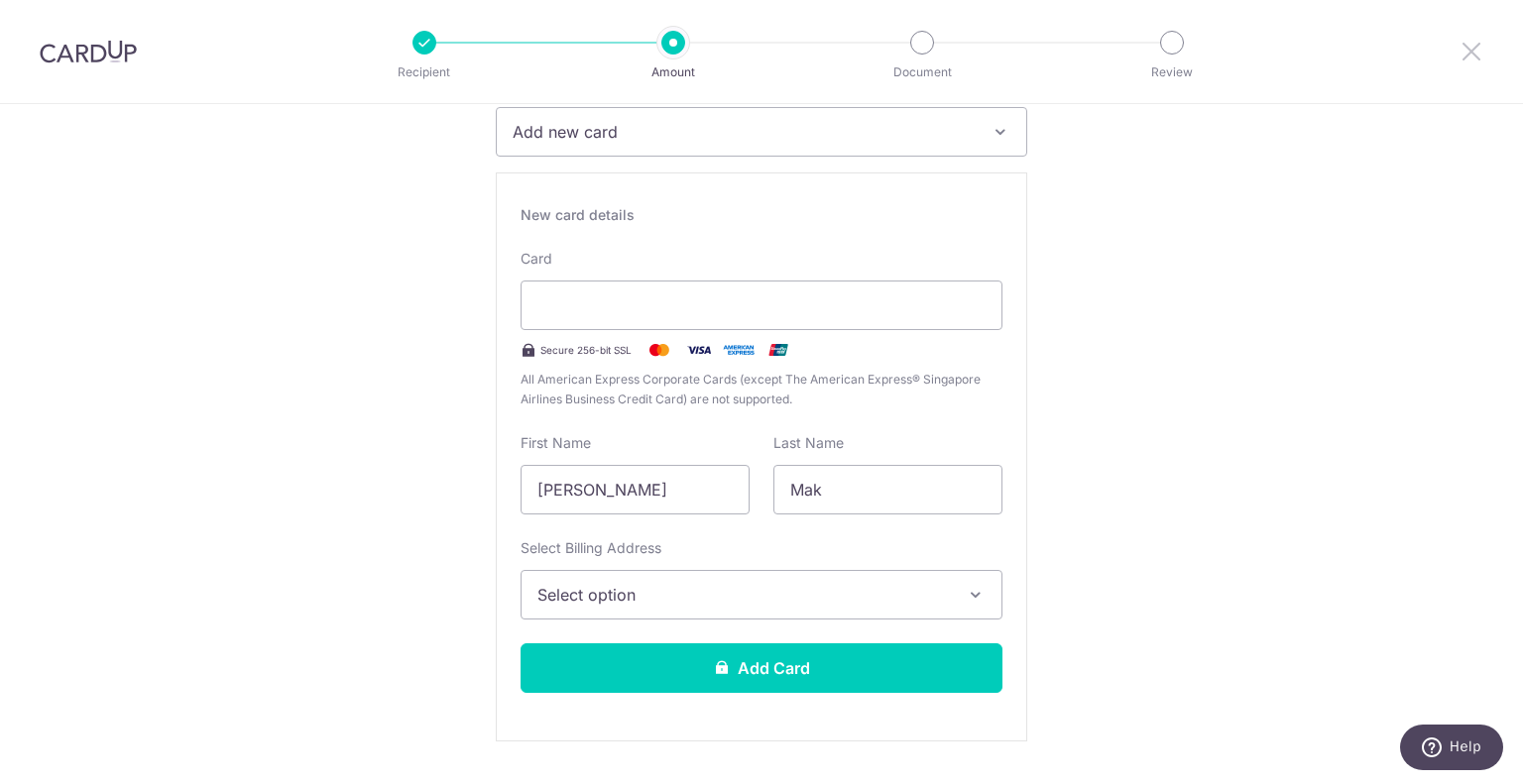 click at bounding box center (1471, 51) 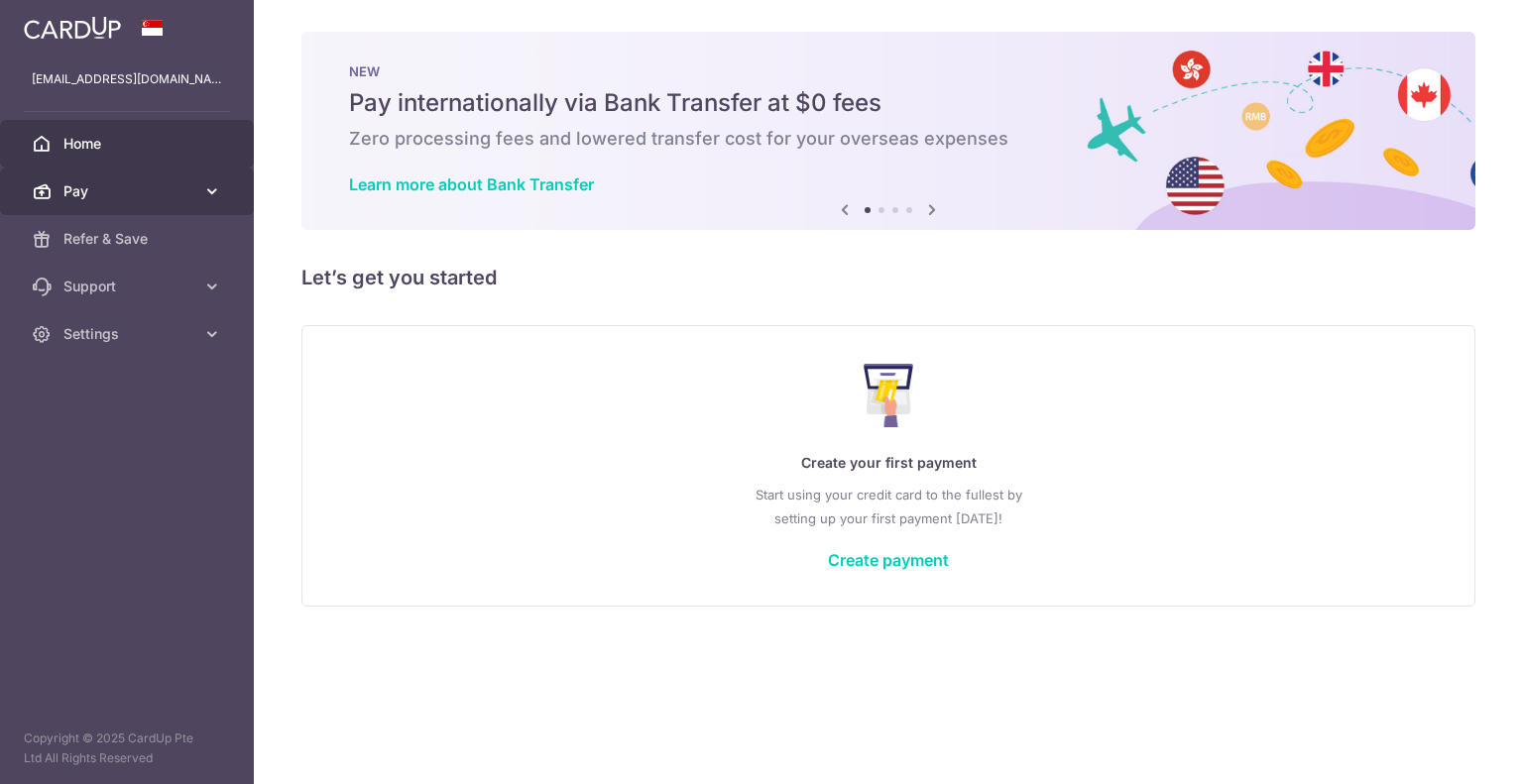 click on "Pay" at bounding box center [129, 191] 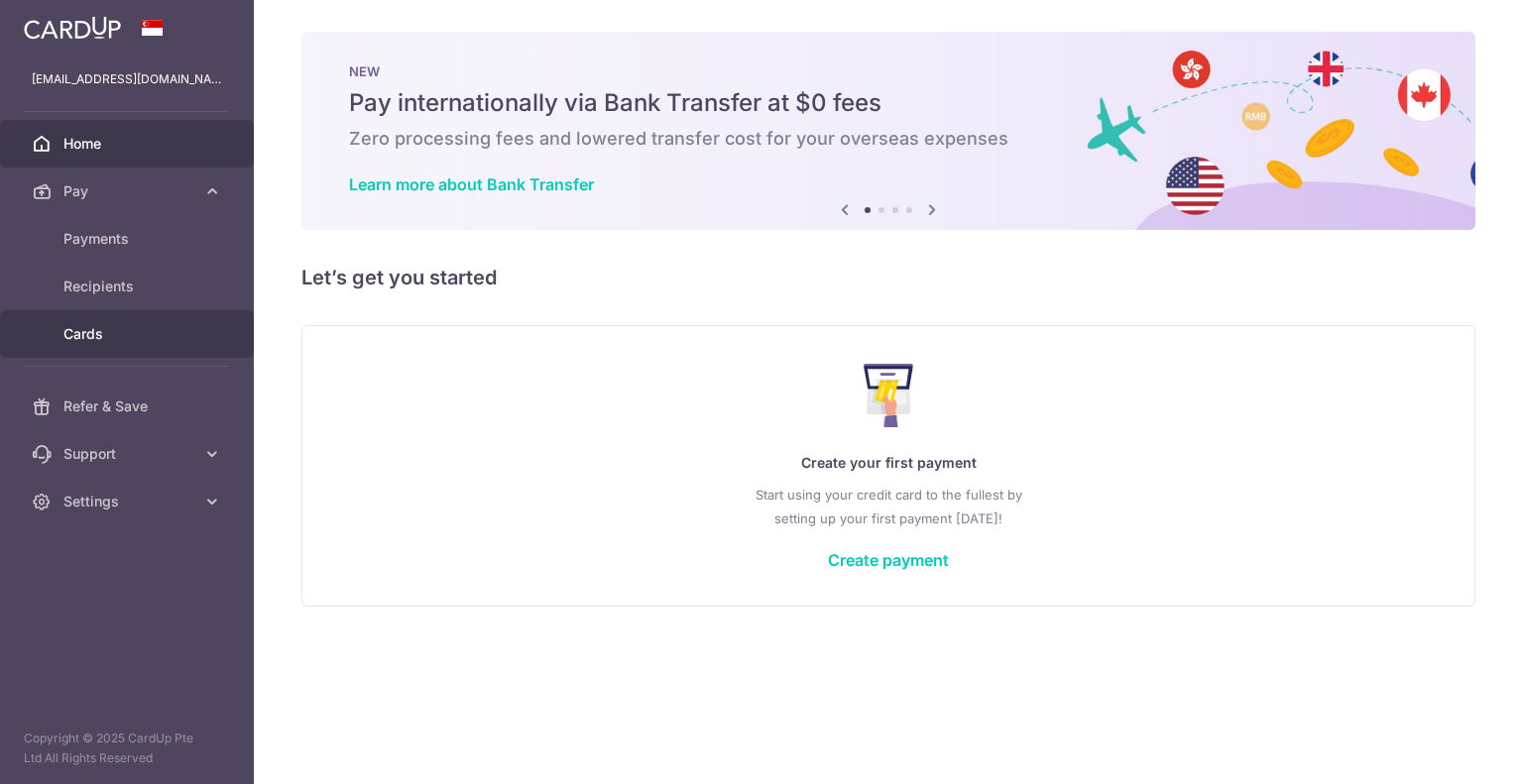 click on "Cards" at bounding box center (129, 334) 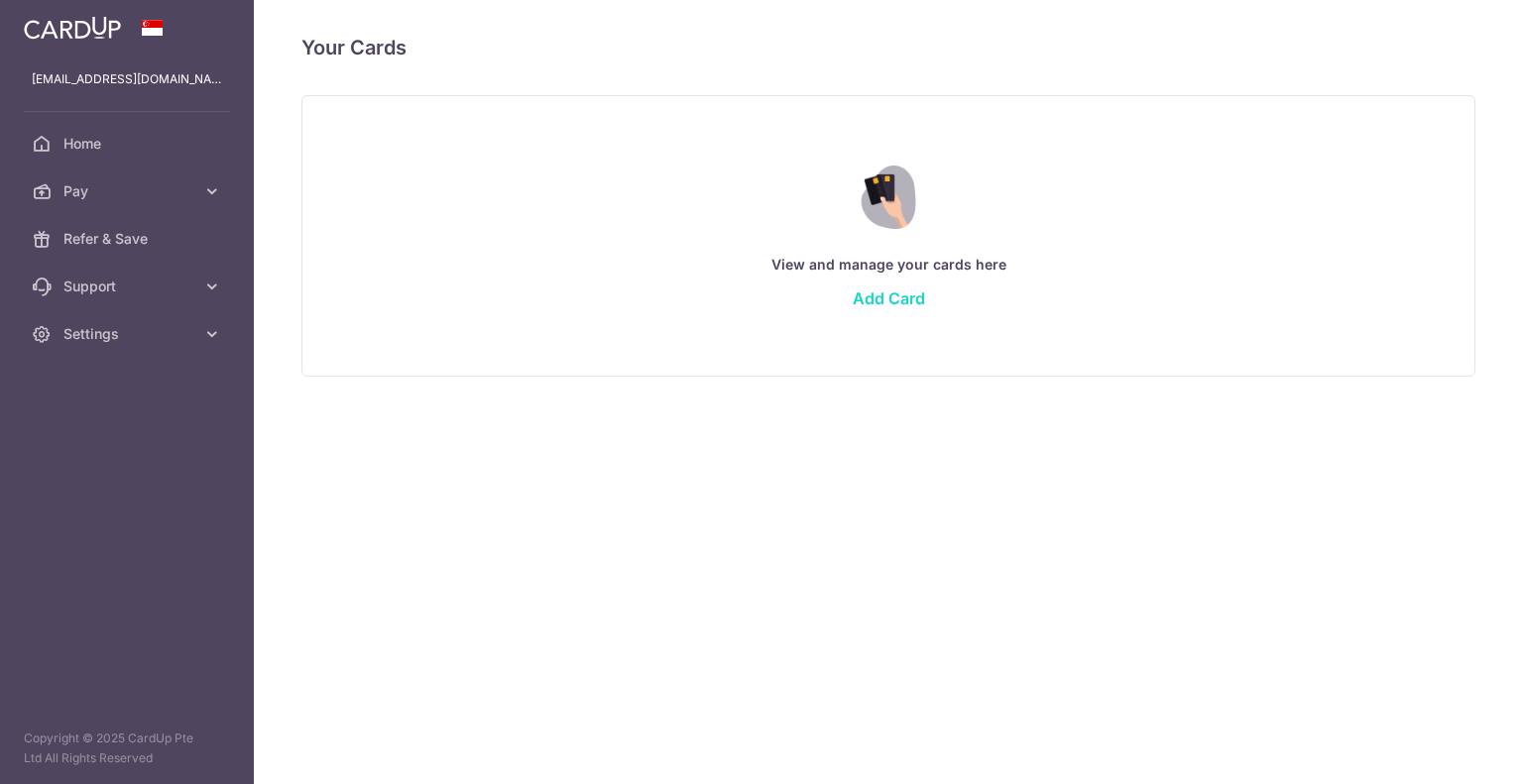 click on "Add Card" at bounding box center [888, 298] 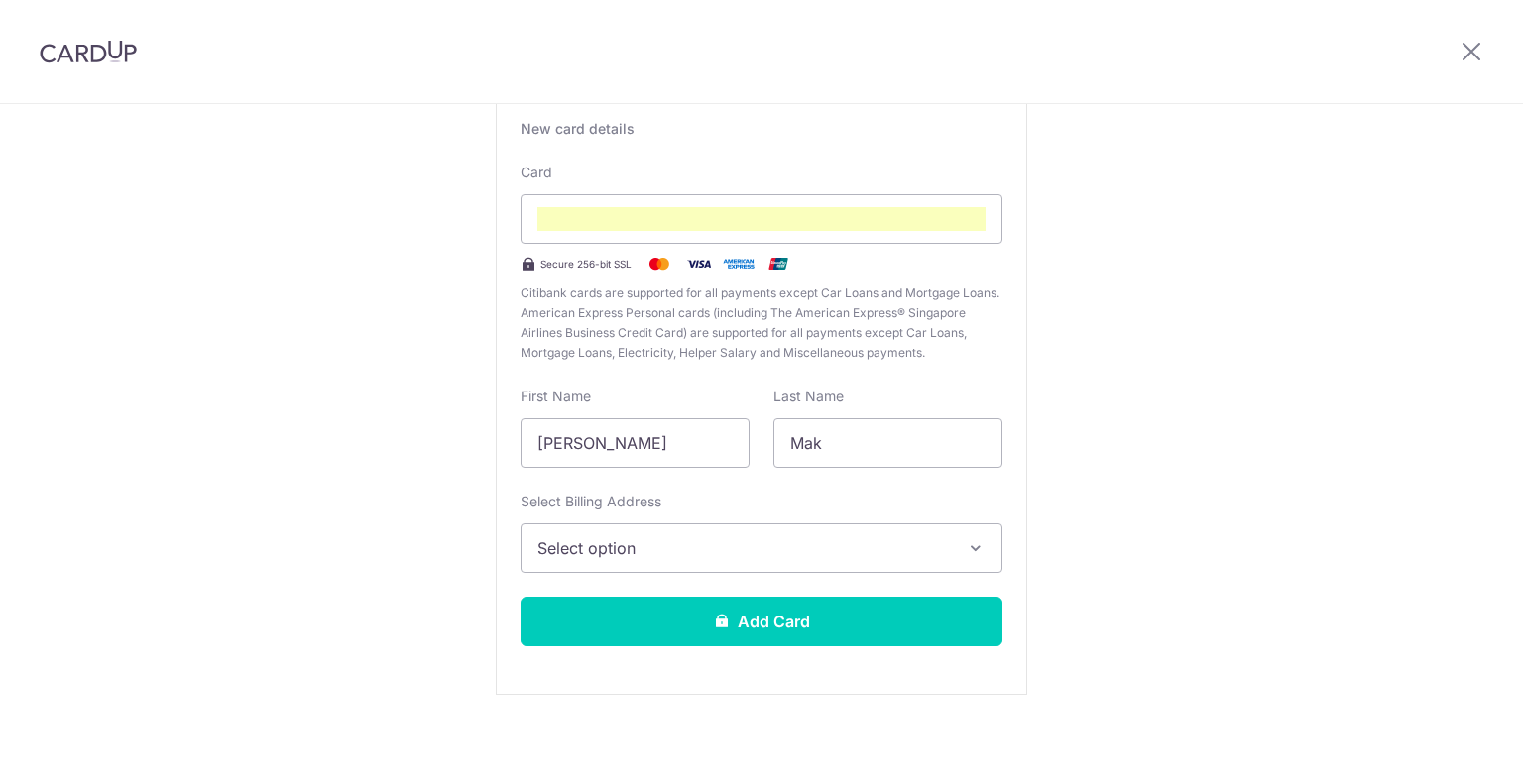 scroll, scrollTop: 151, scrollLeft: 0, axis: vertical 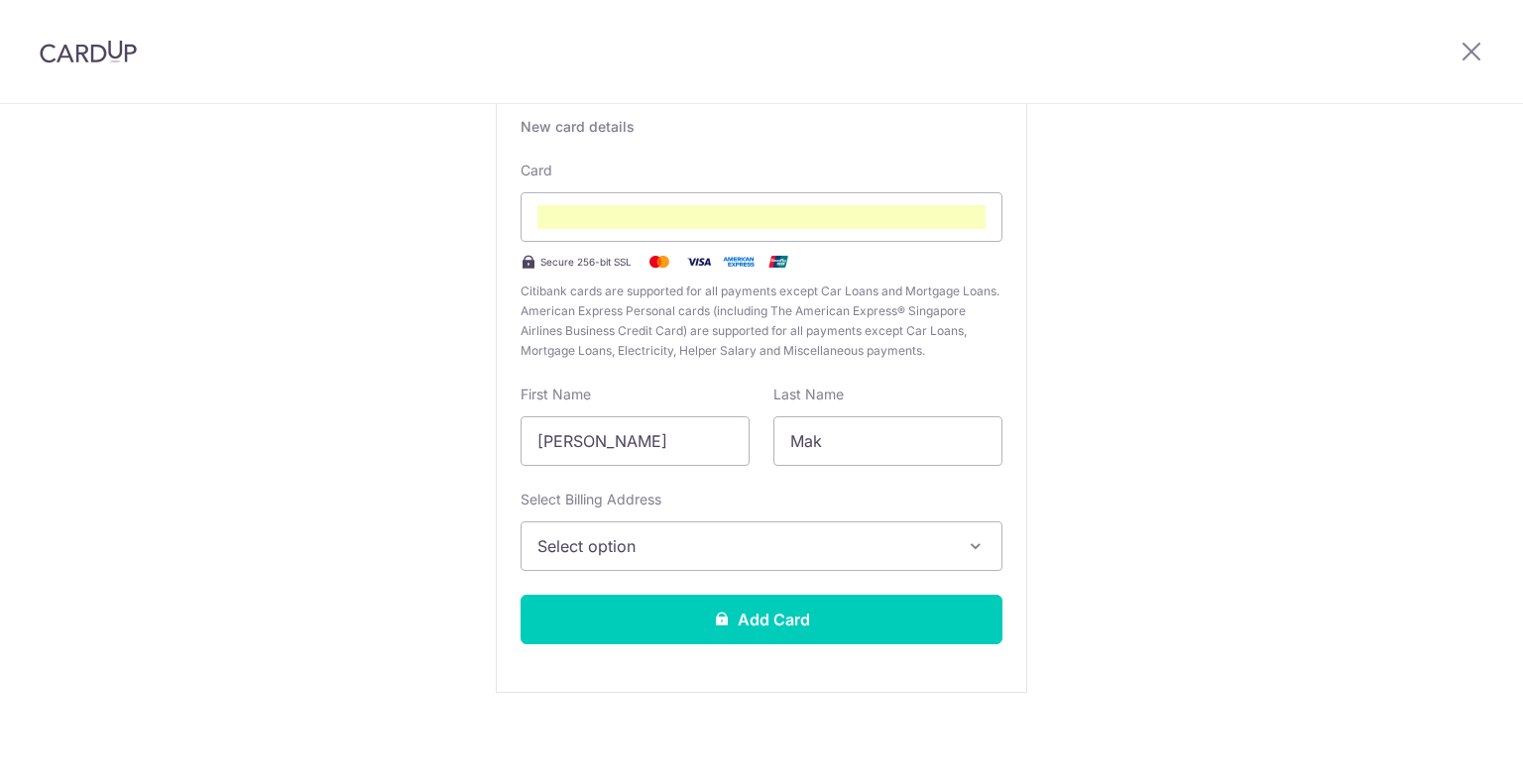 click on "Select option" at bounding box center [744, 546] 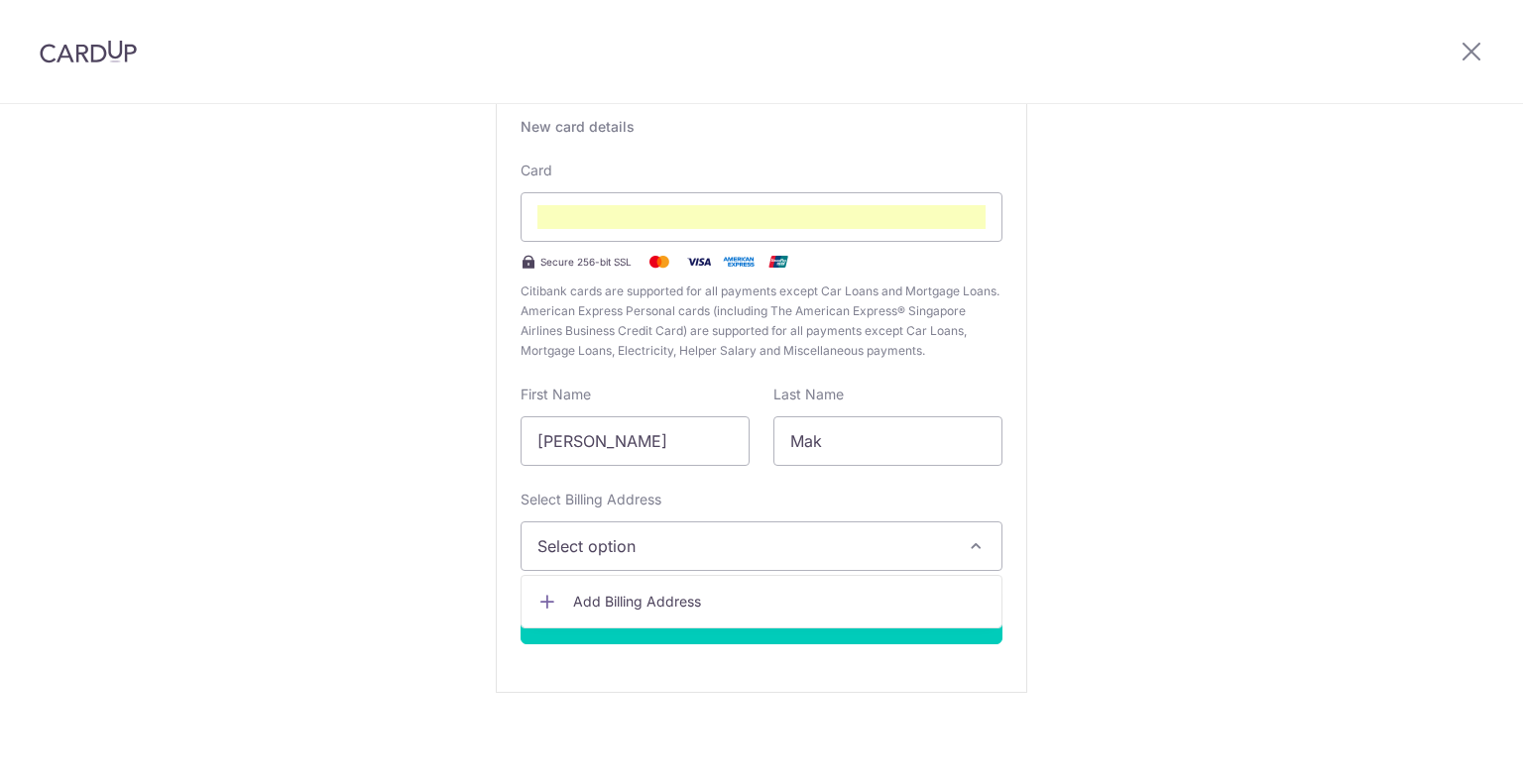 click on "Add Billing Address" at bounding box center (779, 602) 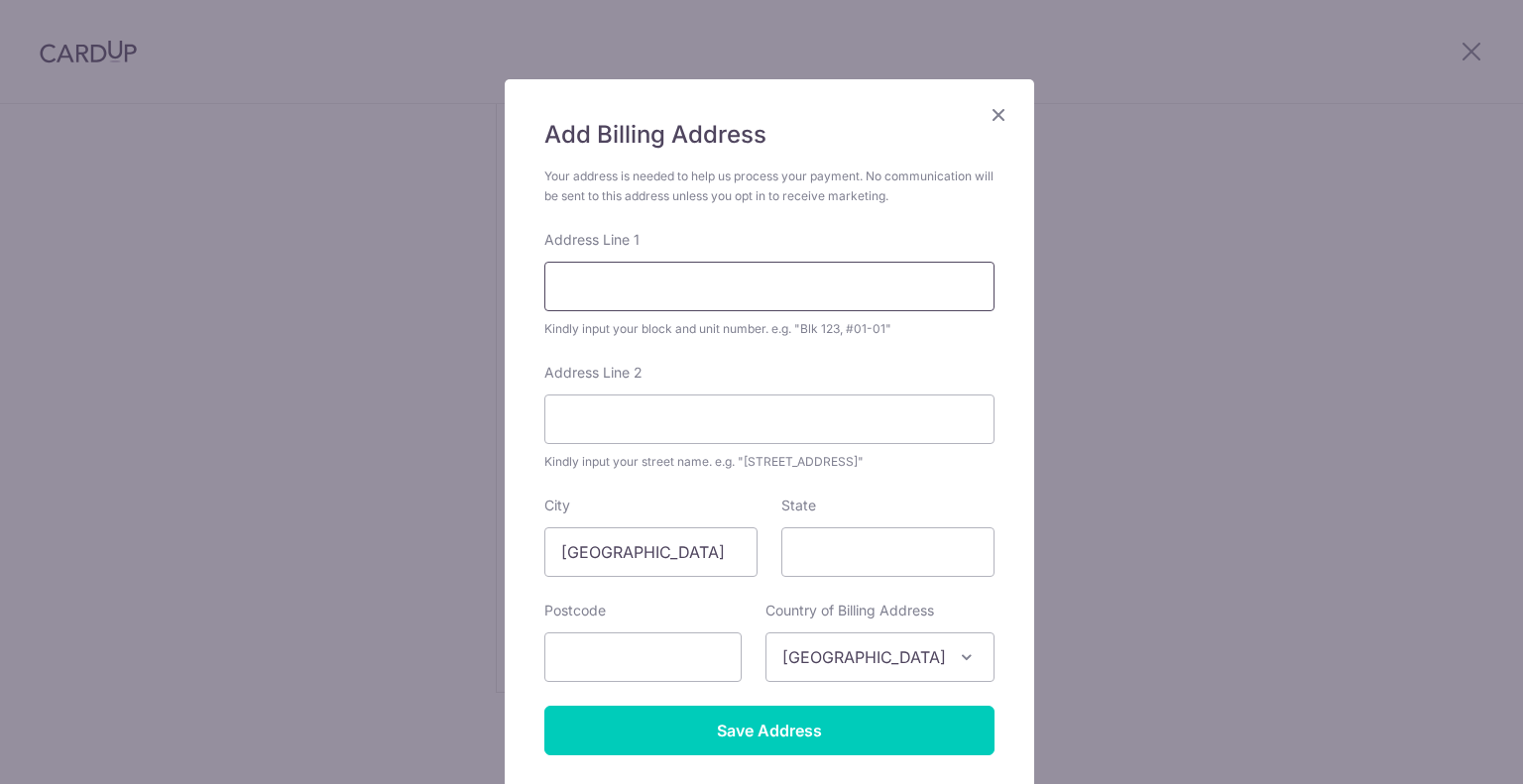 scroll, scrollTop: 99, scrollLeft: 0, axis: vertical 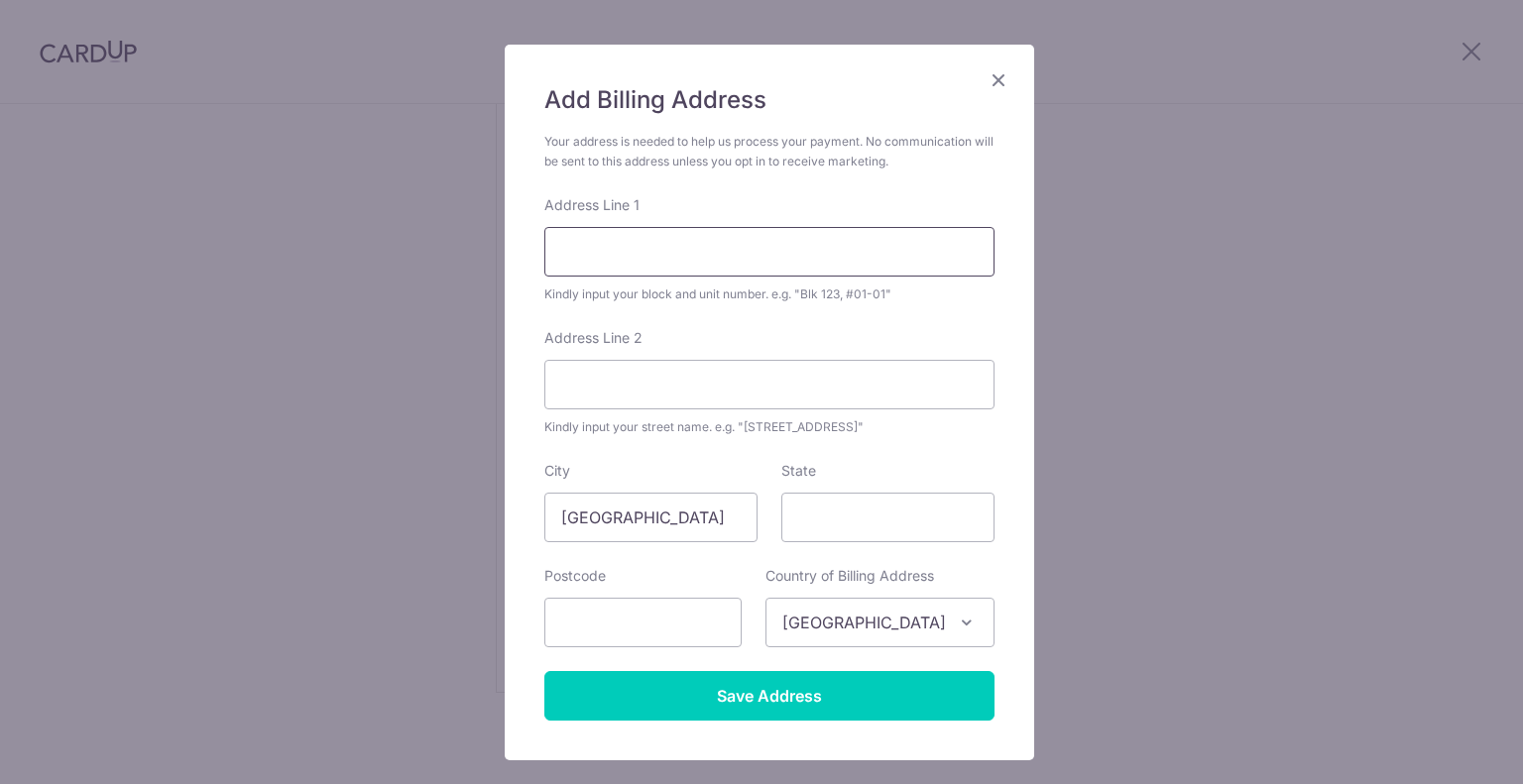 click on "Address Line 1" at bounding box center (769, 252) 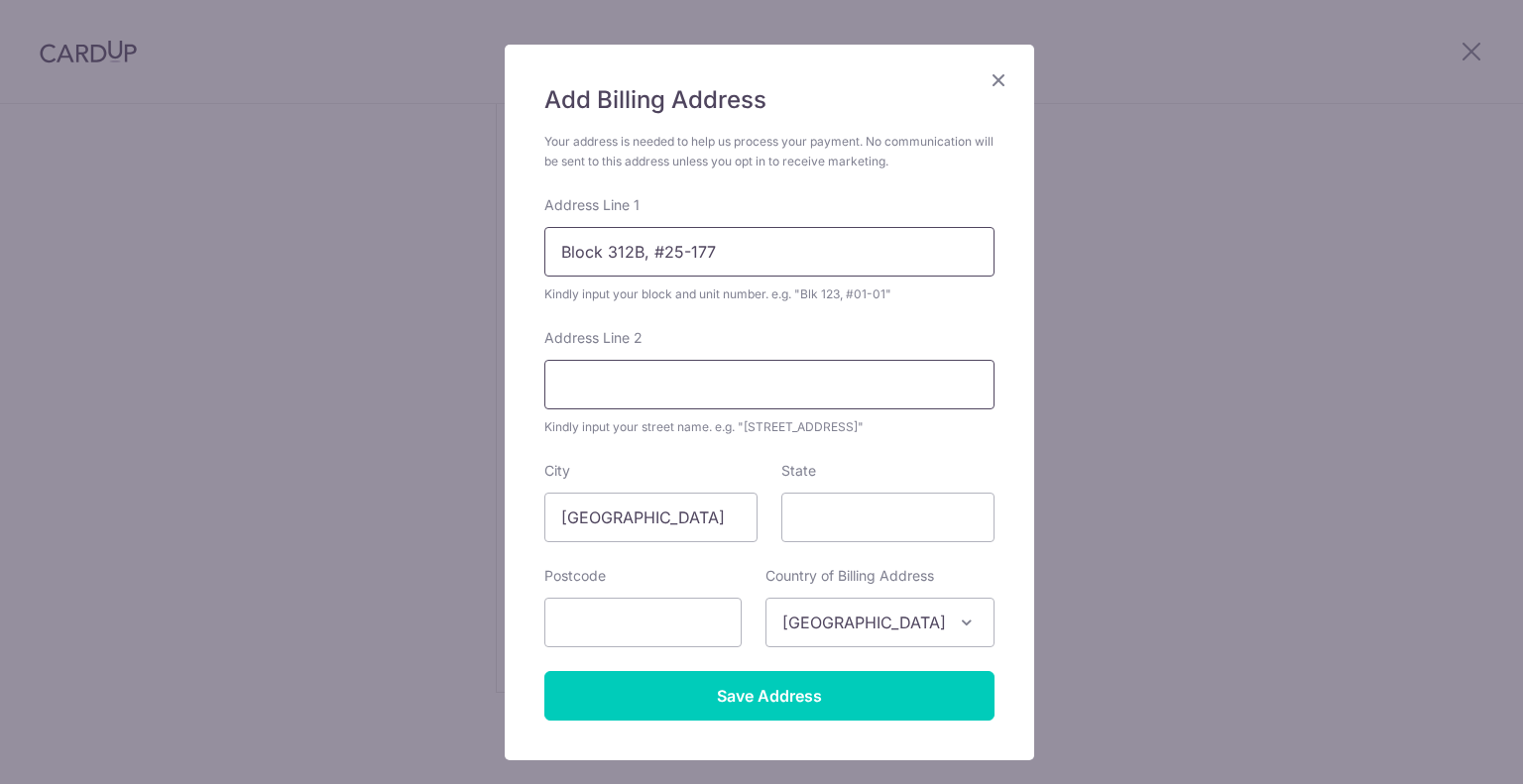 type on "Block 312B, #25-177" 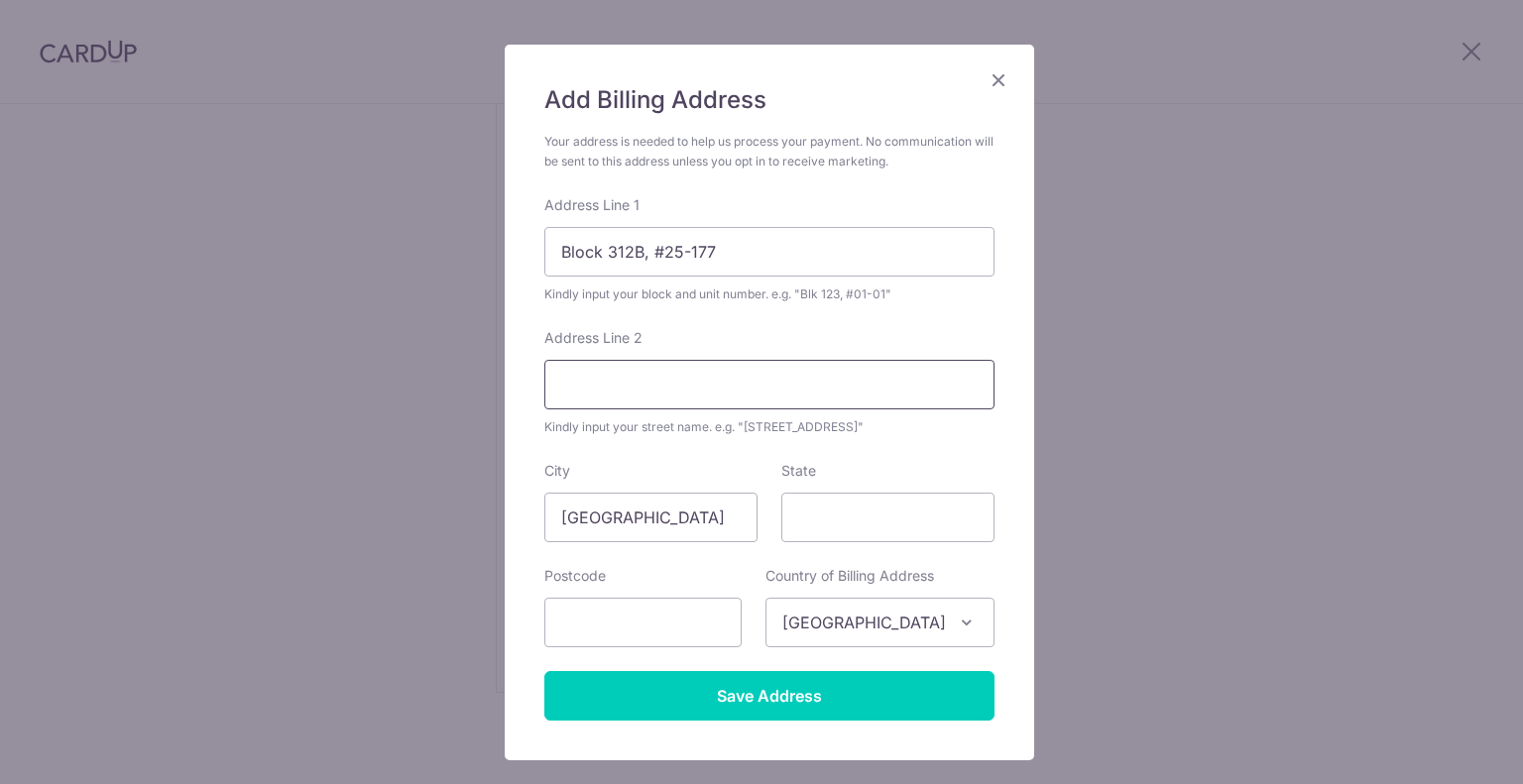click on "Address Line 2" at bounding box center (769, 385) 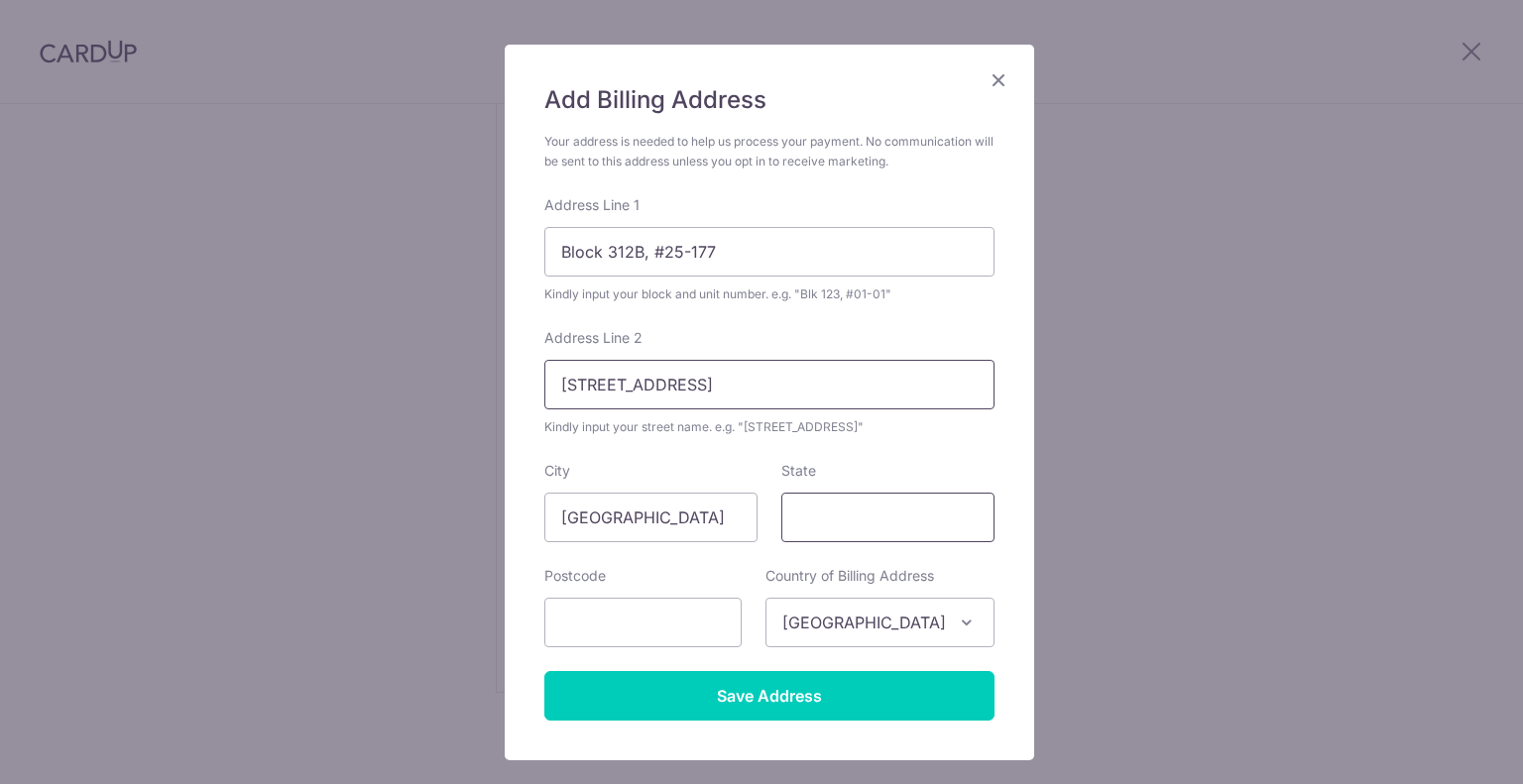 type on "Clementi Ave 4" 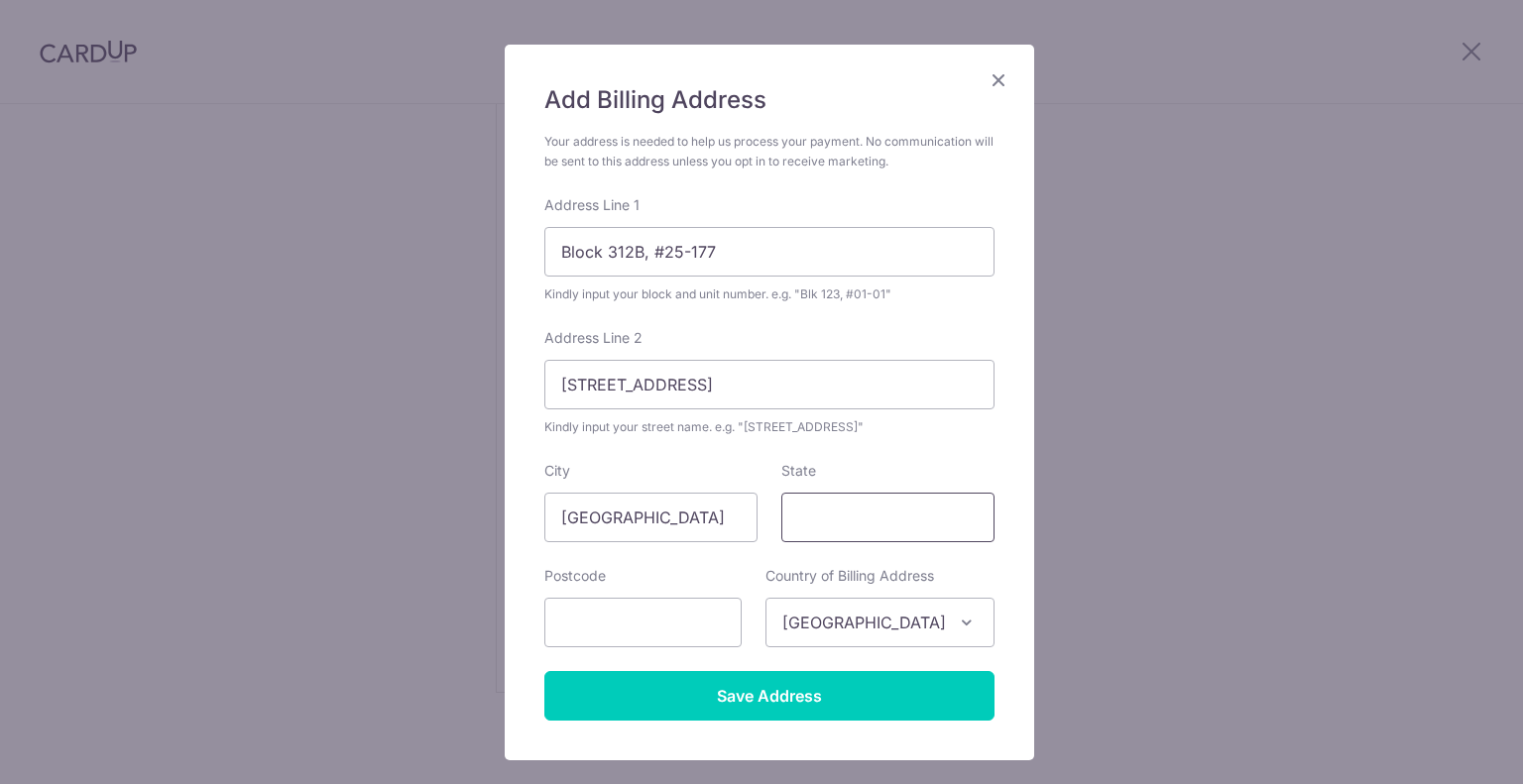 click on "State" at bounding box center (887, 517) 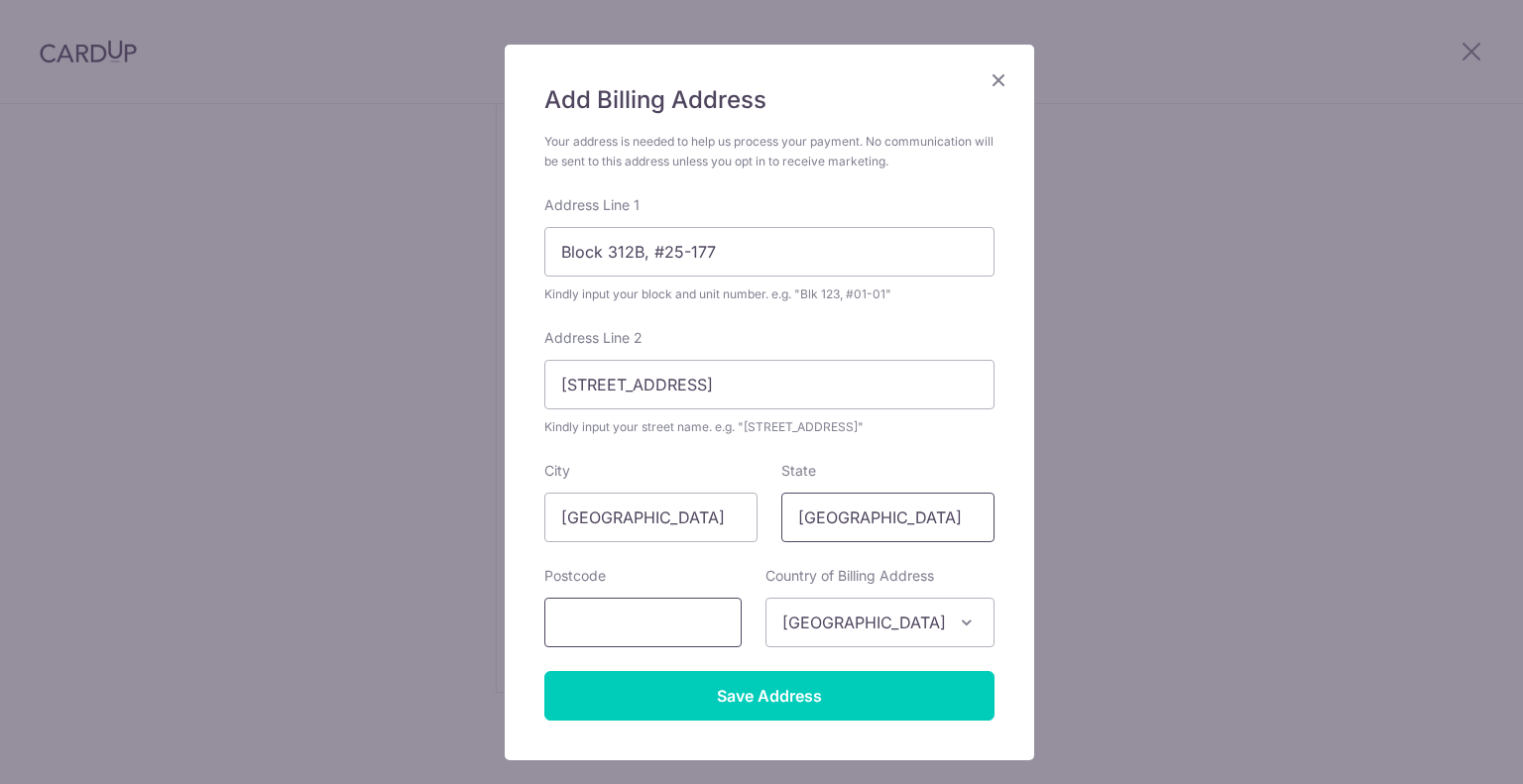 type on "Singapore" 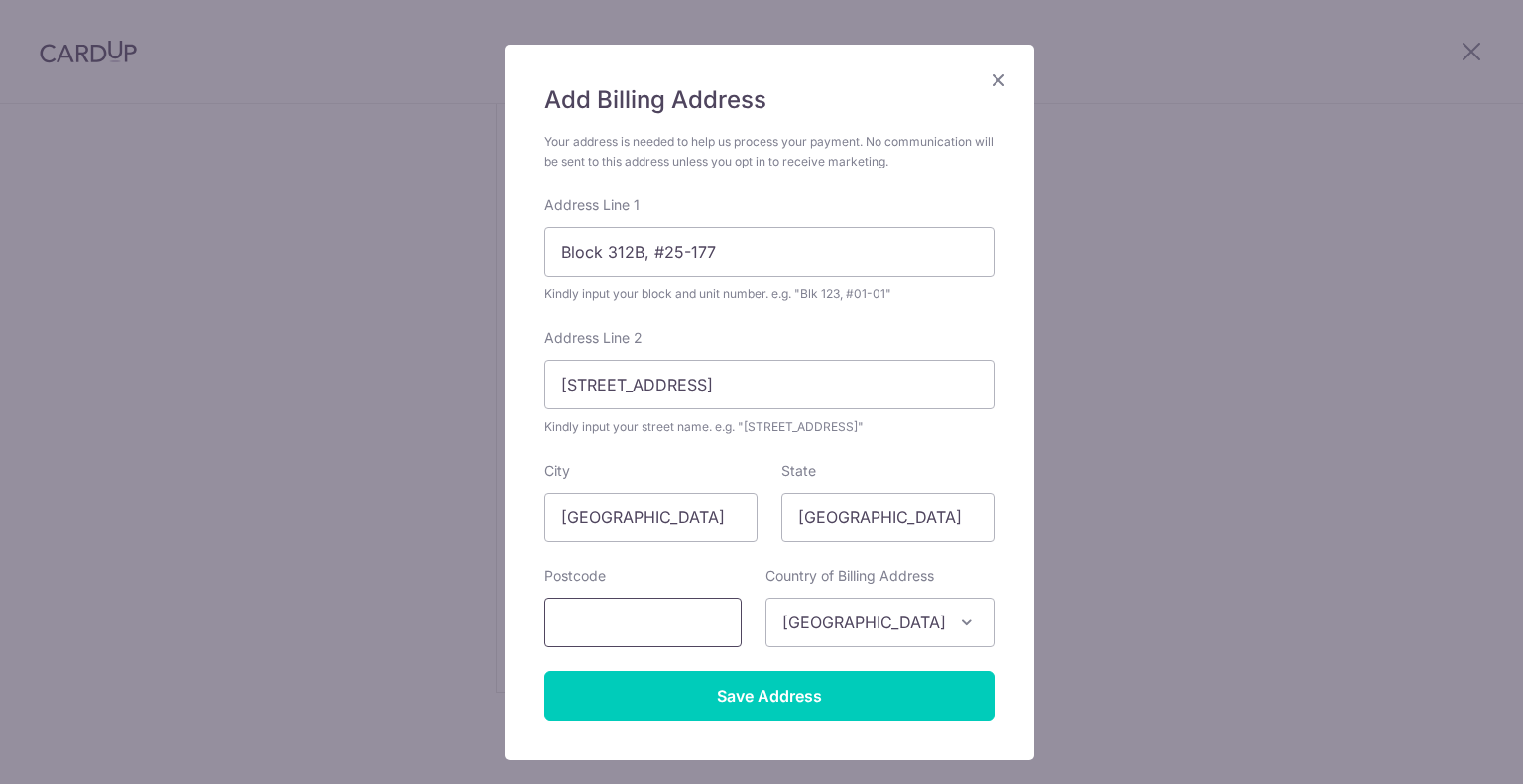 click at bounding box center (643, 622) 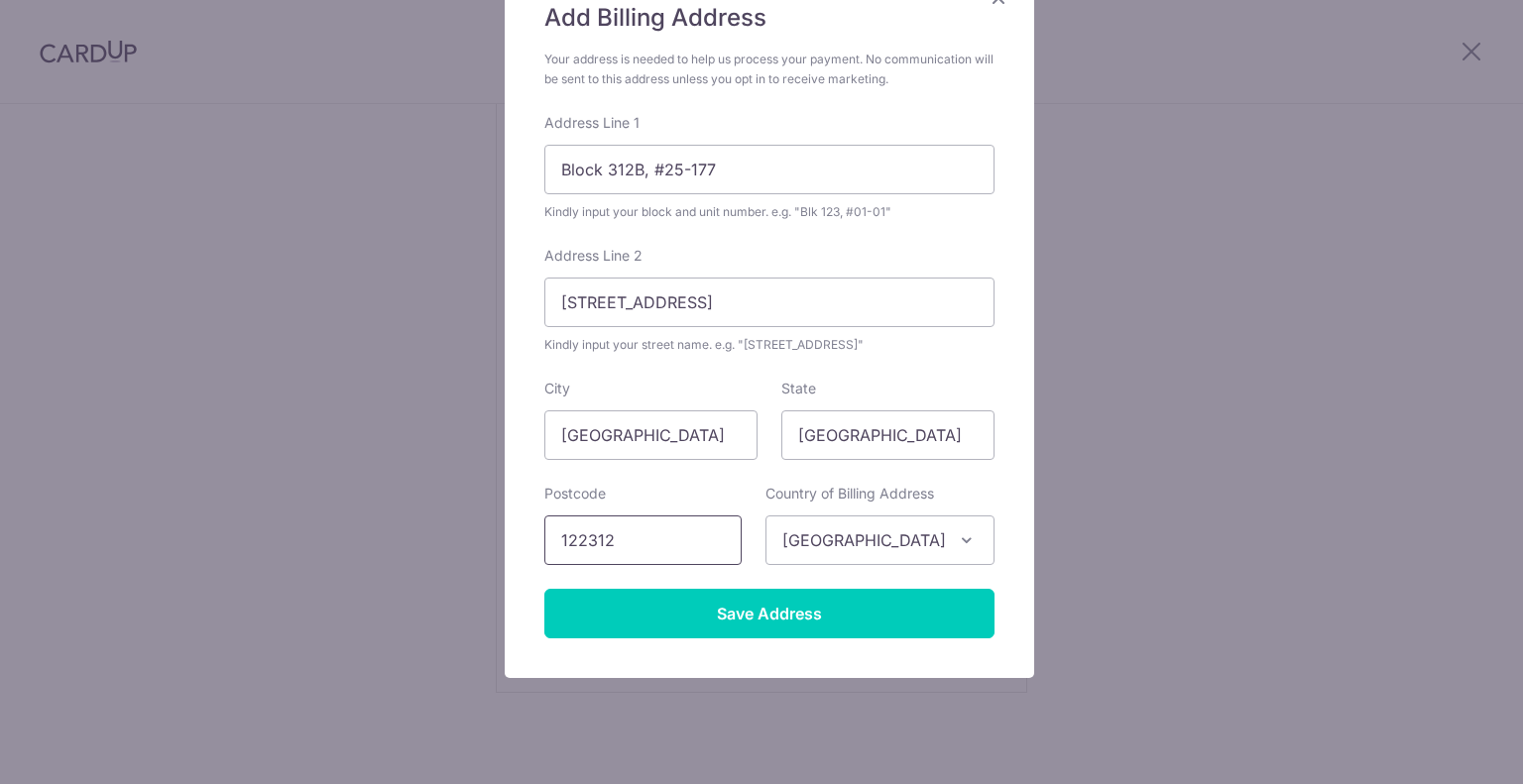 scroll, scrollTop: 218, scrollLeft: 0, axis: vertical 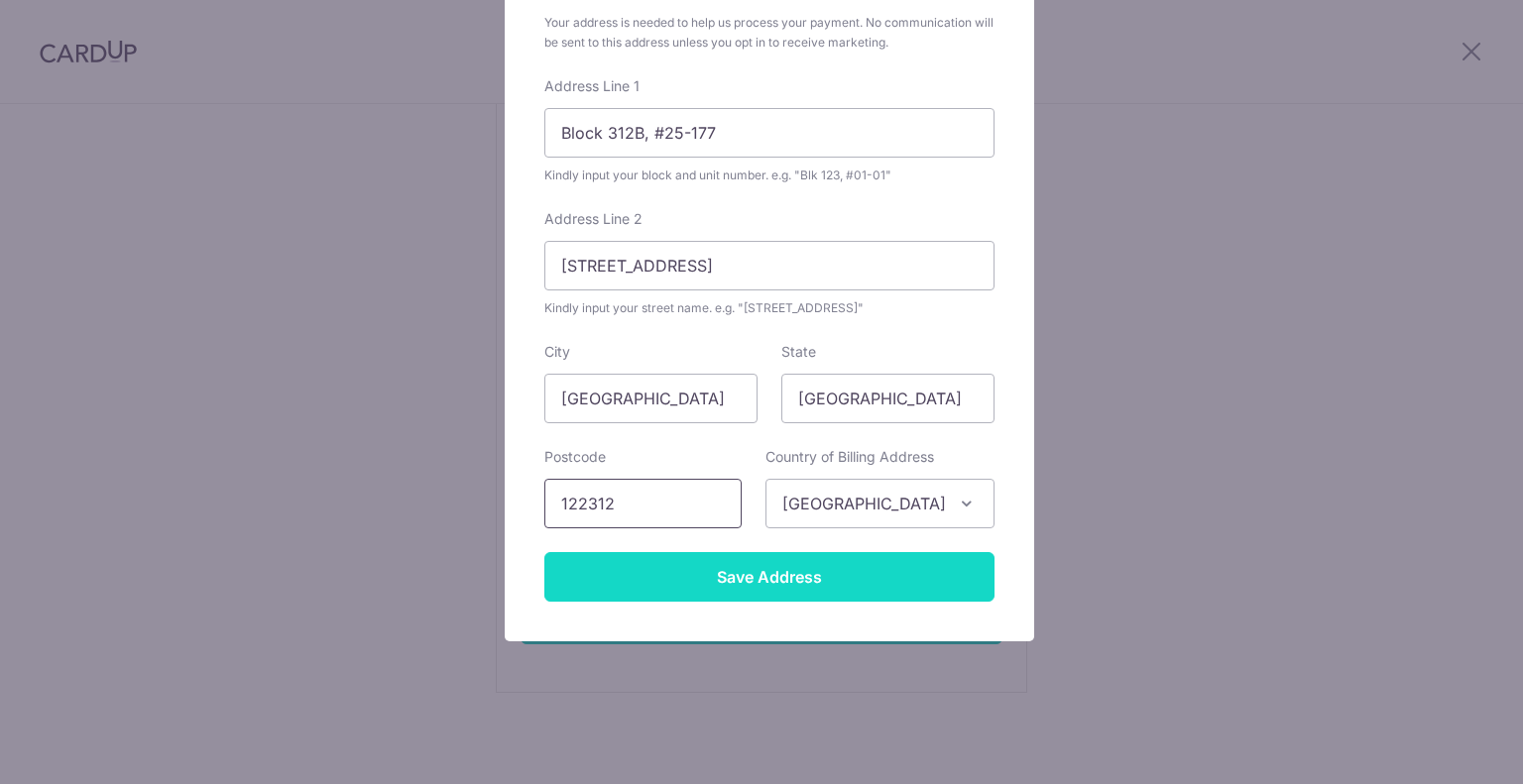type on "122312" 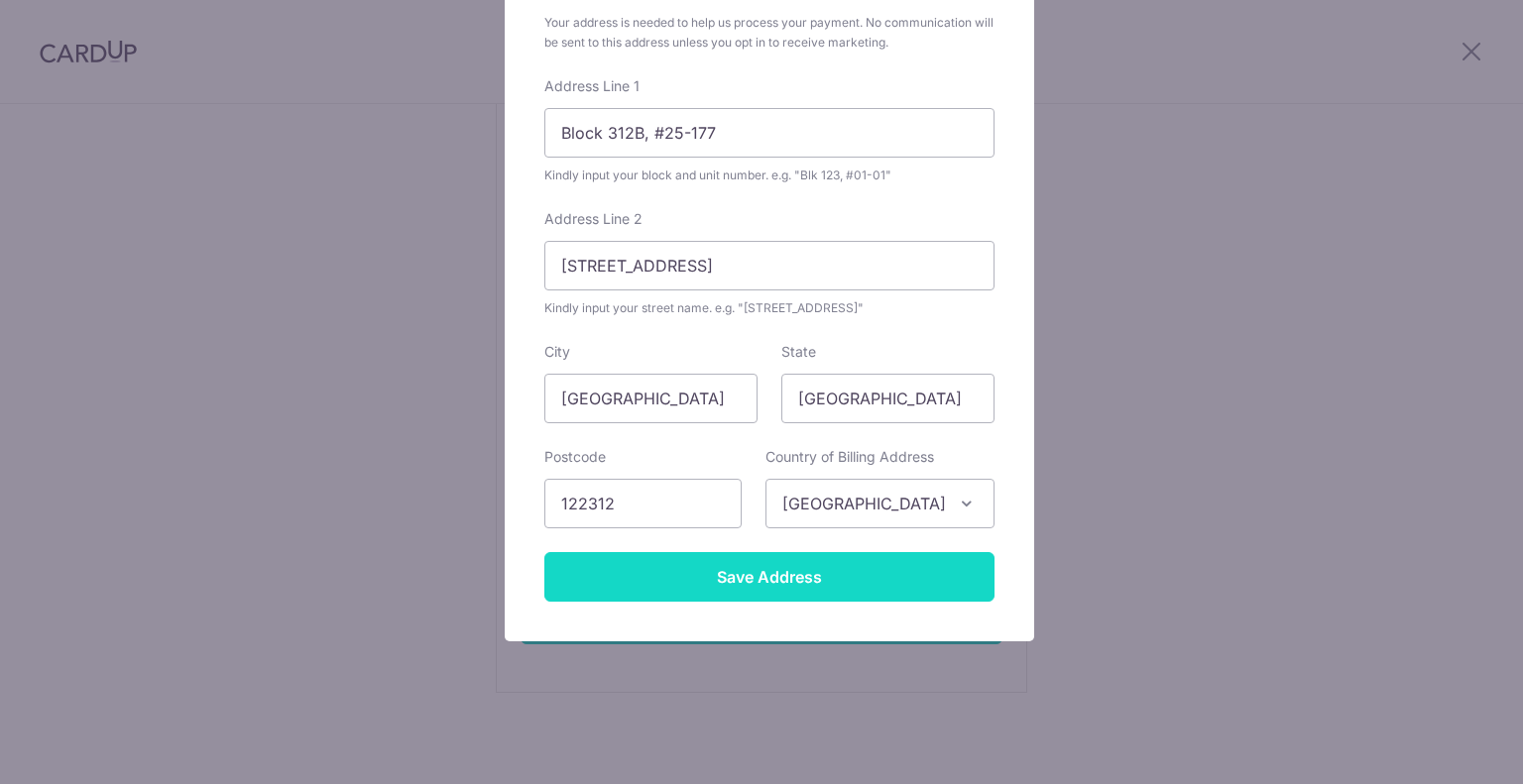 click on "Save Address" at bounding box center [769, 577] 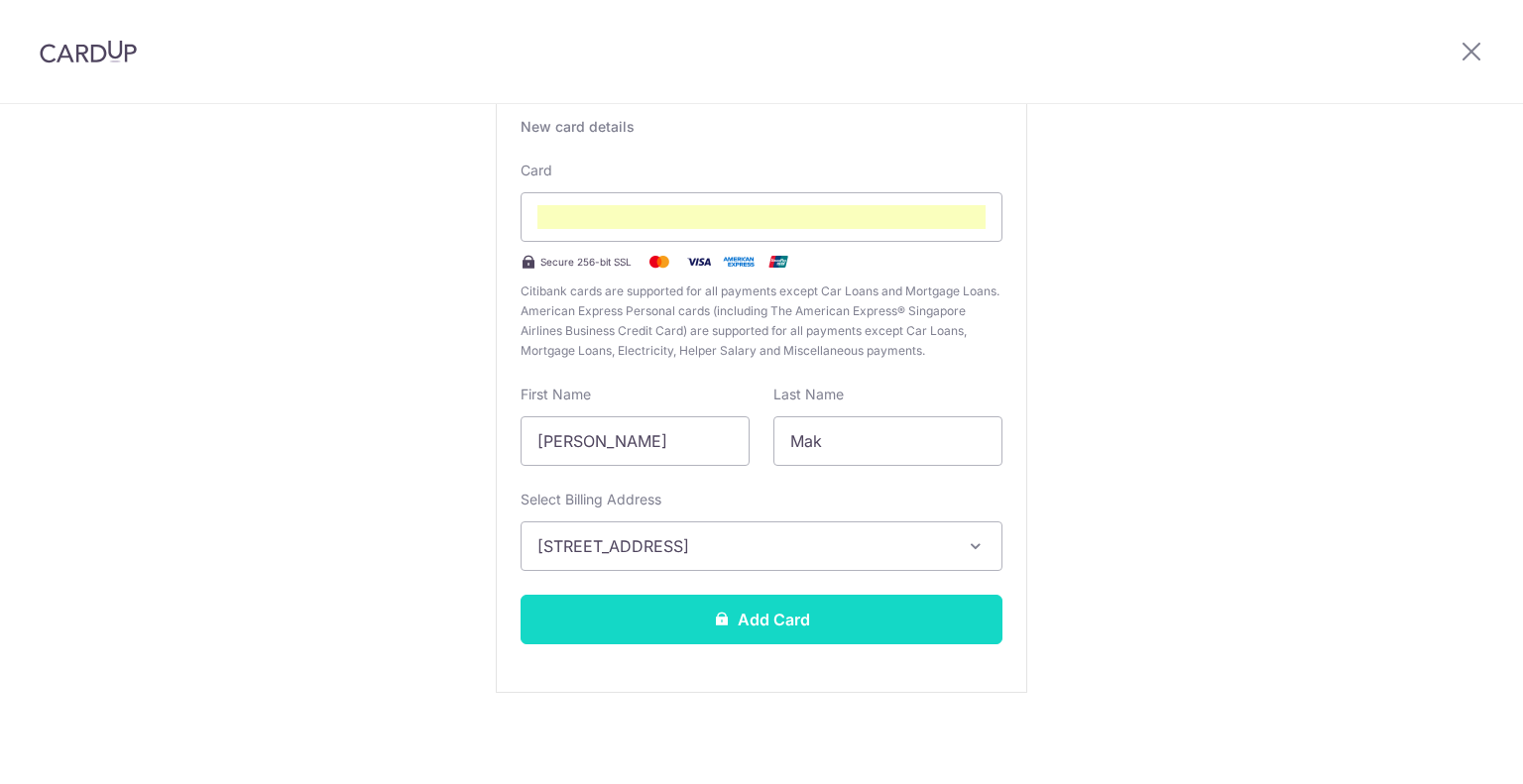 click on "Add Card" at bounding box center (762, 619) 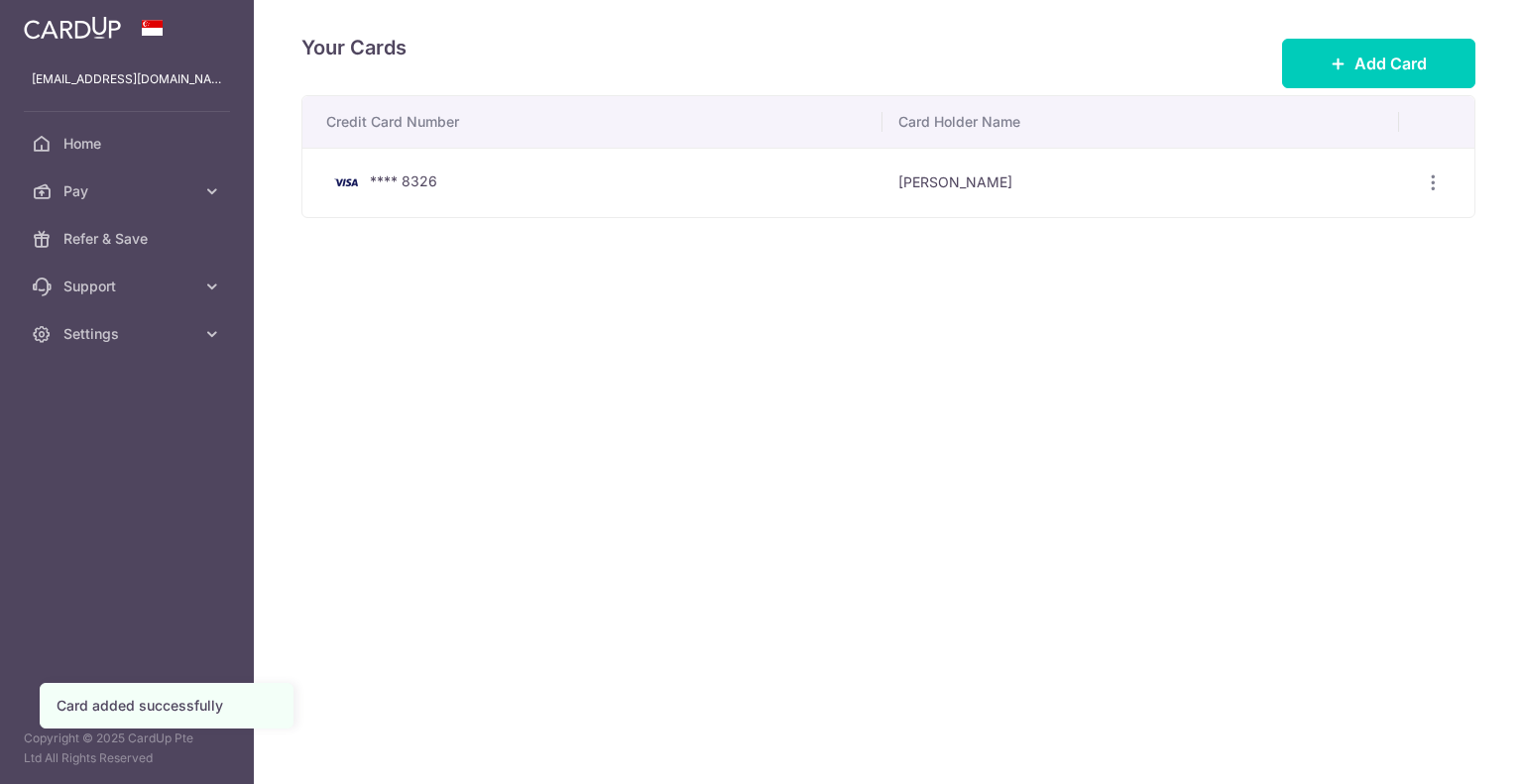 scroll, scrollTop: 0, scrollLeft: 0, axis: both 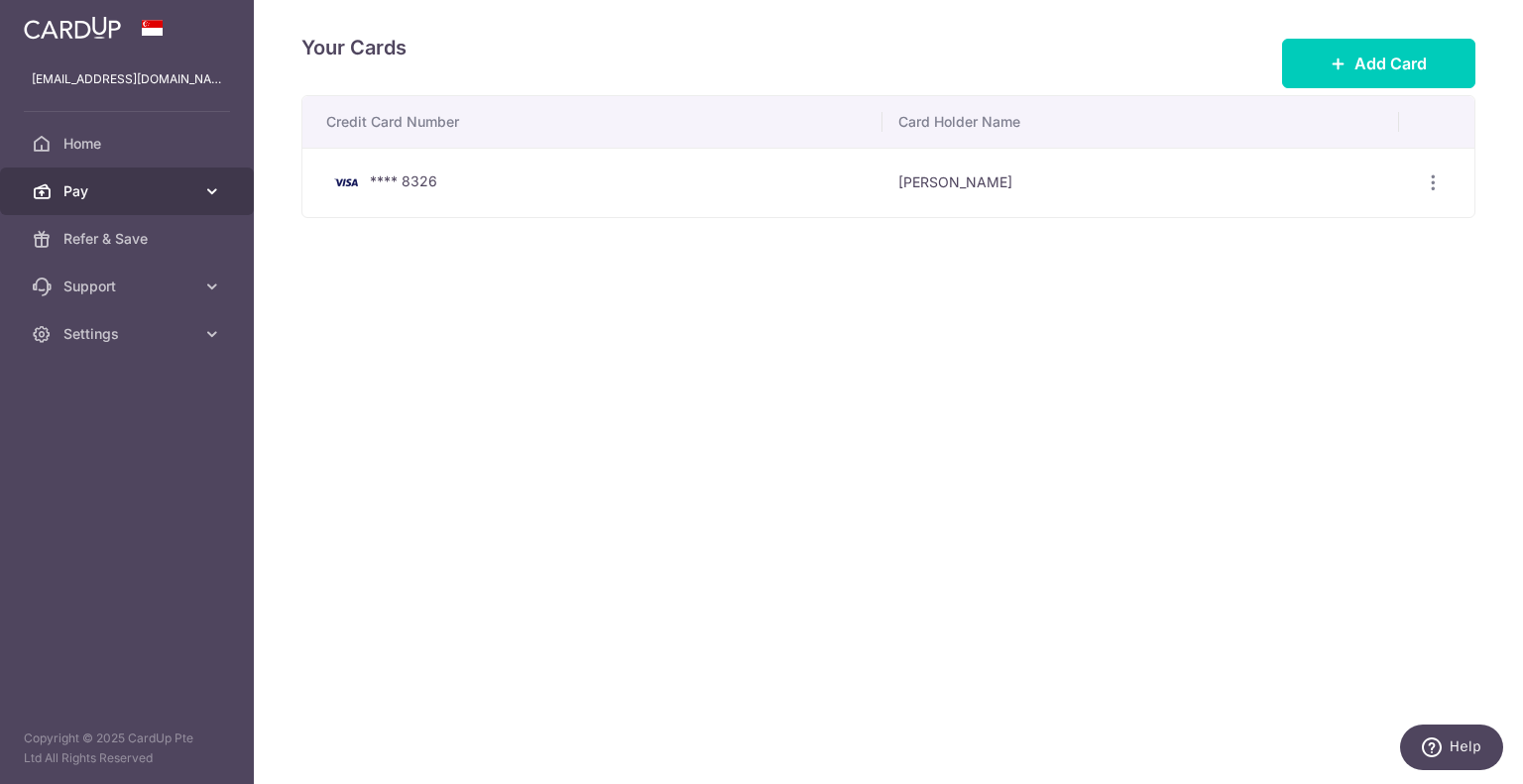 click on "Pay" at bounding box center (129, 191) 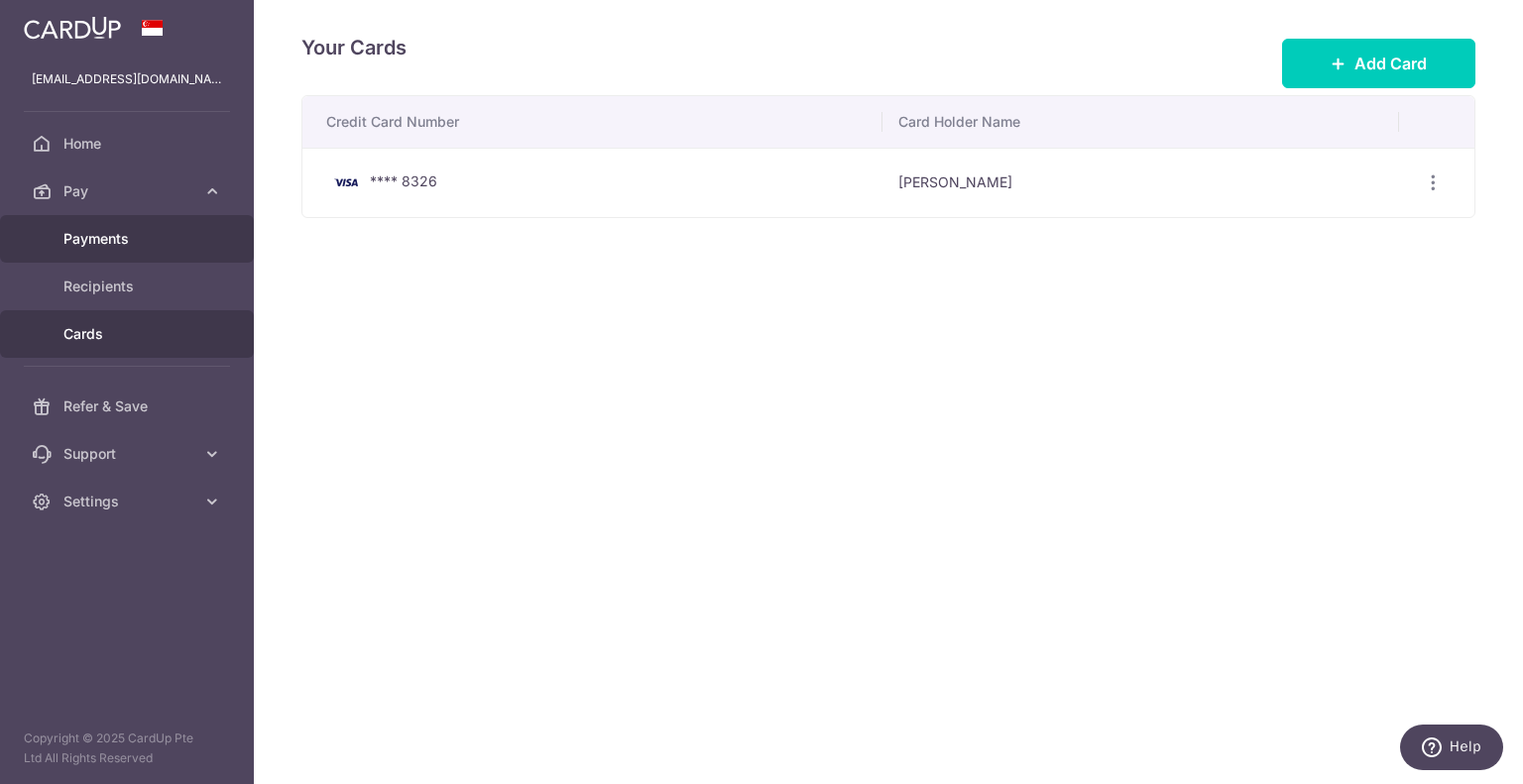 click on "Payments" at bounding box center [129, 239] 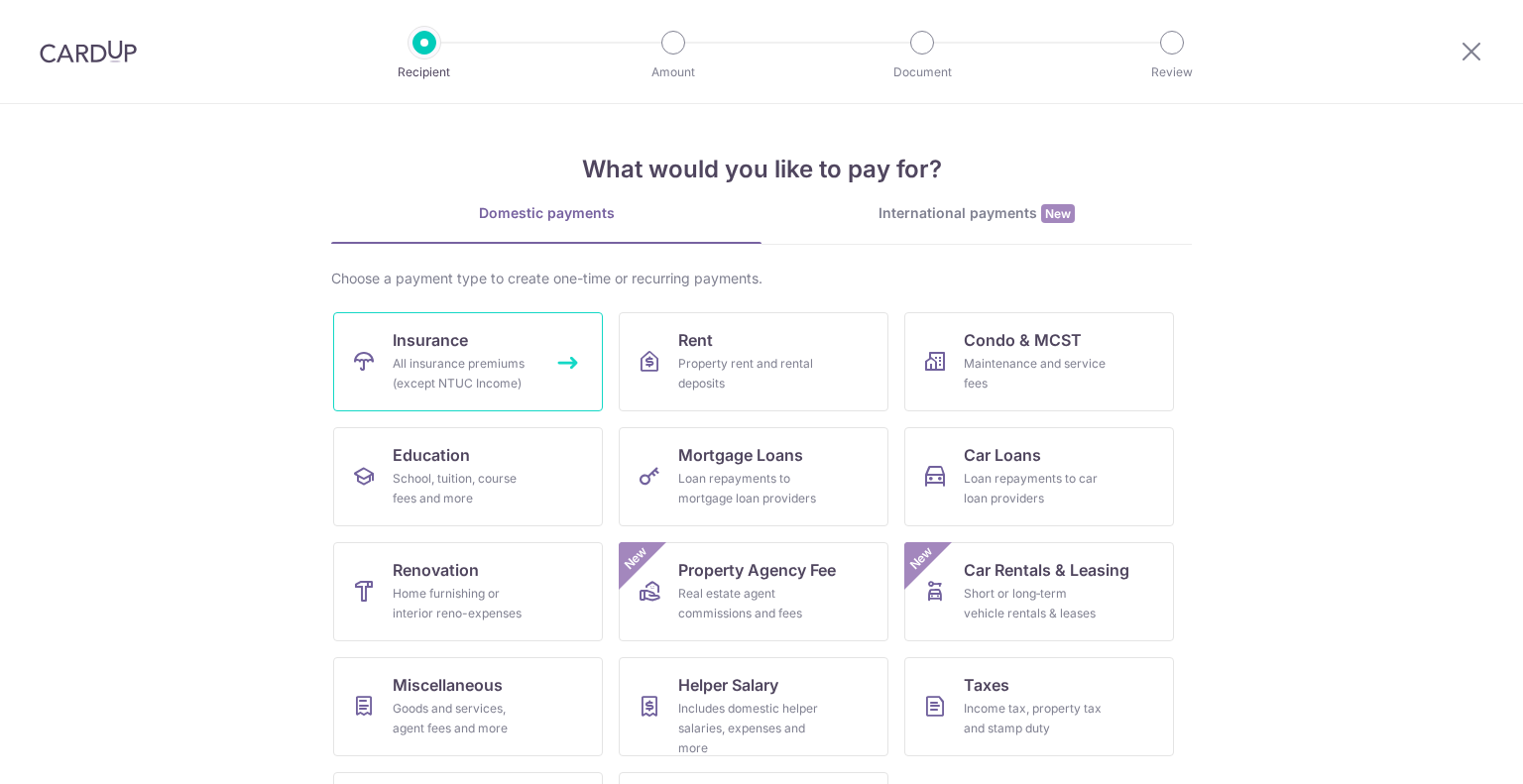 scroll, scrollTop: 0, scrollLeft: 0, axis: both 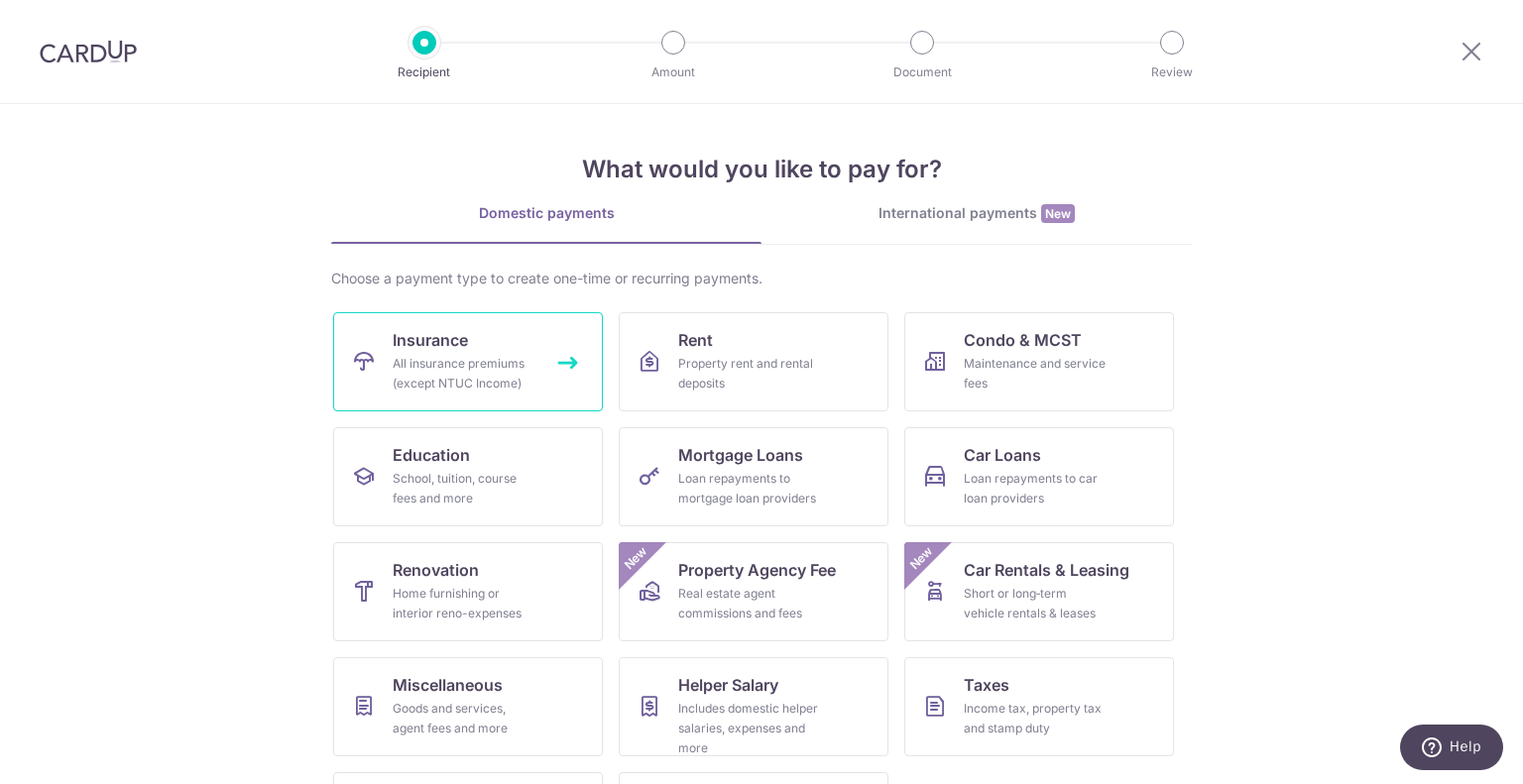 click on "Insurance" at bounding box center (430, 340) 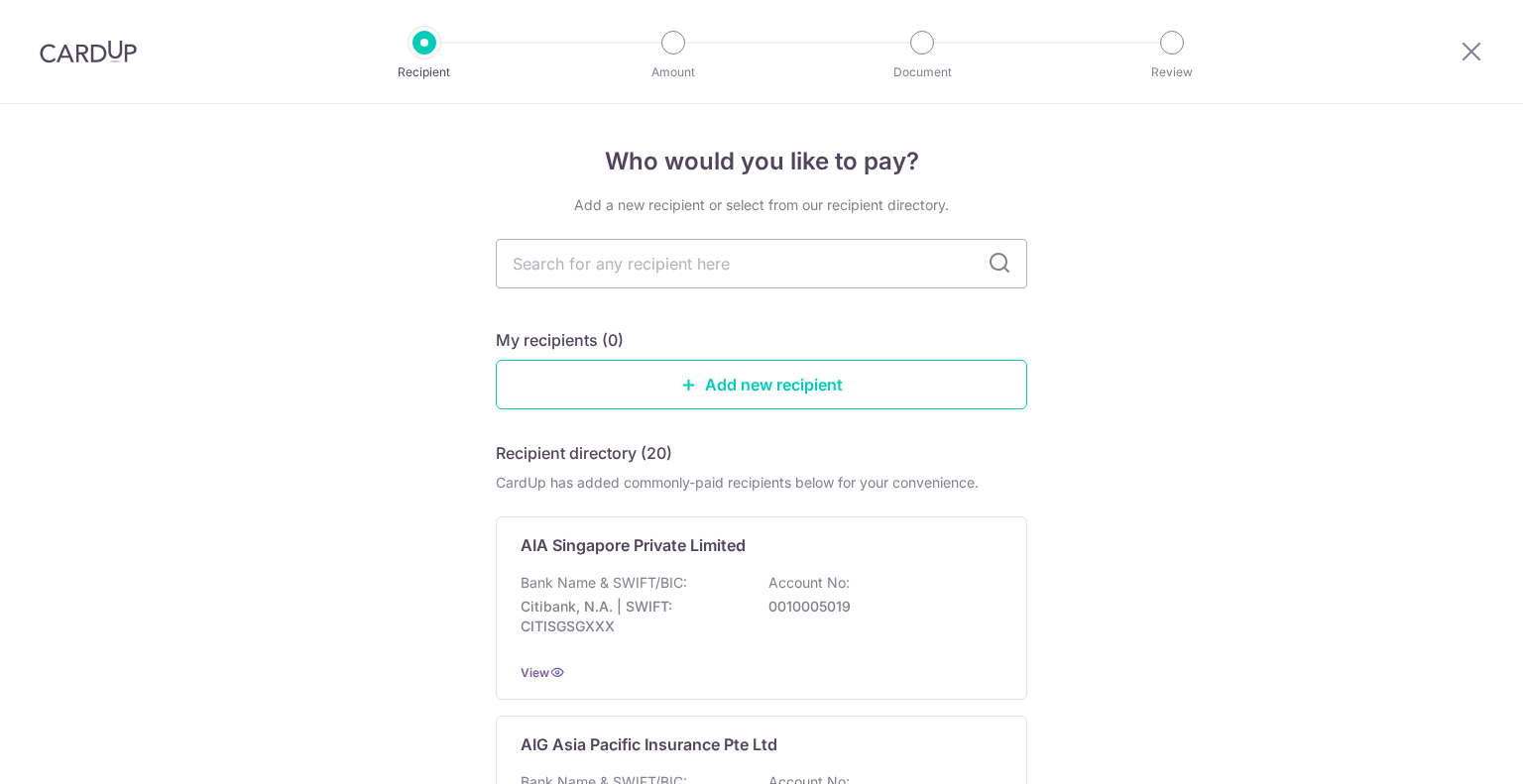 scroll, scrollTop: 0, scrollLeft: 0, axis: both 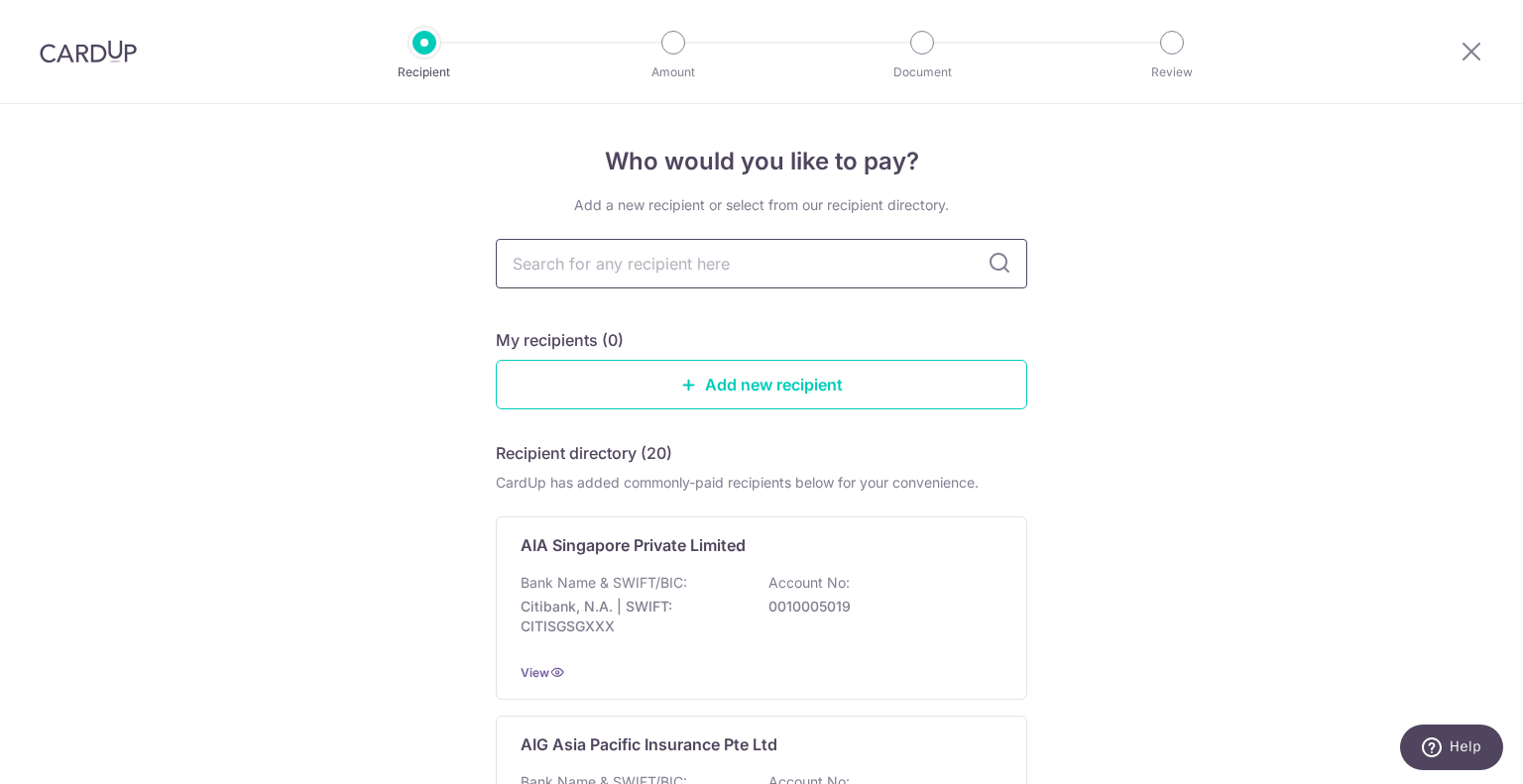 click at bounding box center [762, 264] 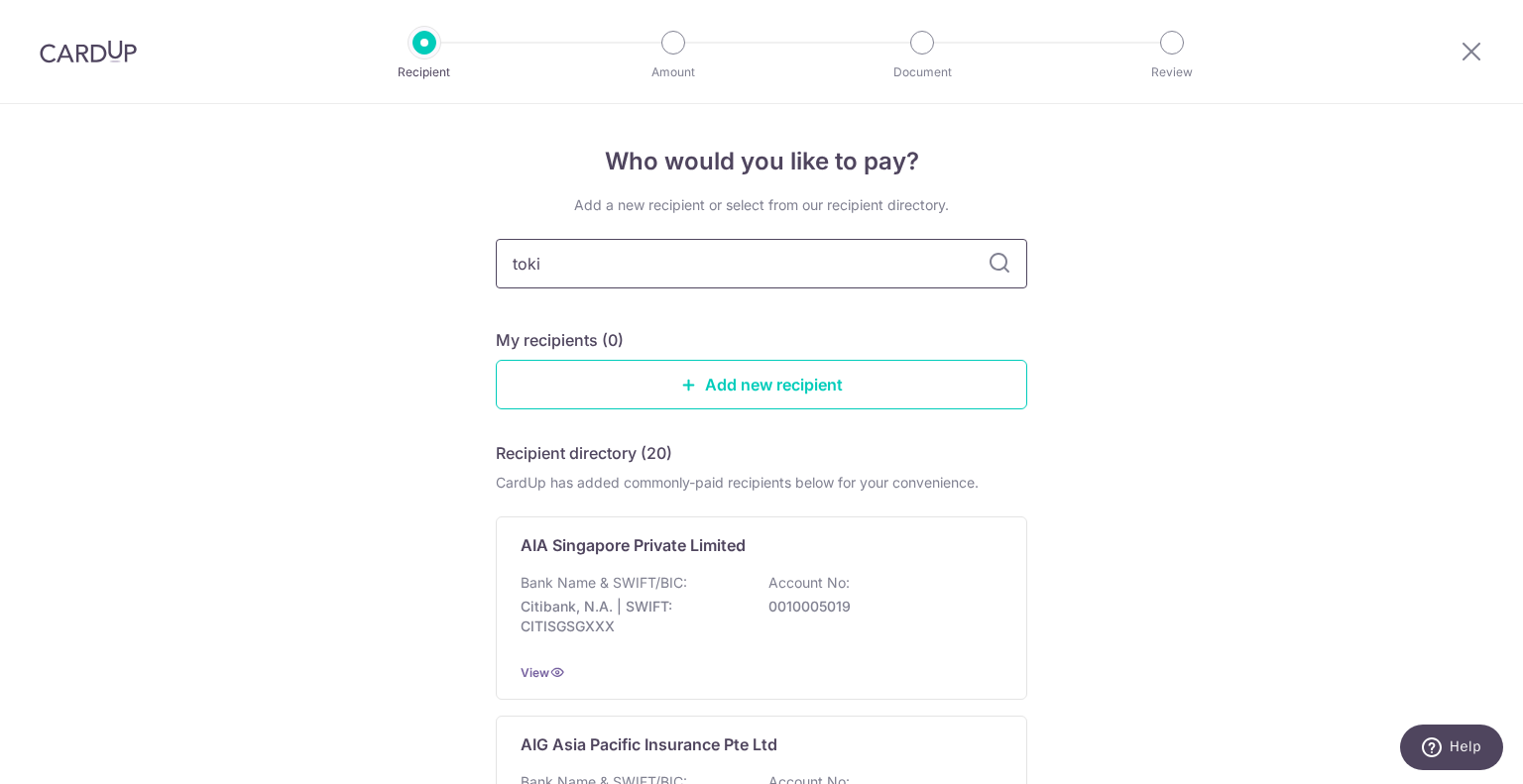type on "[GEOGRAPHIC_DATA]" 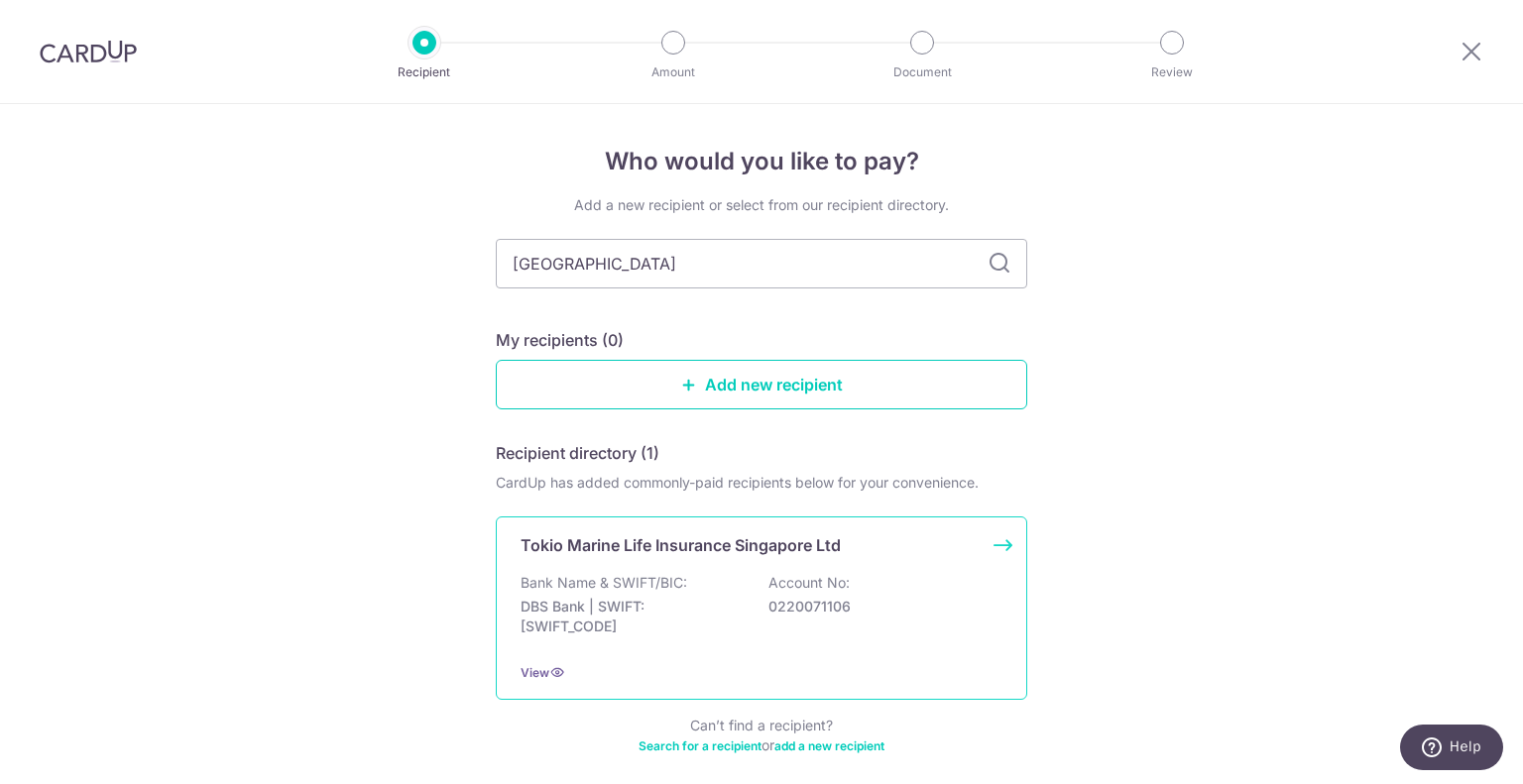 click on "Tokio Marine Life Insurance Singapore Ltd
Bank Name & SWIFT/BIC:
DBS Bank | SWIFT: [SWIFT_CODE]
Account No:
0220071106
View" at bounding box center [762, 608] 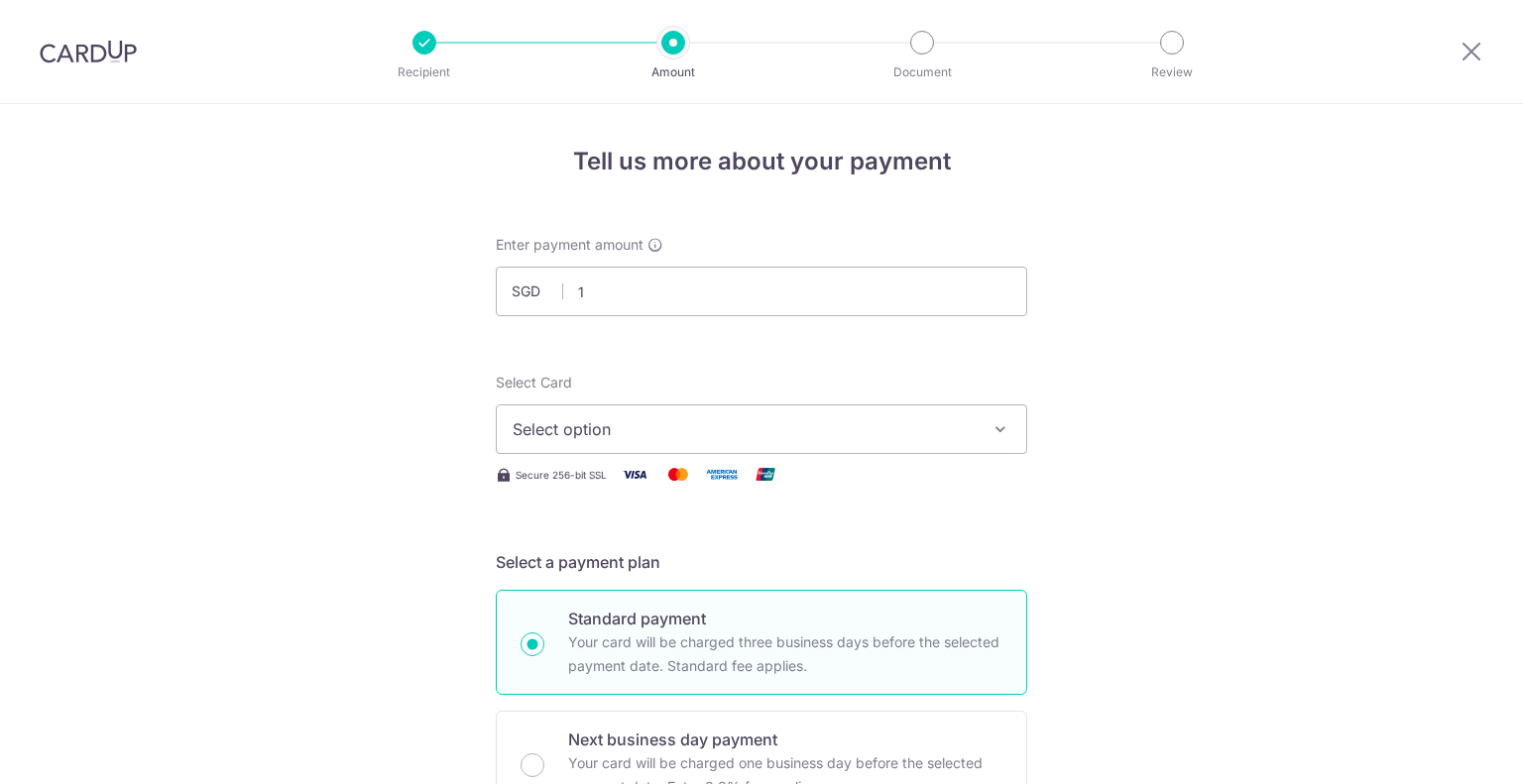 scroll, scrollTop: 0, scrollLeft: 0, axis: both 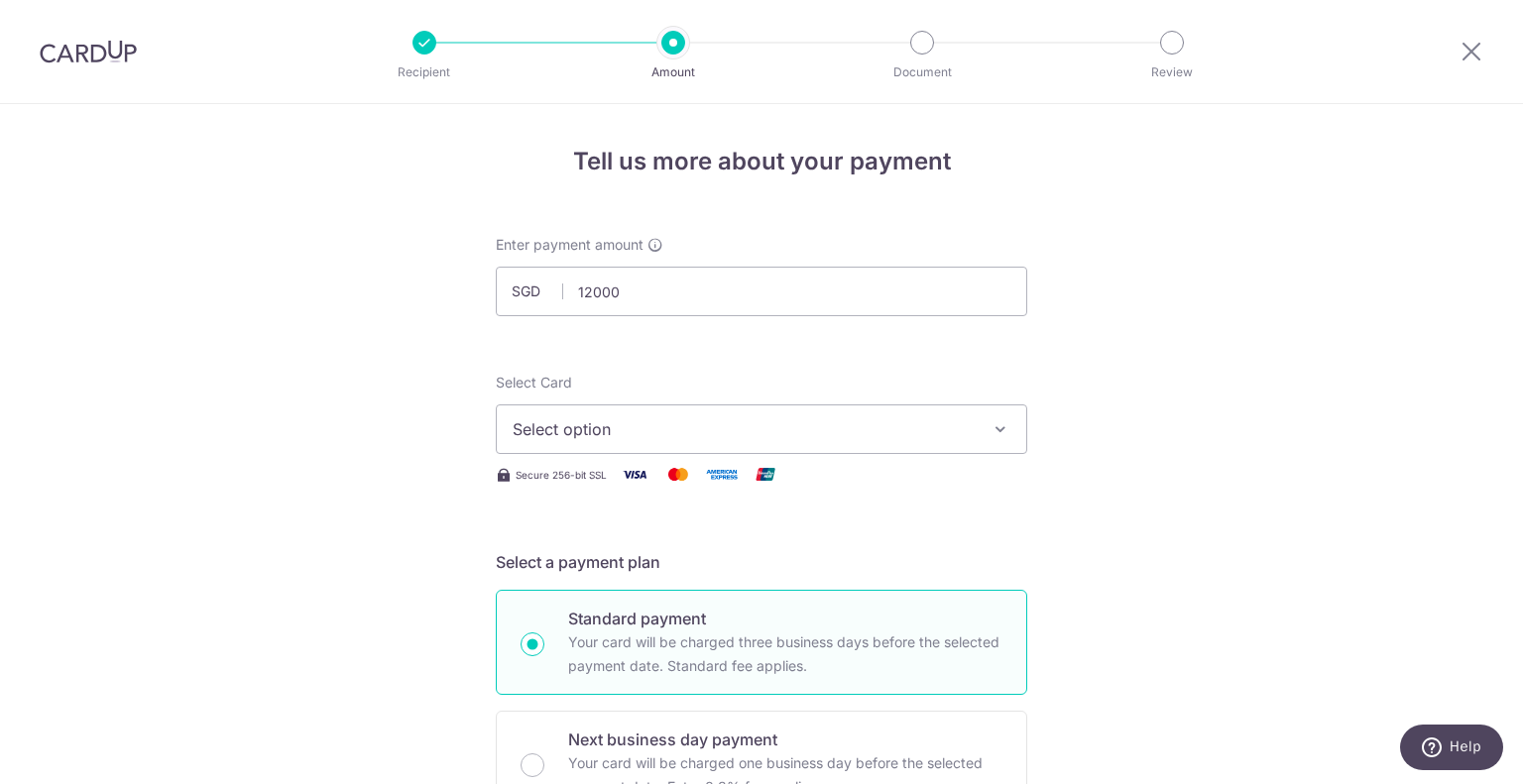 type on "12,000.00" 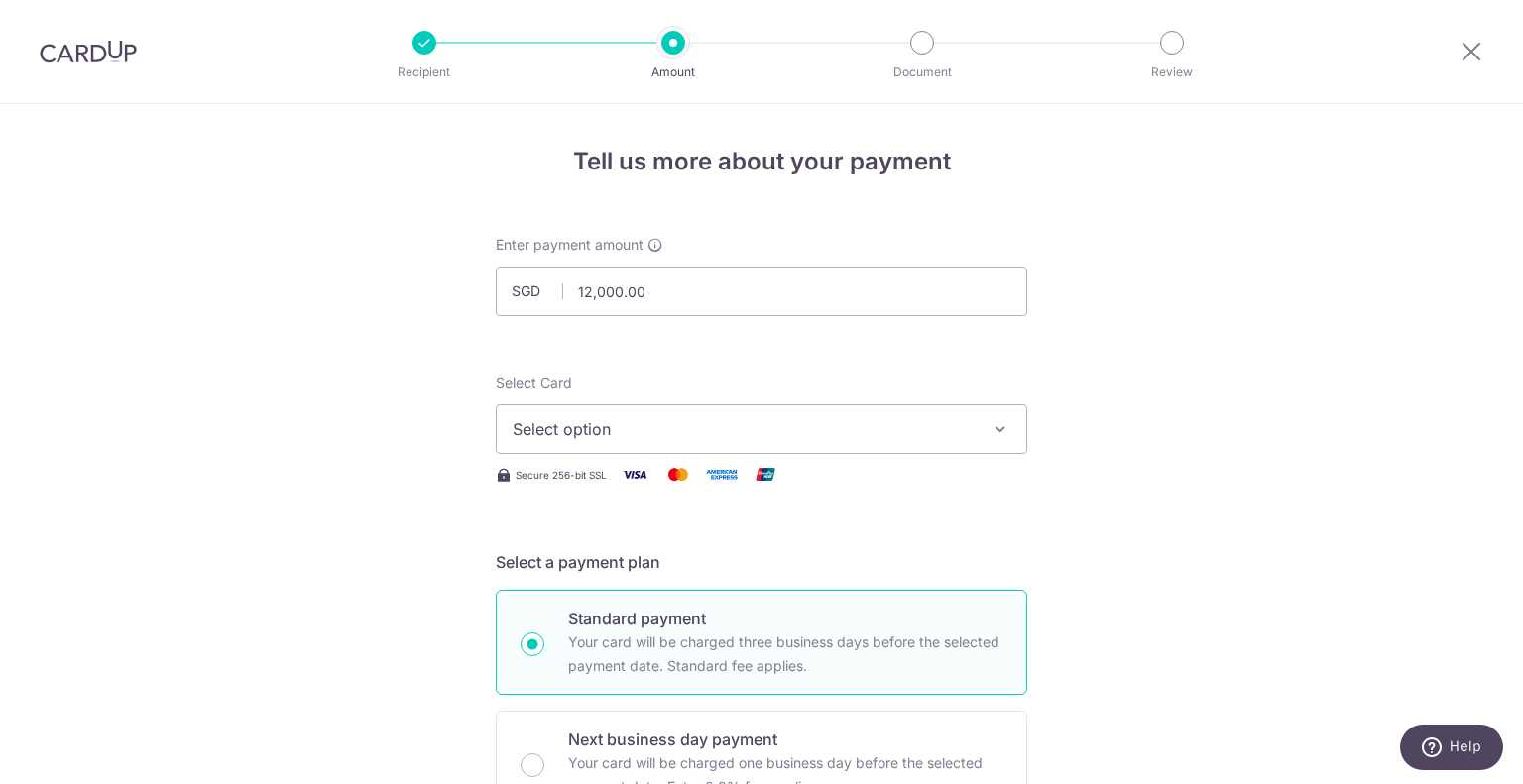 click on "Select option" at bounding box center (744, 429) 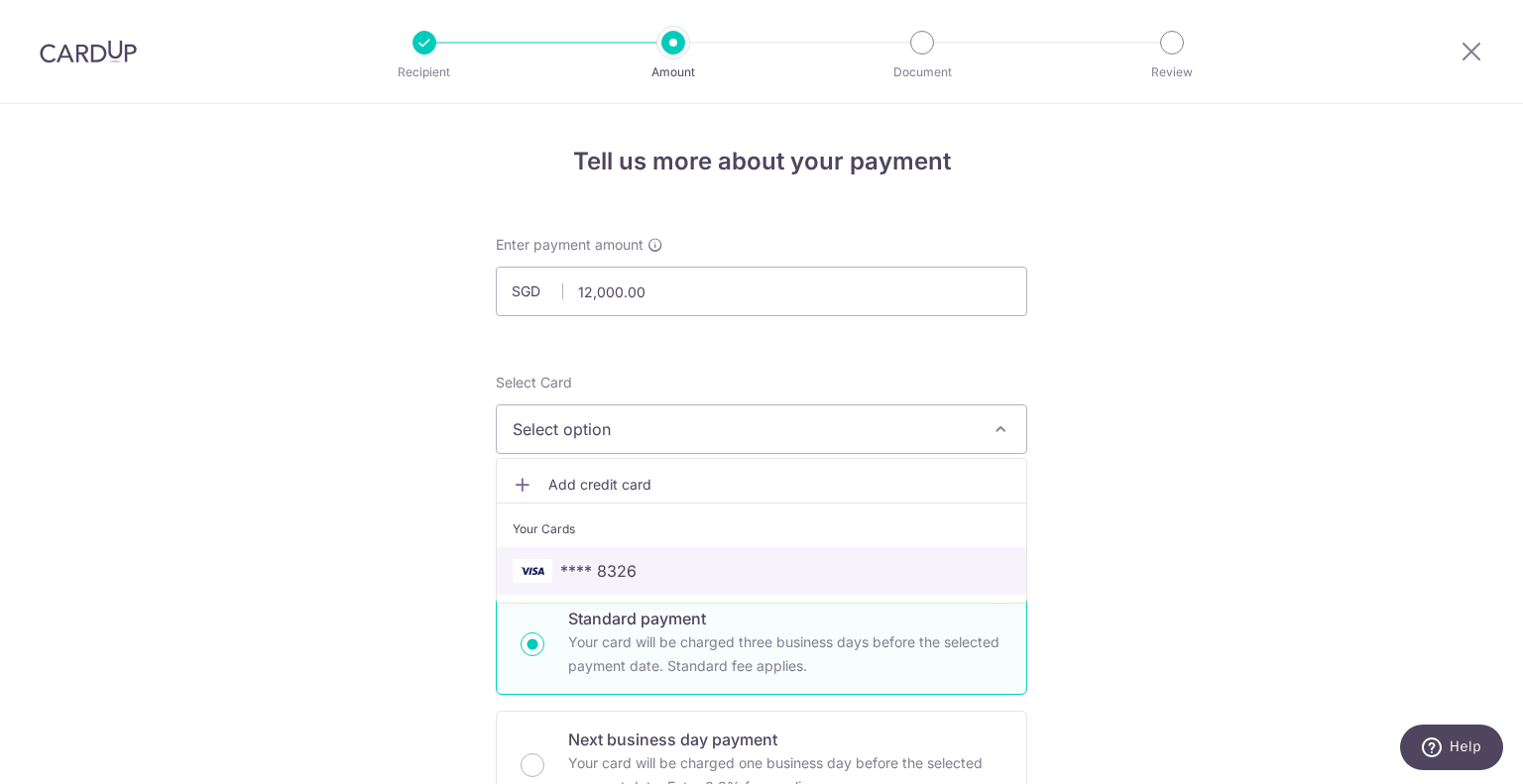click on "**** 8326" at bounding box center [598, 571] 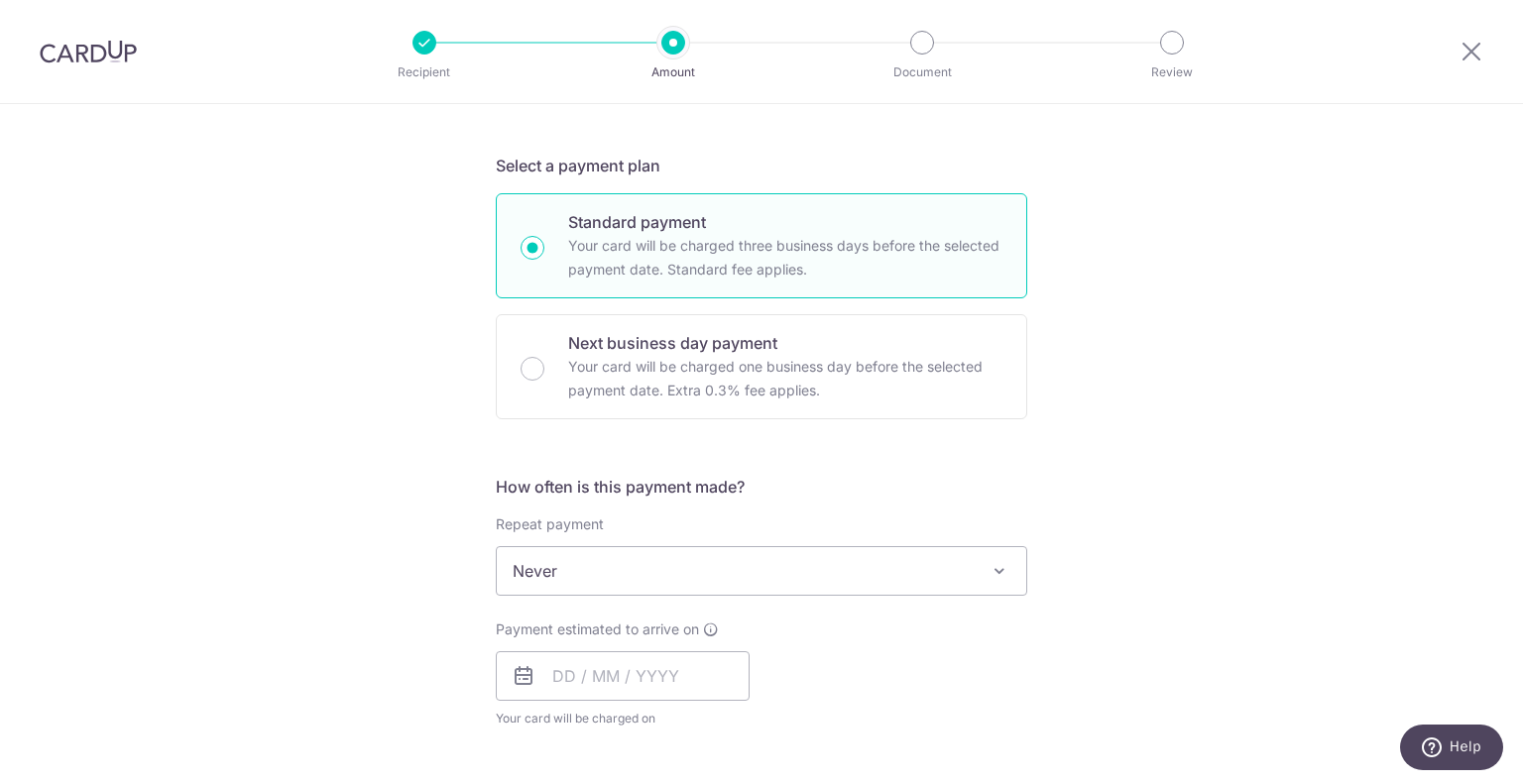scroll, scrollTop: 595, scrollLeft: 0, axis: vertical 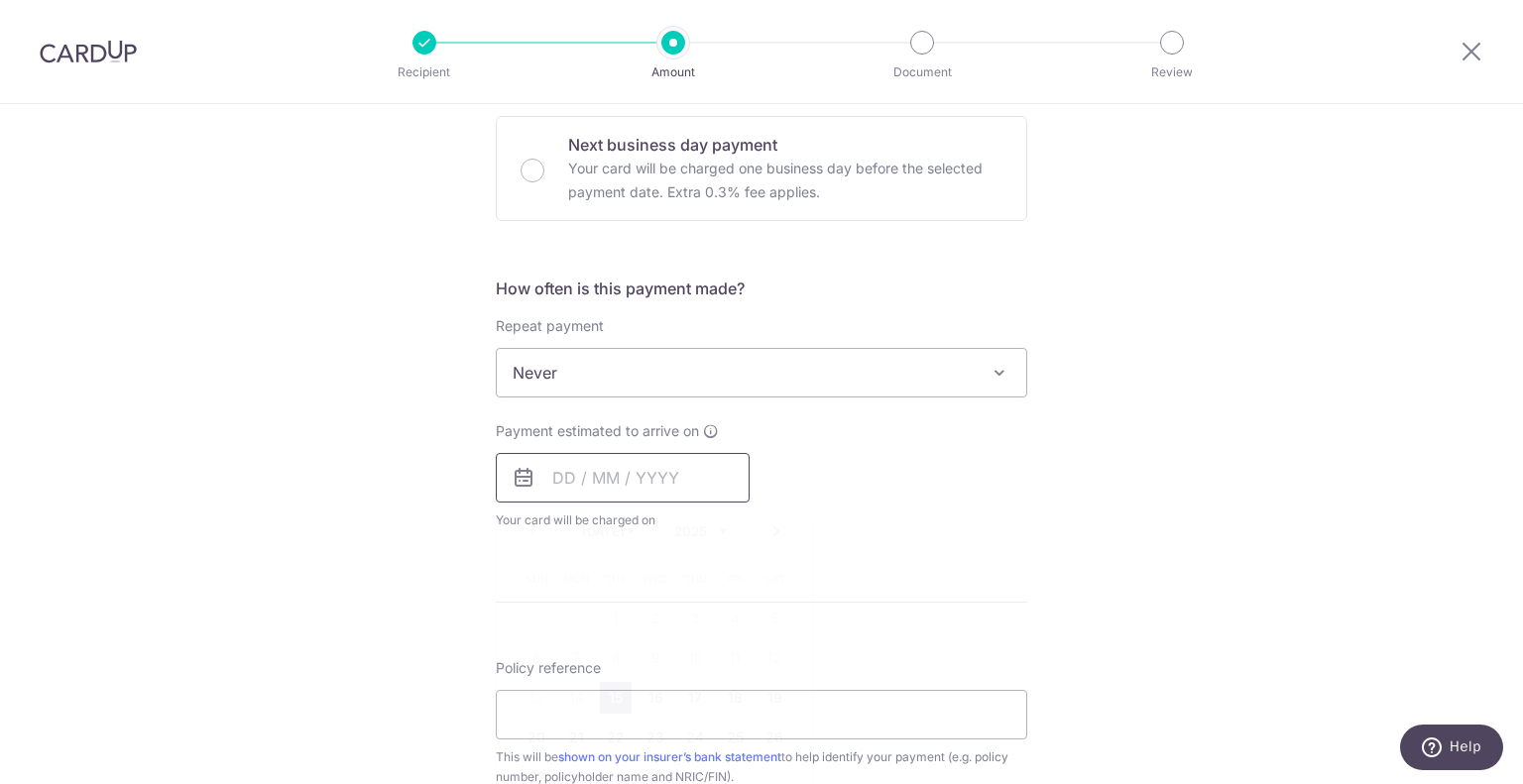 click at bounding box center [623, 478] 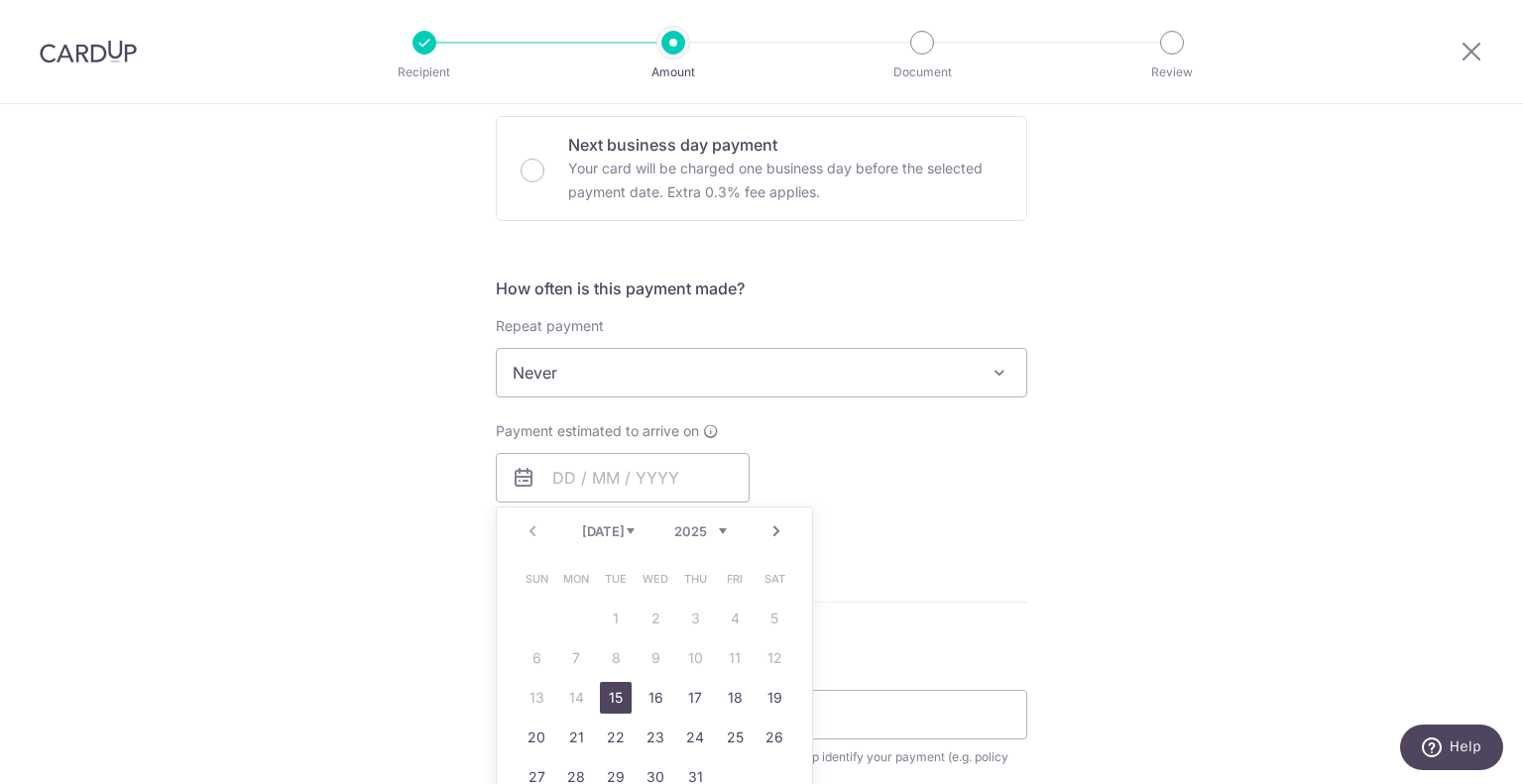 click on "Payment estimated to arrive on
Prev Next Jul Aug Sep Oct Nov Dec 2025 2026 2027 2028 2029 2030 2031 2032 2033 2034 2035 Sun Mon Tue Wed Thu Fri Sat     1 2 3 4 5 6 7 8 9 10 11 12 13 14 15 16 17 18 19 20 21 22 23 24 25 26 27 28 29 30 31     Why are some dates not available?
Your card will be charged on   for the first payment
* If your payment is funded by  9:00am SGT on Friday 11/07/2025
11/07/2025
No. of Payments" at bounding box center (762, 476) 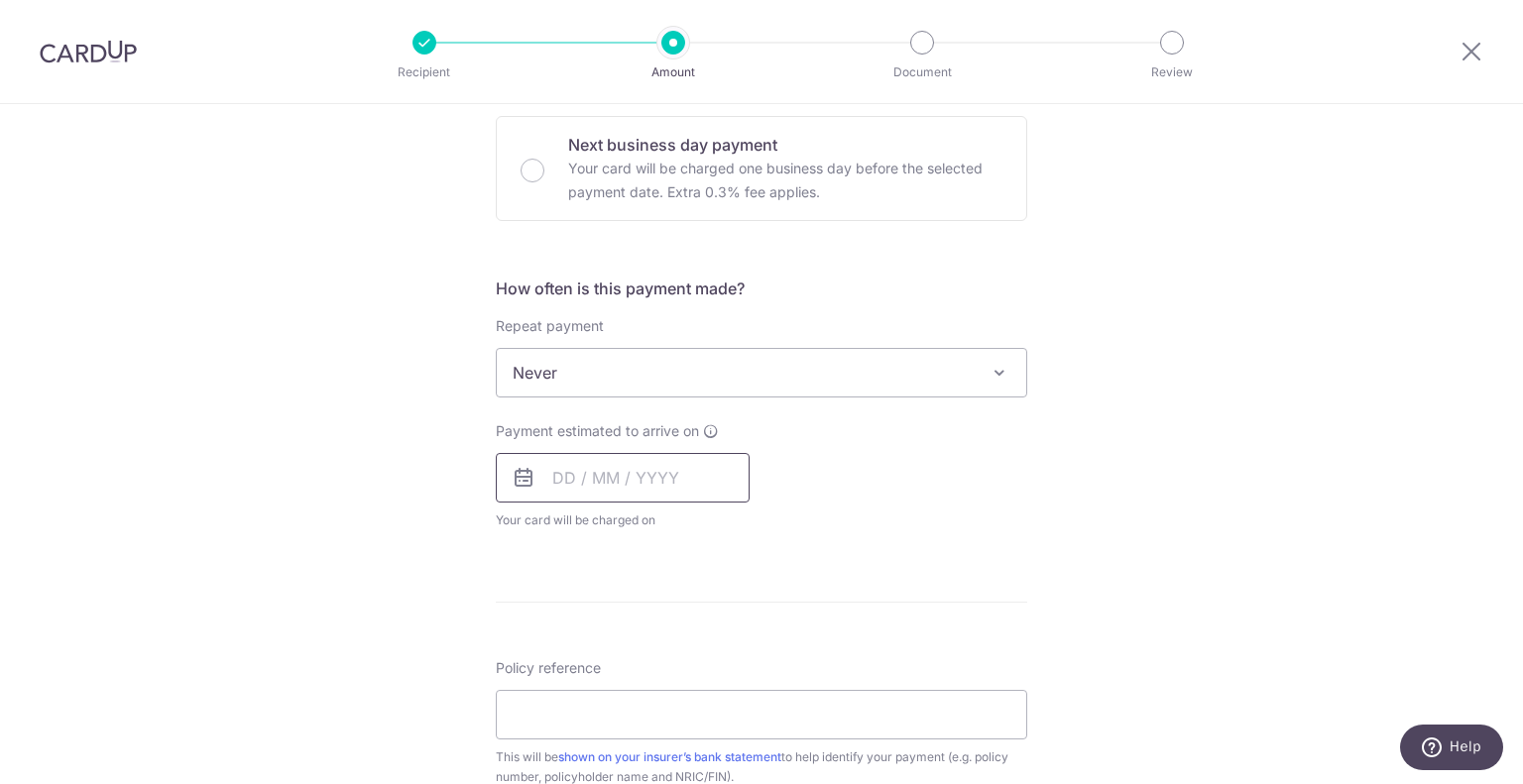 click at bounding box center (623, 478) 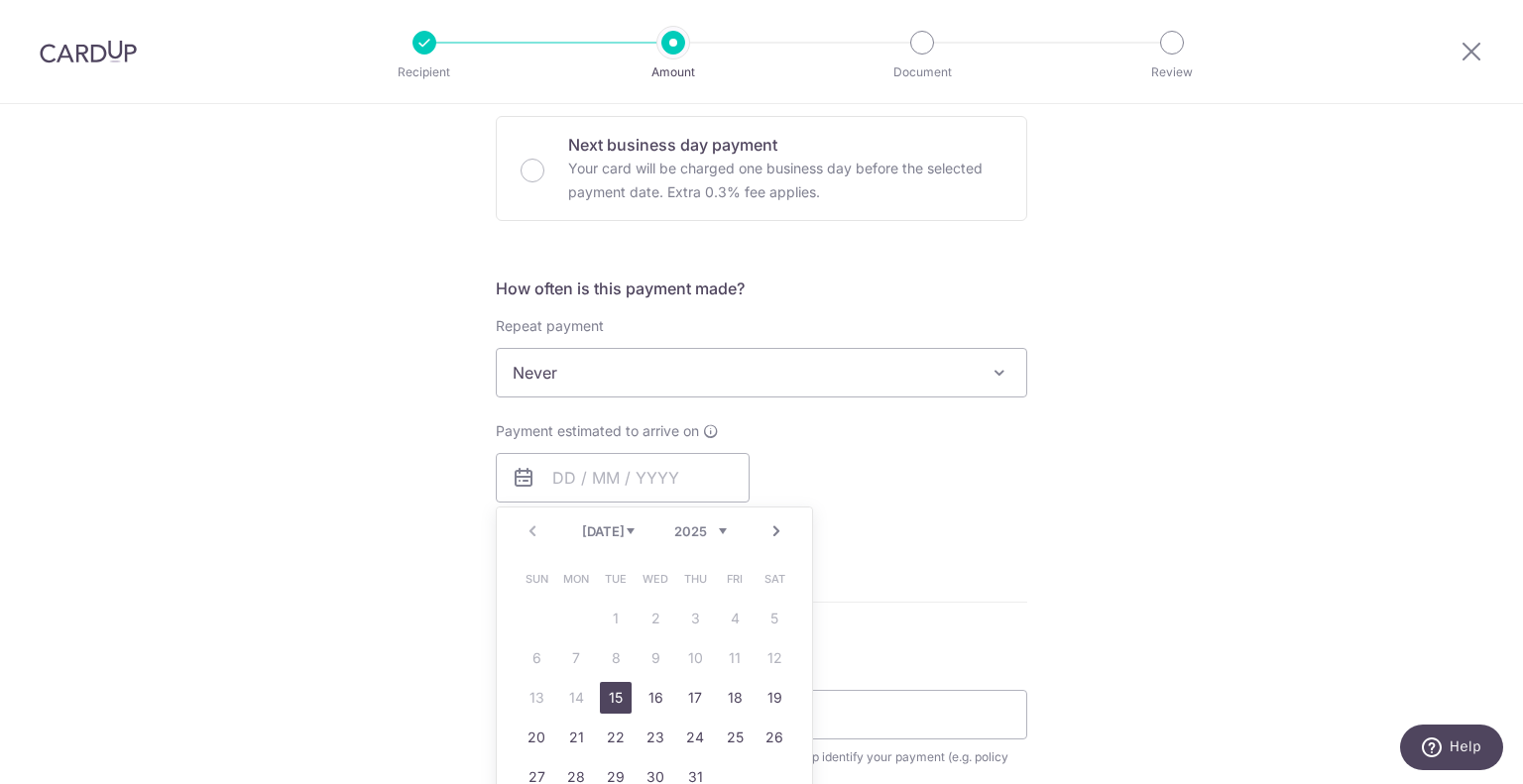 click on "15" at bounding box center [616, 698] 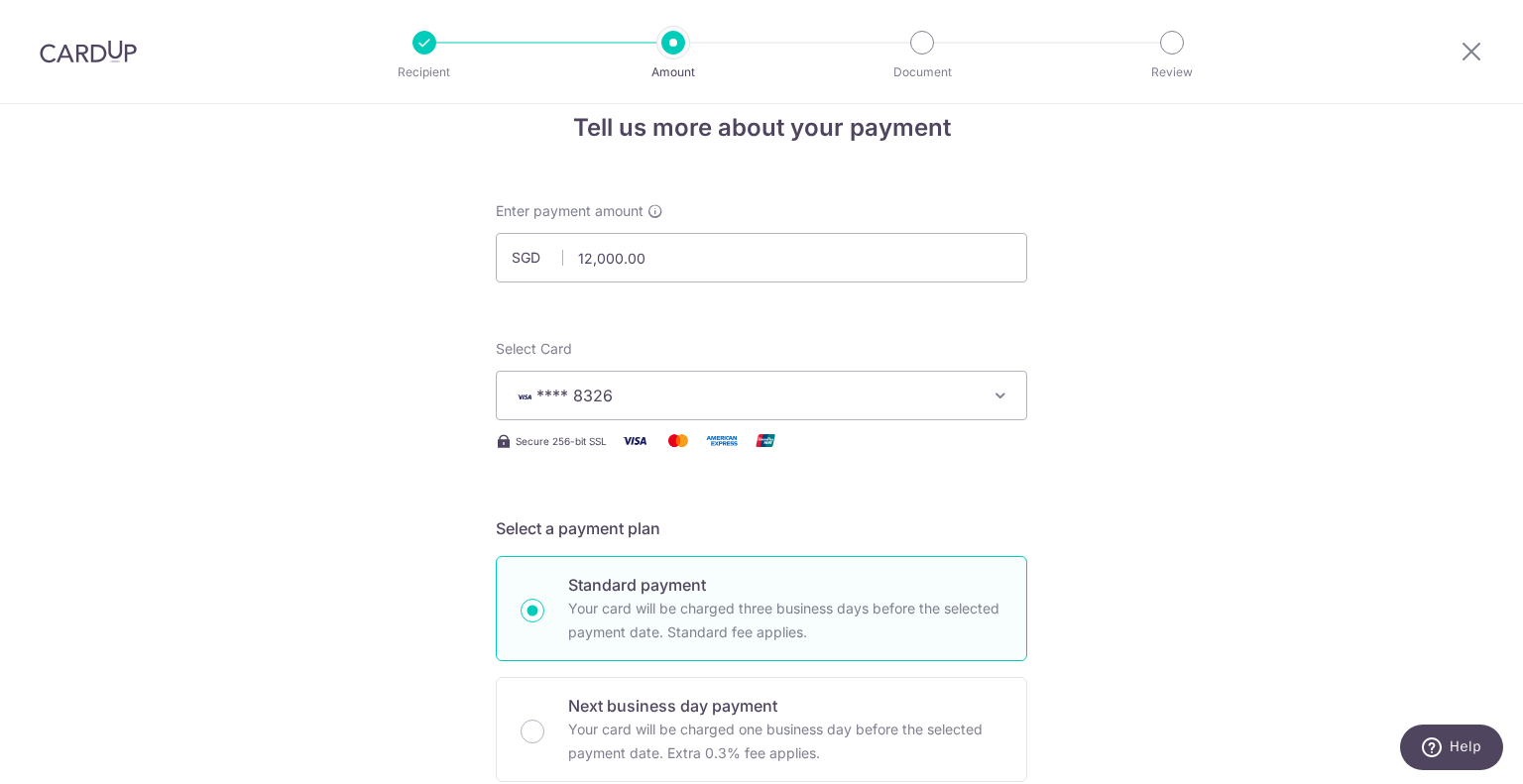 scroll, scrollTop: 0, scrollLeft: 0, axis: both 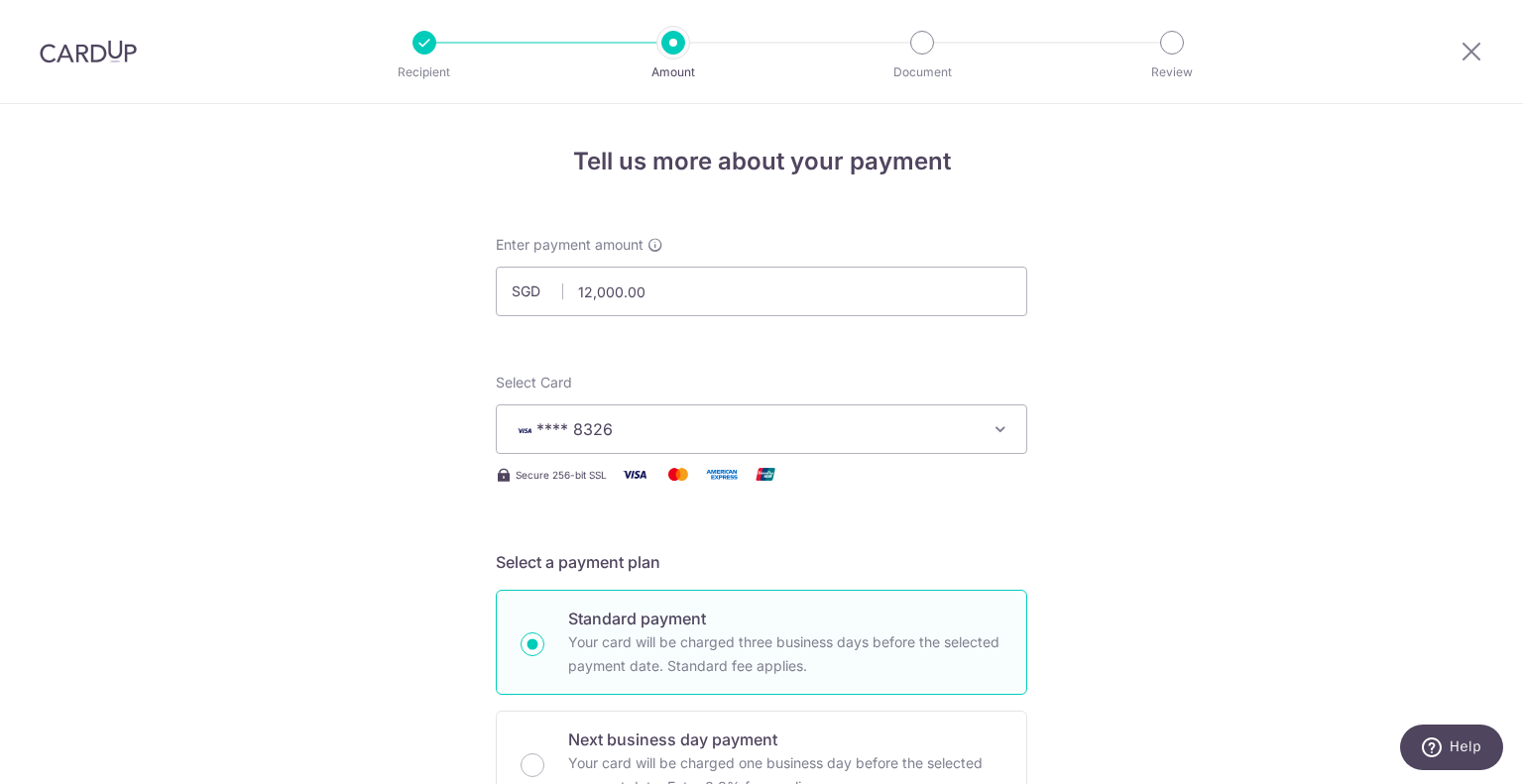 click at bounding box center (88, 52) 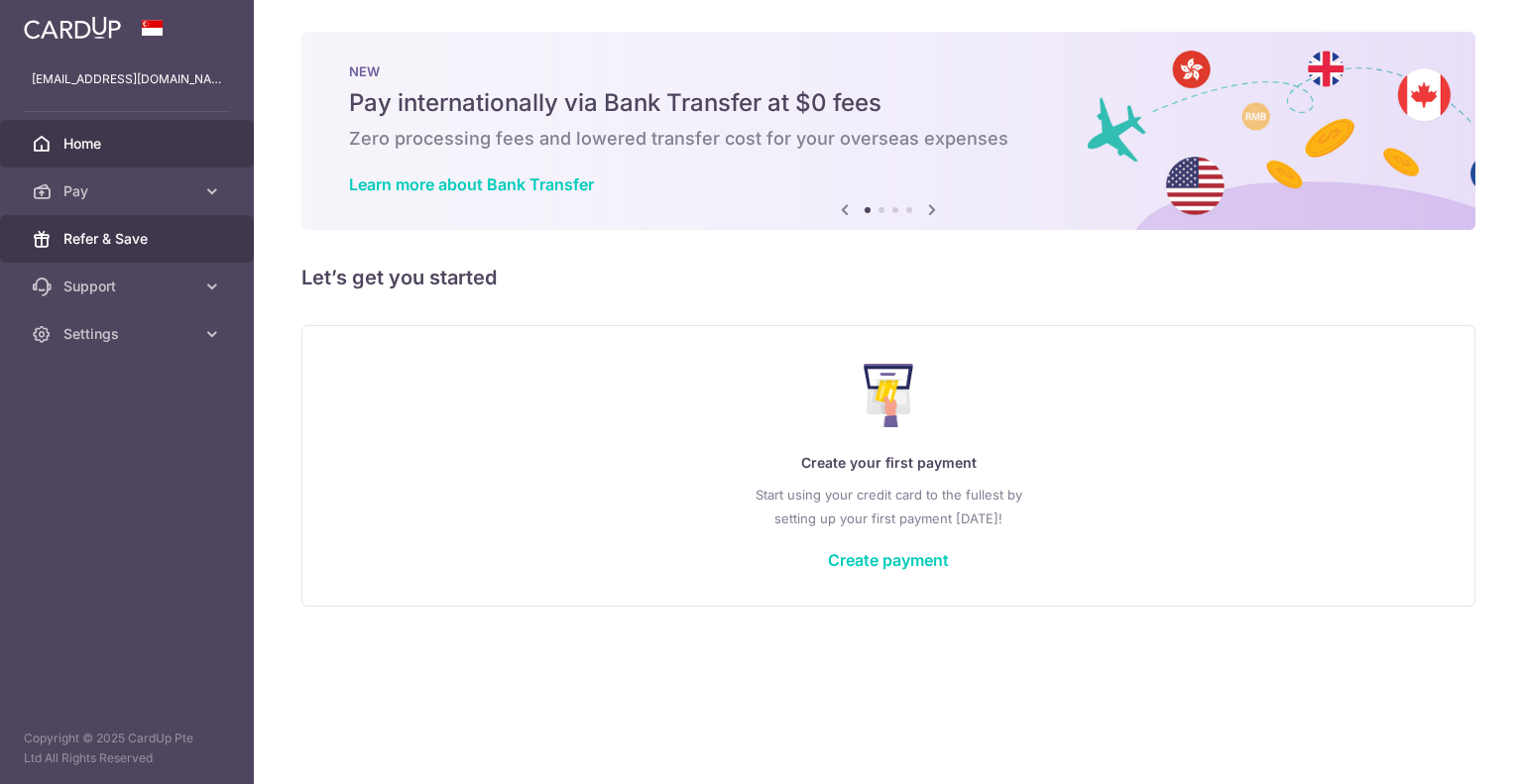 click on "Refer & Save" at bounding box center [129, 239] 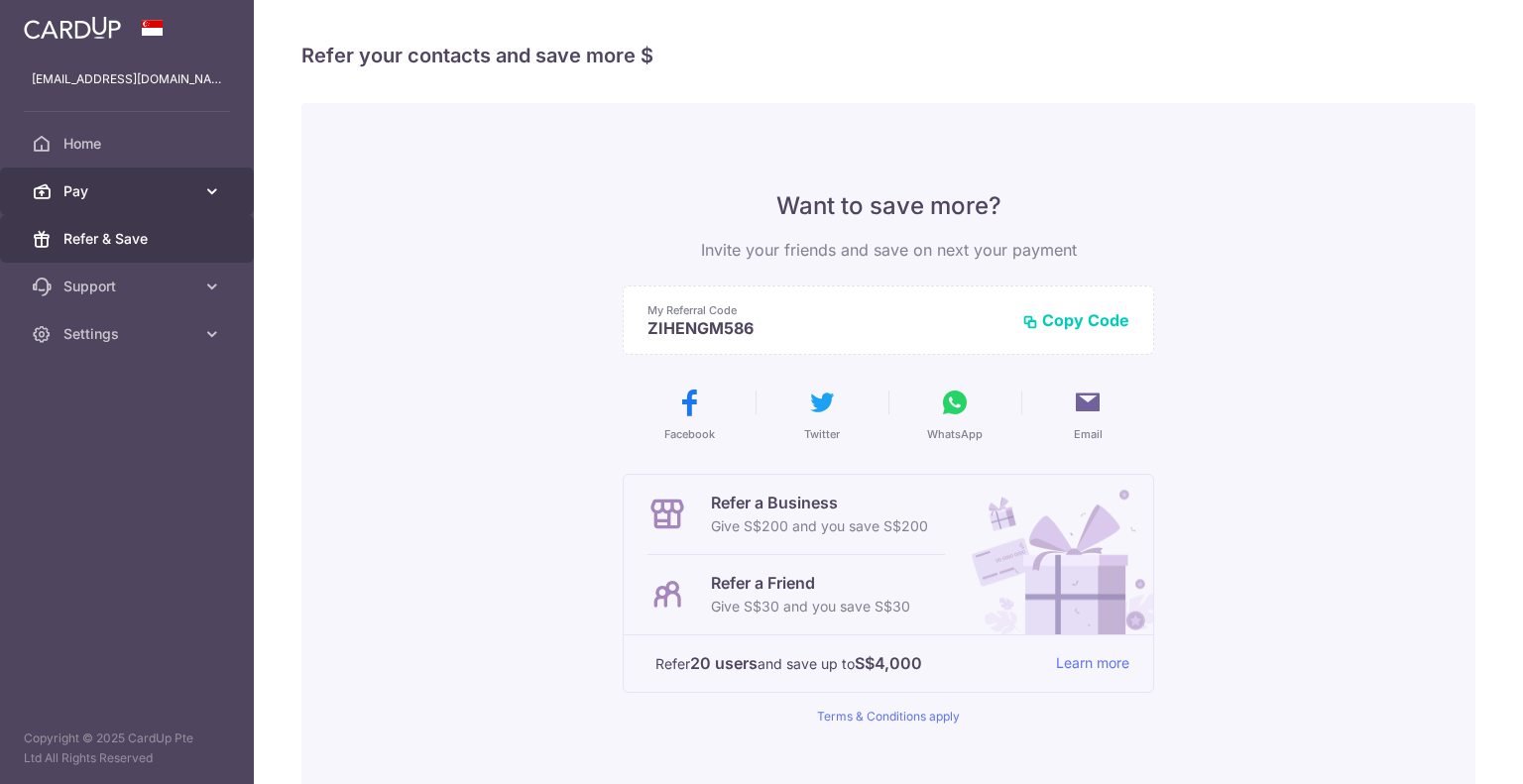 click on "Pay" at bounding box center (129, 191) 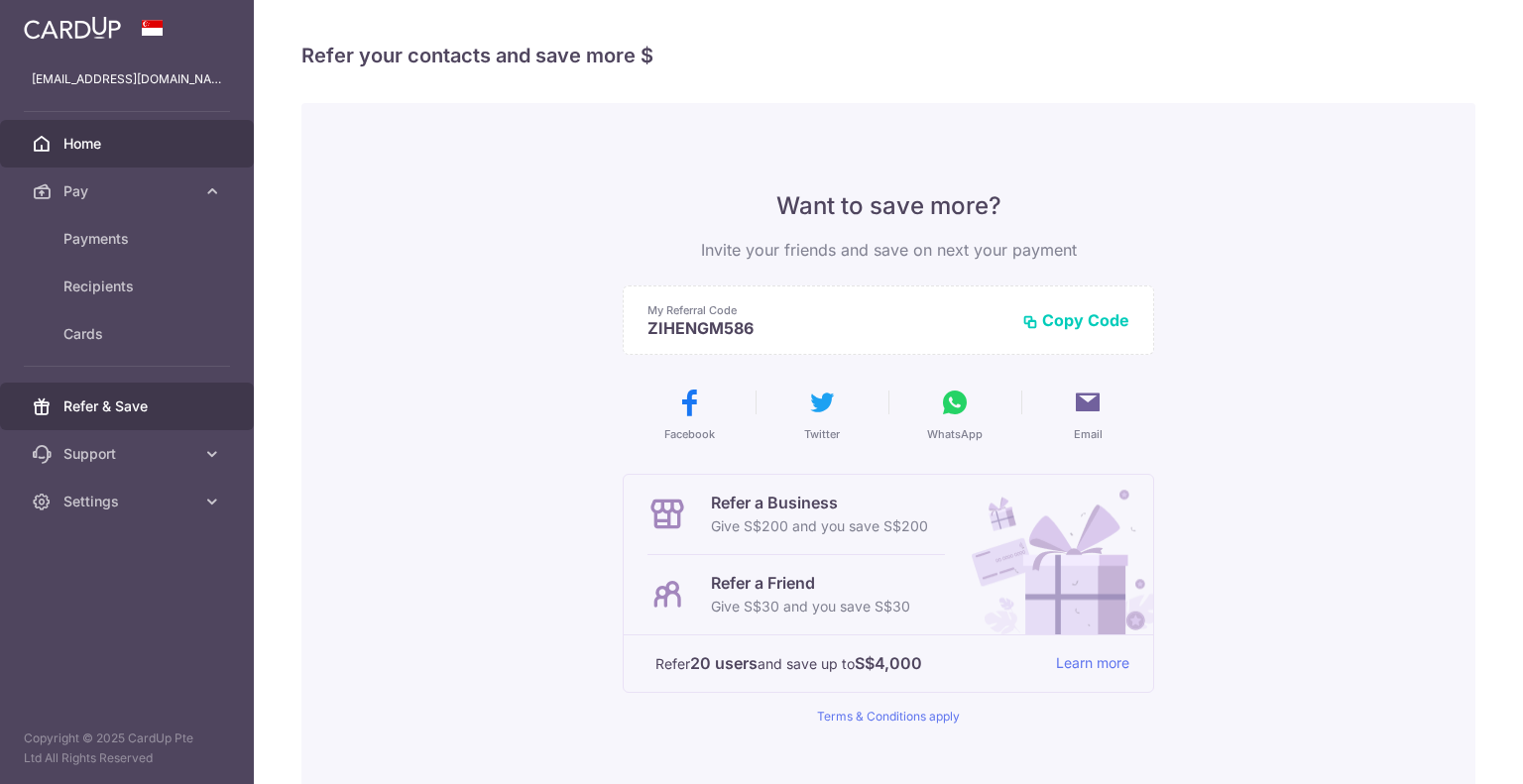 click on "Home" at bounding box center (129, 144) 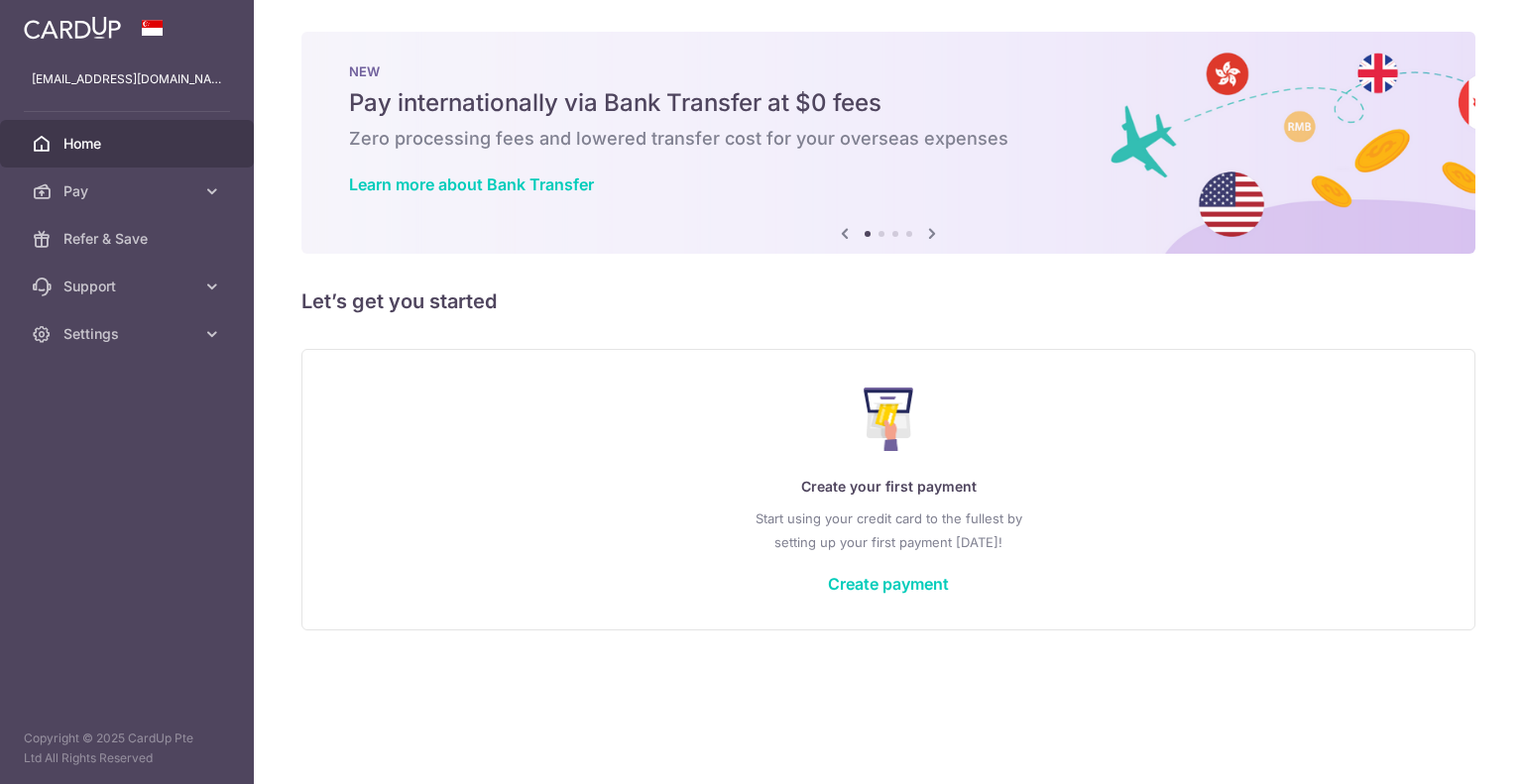 scroll, scrollTop: 0, scrollLeft: 0, axis: both 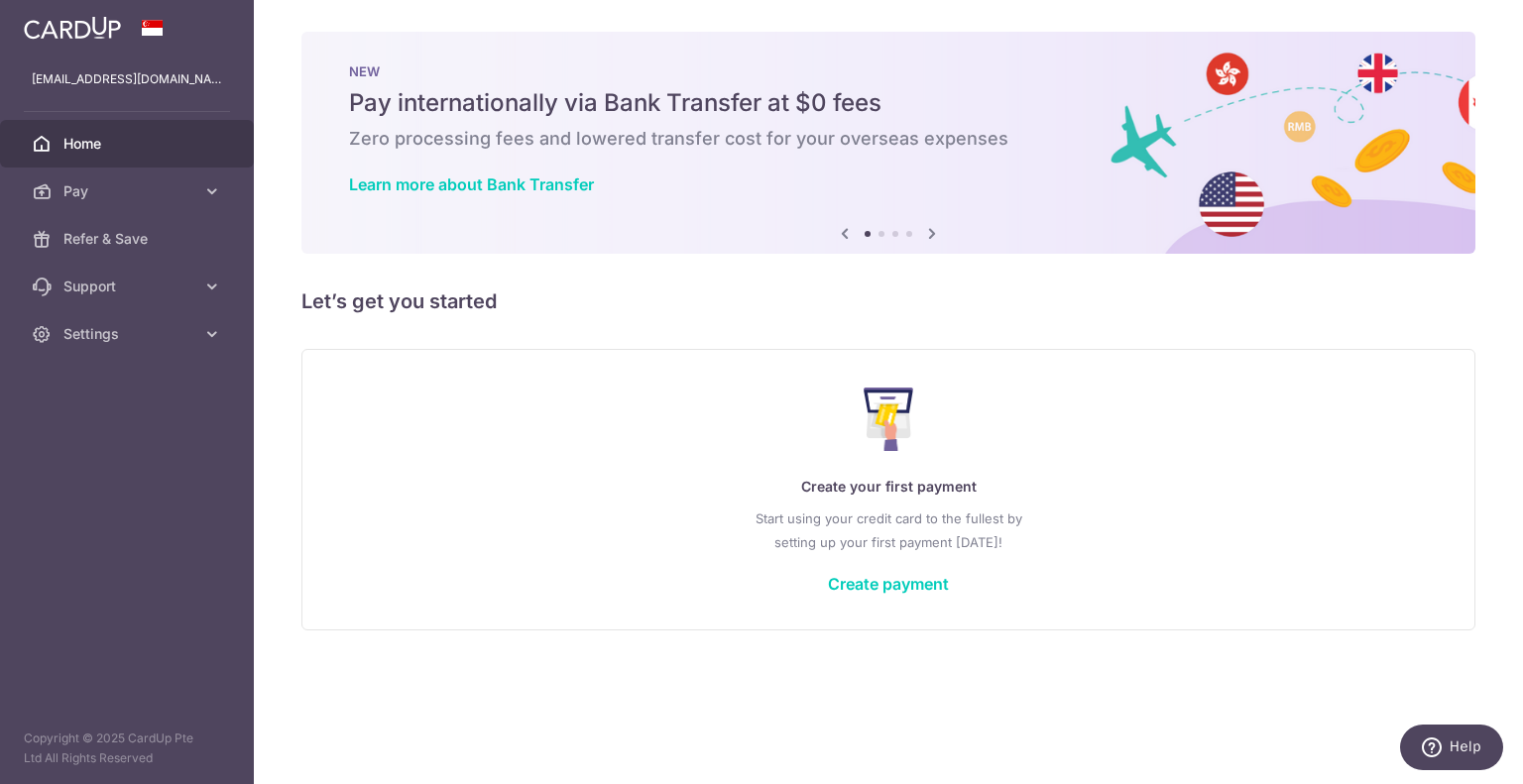 click at bounding box center [932, 233] 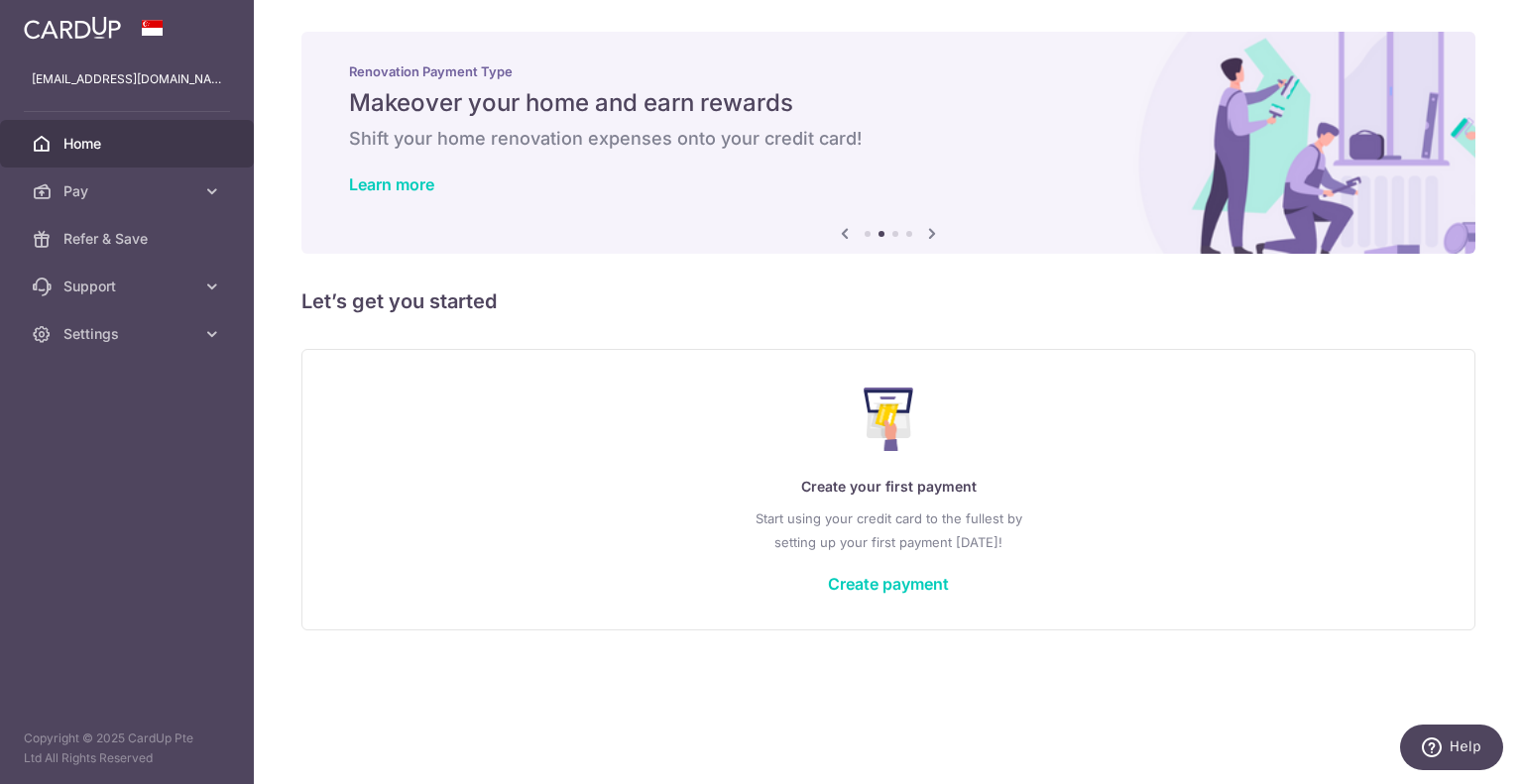 click at bounding box center [932, 233] 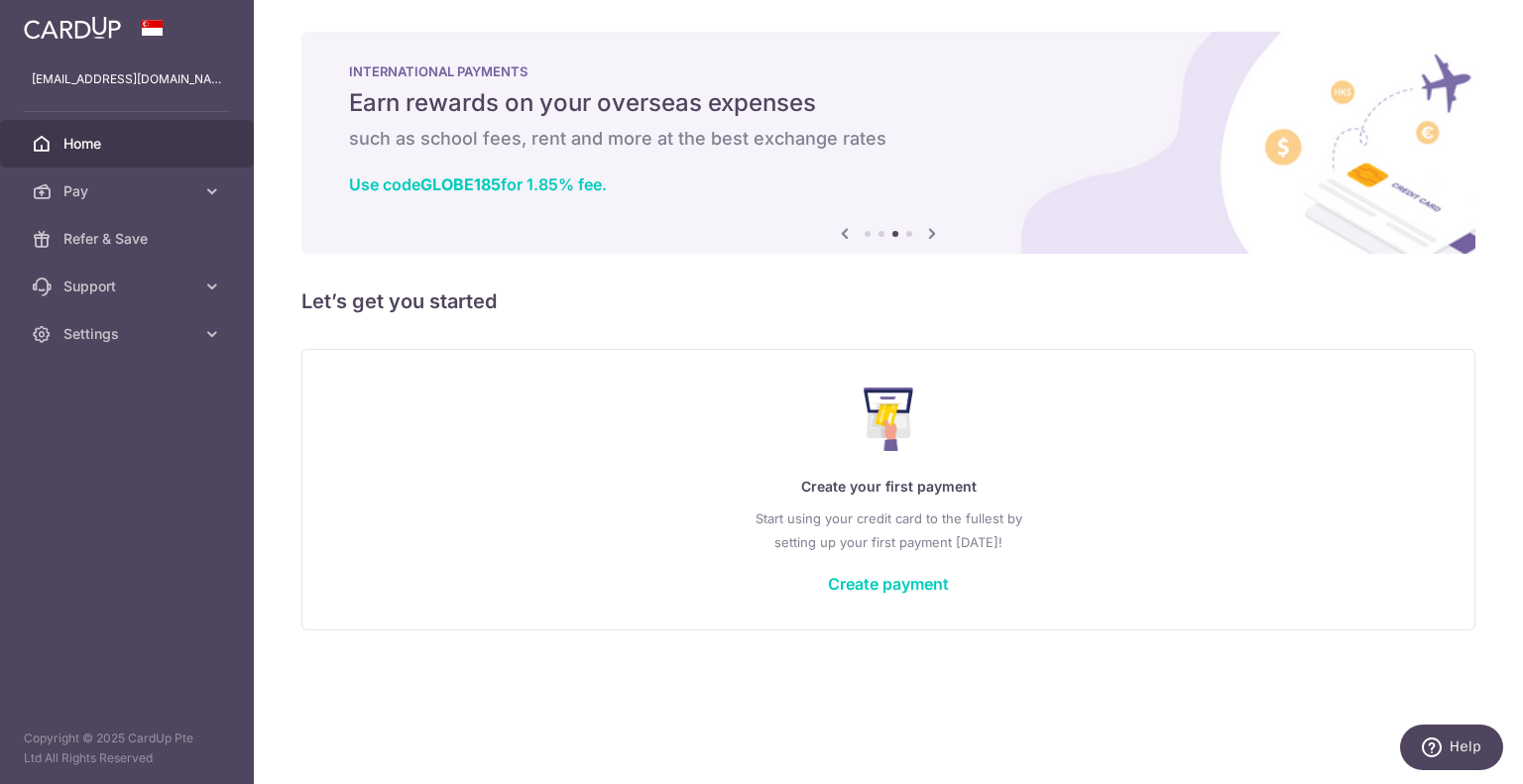click at bounding box center [932, 233] 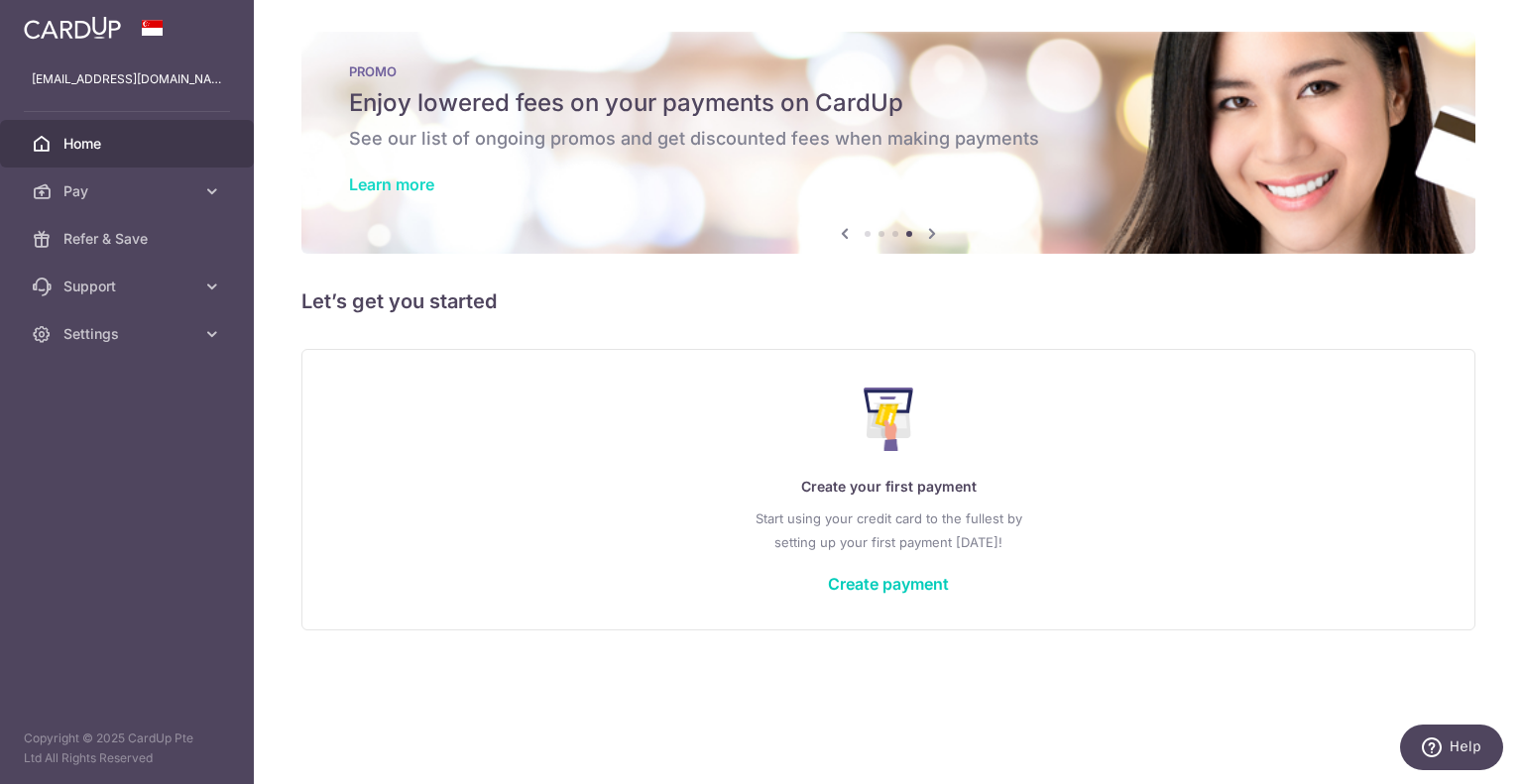 click on "Learn more" at bounding box center (392, 184) 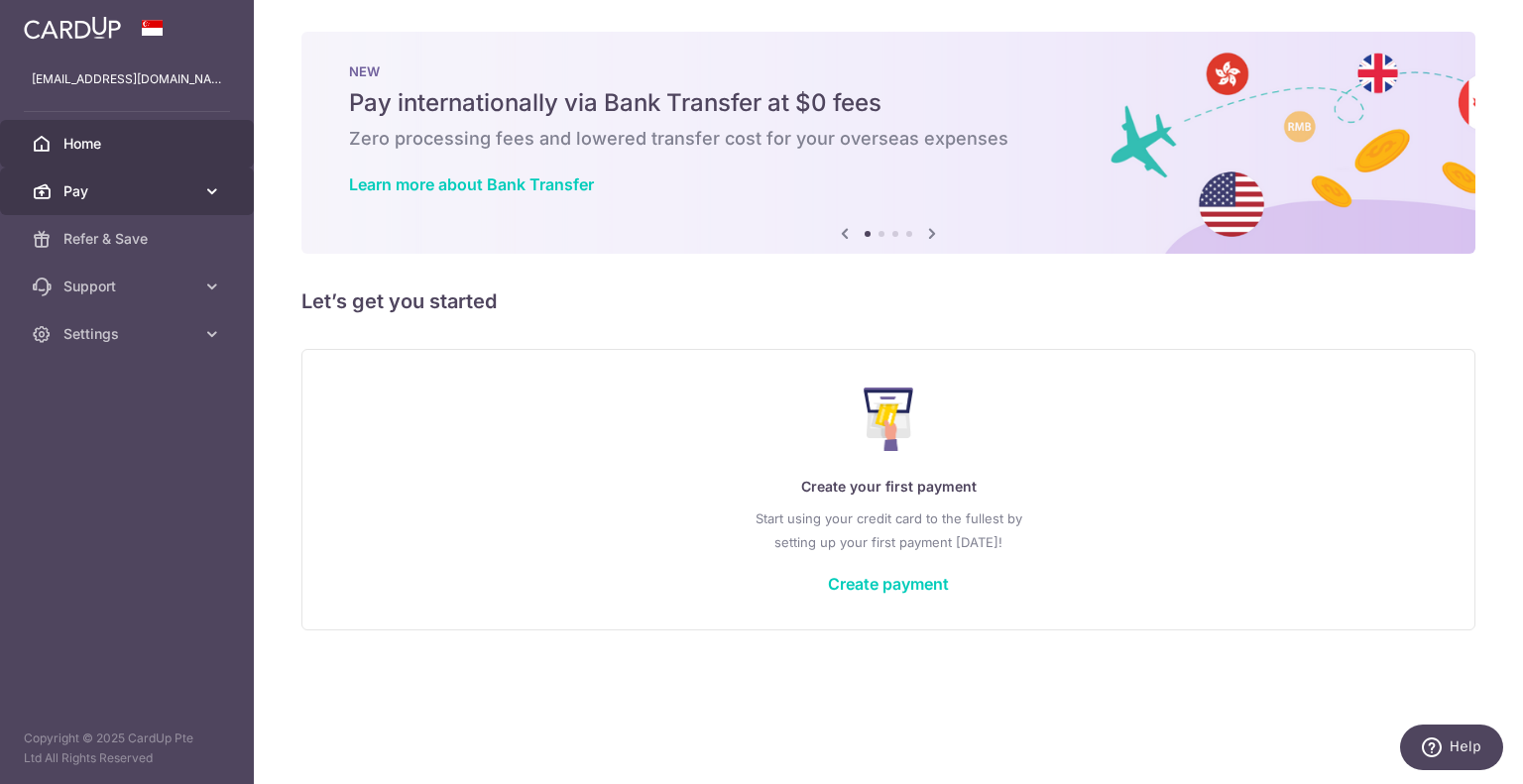 click on "Pay" at bounding box center [129, 191] 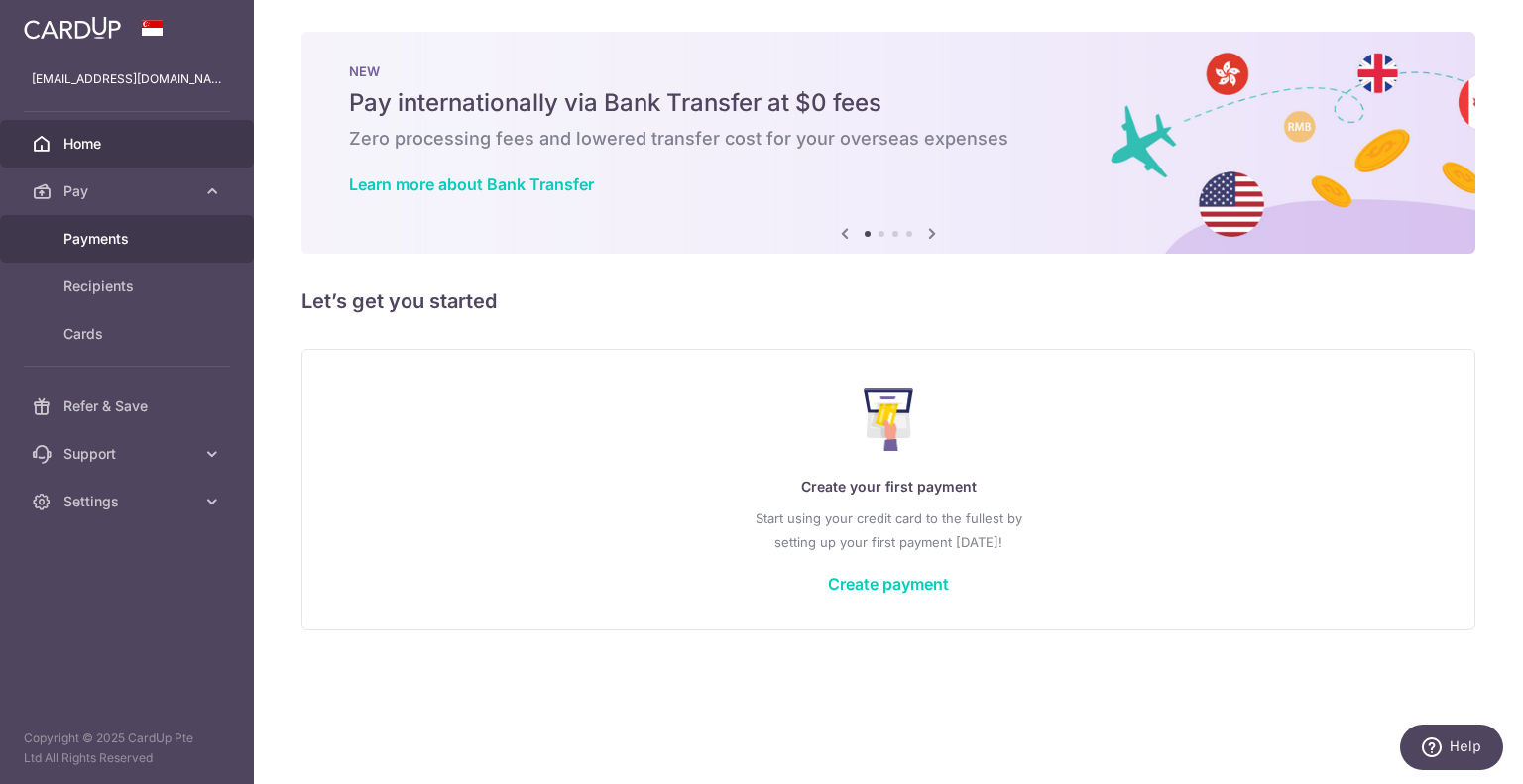 click on "Payments" at bounding box center (129, 239) 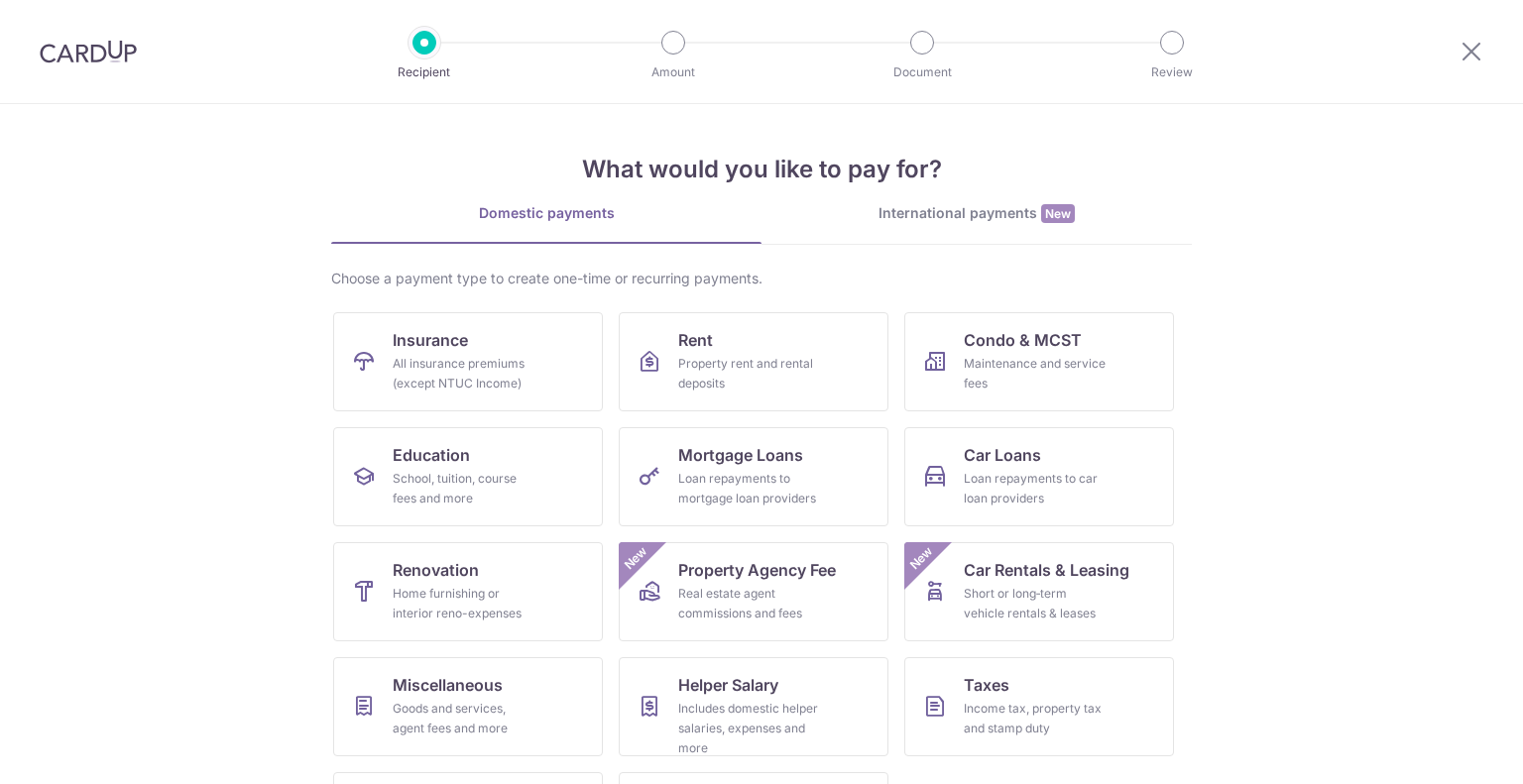 scroll, scrollTop: 0, scrollLeft: 0, axis: both 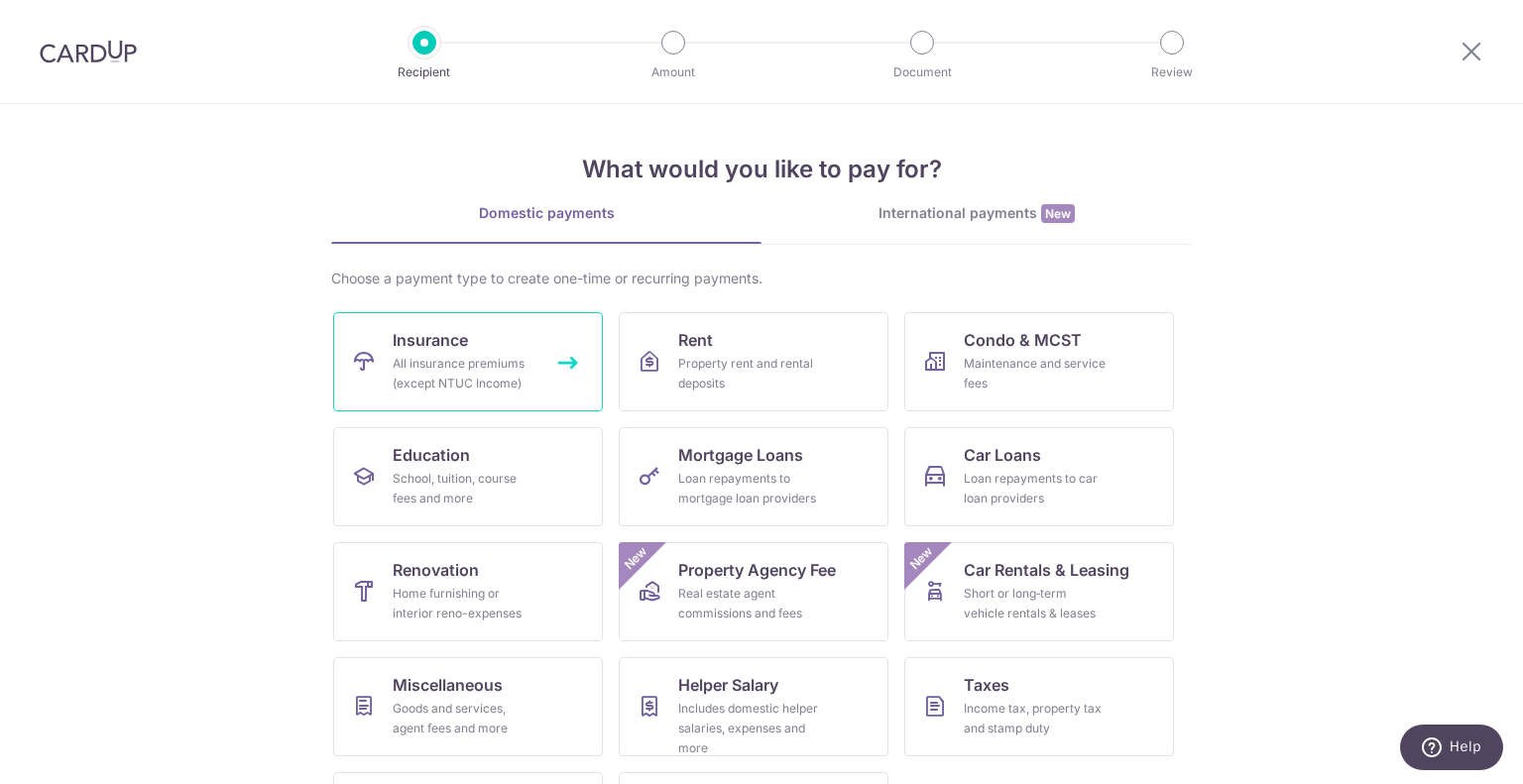 click on "All insurance premiums (except NTUC Income)" at bounding box center [464, 374] 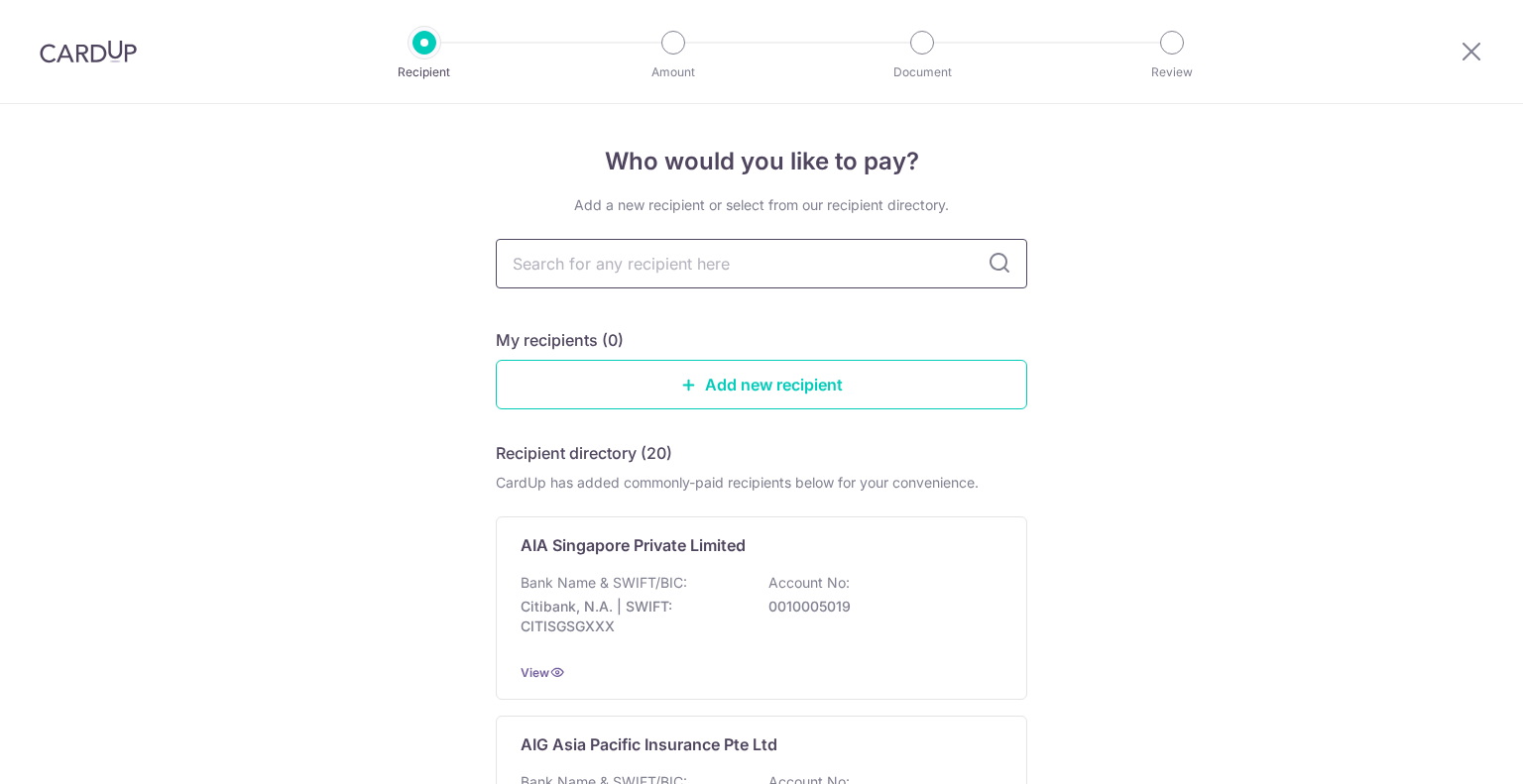 scroll, scrollTop: 0, scrollLeft: 0, axis: both 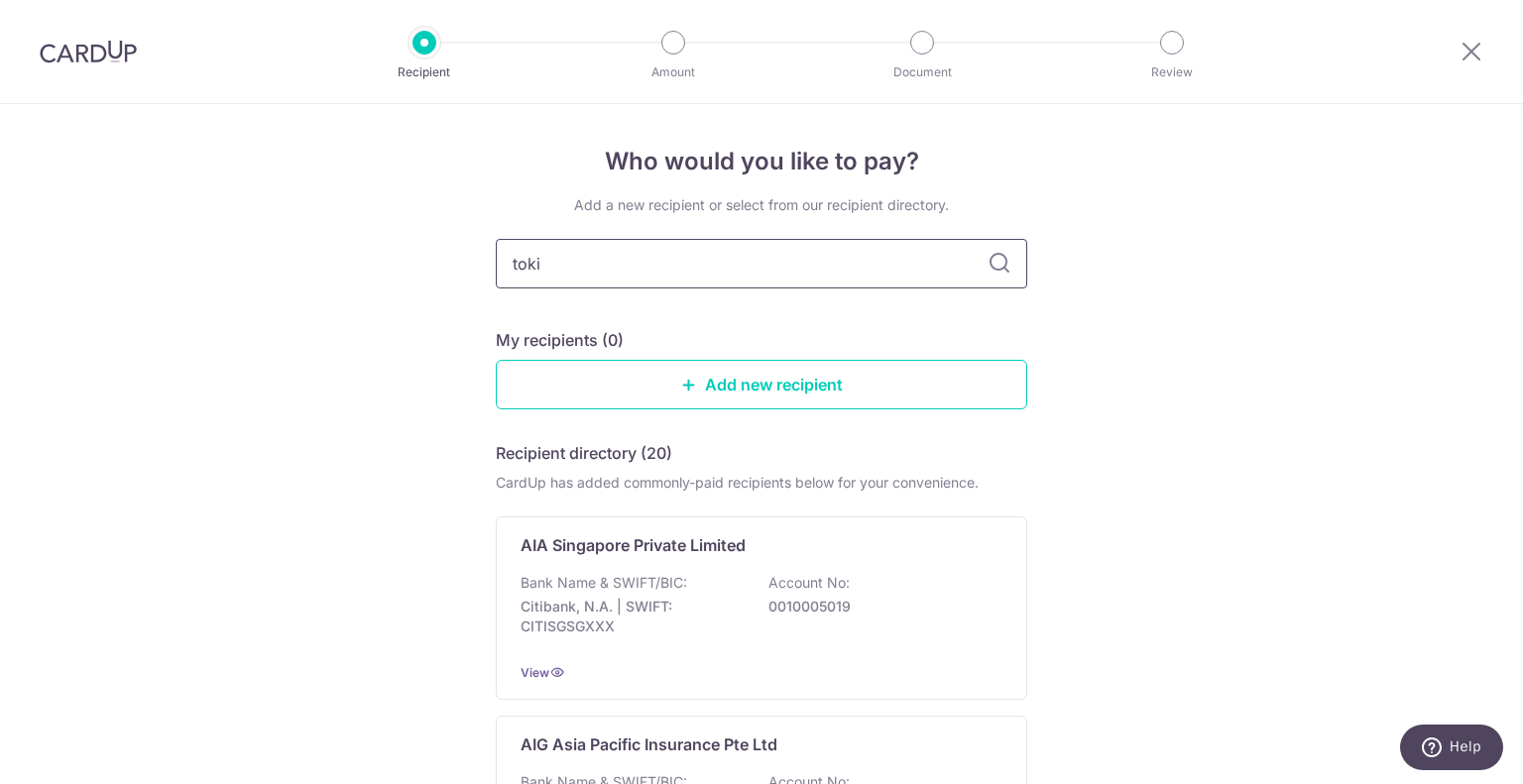 type on "tokio" 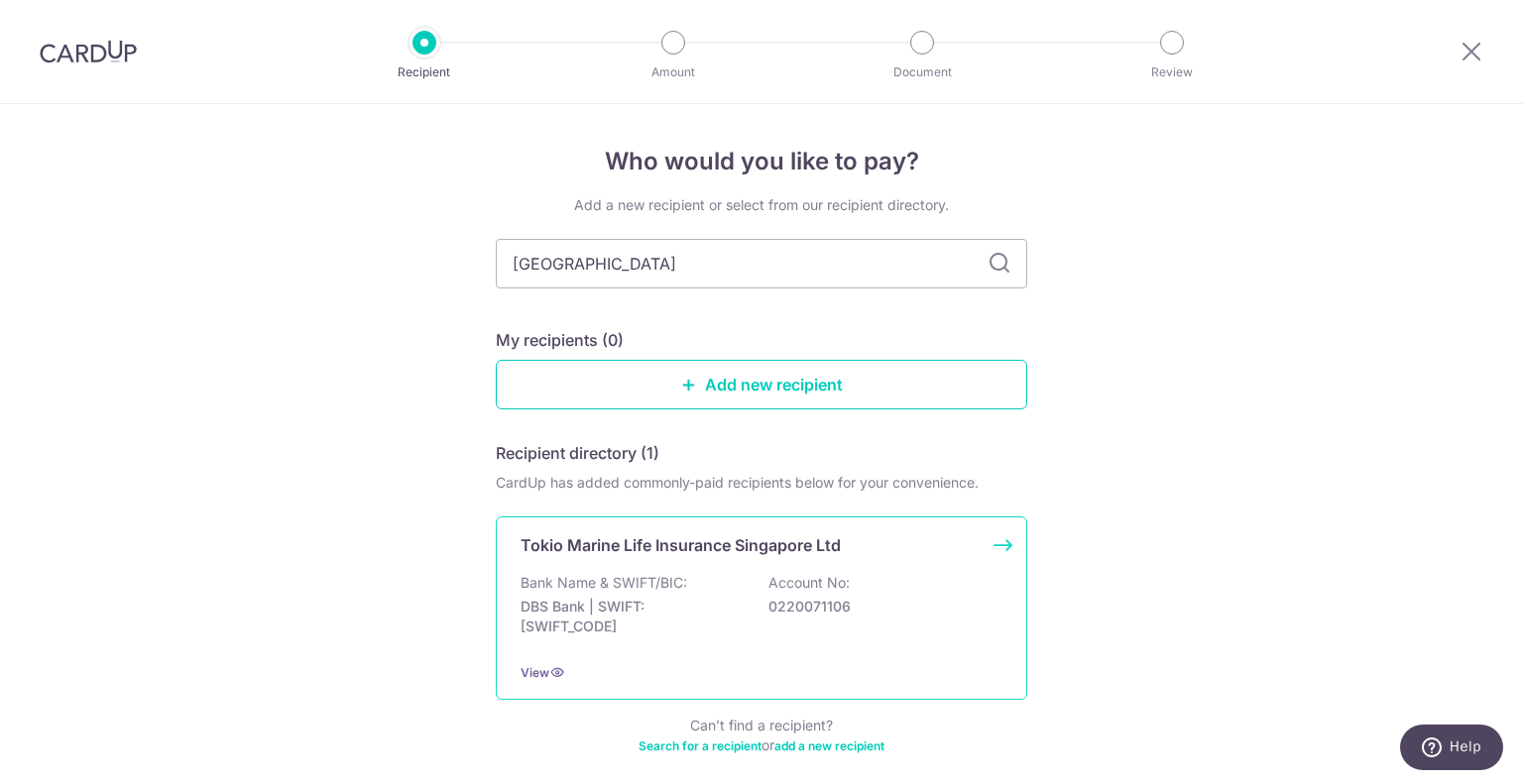 click on "Tokio Marine Life Insurance Singapore Ltd
Bank Name & SWIFT/BIC:
DBS Bank | SWIFT: DBSSSGSGXXX
Account No:
0220071106
View" at bounding box center [762, 608] 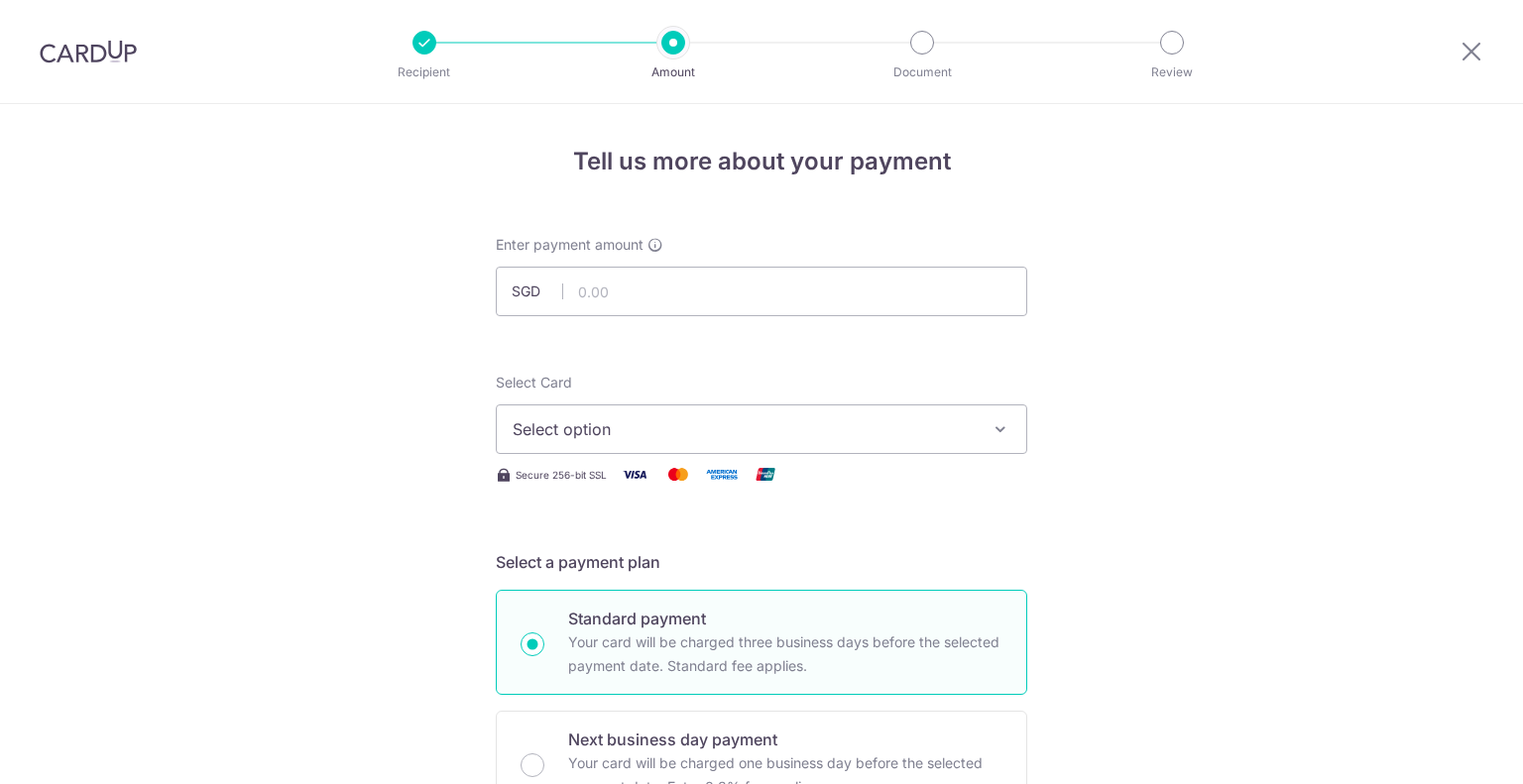 scroll, scrollTop: 0, scrollLeft: 0, axis: both 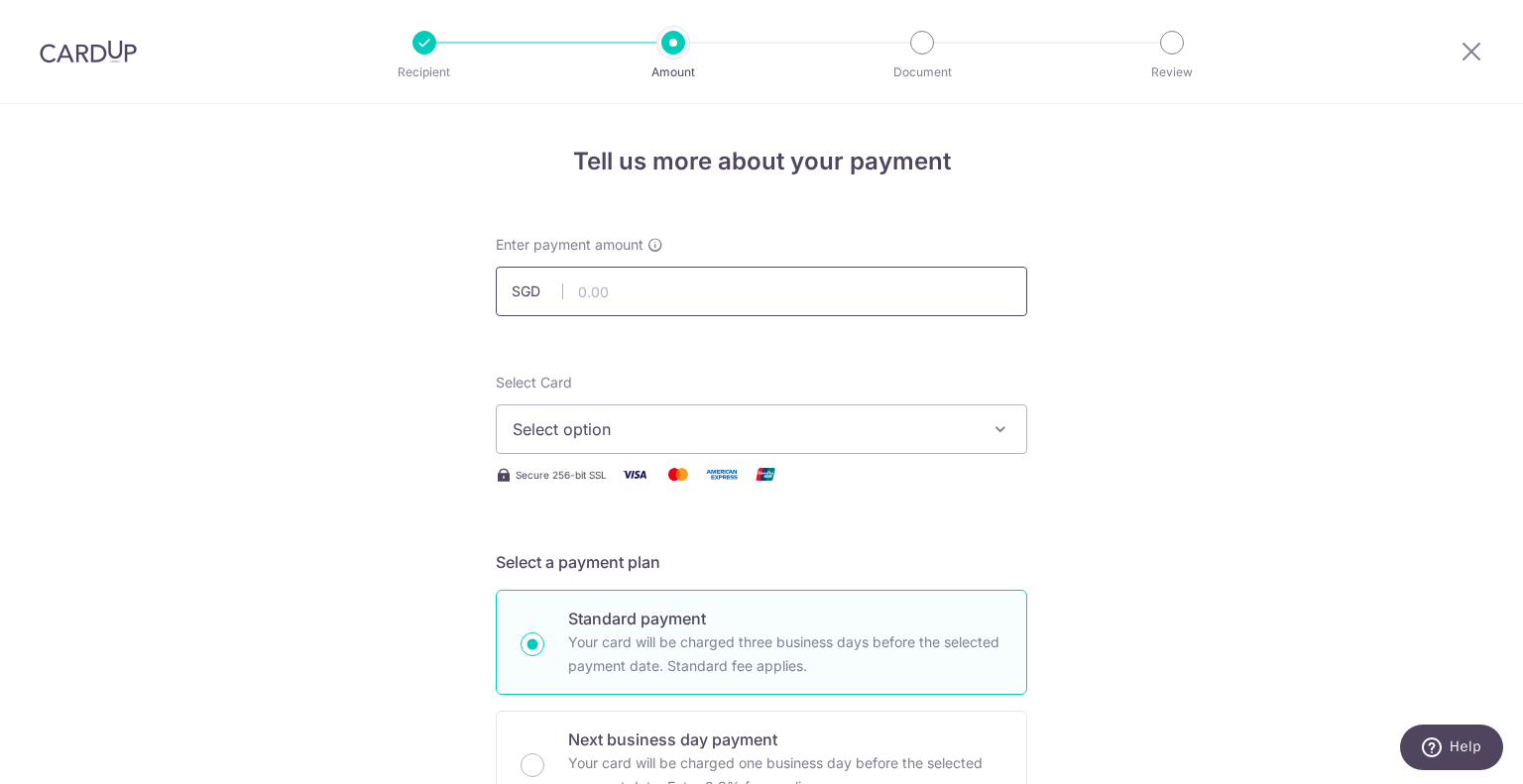 drag, startPoint x: 681, startPoint y: 311, endPoint x: 675, endPoint y: 297, distance: 15.231546 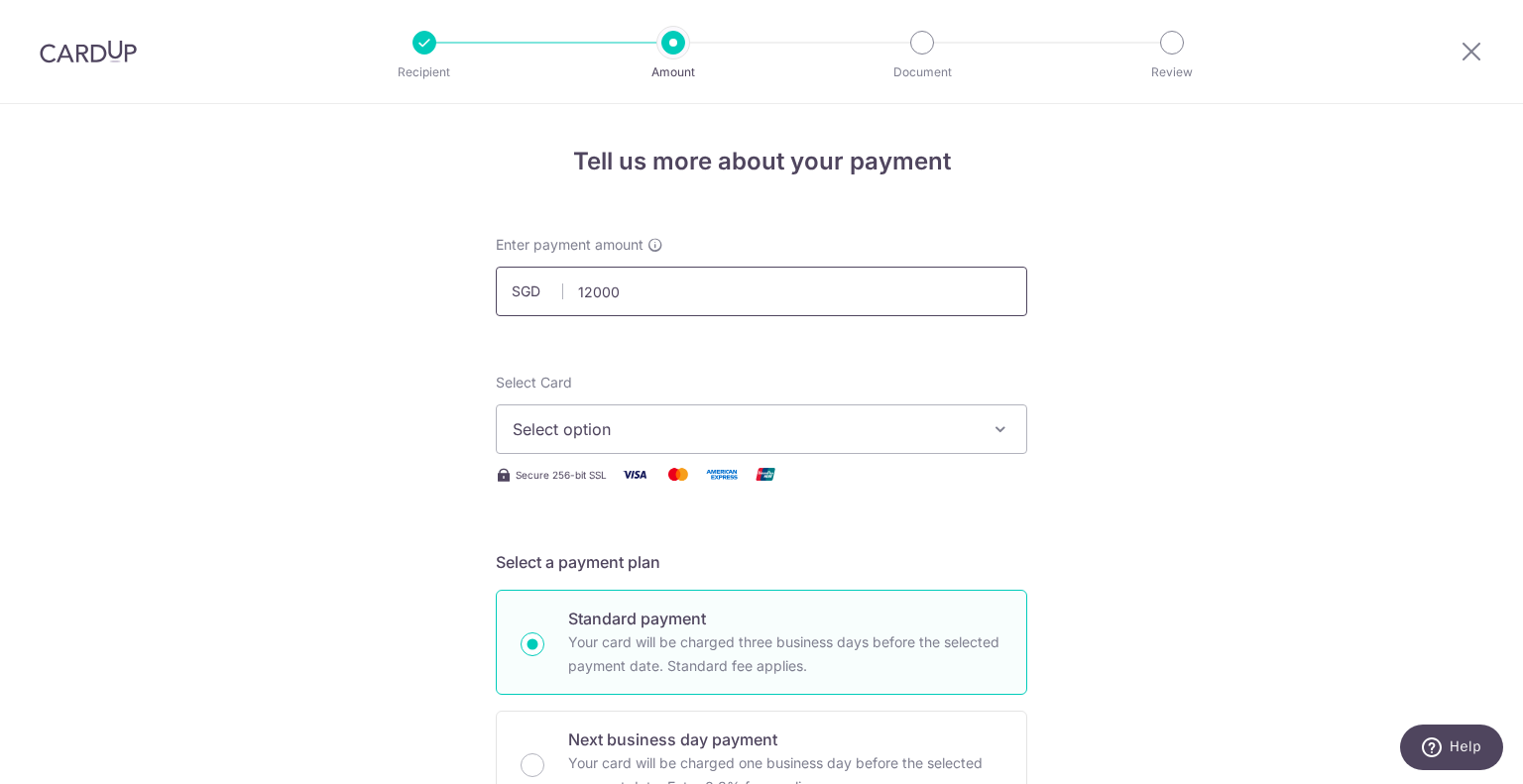 type on "12,000.00" 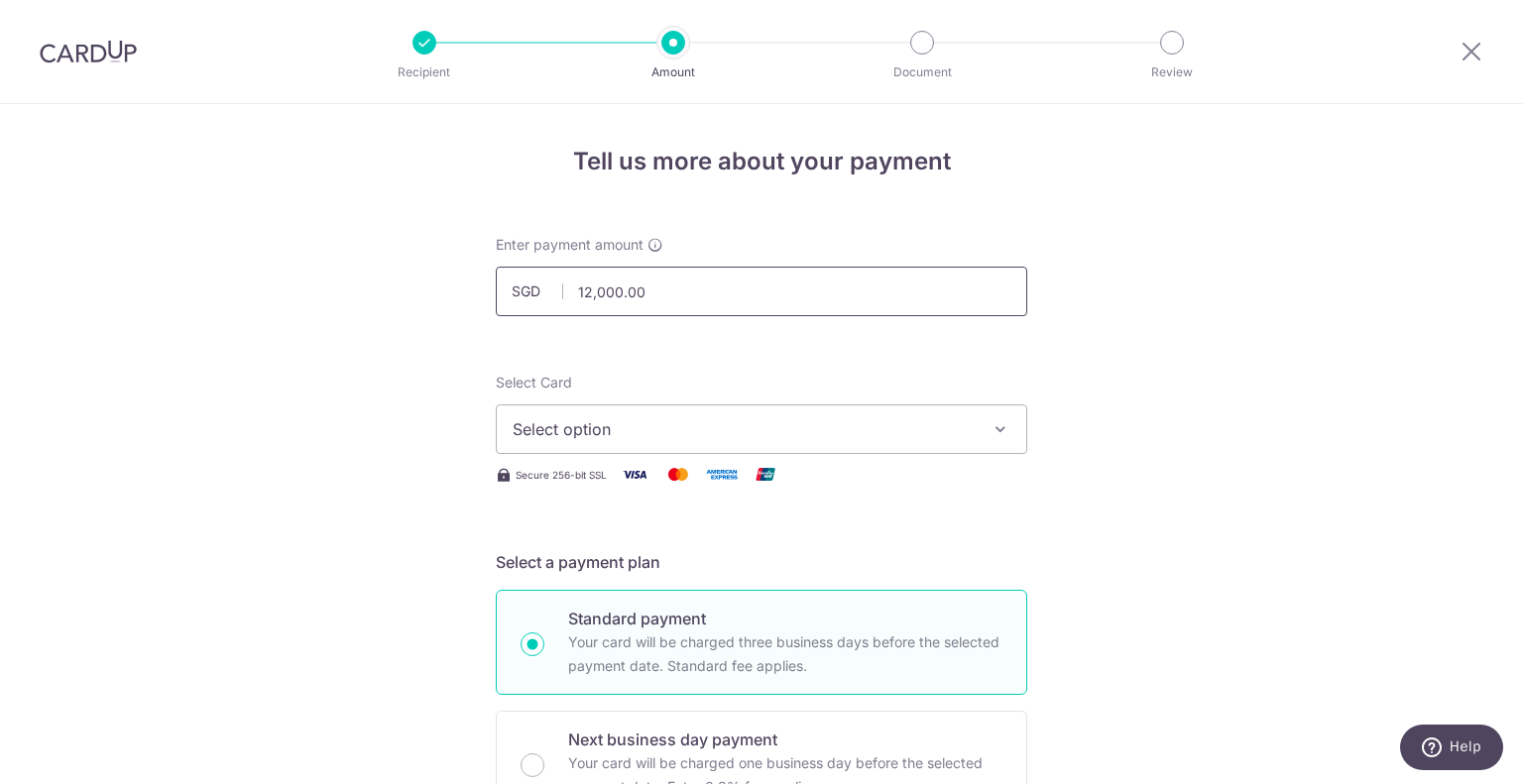 type 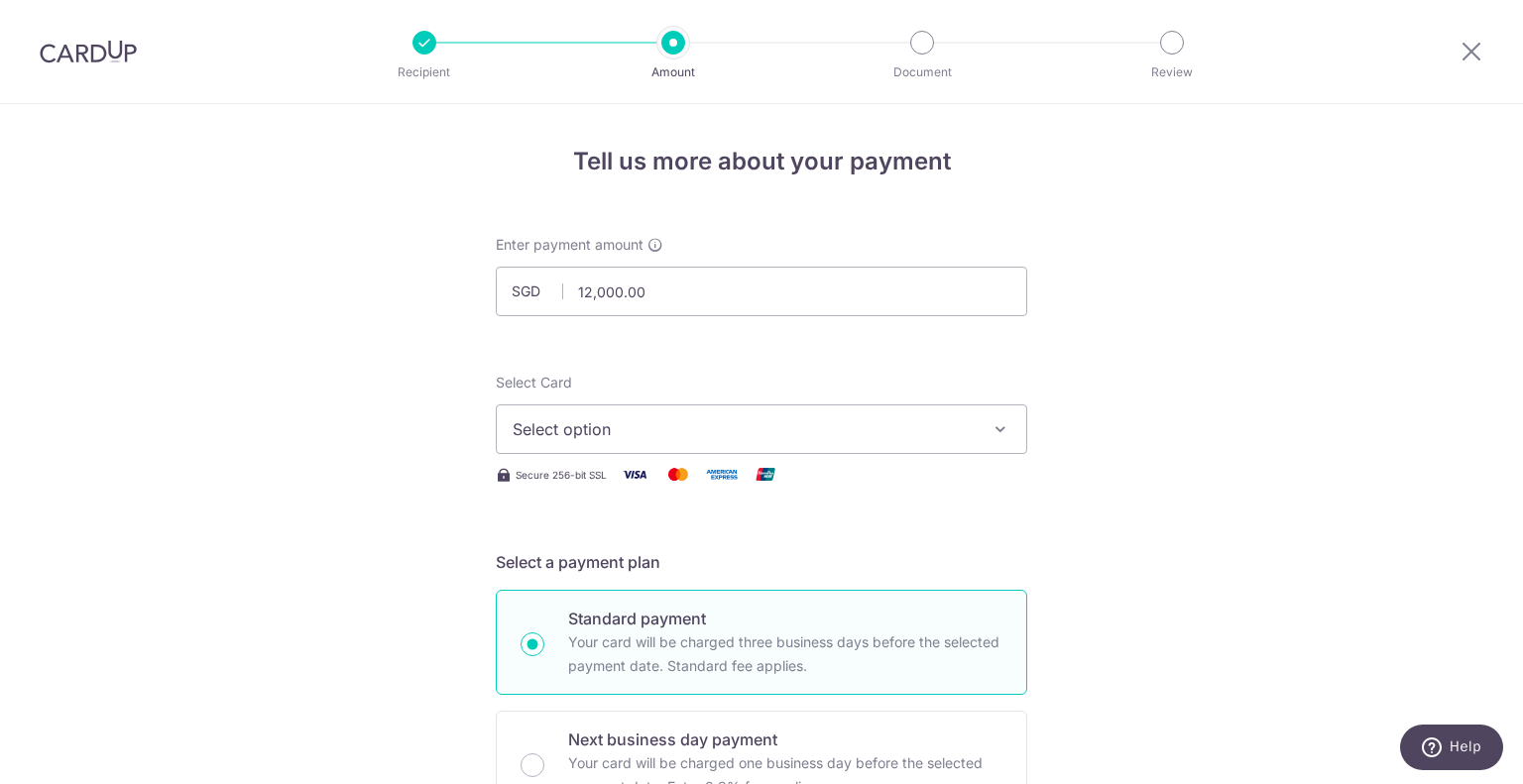 click on "Select option" at bounding box center (744, 429) 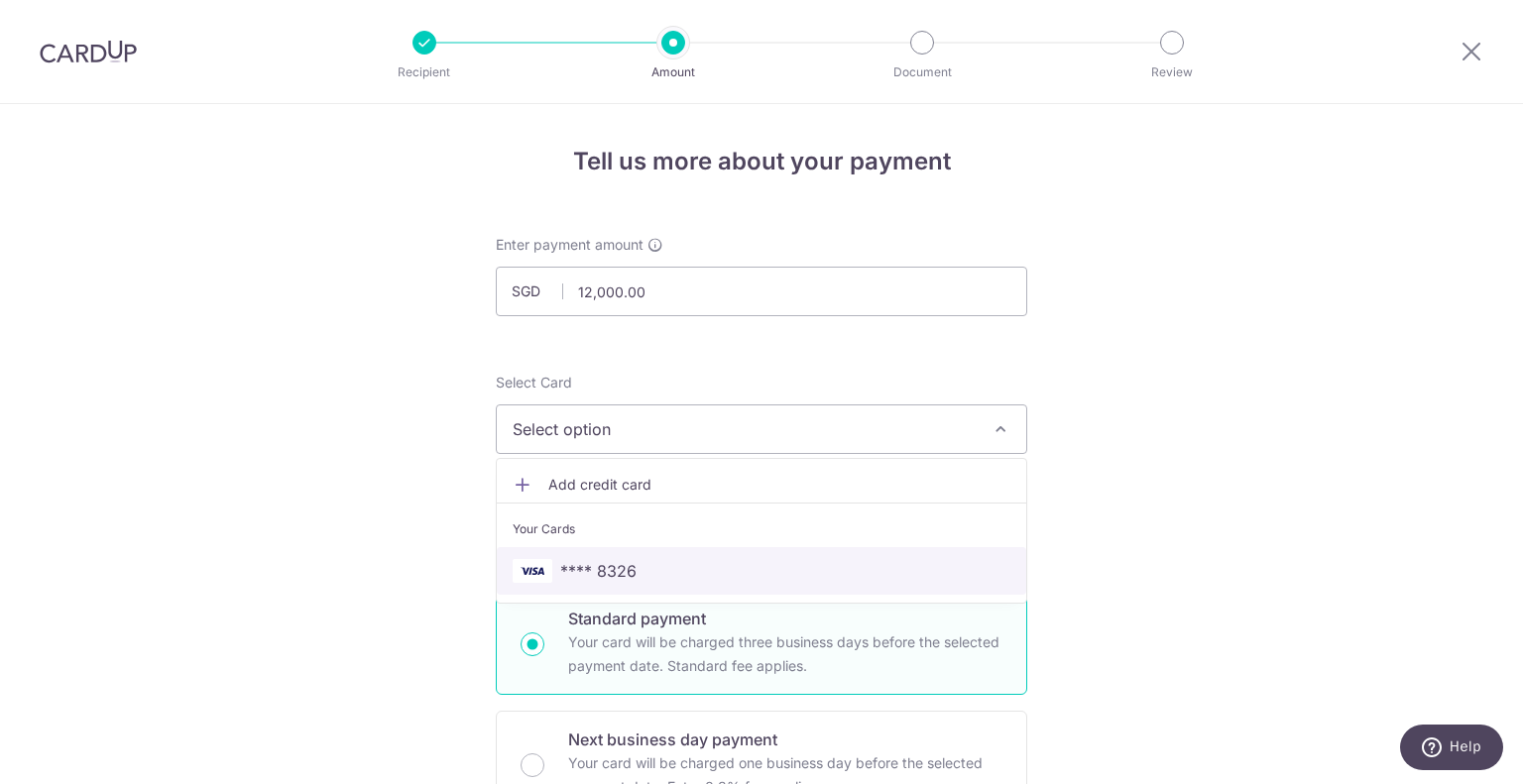 click on "**** 8326" at bounding box center [762, 571] 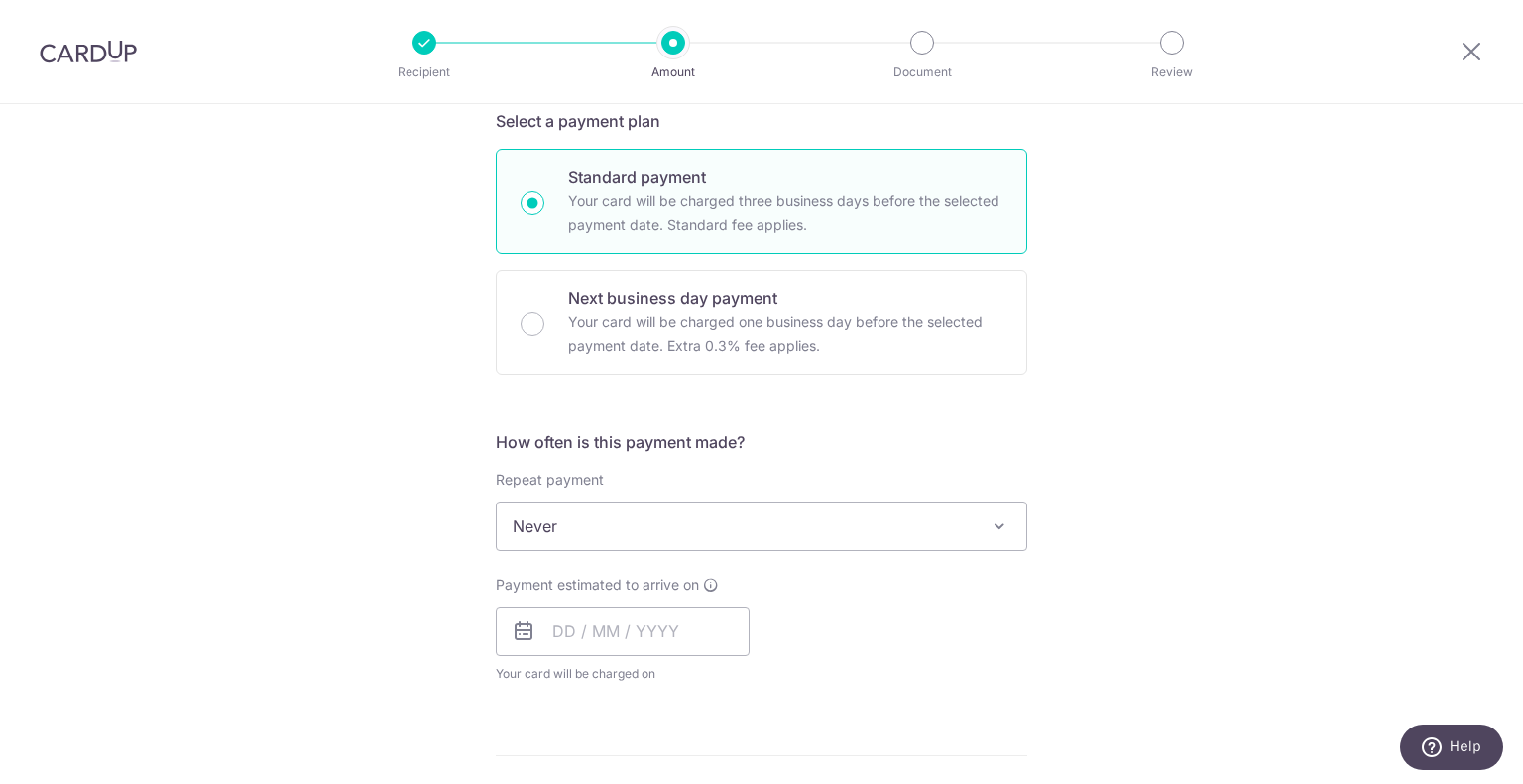 scroll, scrollTop: 595, scrollLeft: 0, axis: vertical 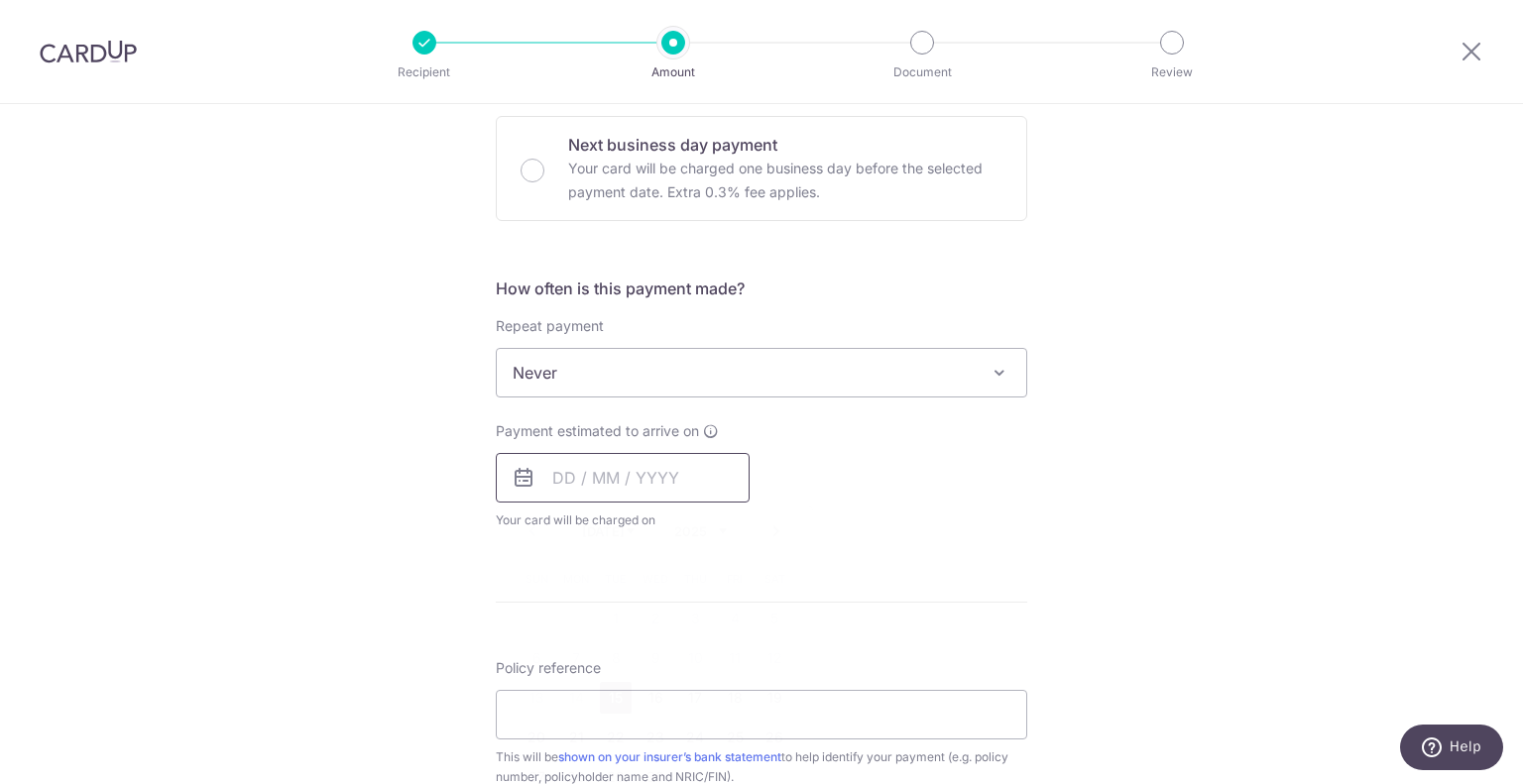 click at bounding box center (623, 478) 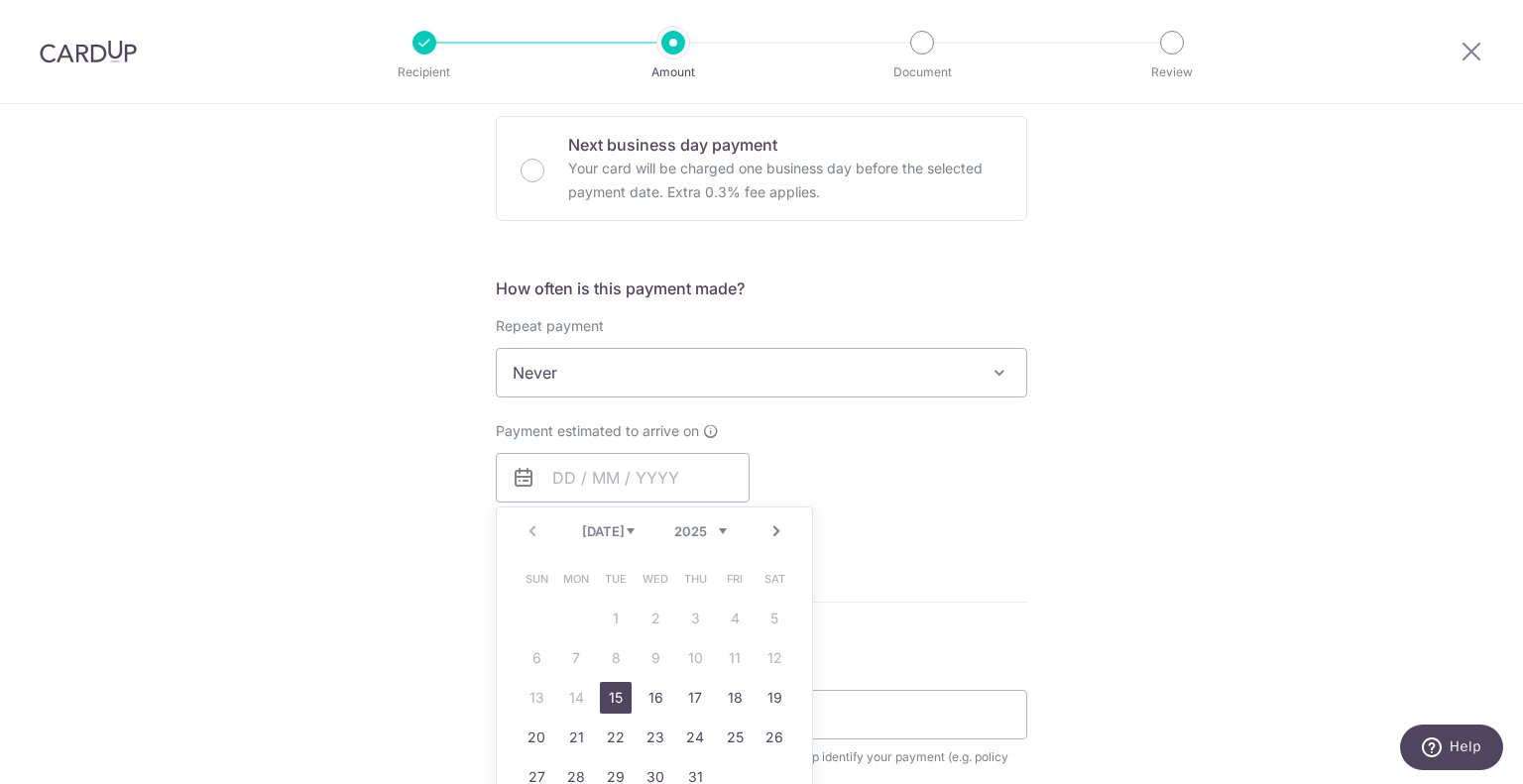 click on "Sun Mon Tue Wed Thu Fri Sat     1 2 3 4 5 6 7 8 9 10 11 12 13 14 15 16 17 18 19 20 21 22 23 24 25 26 27 28 29 30 31" at bounding box center [655, 678] 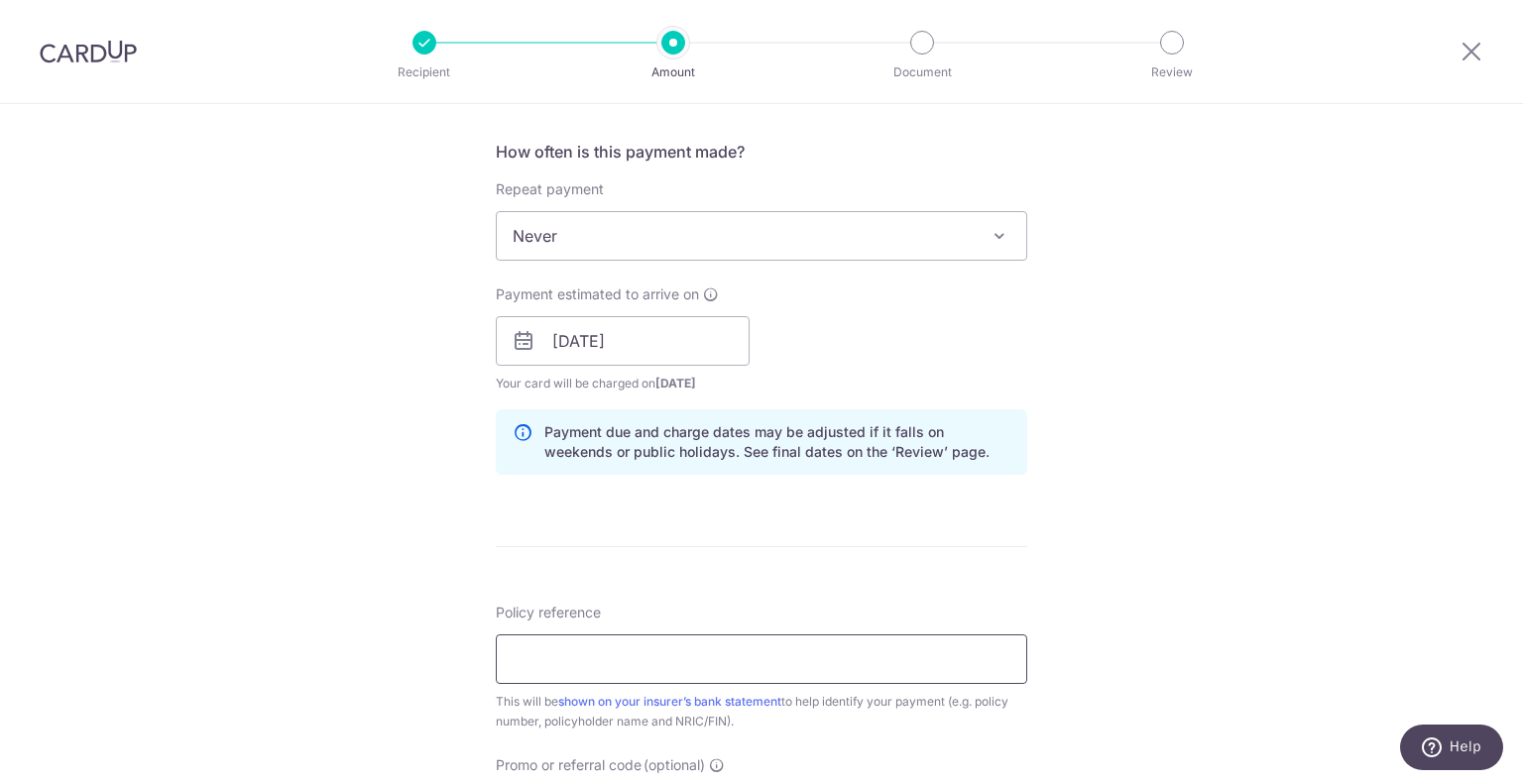 scroll, scrollTop: 892, scrollLeft: 0, axis: vertical 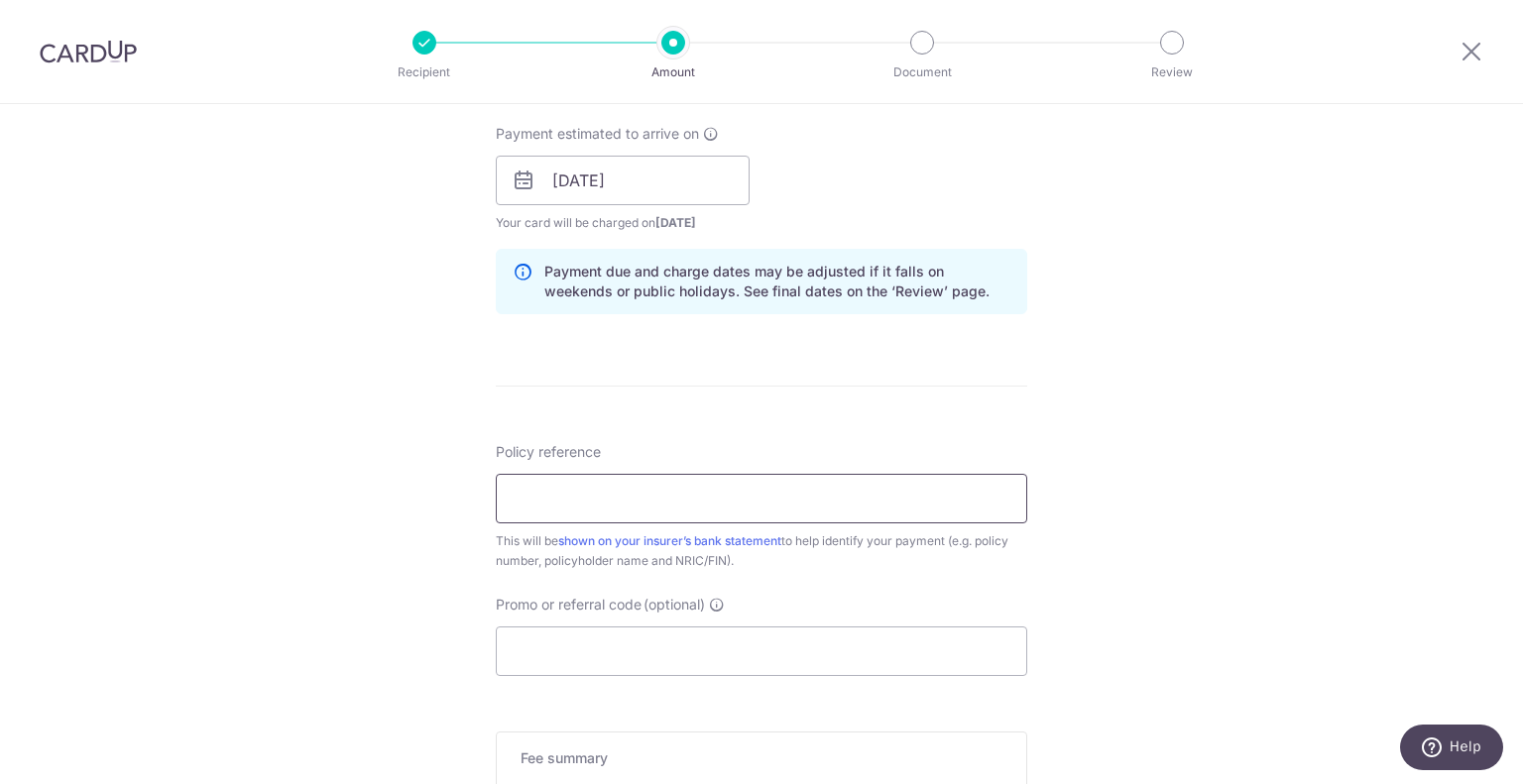 click on "Policy reference" at bounding box center (762, 499) 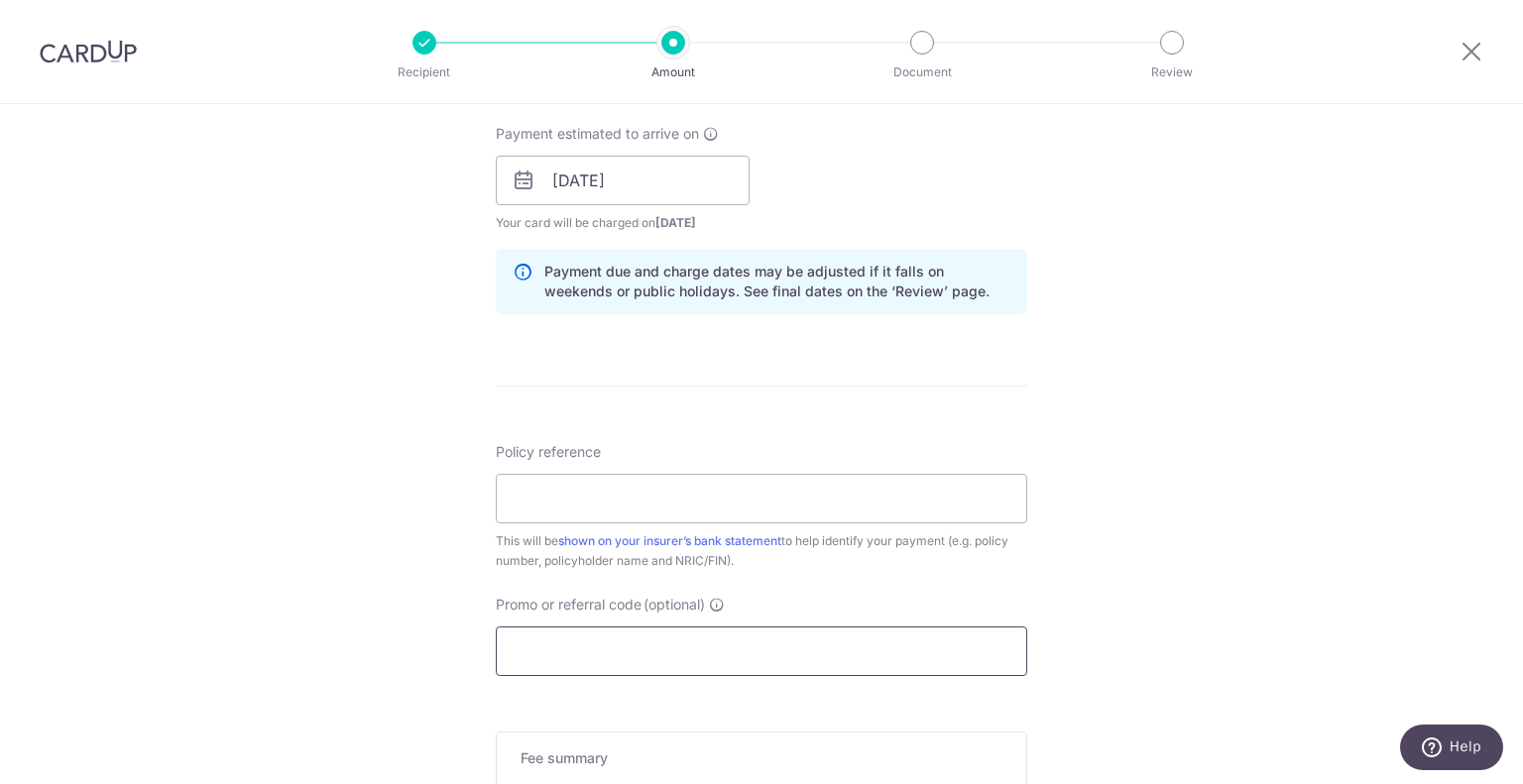 click on "Promo or referral code
(optional)" at bounding box center (762, 651) 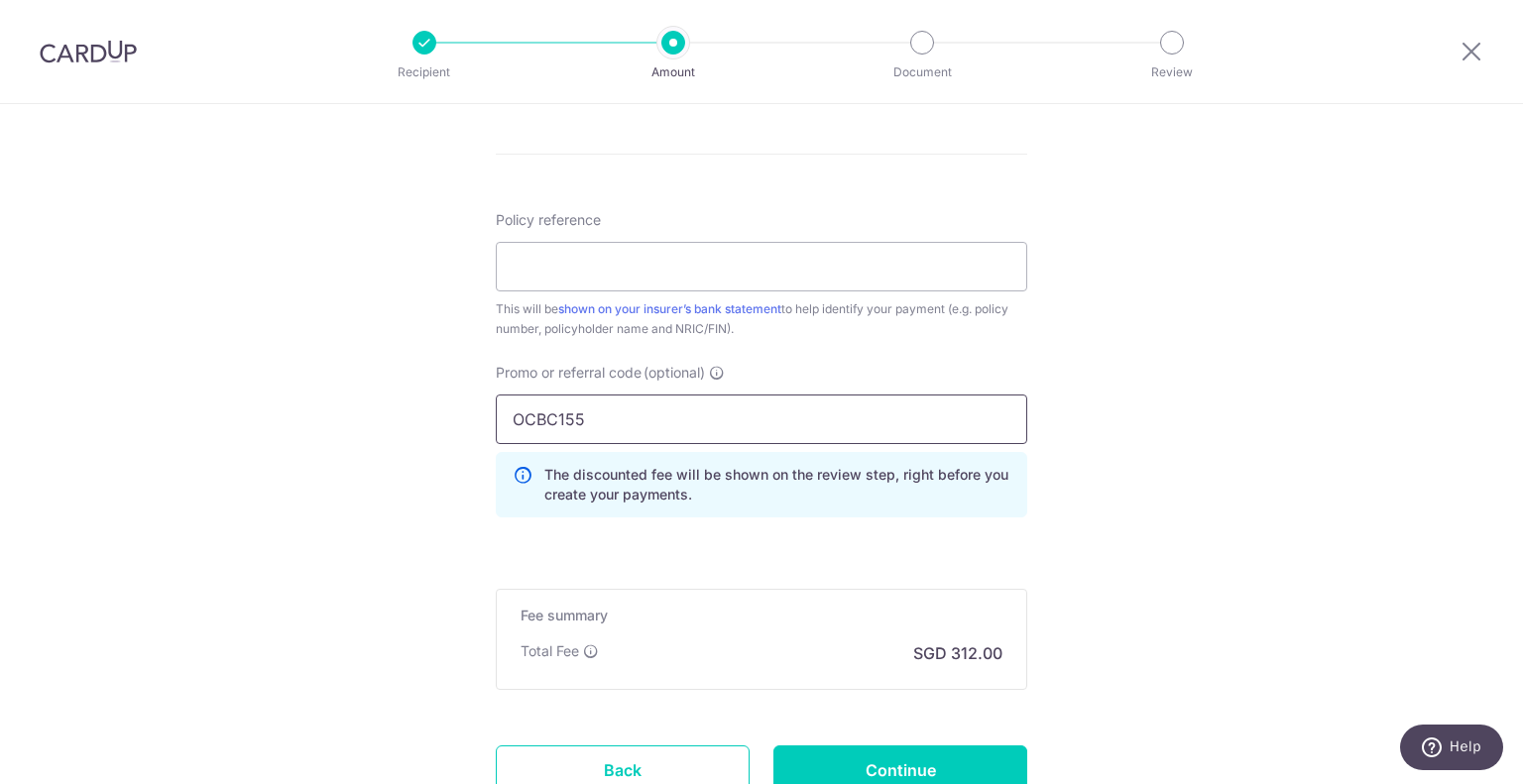 scroll, scrollTop: 1090, scrollLeft: 0, axis: vertical 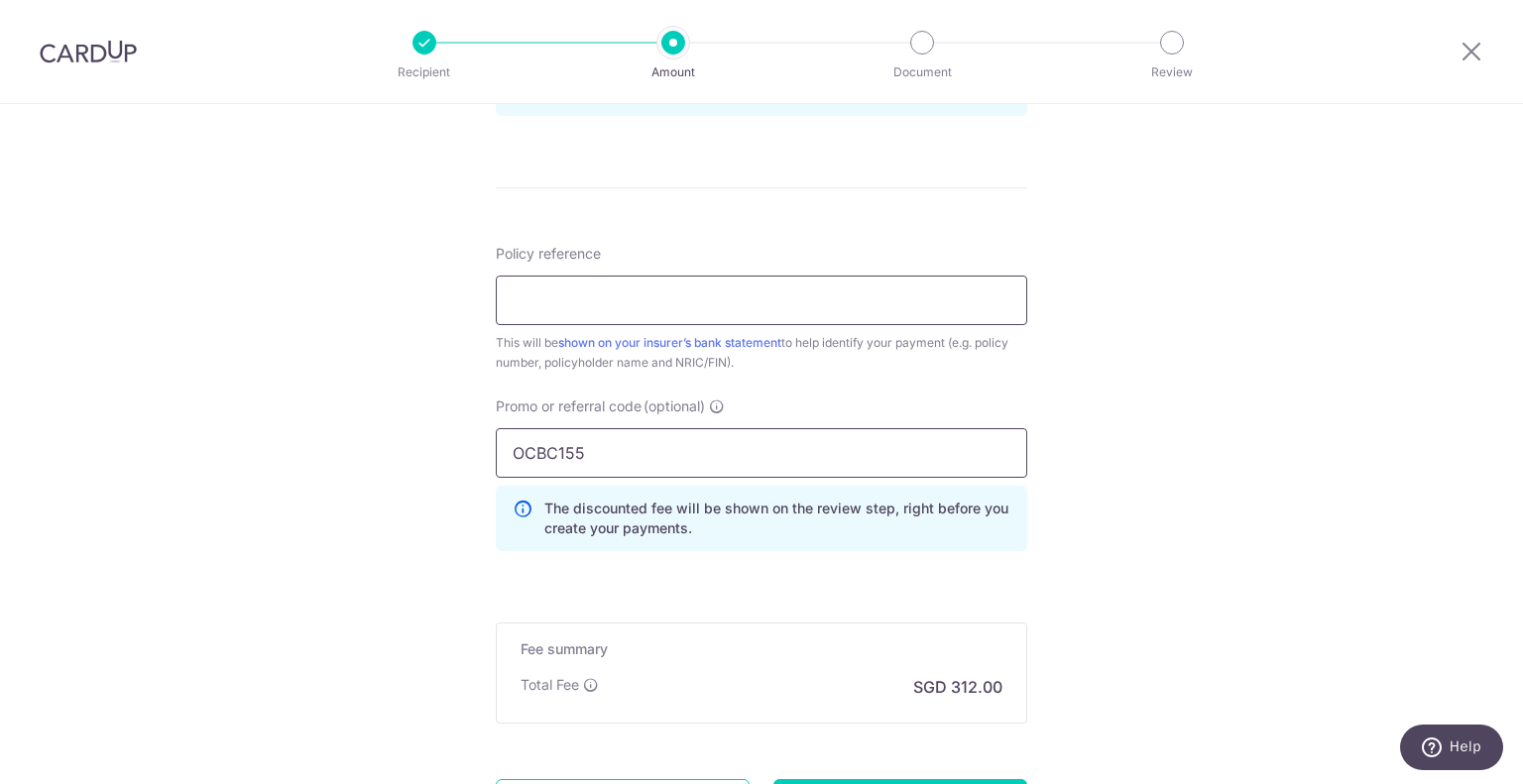 type on "OCBC155" 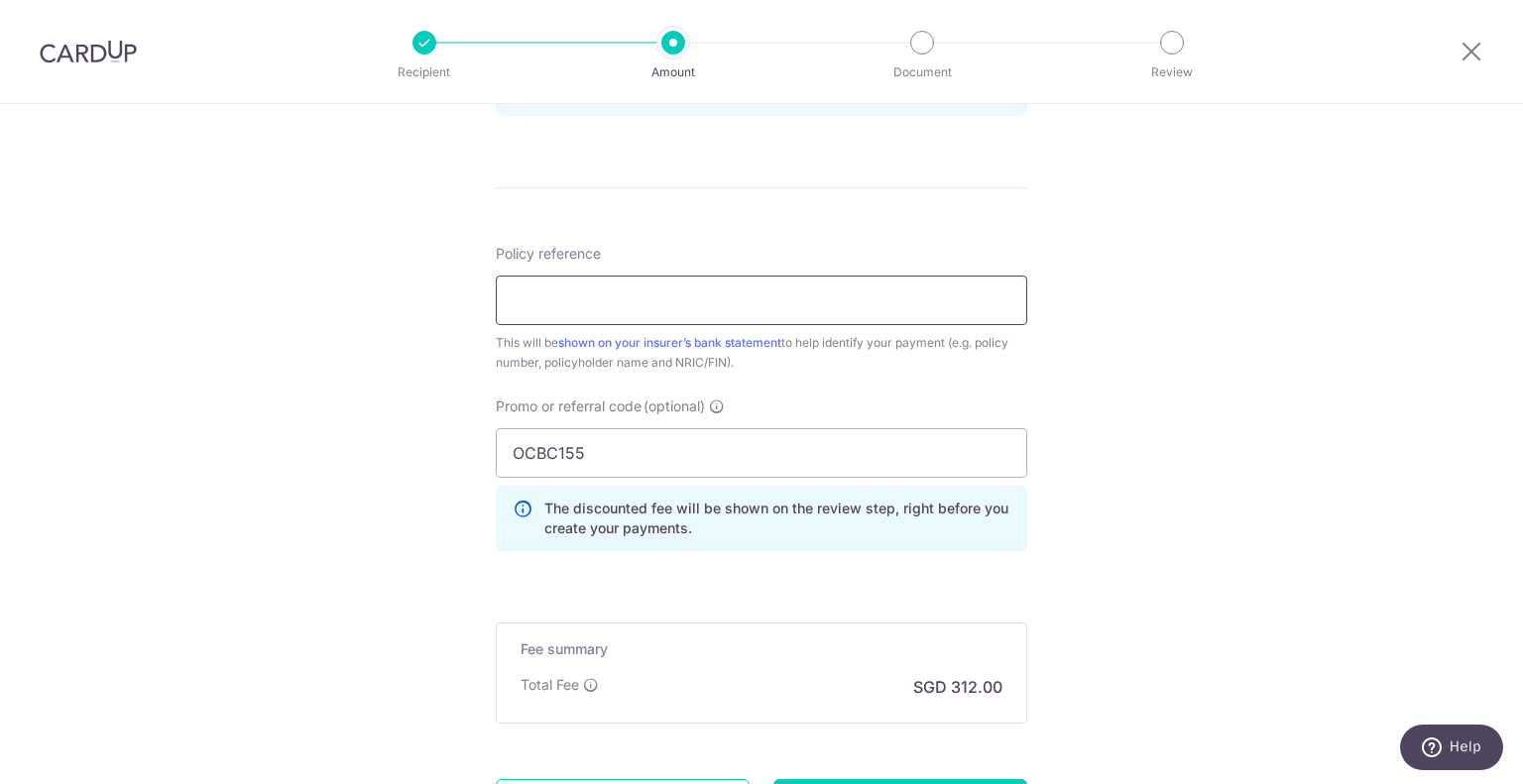 click on "Policy reference" at bounding box center [762, 300] 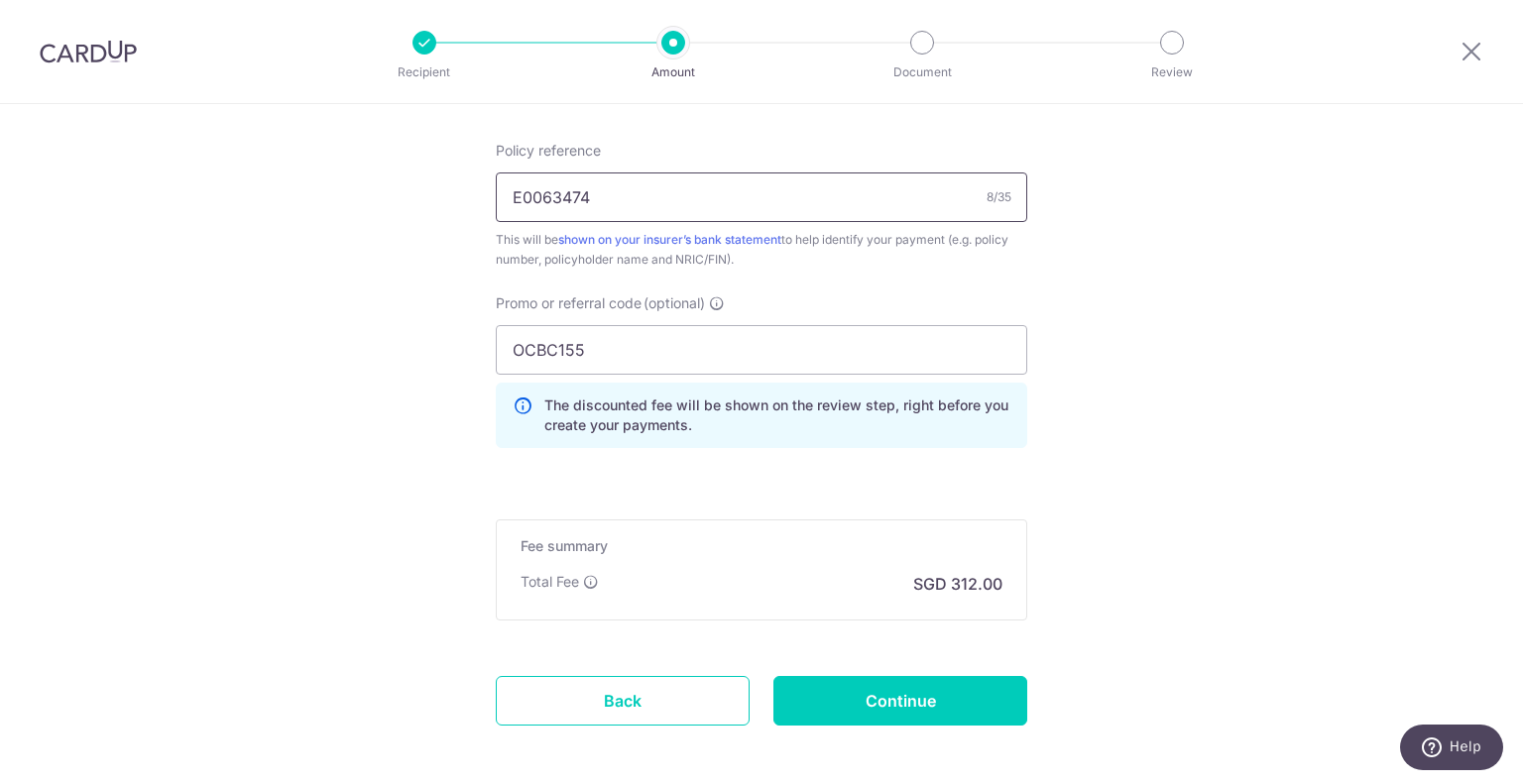 scroll, scrollTop: 1281, scrollLeft: 0, axis: vertical 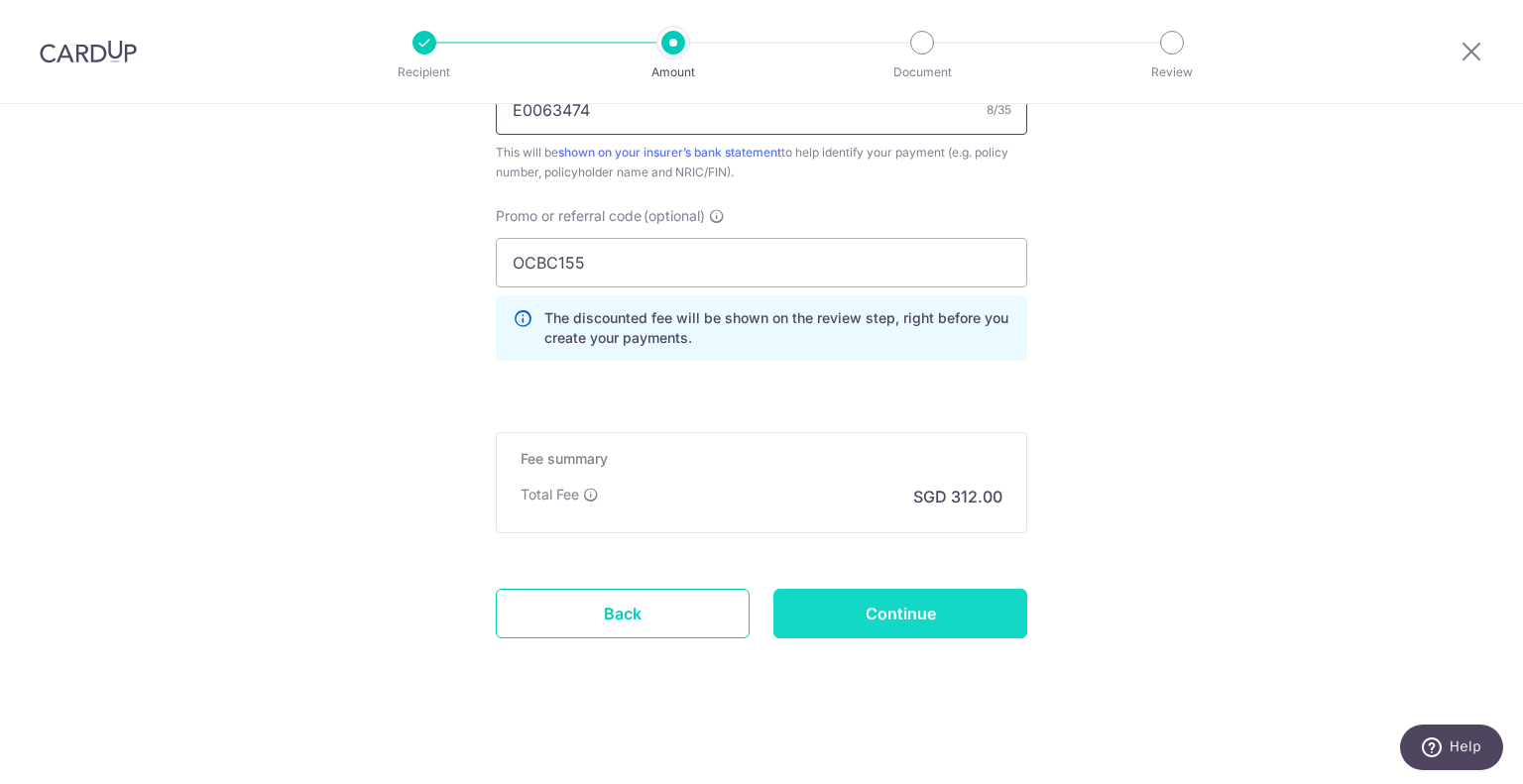 type on "E0063474" 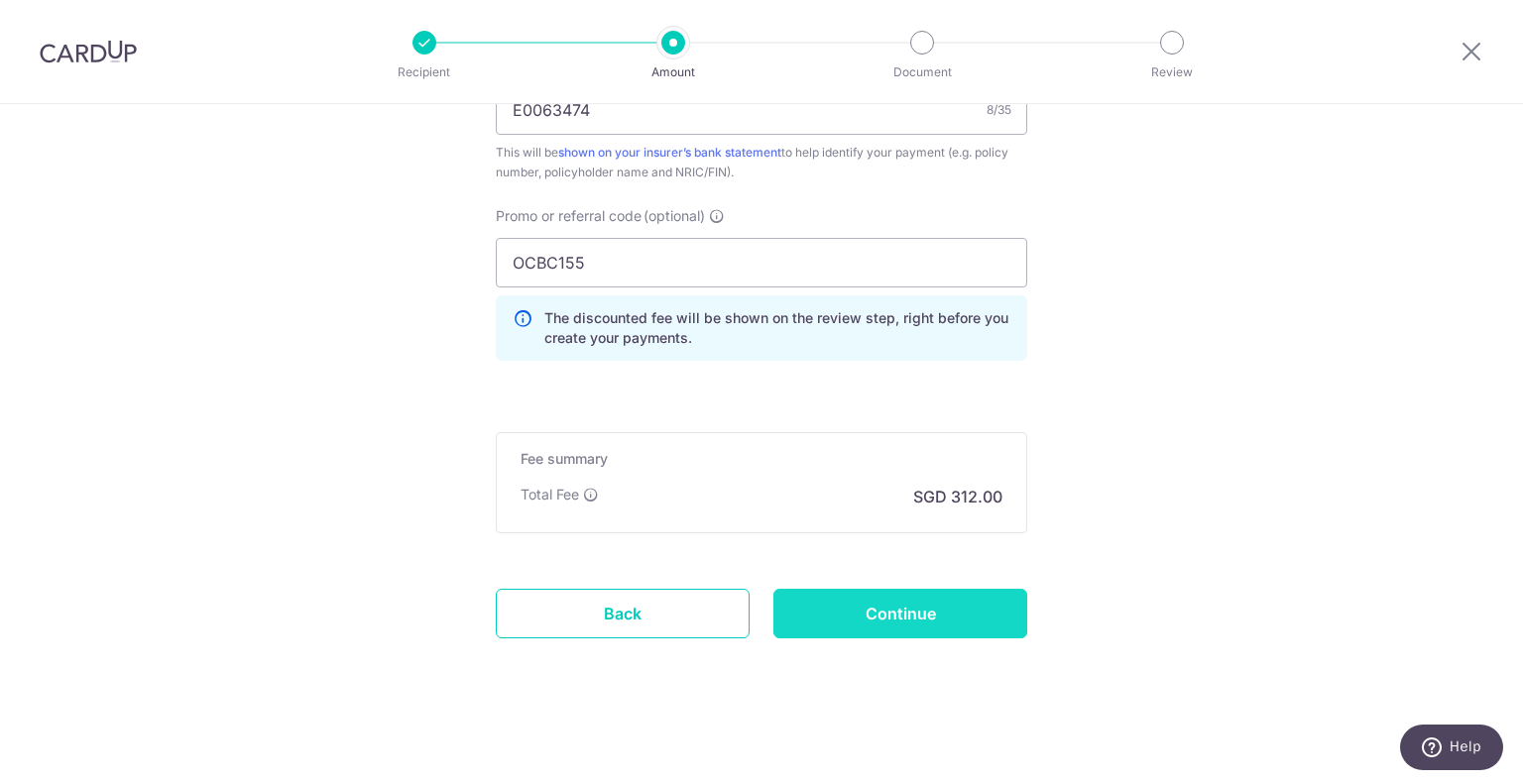click on "Continue" at bounding box center (900, 614) 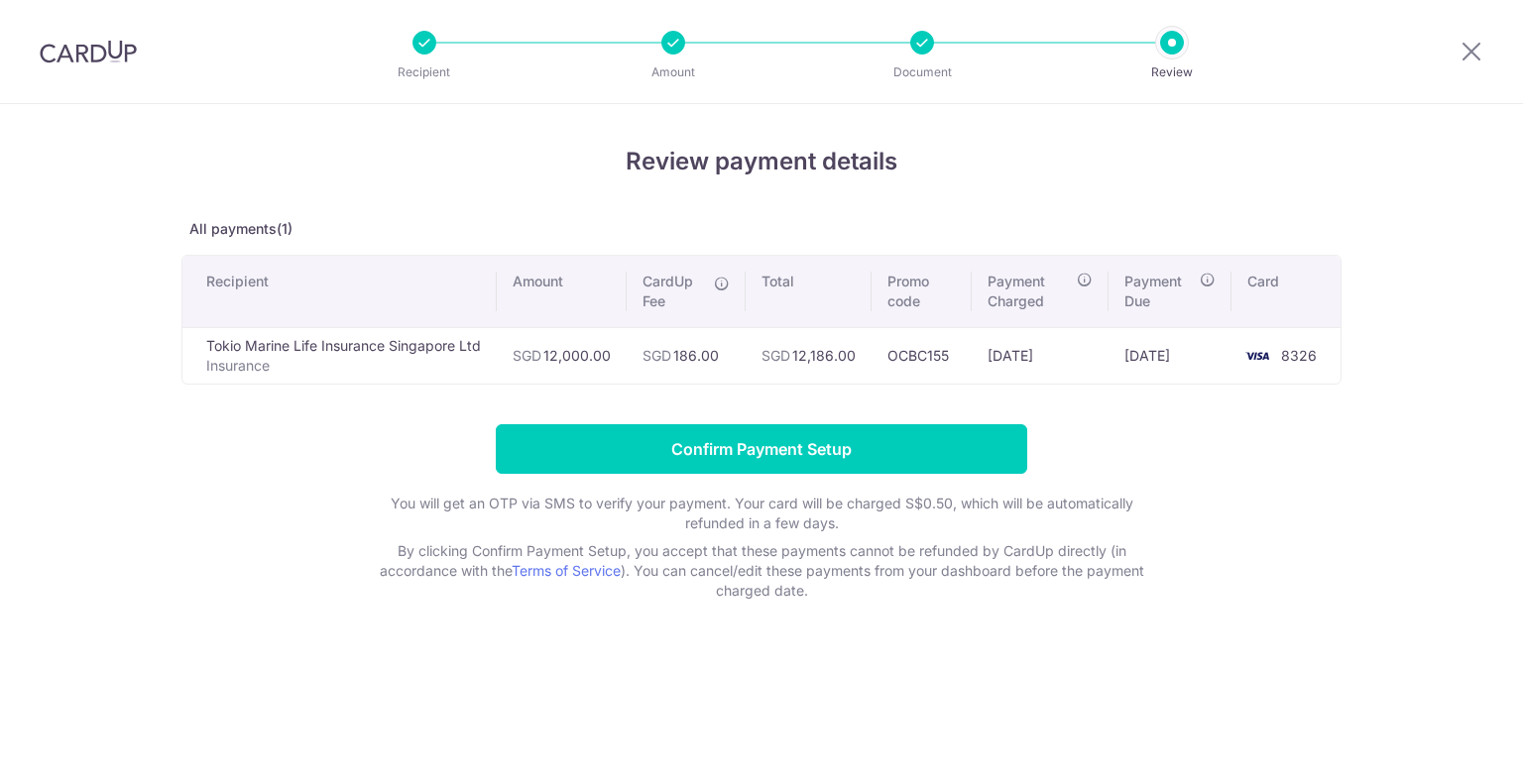scroll, scrollTop: 0, scrollLeft: 0, axis: both 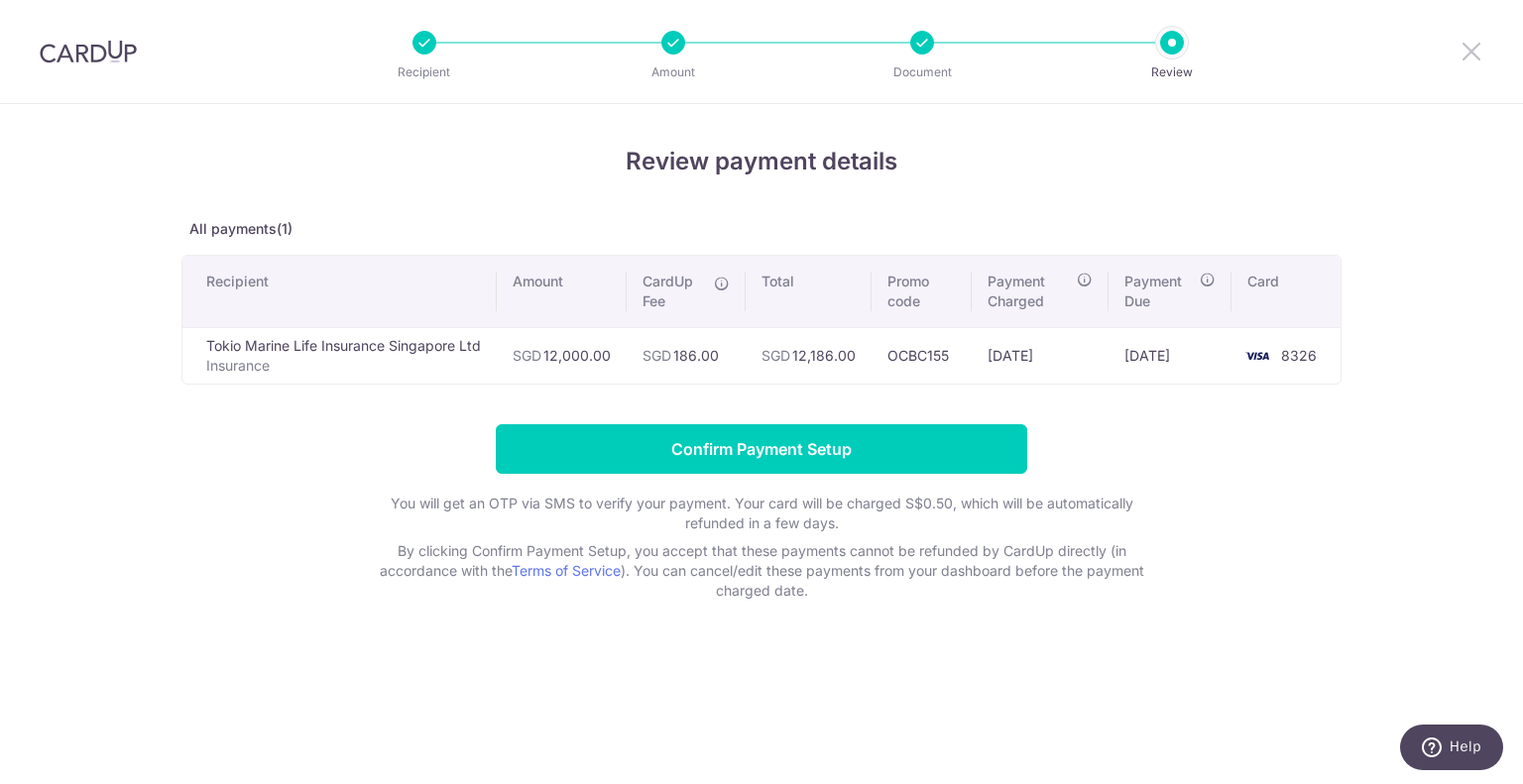 click at bounding box center (1471, 51) 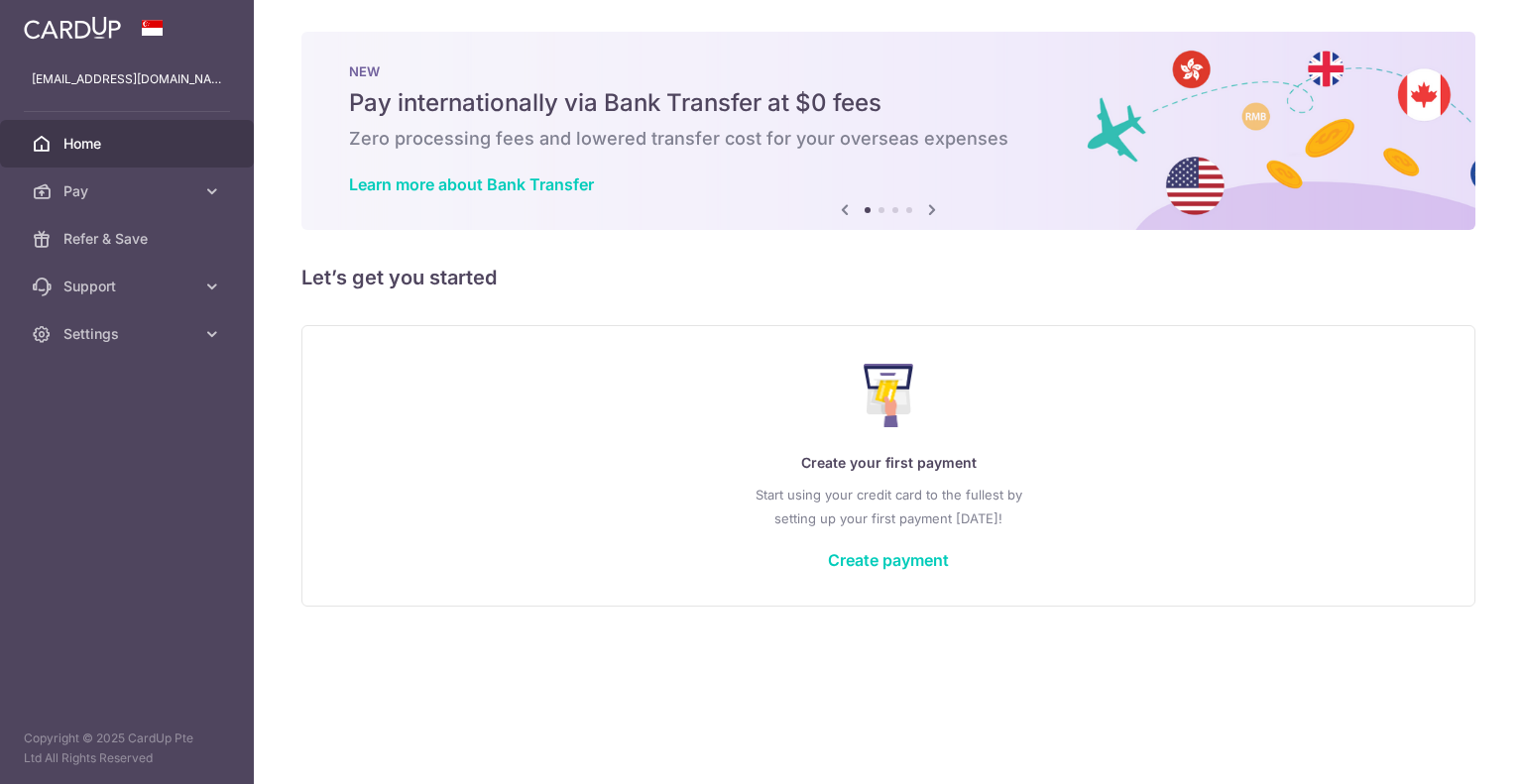 scroll, scrollTop: 0, scrollLeft: 0, axis: both 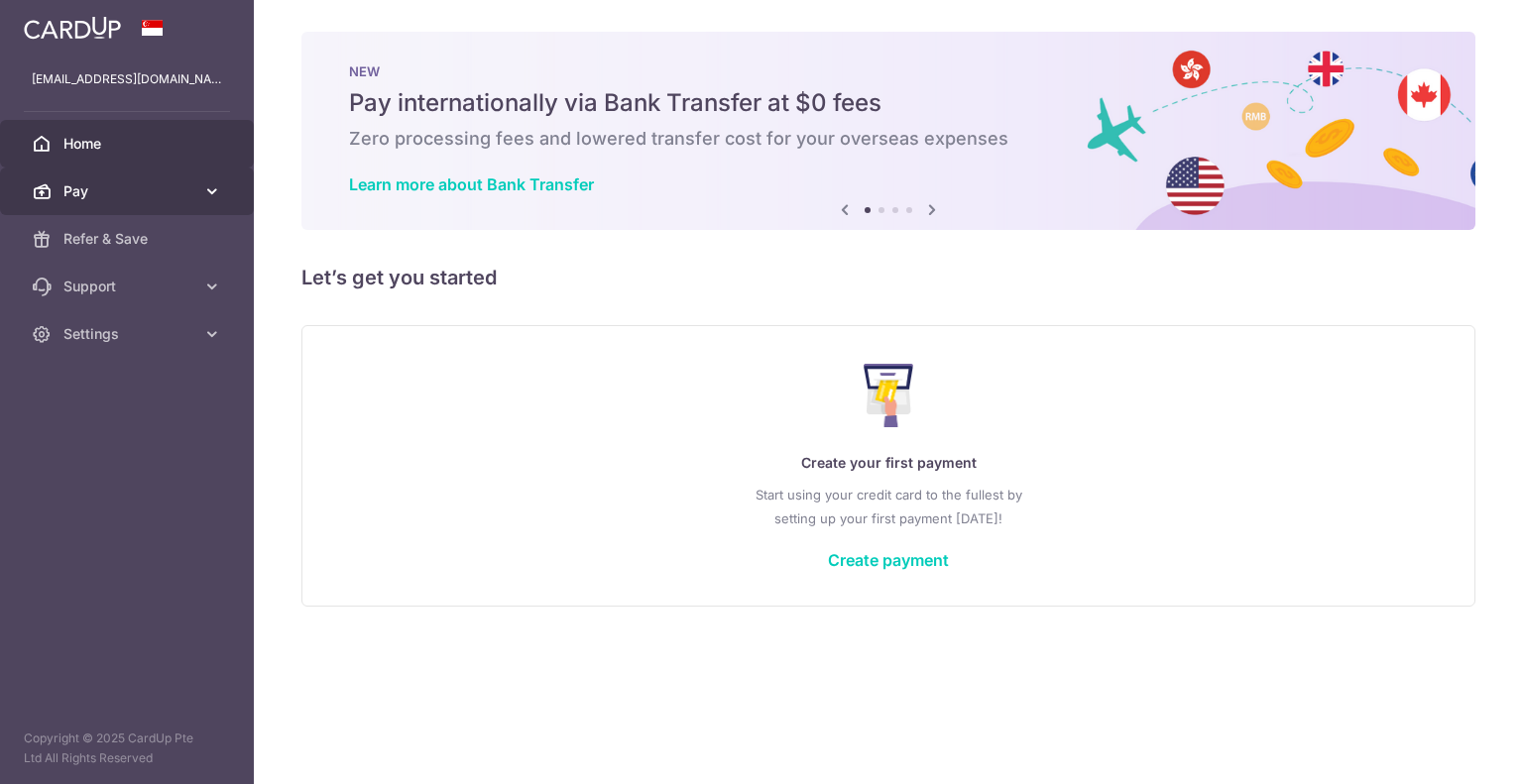 click on "Pay" at bounding box center [129, 191] 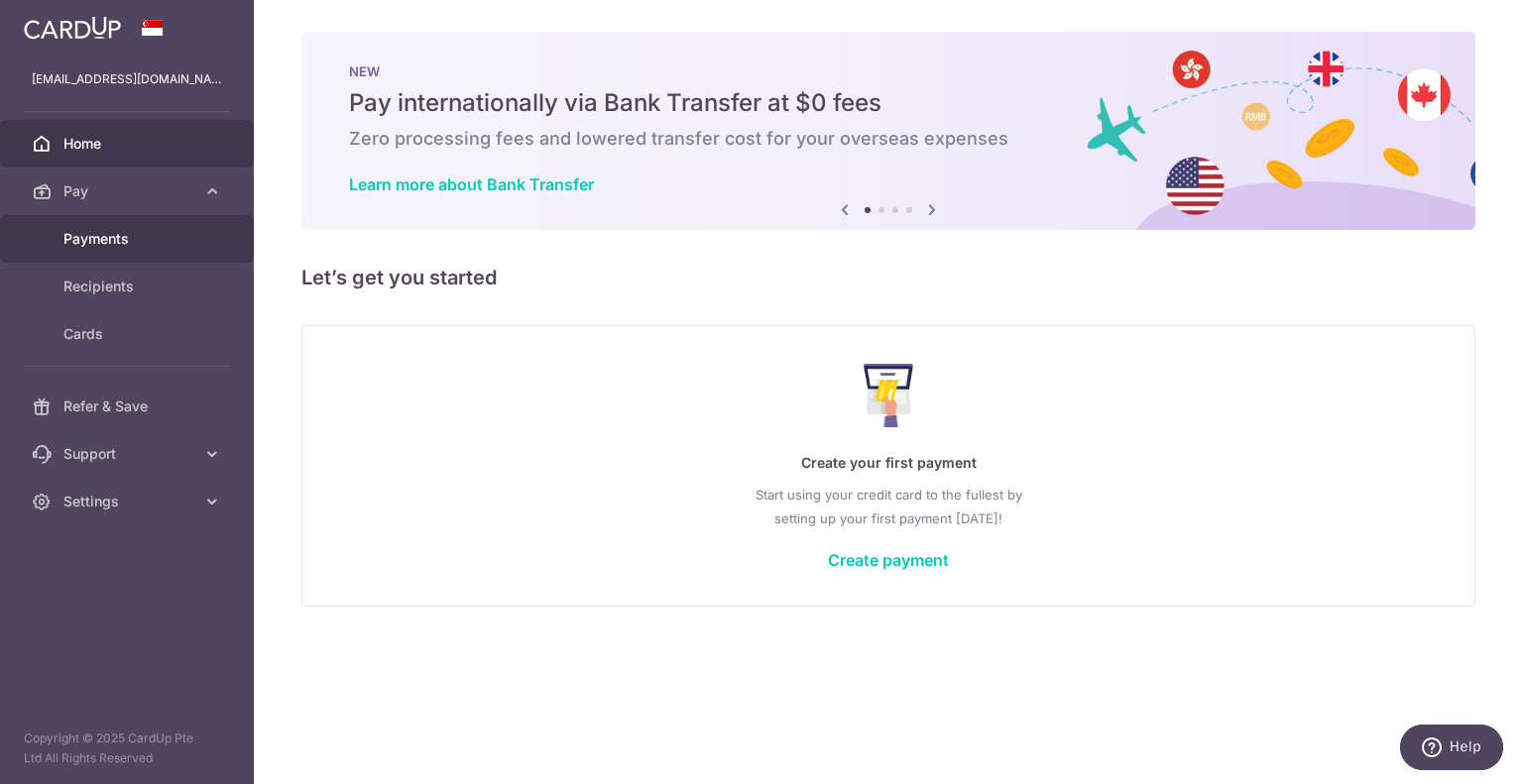 click on "Payments" at bounding box center [129, 239] 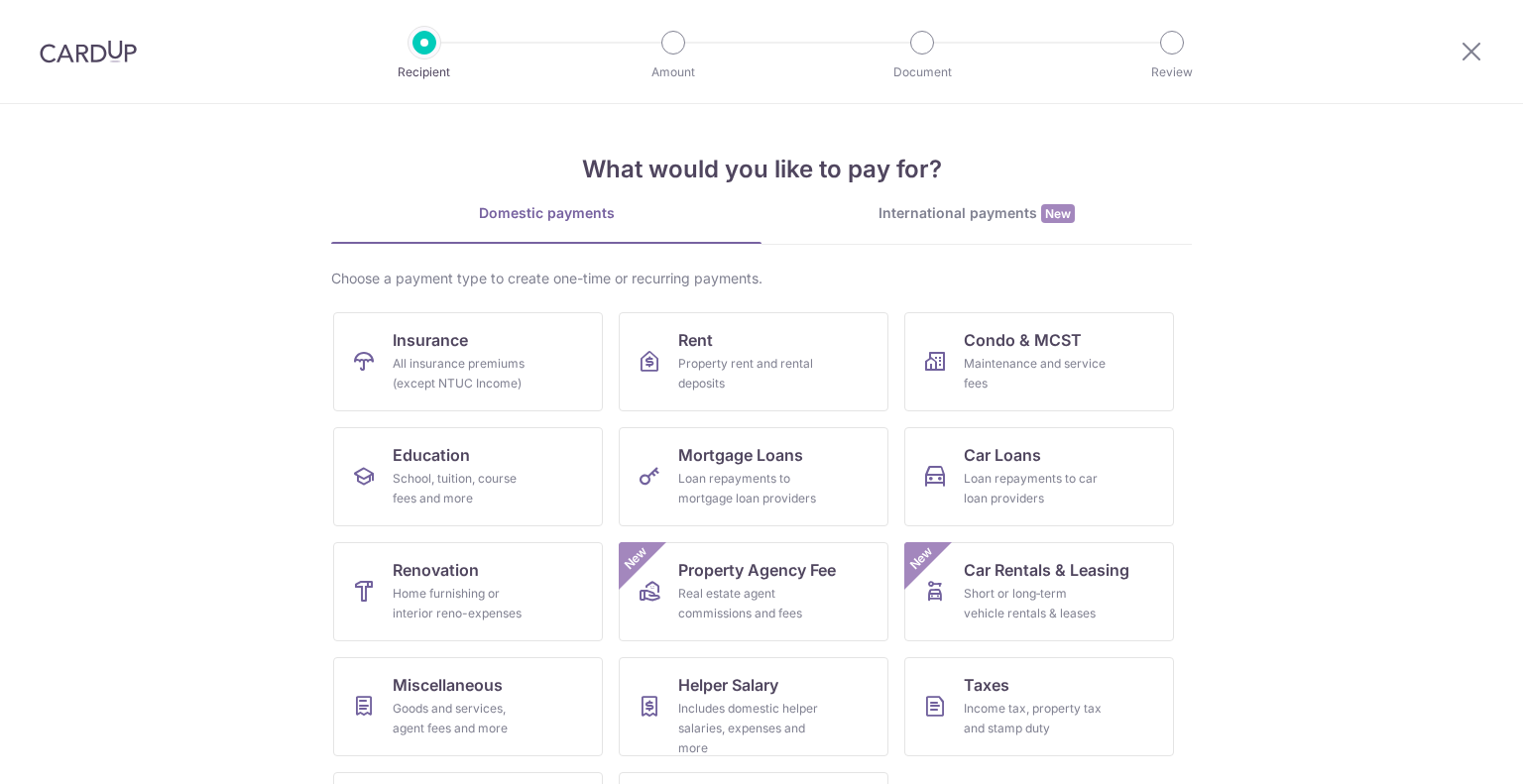 scroll, scrollTop: 0, scrollLeft: 0, axis: both 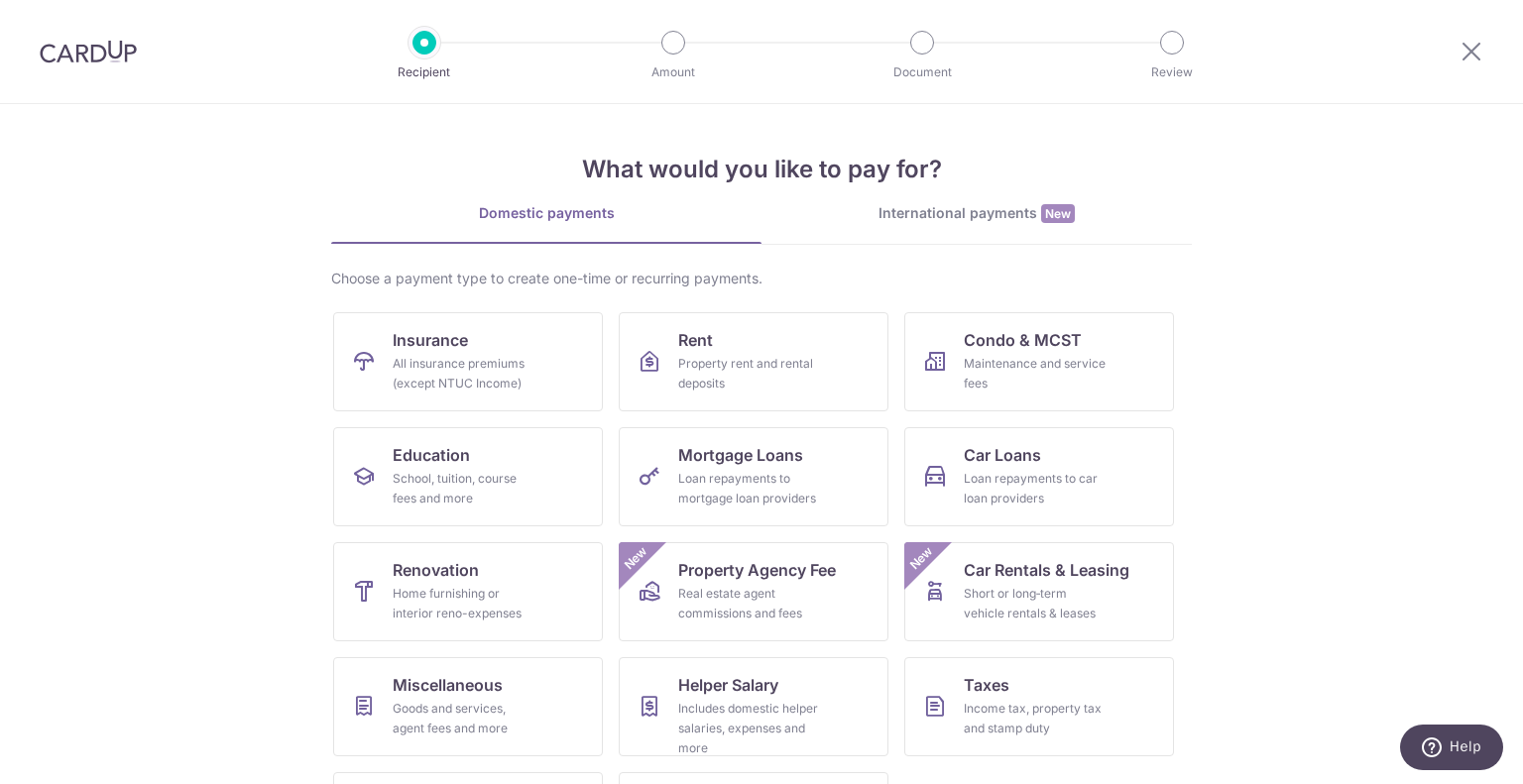 click at bounding box center (88, 52) 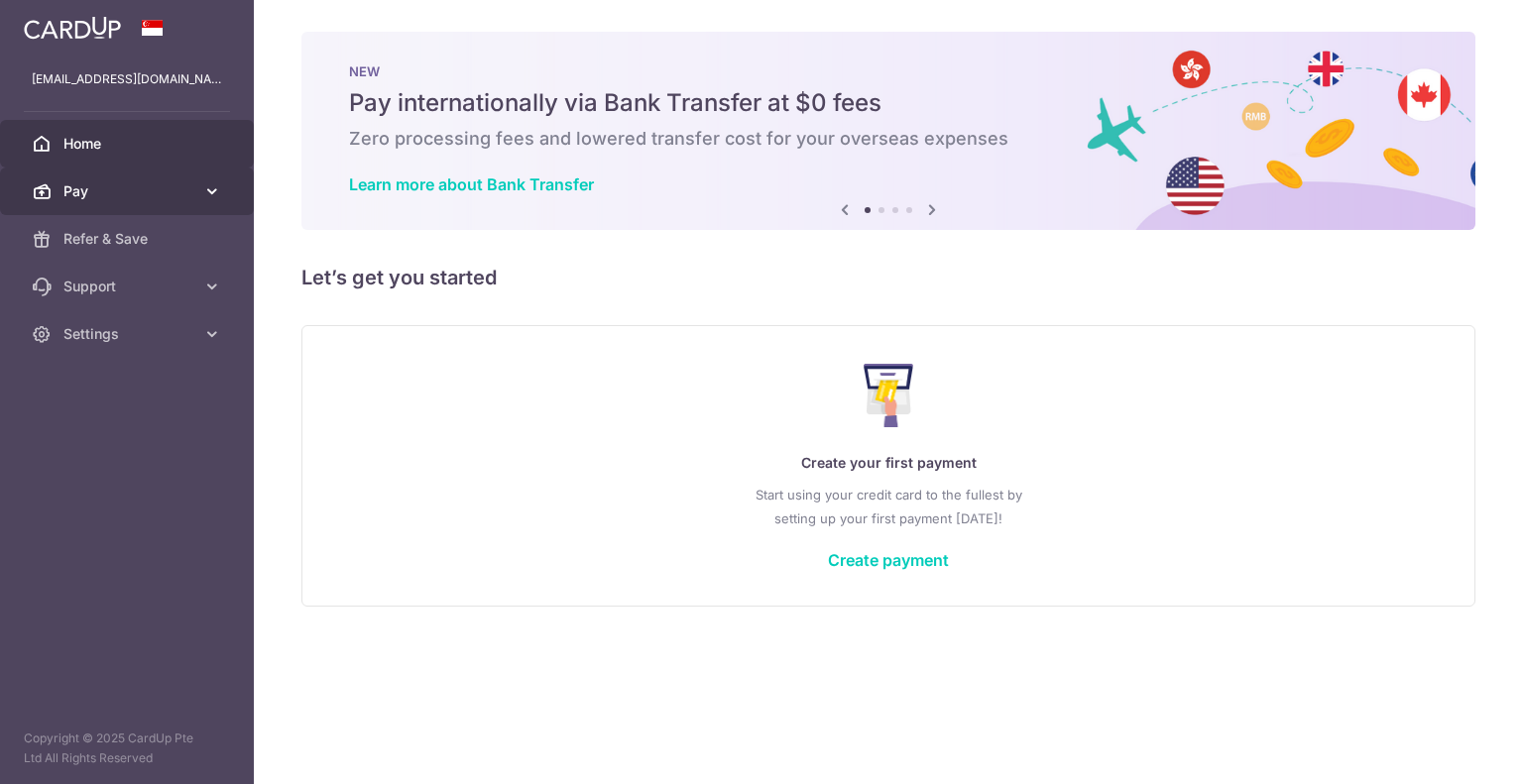 scroll, scrollTop: 0, scrollLeft: 0, axis: both 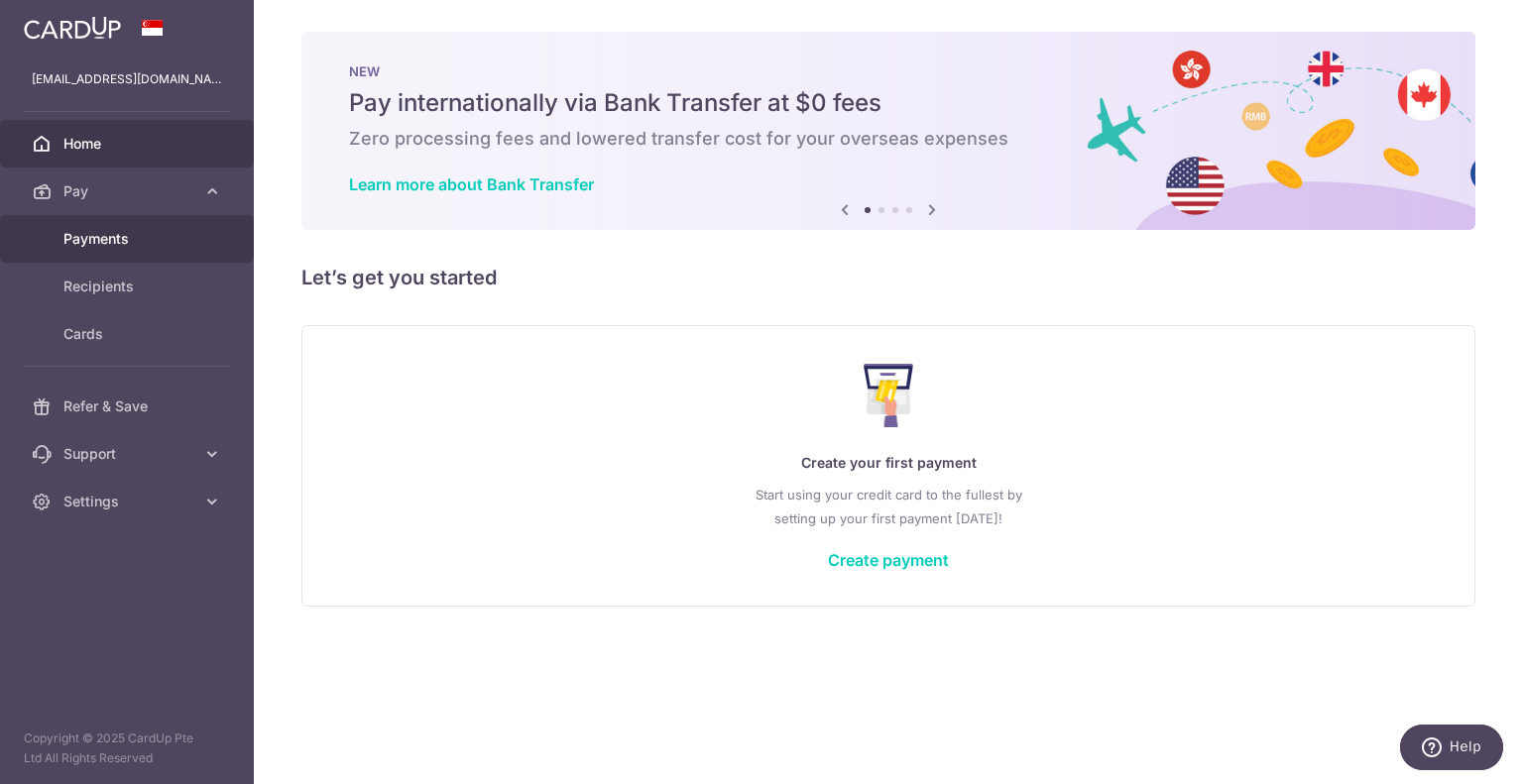click on "Payments" at bounding box center [129, 239] 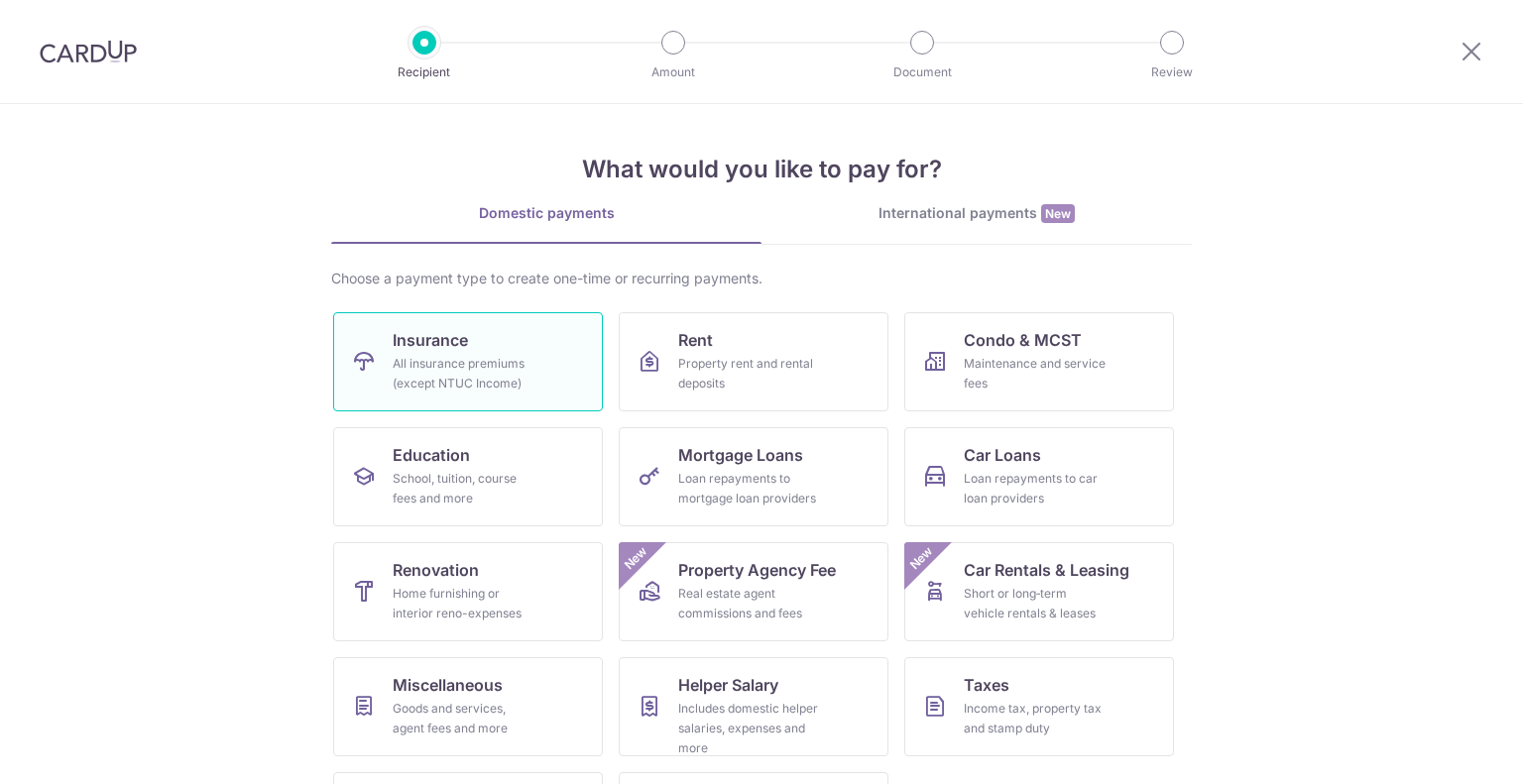 scroll, scrollTop: 0, scrollLeft: 0, axis: both 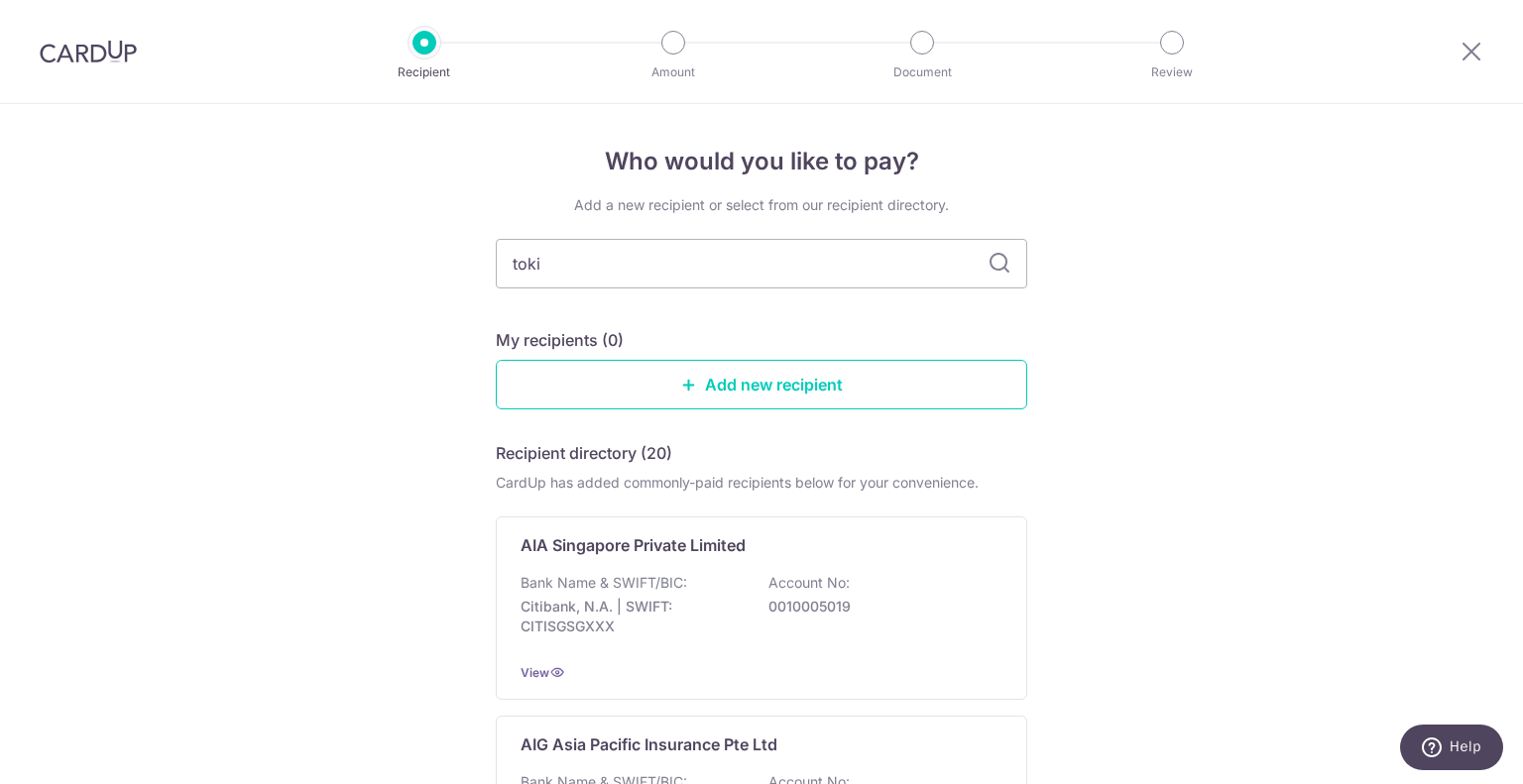 type on "[GEOGRAPHIC_DATA]" 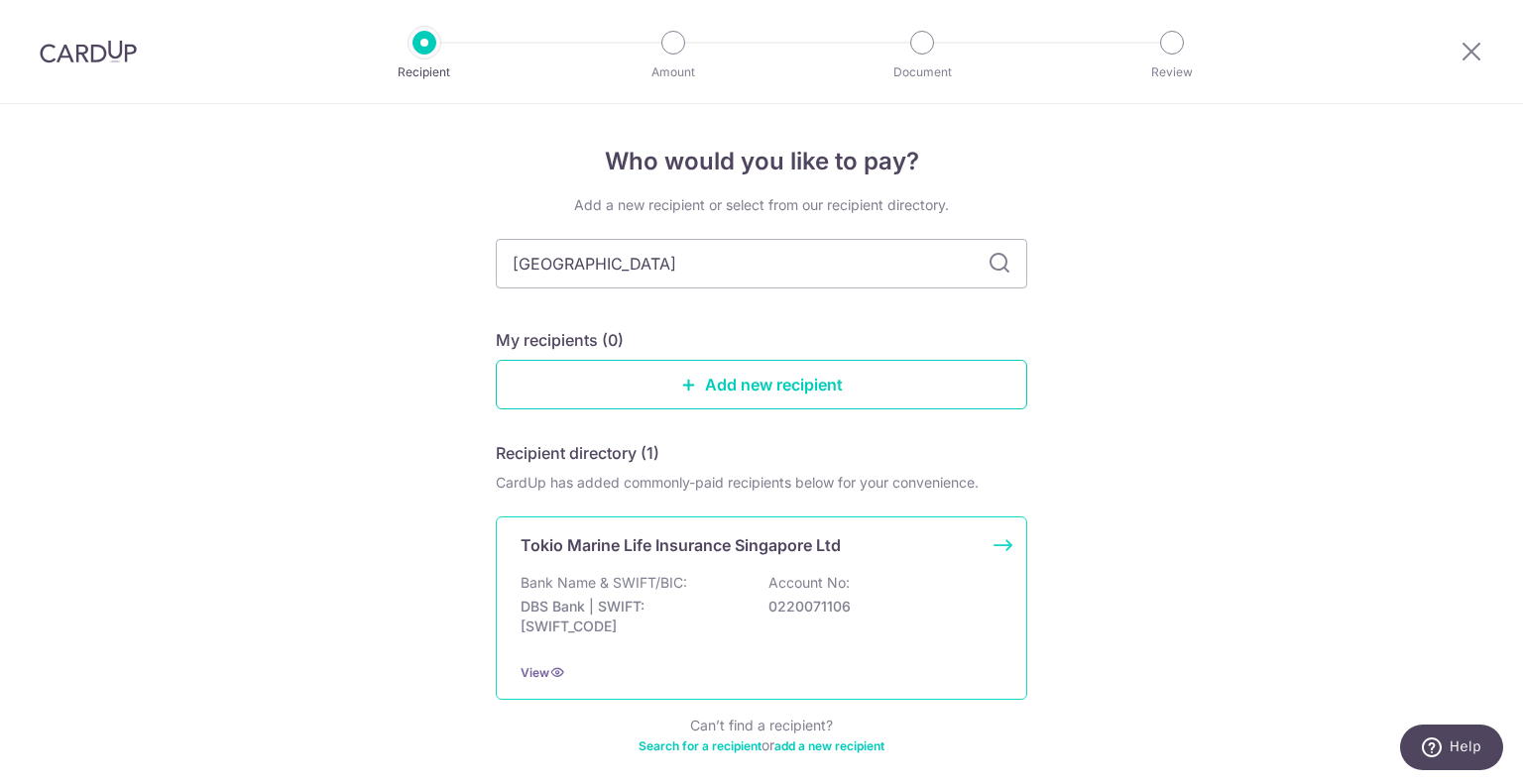 click on "Tokio Marine Life Insurance Singapore Ltd" at bounding box center (680, 545) 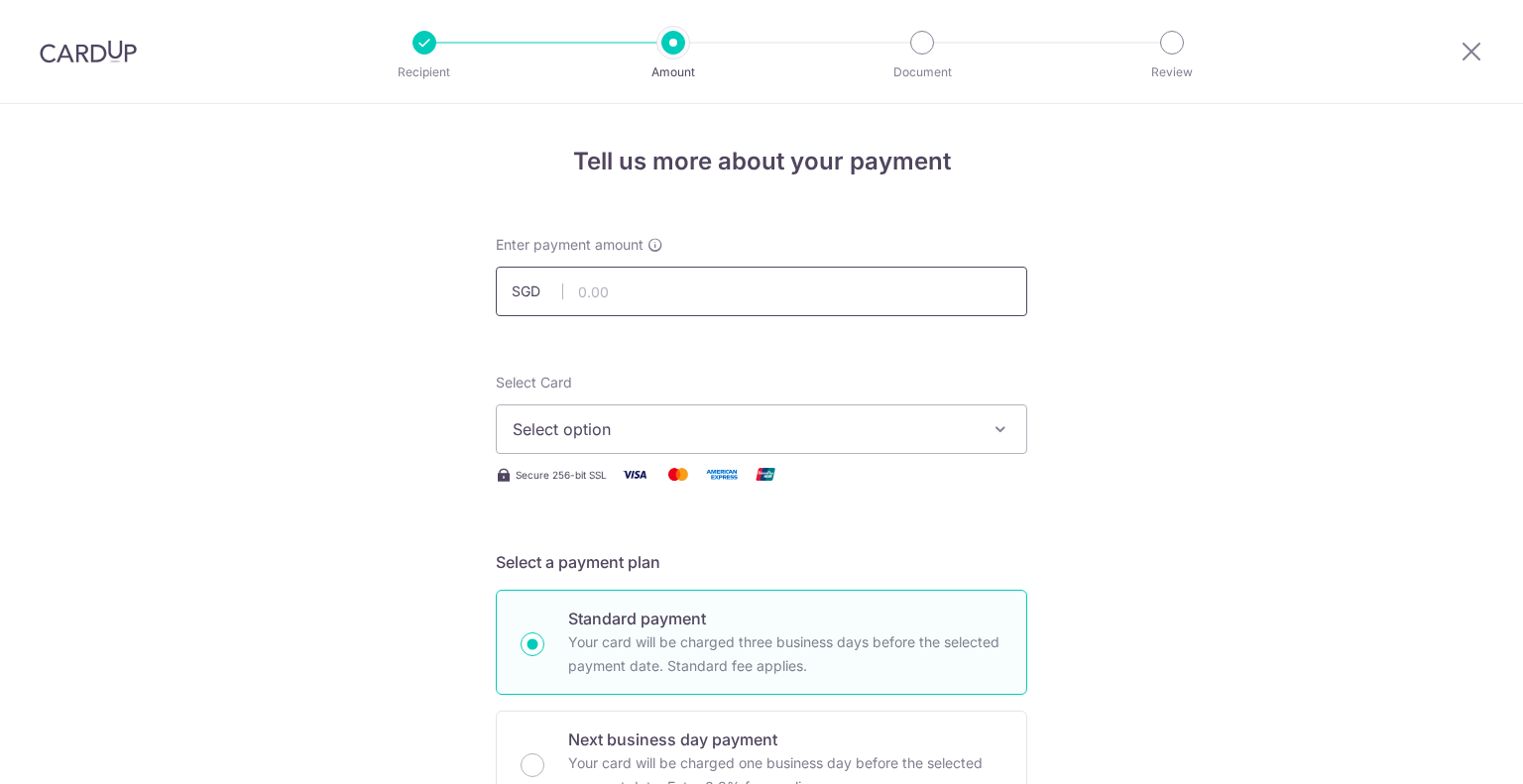 scroll, scrollTop: 0, scrollLeft: 0, axis: both 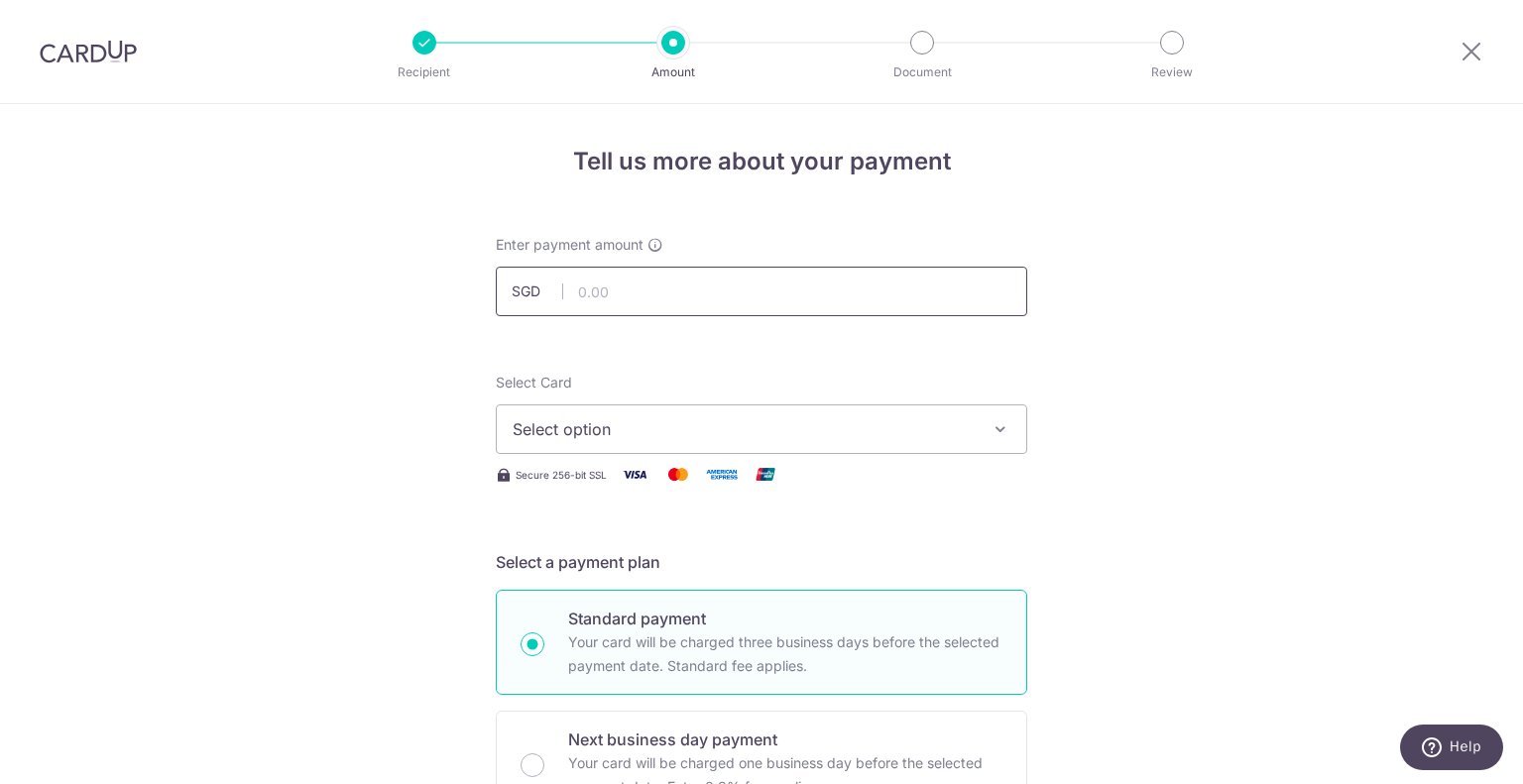 click at bounding box center (762, 291) 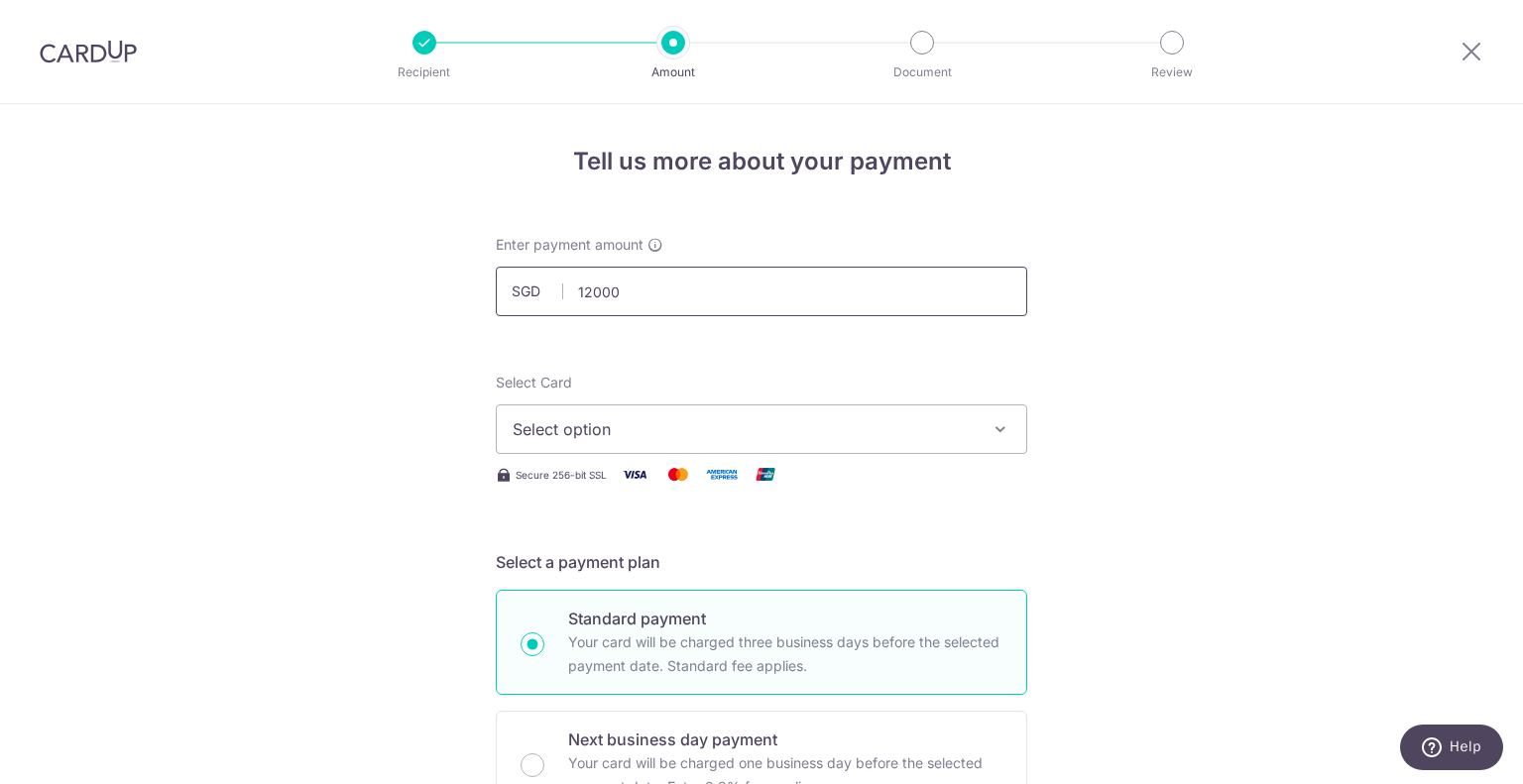 type on "12,000.00" 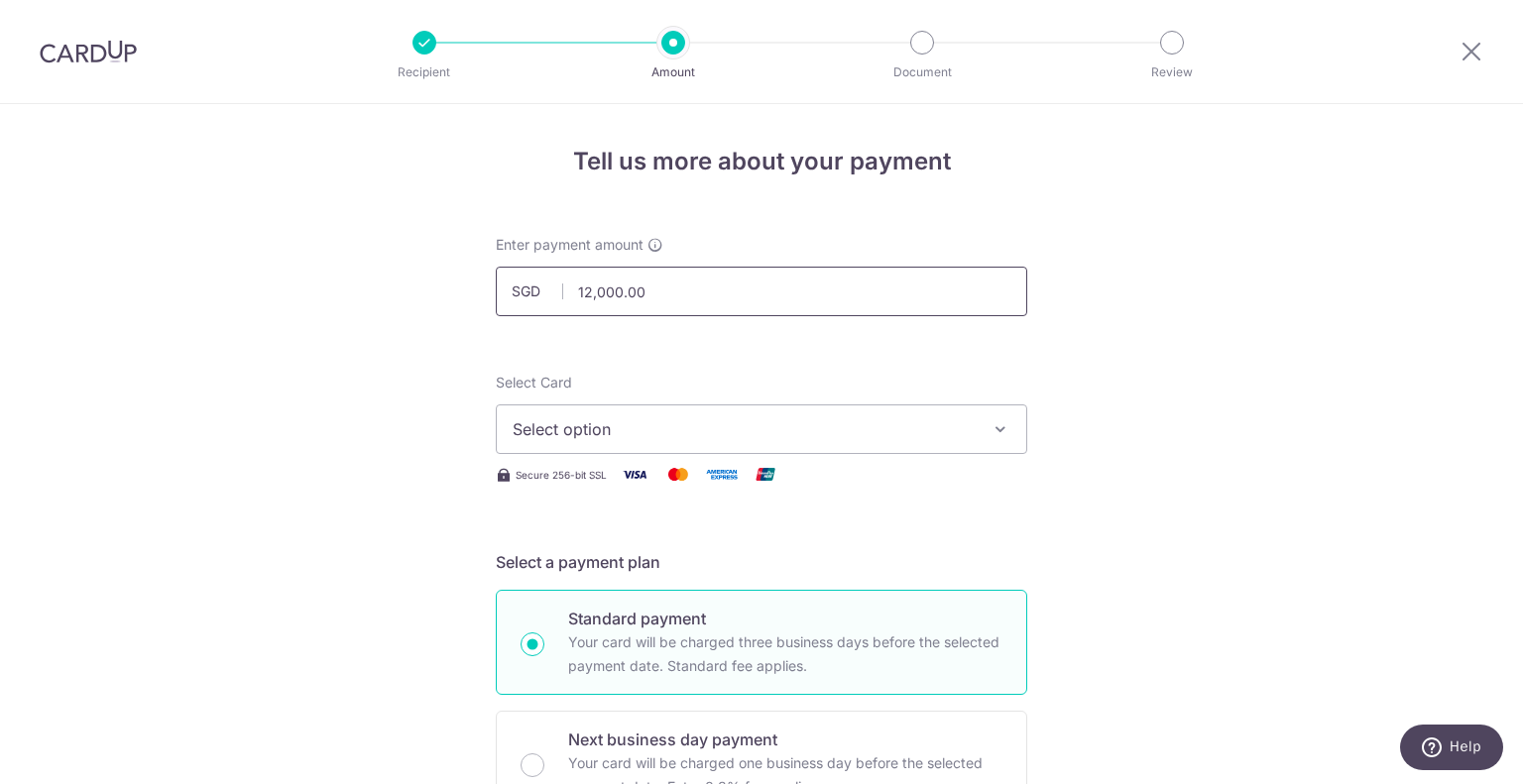 type 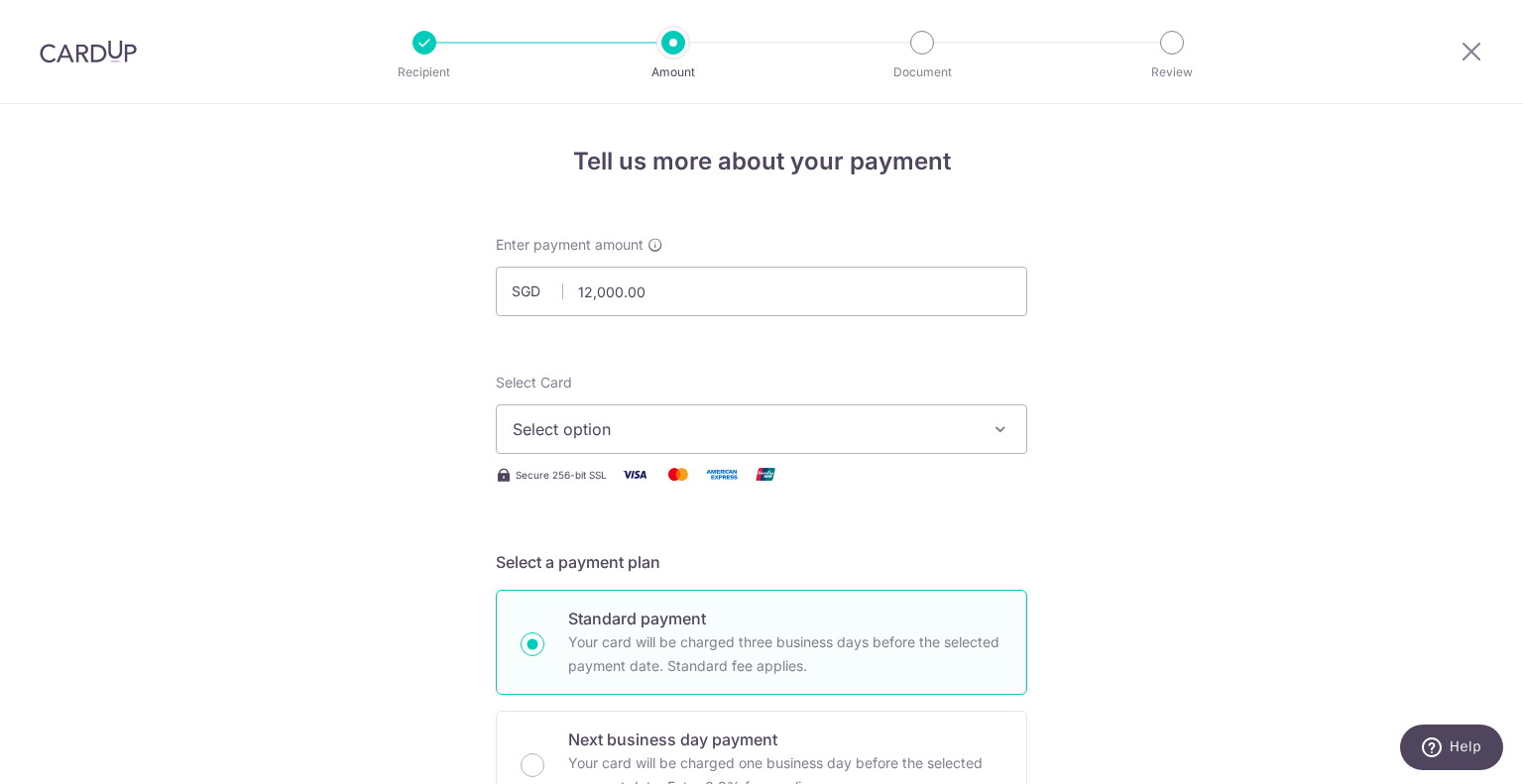 click on "Select option" at bounding box center [744, 429] 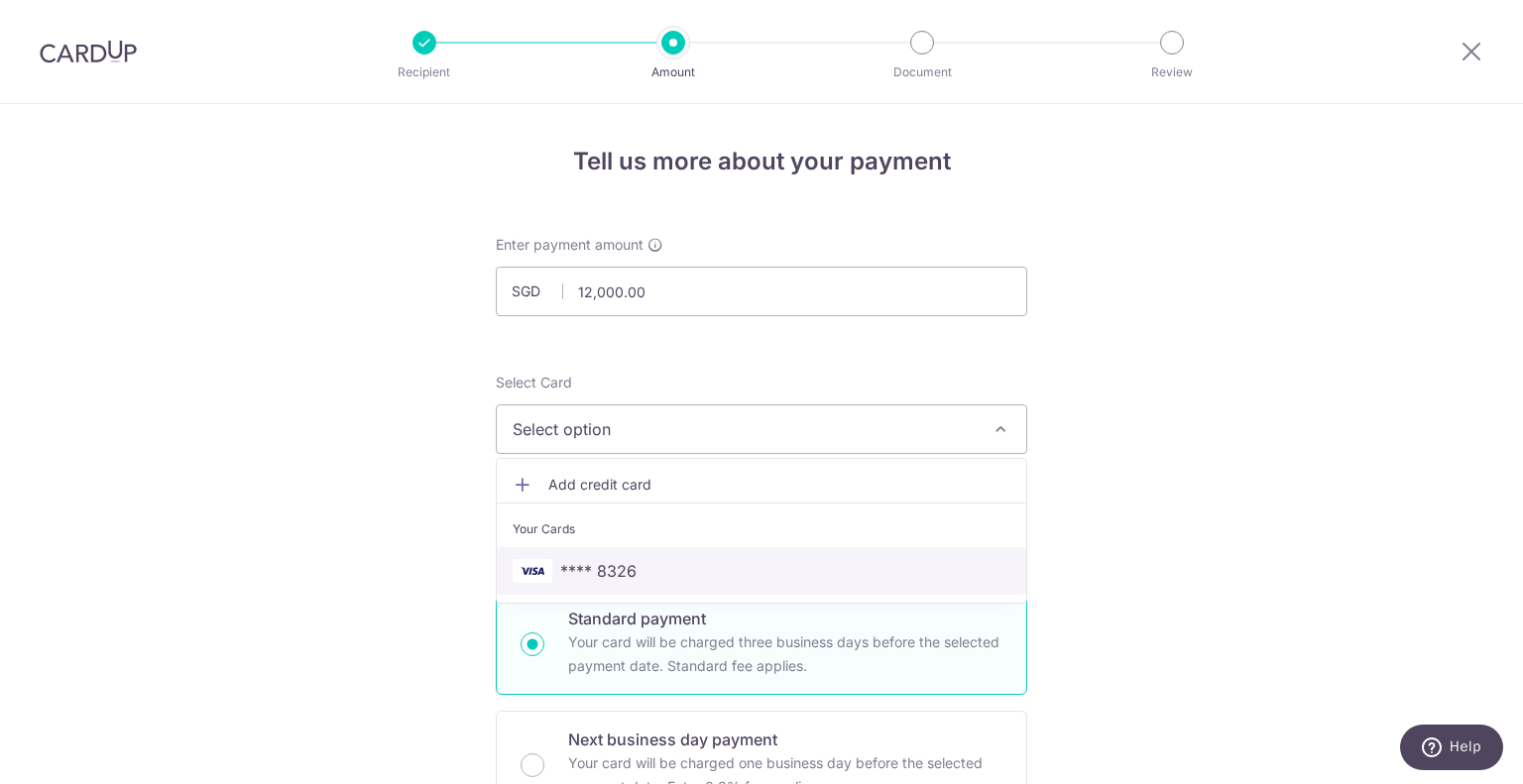 click on "**** 8326" at bounding box center (762, 571) 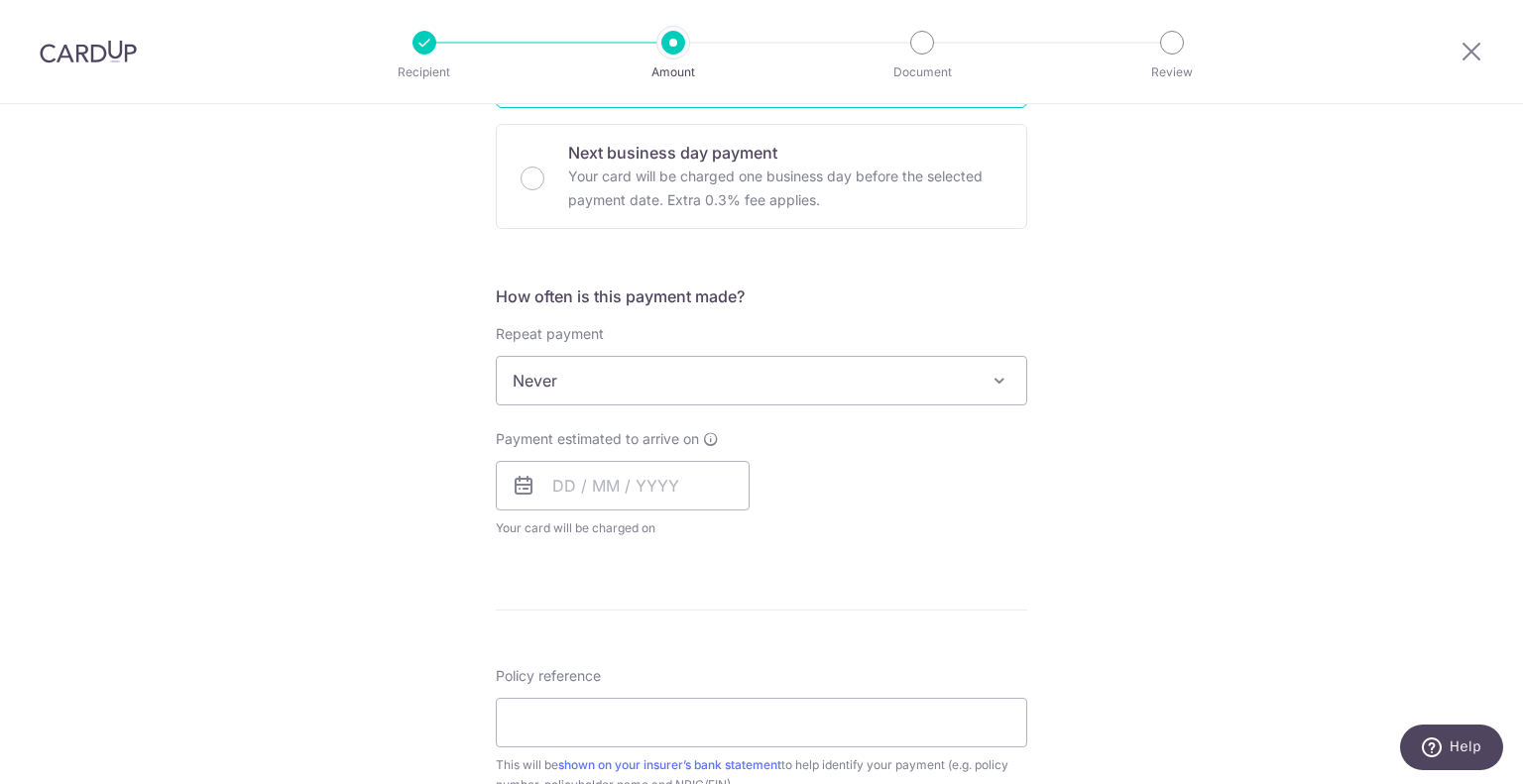 scroll, scrollTop: 595, scrollLeft: 0, axis: vertical 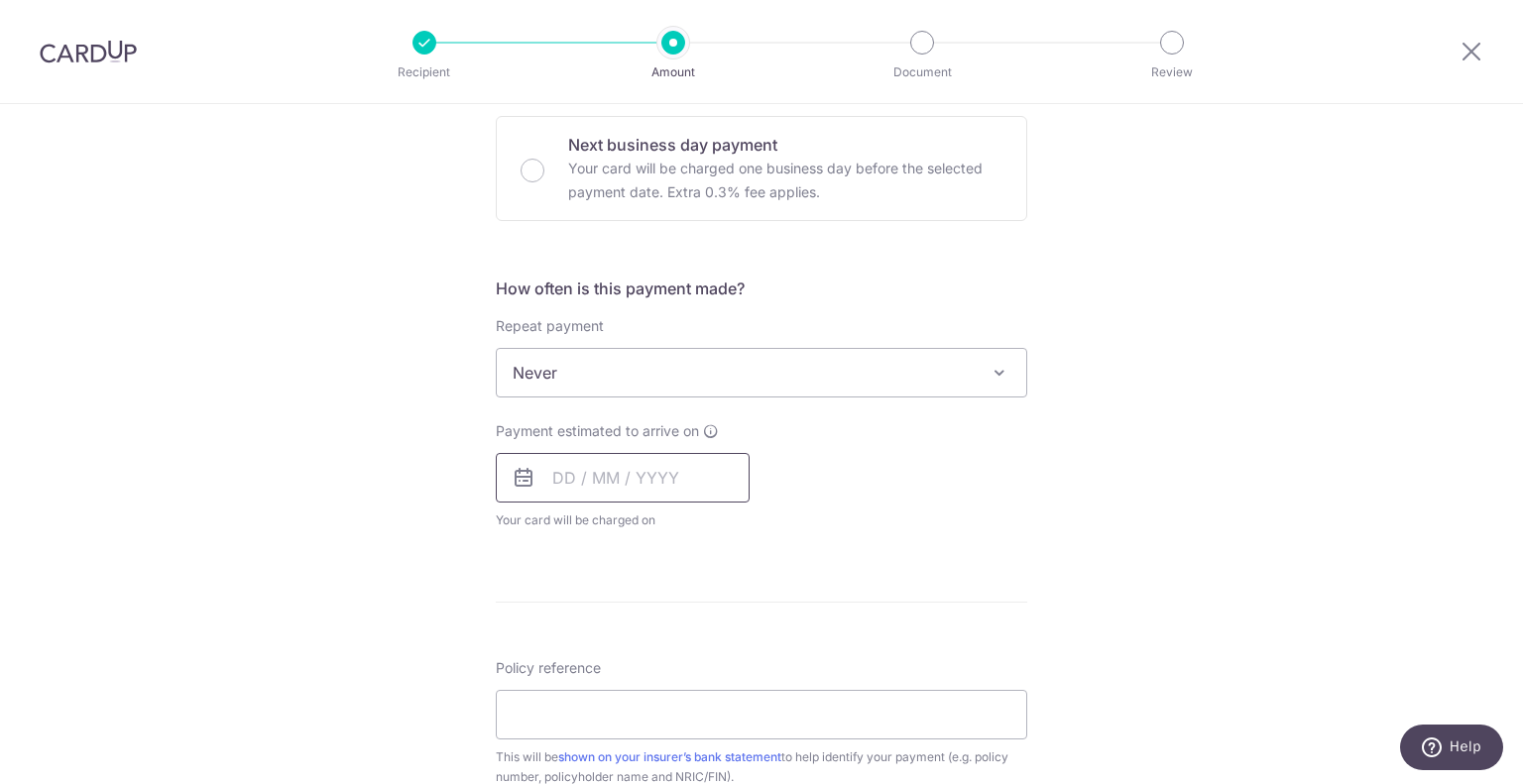 click at bounding box center [623, 478] 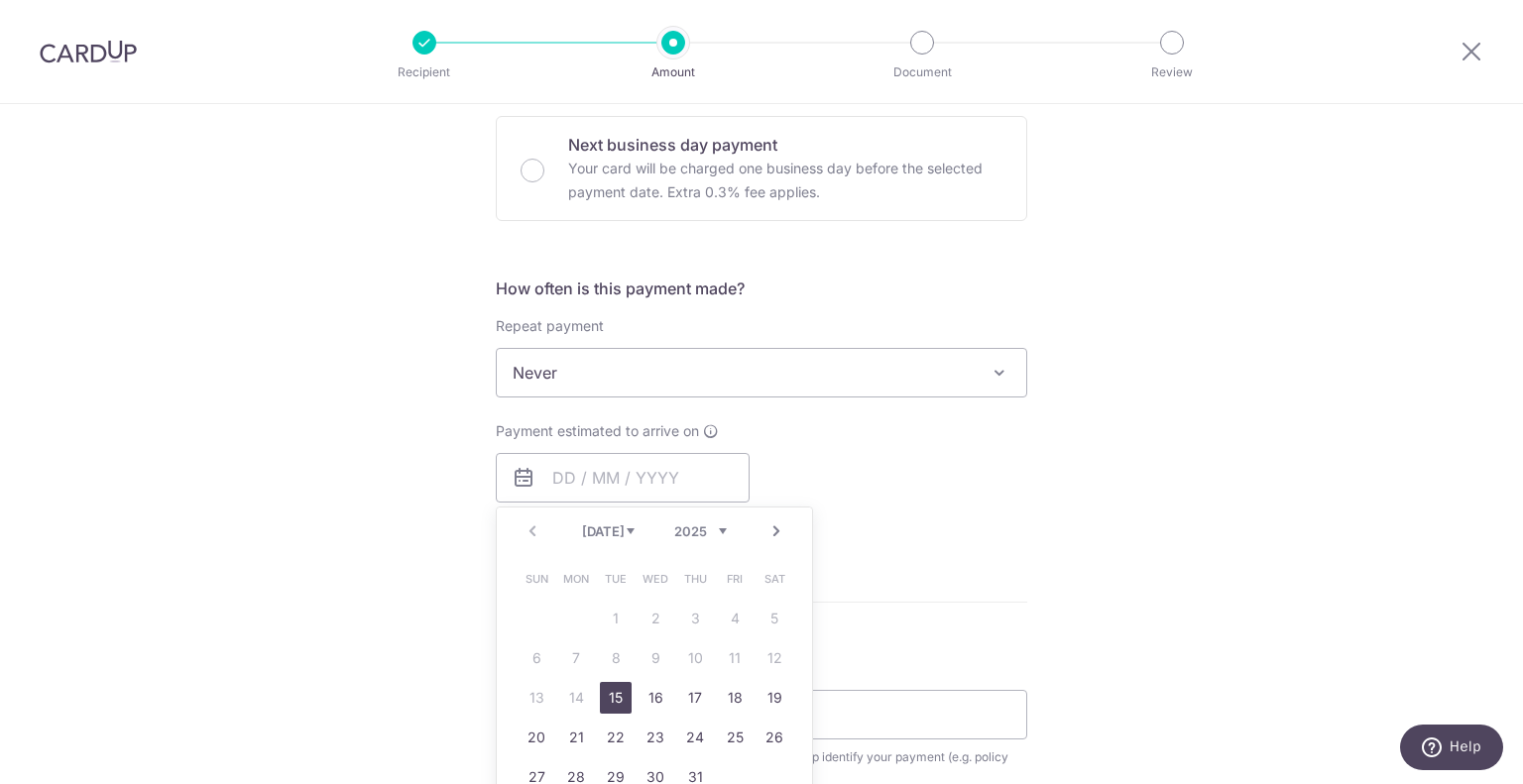 click on "Sun Mon Tue Wed Thu Fri Sat     1 2 3 4 5 6 7 8 9 10 11 12 13 14 15 16 17 18 19 20 21 22 23 24 25 26 27 28 29 30 31" at bounding box center [655, 678] 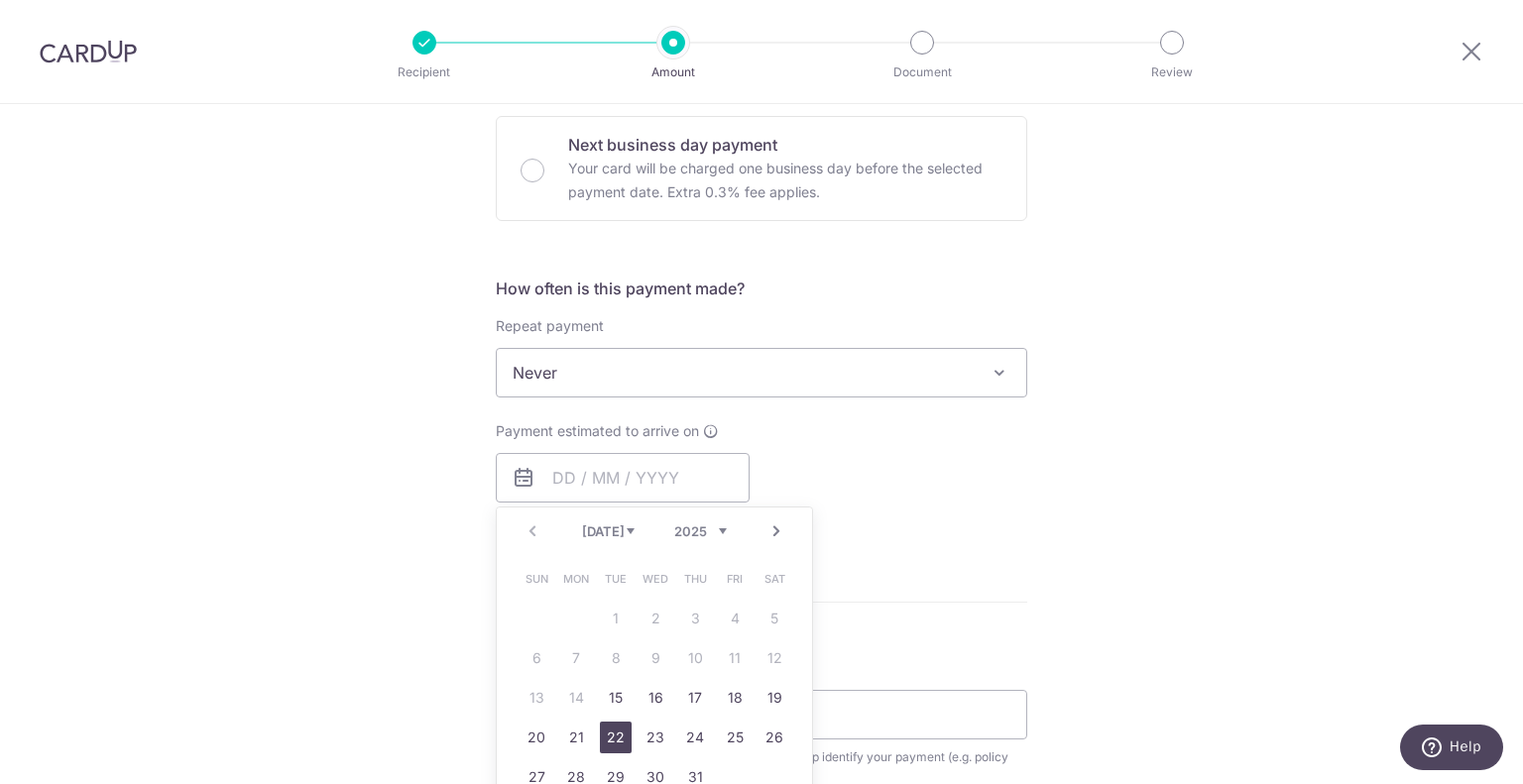 click on "22" at bounding box center [616, 737] 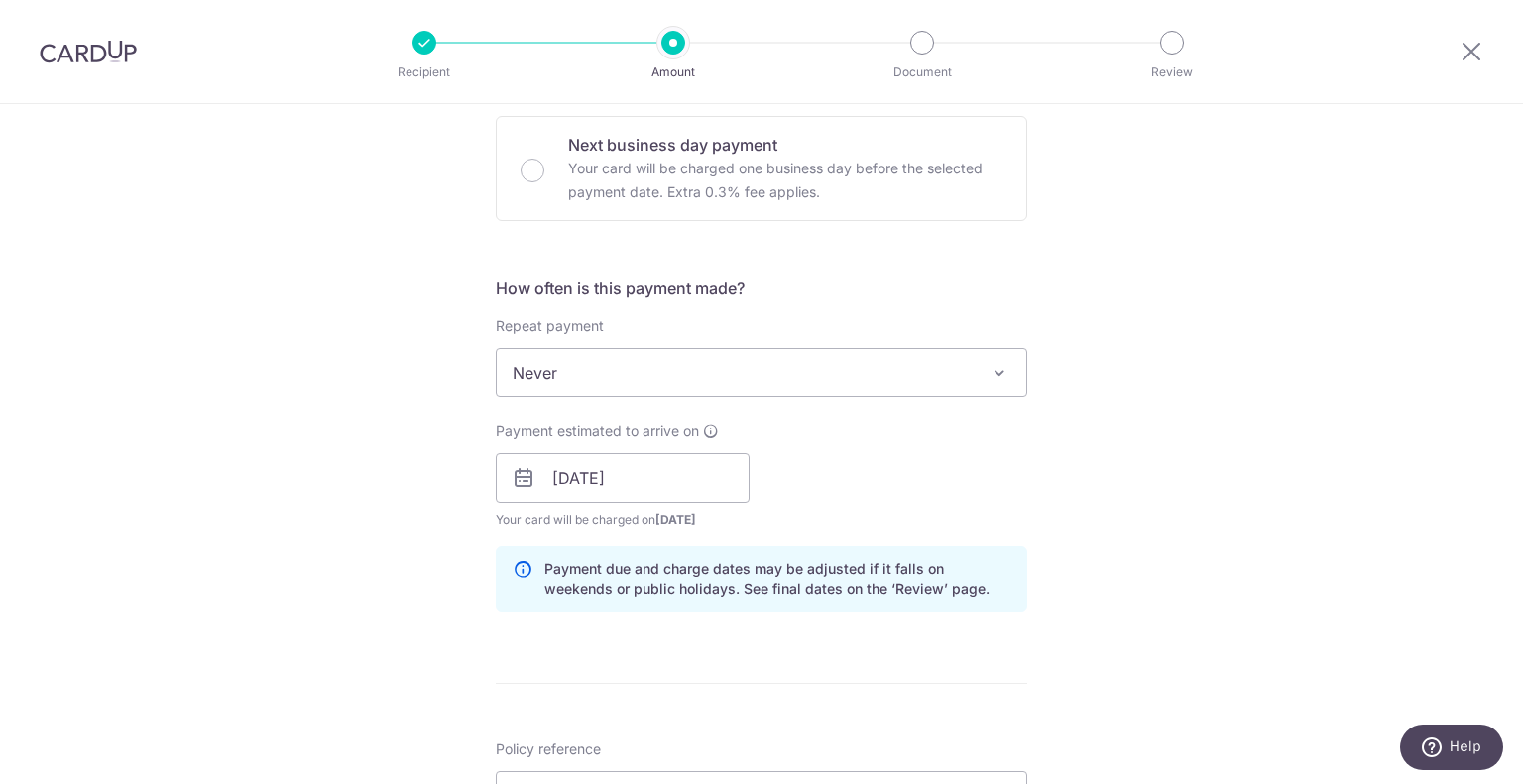 scroll, scrollTop: 991, scrollLeft: 0, axis: vertical 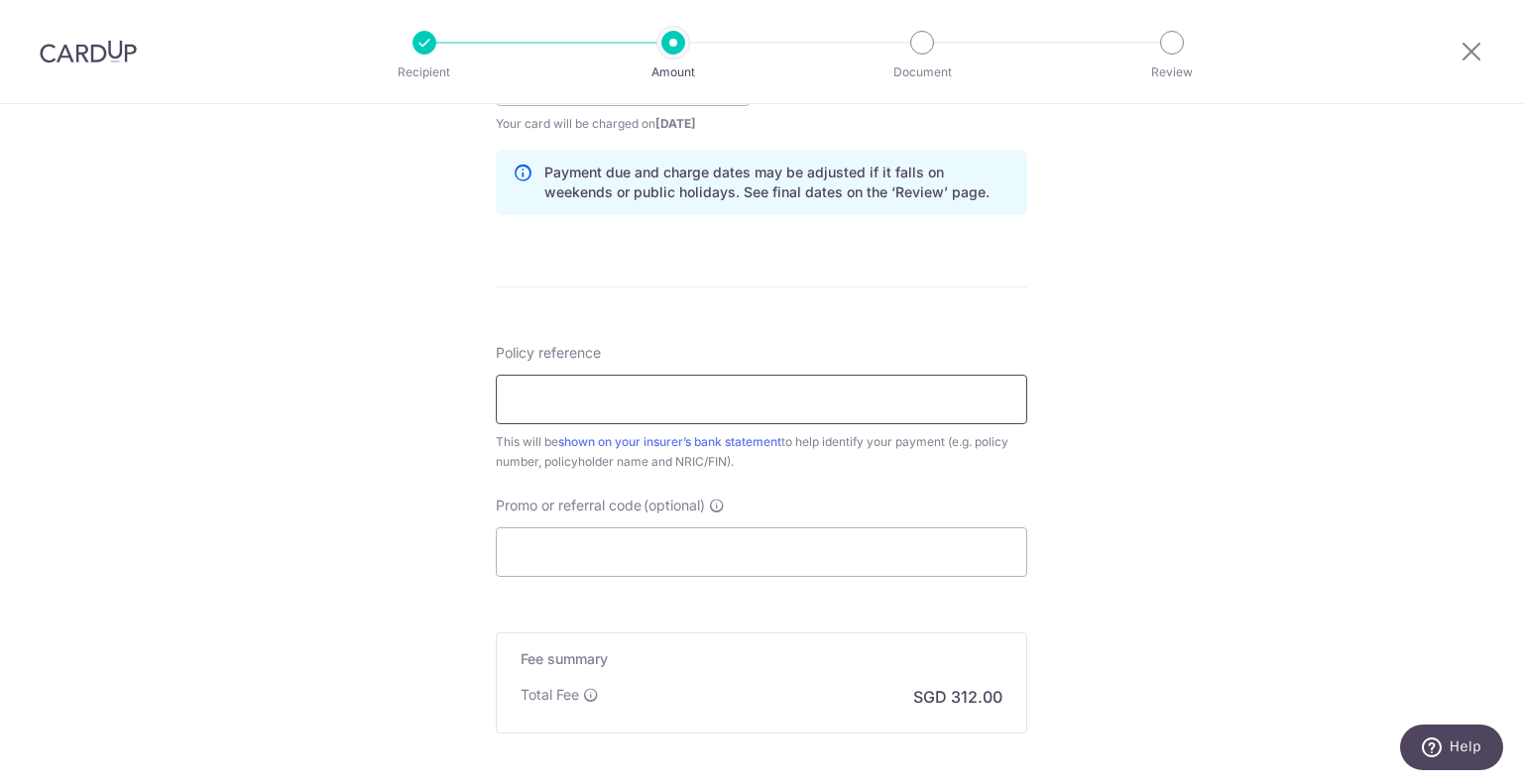 click on "Policy reference" at bounding box center [762, 399] 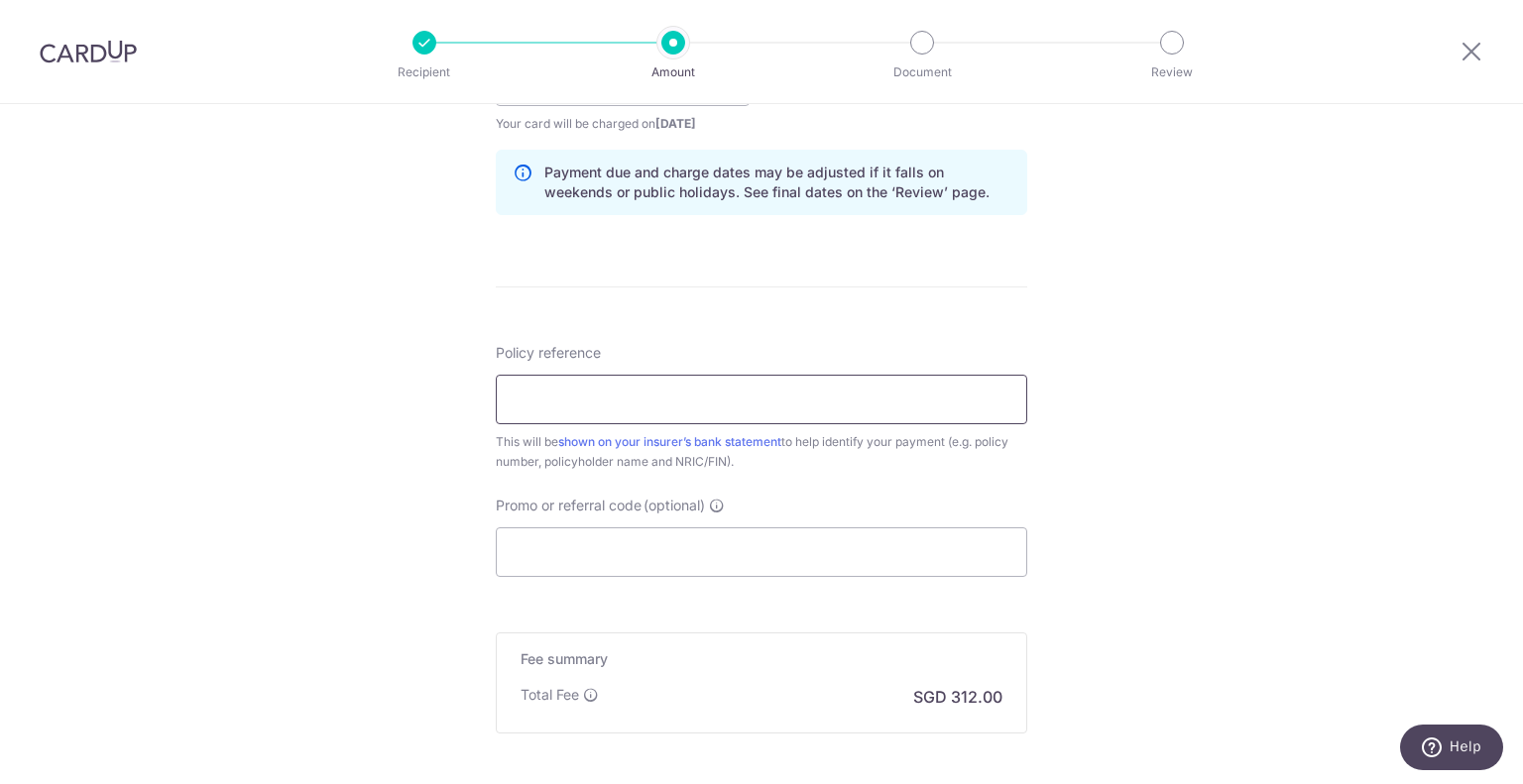 type on "E0063474" 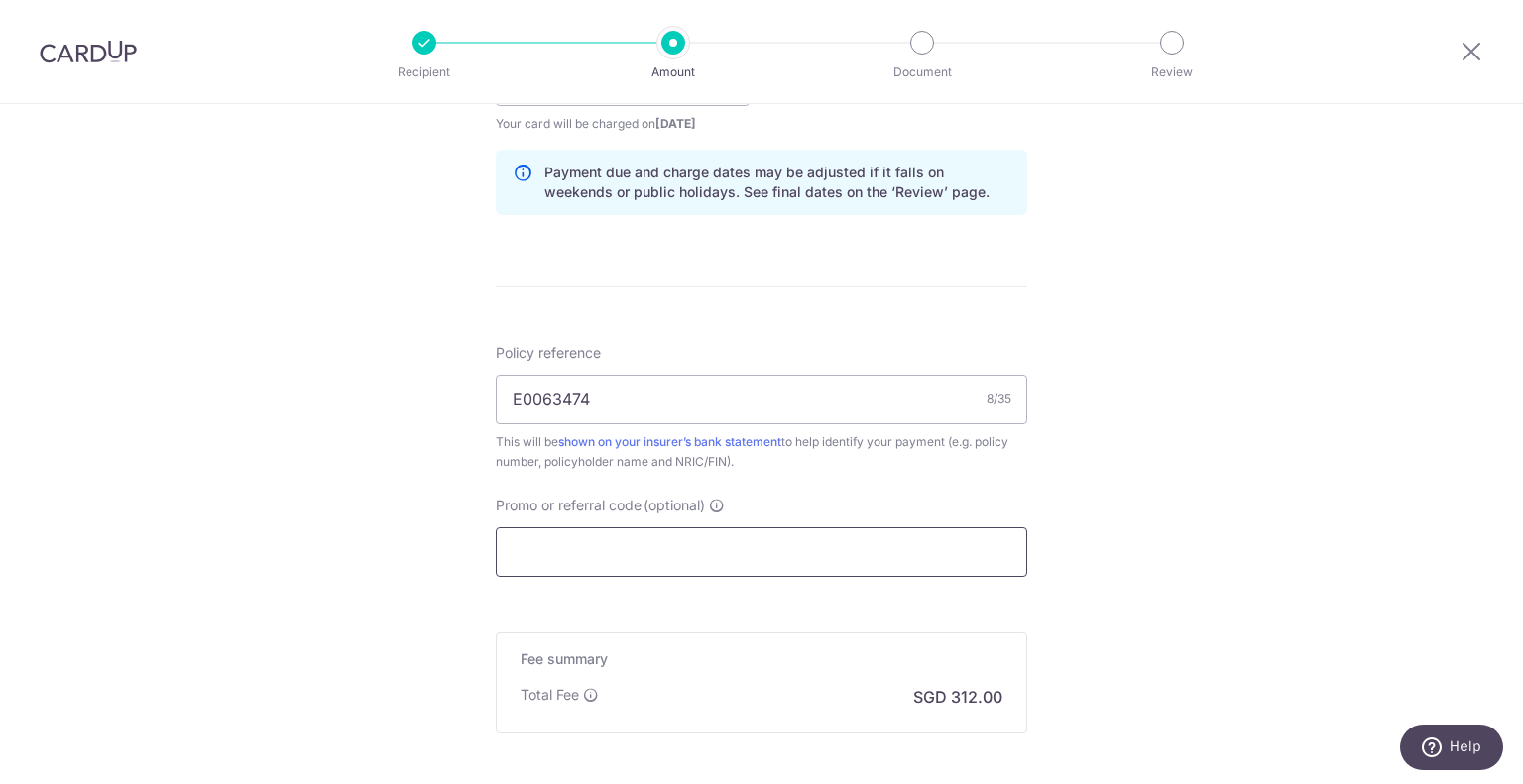 click on "Promo or referral code
(optional)" at bounding box center [762, 552] 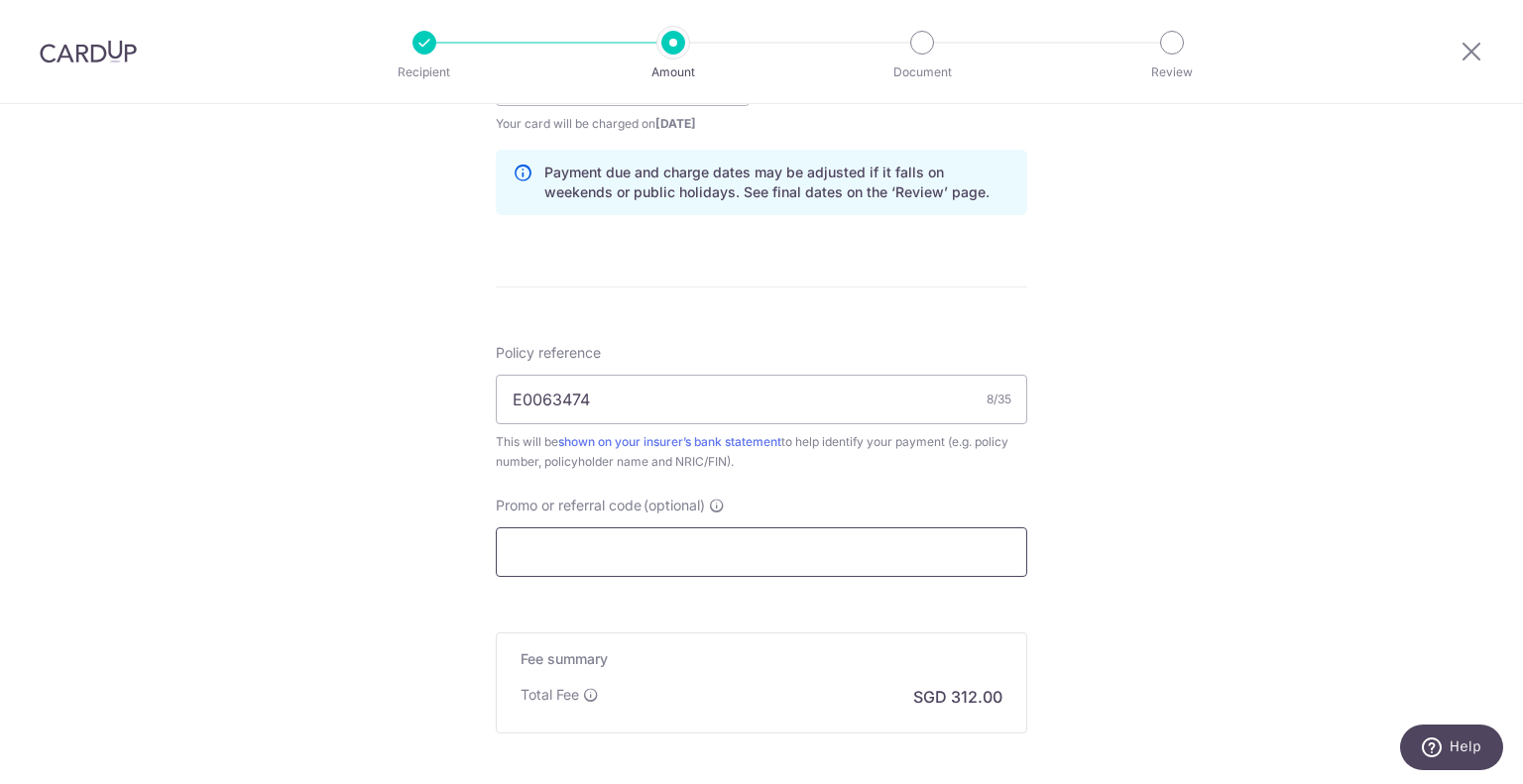 paste on "OCBC155" 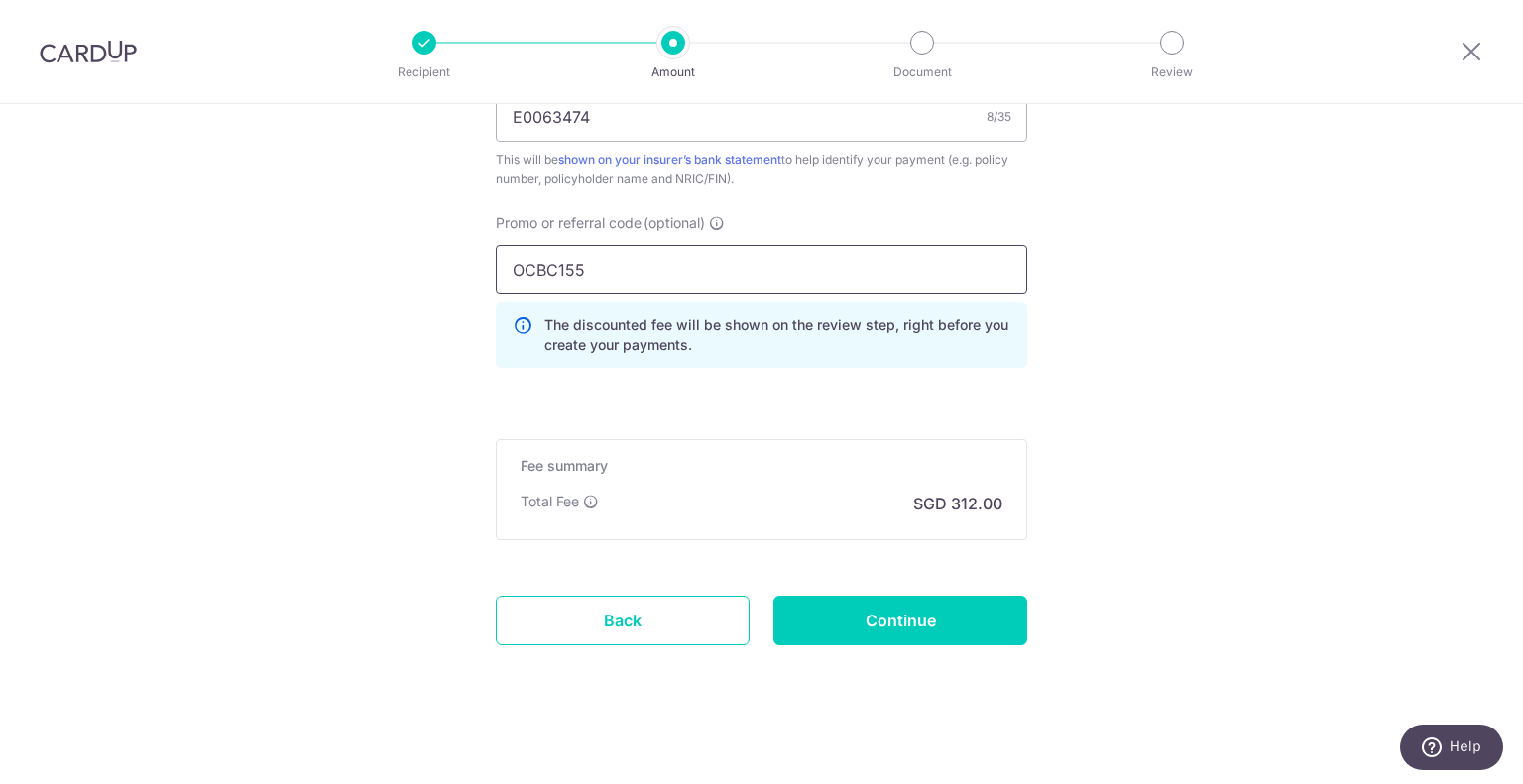 scroll, scrollTop: 1281, scrollLeft: 0, axis: vertical 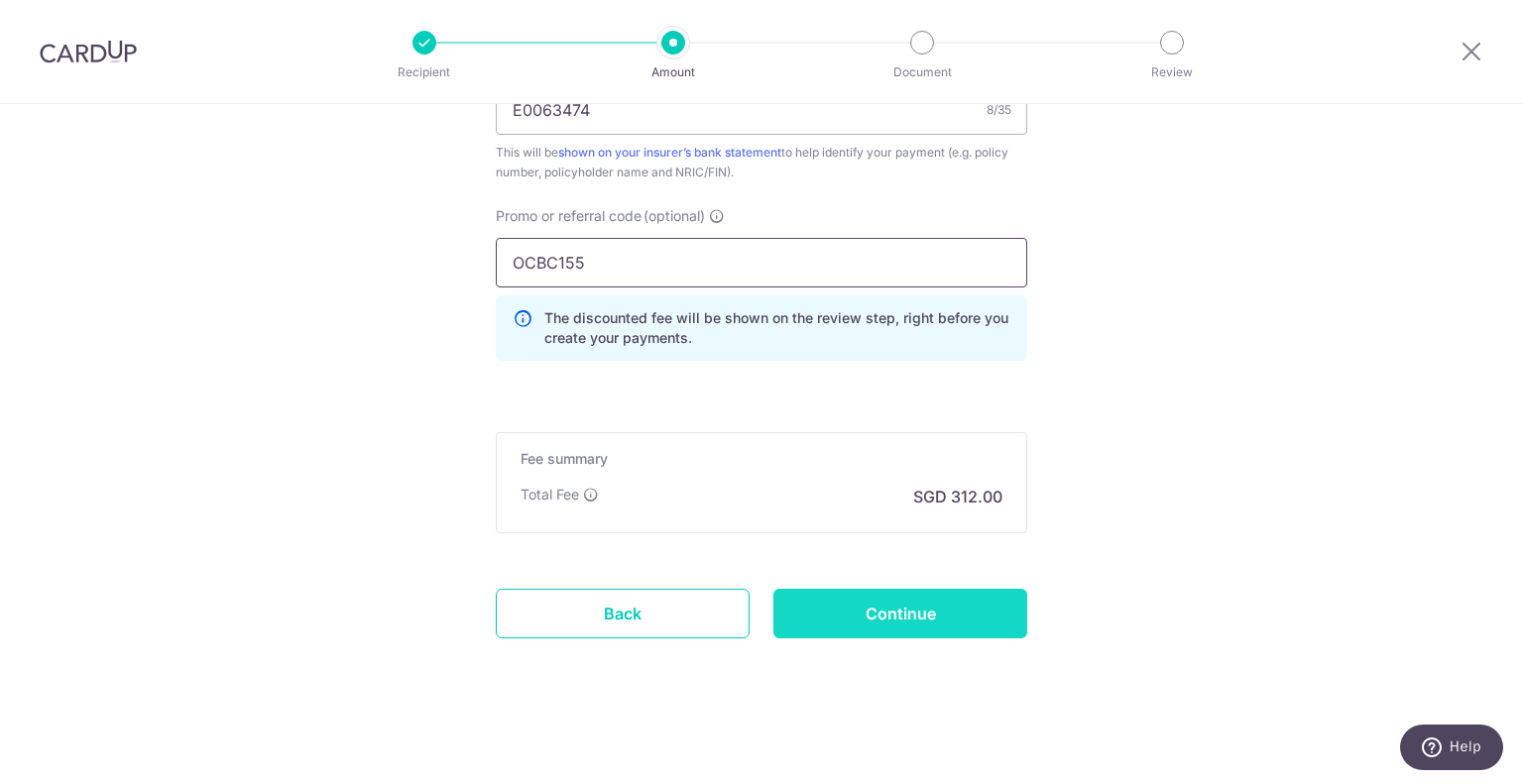 type on "OCBC155" 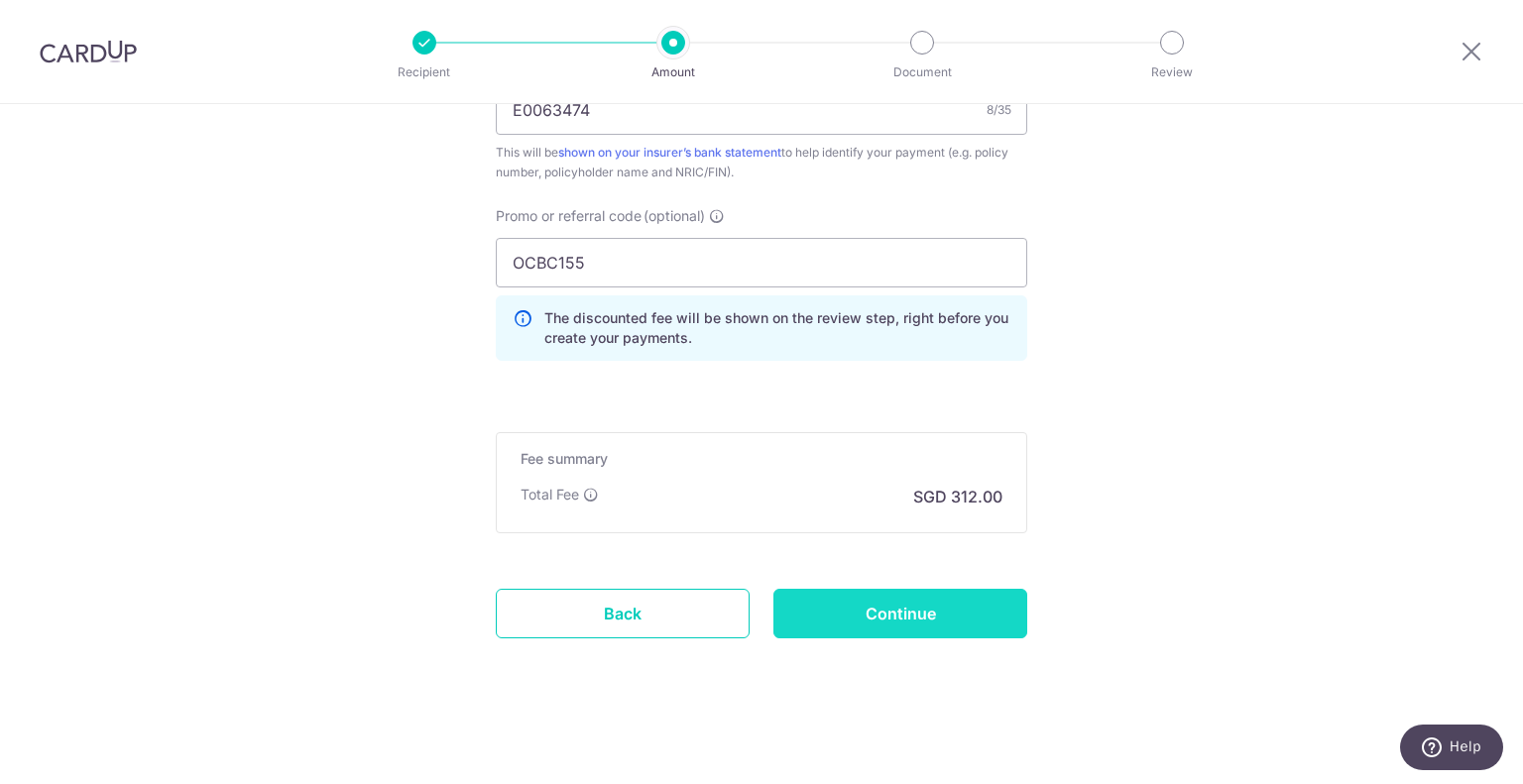 click on "Continue" at bounding box center (900, 614) 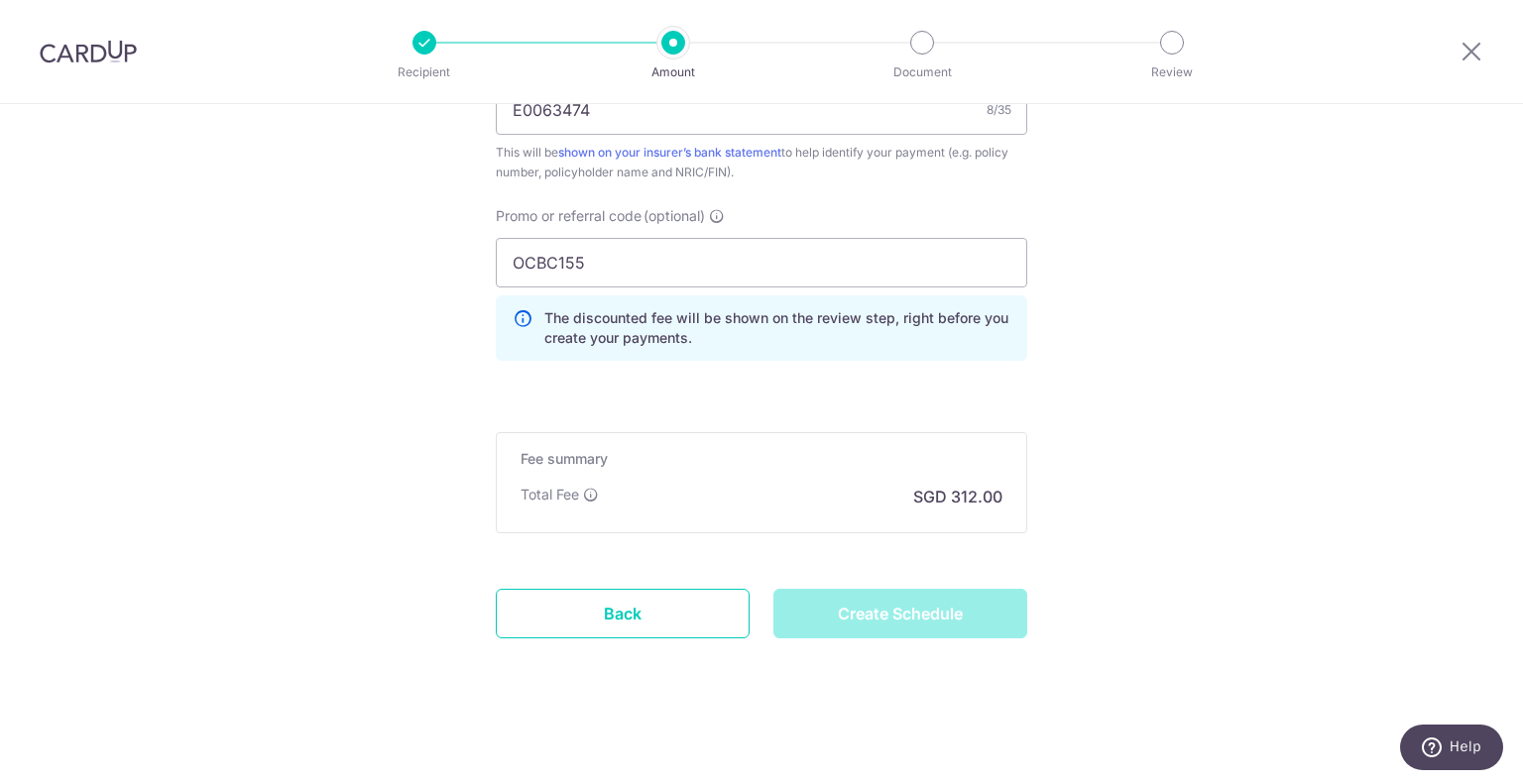 type on "Create Schedule" 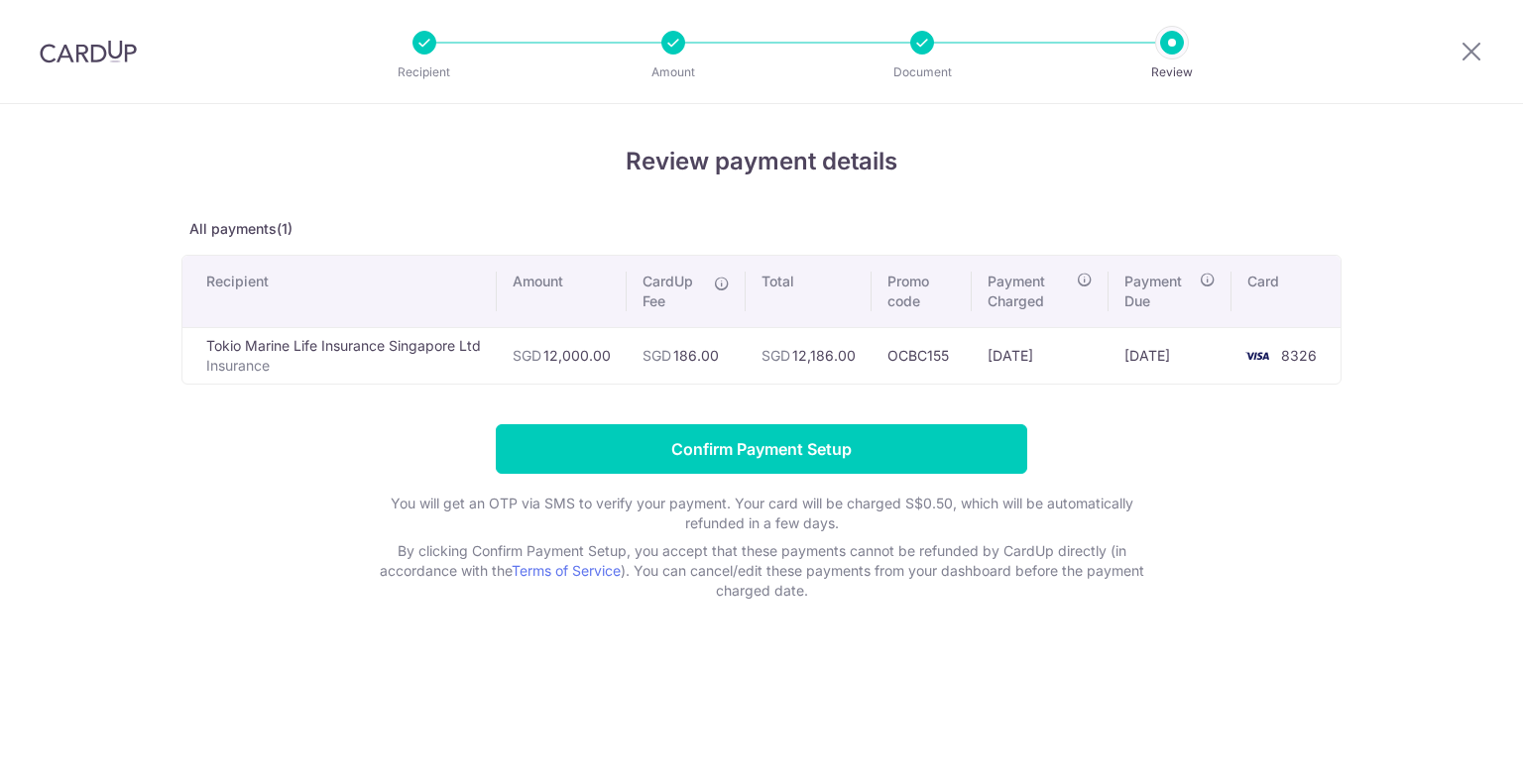 scroll, scrollTop: 0, scrollLeft: 0, axis: both 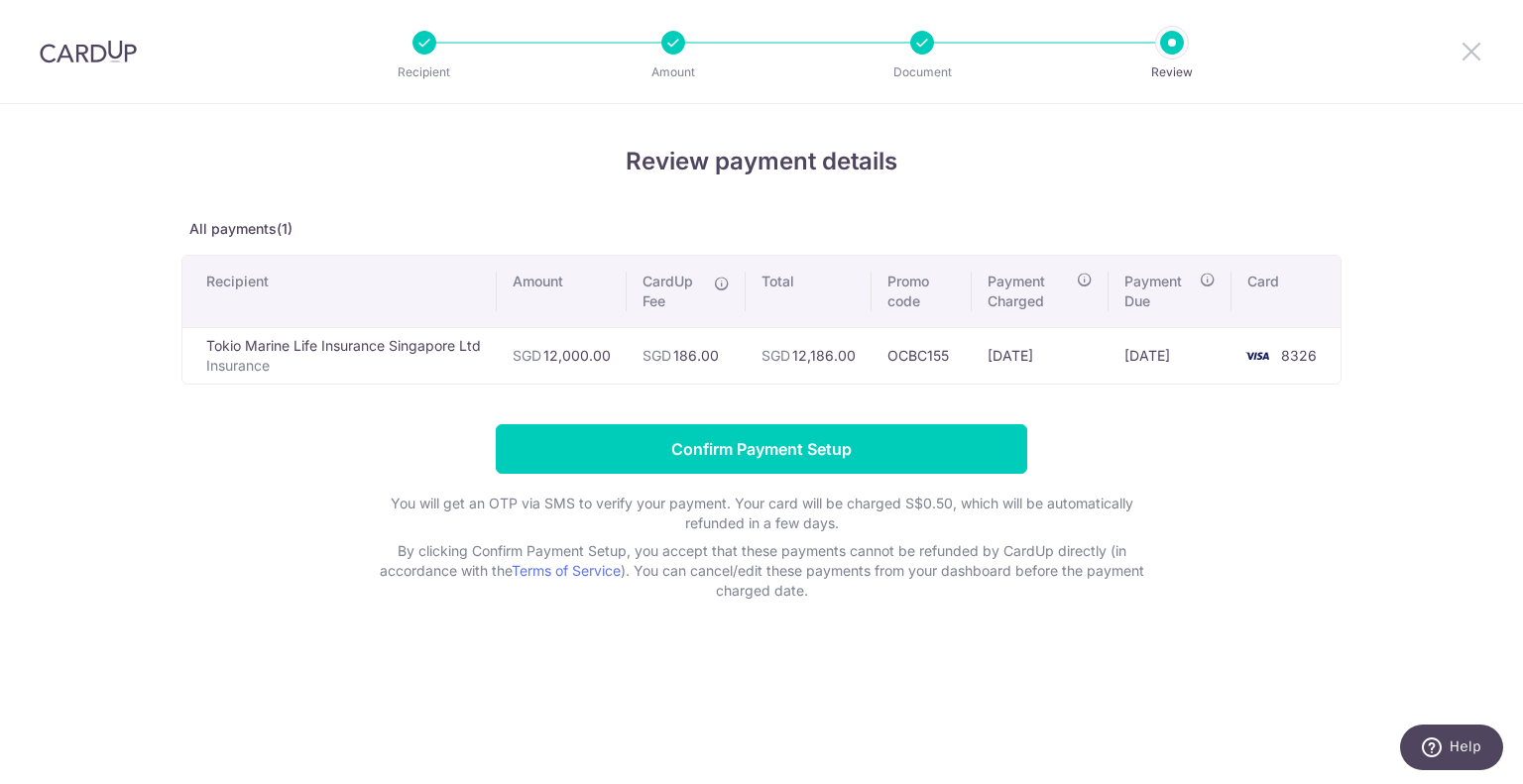 click at bounding box center (1471, 51) 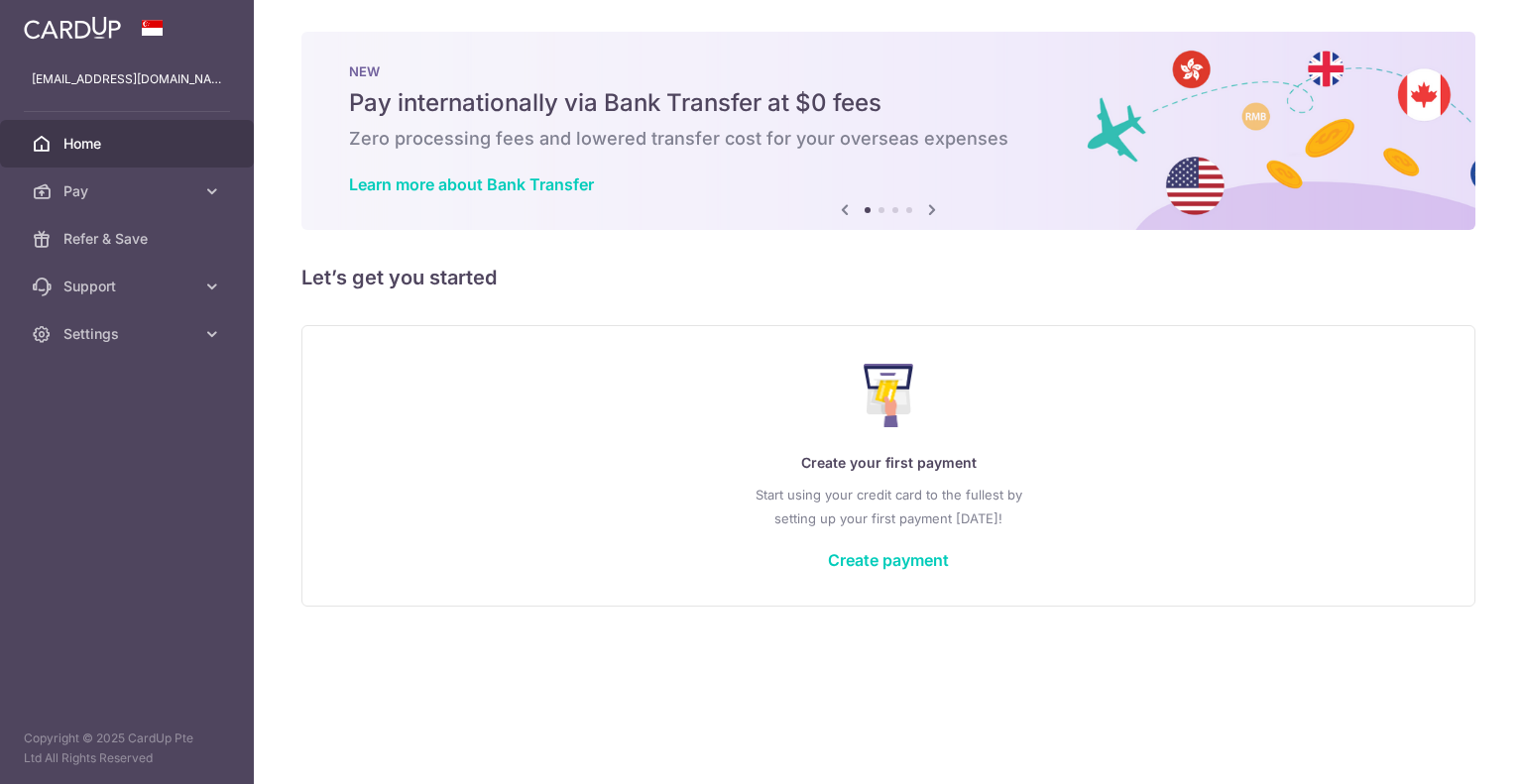 scroll, scrollTop: 0, scrollLeft: 0, axis: both 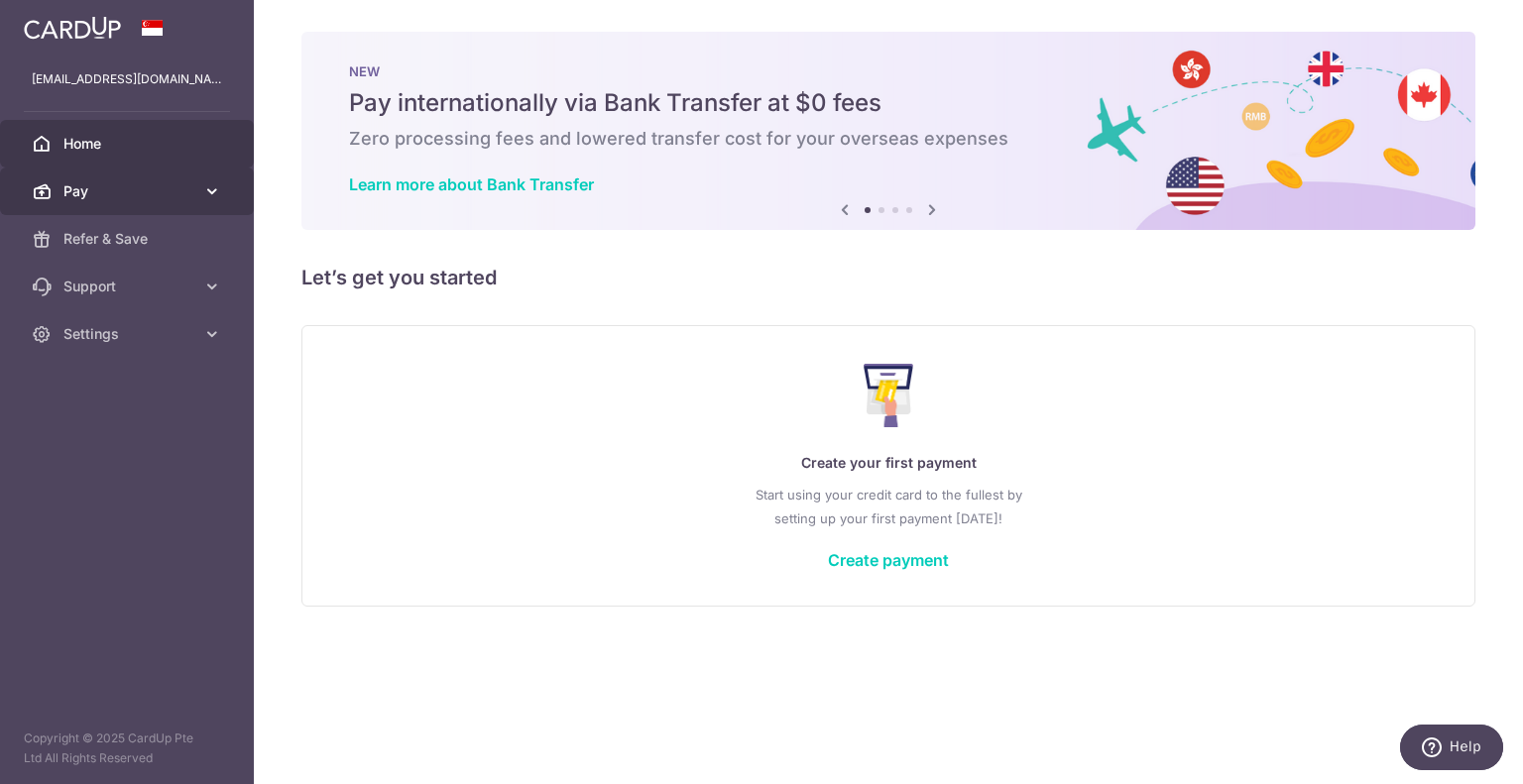 click on "Pay" at bounding box center (129, 191) 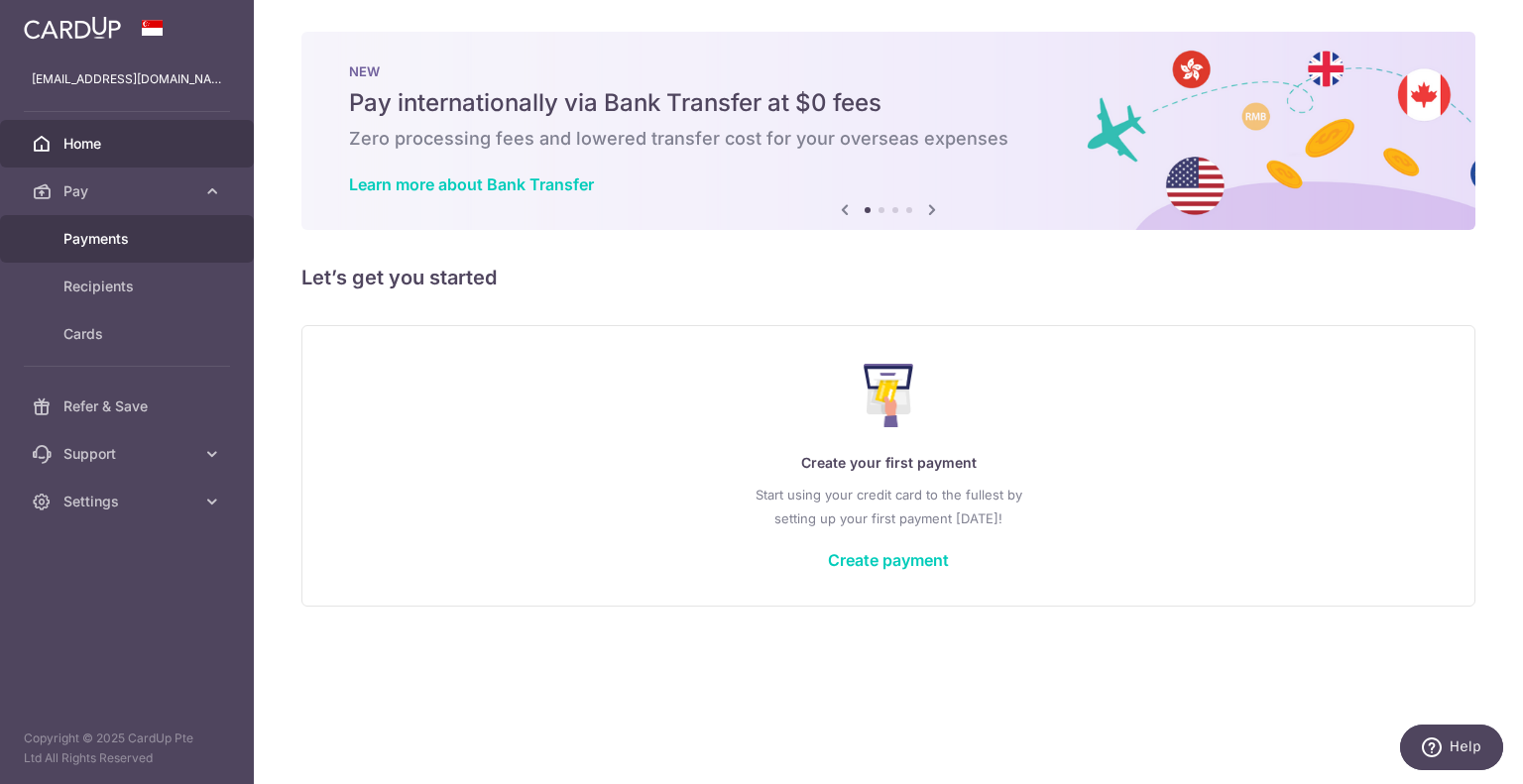 click on "Payments" at bounding box center [129, 239] 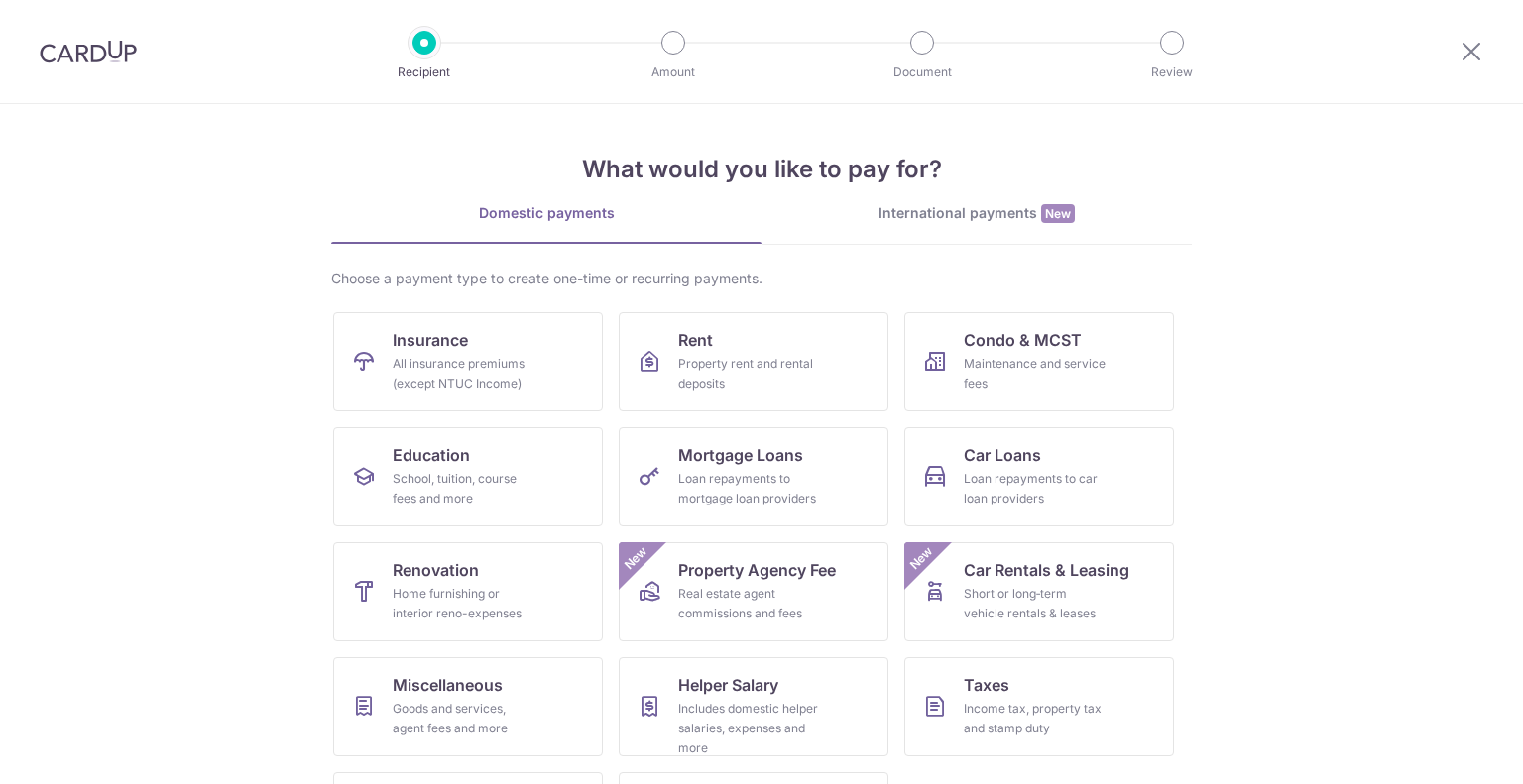 scroll, scrollTop: 0, scrollLeft: 0, axis: both 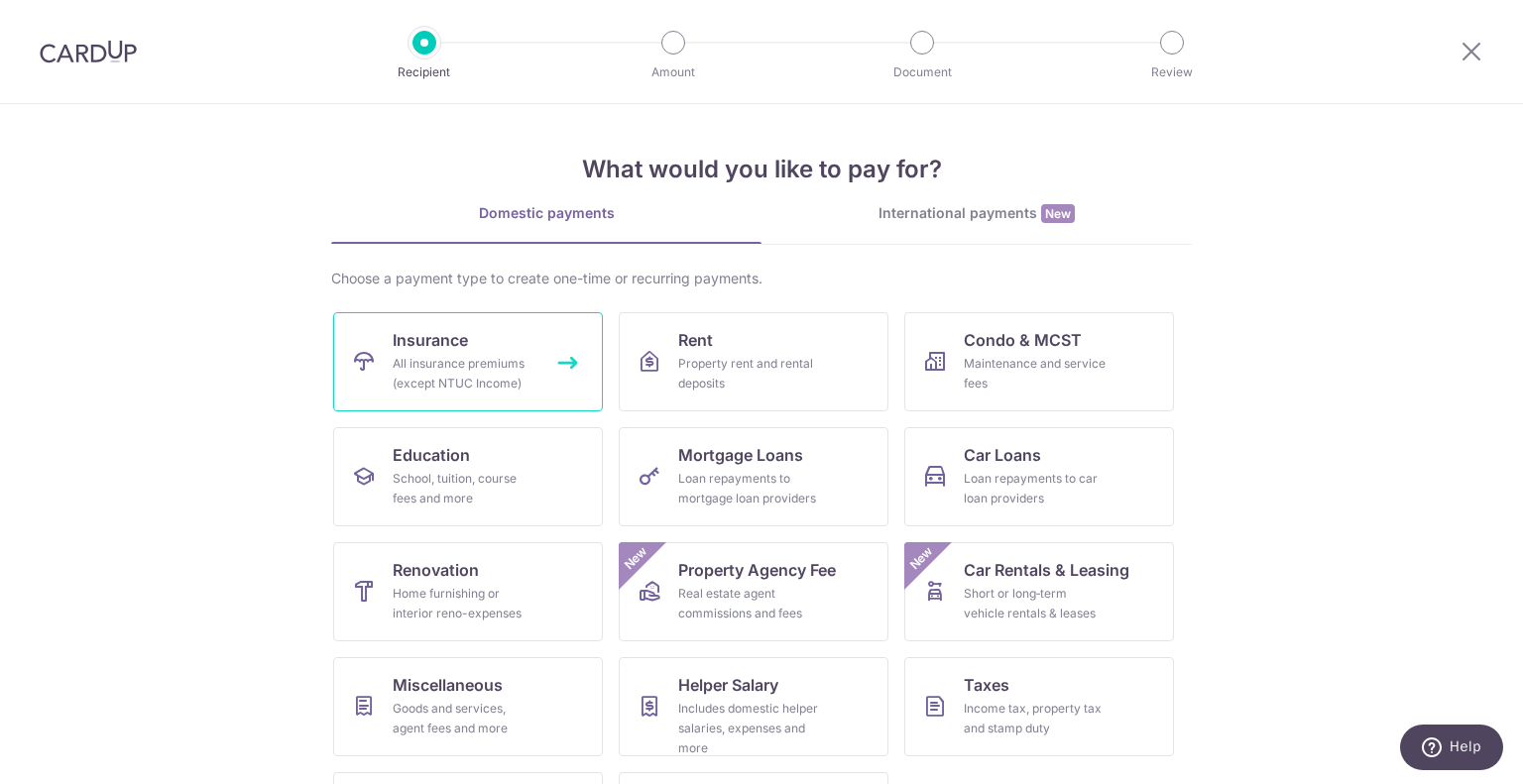 click on "All insurance premiums (except NTUC Income)" at bounding box center (464, 374) 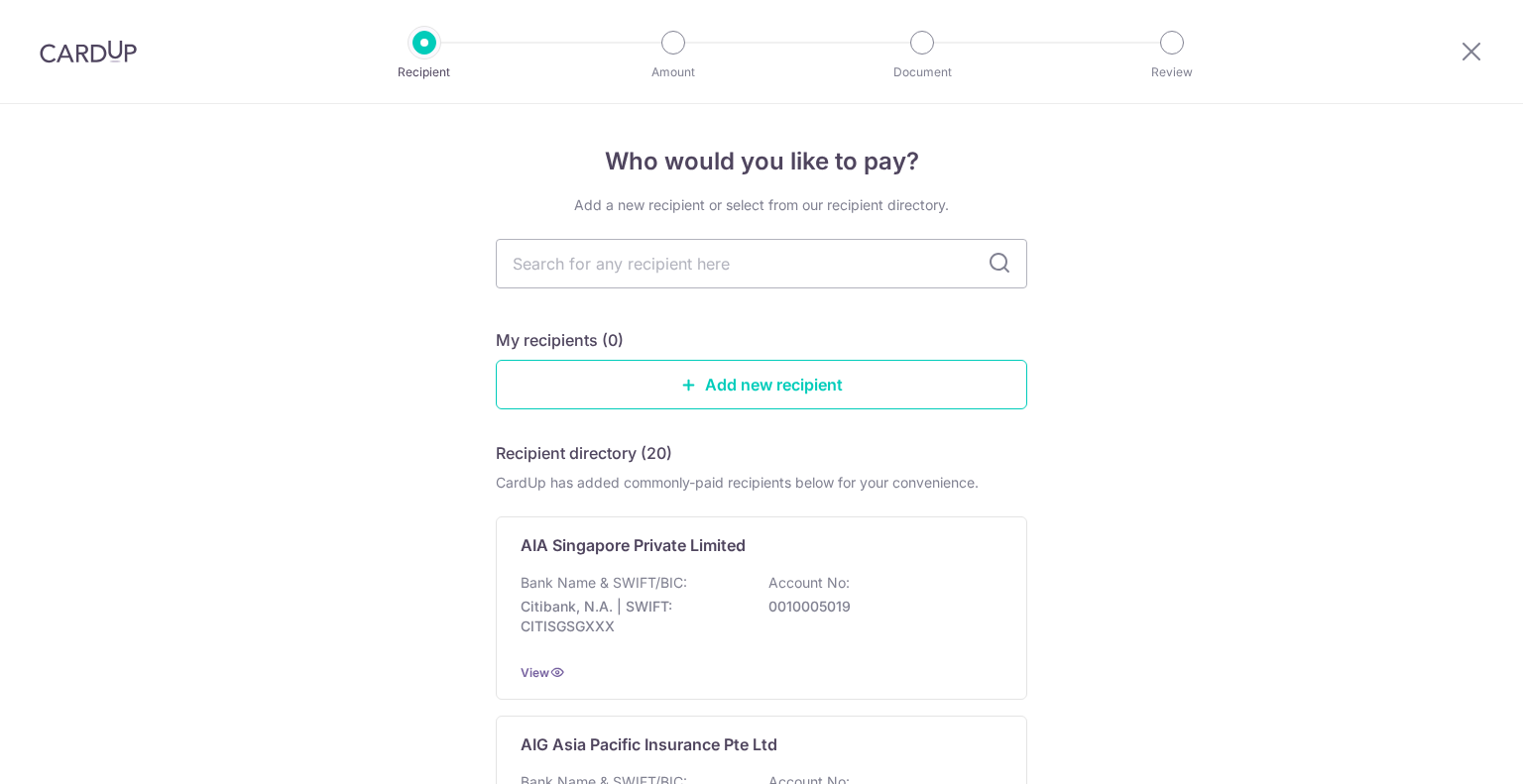 scroll, scrollTop: 0, scrollLeft: 0, axis: both 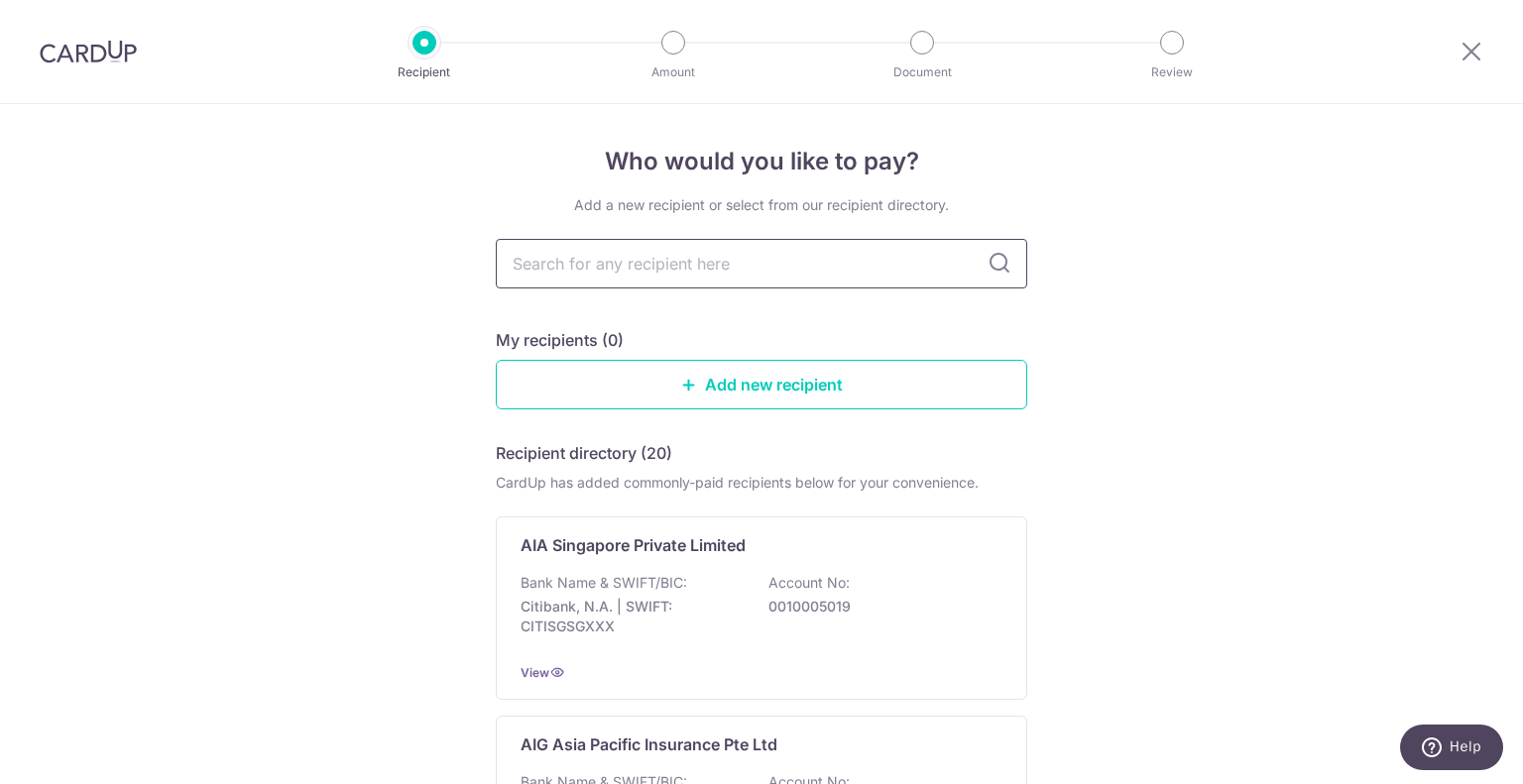 click at bounding box center (762, 264) 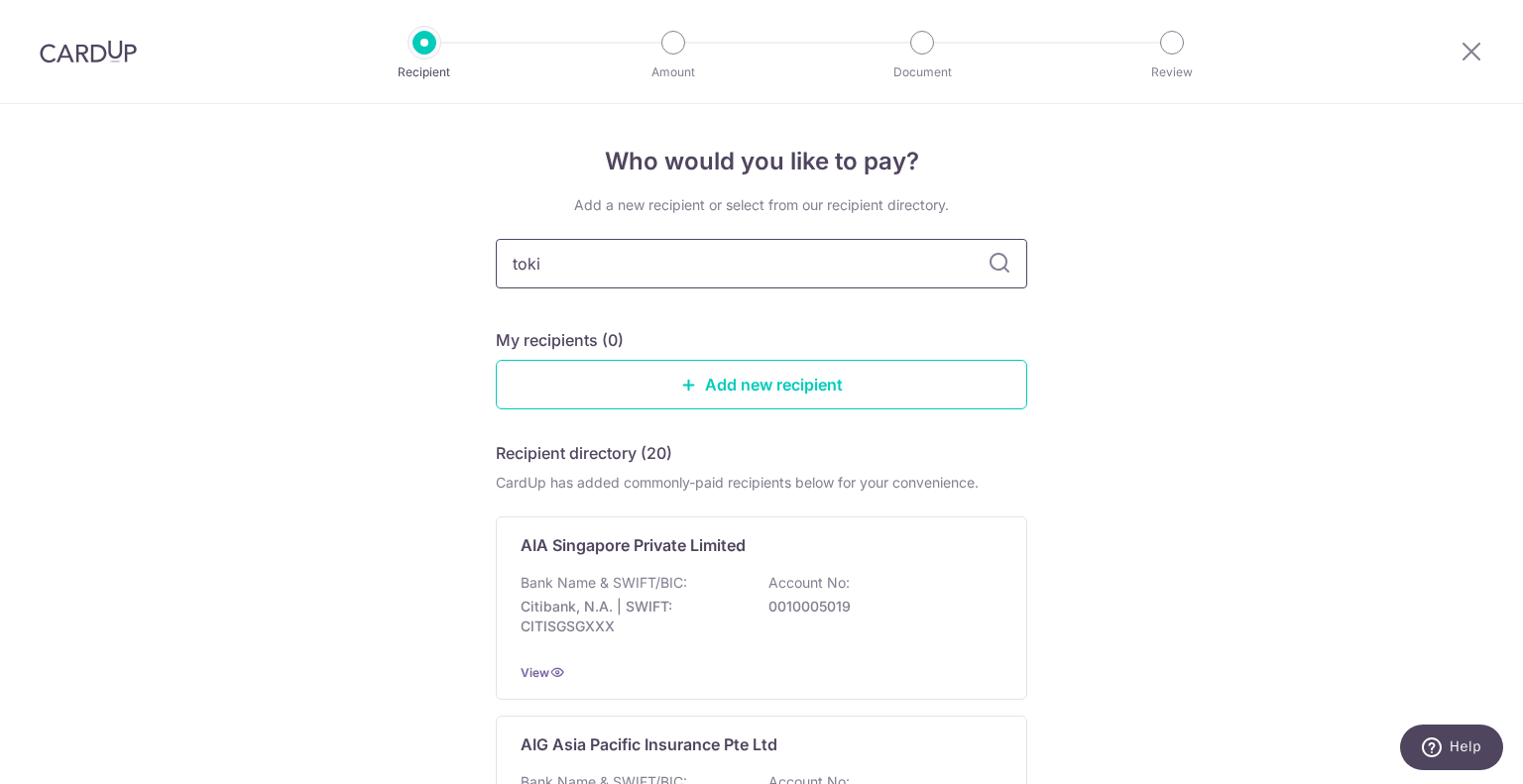 type on "tokio" 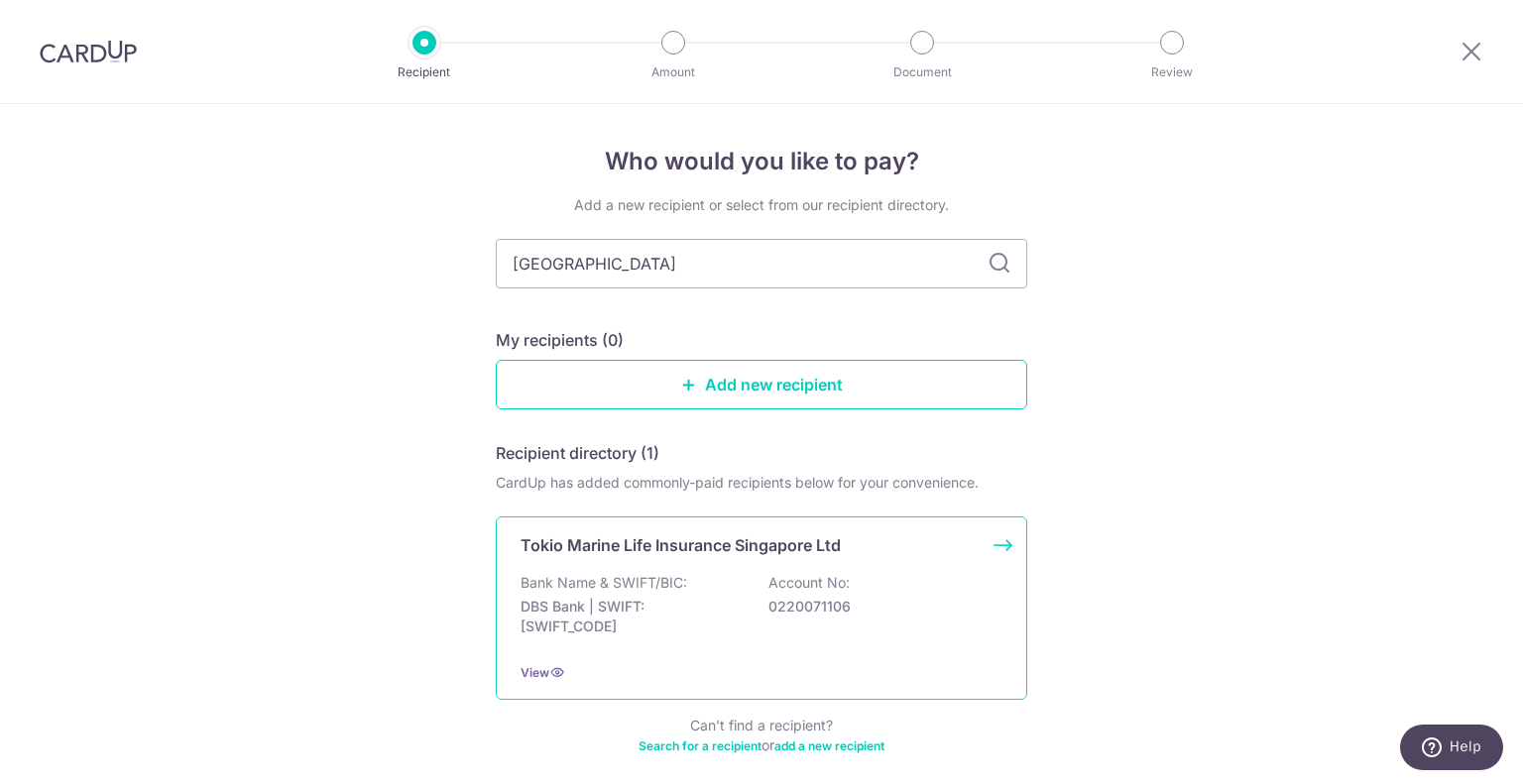 click on "DBS Bank | SWIFT: DBSSSGSGXXX" at bounding box center [632, 616] 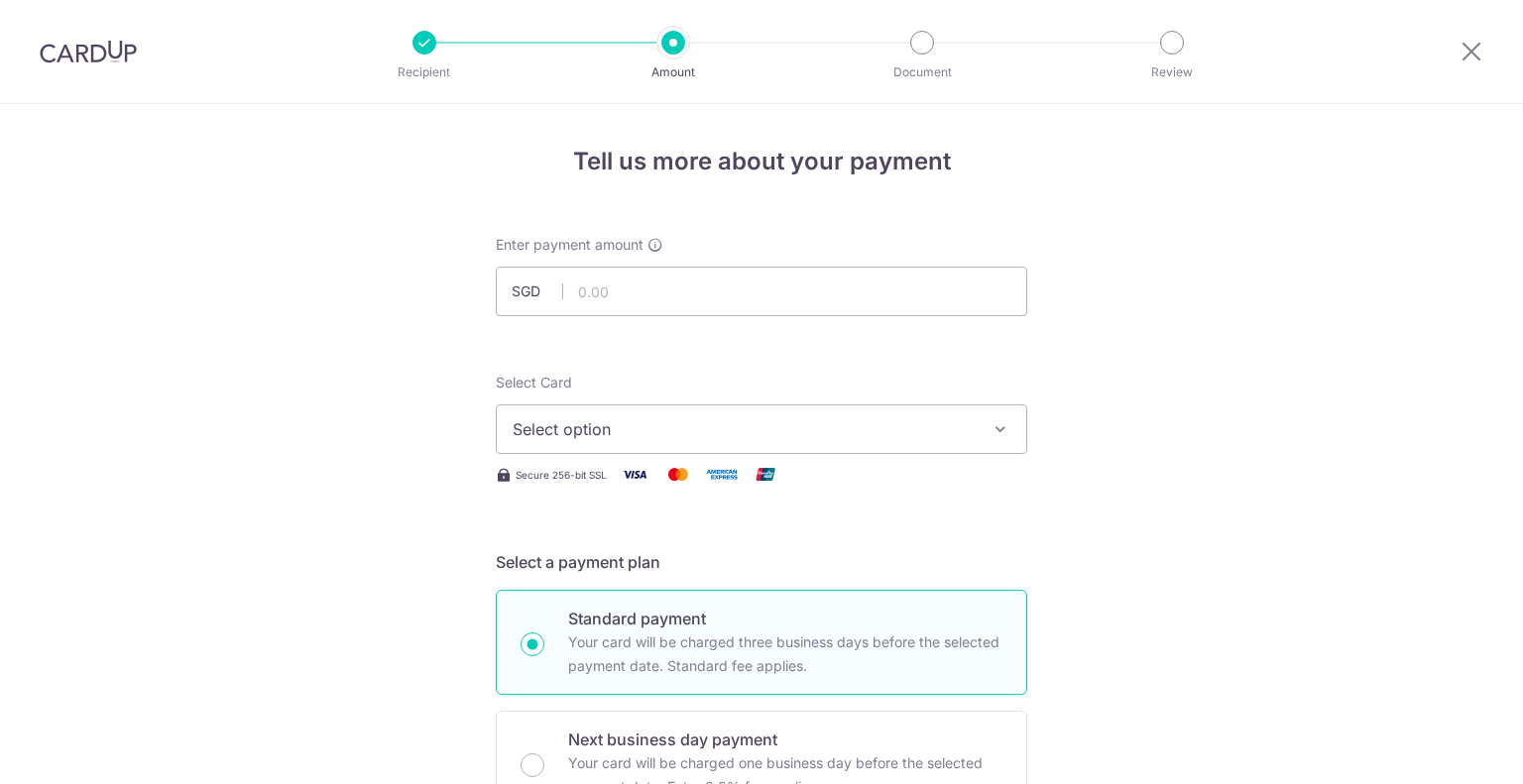 scroll, scrollTop: 0, scrollLeft: 0, axis: both 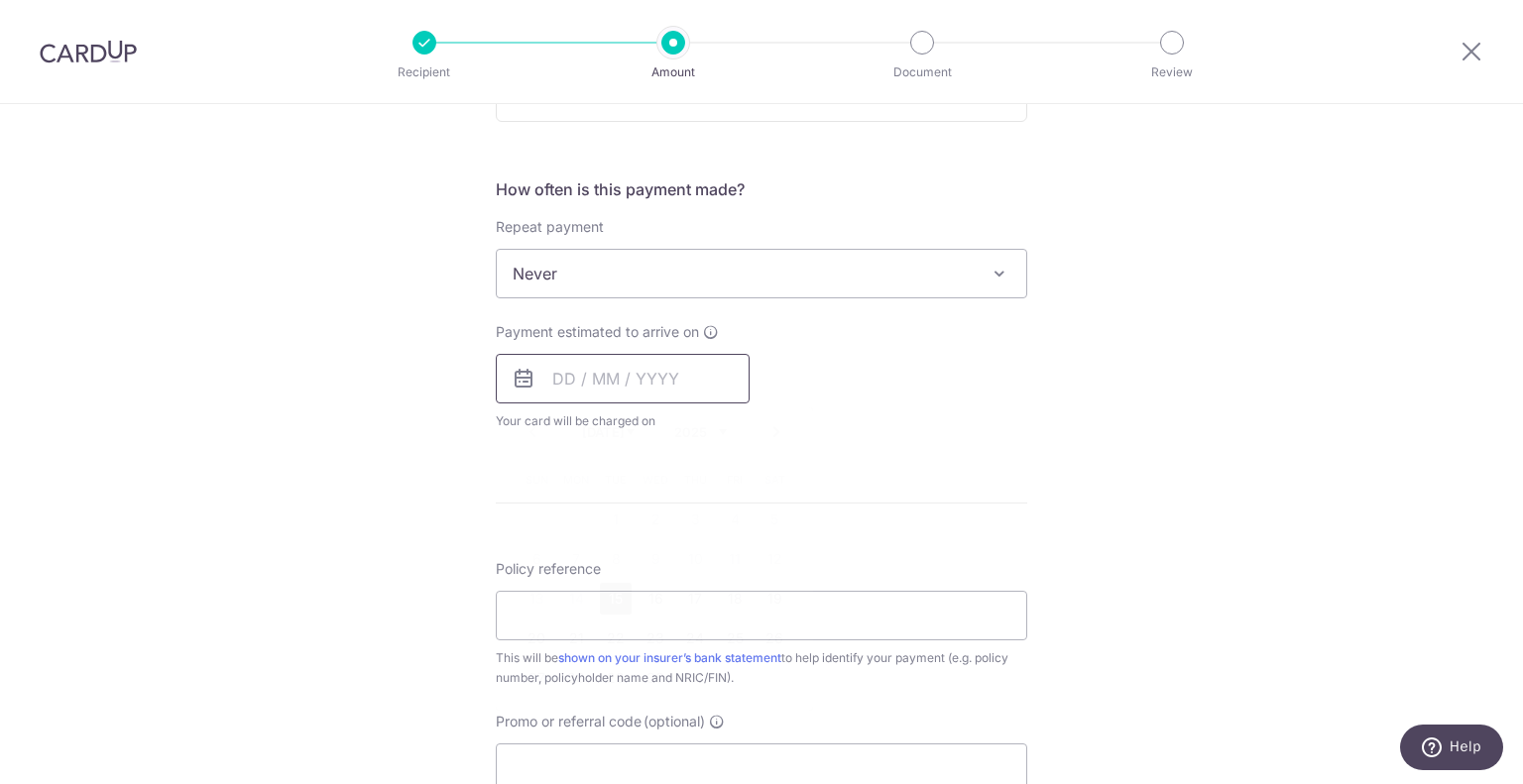 click at bounding box center [623, 379] 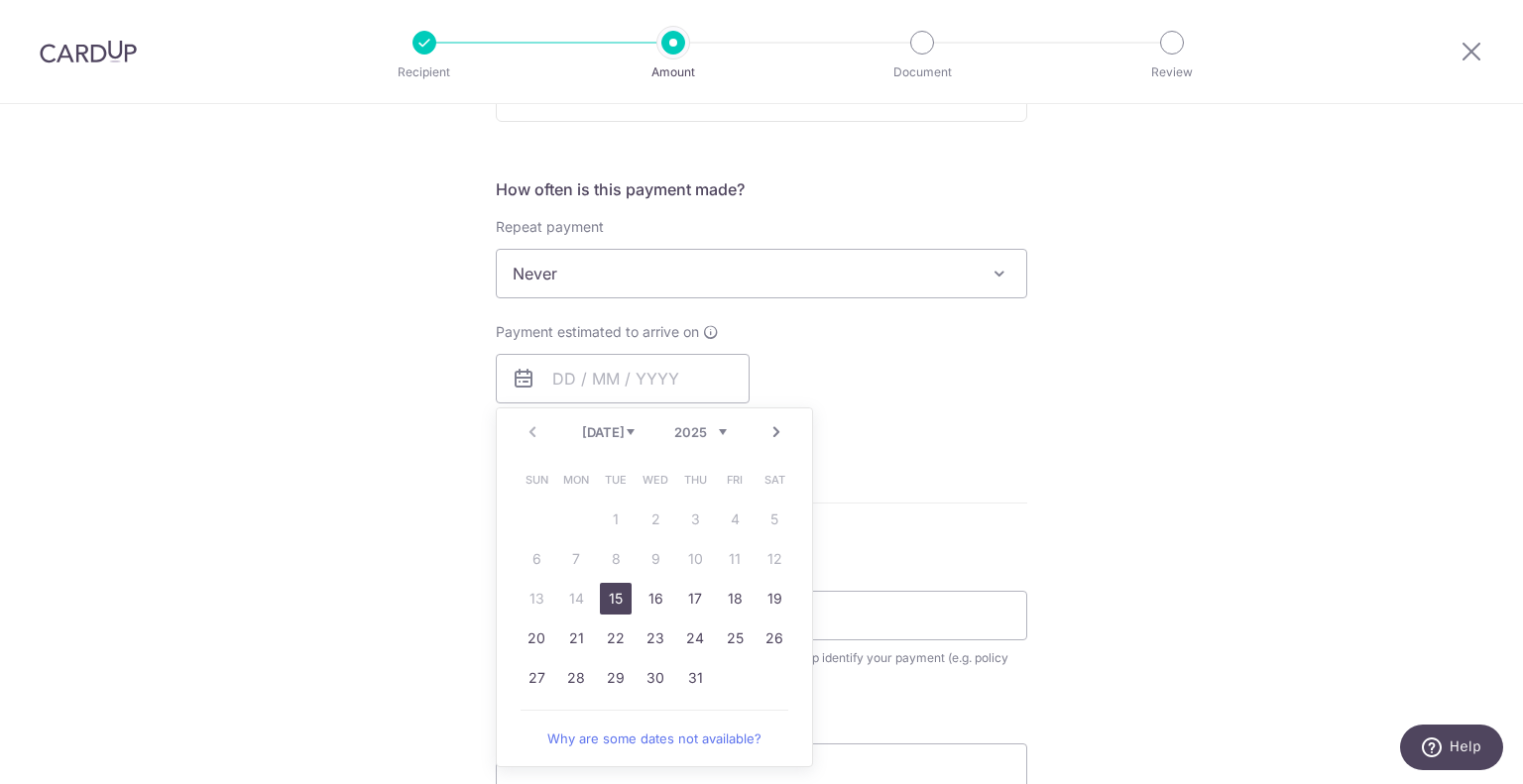 click on "Sun Mon Tue Wed Thu Fri Sat     1 2 3 4 5 6 7 8 9 10 11 12 13 14 15 16 17 18 19 20 21 22 23 24 25 26 27 28 29 30 31" at bounding box center (655, 579) 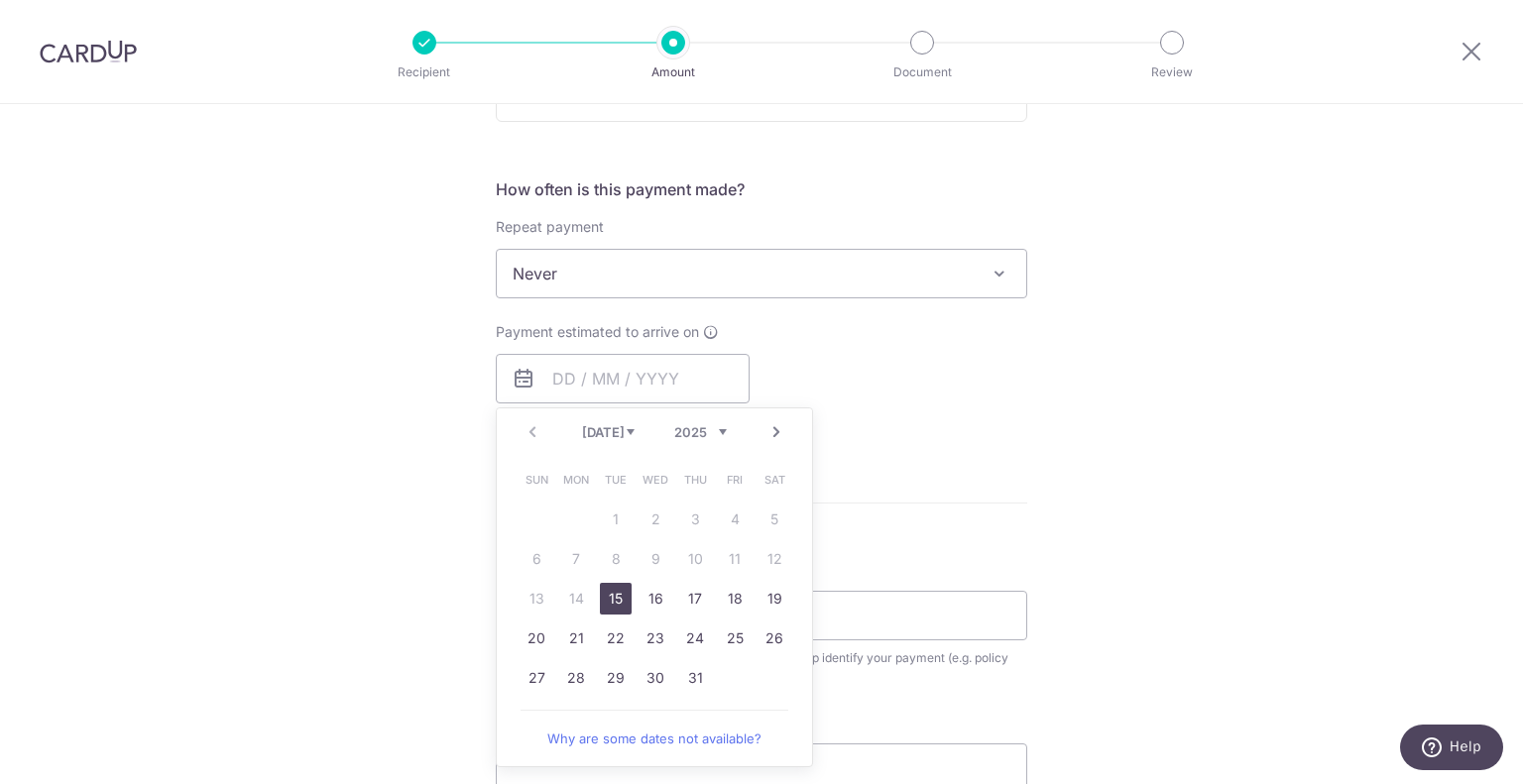 click on "15" at bounding box center (616, 599) 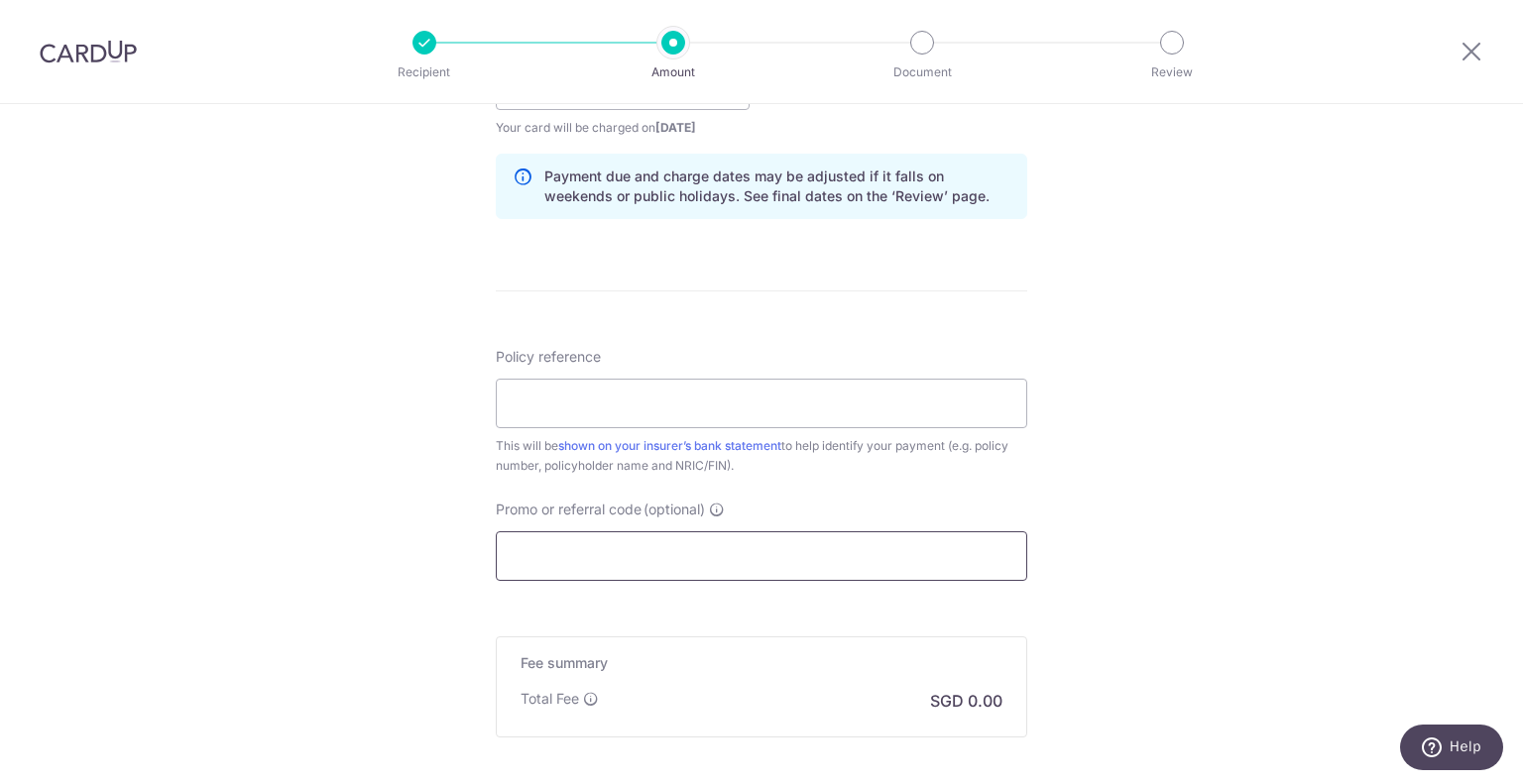 scroll, scrollTop: 991, scrollLeft: 0, axis: vertical 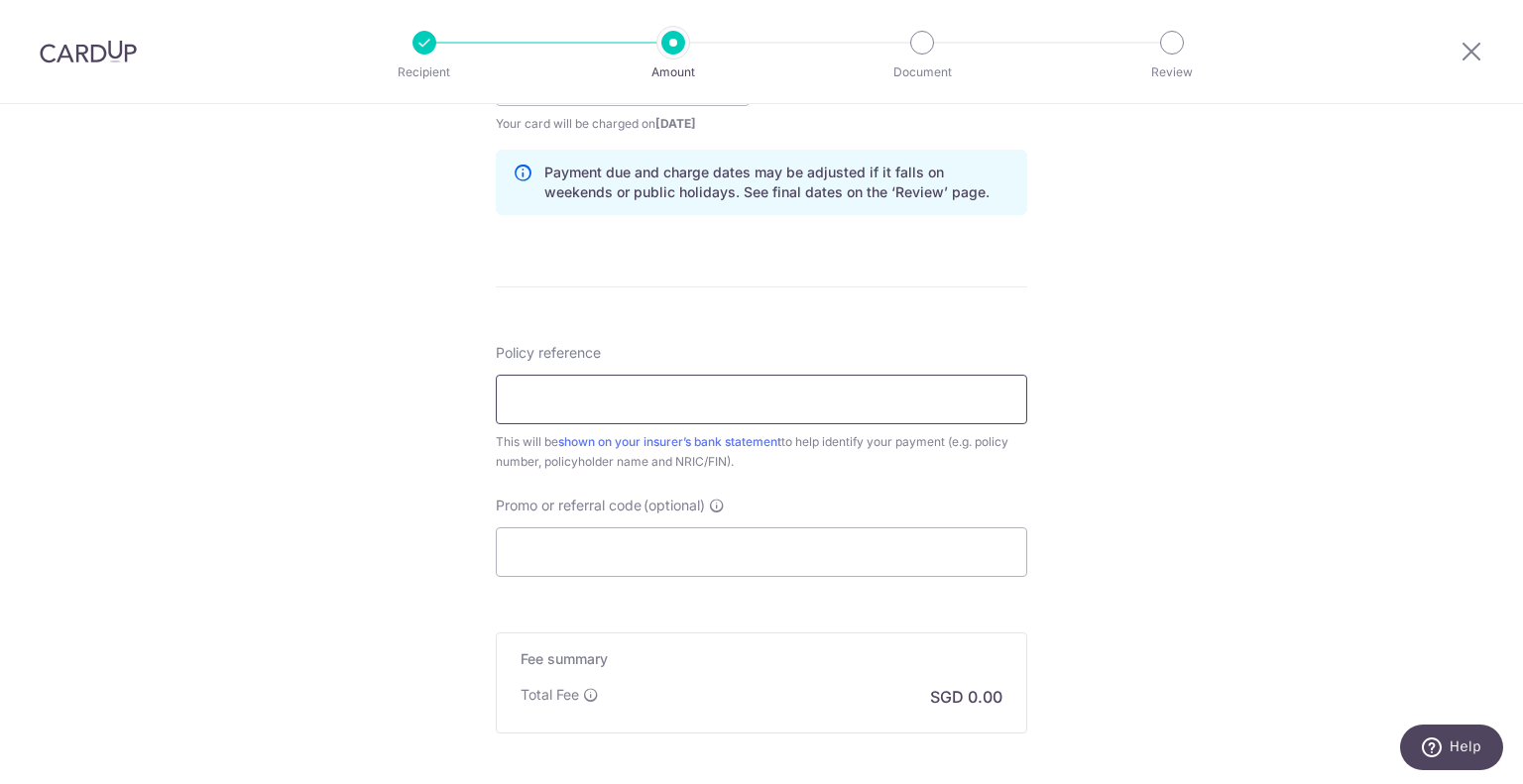 click on "Policy reference" at bounding box center [762, 399] 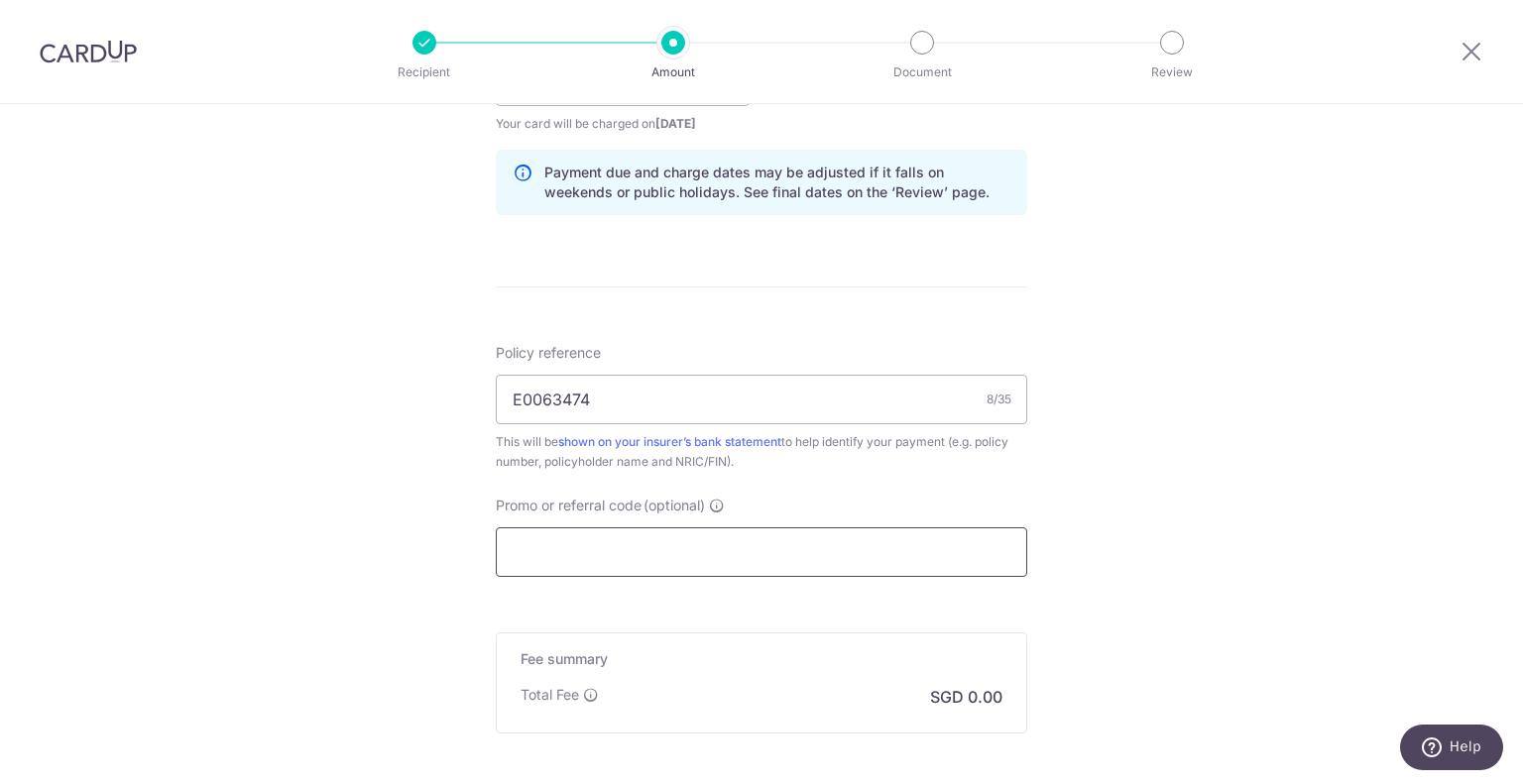 click on "Promo or referral code
(optional)" at bounding box center (762, 552) 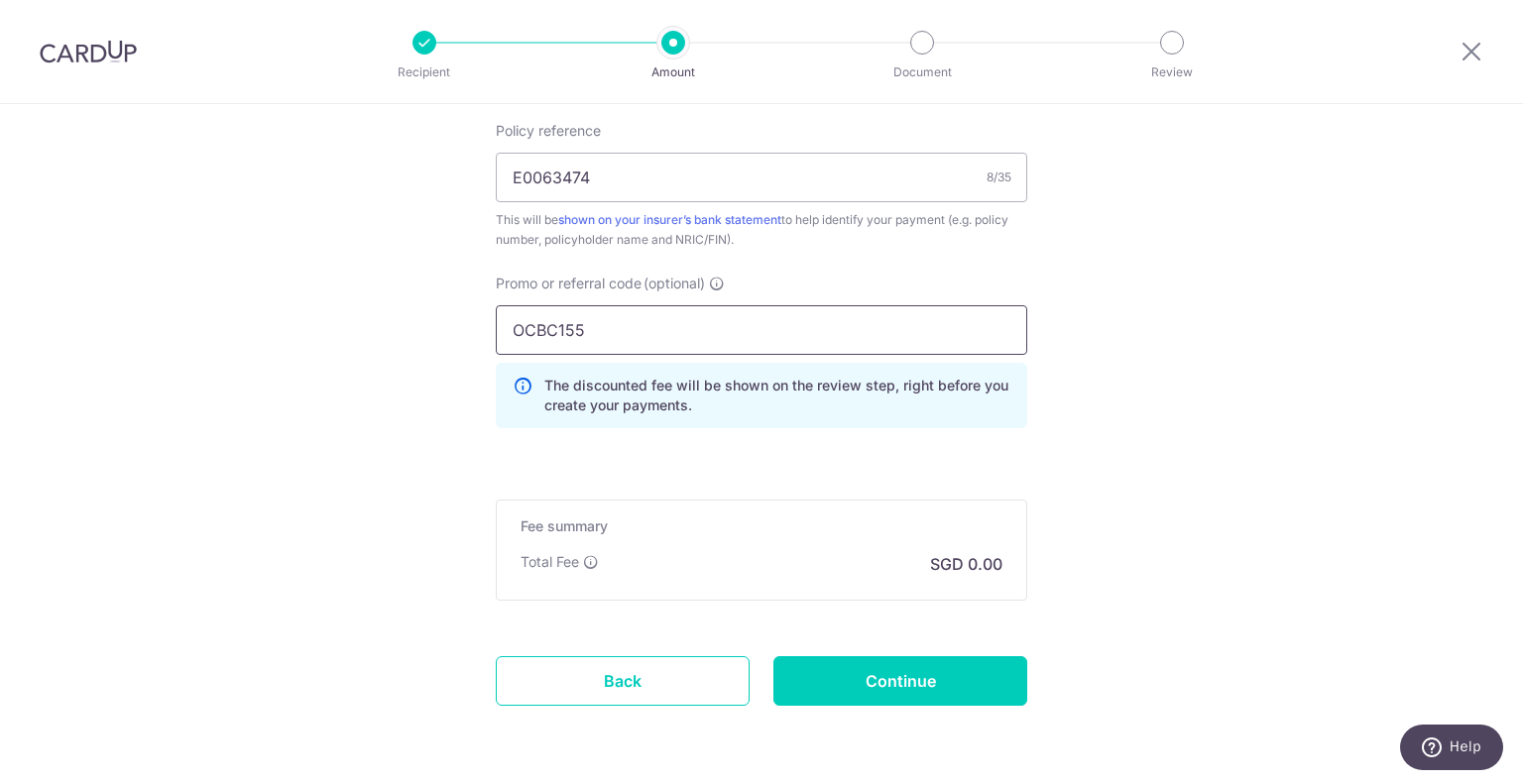 scroll, scrollTop: 1281, scrollLeft: 0, axis: vertical 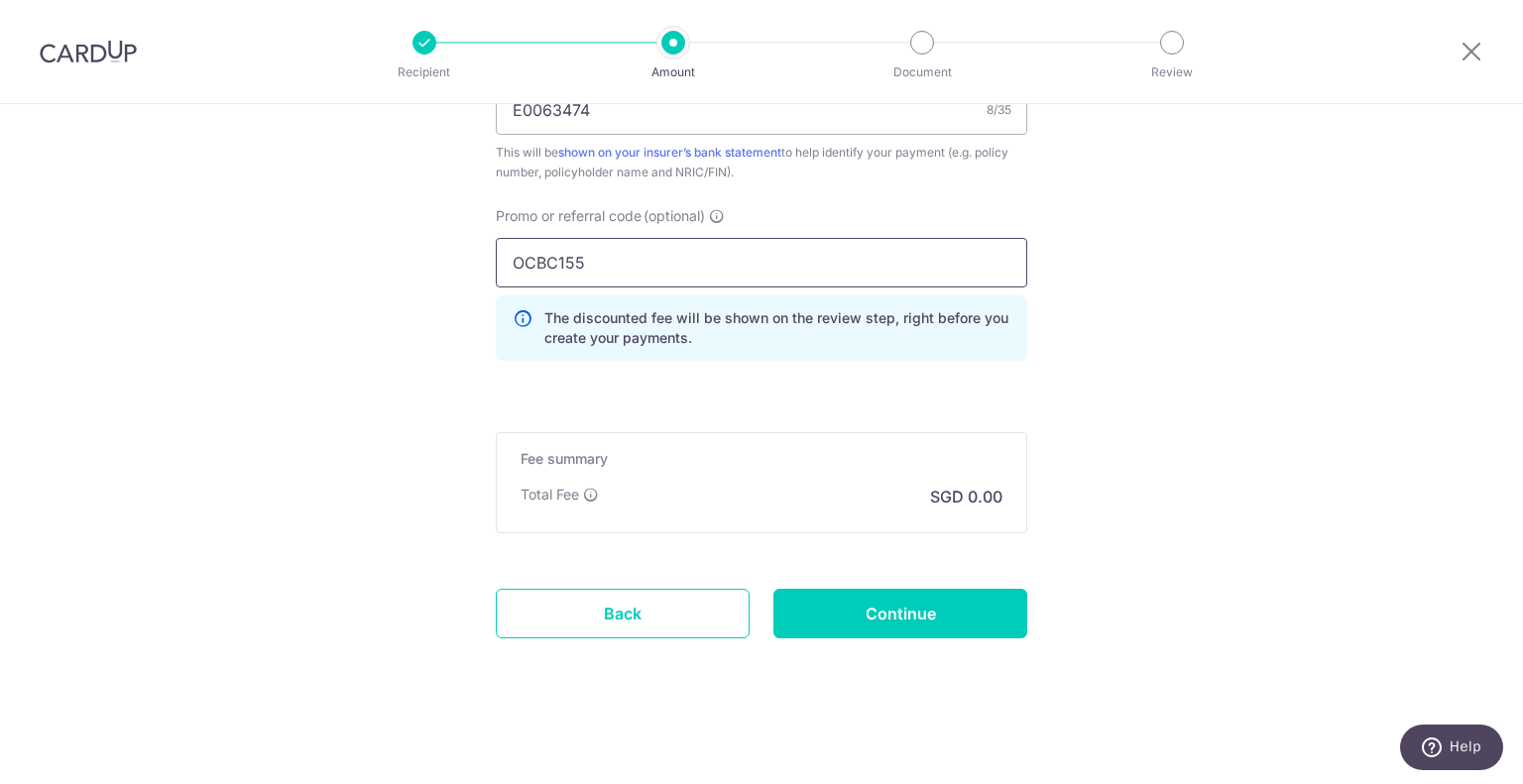type on "OCBC155" 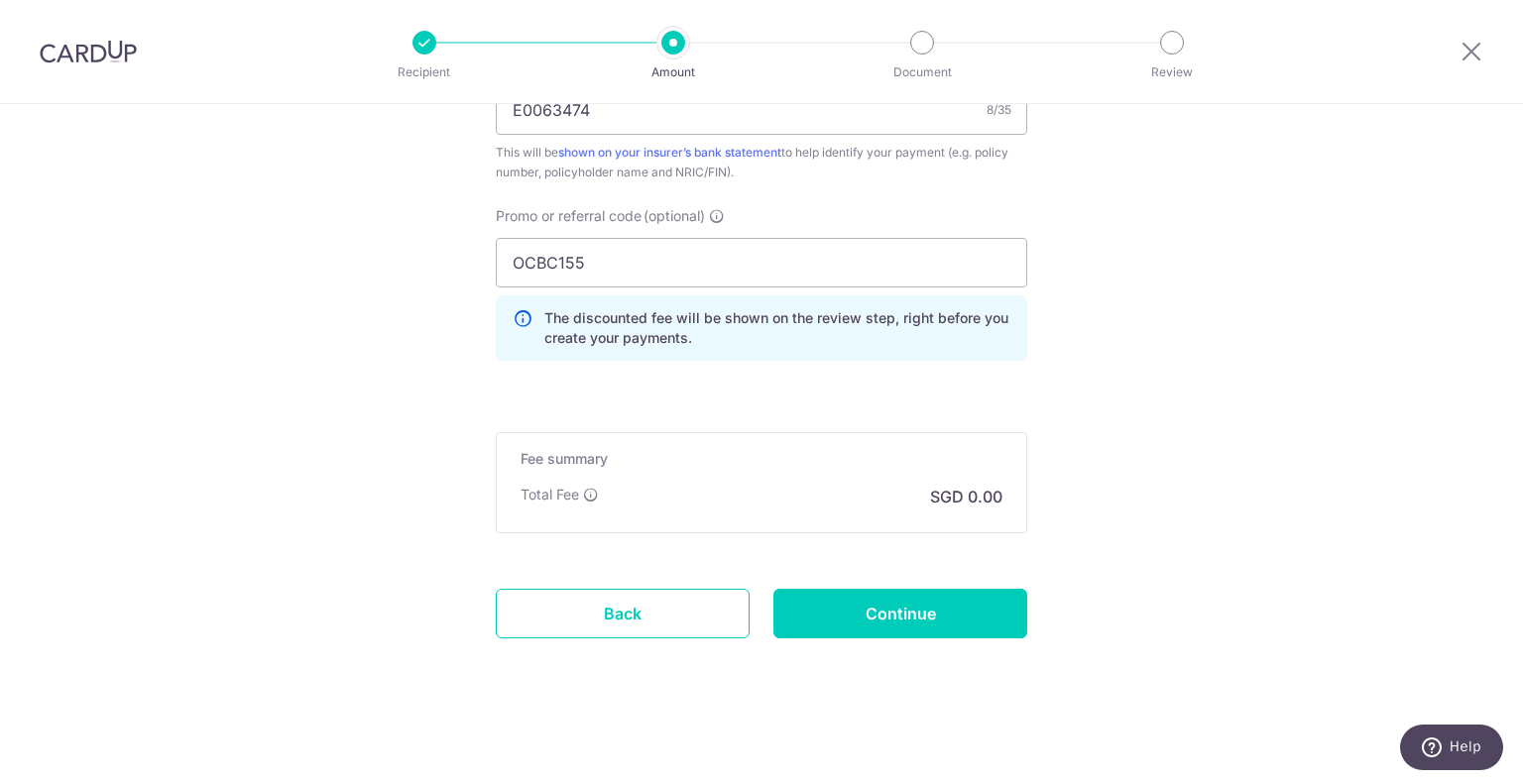 click on "Total Fee
SGD 0.00" at bounding box center [762, 497] 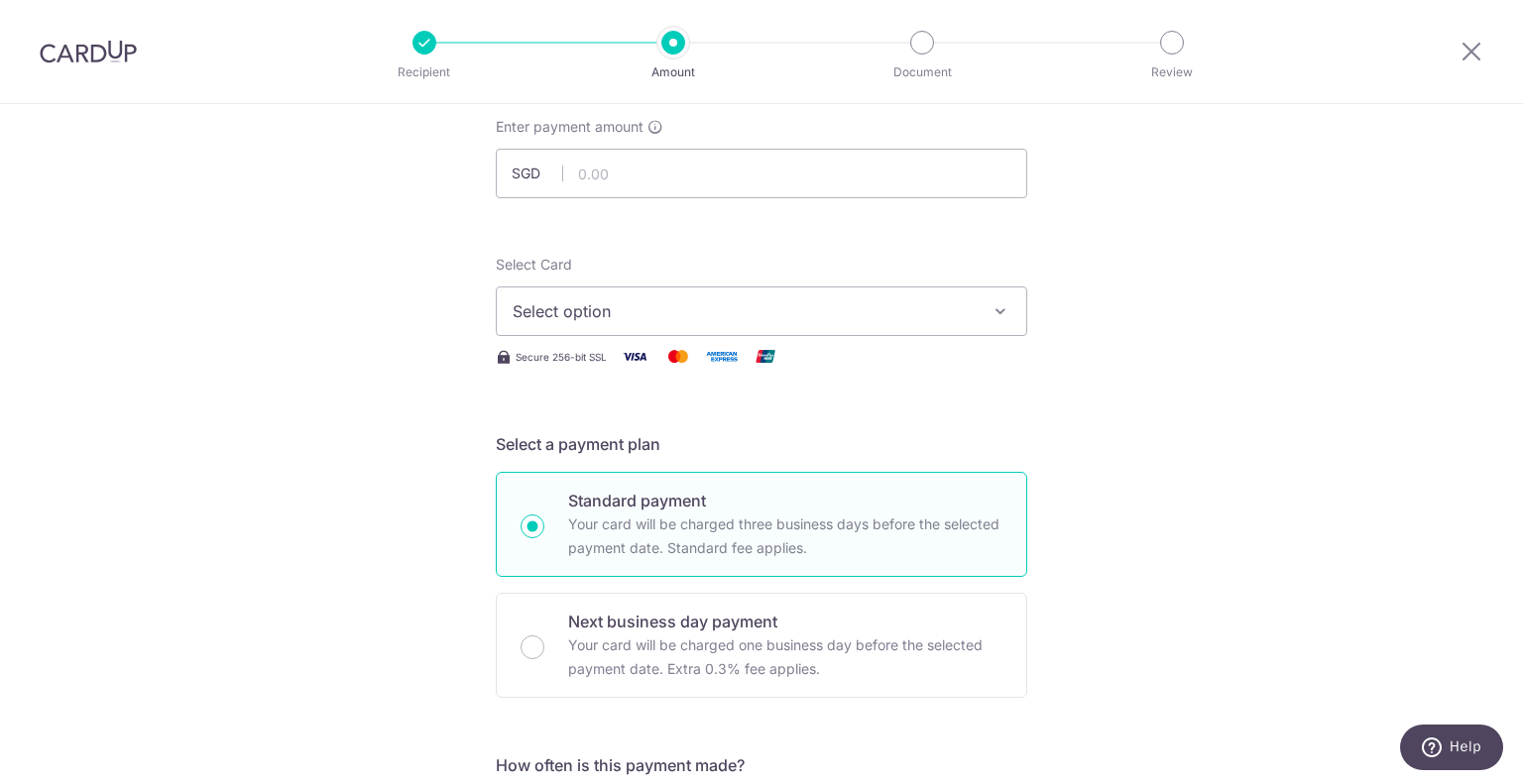 scroll, scrollTop: 0, scrollLeft: 0, axis: both 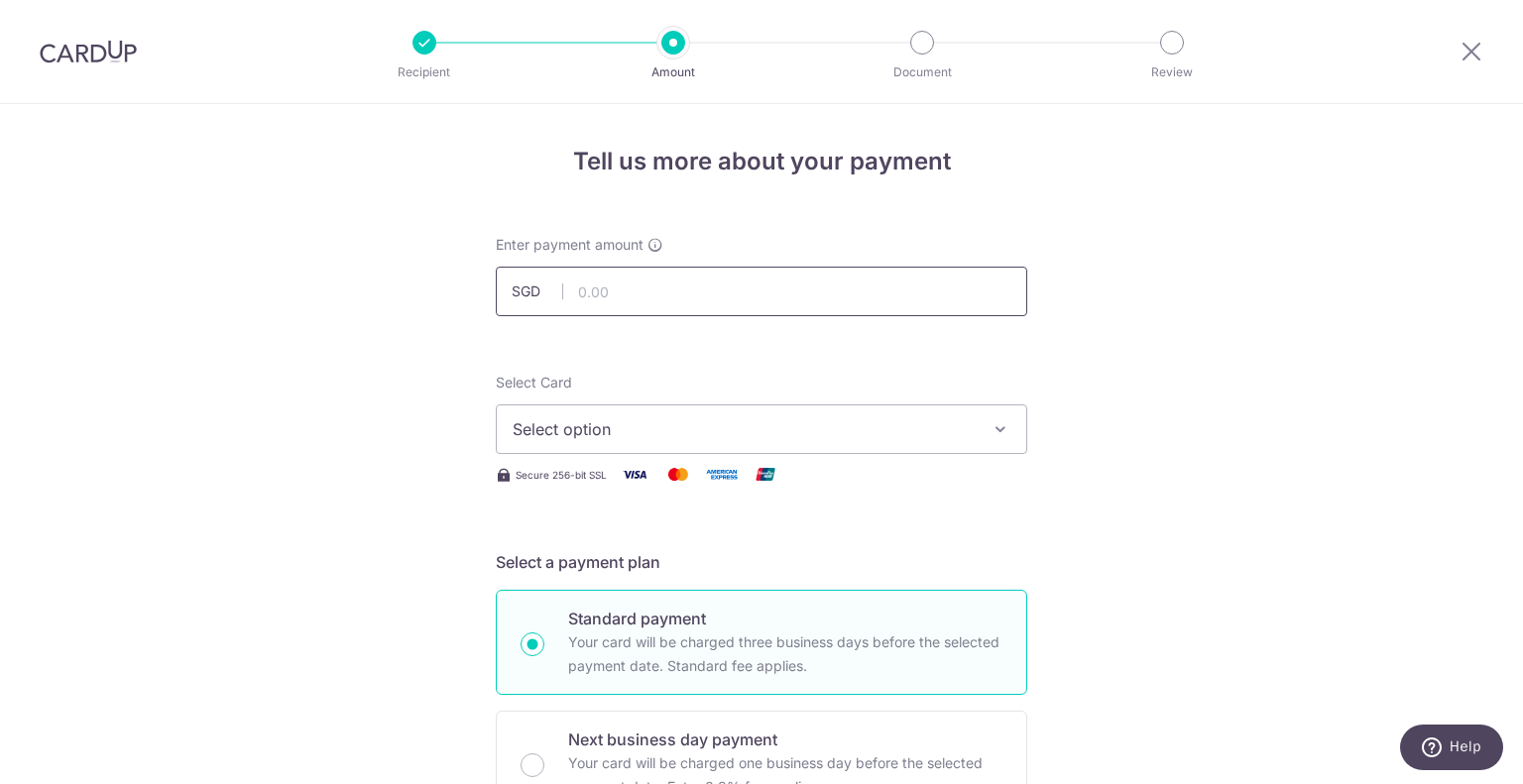 click at bounding box center (762, 291) 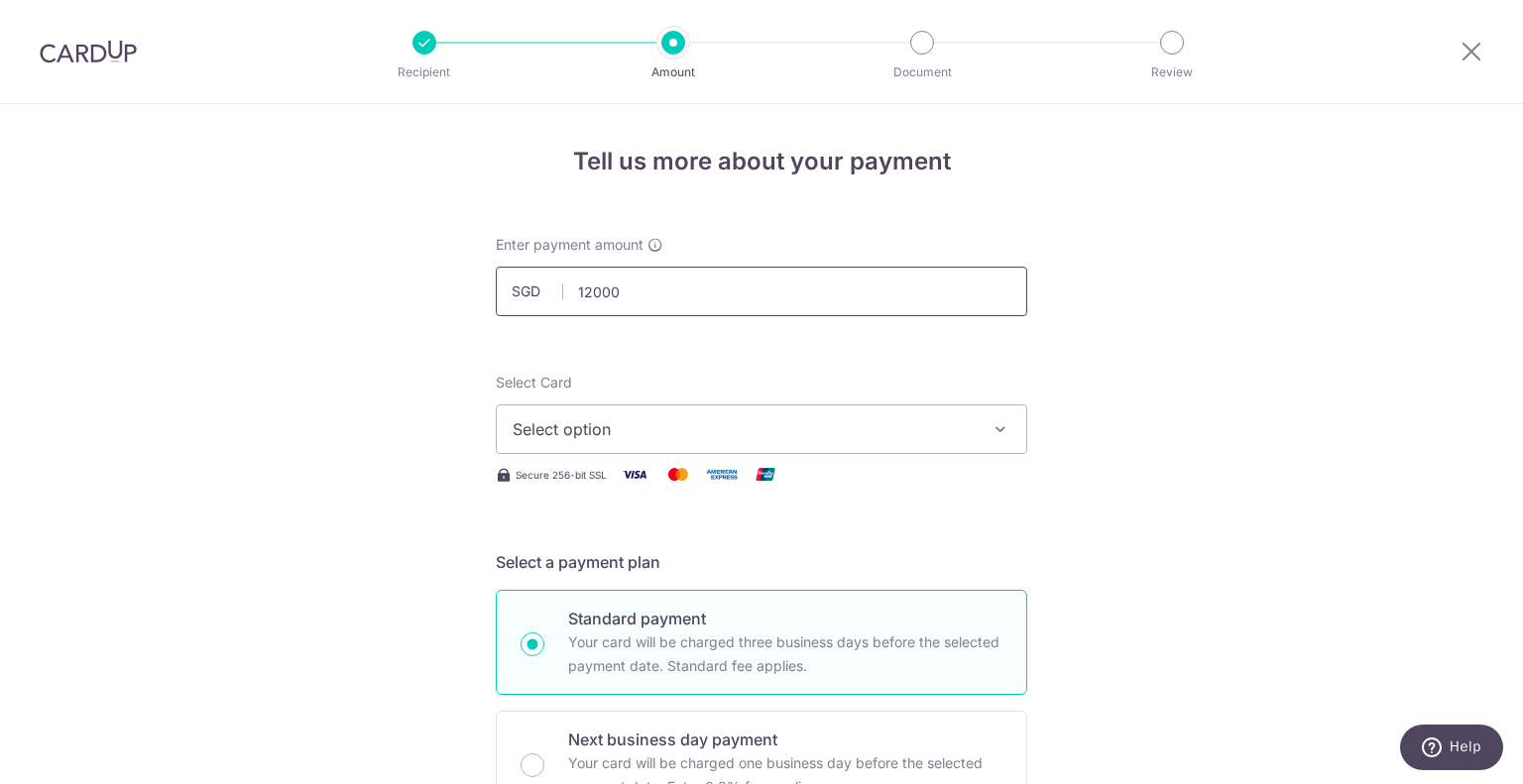type on "12,000.00" 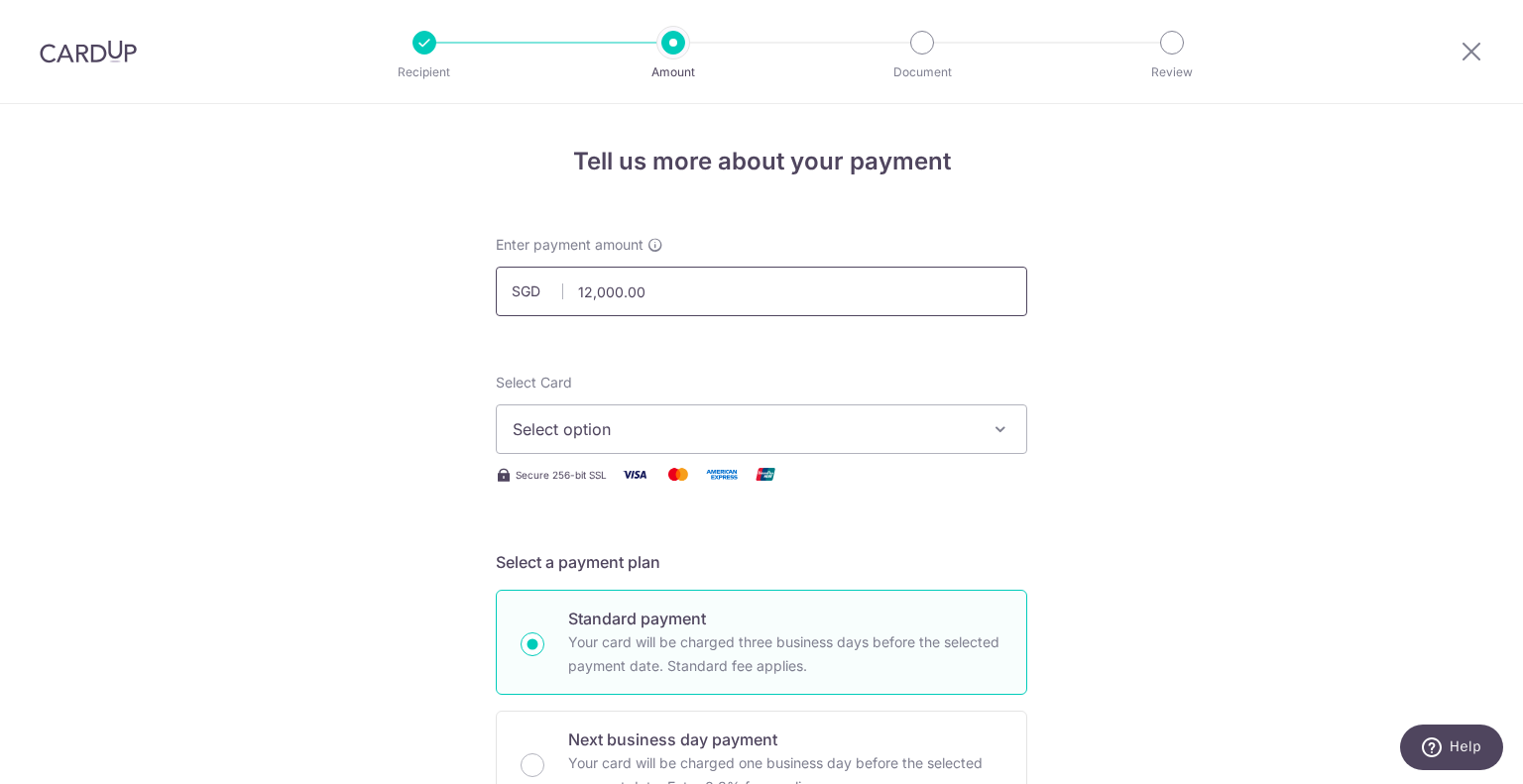 type 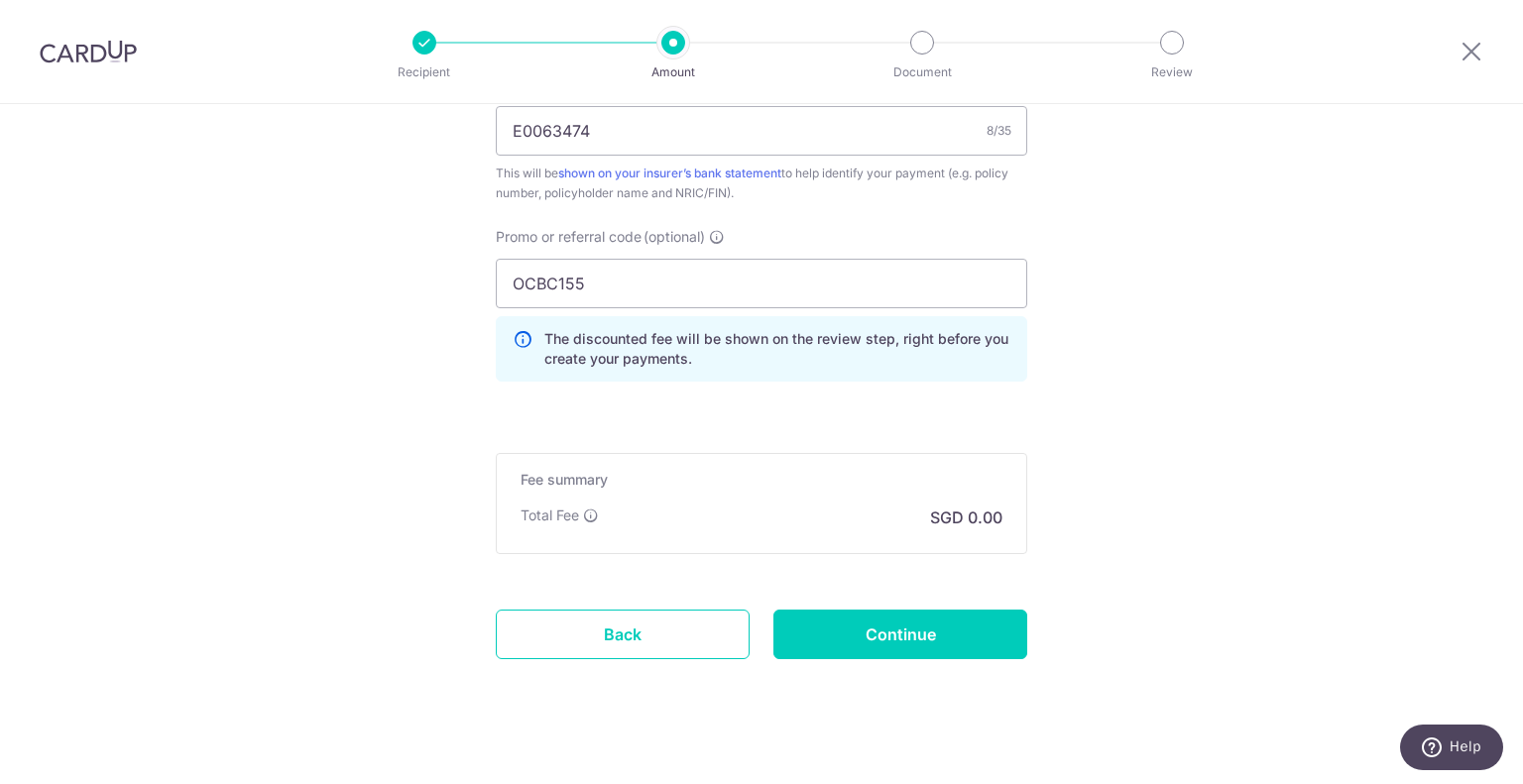 scroll, scrollTop: 1281, scrollLeft: 0, axis: vertical 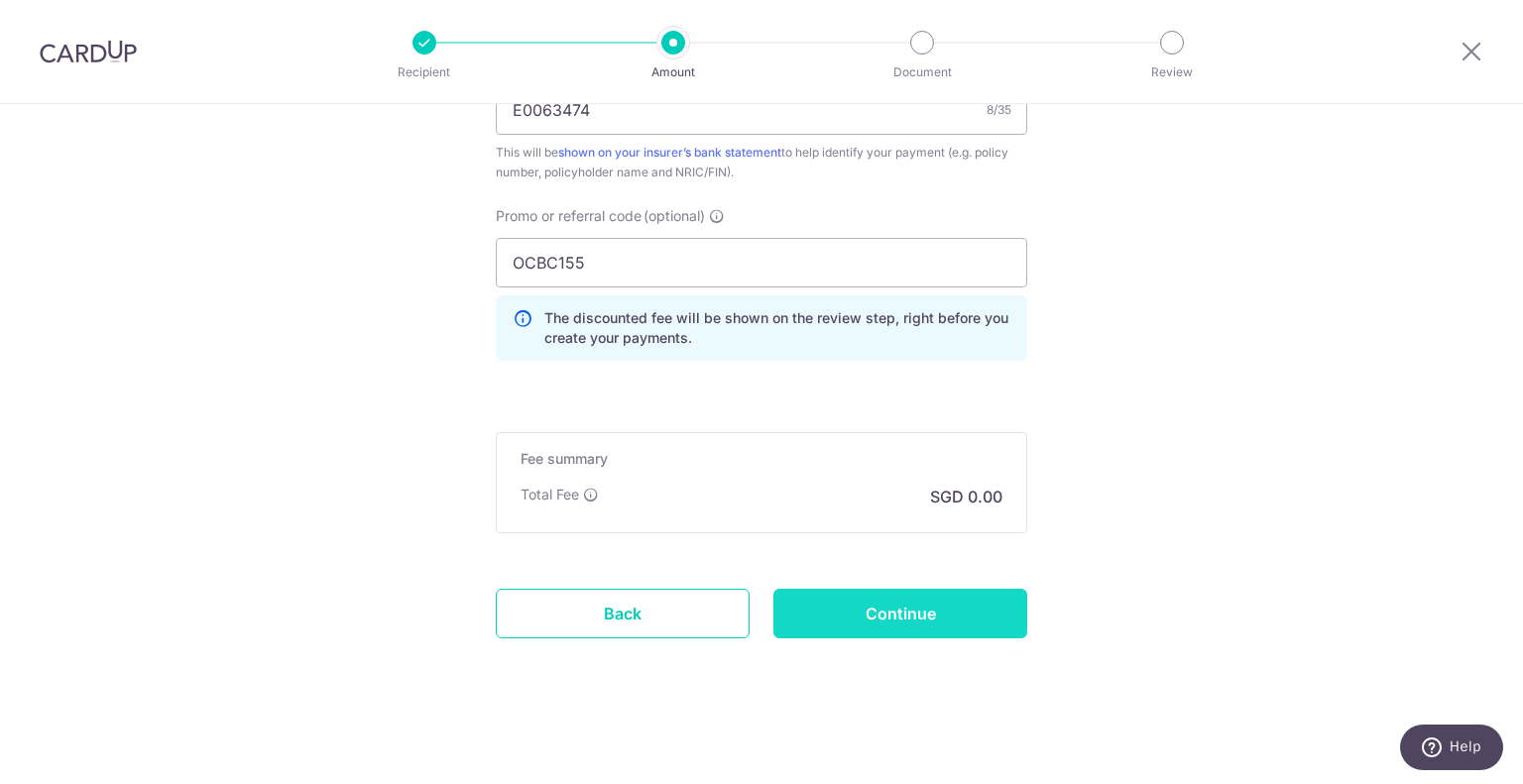 click on "Continue" at bounding box center (900, 614) 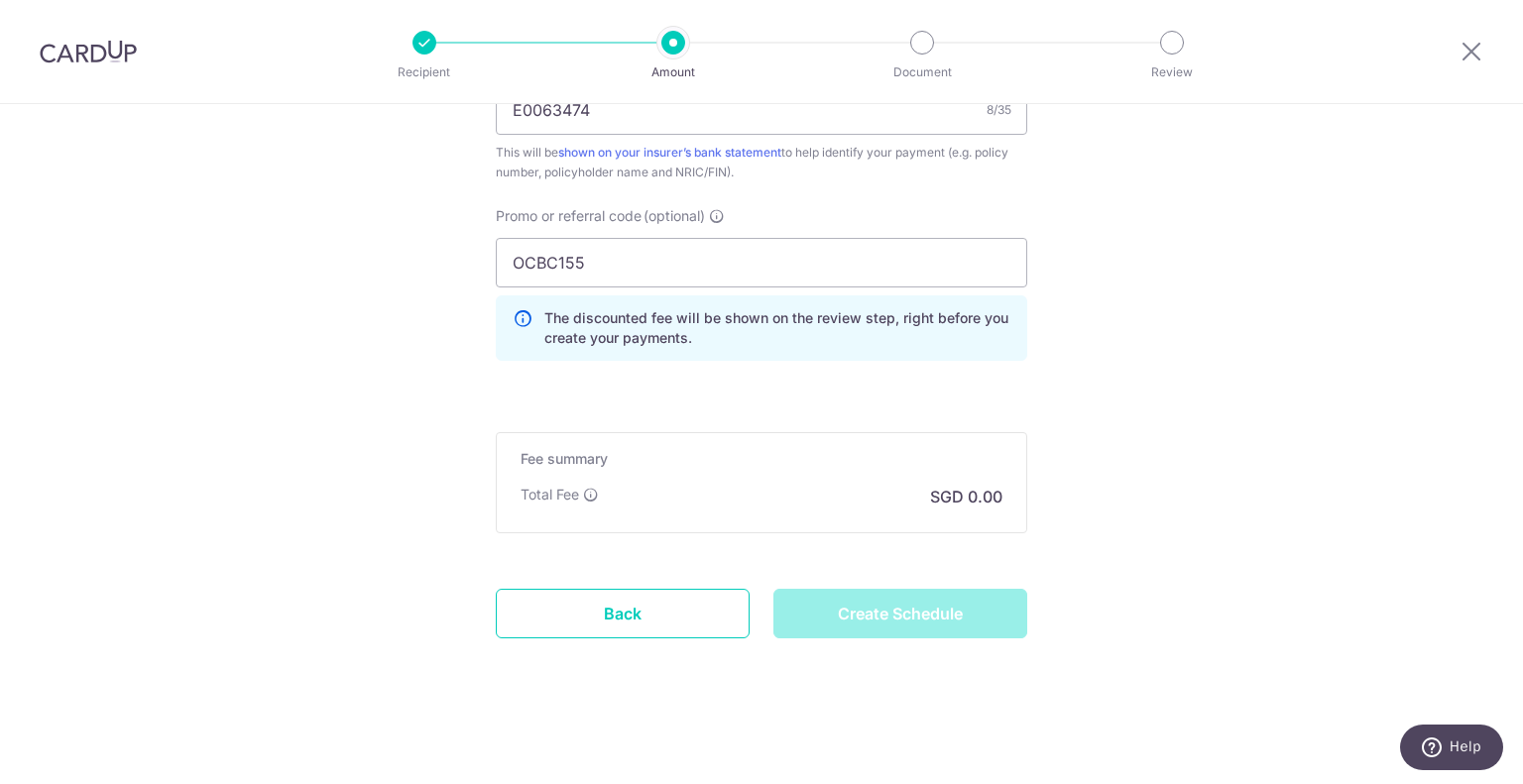 type on "Create Schedule" 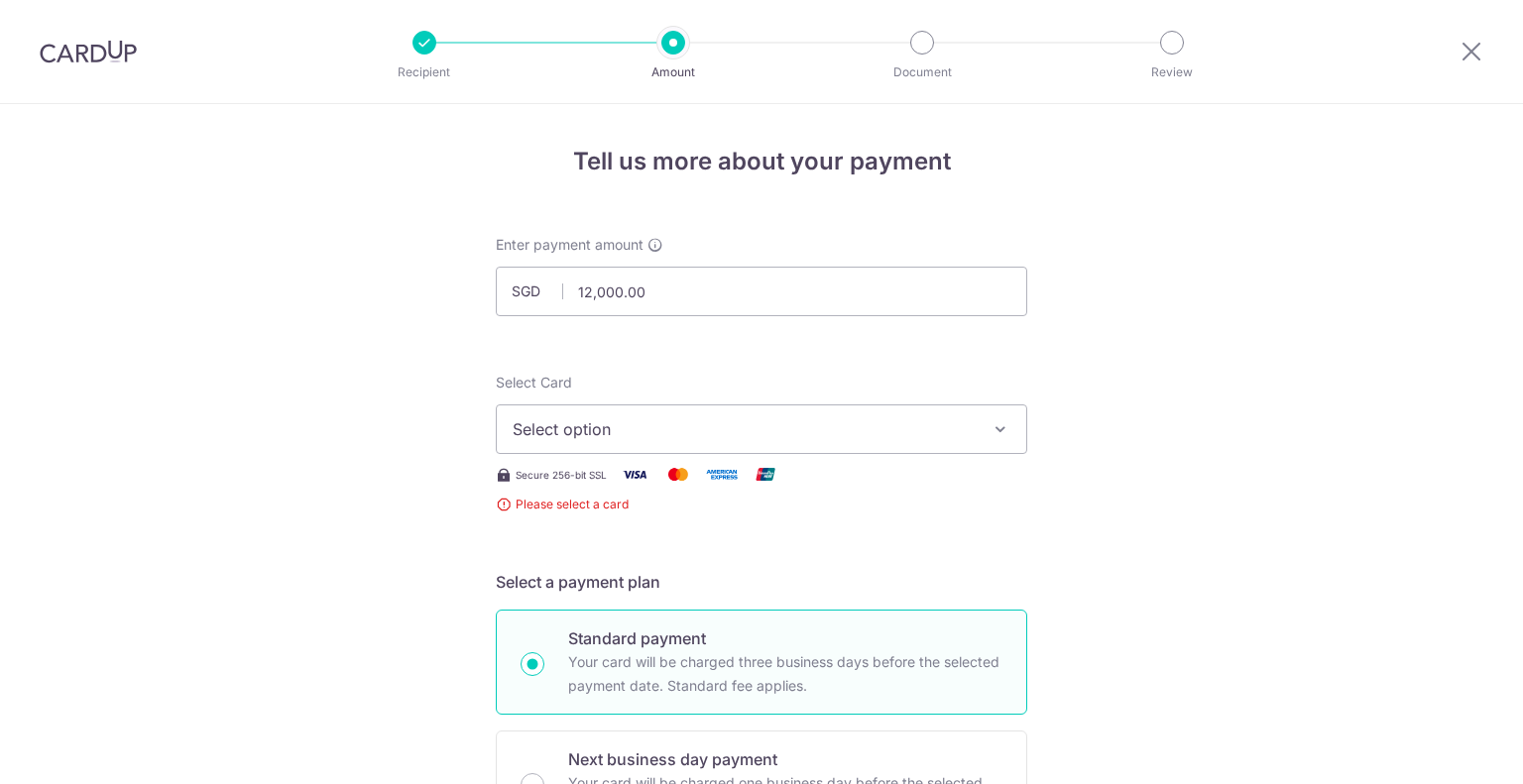 scroll, scrollTop: 0, scrollLeft: 0, axis: both 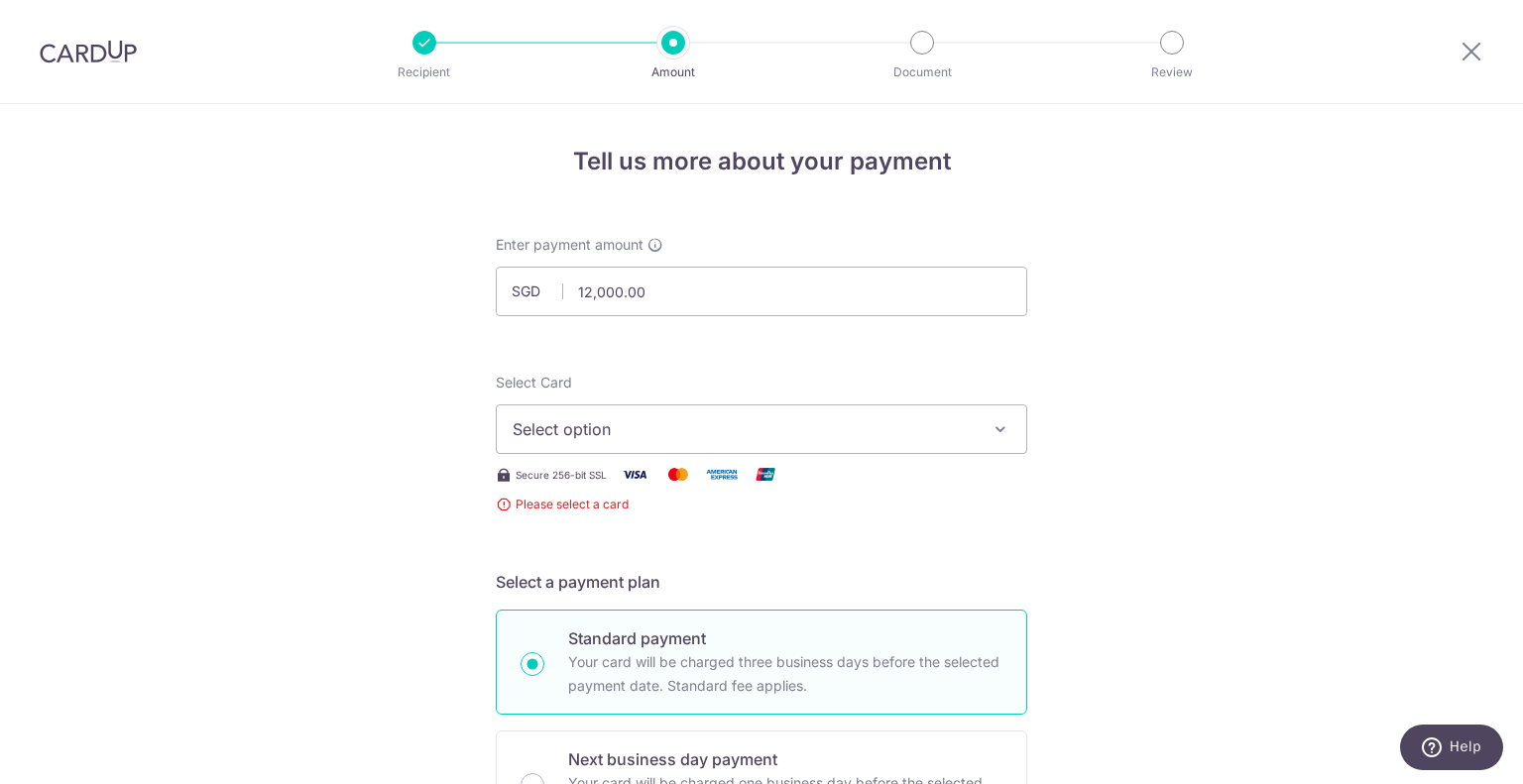 click on "Select option" at bounding box center [744, 429] 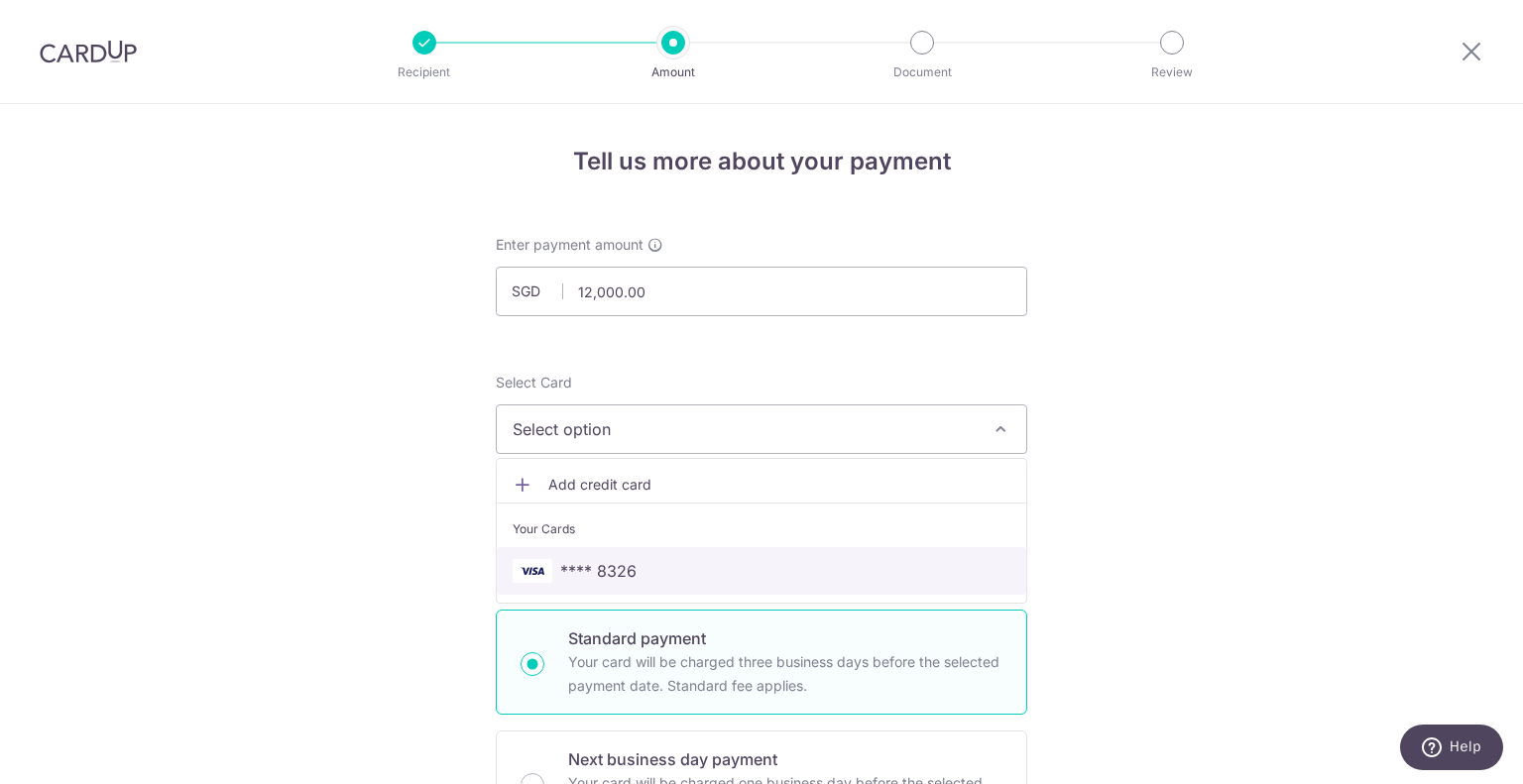 click on "**** 8326" at bounding box center [762, 571] 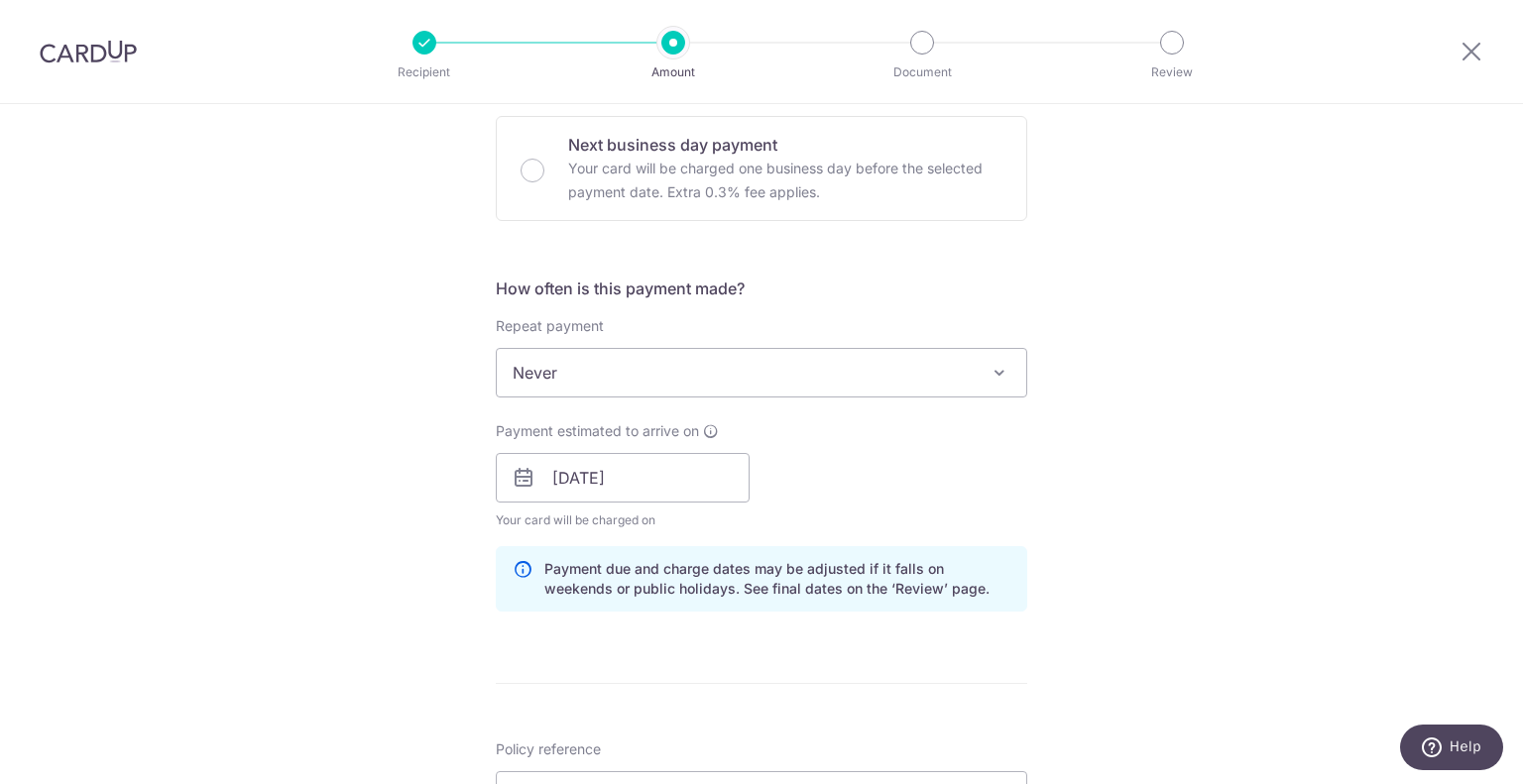 scroll, scrollTop: 595, scrollLeft: 0, axis: vertical 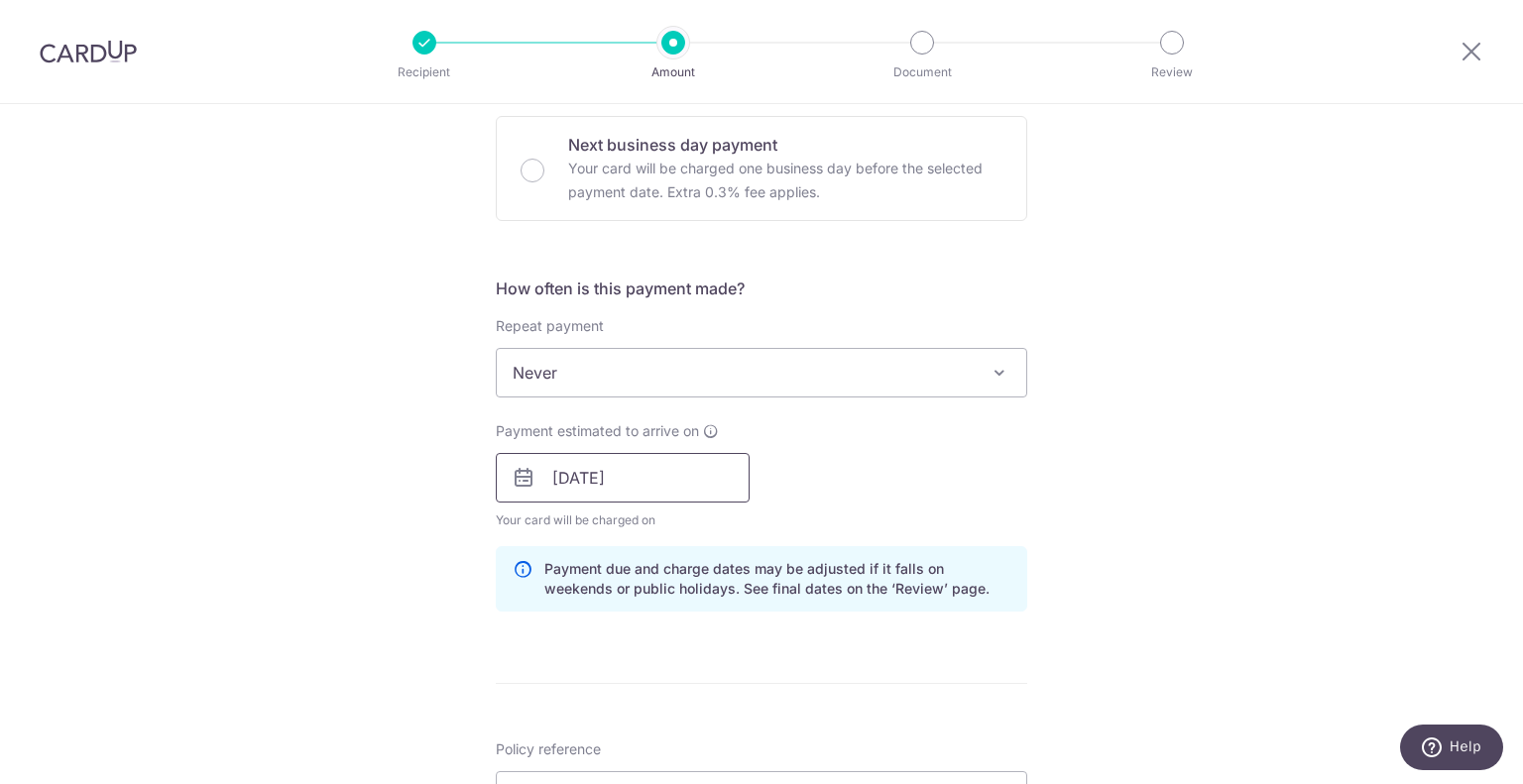 click on "[DATE]" at bounding box center [623, 478] 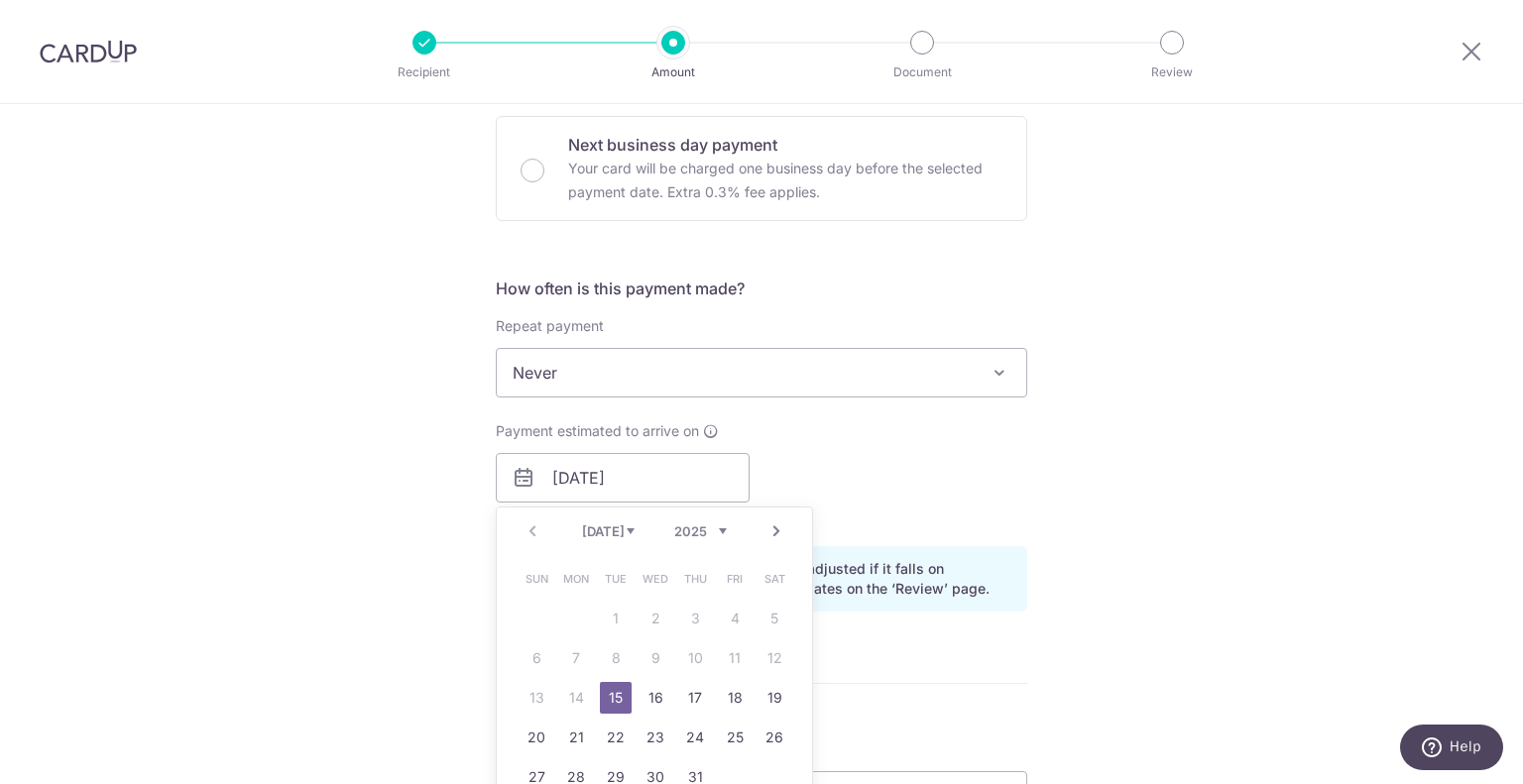 click on "15" at bounding box center (616, 698) 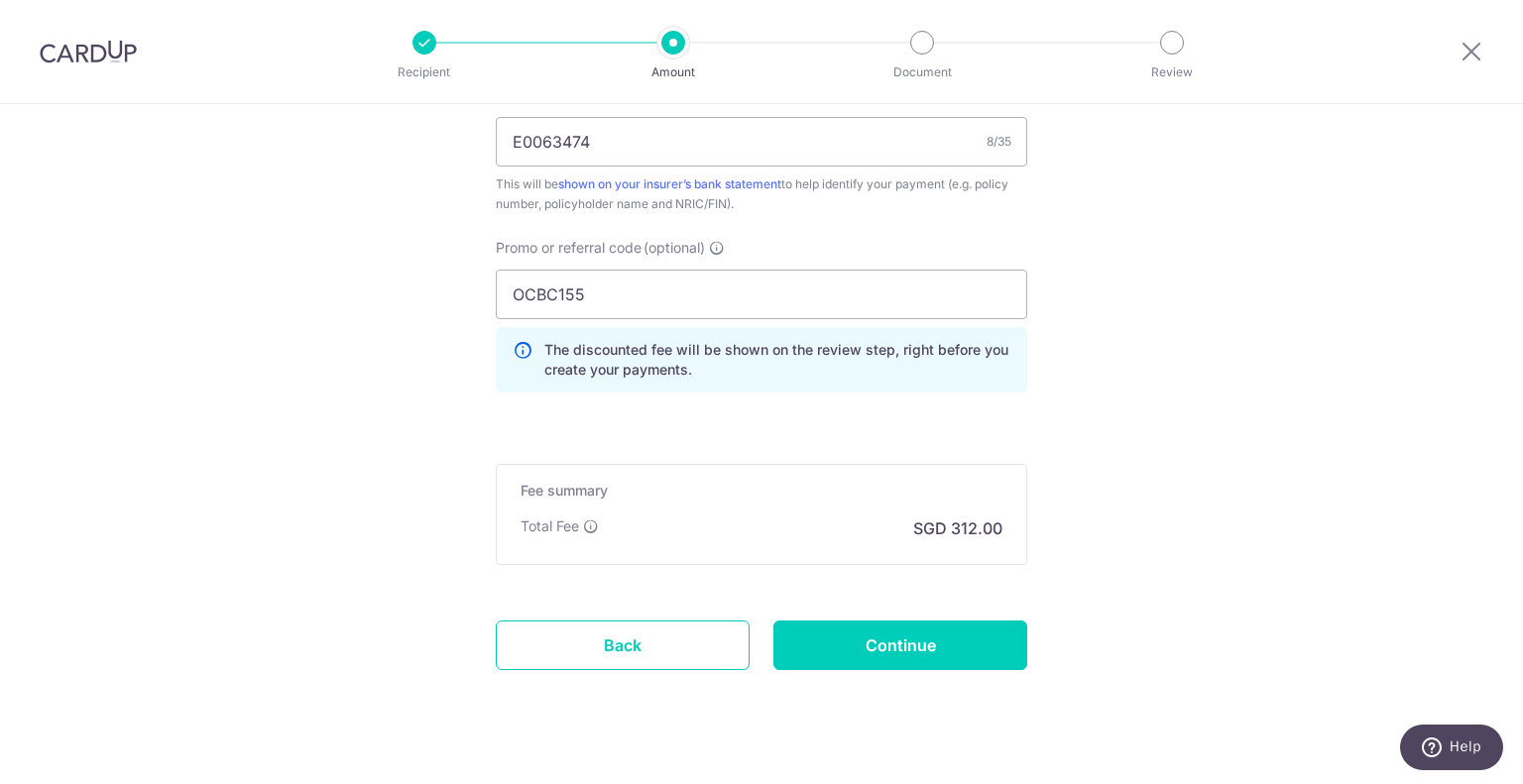 scroll, scrollTop: 1281, scrollLeft: 0, axis: vertical 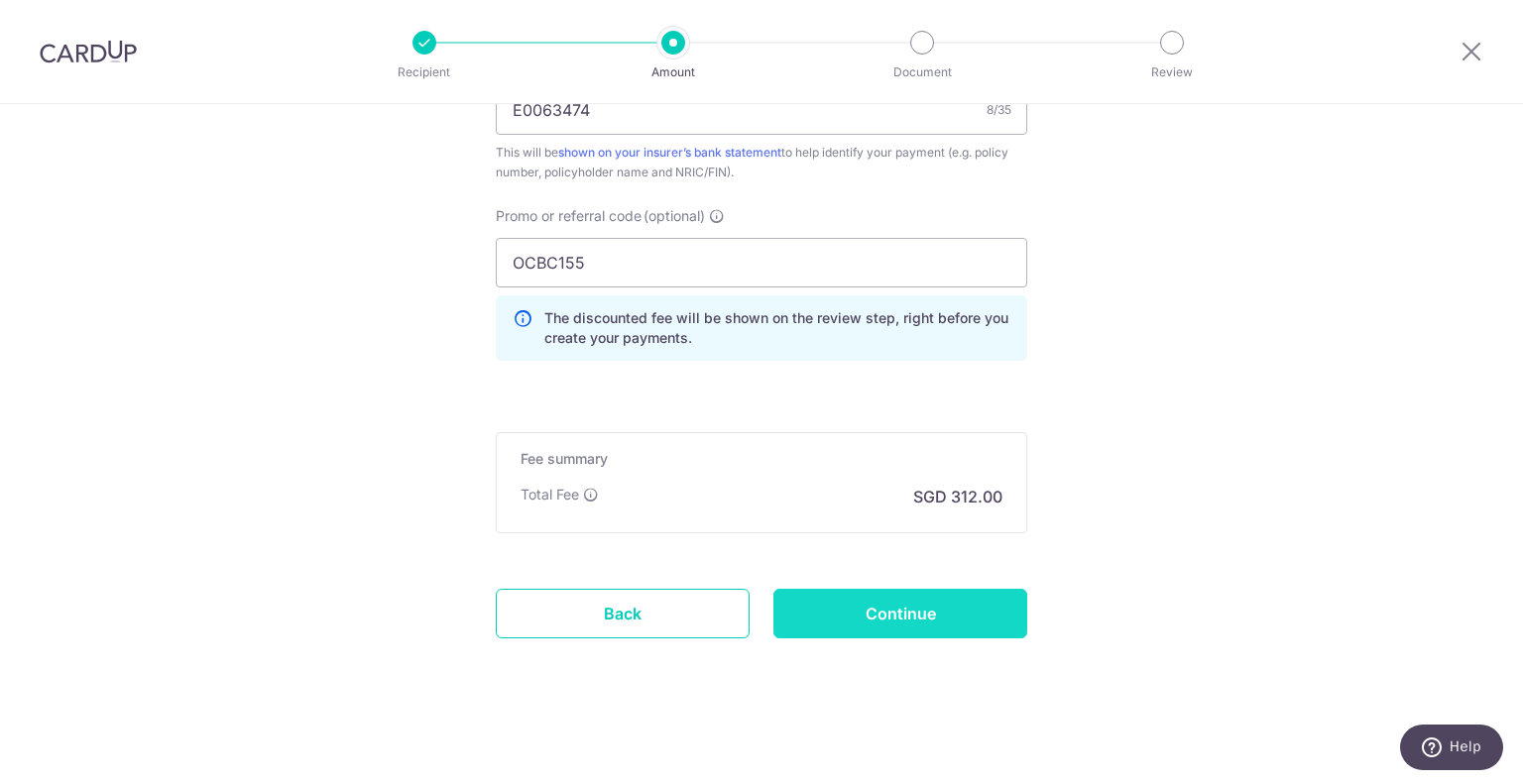 click on "Continue" at bounding box center [900, 614] 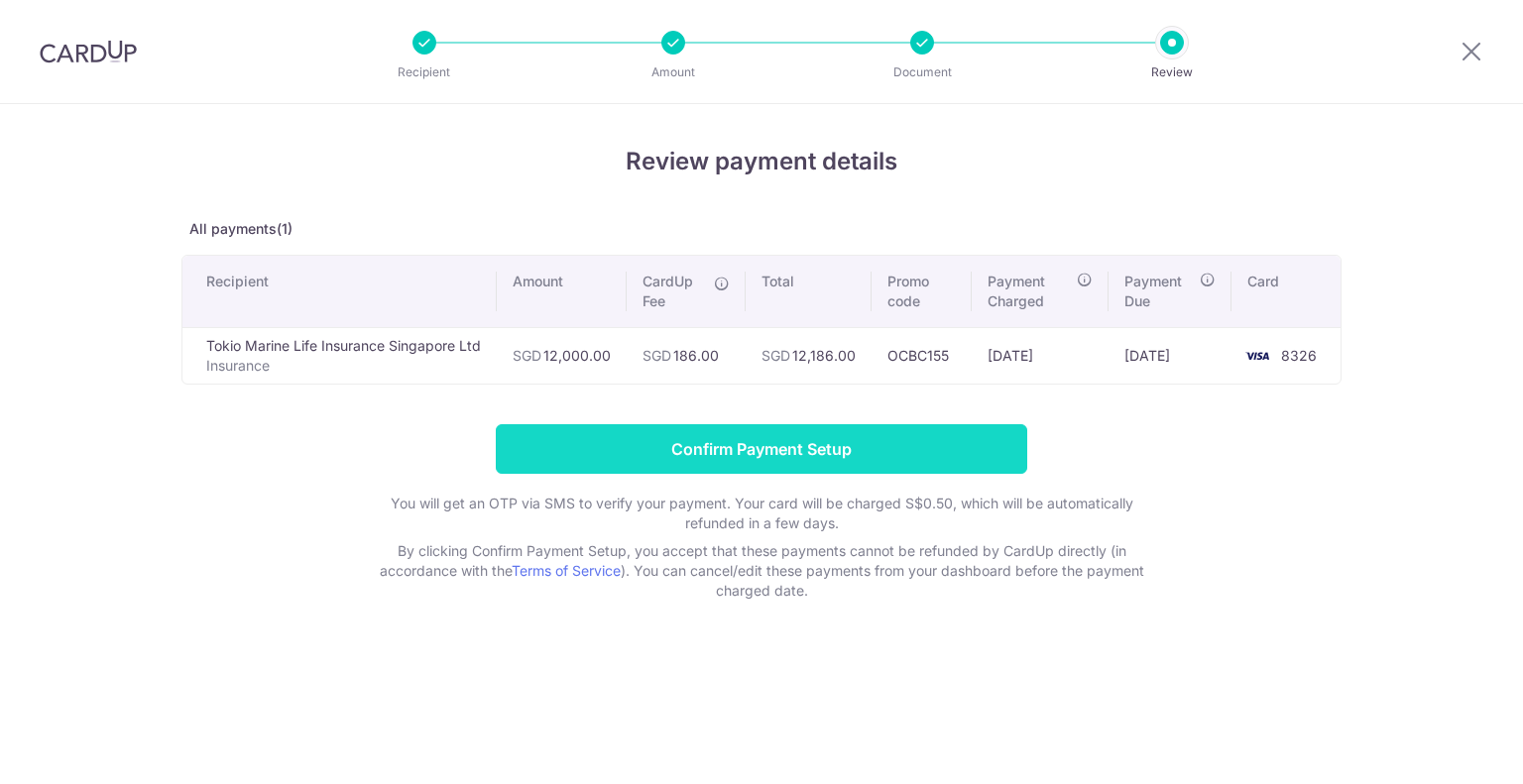scroll, scrollTop: 0, scrollLeft: 0, axis: both 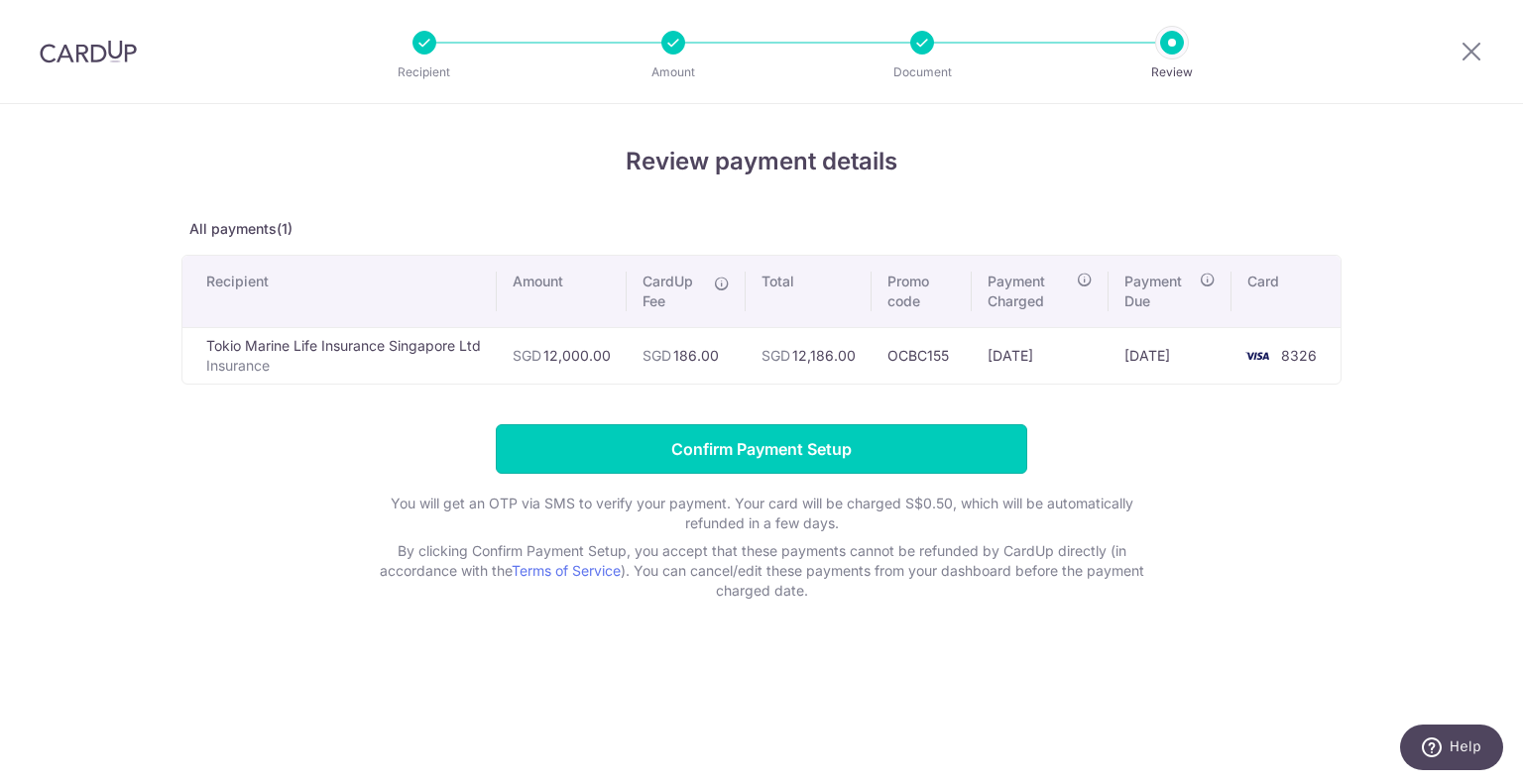 drag, startPoint x: 989, startPoint y: 459, endPoint x: 1017, endPoint y: 694, distance: 236.66221 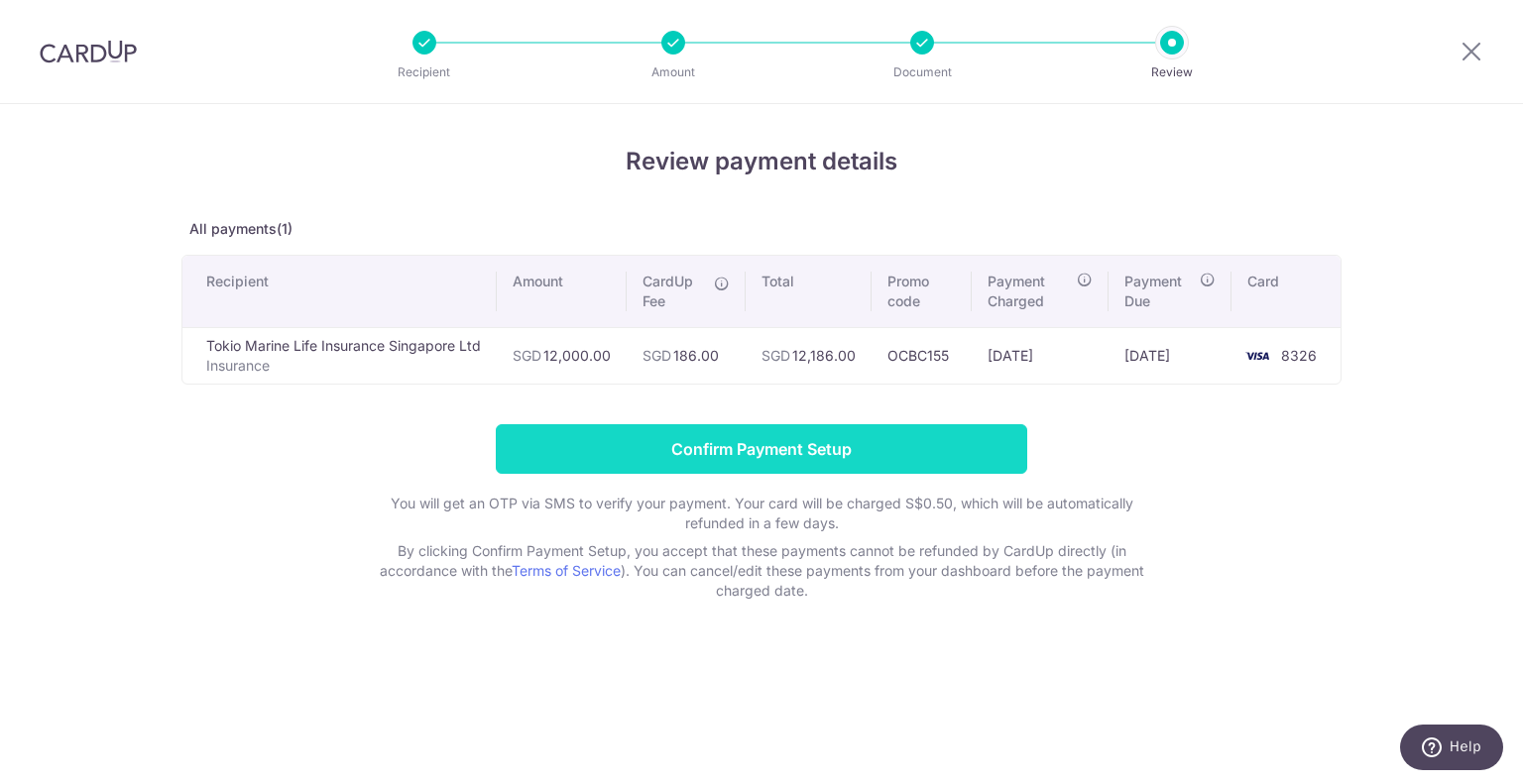 click on "Confirm Payment Setup" at bounding box center (762, 449) 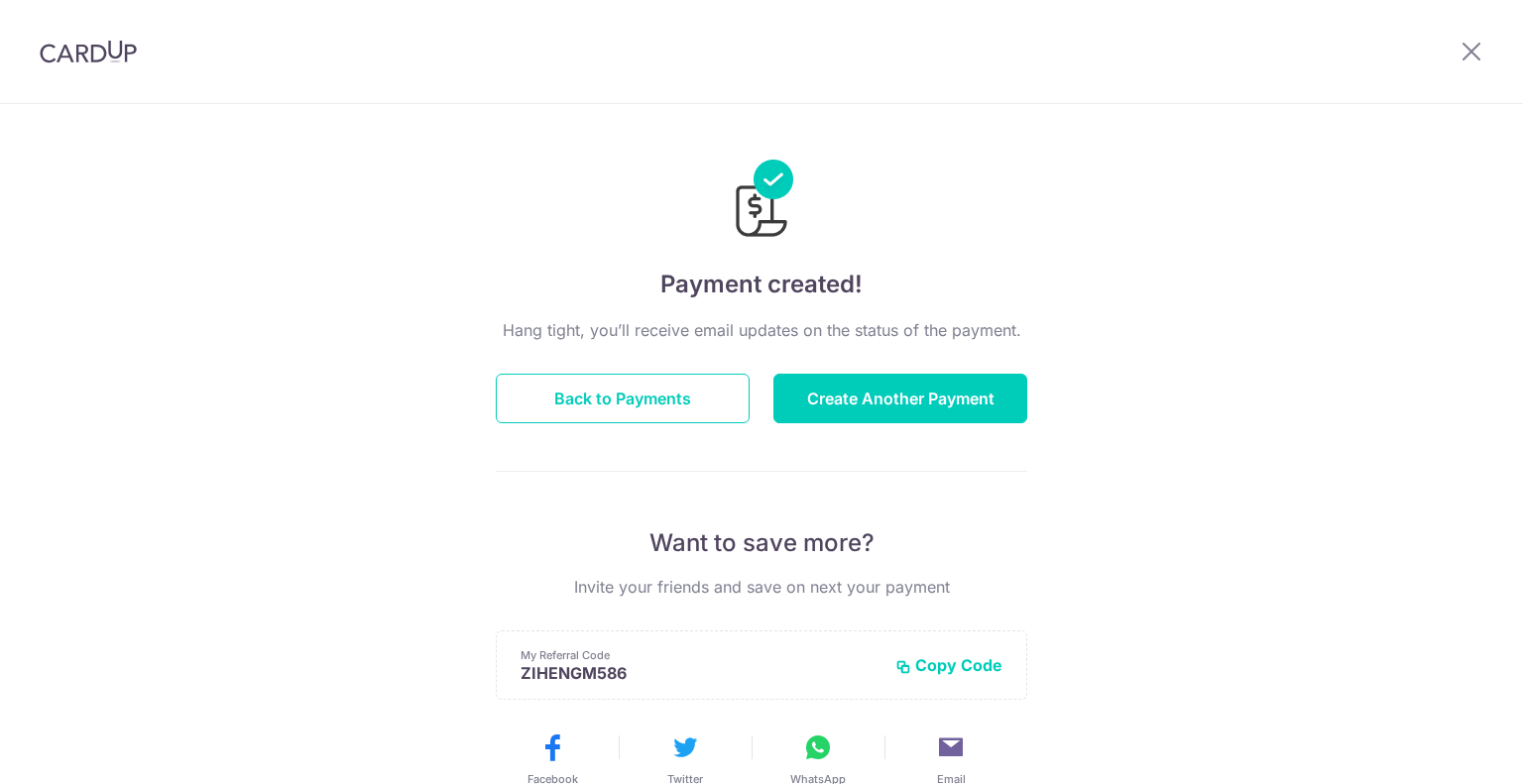 scroll, scrollTop: 0, scrollLeft: 0, axis: both 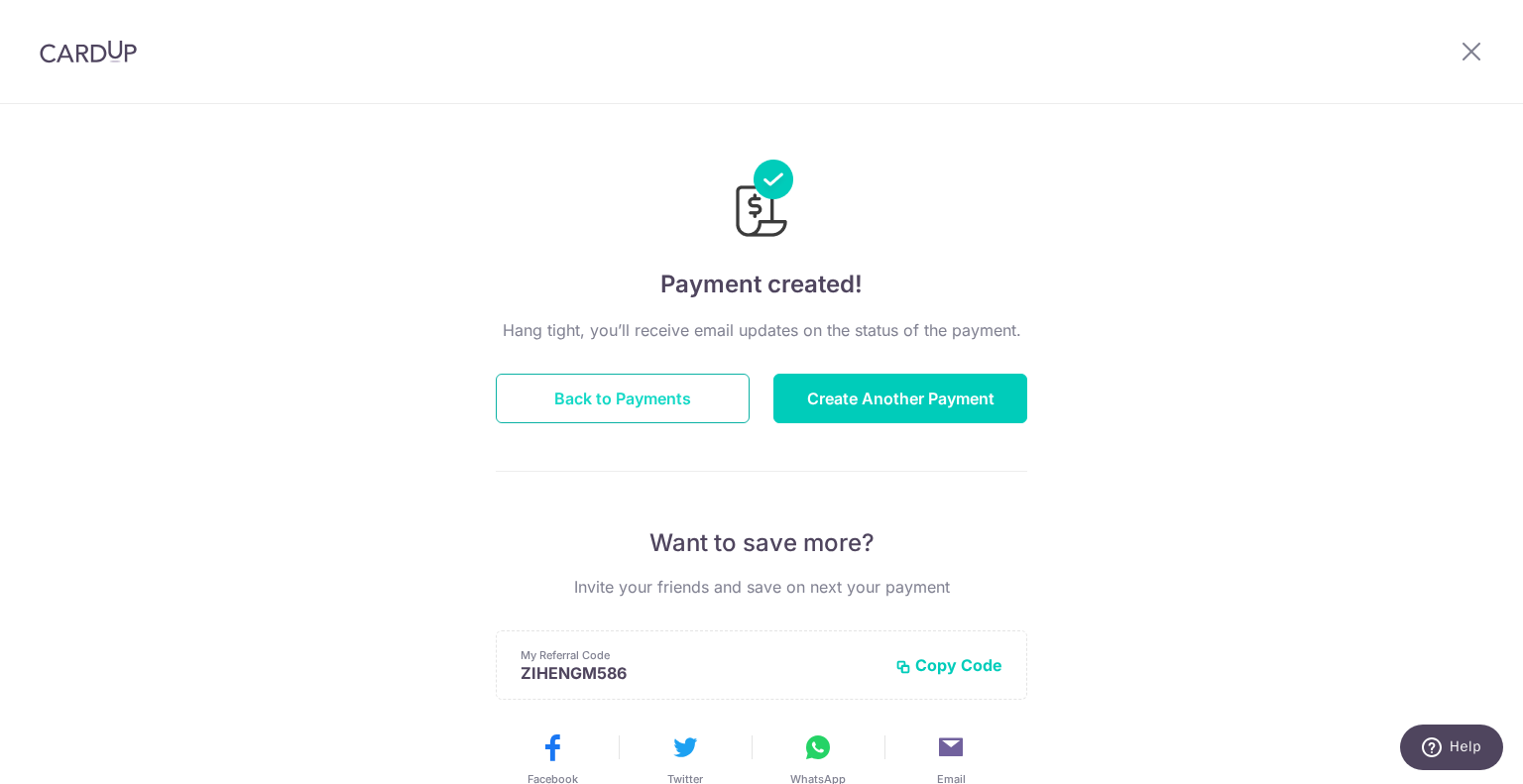 click on "Back to Payments" at bounding box center (623, 398) 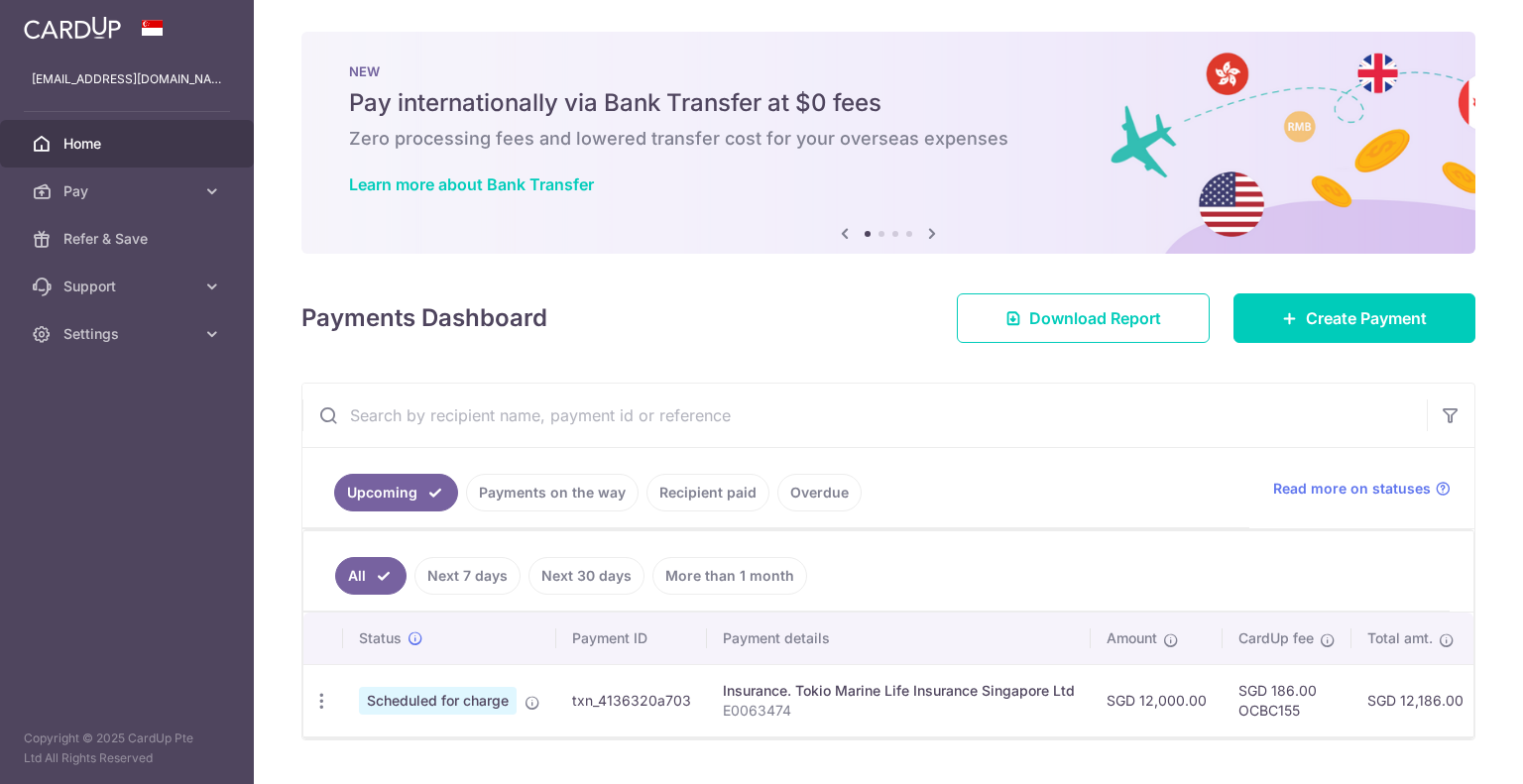 scroll, scrollTop: 0, scrollLeft: 0, axis: both 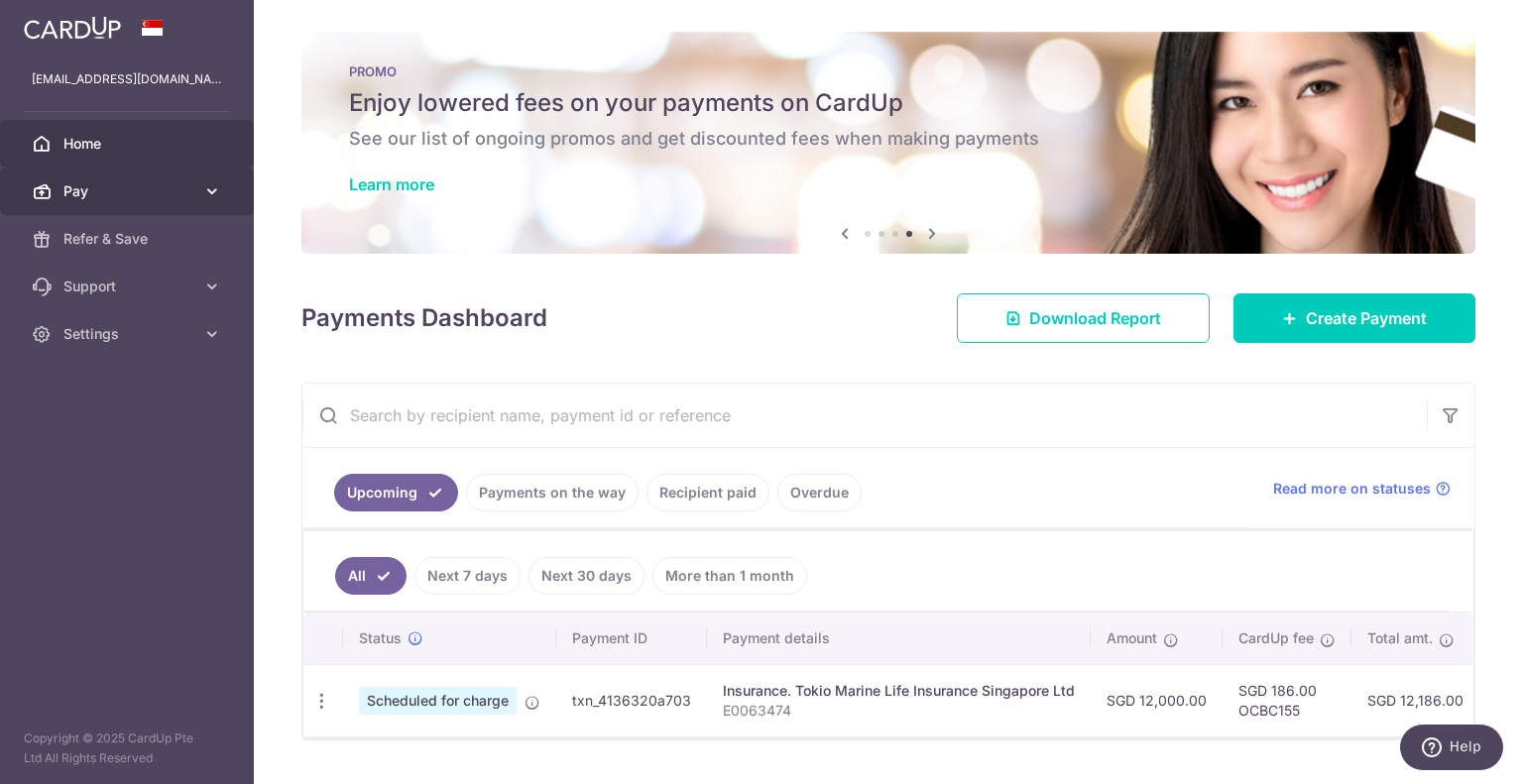click on "Pay" at bounding box center [129, 191] 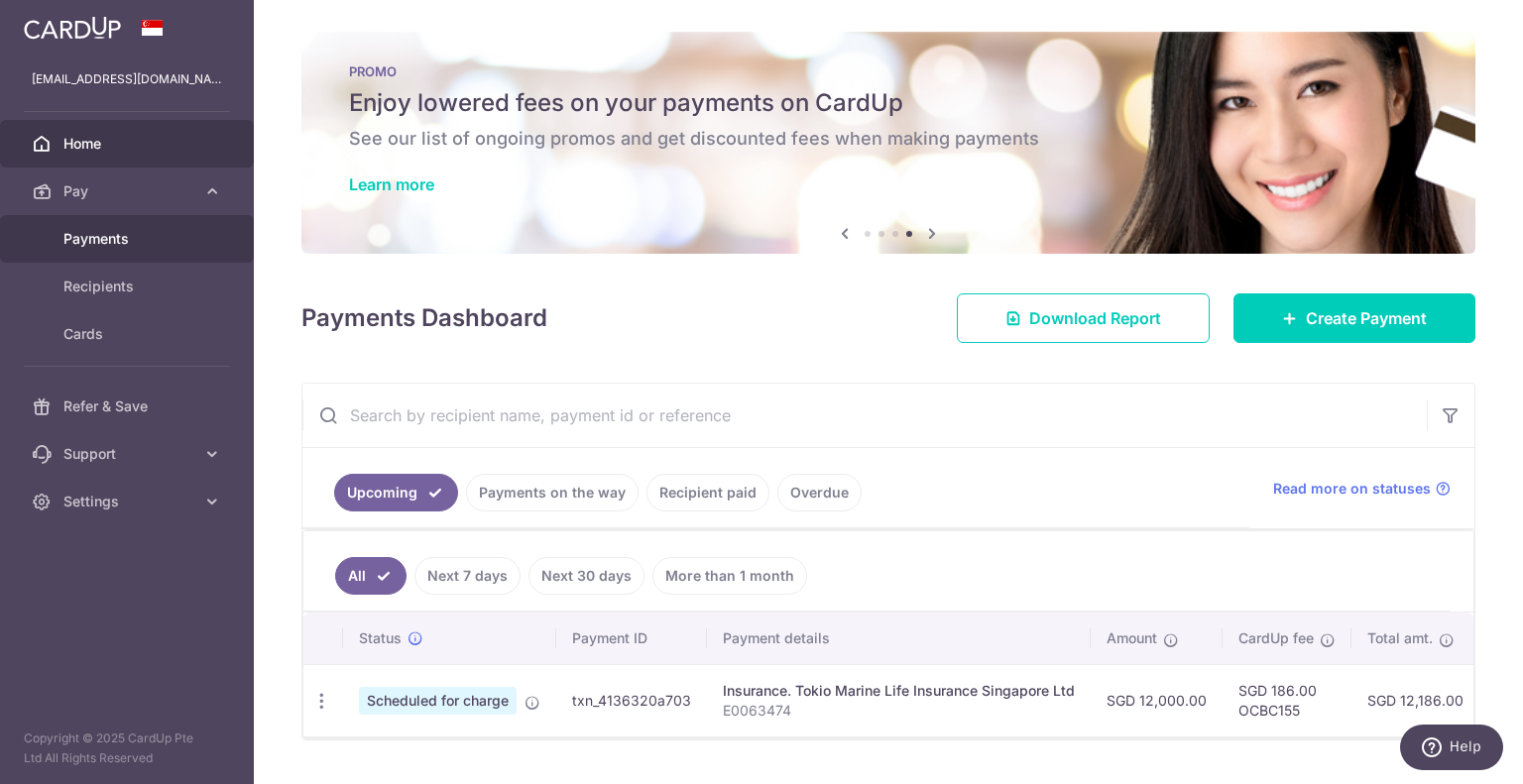 click on "Payments" at bounding box center [129, 239] 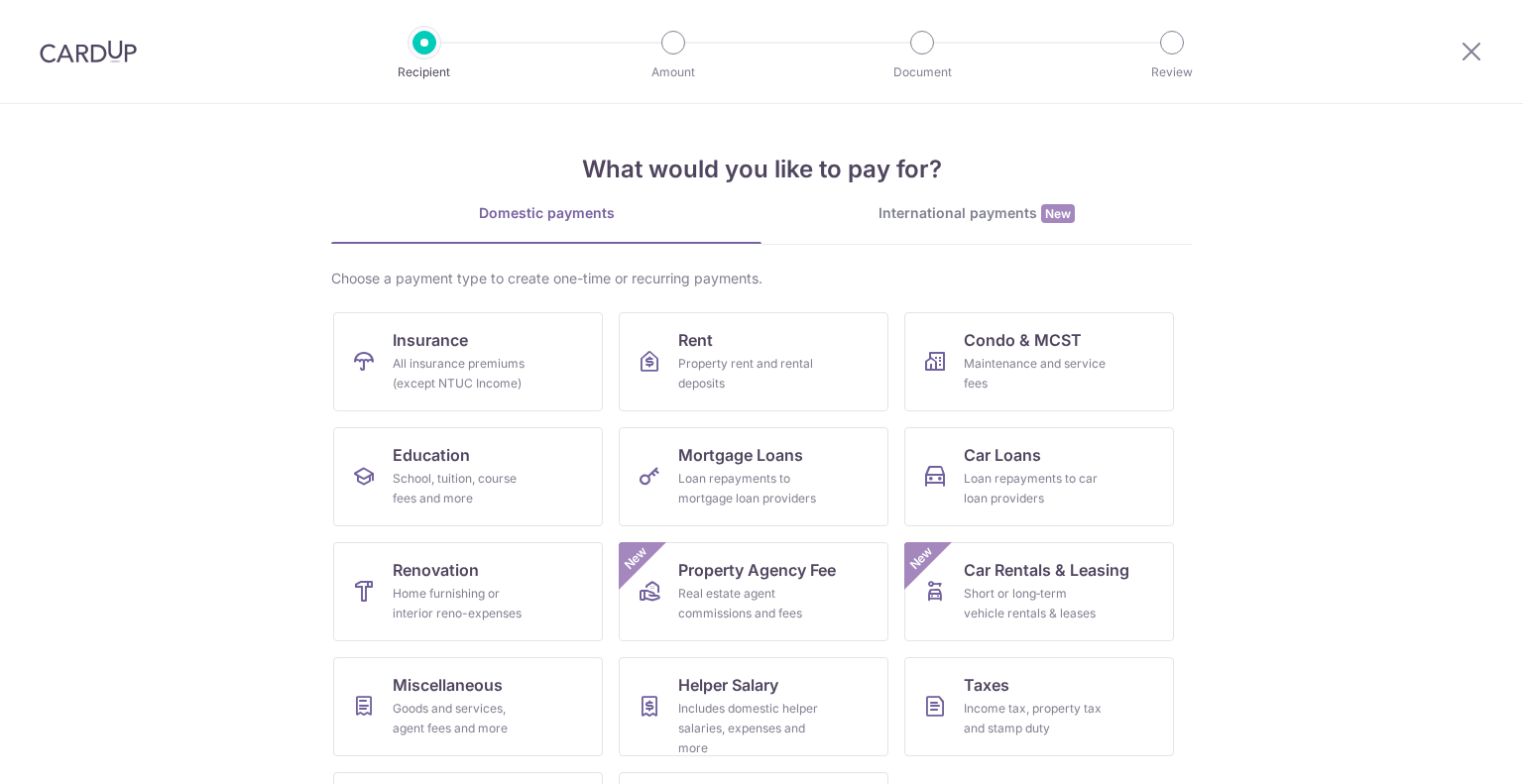 scroll, scrollTop: 0, scrollLeft: 0, axis: both 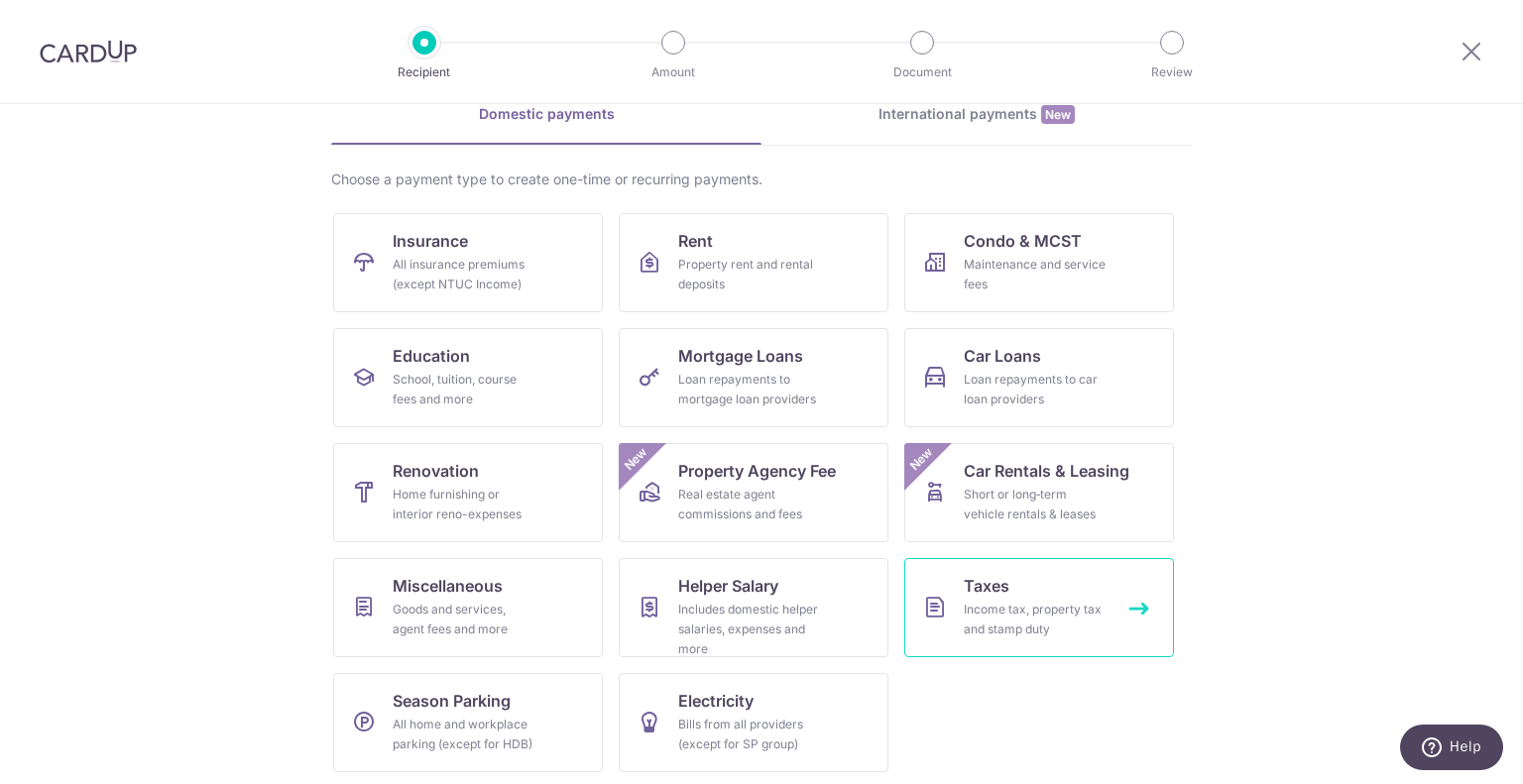 click on "Taxes Income tax, property tax and stamp duty" at bounding box center (1039, 608) 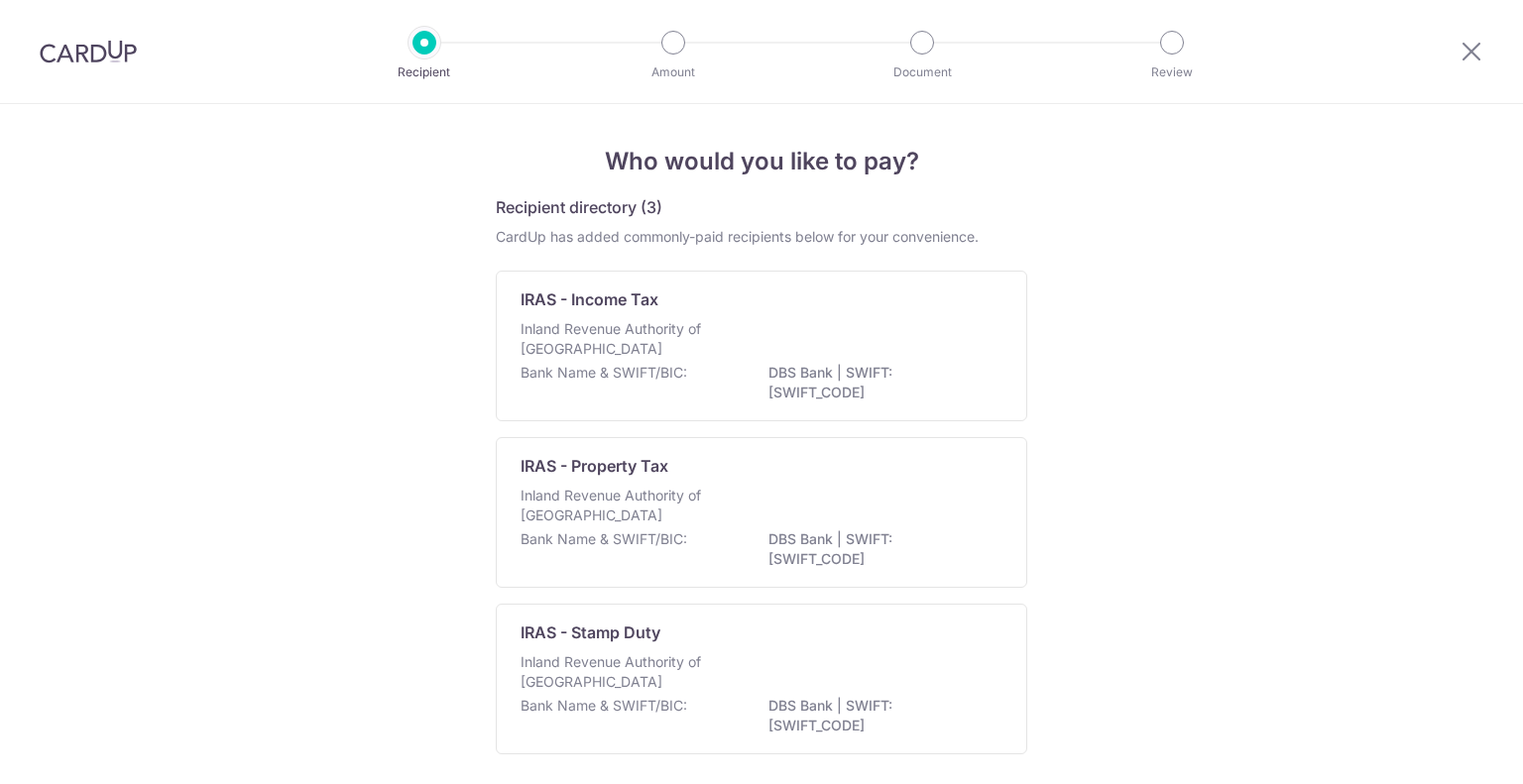 scroll, scrollTop: 0, scrollLeft: 0, axis: both 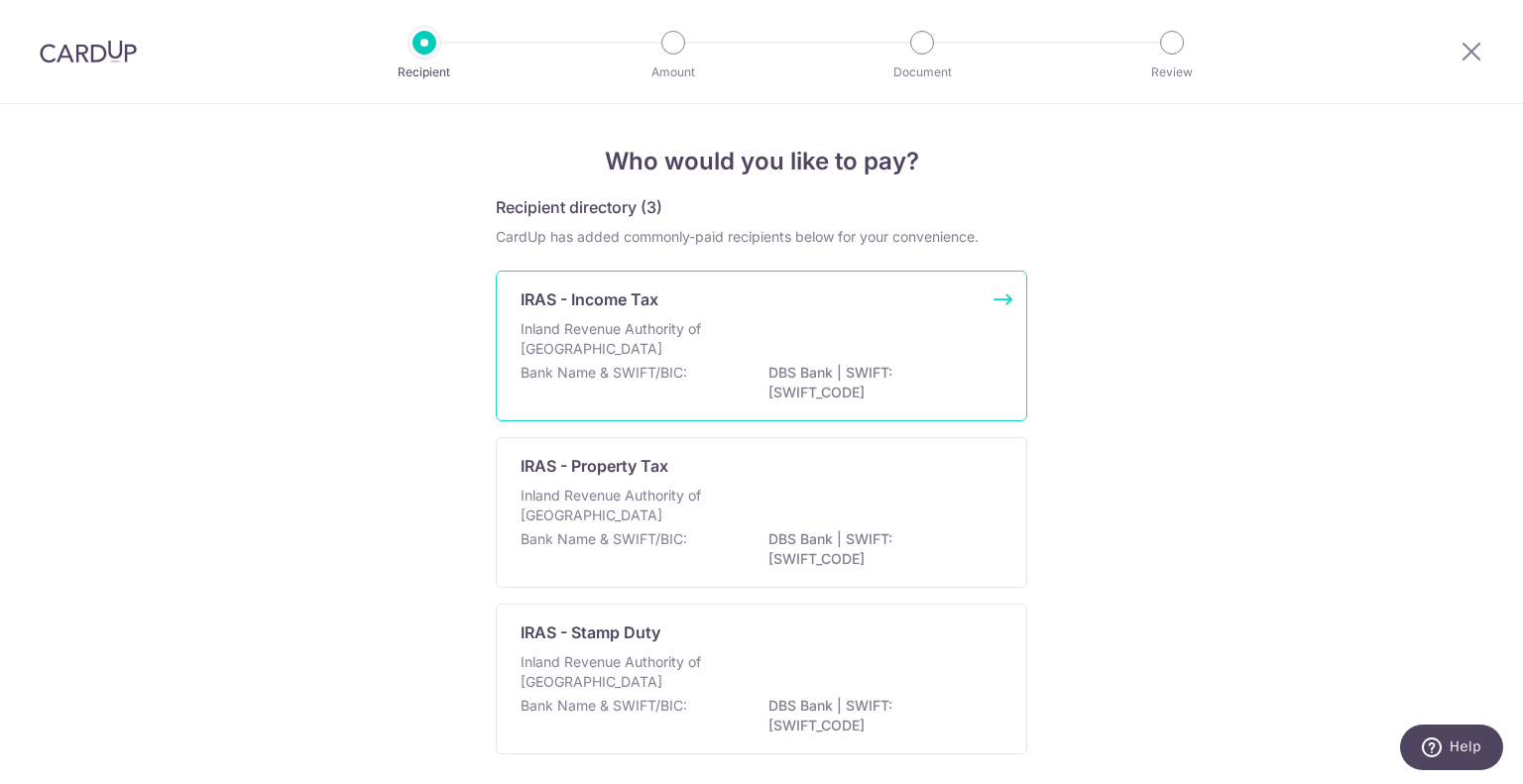 click on "Inland Revenue Authority of Singapore" at bounding box center (762, 341) 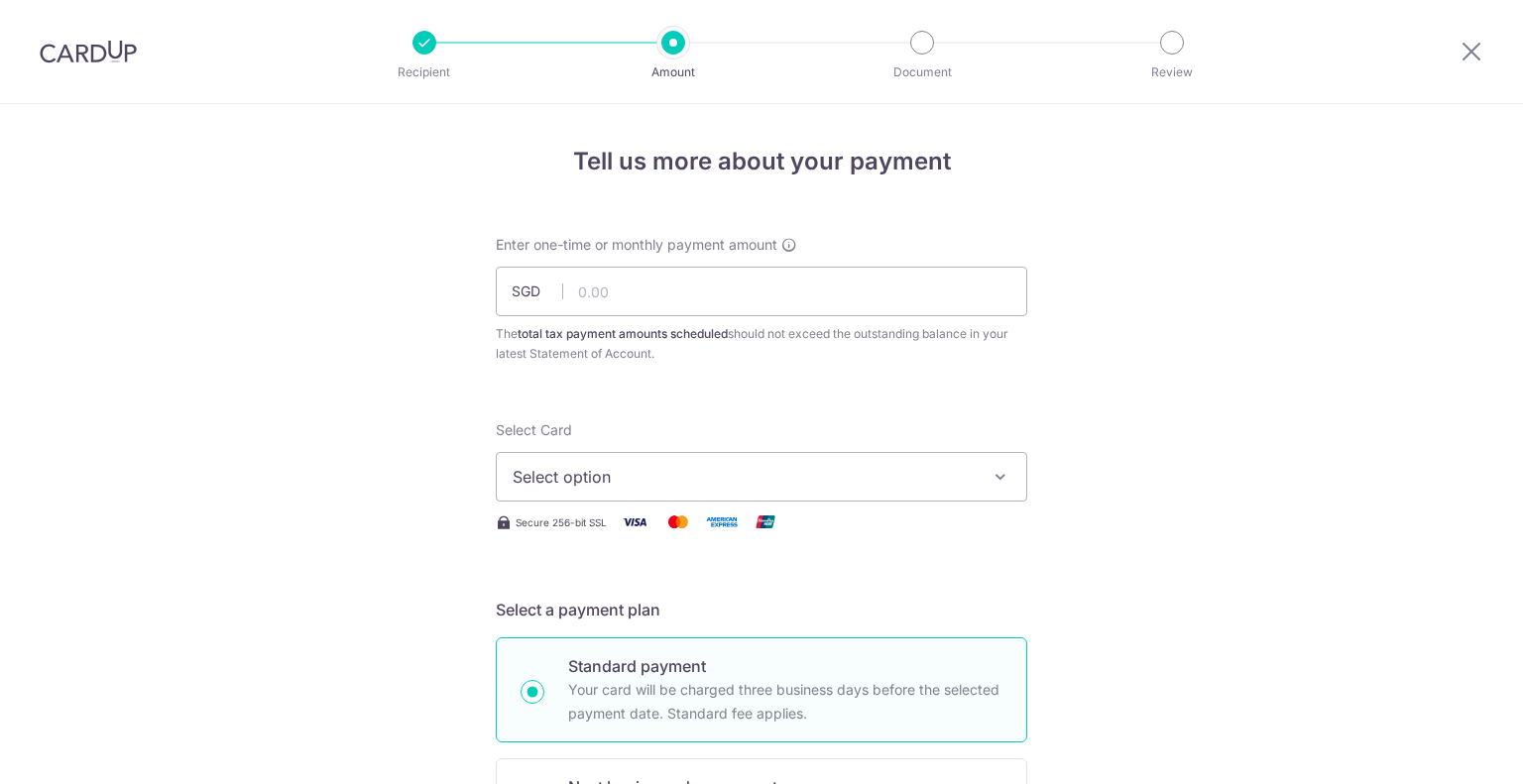 scroll, scrollTop: 0, scrollLeft: 0, axis: both 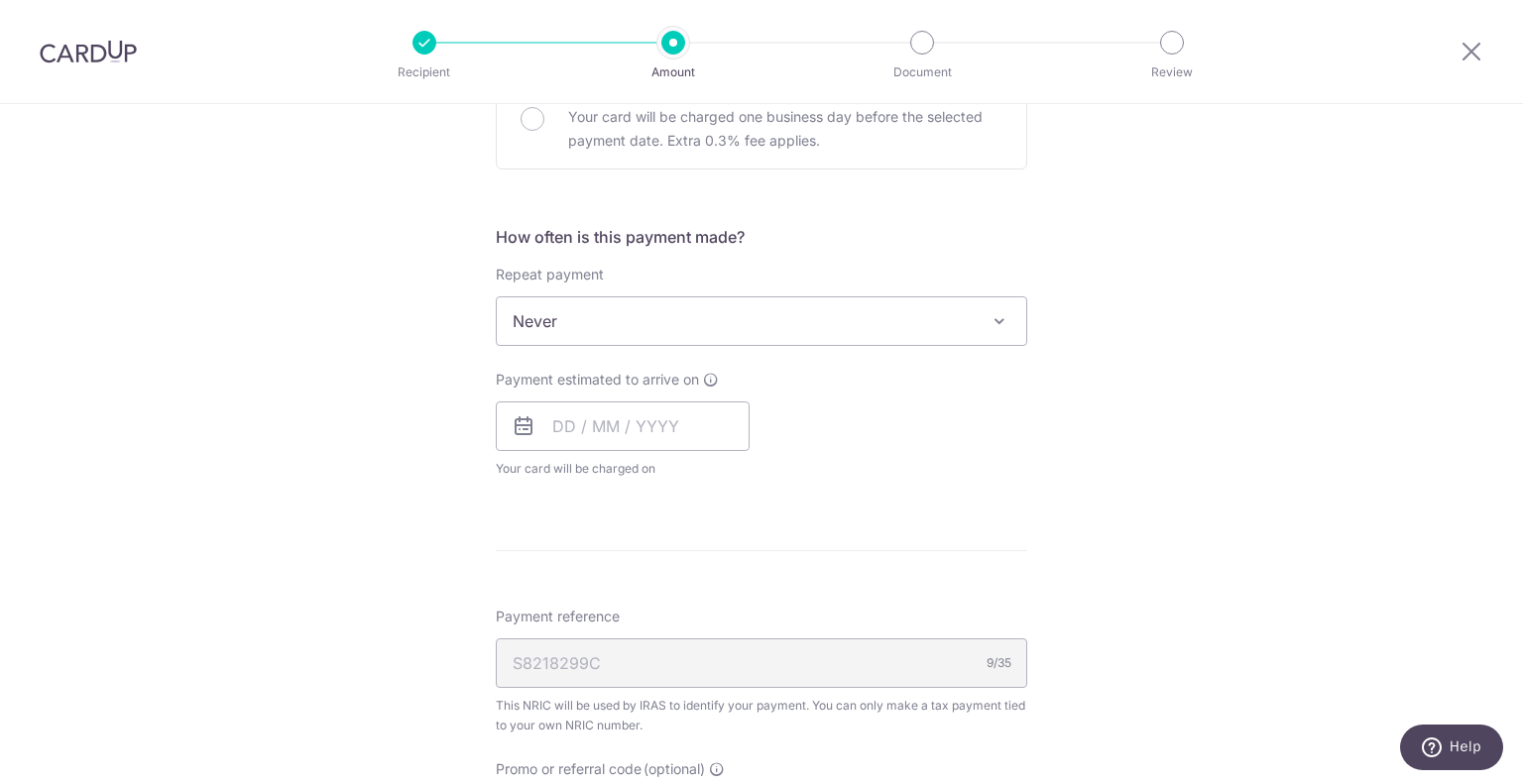 click on "Never" at bounding box center [762, 321] 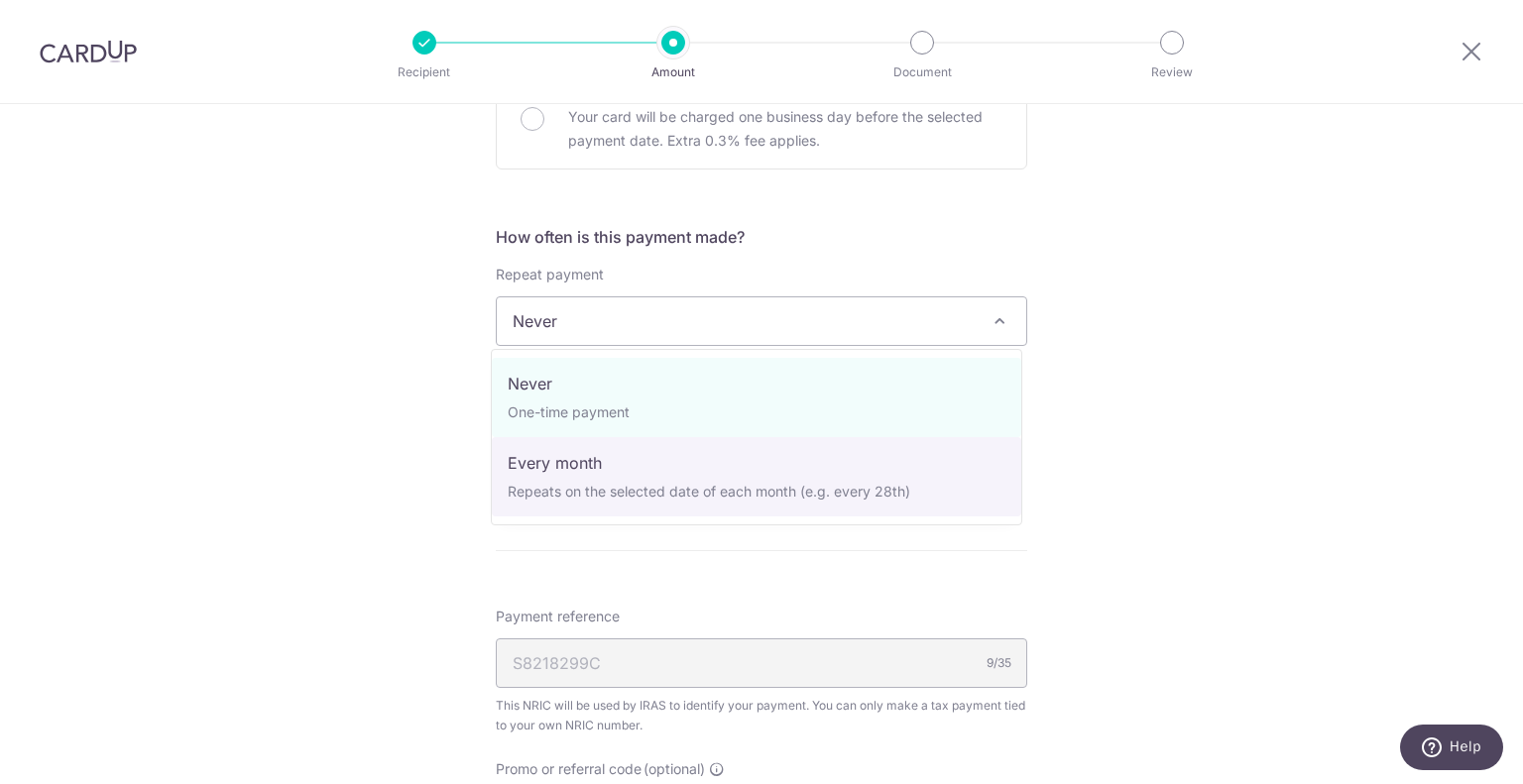select on "3" 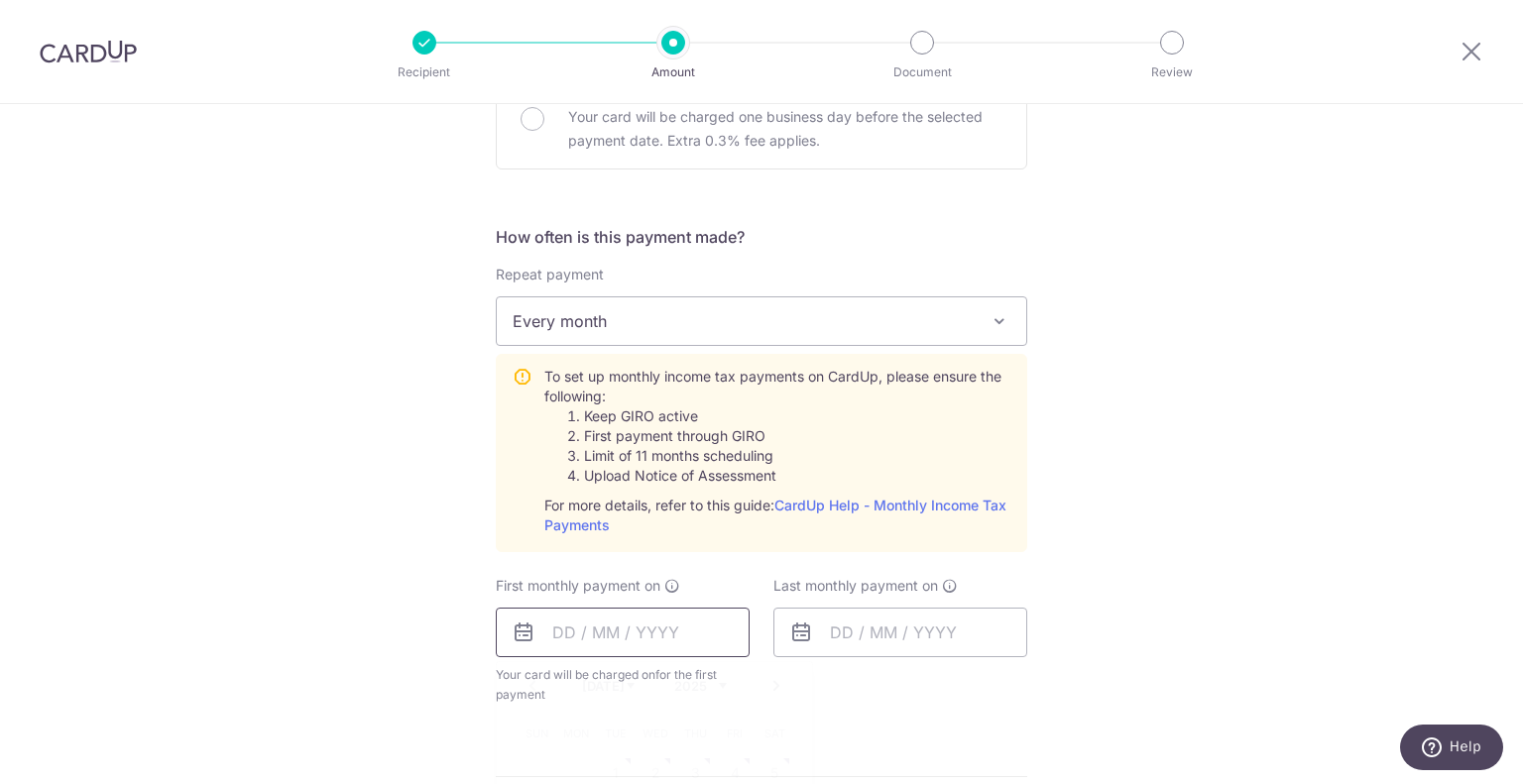 click at bounding box center (623, 632) 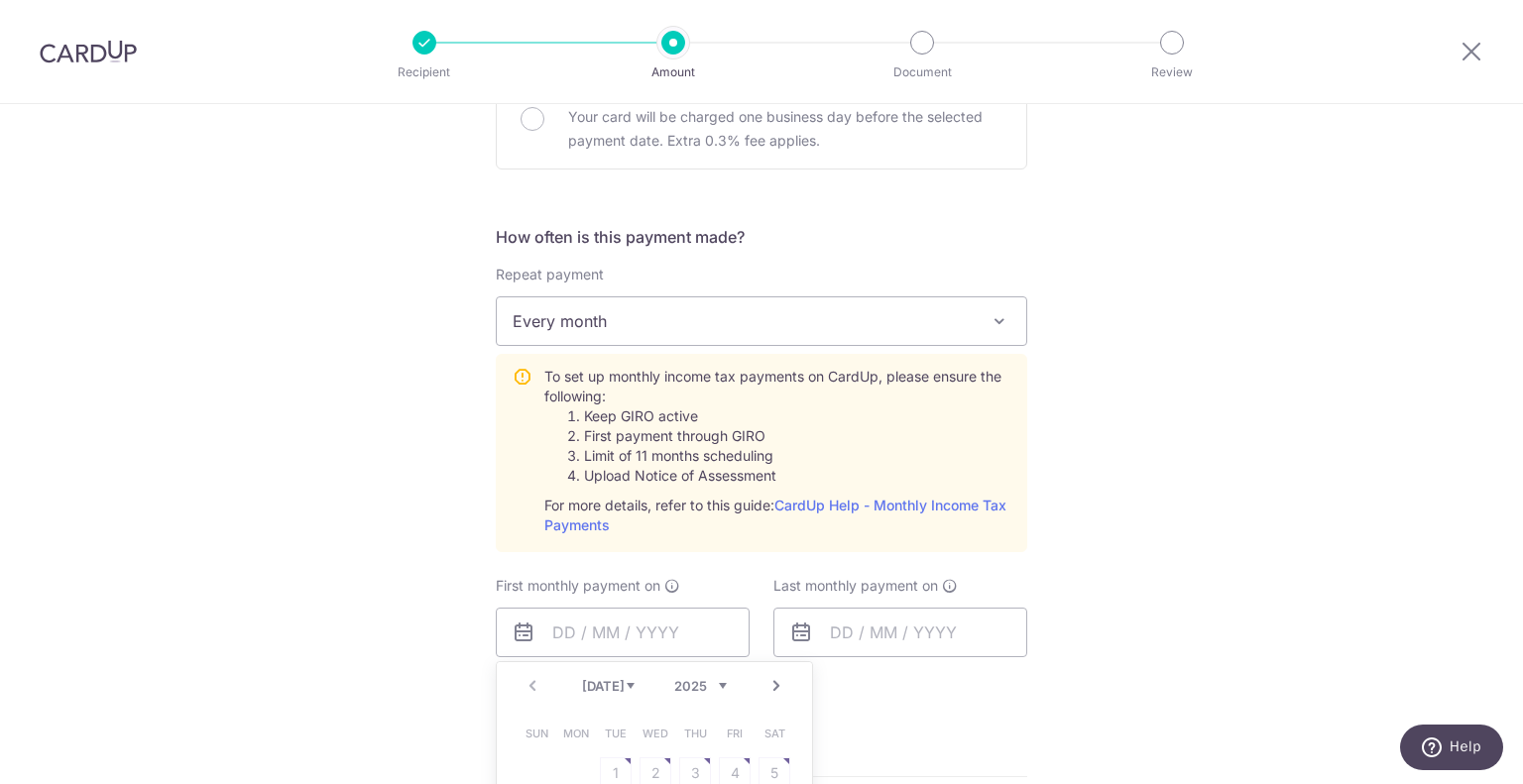 click on "Tell us more about your payment
Enter one-time or monthly payment amount
SGD
The  total tax payment amounts scheduled  should not exceed the outstanding balance in your latest Statement of Account.
Select Card
Select option
Add credit card
Your Cards
**** 8326
Secure 256-bit SSL
Text
New card details" at bounding box center [762, 443] 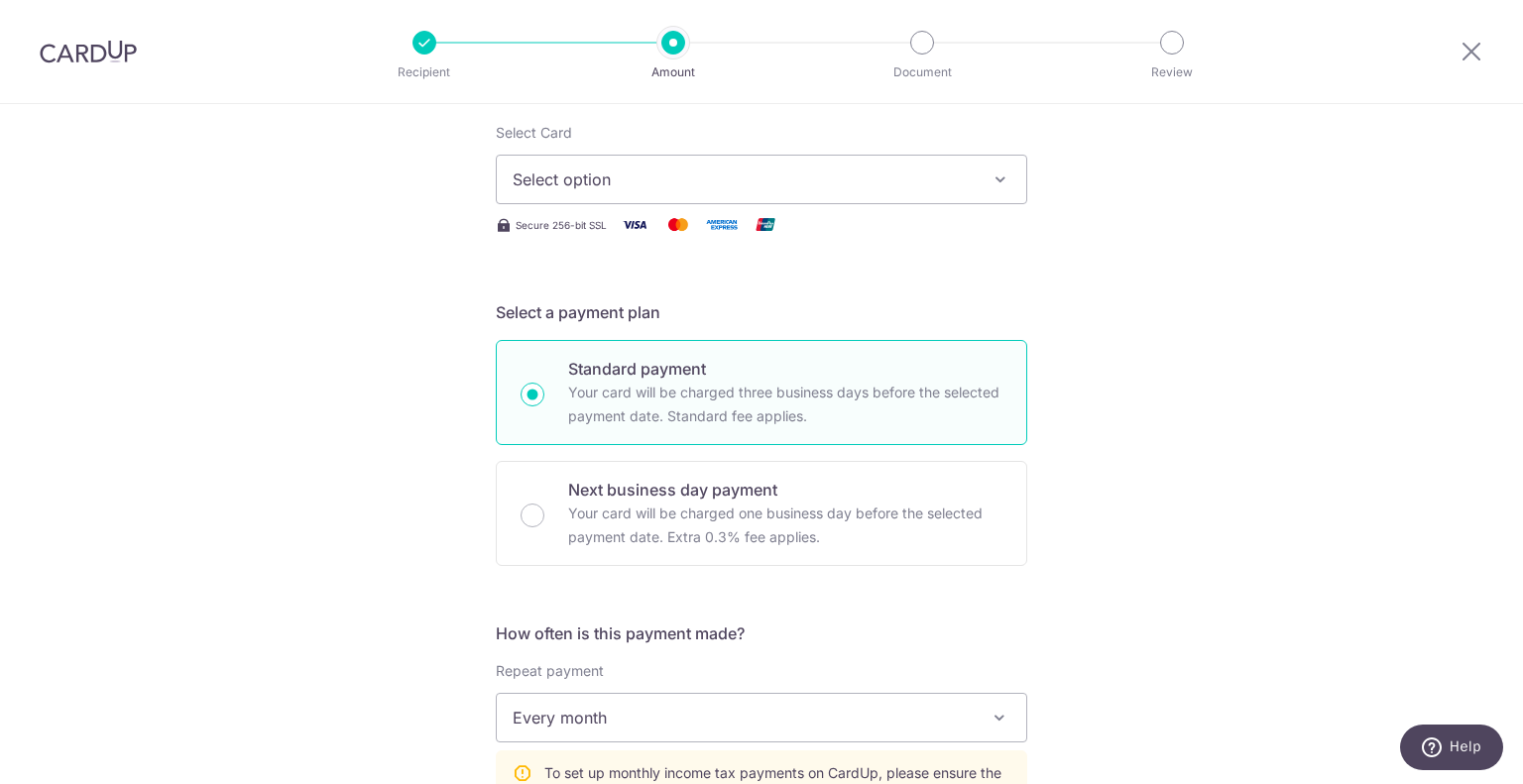 scroll, scrollTop: 0, scrollLeft: 0, axis: both 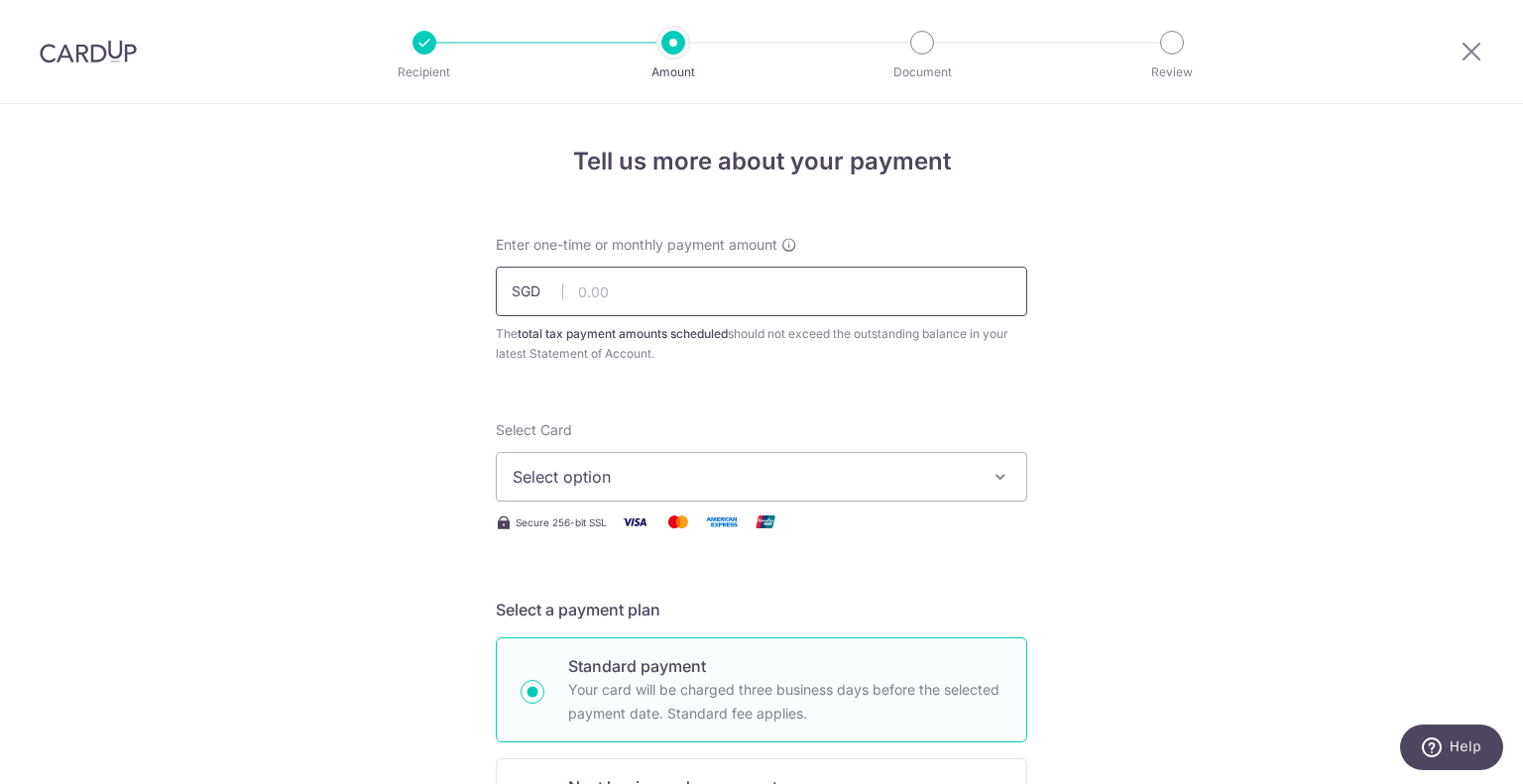 click at bounding box center [762, 291] 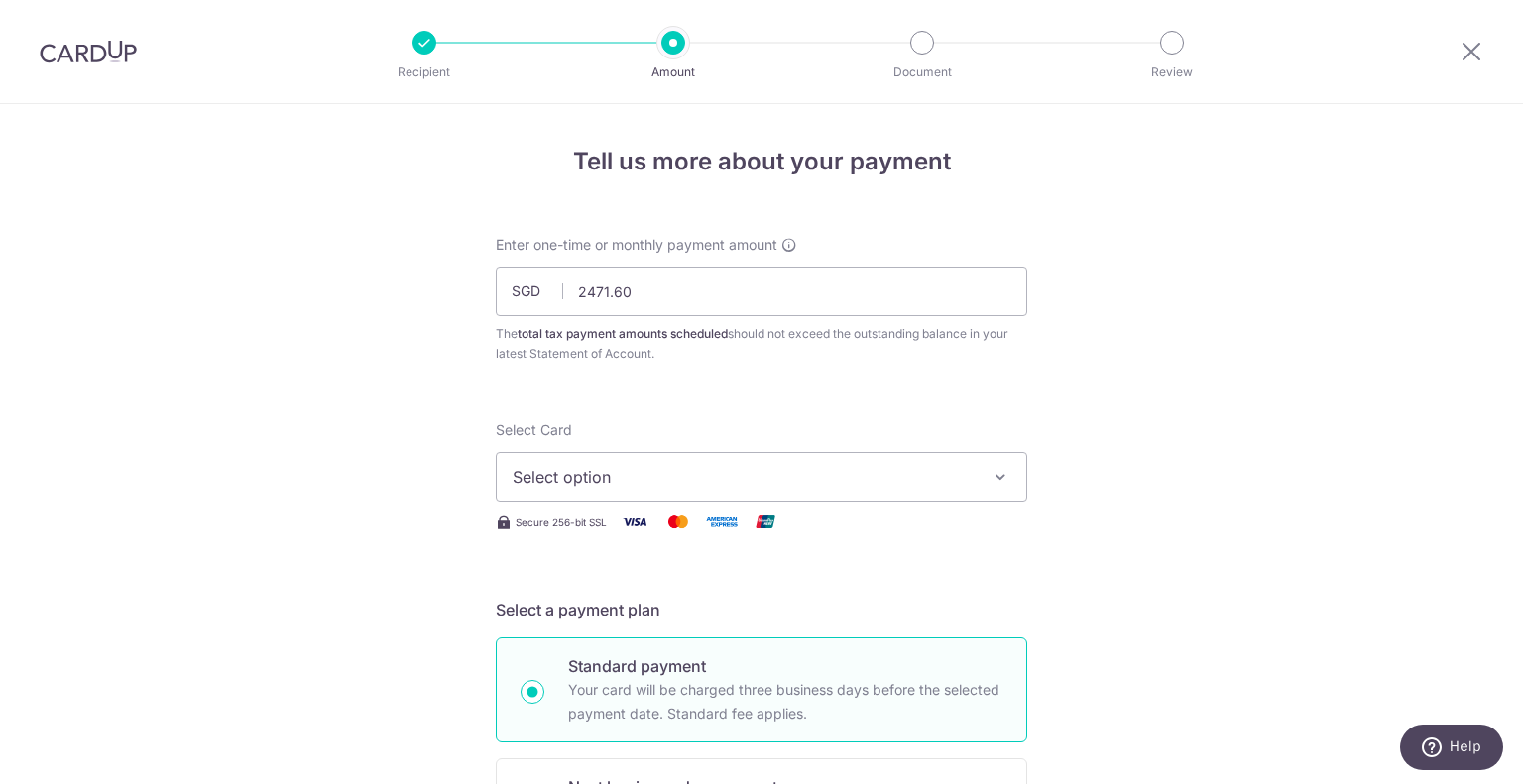 type on "2,471.60" 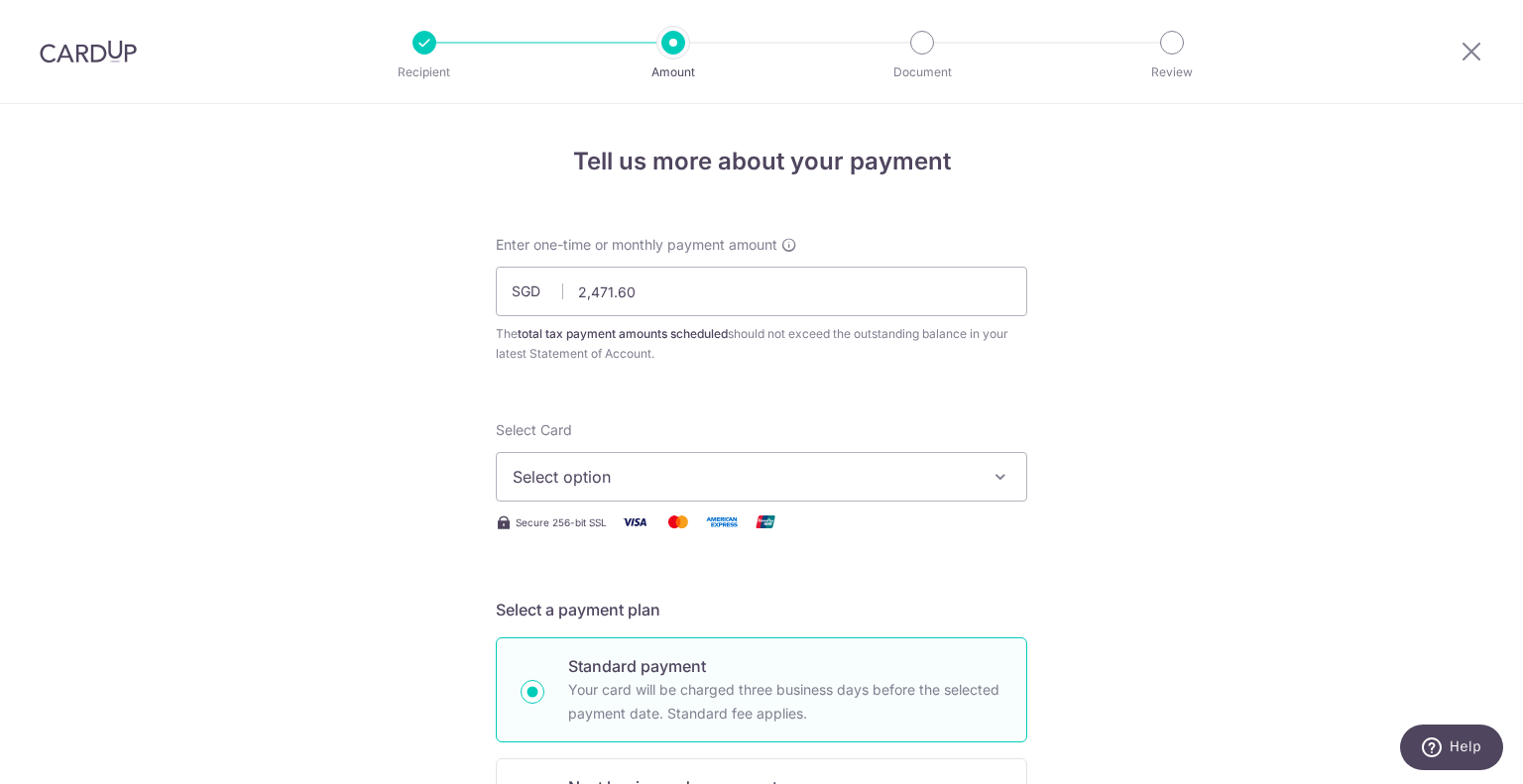 click on "Select option" at bounding box center [744, 477] 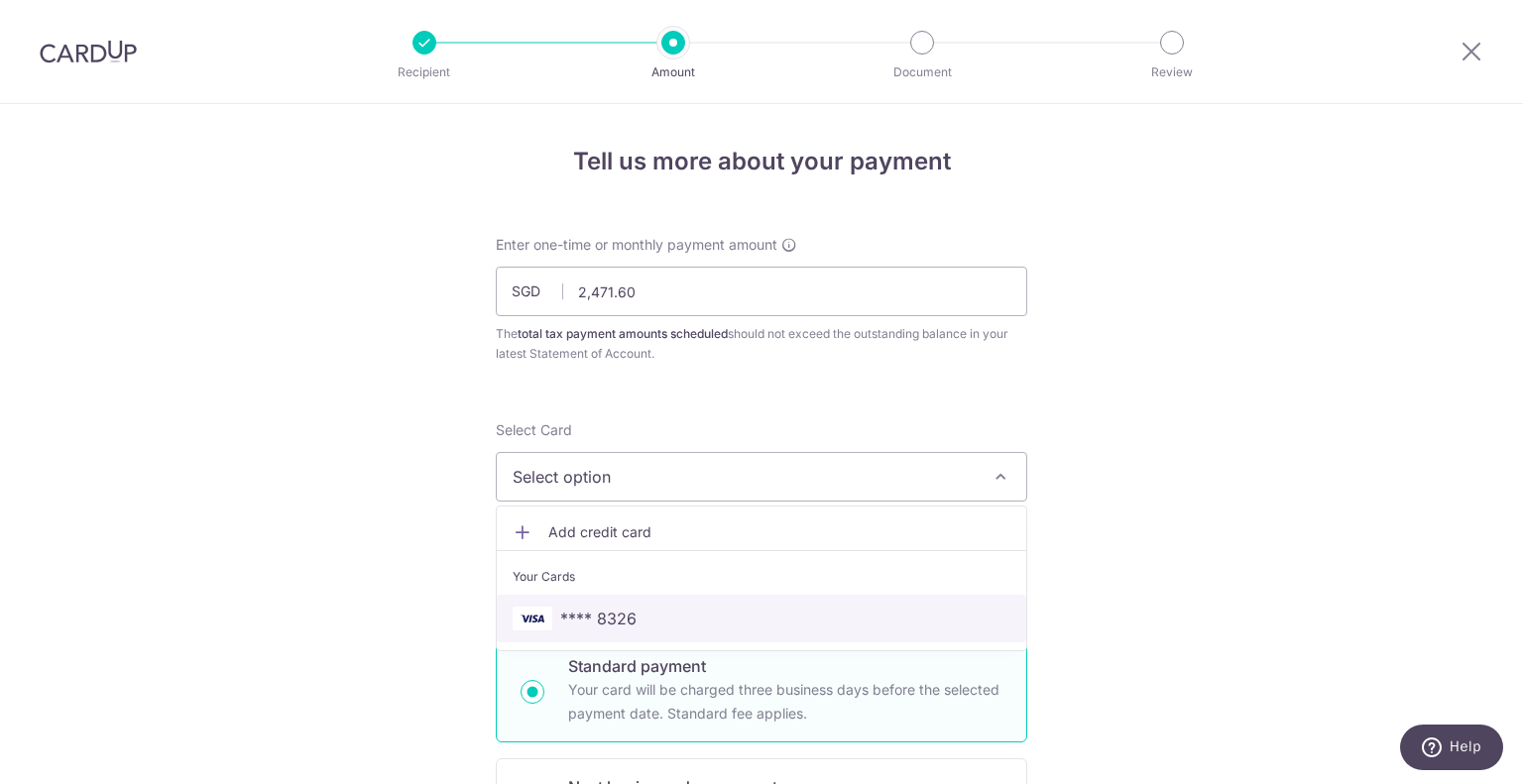 click on "**** 8326" at bounding box center (762, 618) 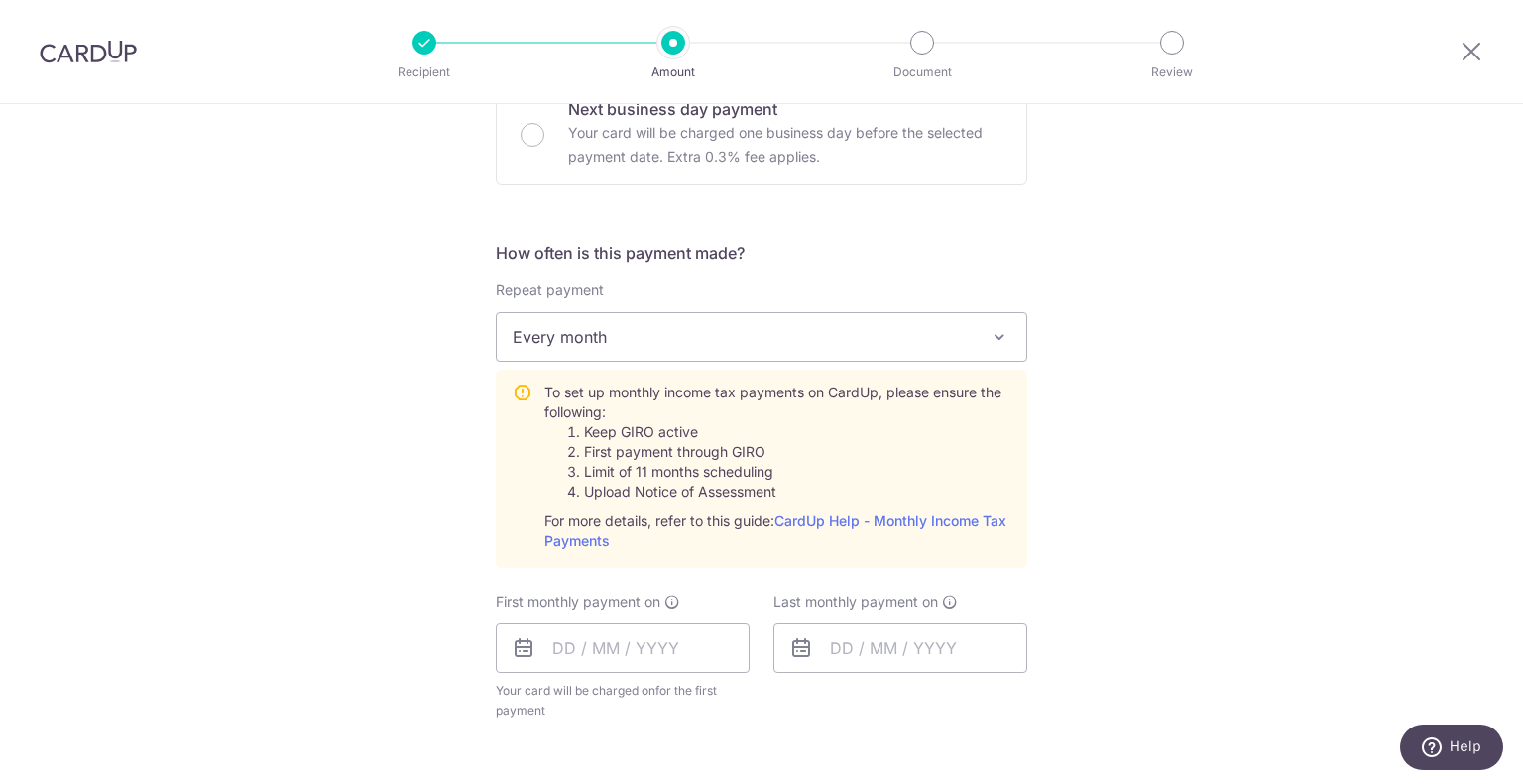 scroll, scrollTop: 793, scrollLeft: 0, axis: vertical 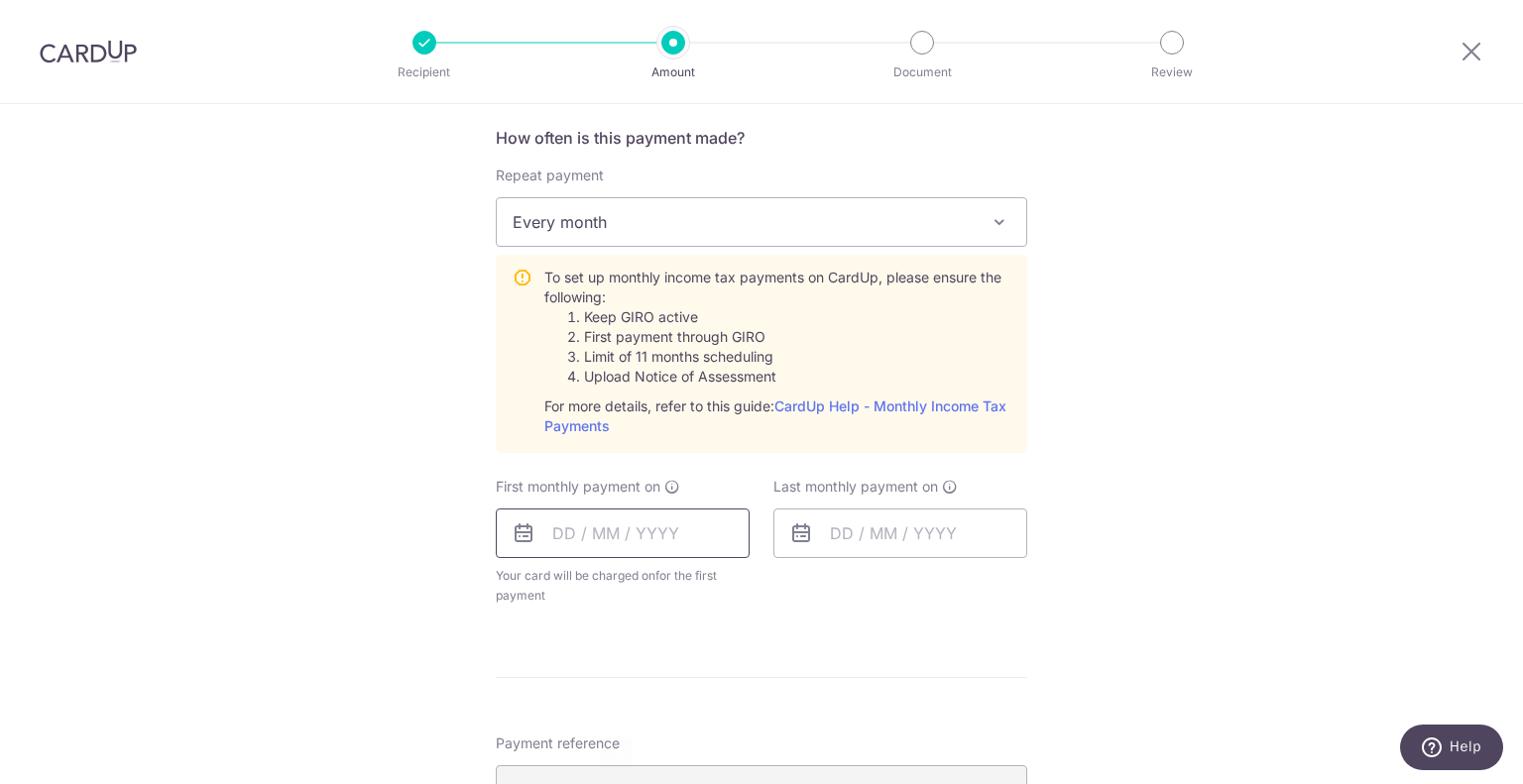 click at bounding box center [623, 533] 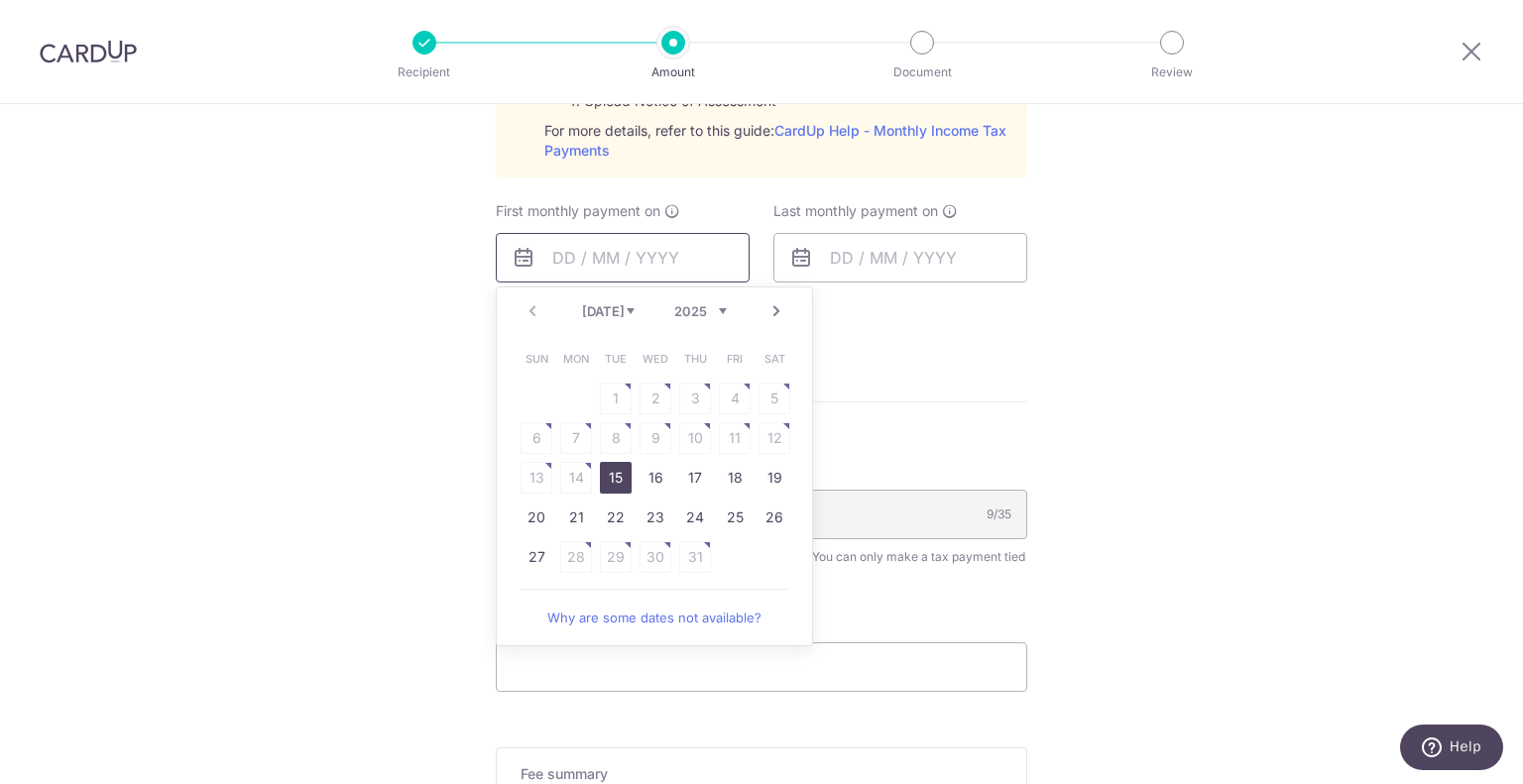scroll, scrollTop: 1090, scrollLeft: 0, axis: vertical 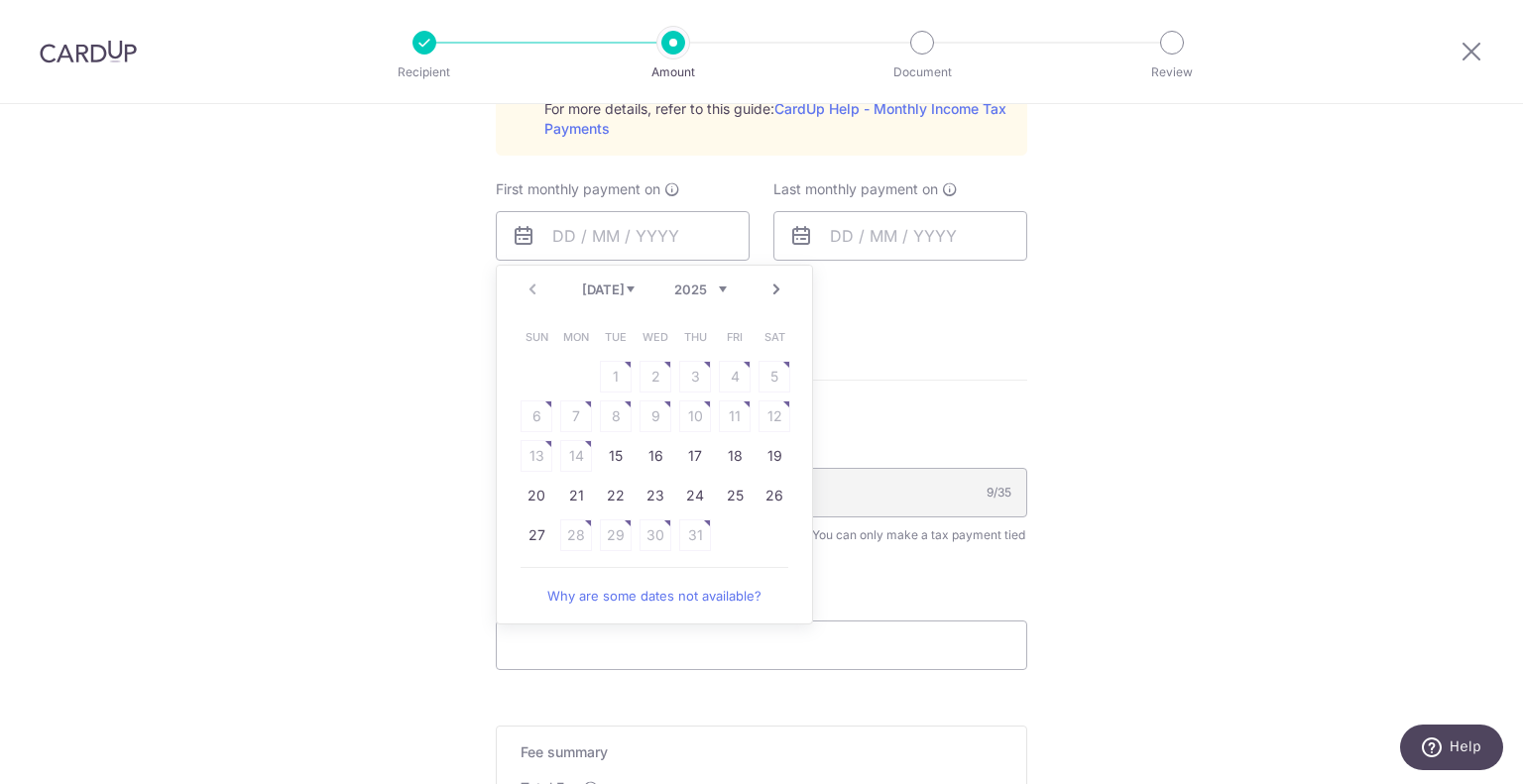 click on "Why are some dates not available?" at bounding box center [654, 596] 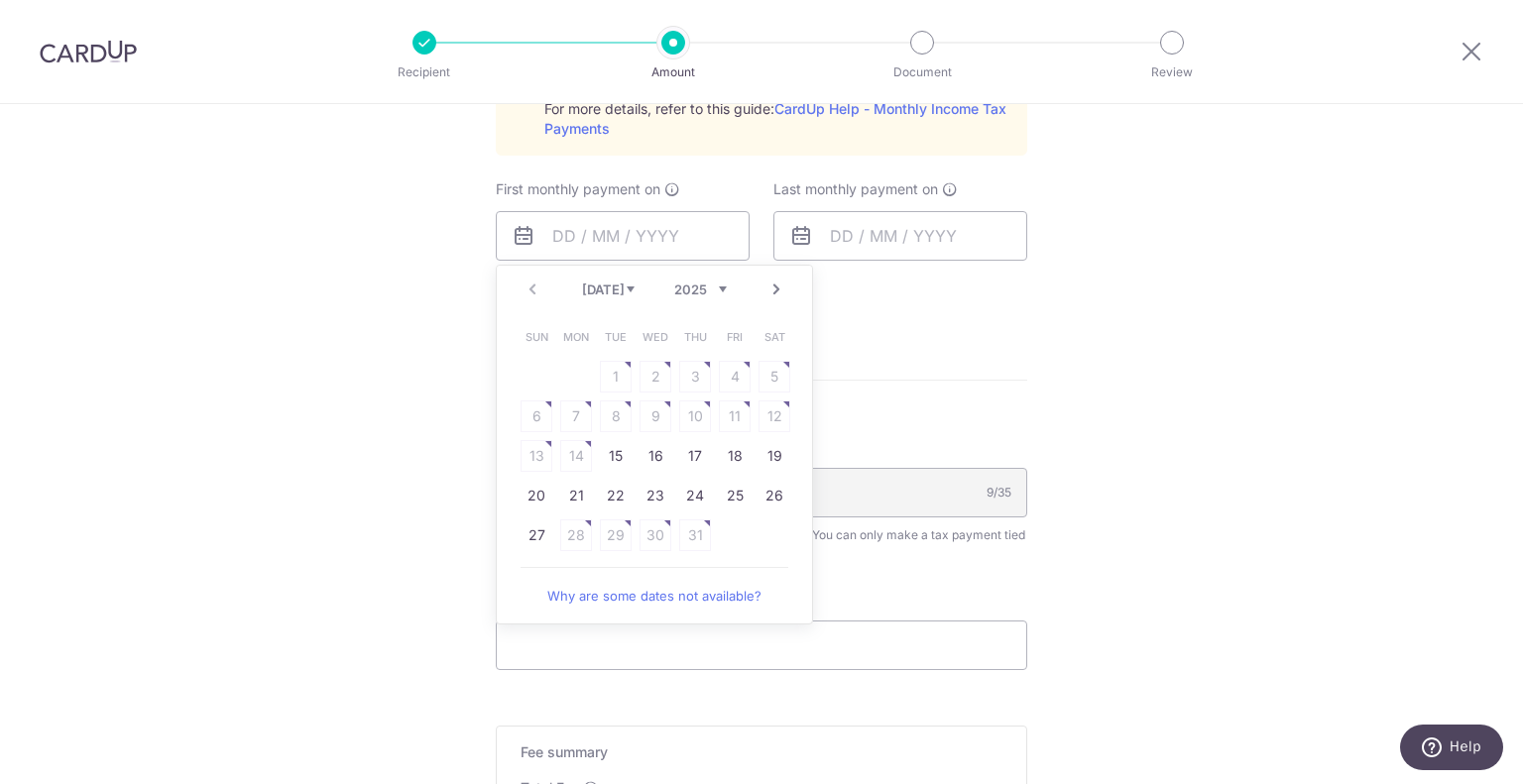 click on "Next" at bounding box center (776, 289) 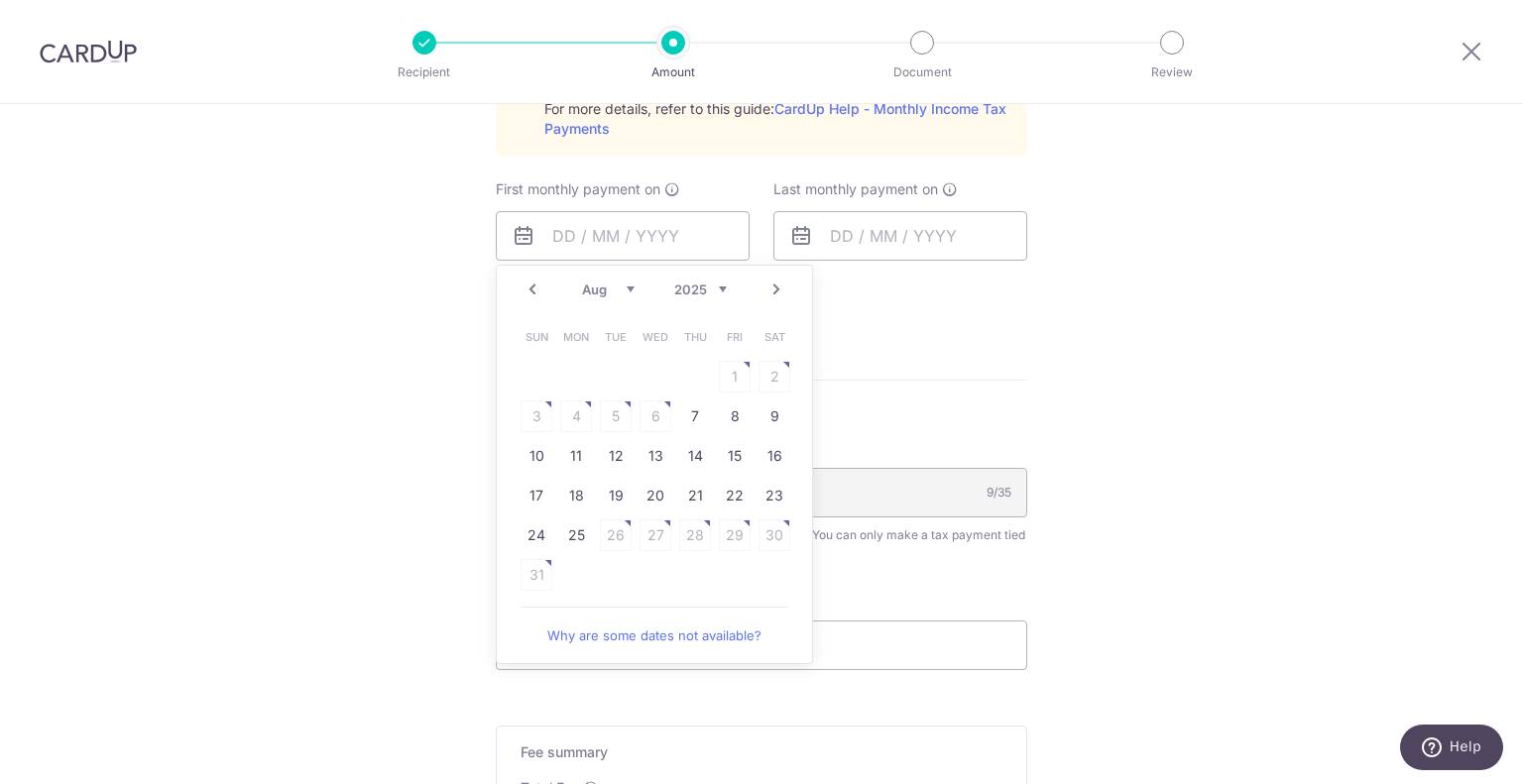 click on "Prev" at bounding box center [532, 289] 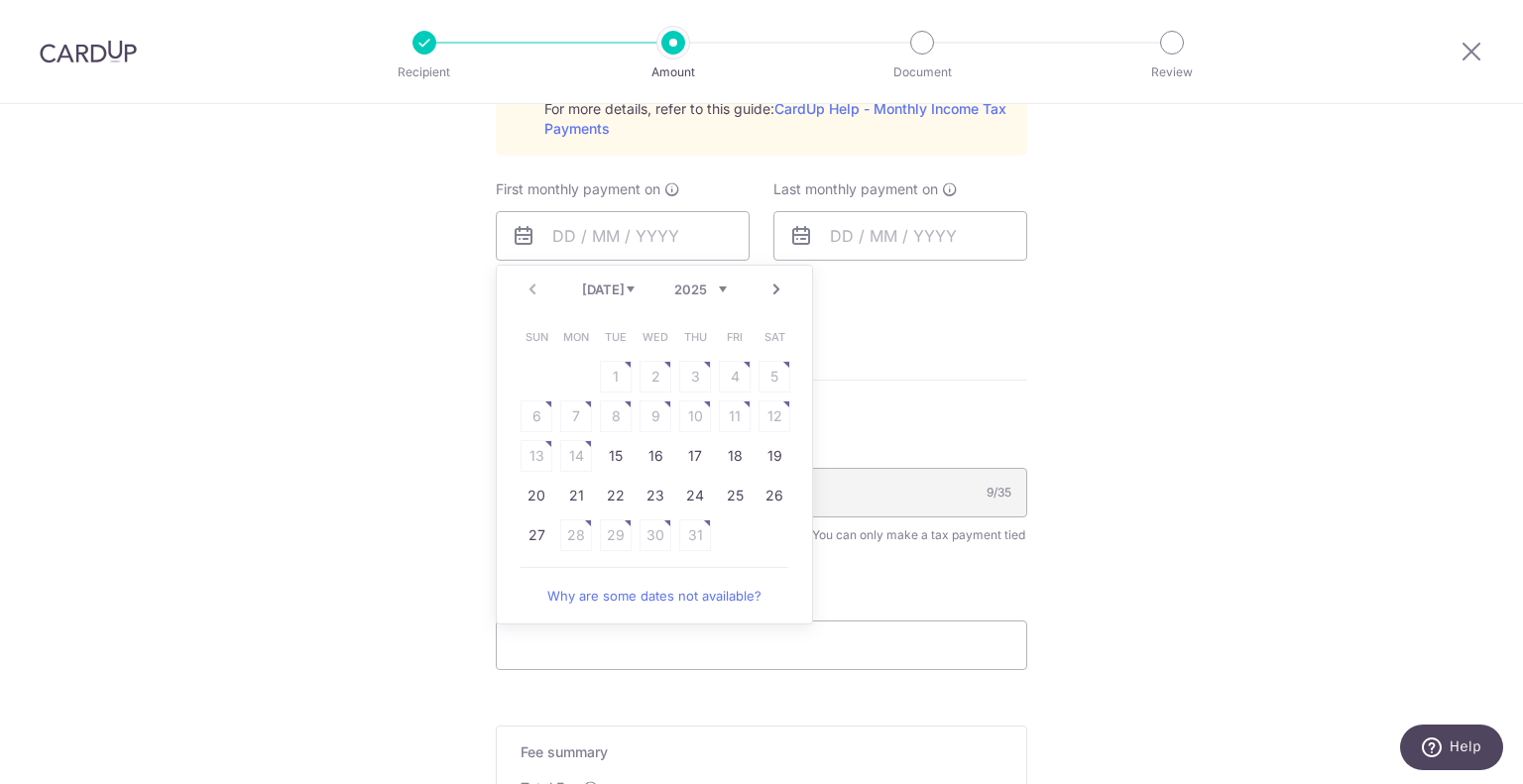 click on "Why are some dates not available?" at bounding box center [654, 596] 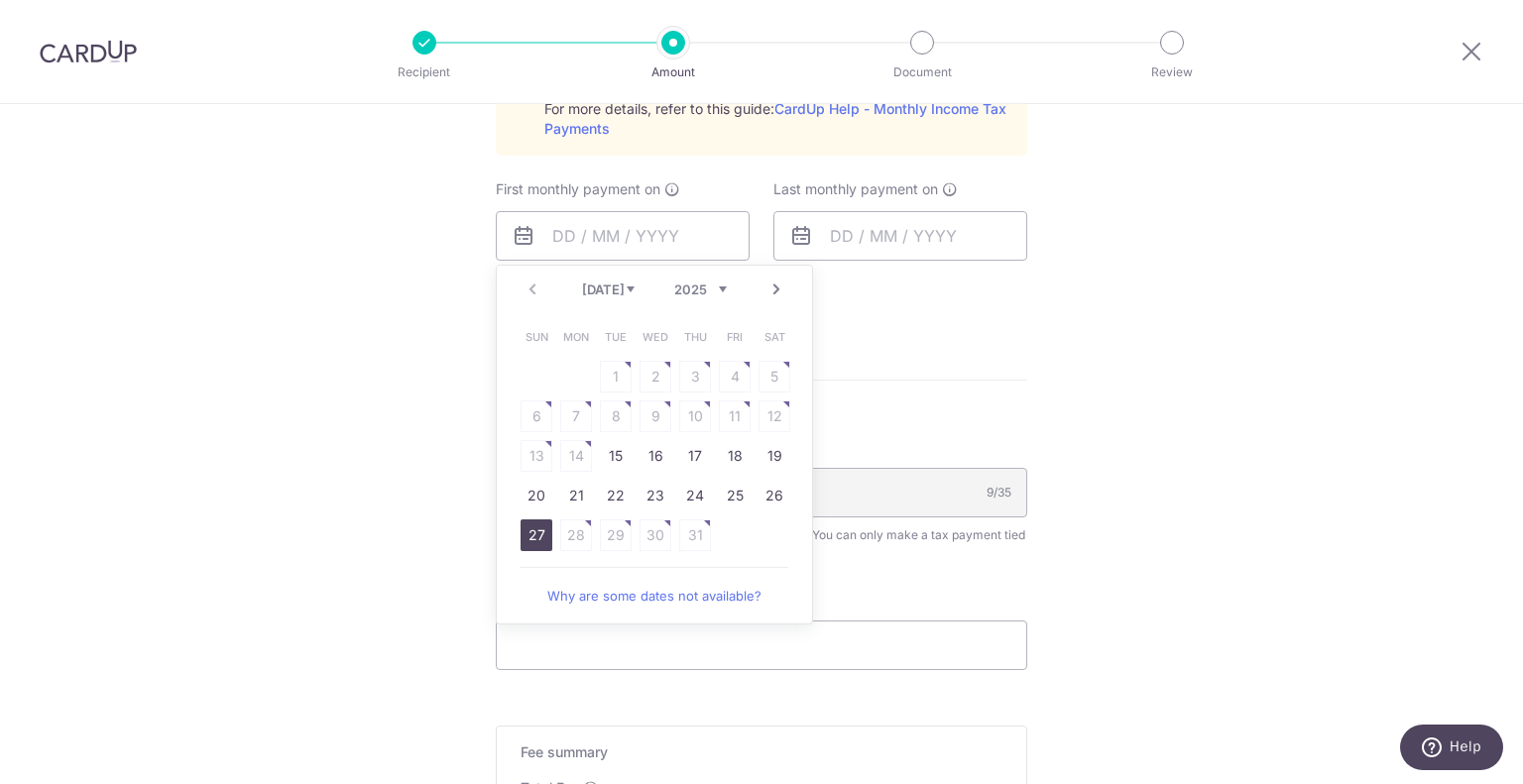 click on "27" at bounding box center [536, 535] 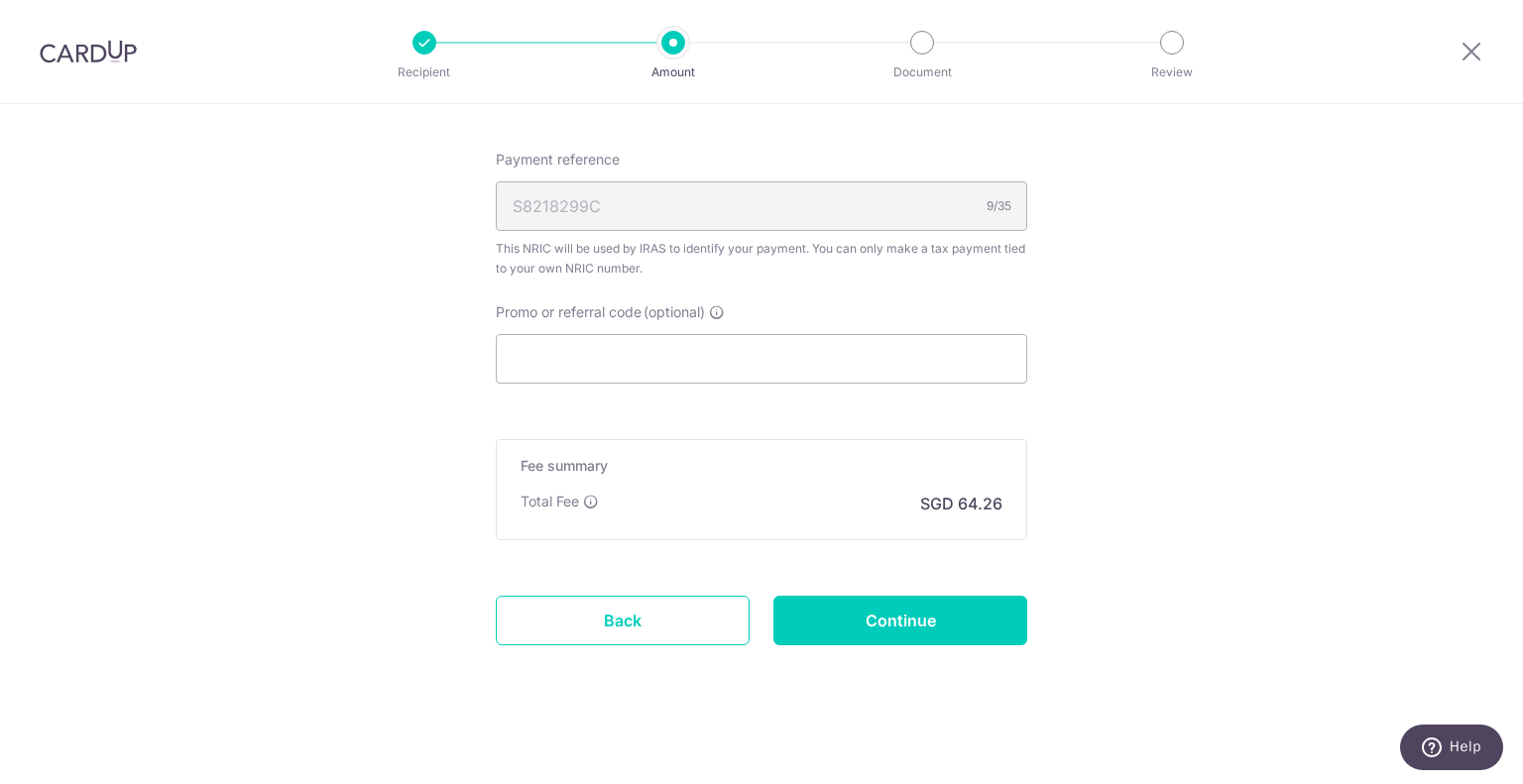 scroll, scrollTop: 1464, scrollLeft: 0, axis: vertical 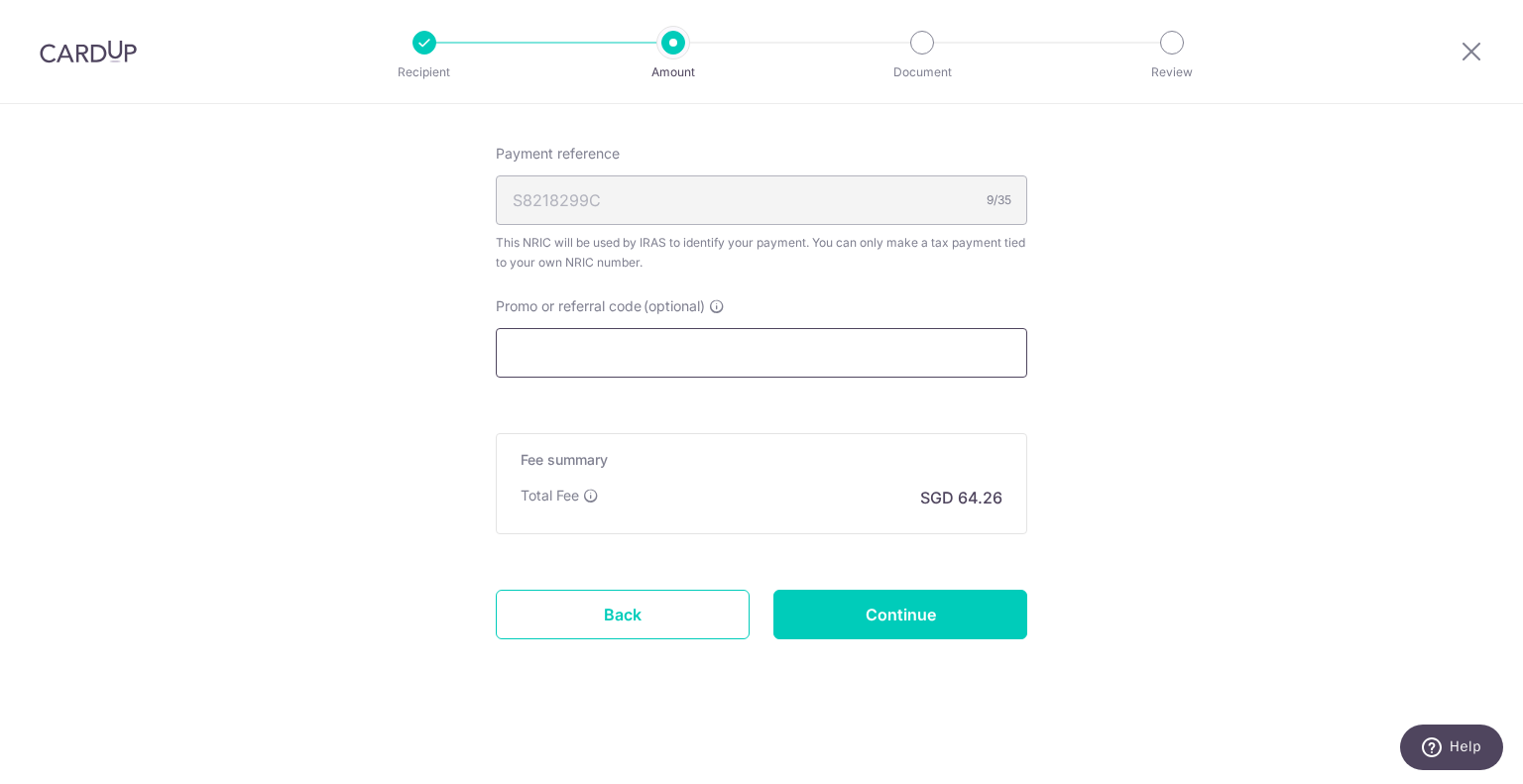click on "Promo or referral code
(optional)" at bounding box center (762, 353) 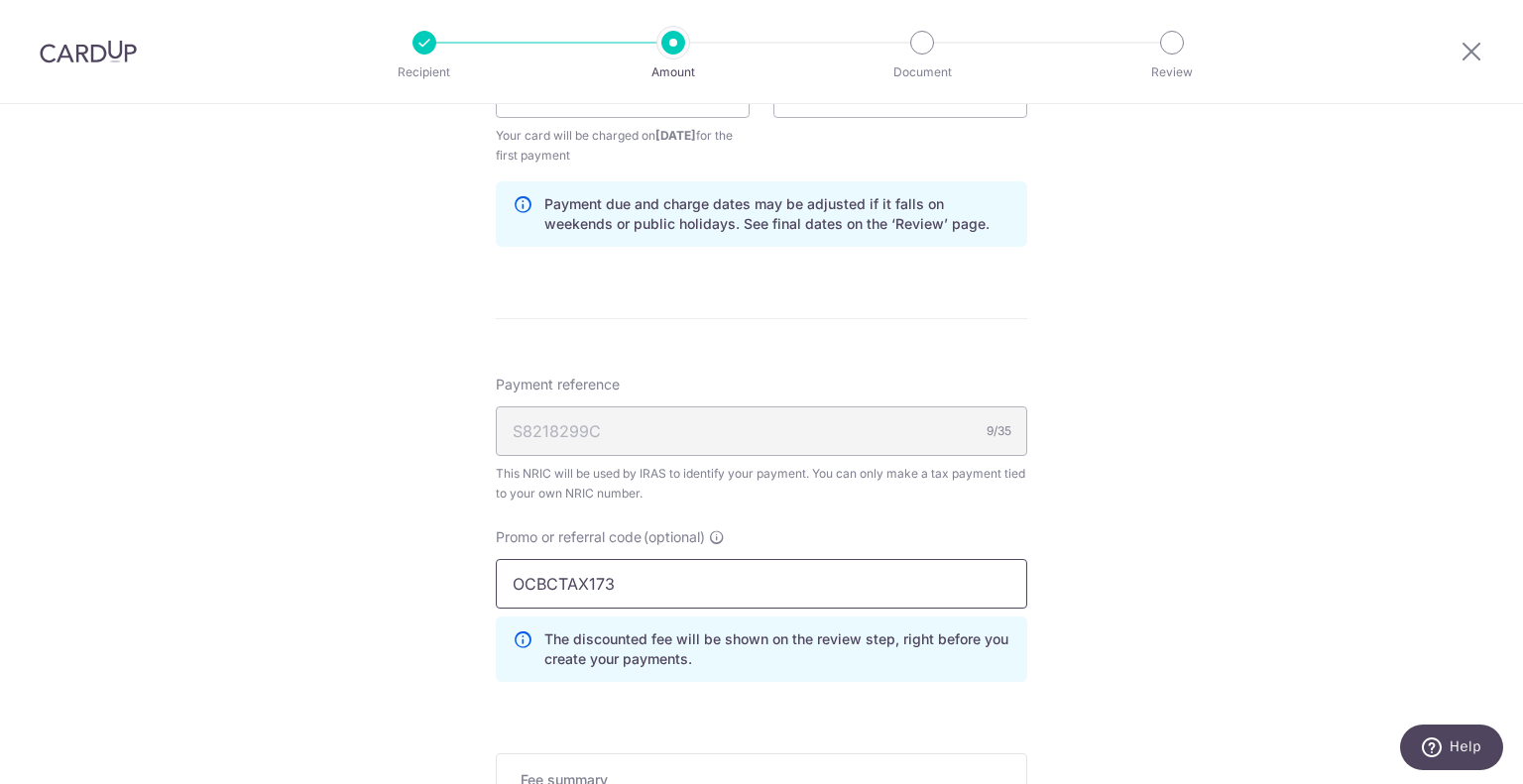 scroll, scrollTop: 1067, scrollLeft: 0, axis: vertical 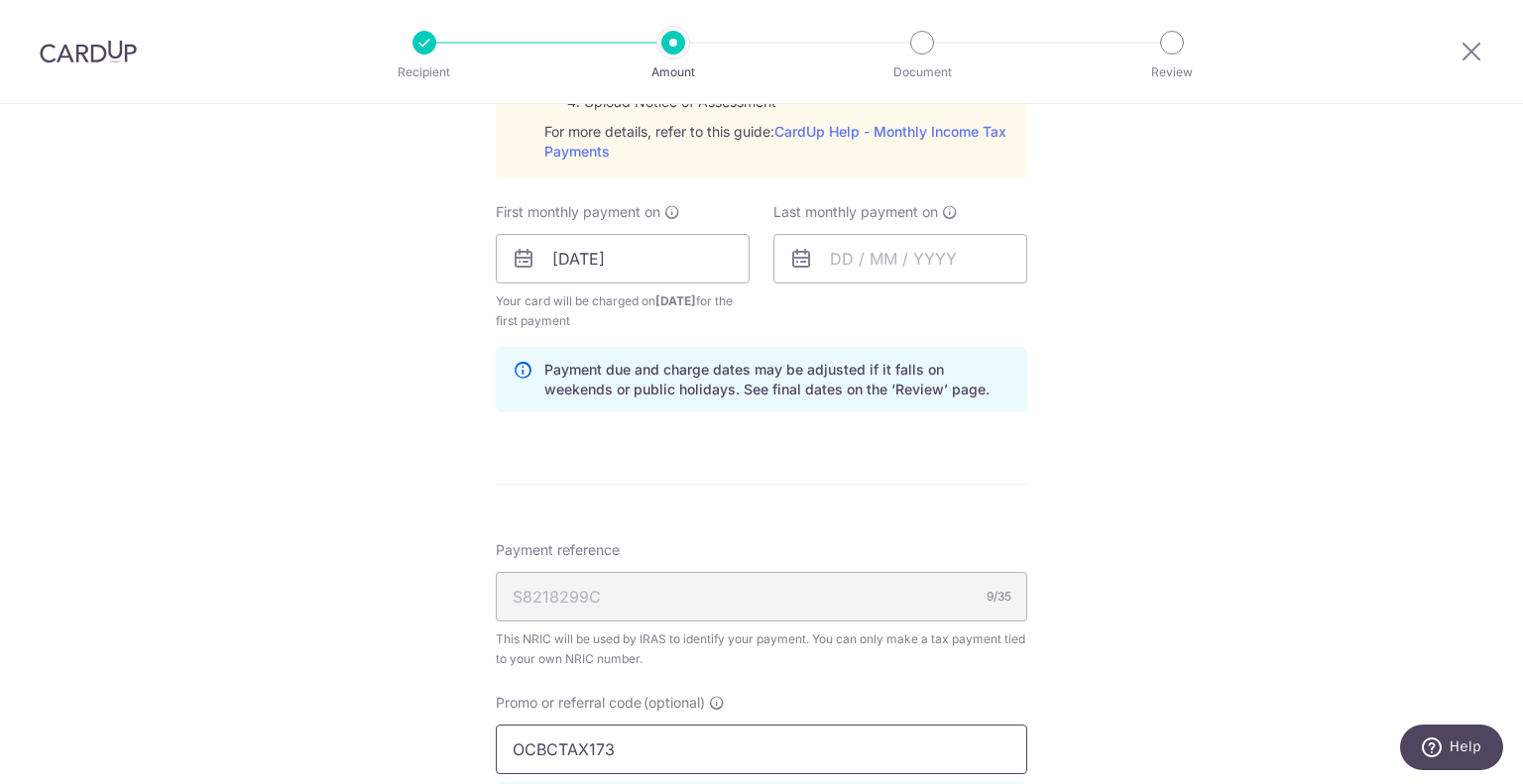 type on "OCBCTAX173" 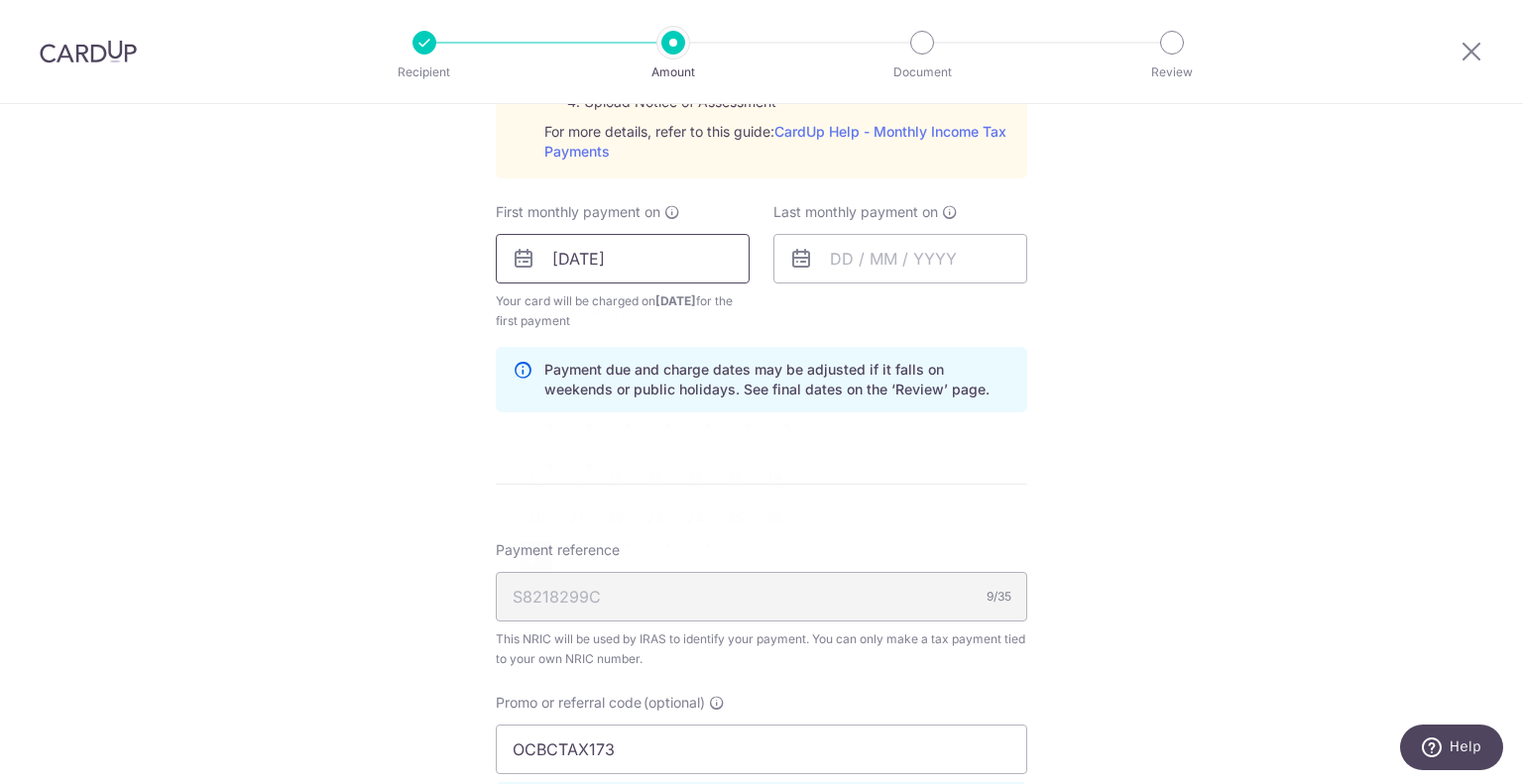 click on "[DATE]" at bounding box center [623, 259] 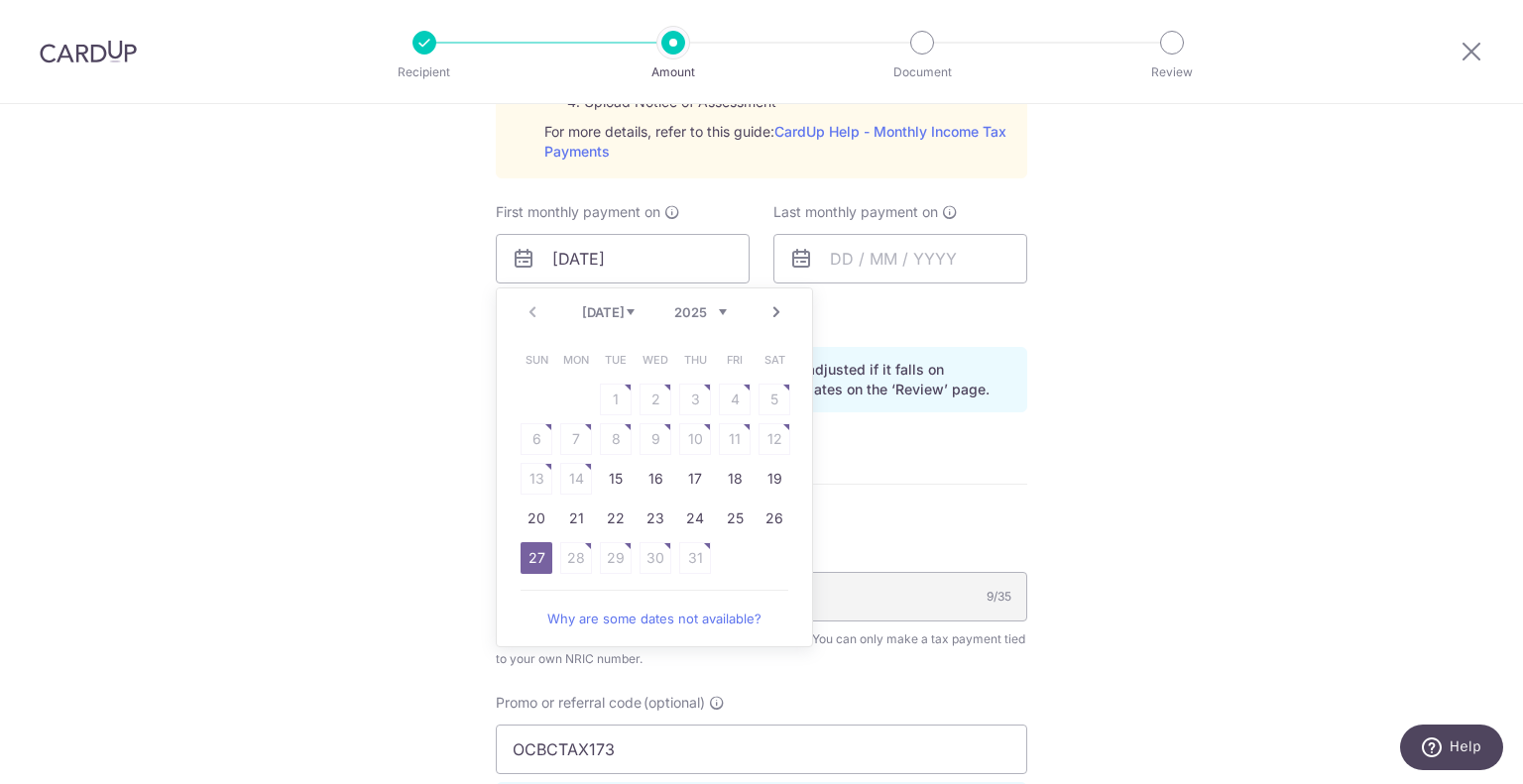 click on "Next" at bounding box center (776, 312) 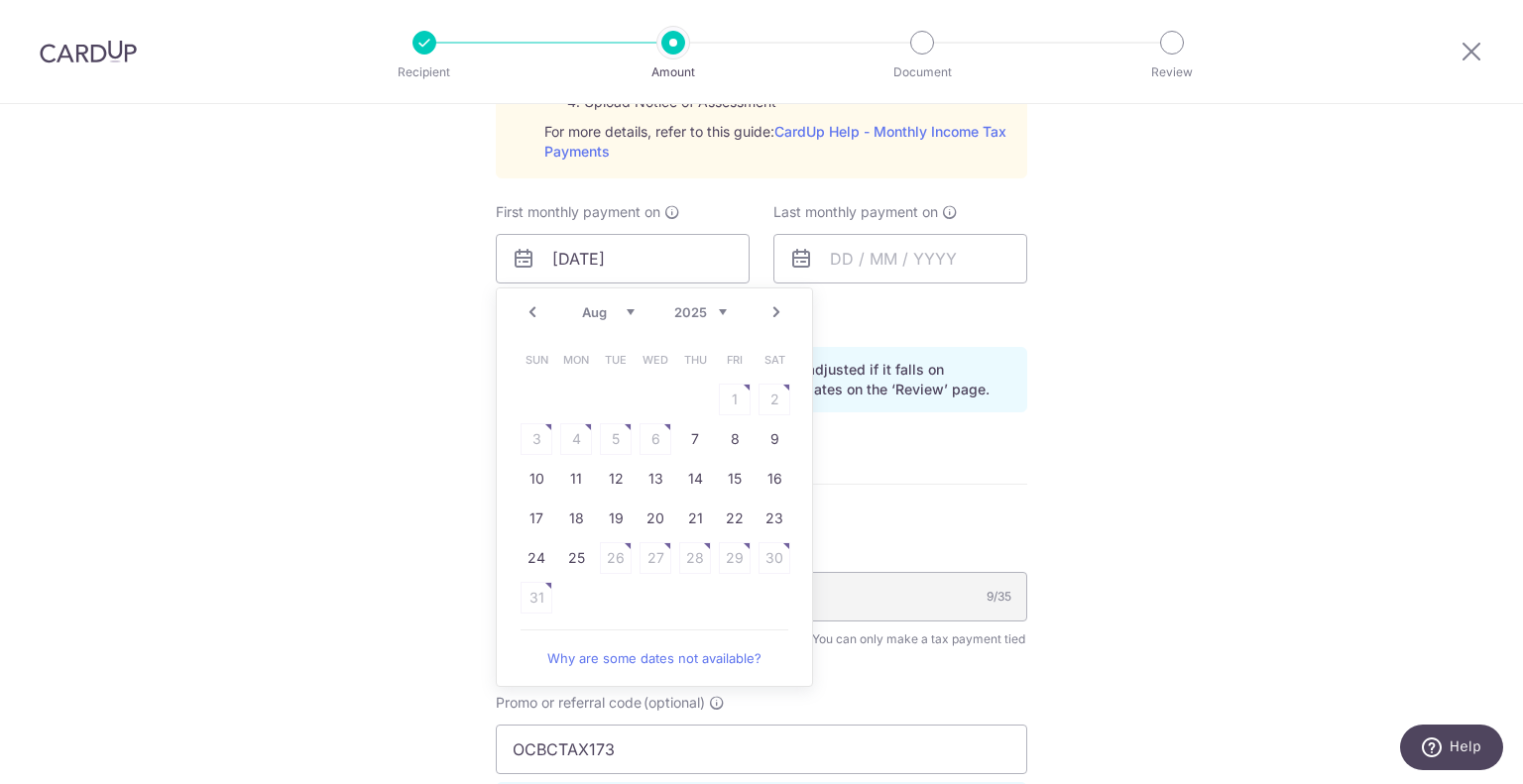click on "Prev" at bounding box center [532, 312] 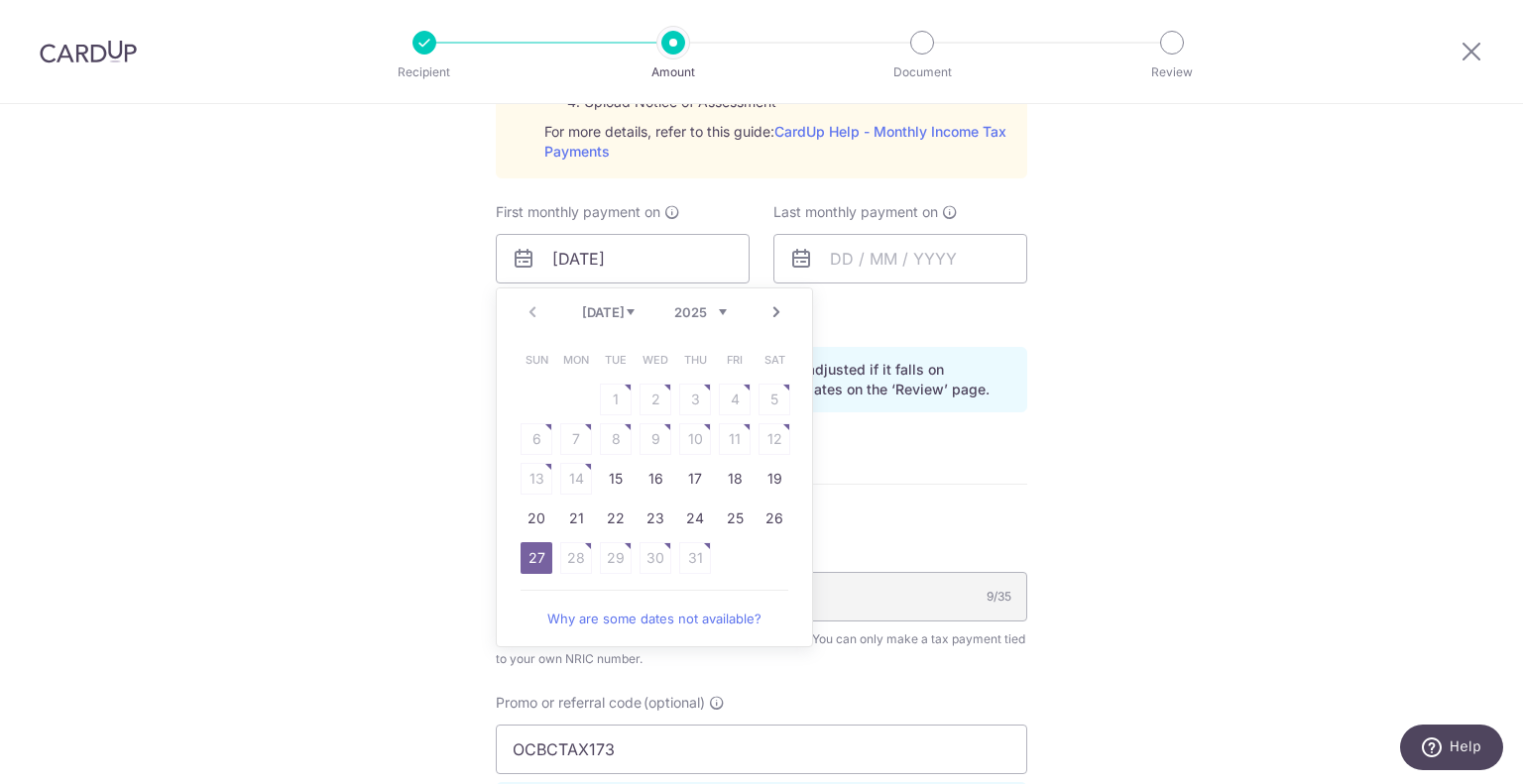 click on "27" at bounding box center (536, 558) 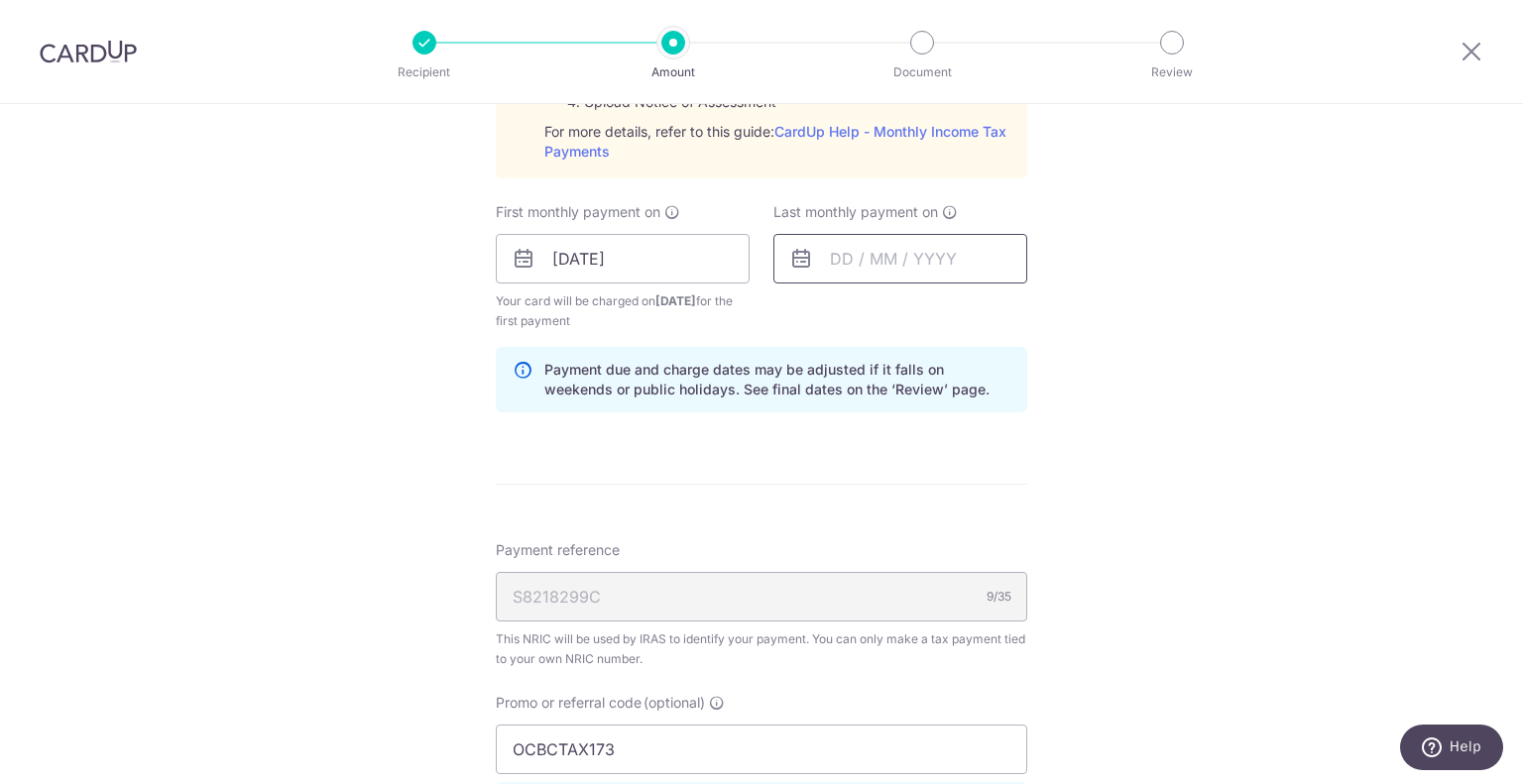 click at bounding box center (900, 259) 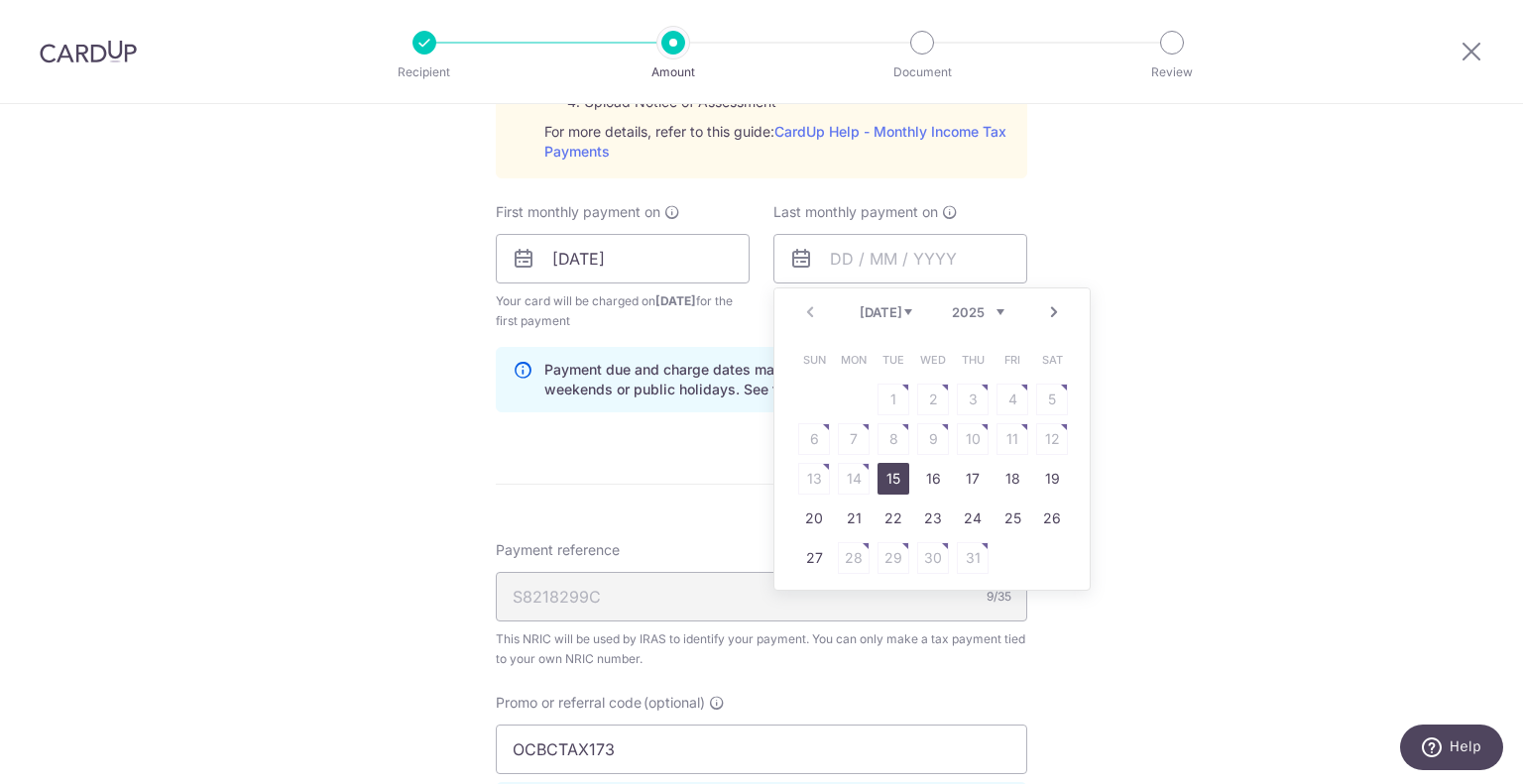 click on "Next" at bounding box center [1054, 312] 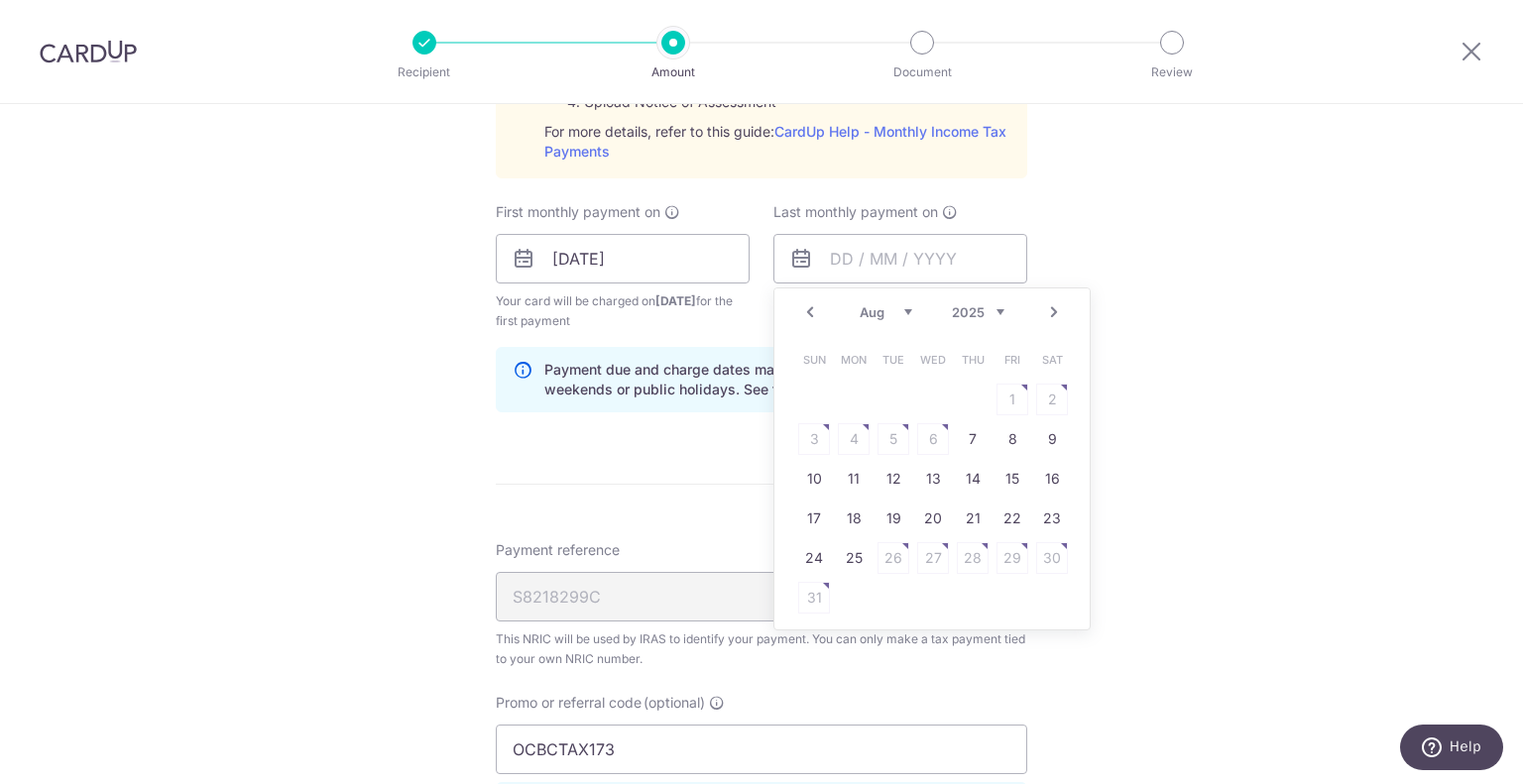 click on "Next" at bounding box center (1054, 312) 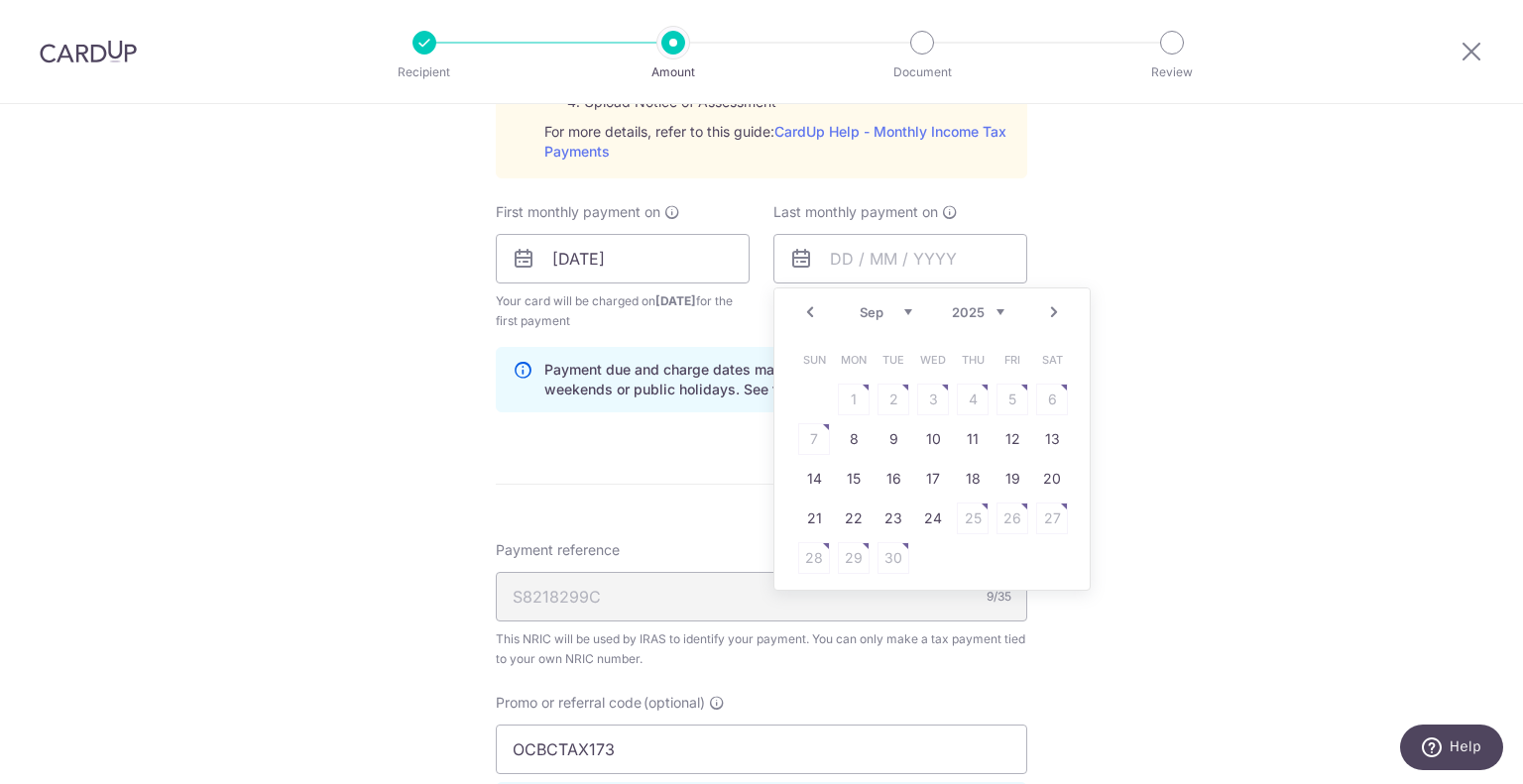 click on "Next" at bounding box center (1054, 312) 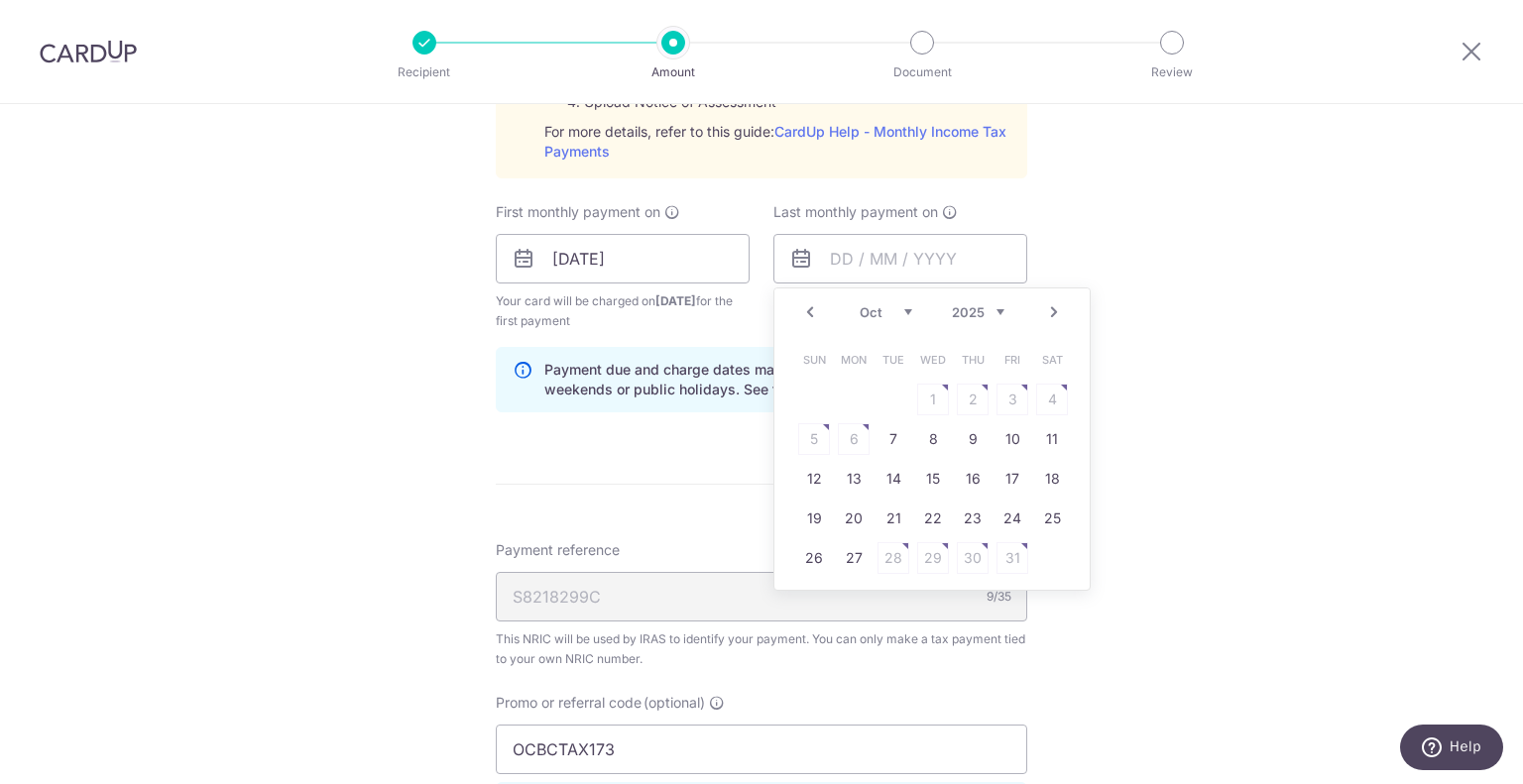 click on "Next" at bounding box center (1054, 312) 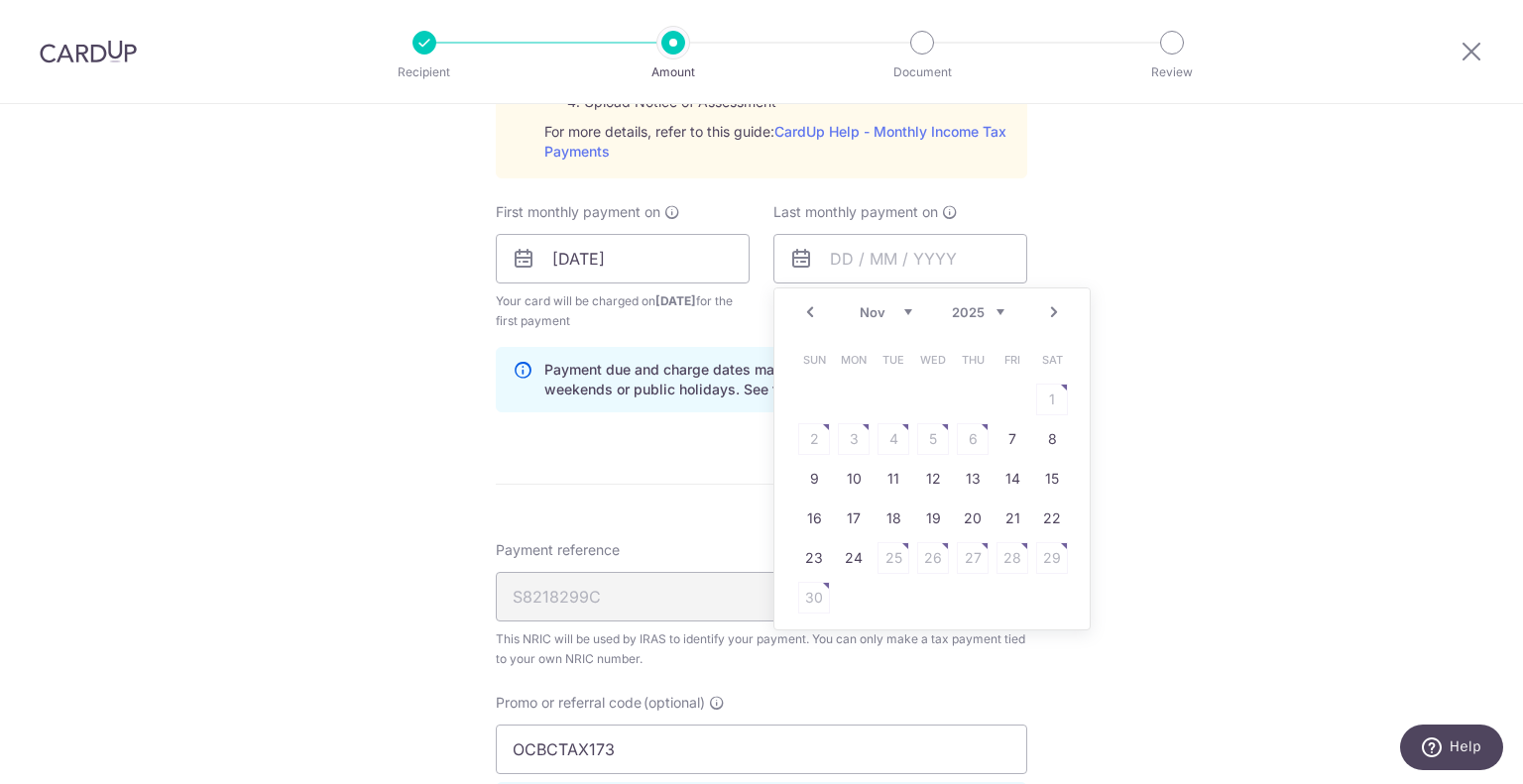 click on "Next" at bounding box center (1054, 312) 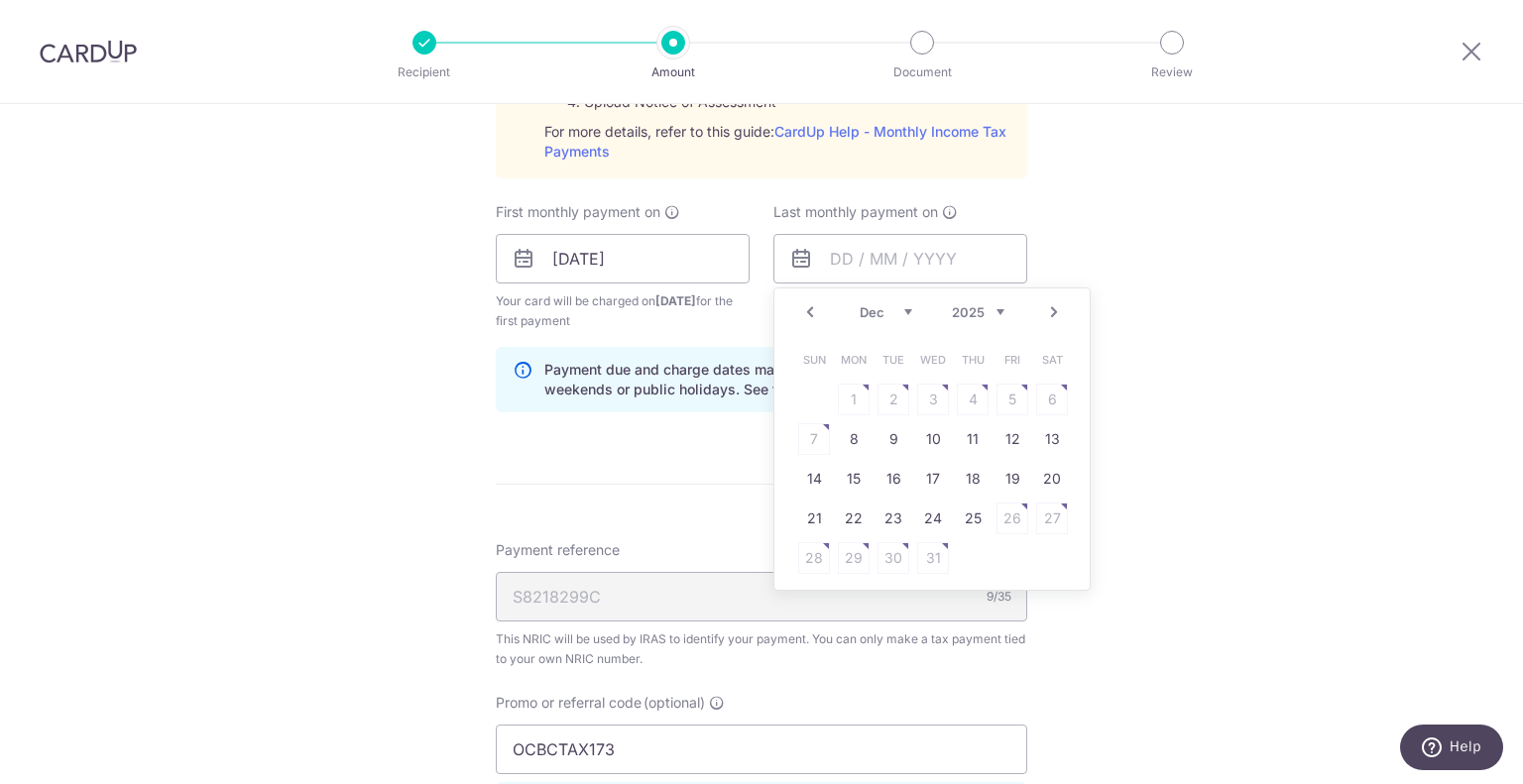 click on "Next" at bounding box center (1054, 312) 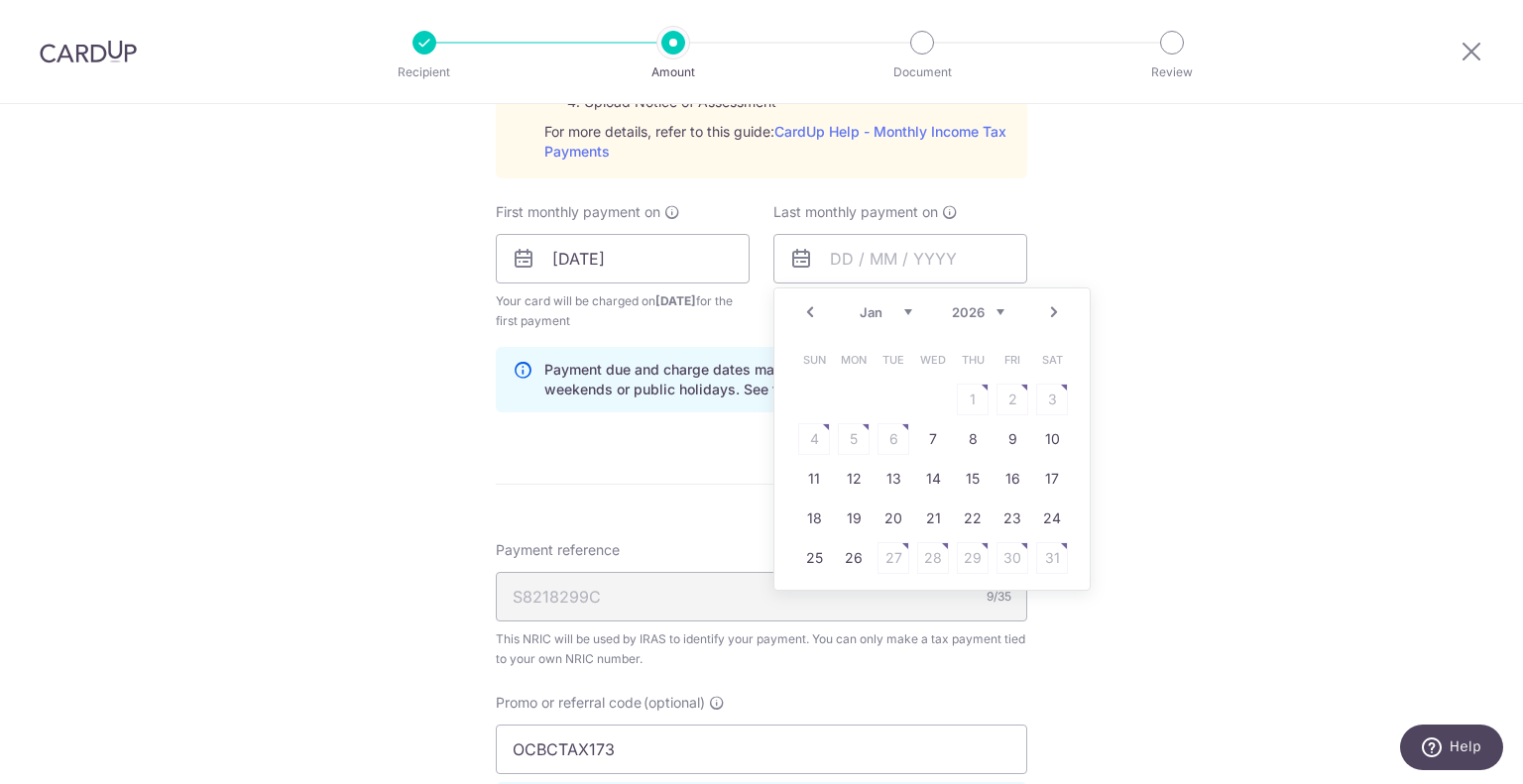 click on "Next" at bounding box center (1054, 312) 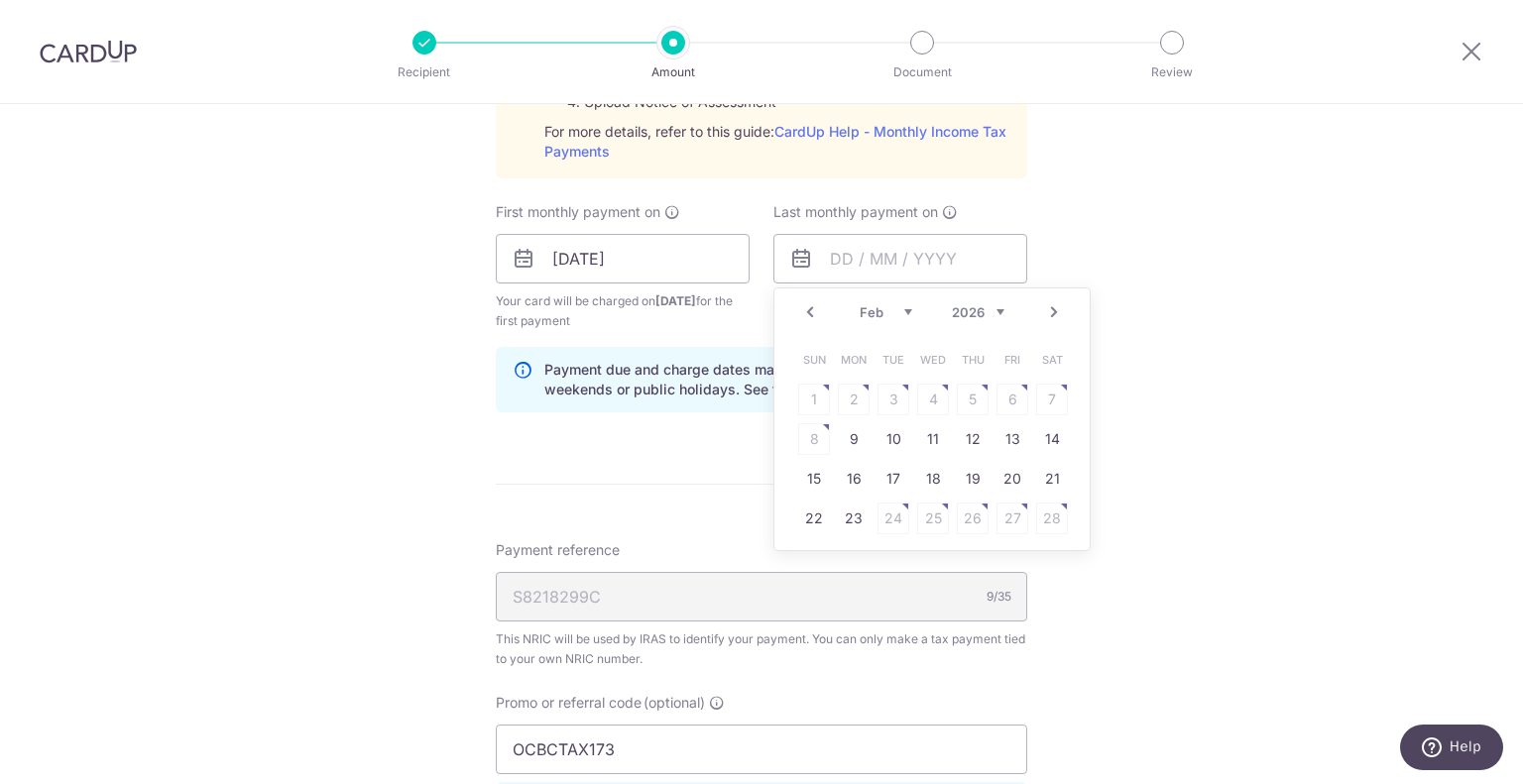 click on "Next" at bounding box center [1054, 312] 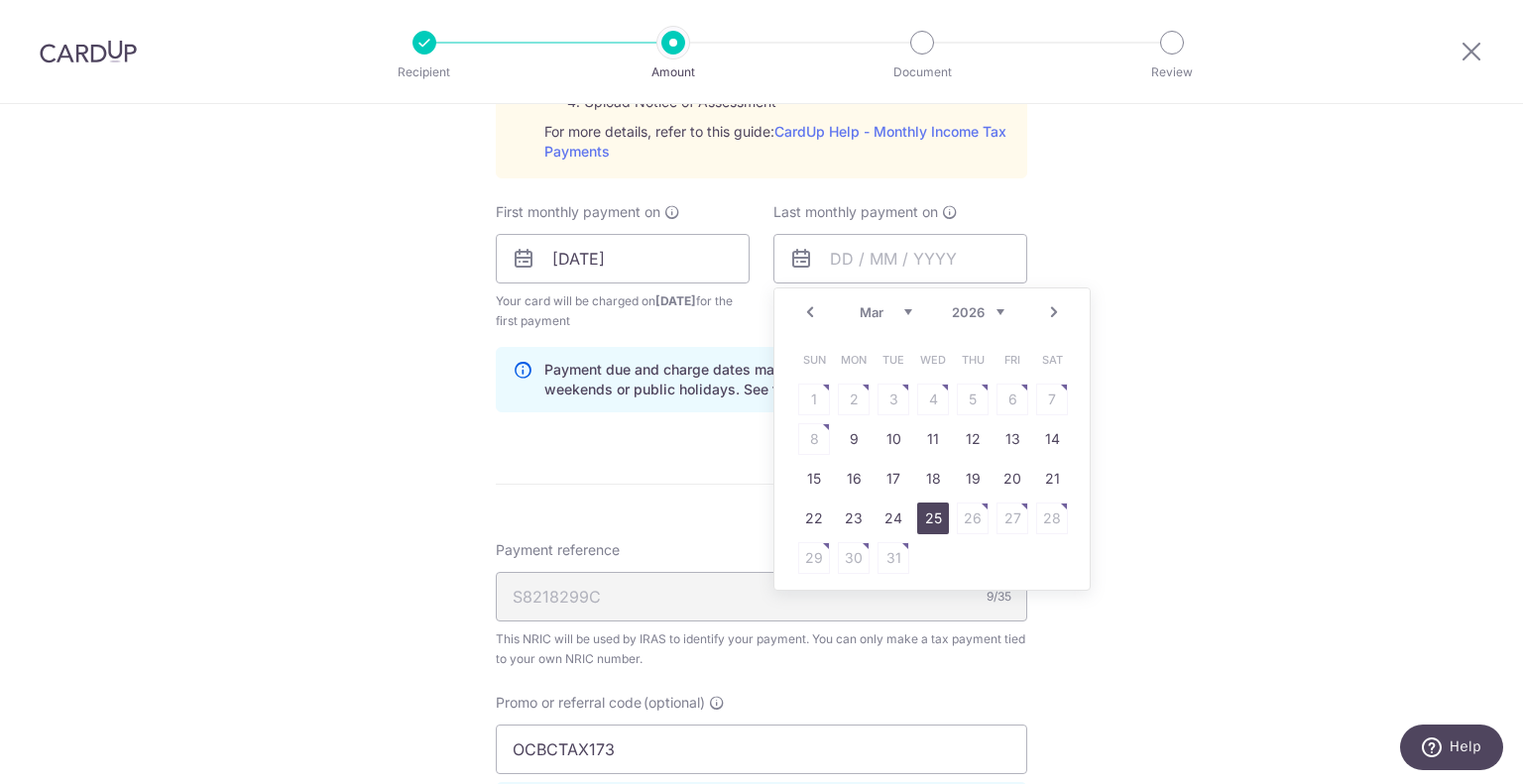 click on "25" at bounding box center [933, 518] 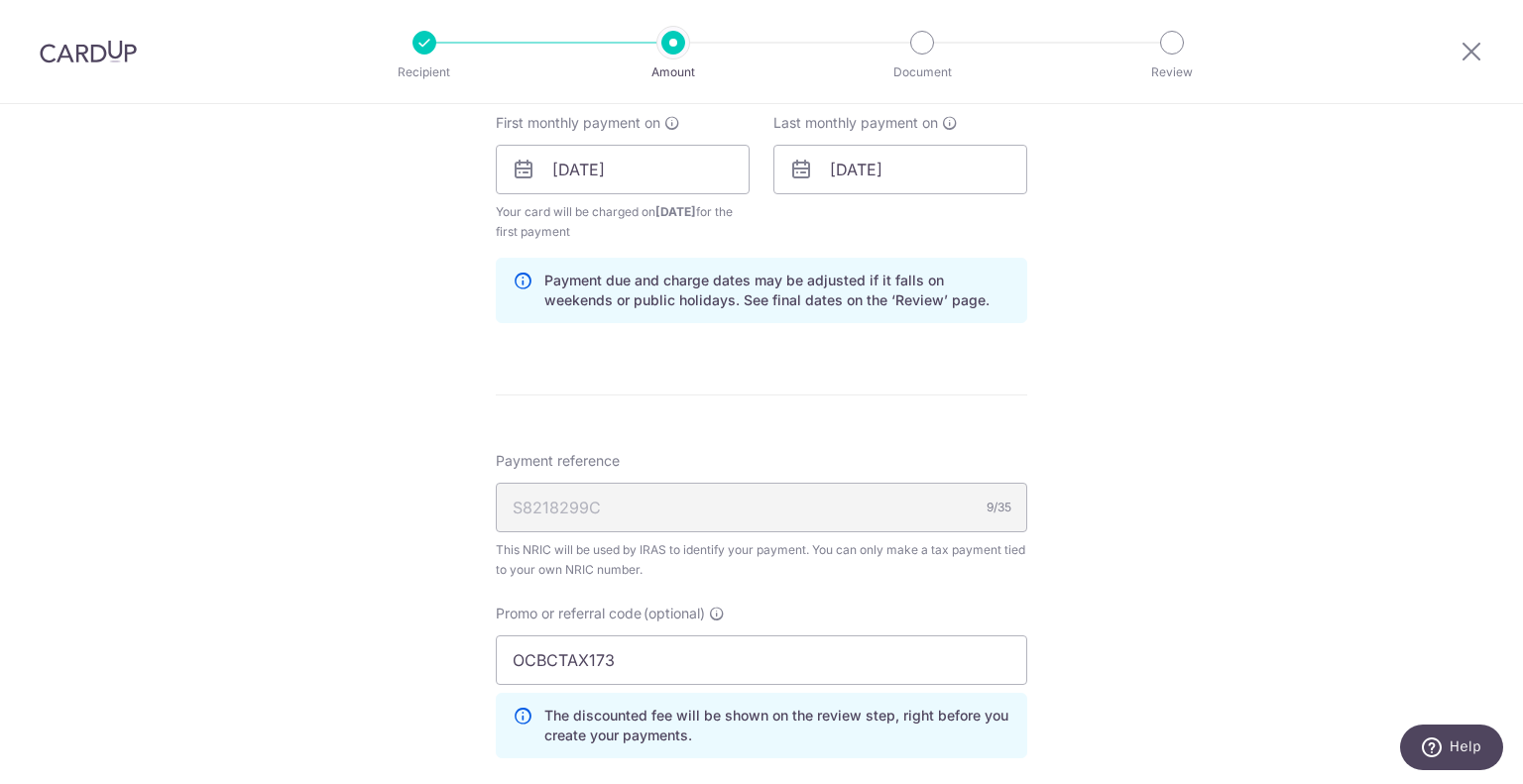 scroll, scrollTop: 1553, scrollLeft: 0, axis: vertical 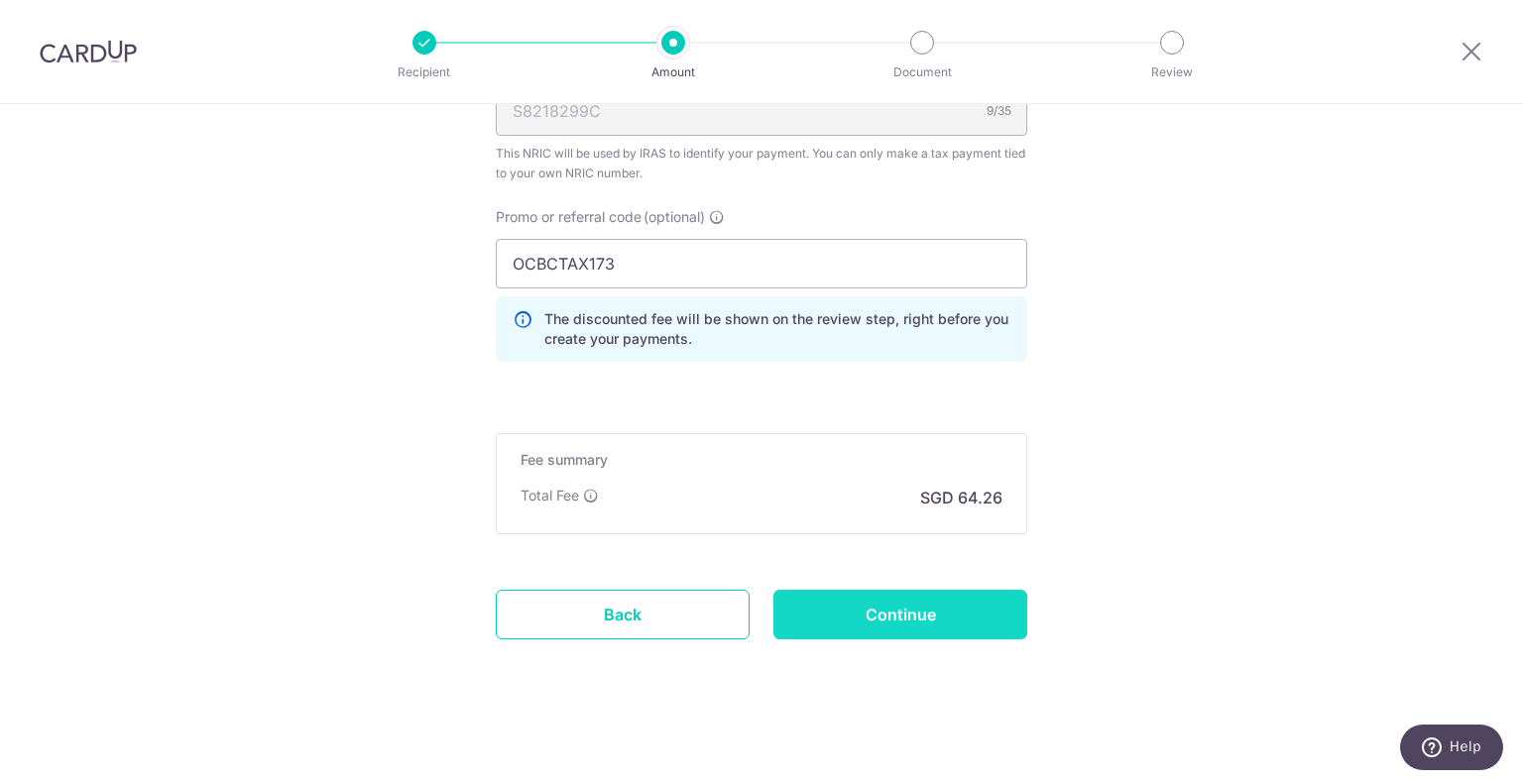 click on "Continue" at bounding box center [900, 615] 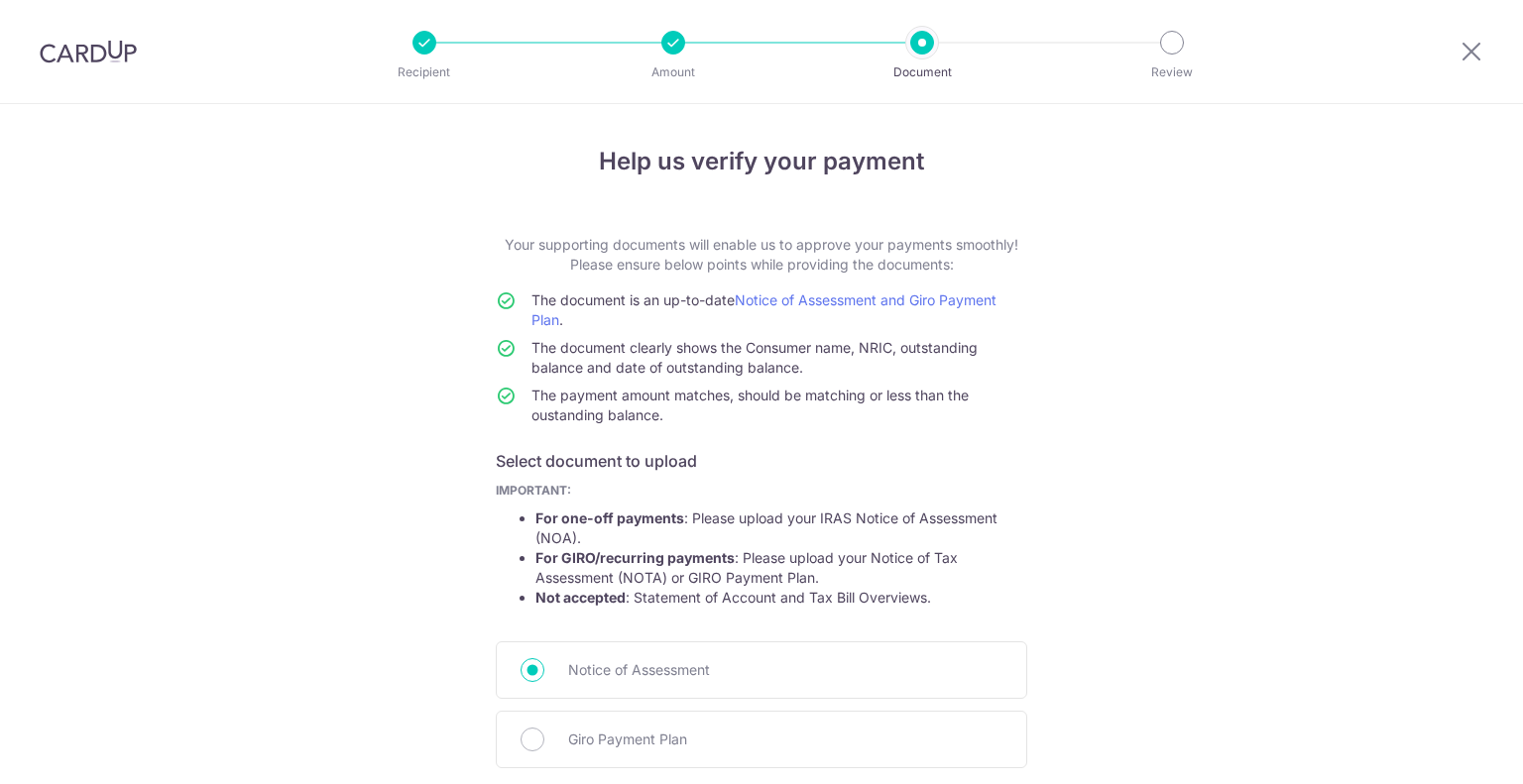 scroll, scrollTop: 0, scrollLeft: 0, axis: both 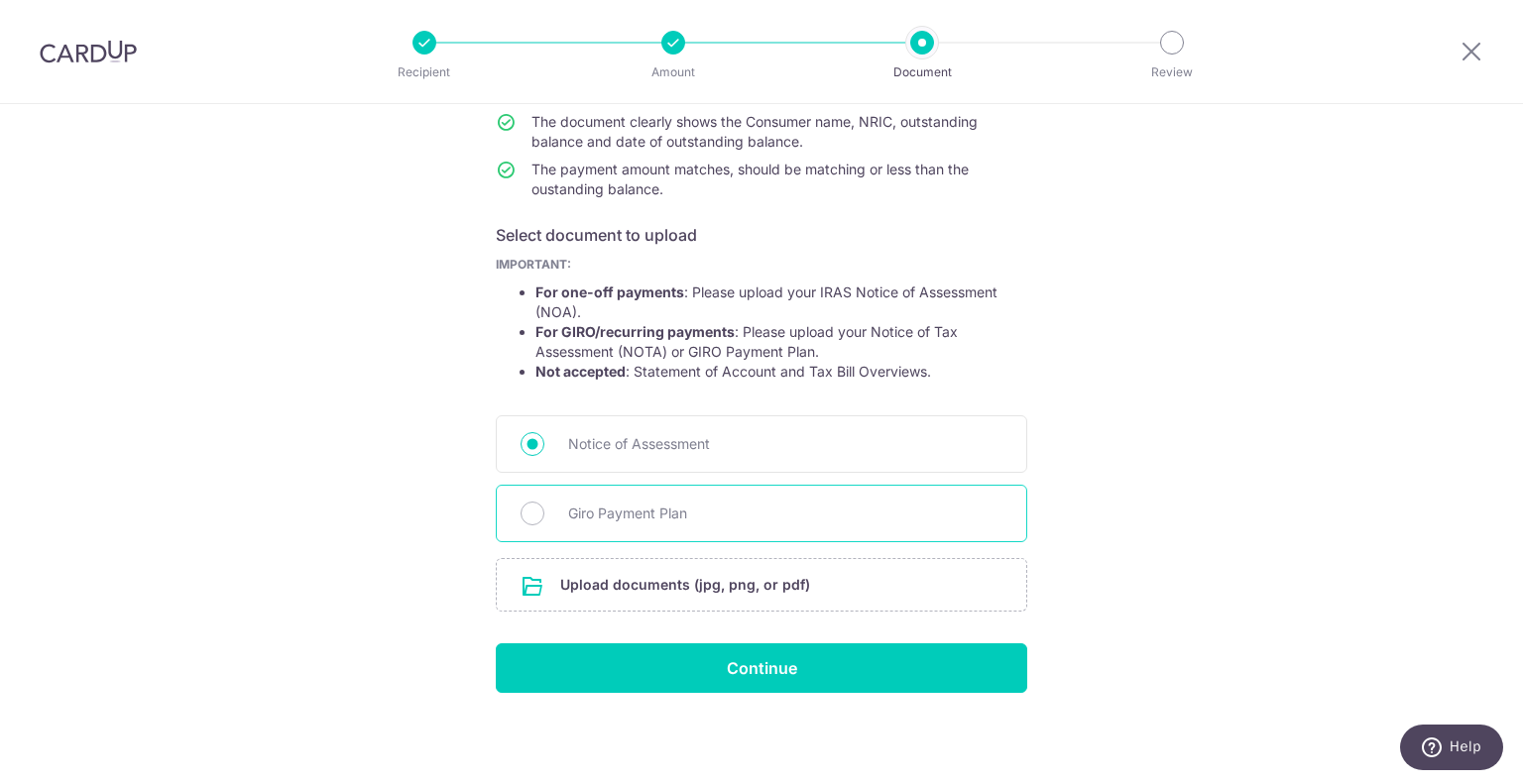 click on "Giro Payment Plan" at bounding box center [785, 513] 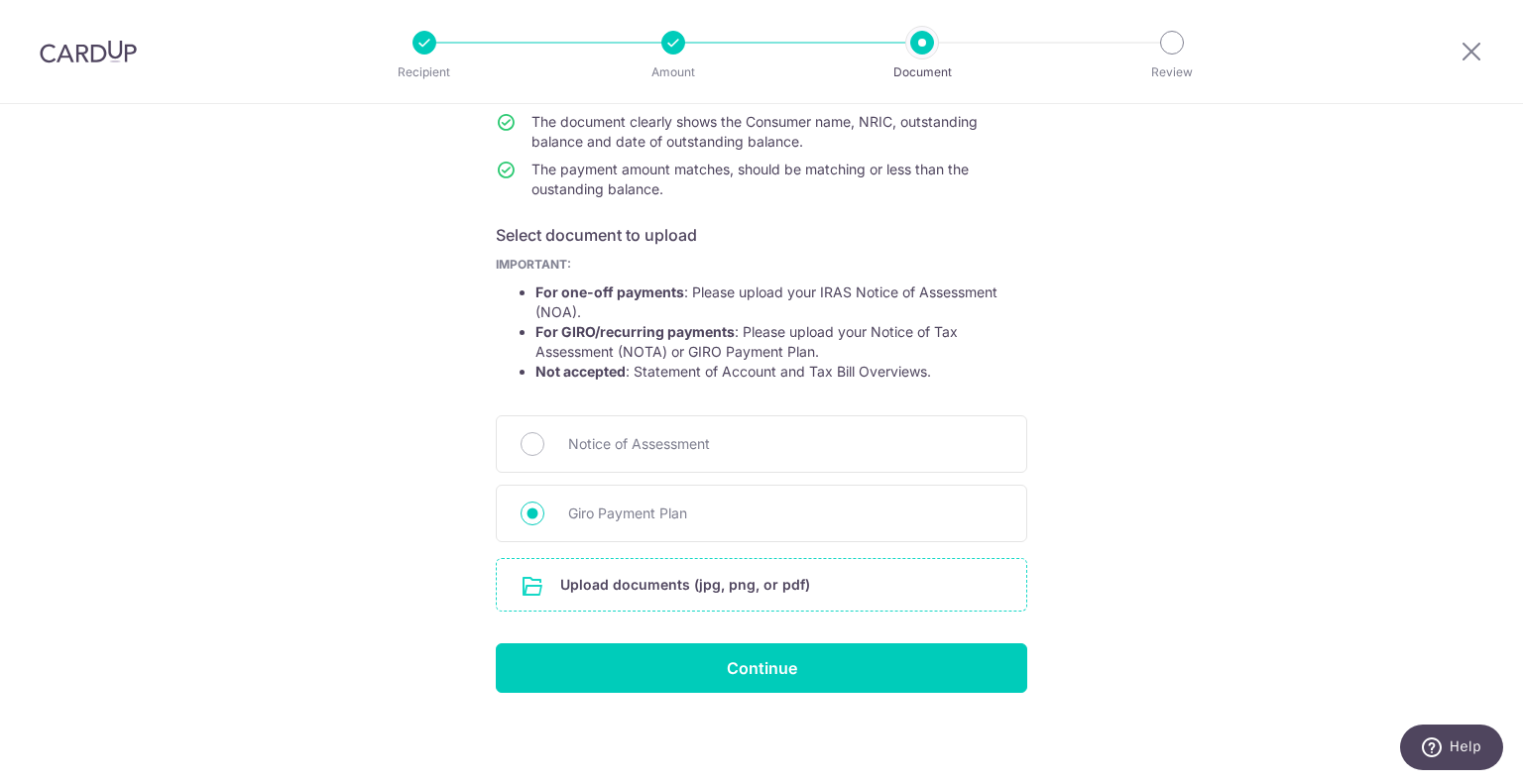 click at bounding box center [762, 585] 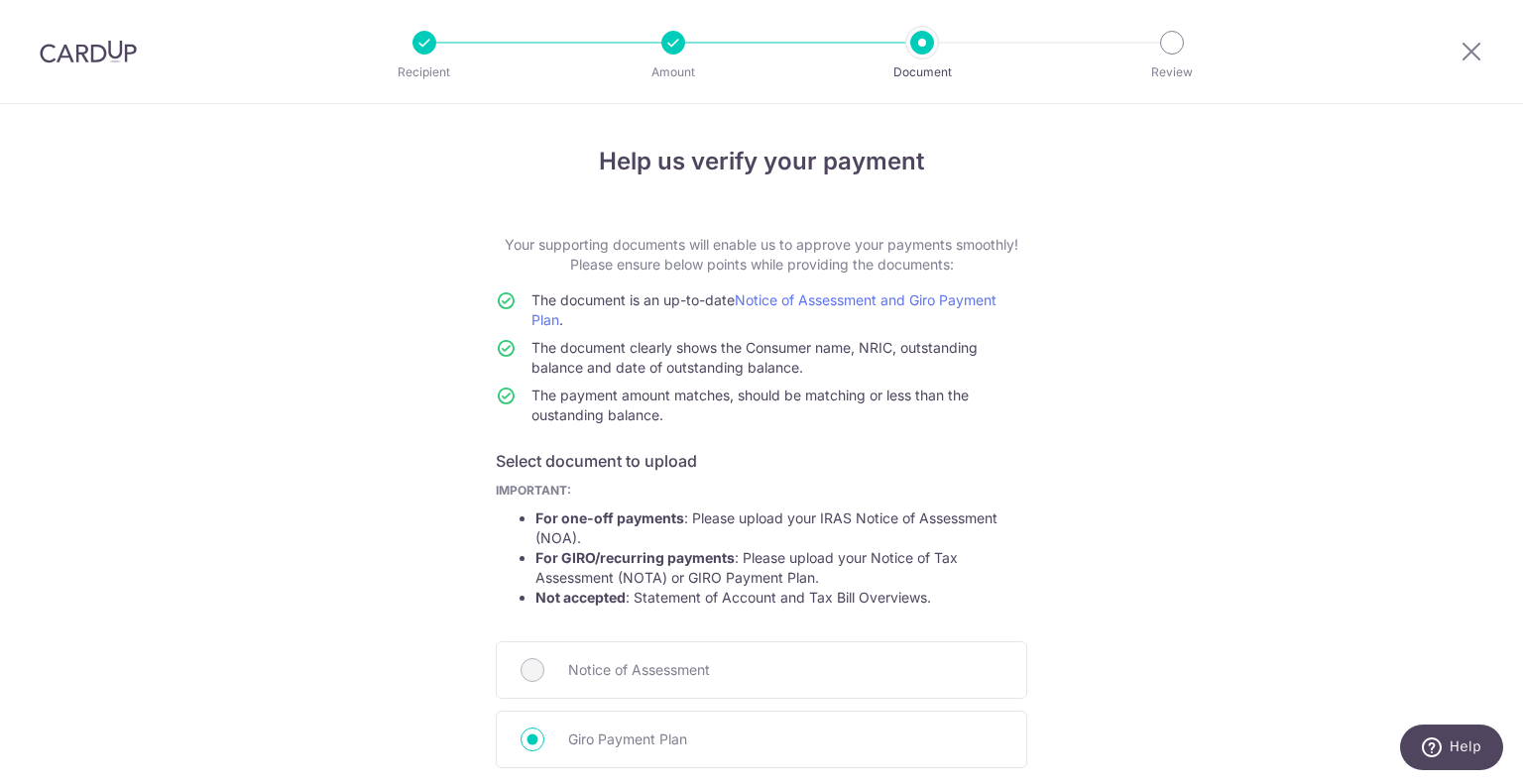 scroll, scrollTop: 363, scrollLeft: 0, axis: vertical 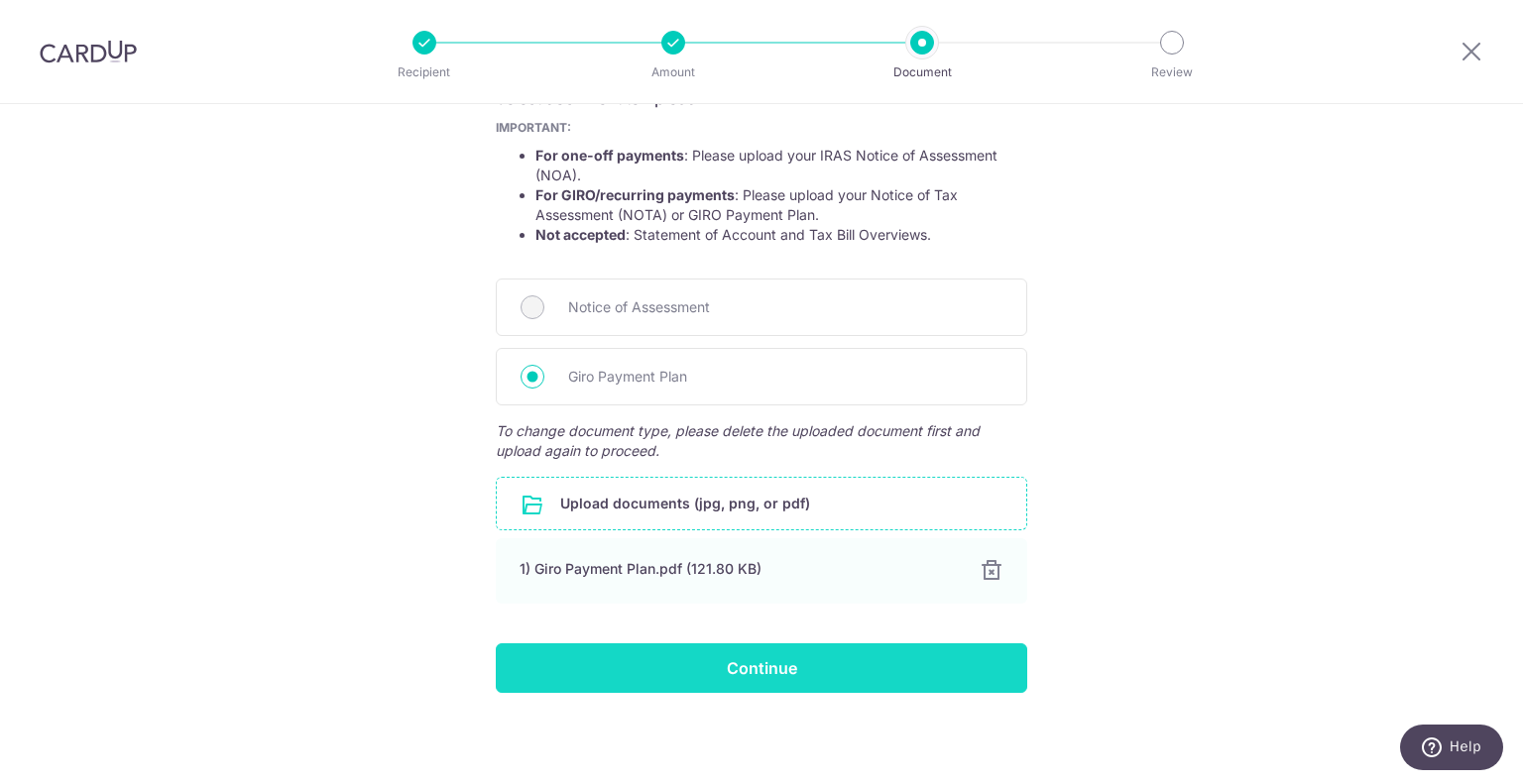 click on "Continue" at bounding box center [762, 668] 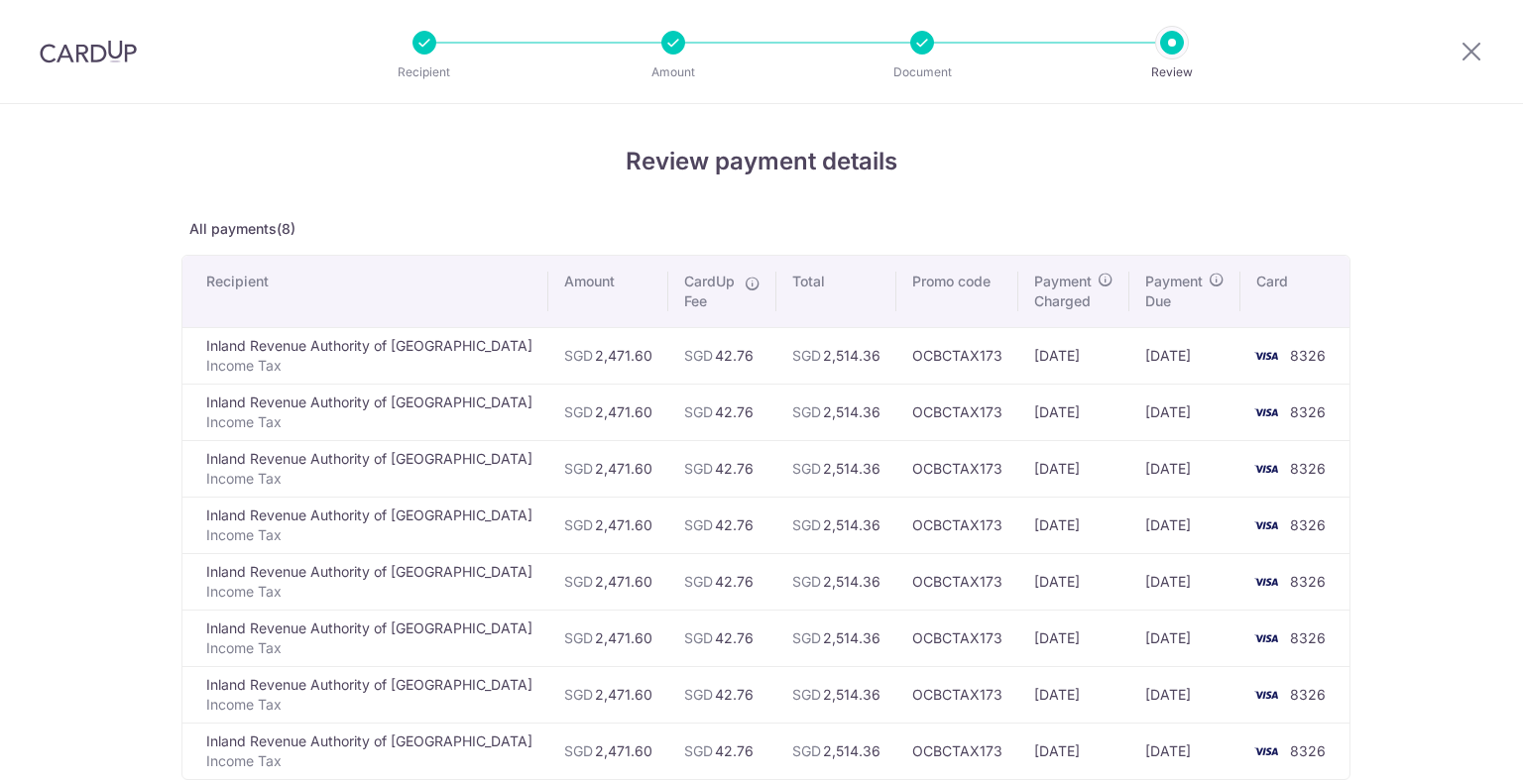 scroll, scrollTop: 0, scrollLeft: 0, axis: both 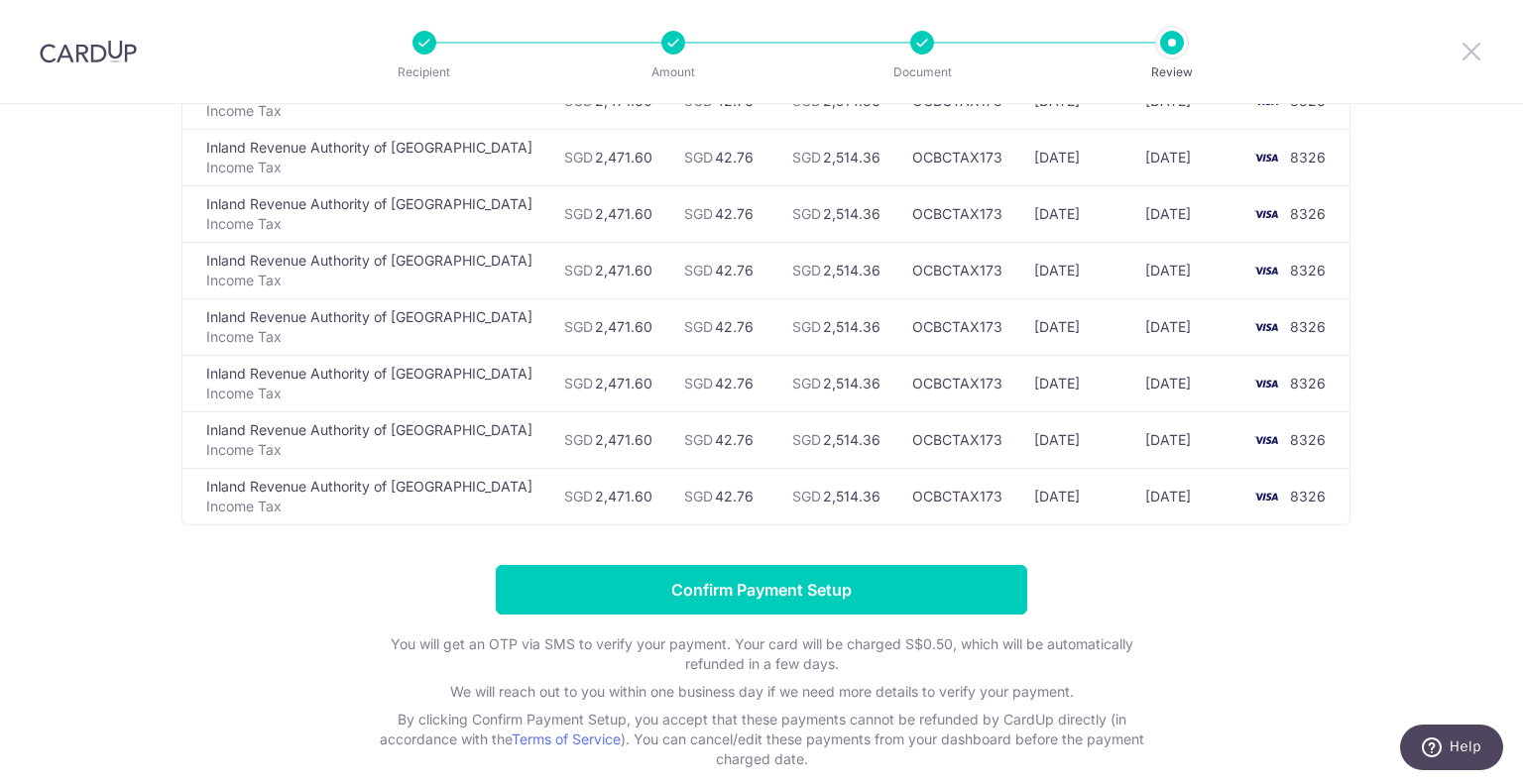 click at bounding box center [1471, 51] 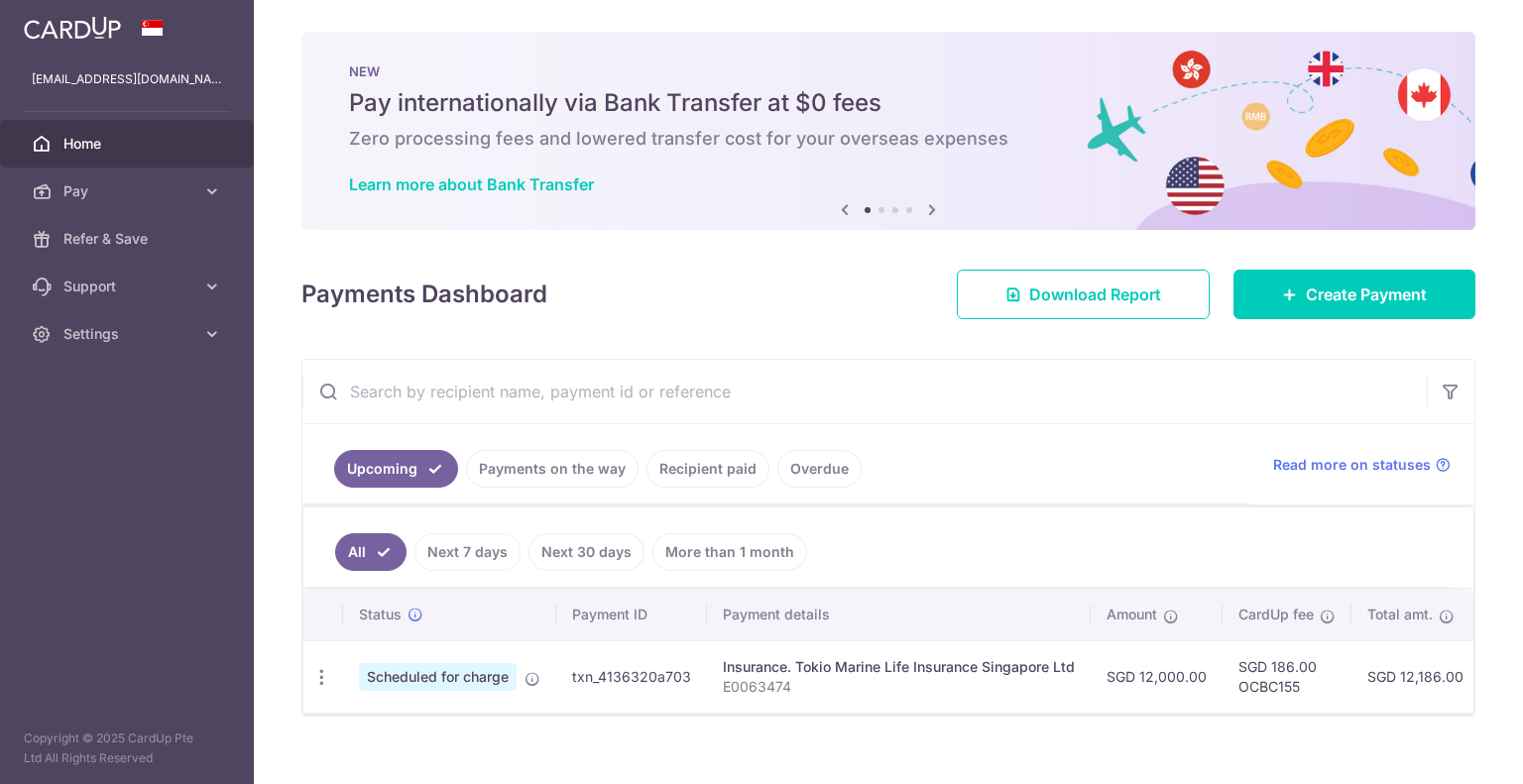 scroll, scrollTop: 0, scrollLeft: 0, axis: both 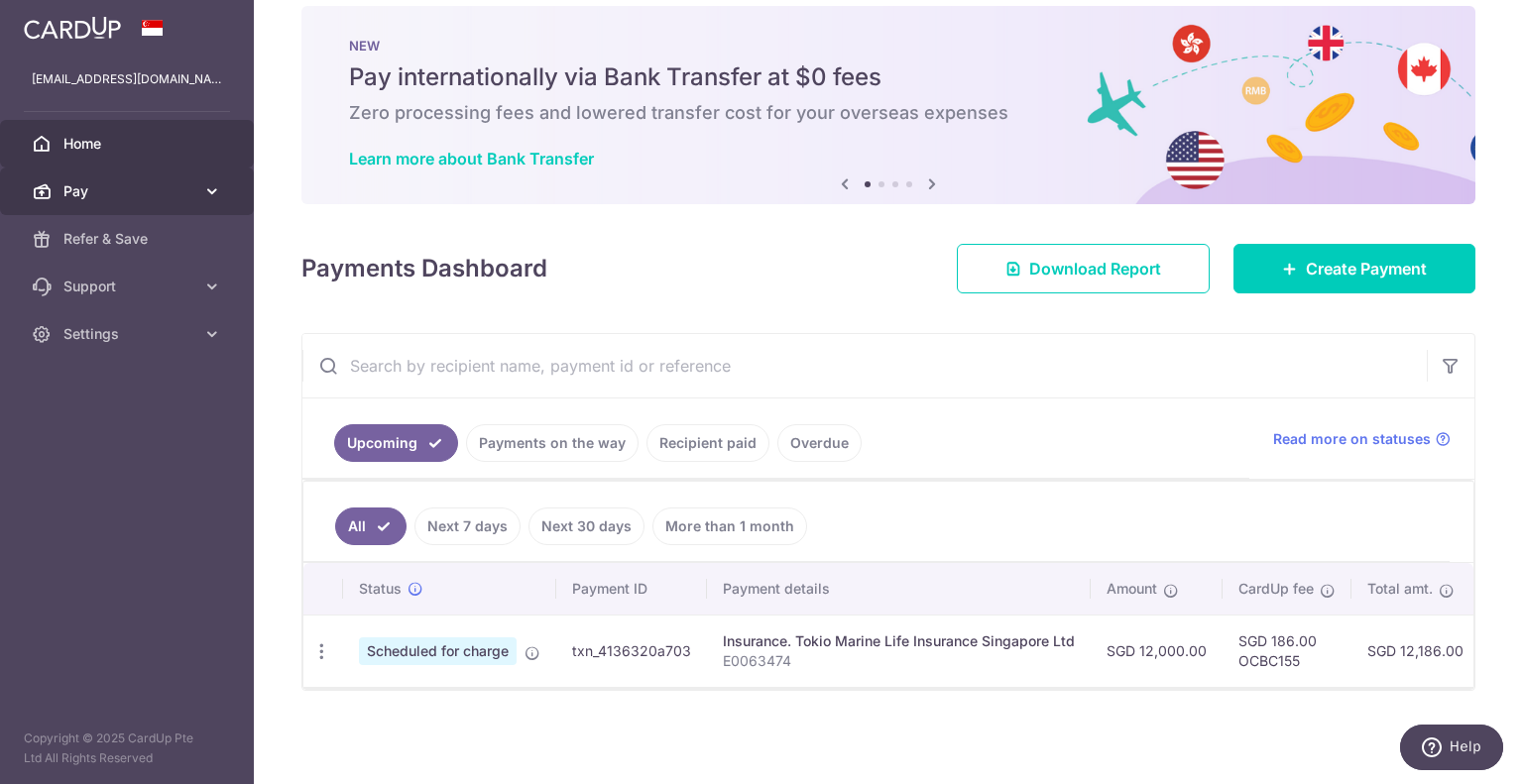 click on "Pay" at bounding box center [129, 191] 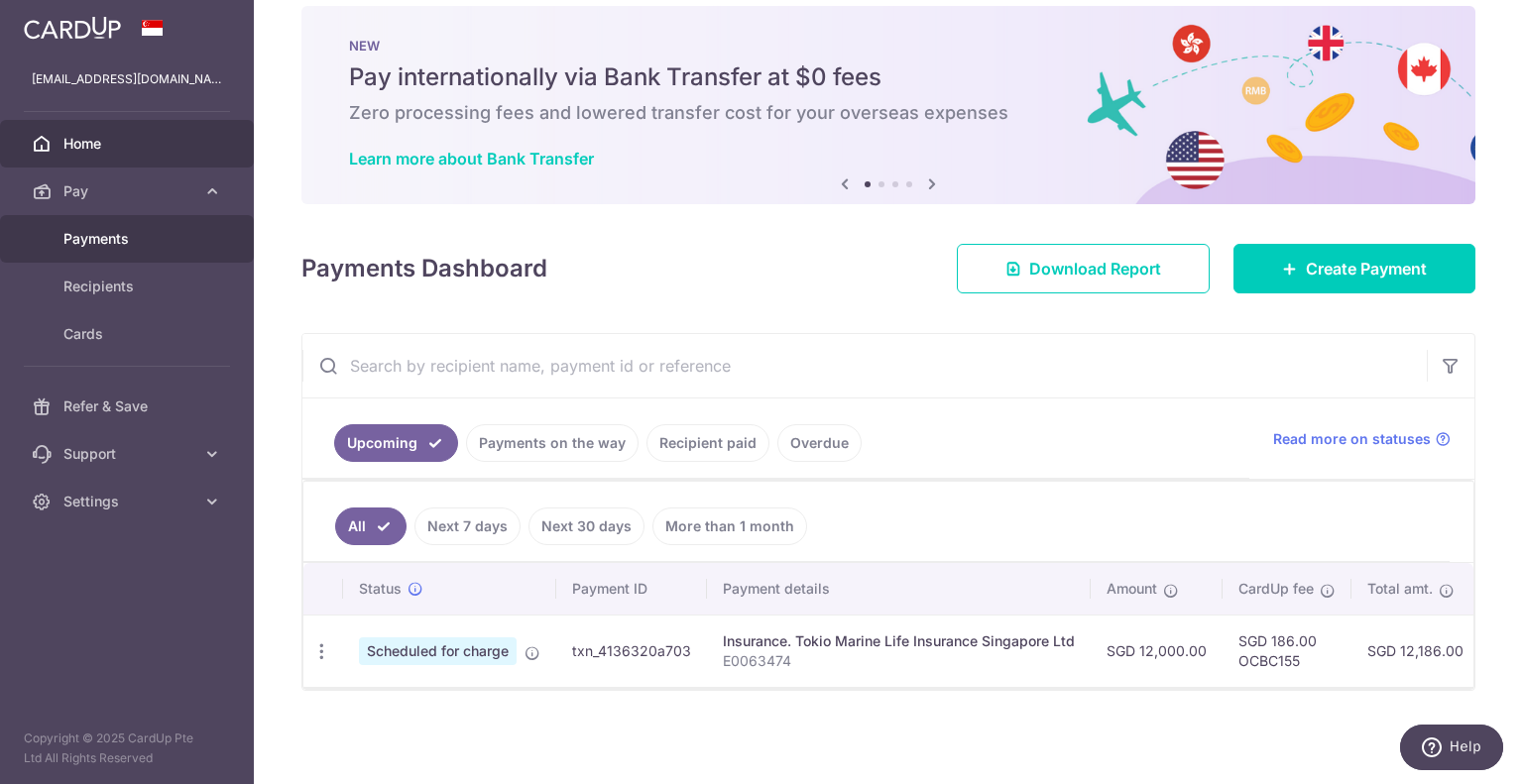 click on "Payments" at bounding box center [129, 239] 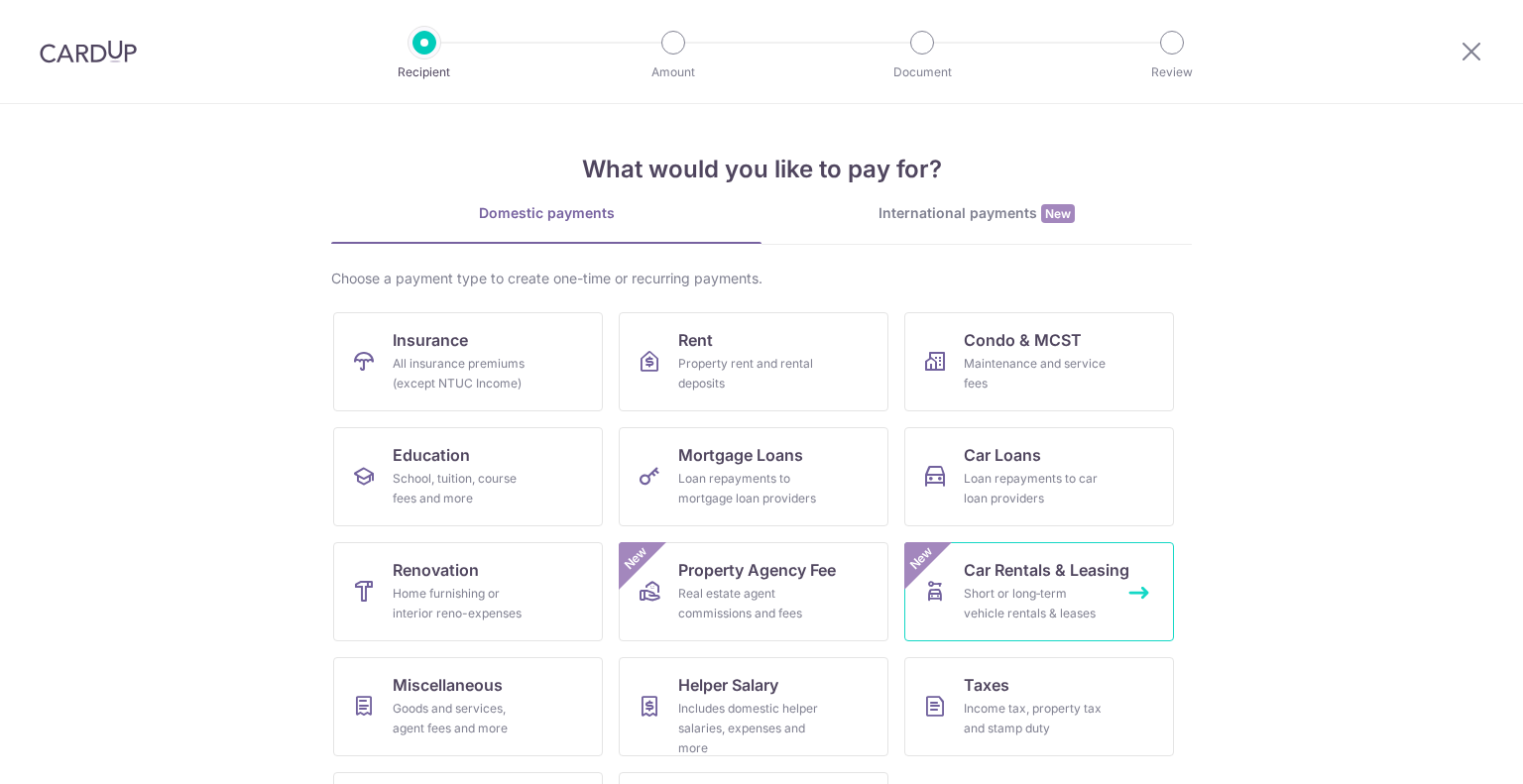 scroll, scrollTop: 0, scrollLeft: 0, axis: both 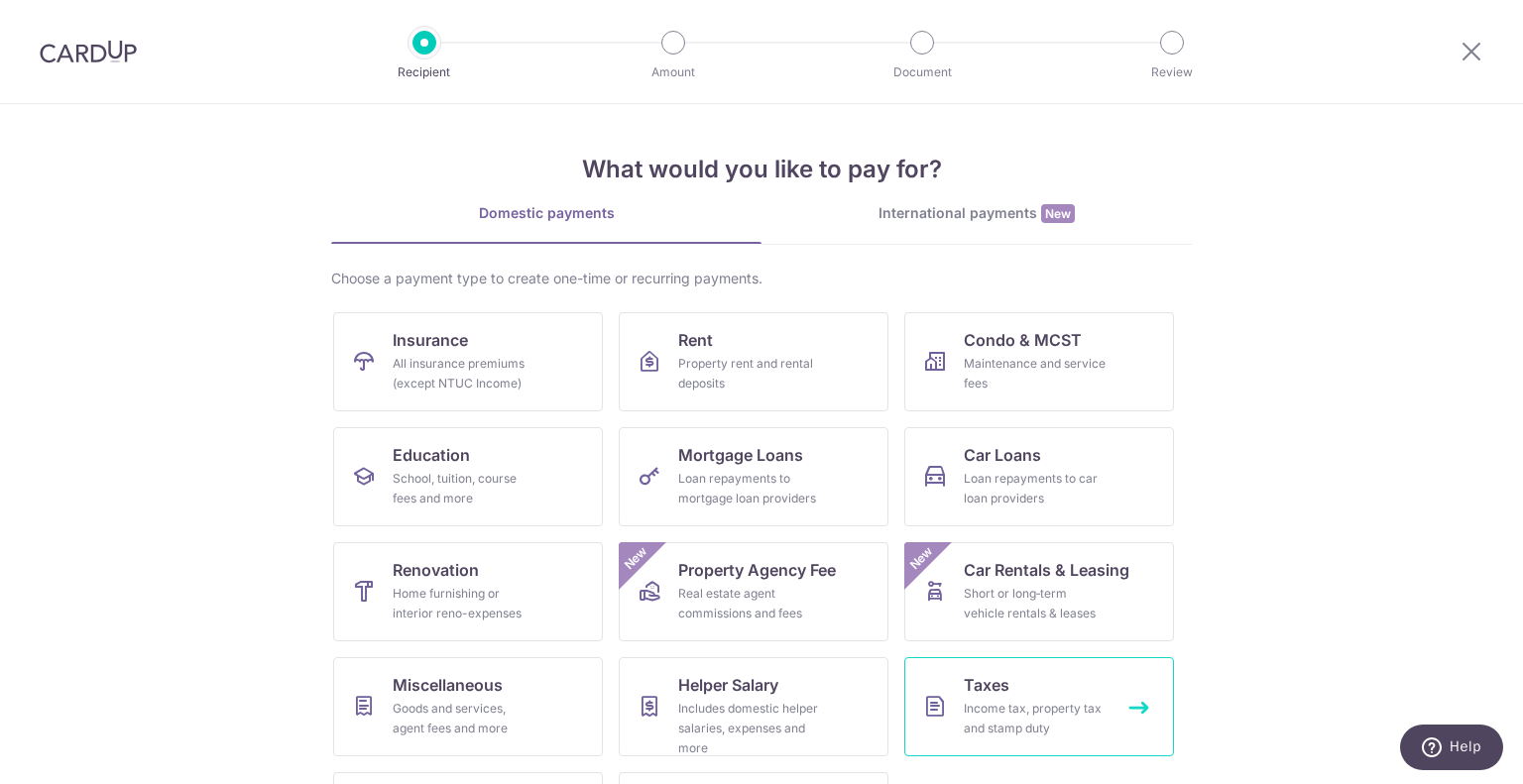 click on "Taxes" at bounding box center [987, 685] 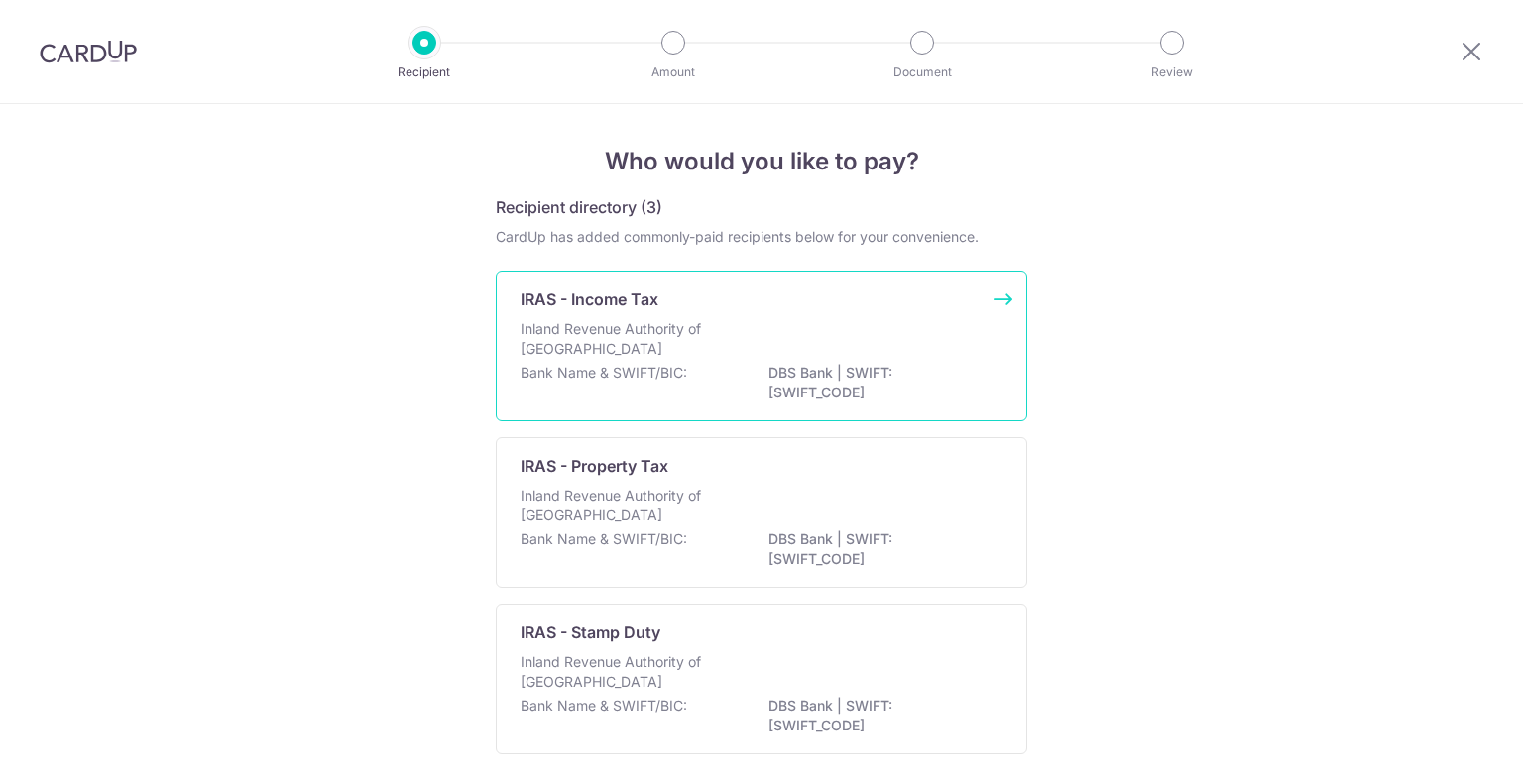 scroll, scrollTop: 0, scrollLeft: 0, axis: both 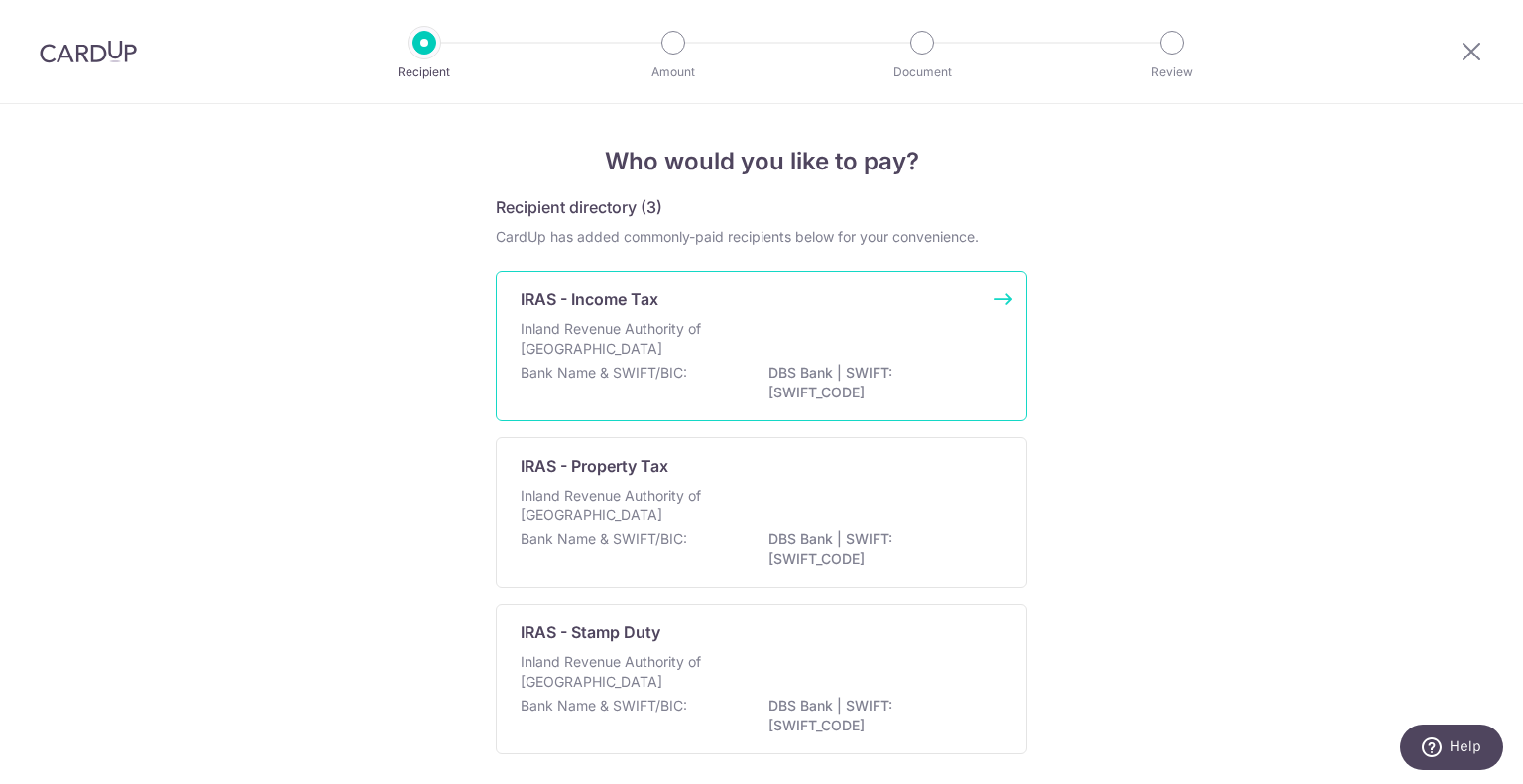 click on "Bank Name & SWIFT/BIC:" at bounding box center [604, 373] 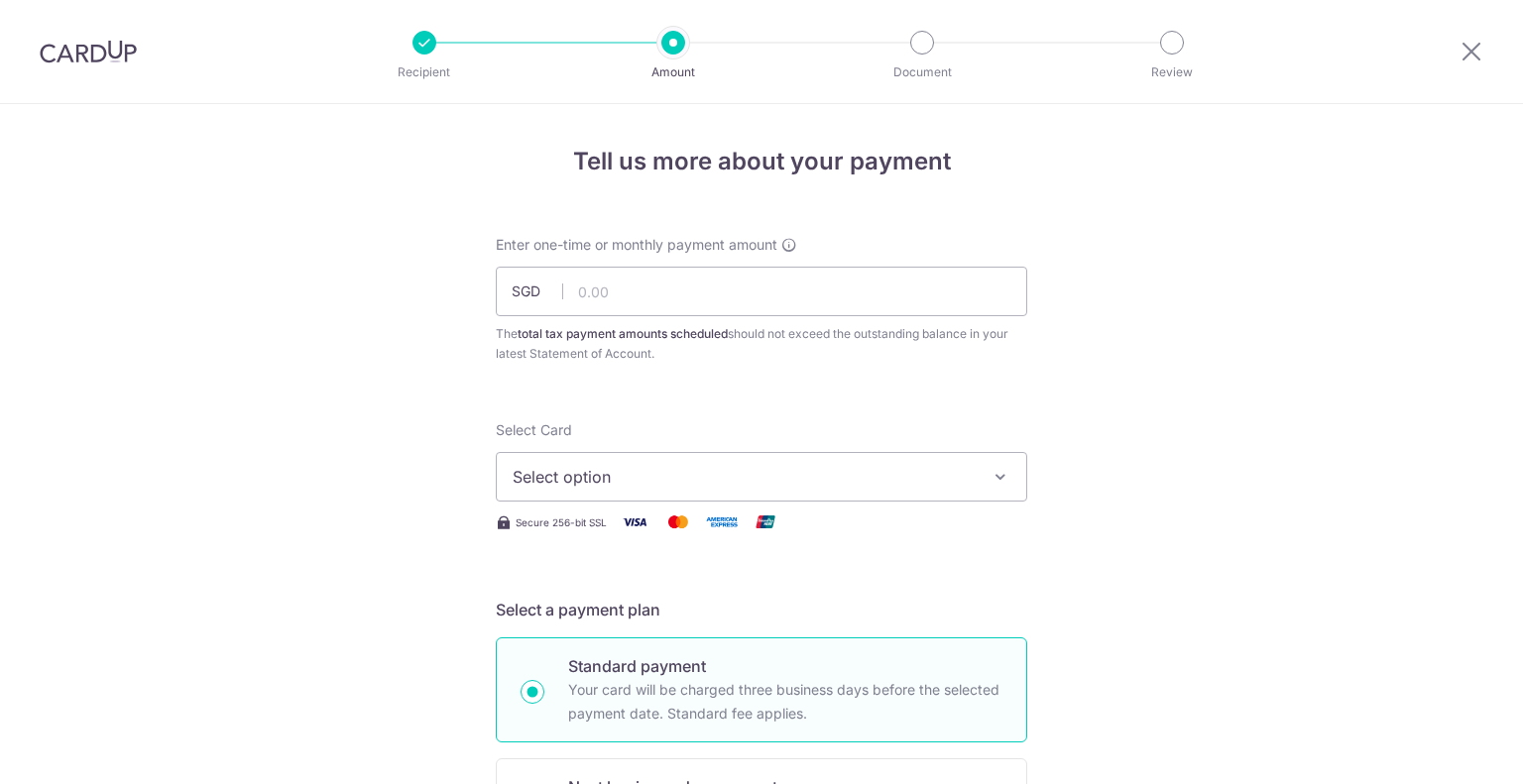 scroll, scrollTop: 0, scrollLeft: 0, axis: both 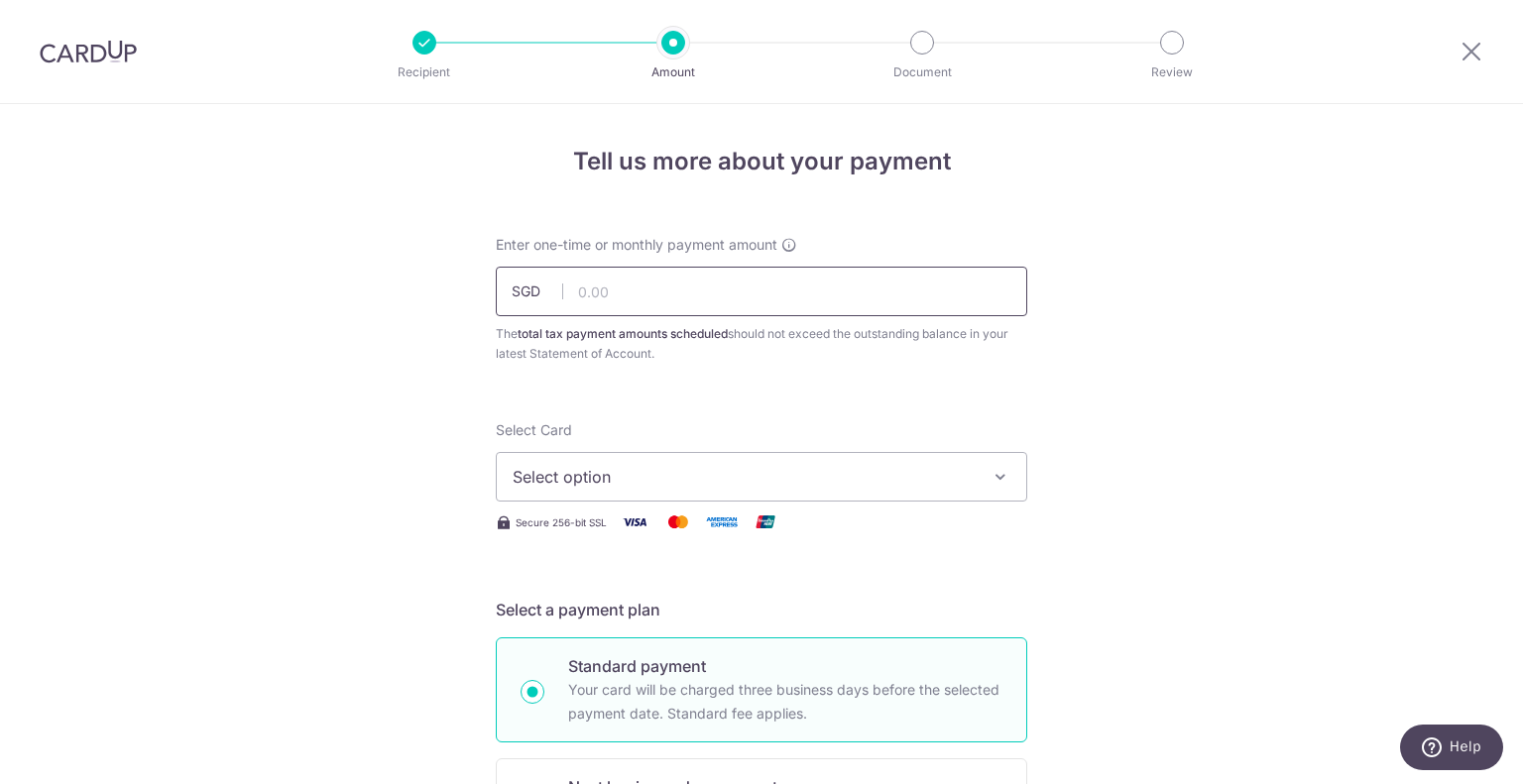 paste on "2,471.60" 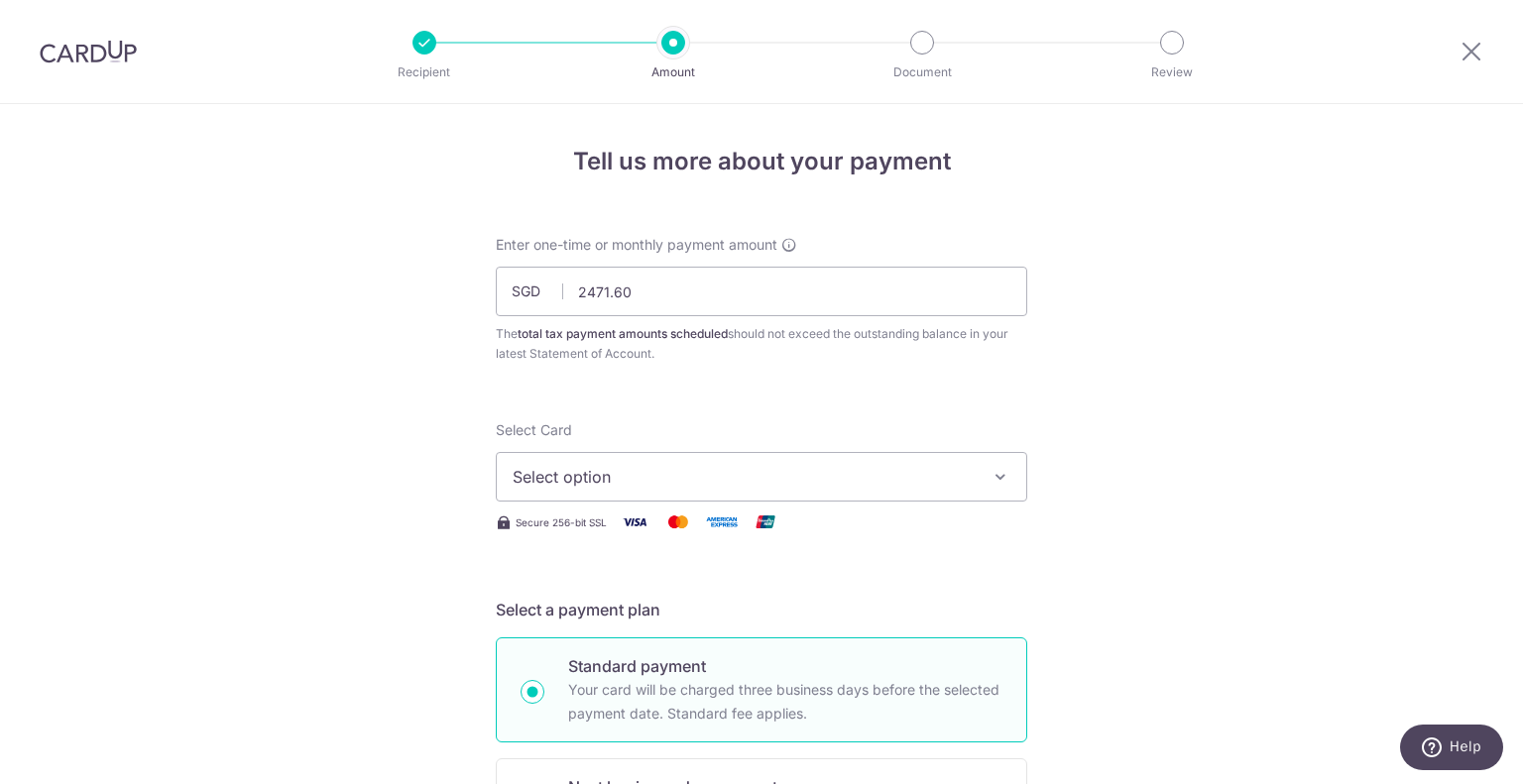 click on "Select option" at bounding box center (744, 477) 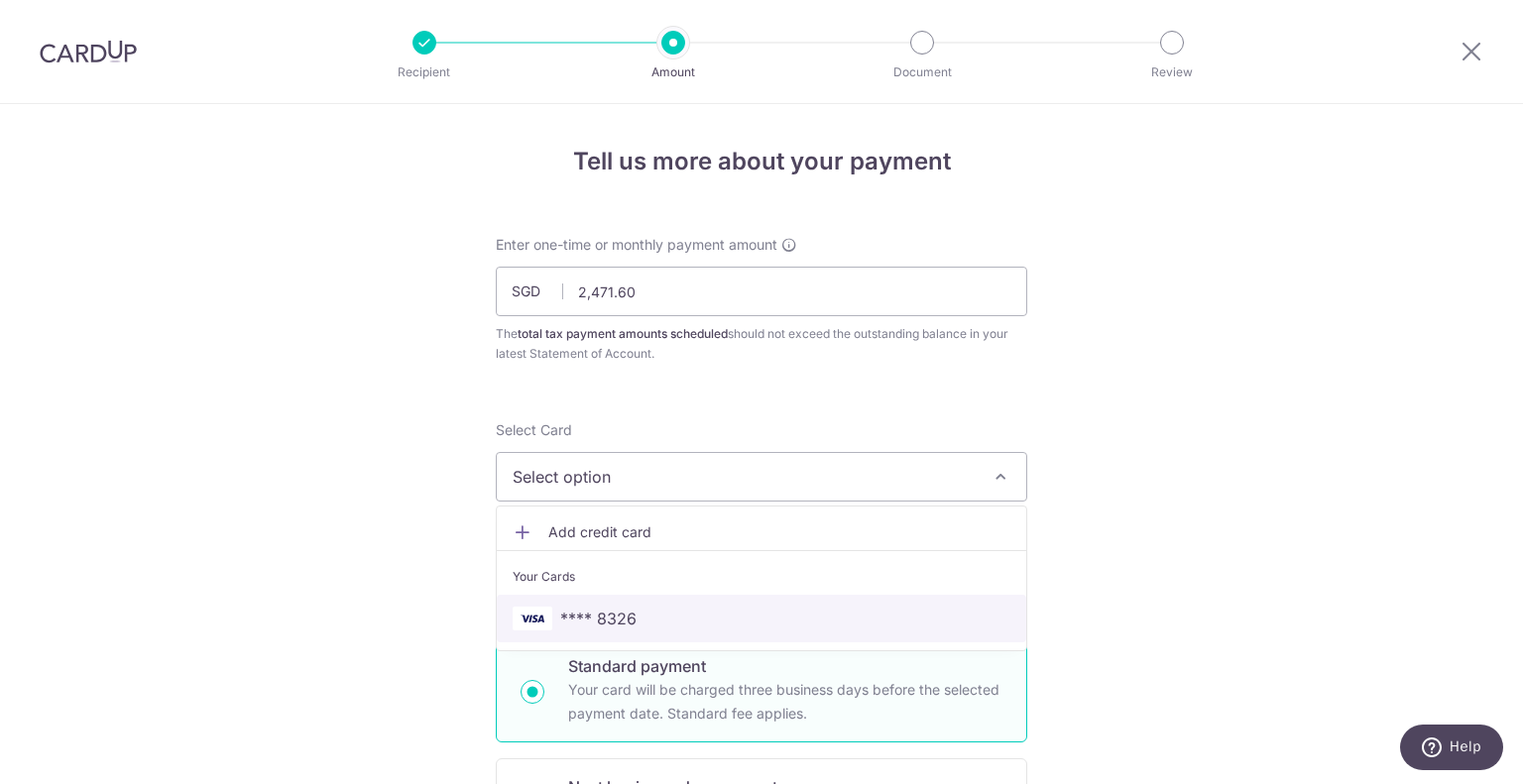 click on "**** 8326" at bounding box center (762, 618) 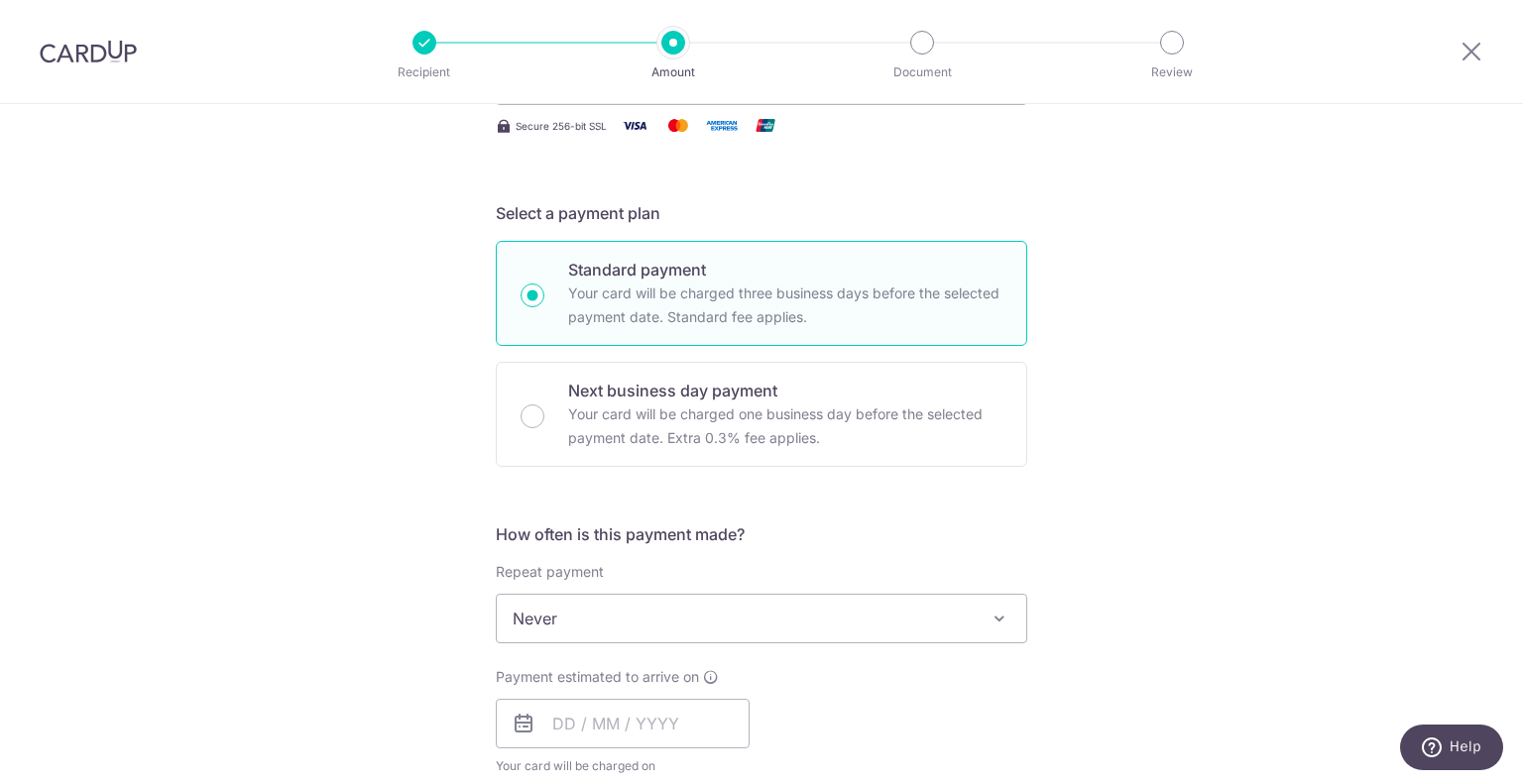 scroll, scrollTop: 595, scrollLeft: 0, axis: vertical 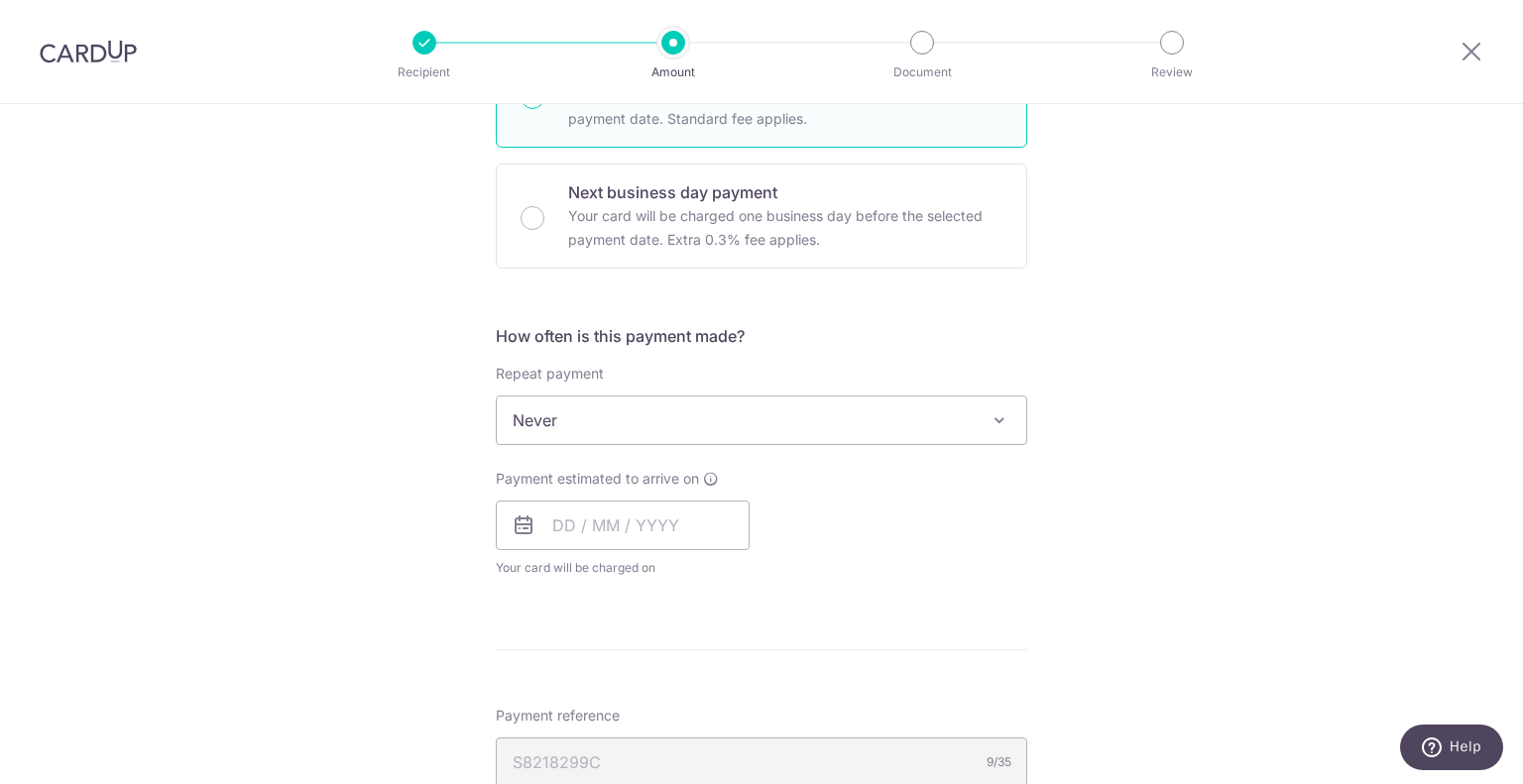 click on "Never" at bounding box center [762, 420] 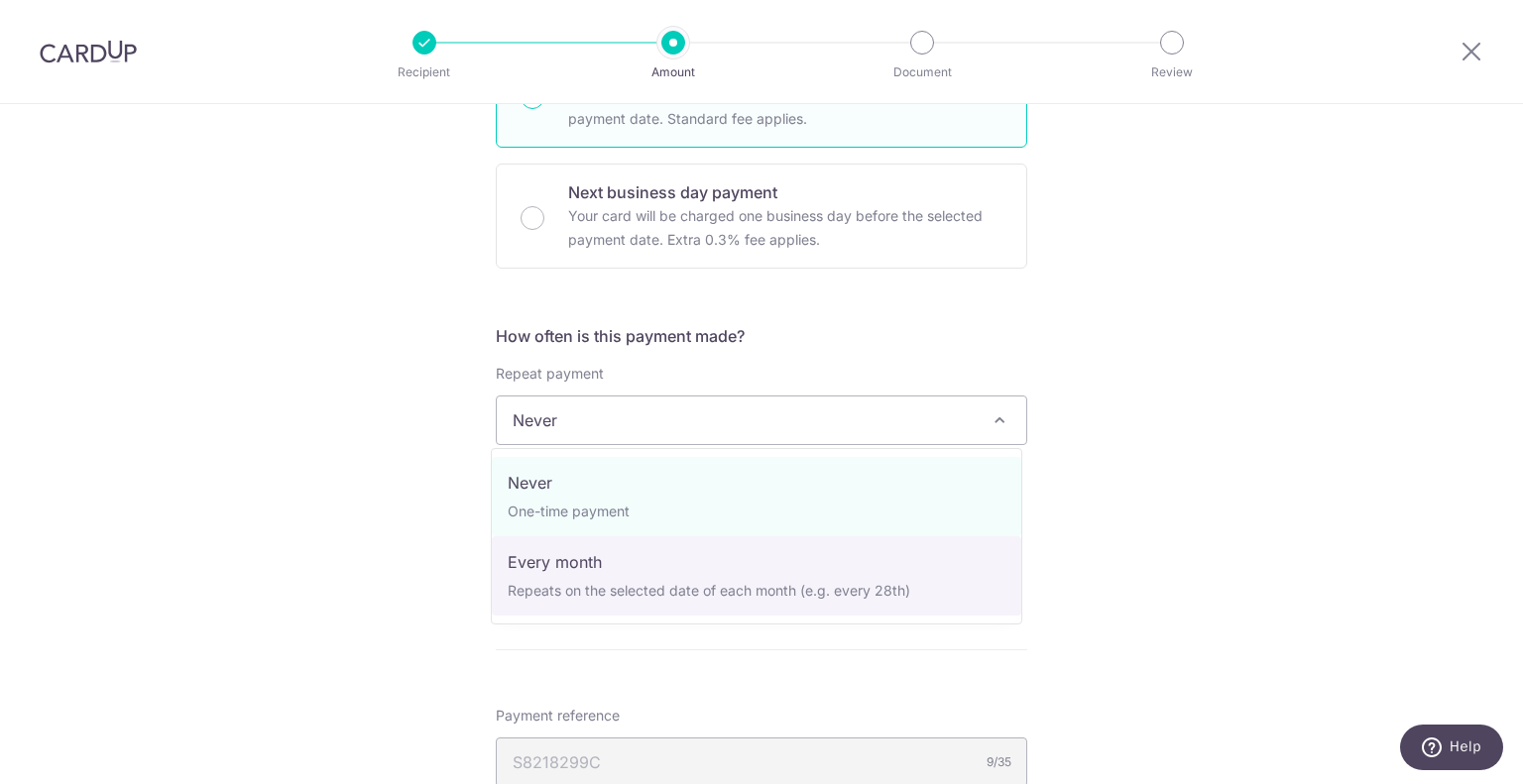 select on "3" 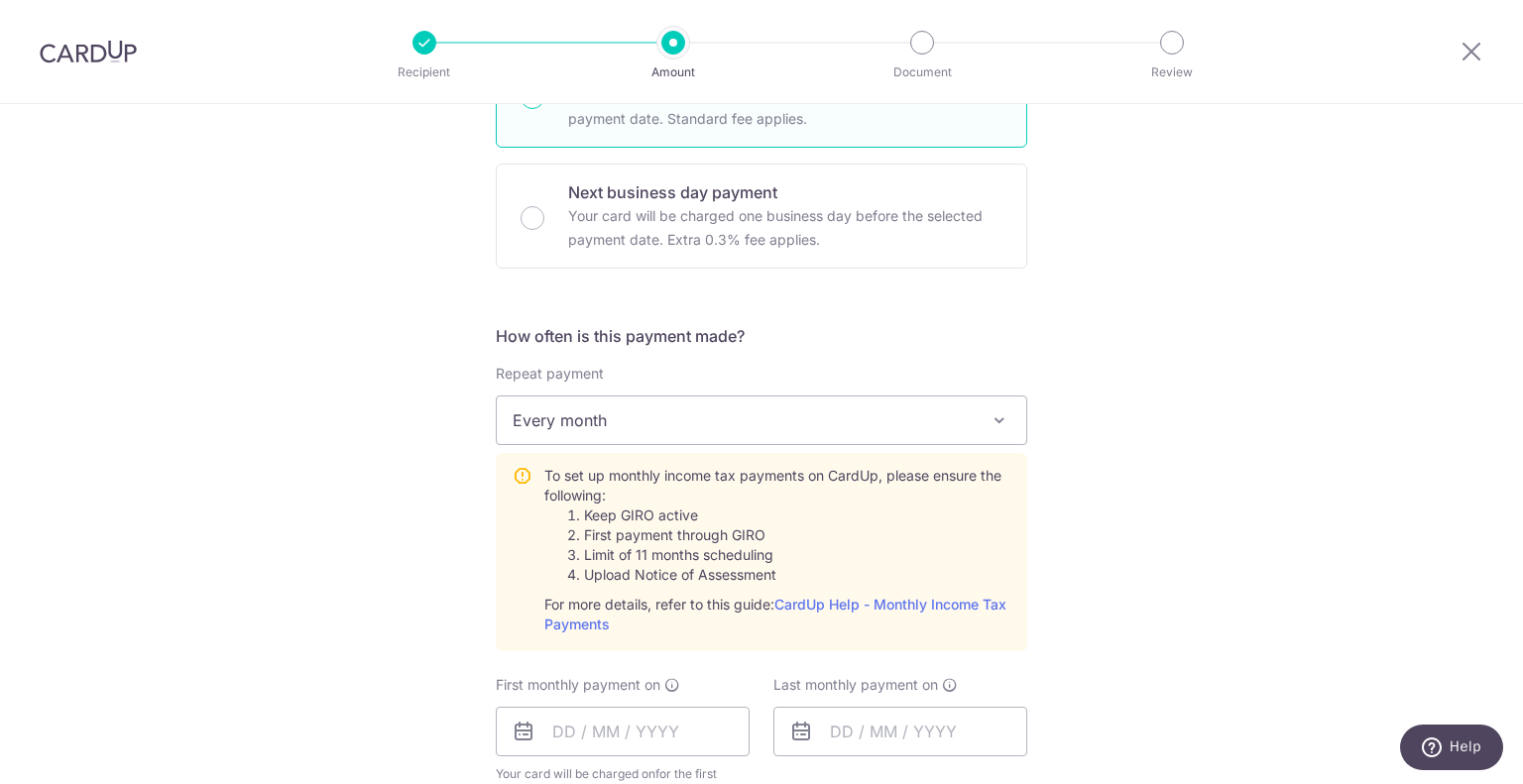 scroll, scrollTop: 892, scrollLeft: 0, axis: vertical 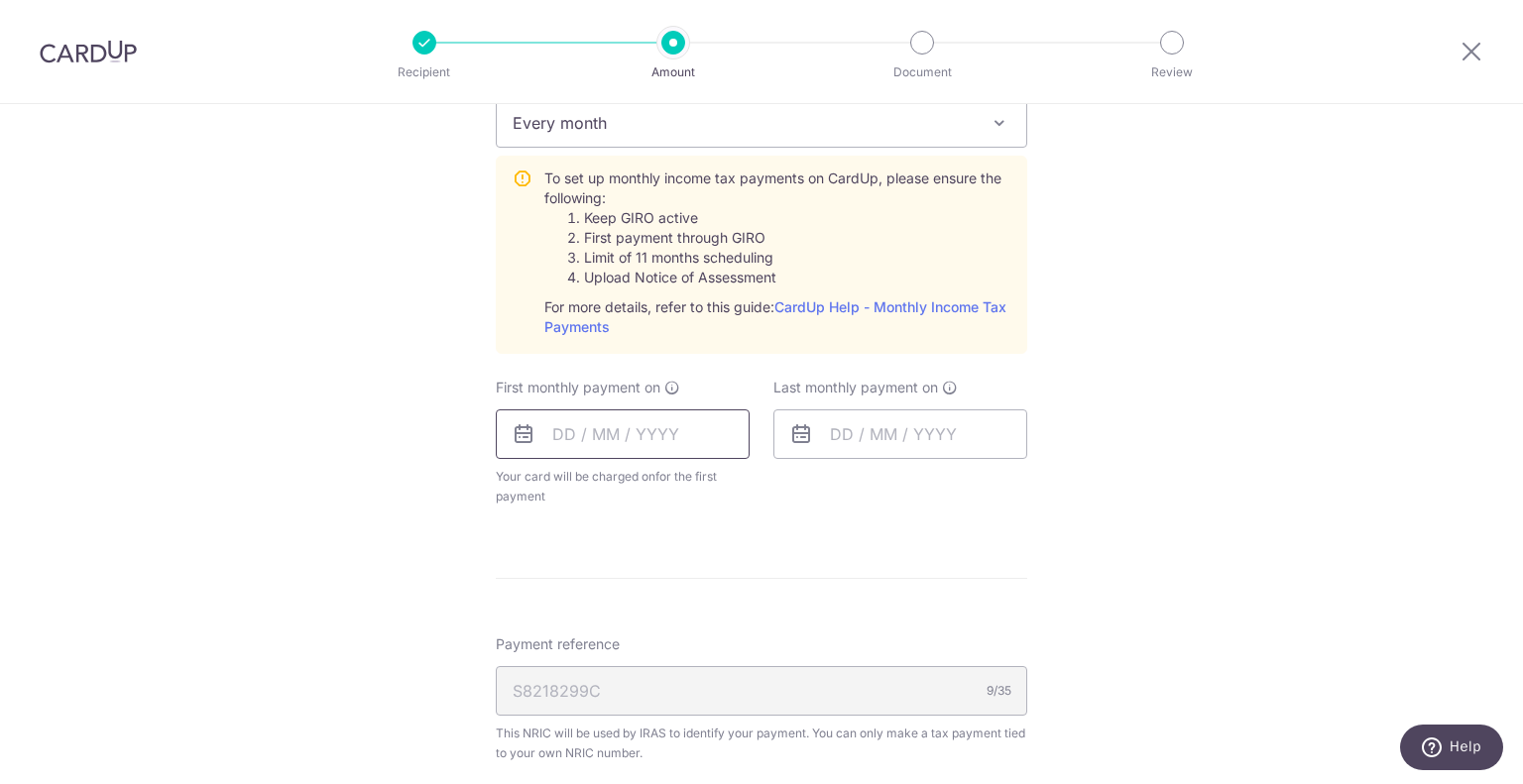 click at bounding box center [623, 434] 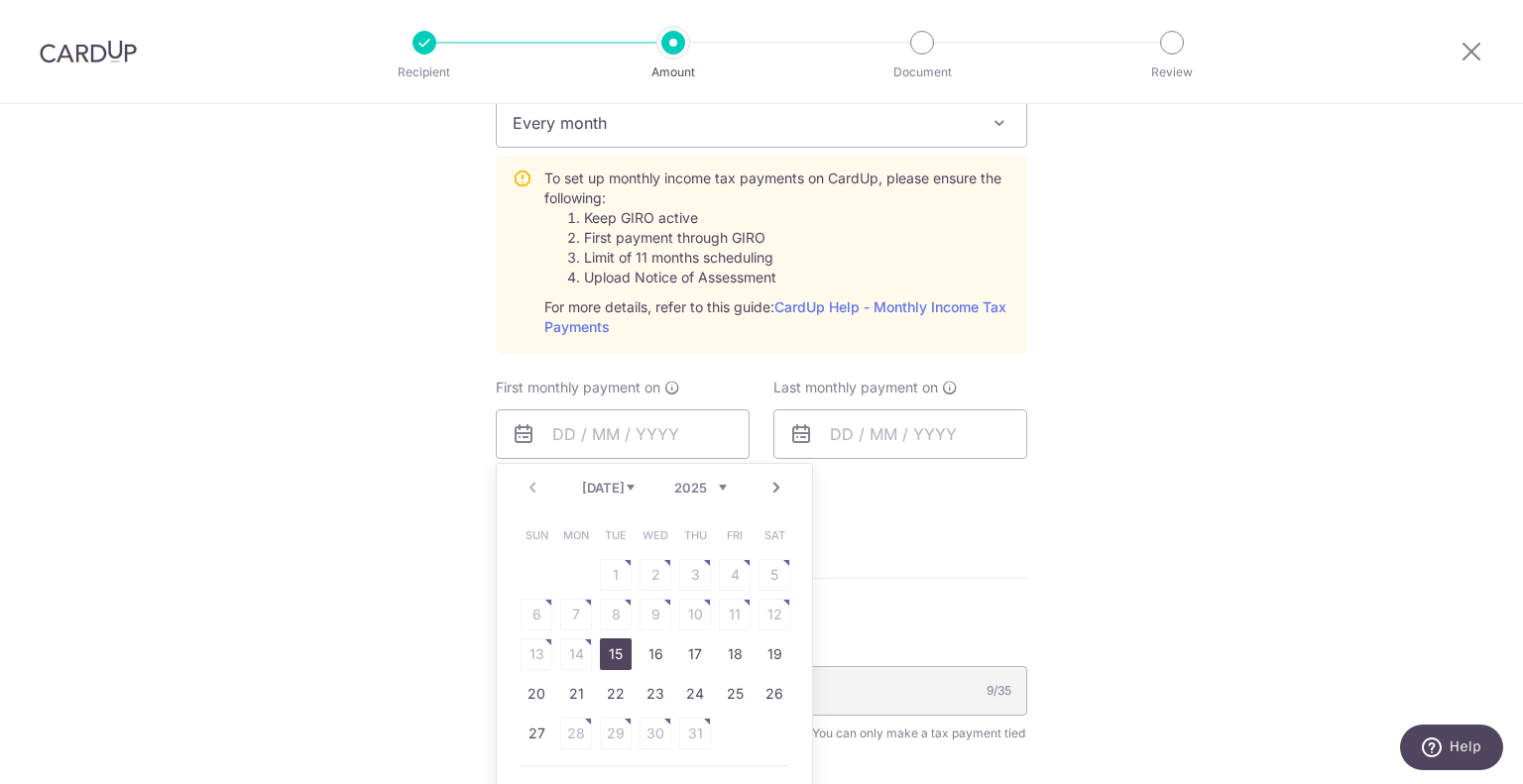 click on "Mon" at bounding box center (576, 535) 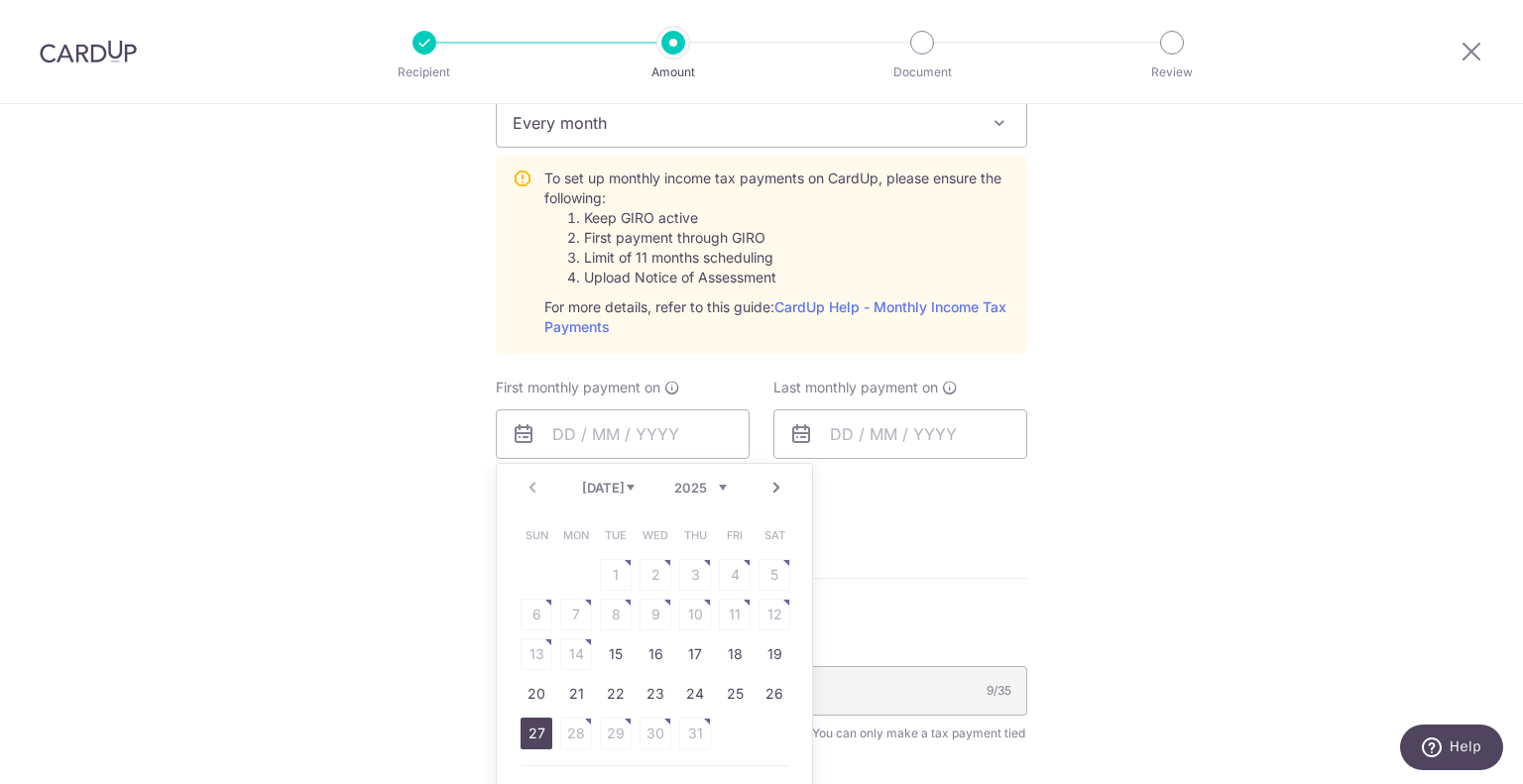 click on "27" at bounding box center [536, 733] 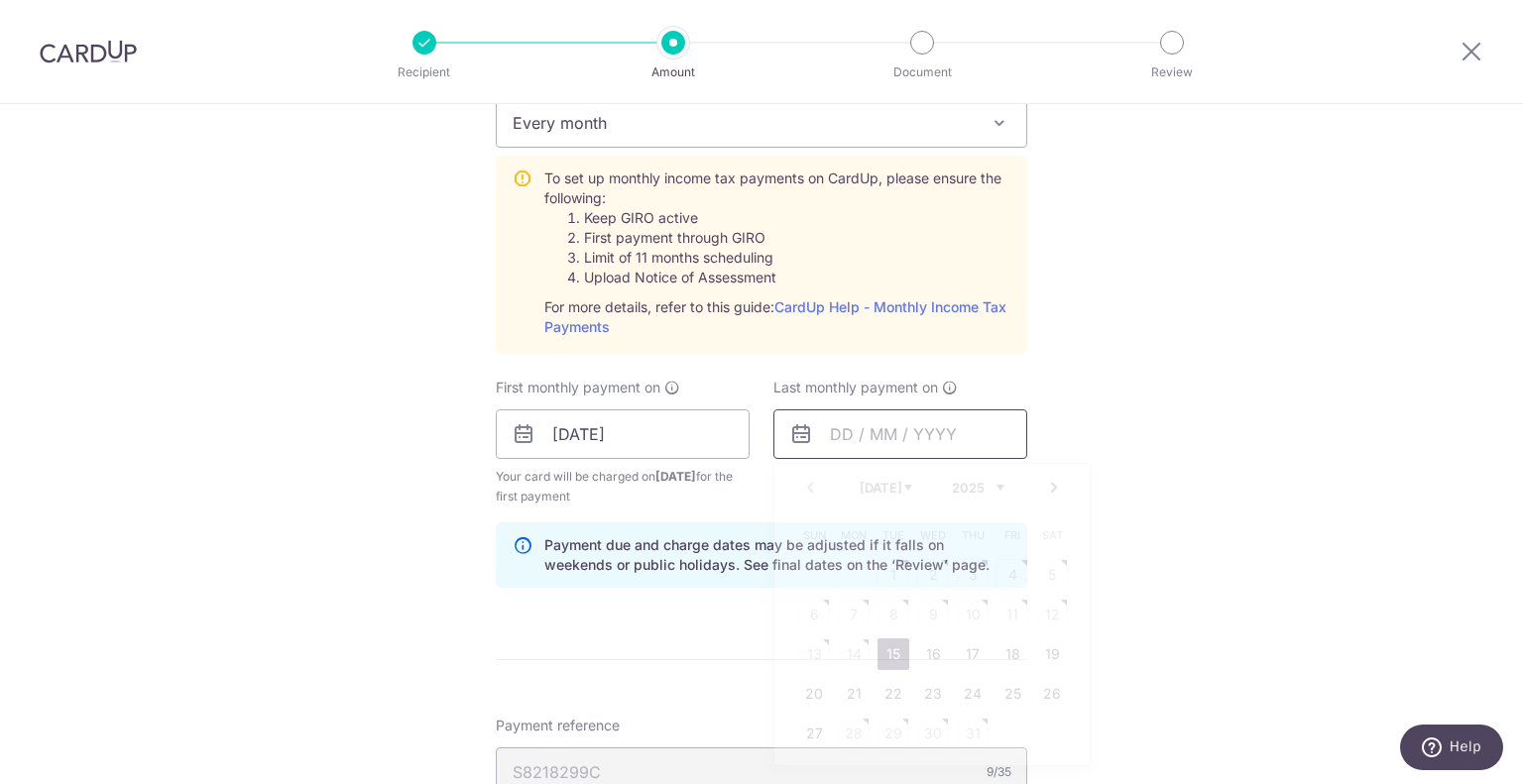 click at bounding box center (900, 434) 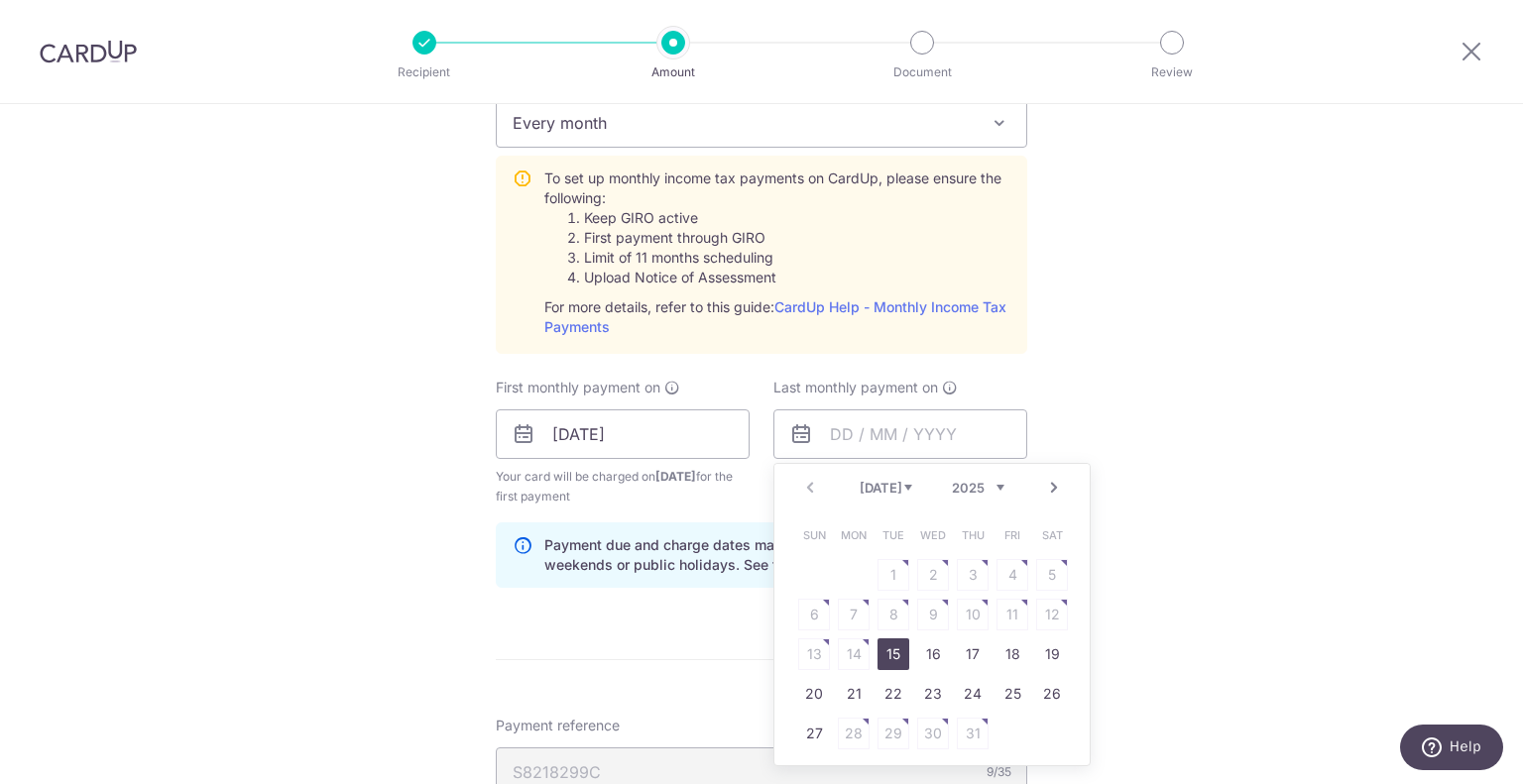 click on "Next" at bounding box center (1054, 488) 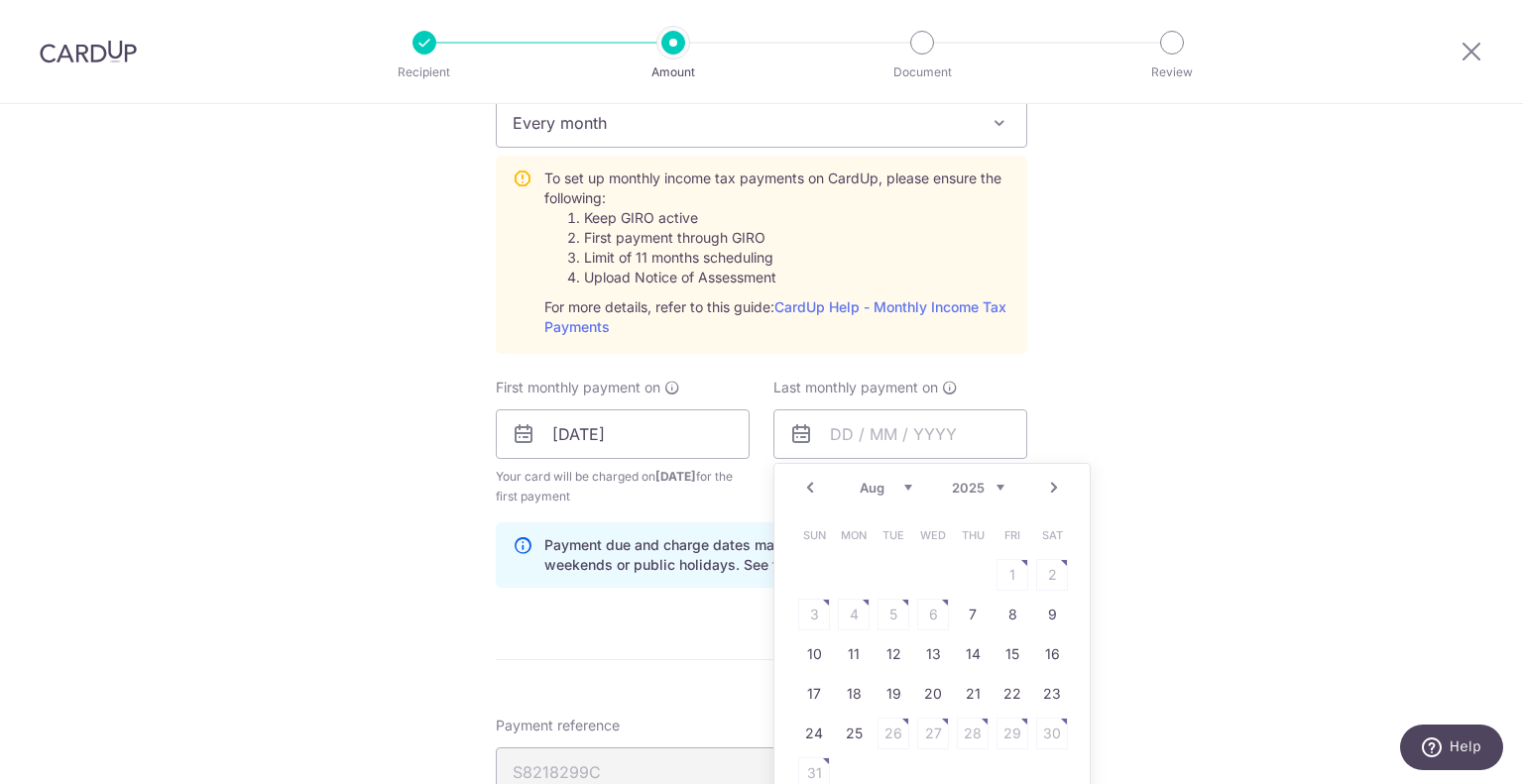 click on "Next" at bounding box center (1054, 488) 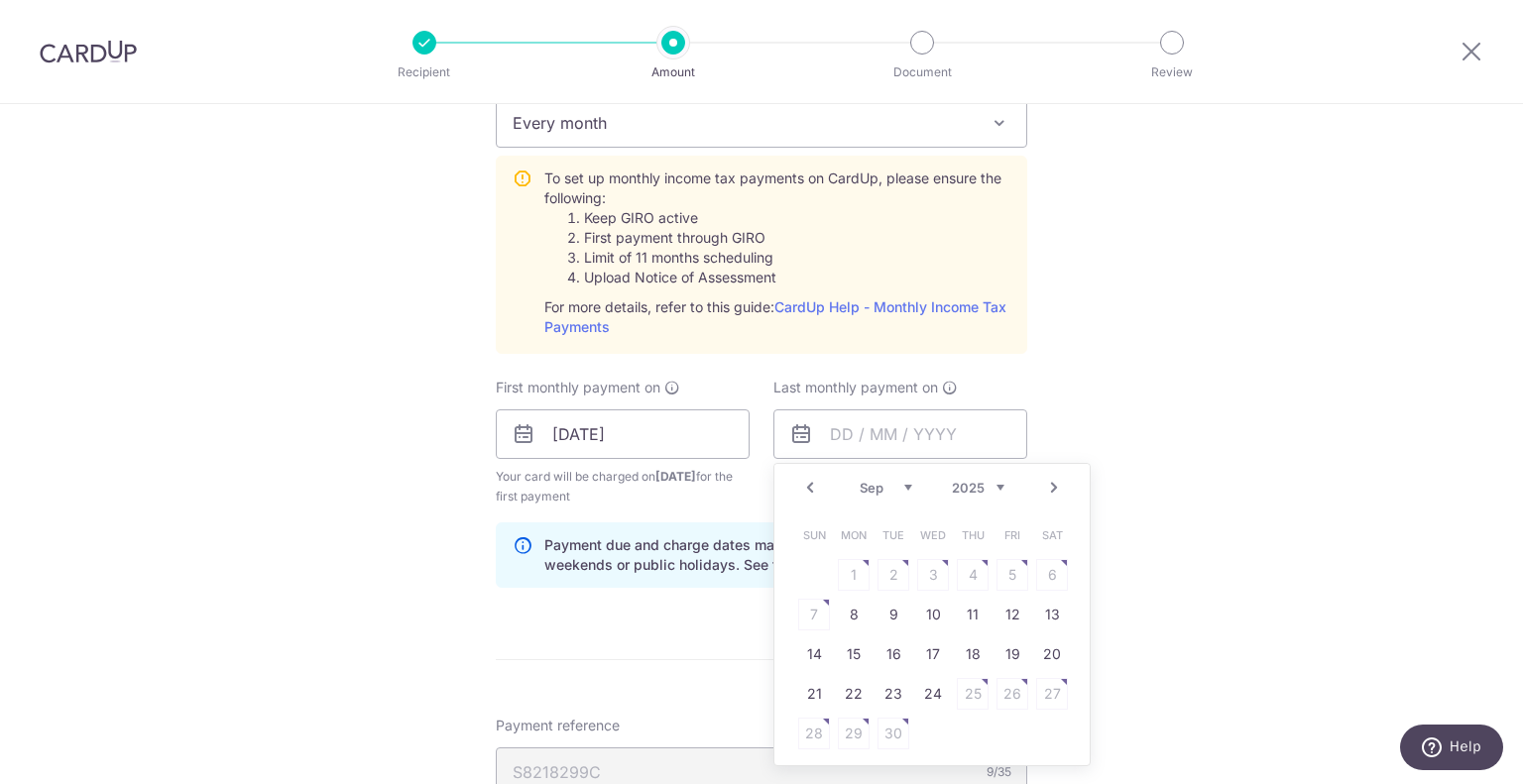 click on "Next" at bounding box center [1054, 488] 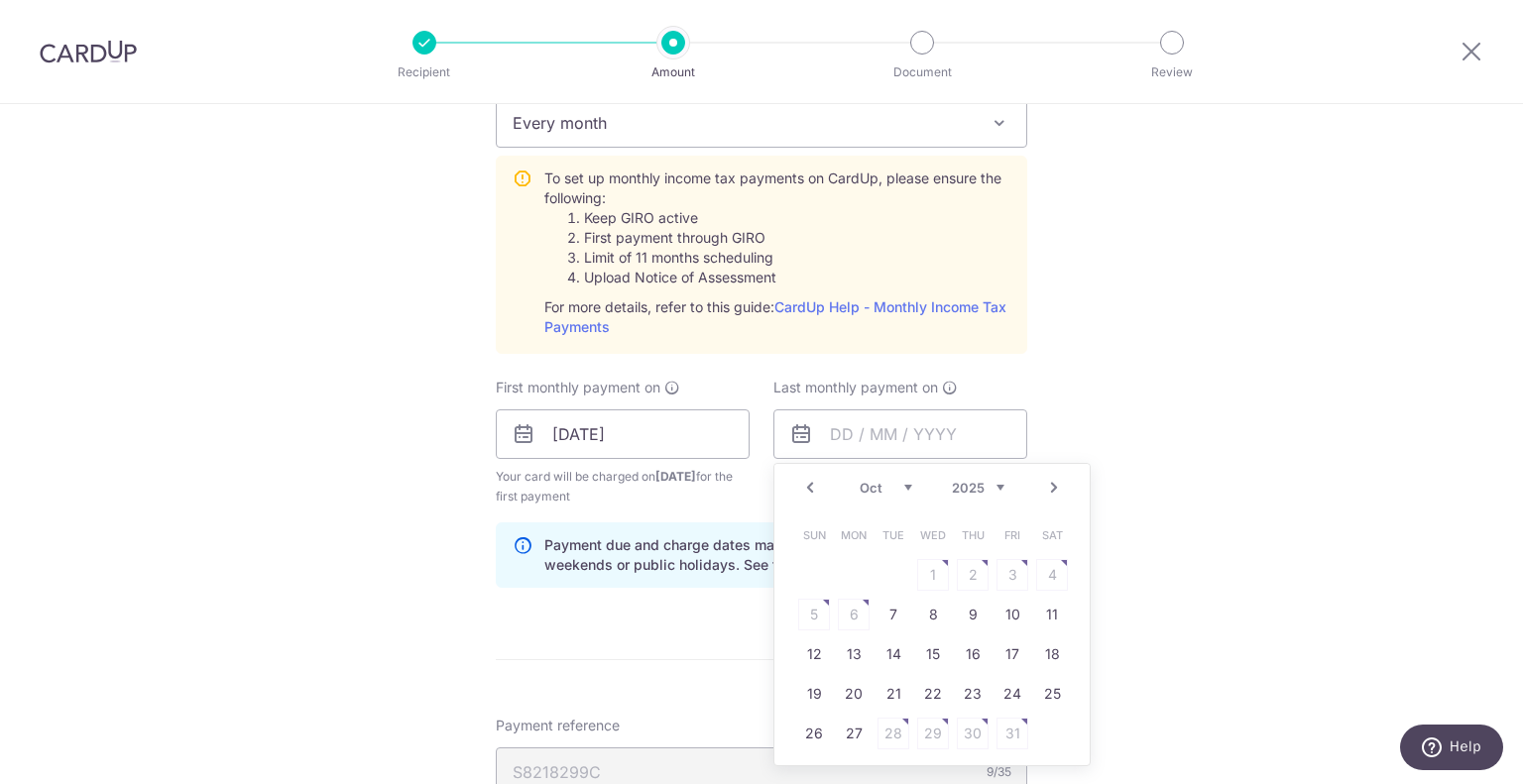 click on "Next" at bounding box center [1054, 488] 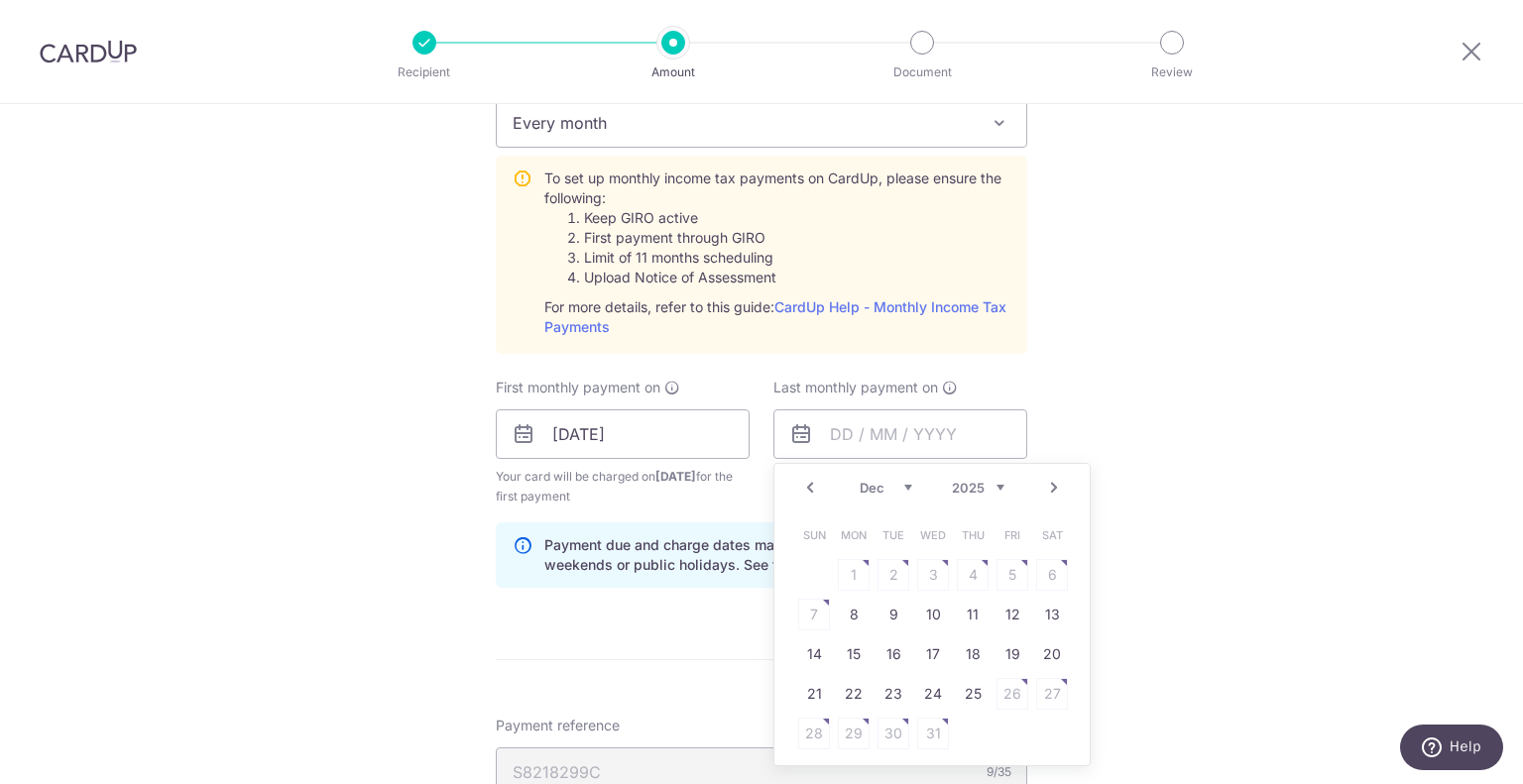 click on "Next" at bounding box center [1054, 488] 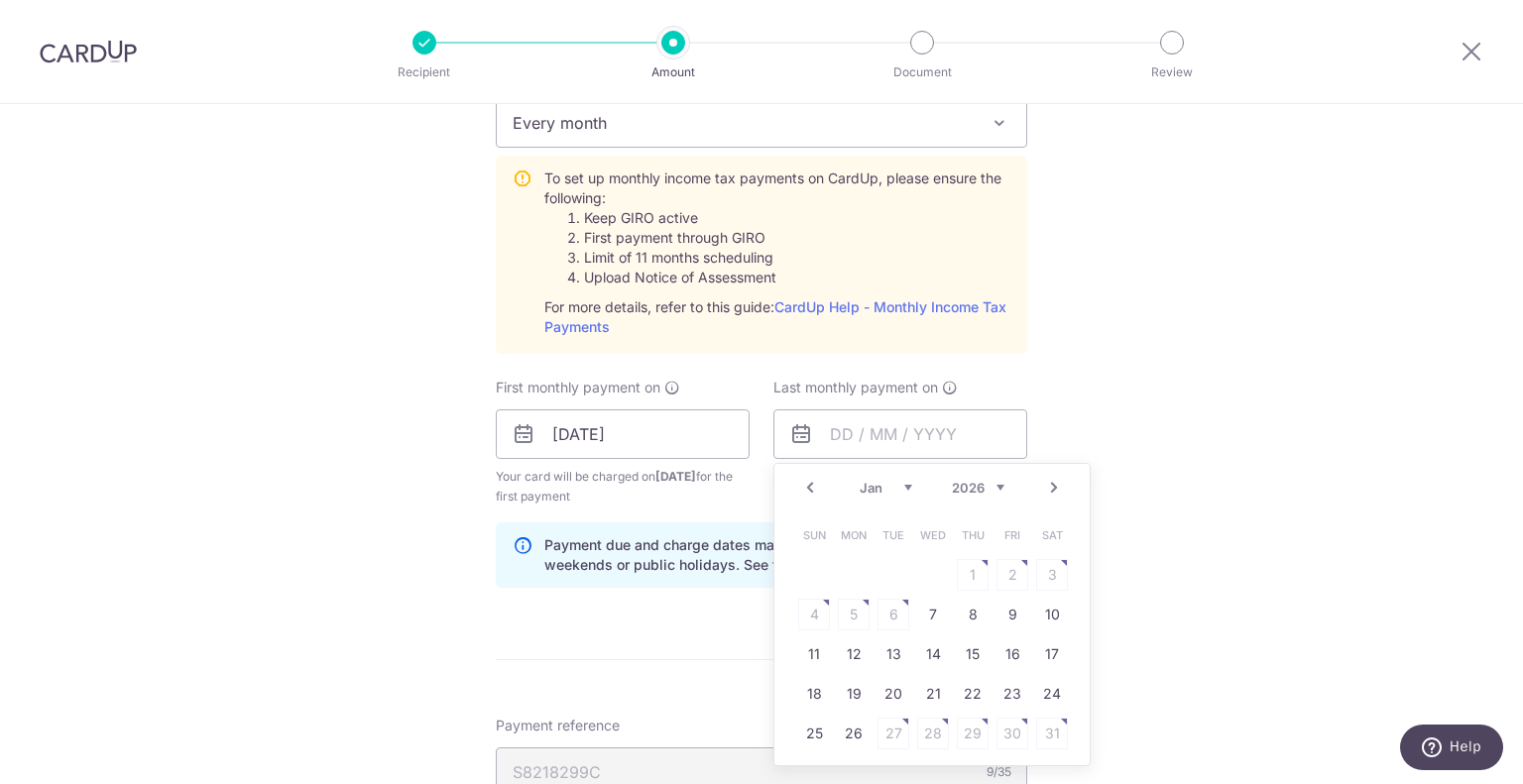 click on "Next" at bounding box center (1054, 488) 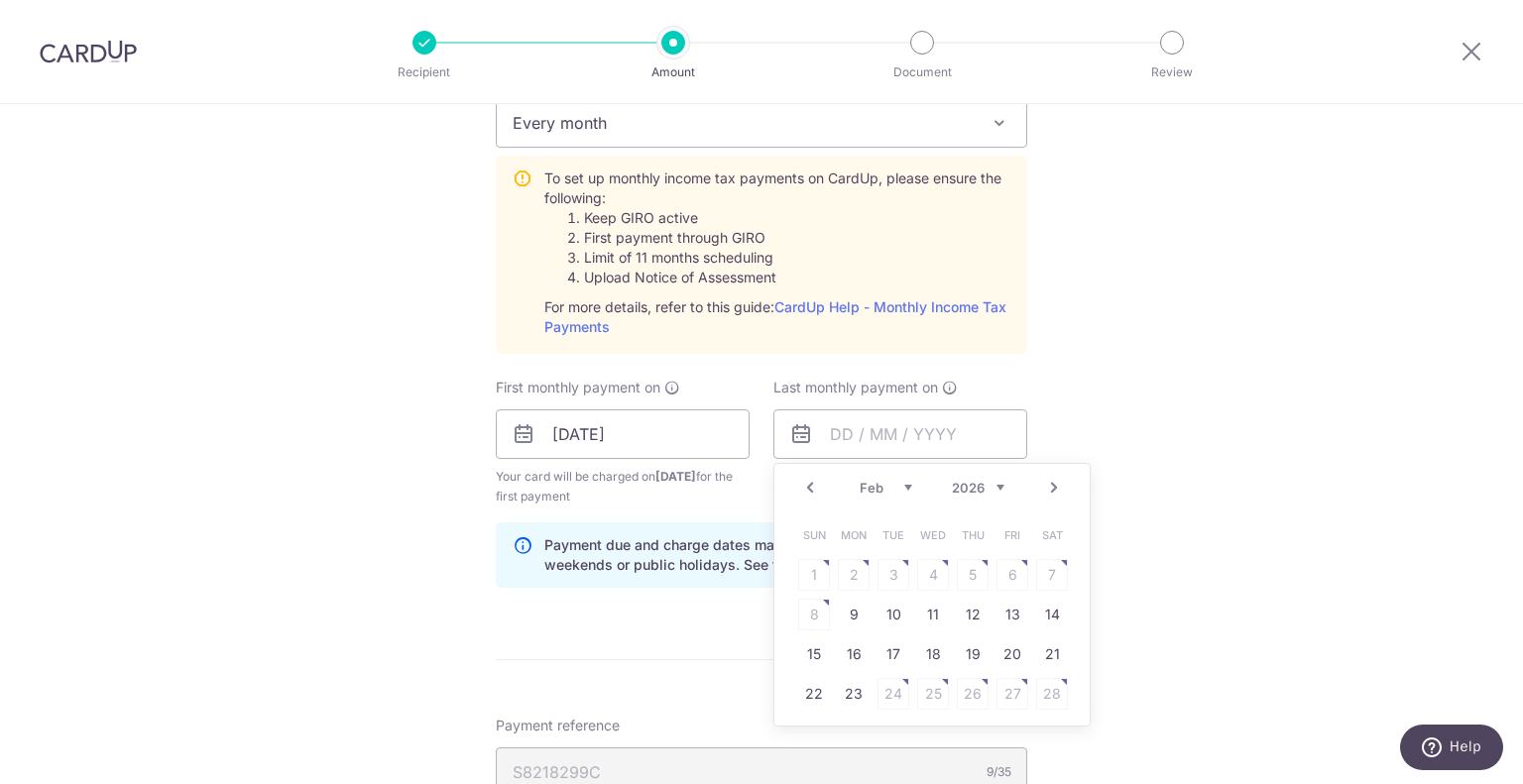 click on "Next" at bounding box center [1054, 488] 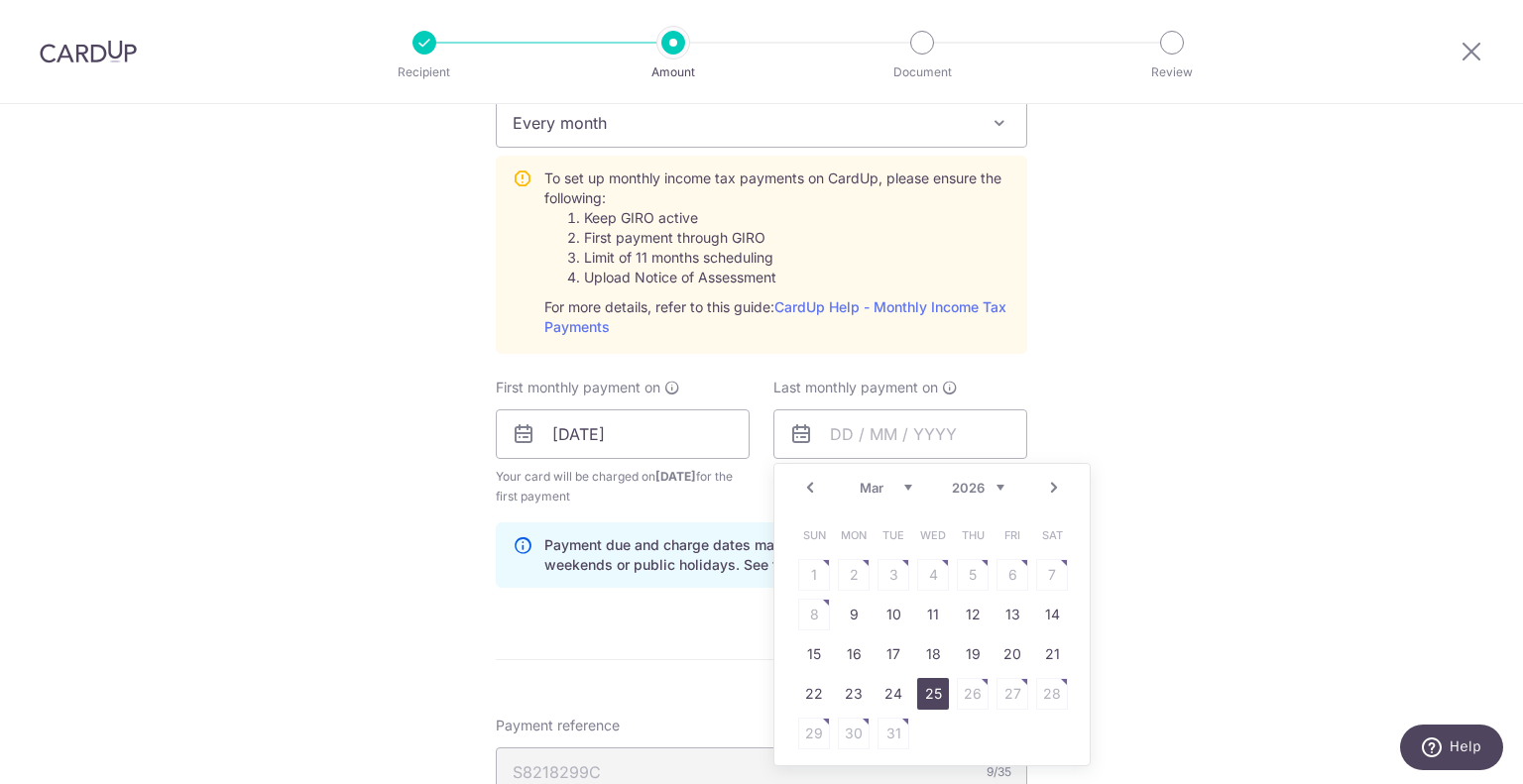 click on "25" at bounding box center [933, 694] 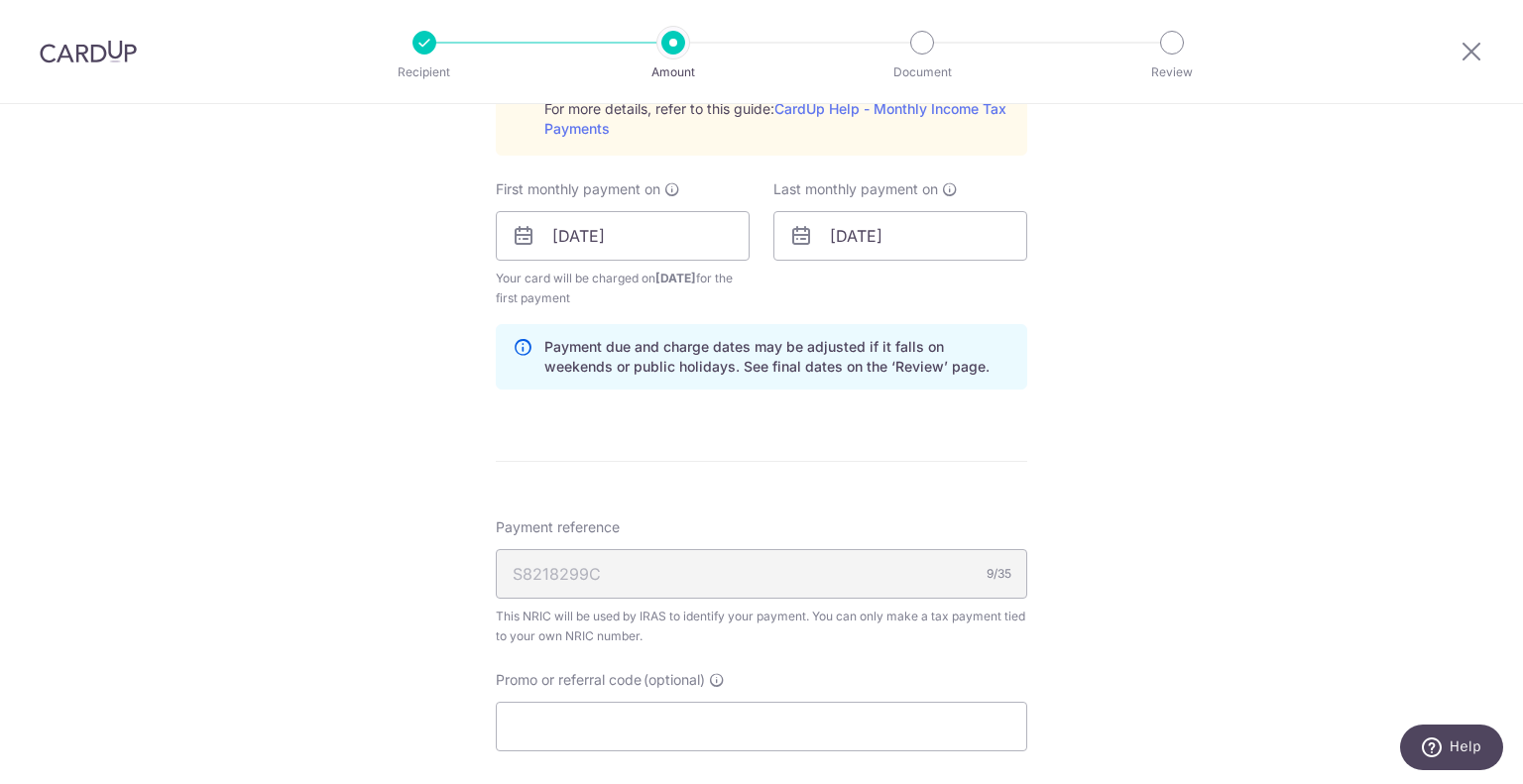 scroll, scrollTop: 1288, scrollLeft: 0, axis: vertical 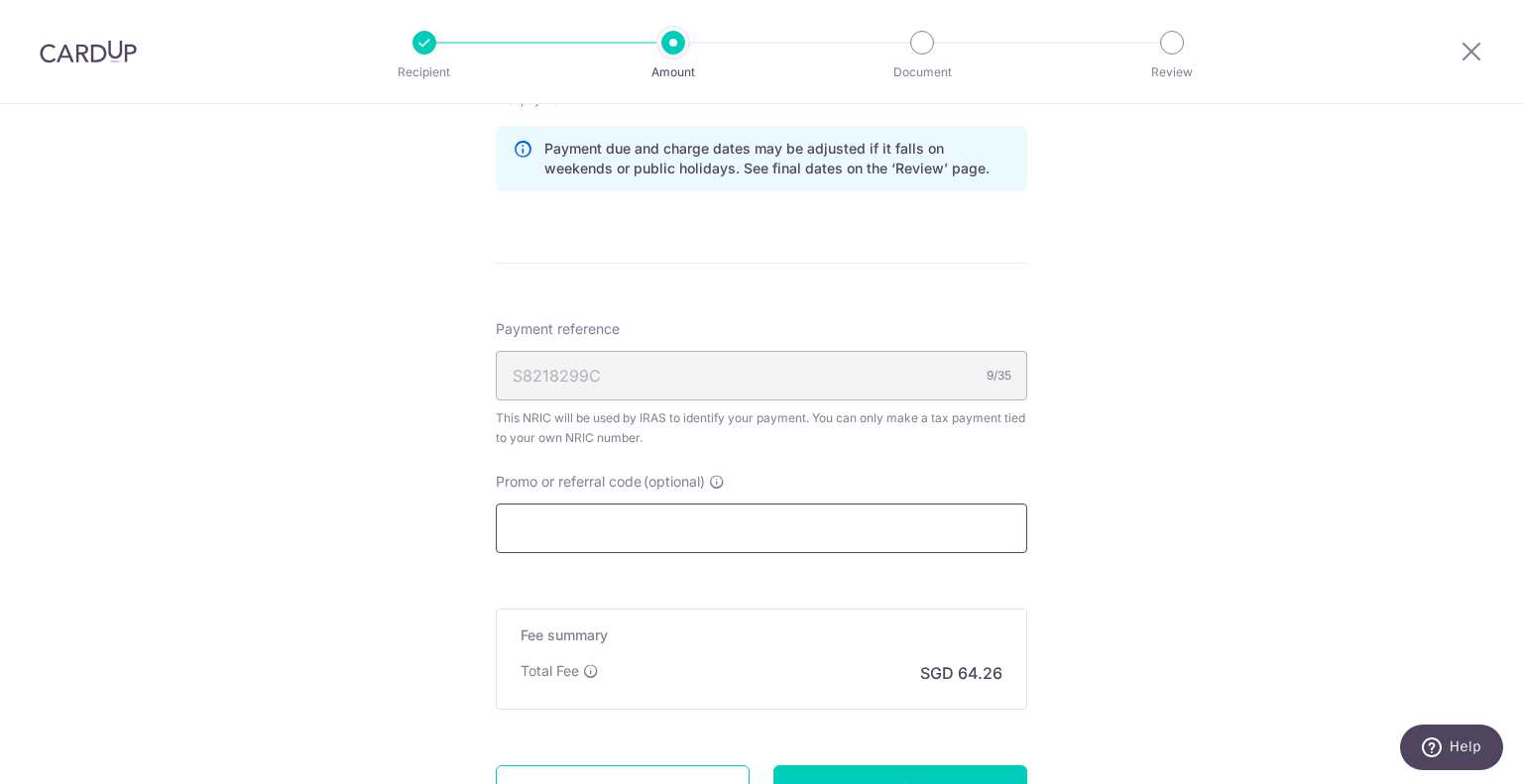 click on "Promo or referral code
(optional)" at bounding box center [762, 528] 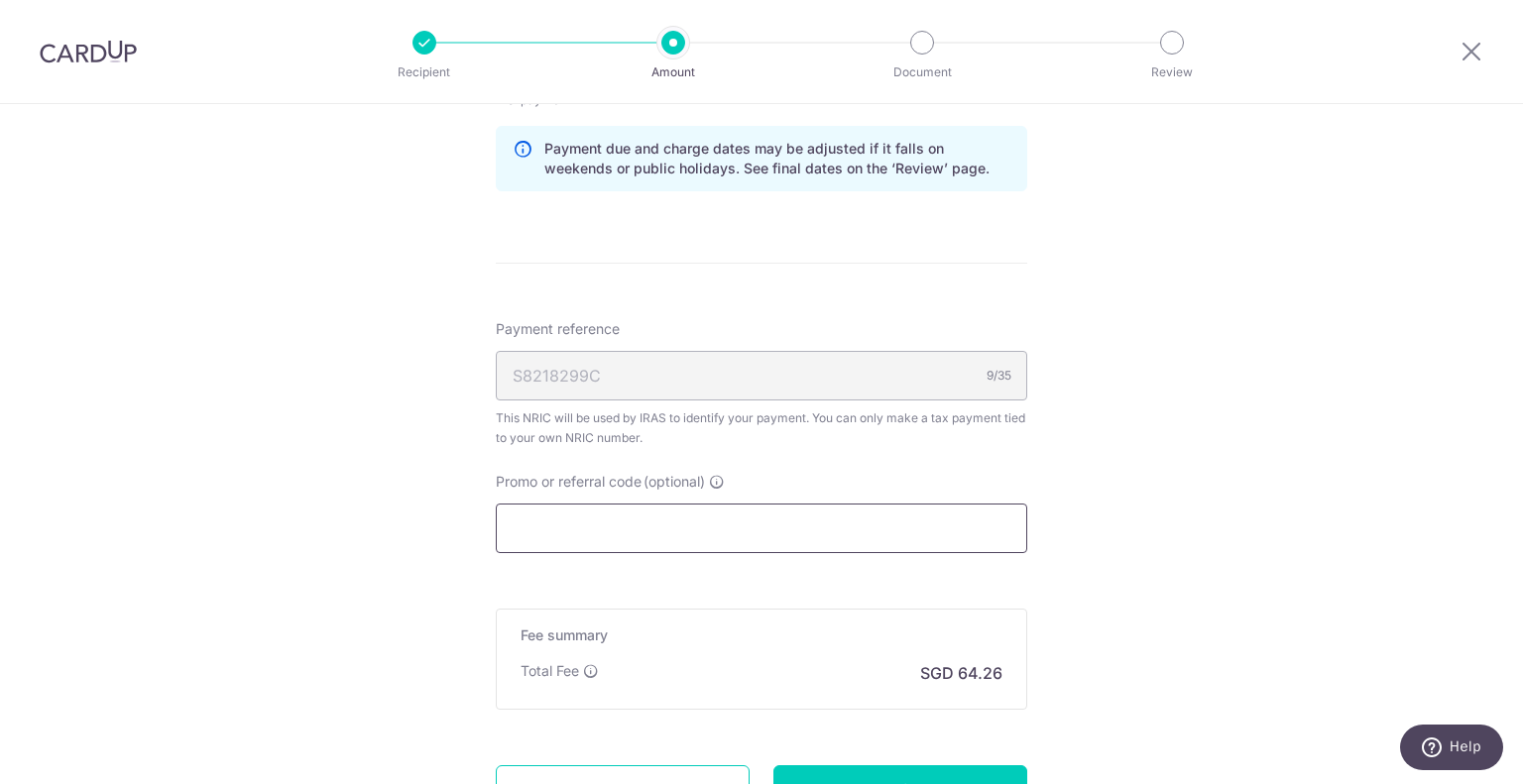 paste on "OCBCTAX173" 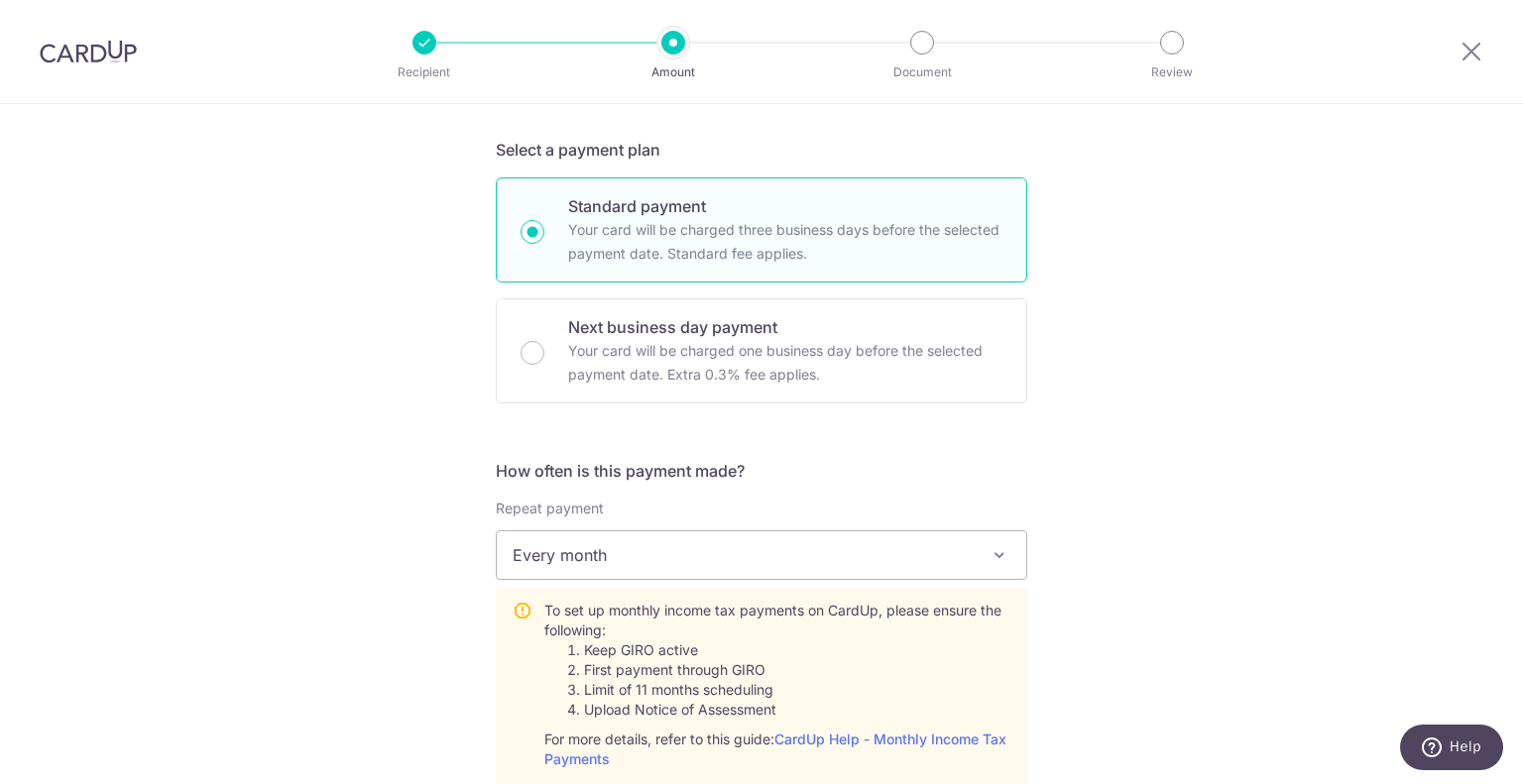 scroll, scrollTop: 297, scrollLeft: 0, axis: vertical 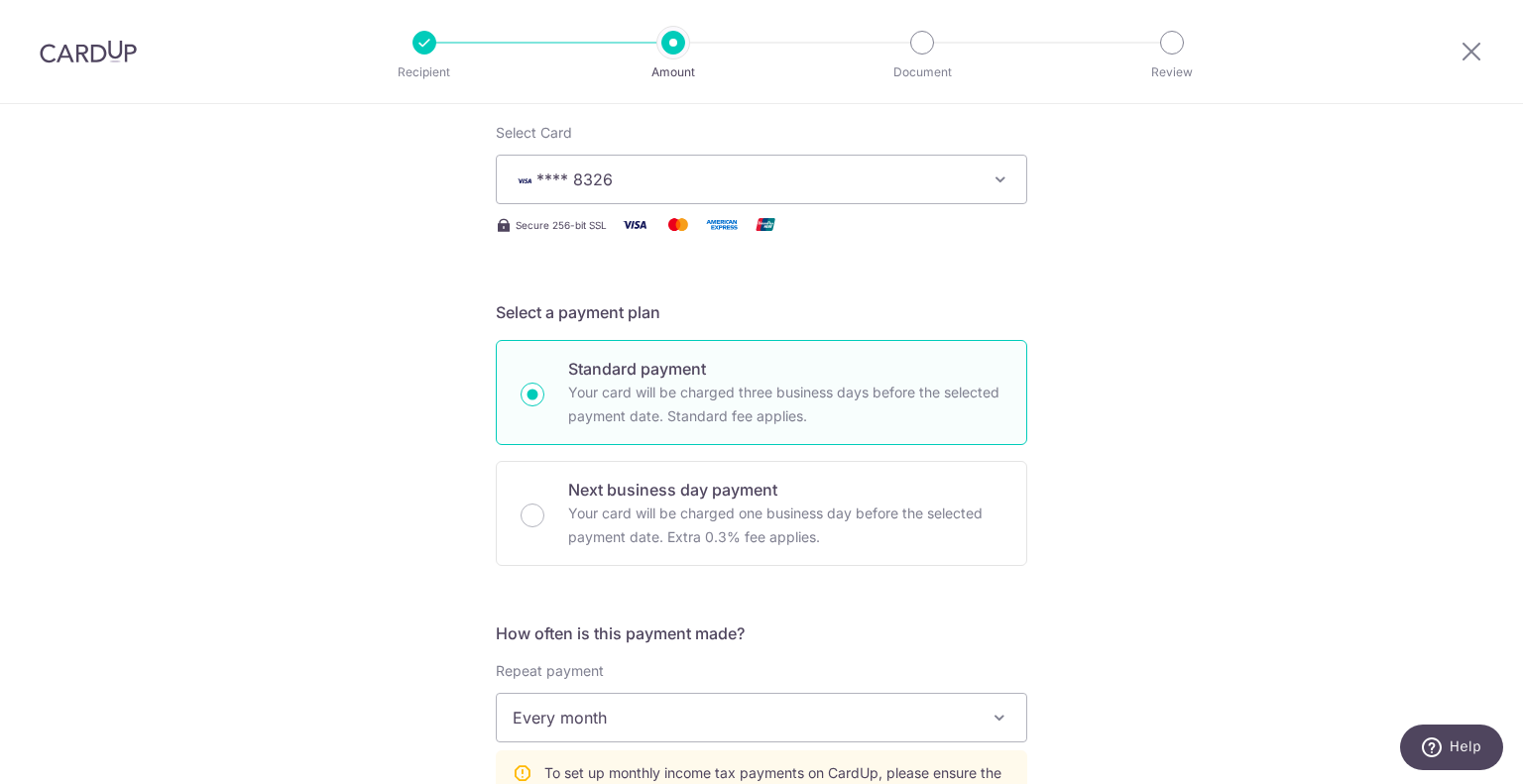 type on "OCBCTAX173" 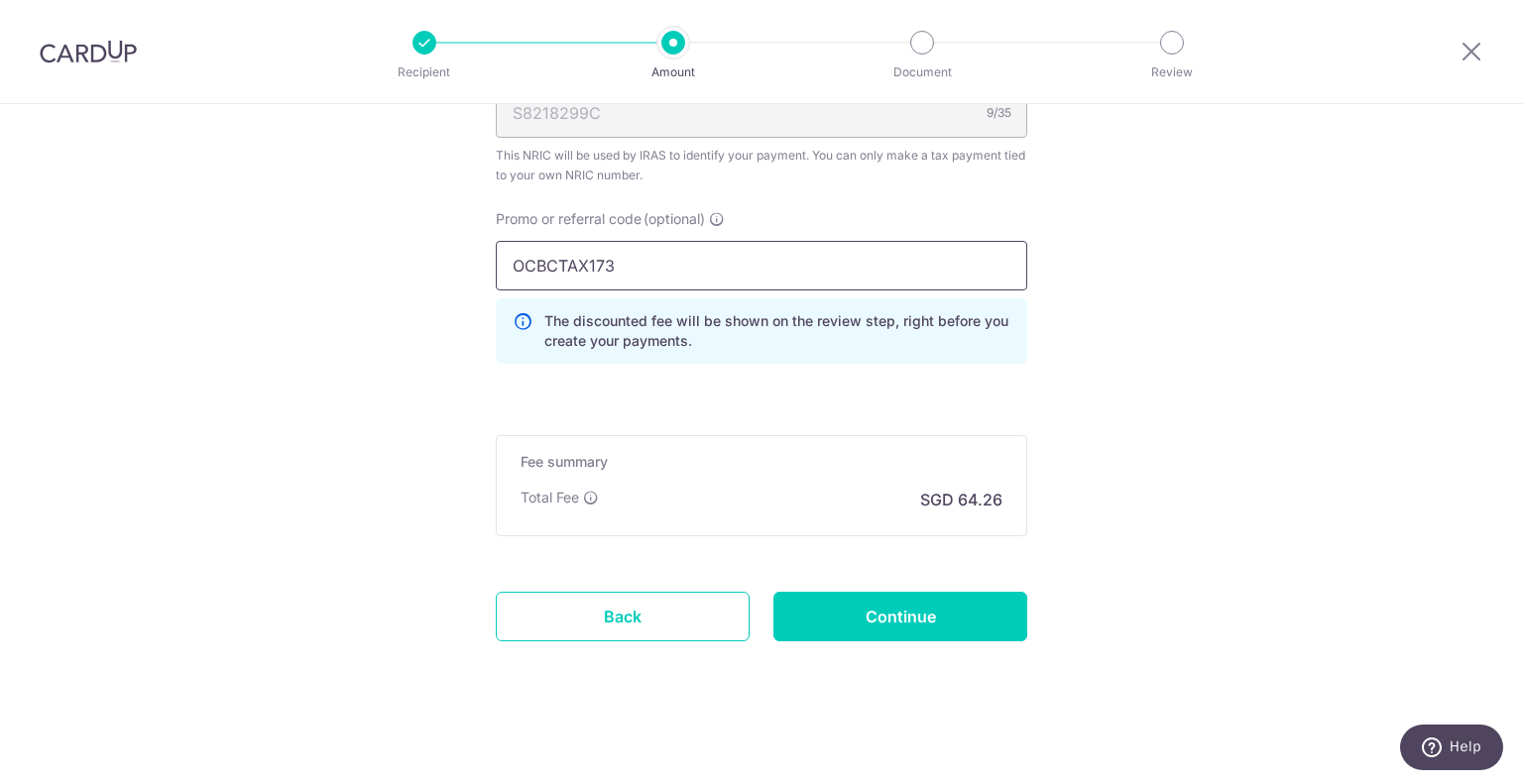 scroll, scrollTop: 1553, scrollLeft: 0, axis: vertical 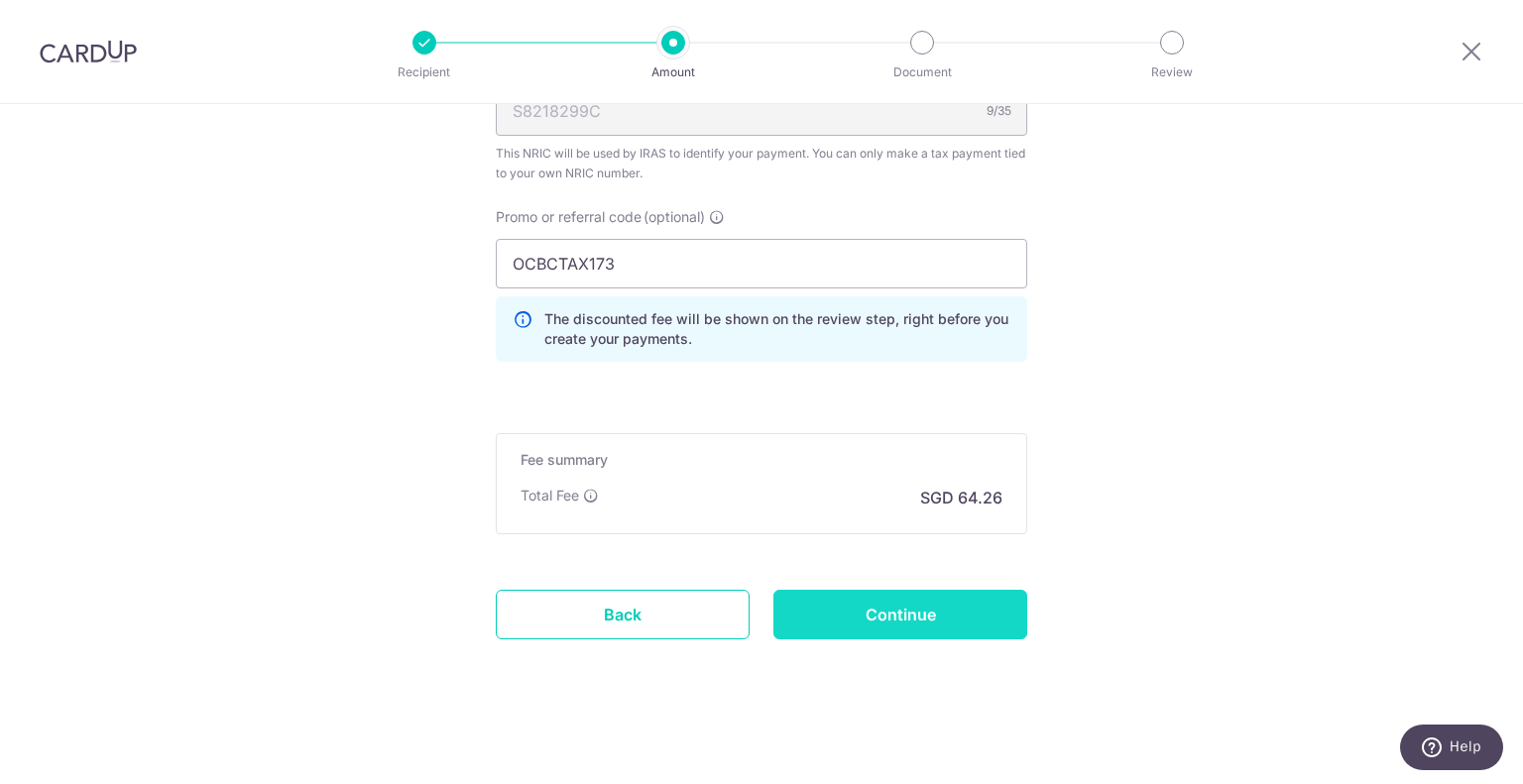 click on "Continue" at bounding box center (900, 615) 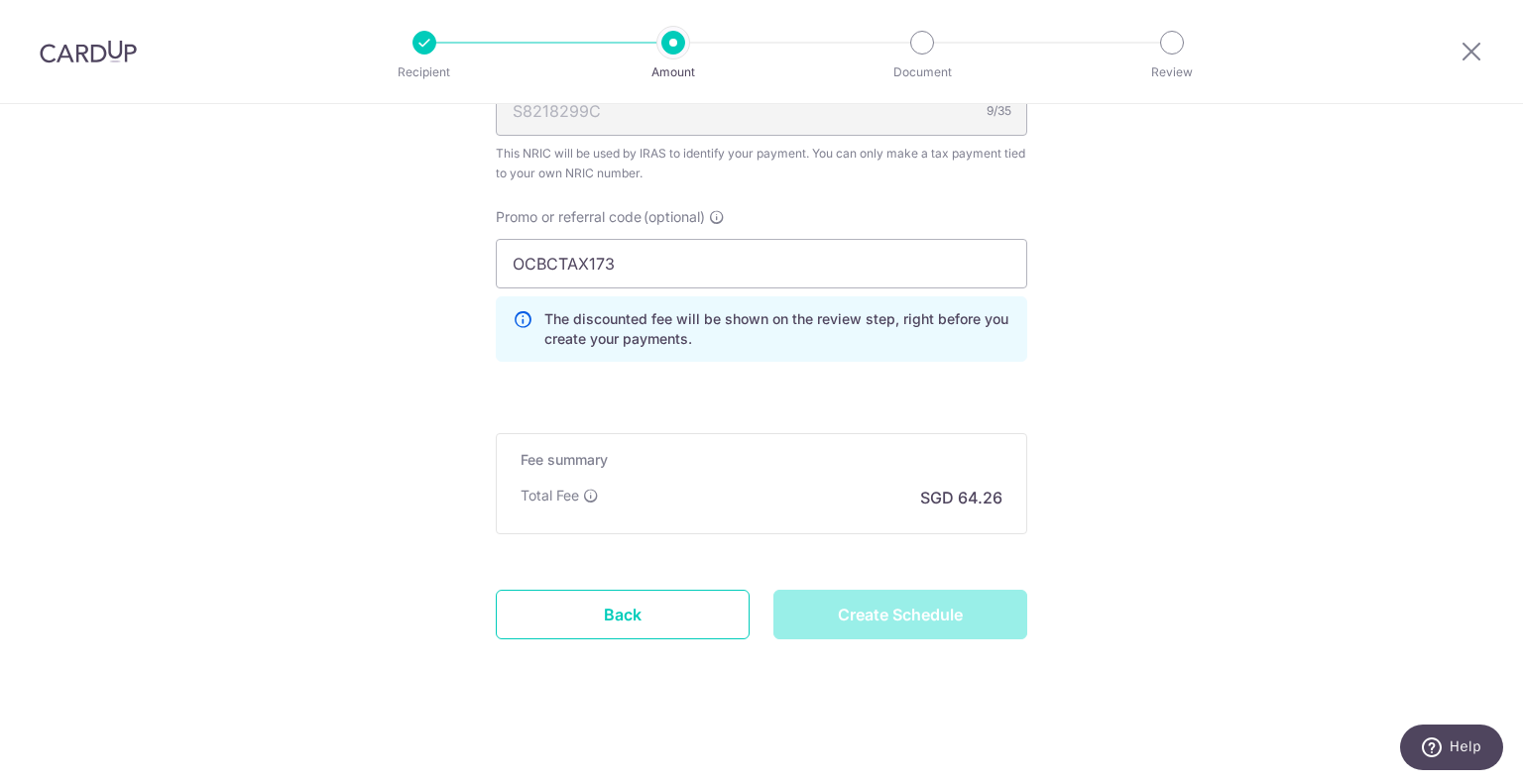 type on "Create Schedule" 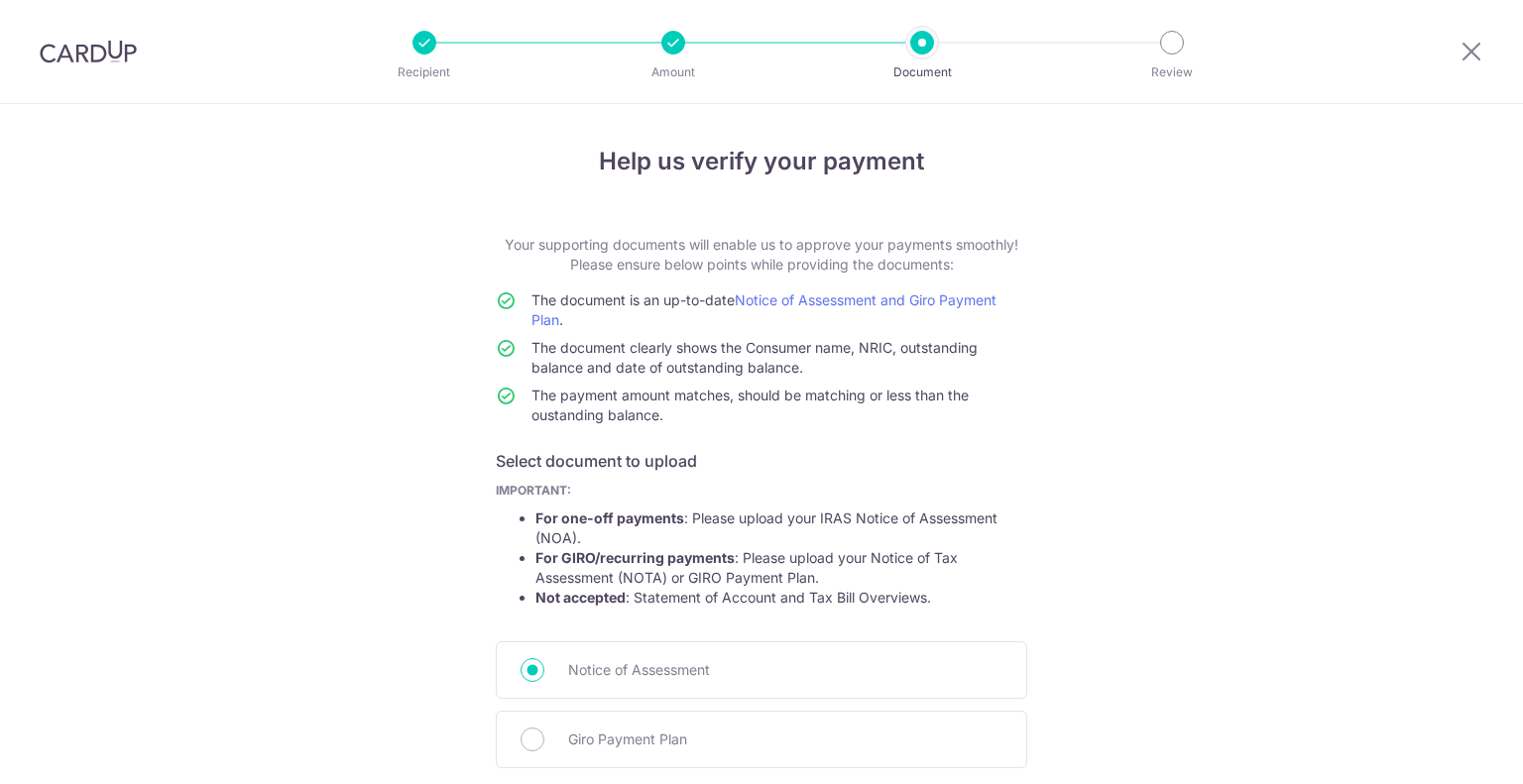 scroll, scrollTop: 0, scrollLeft: 0, axis: both 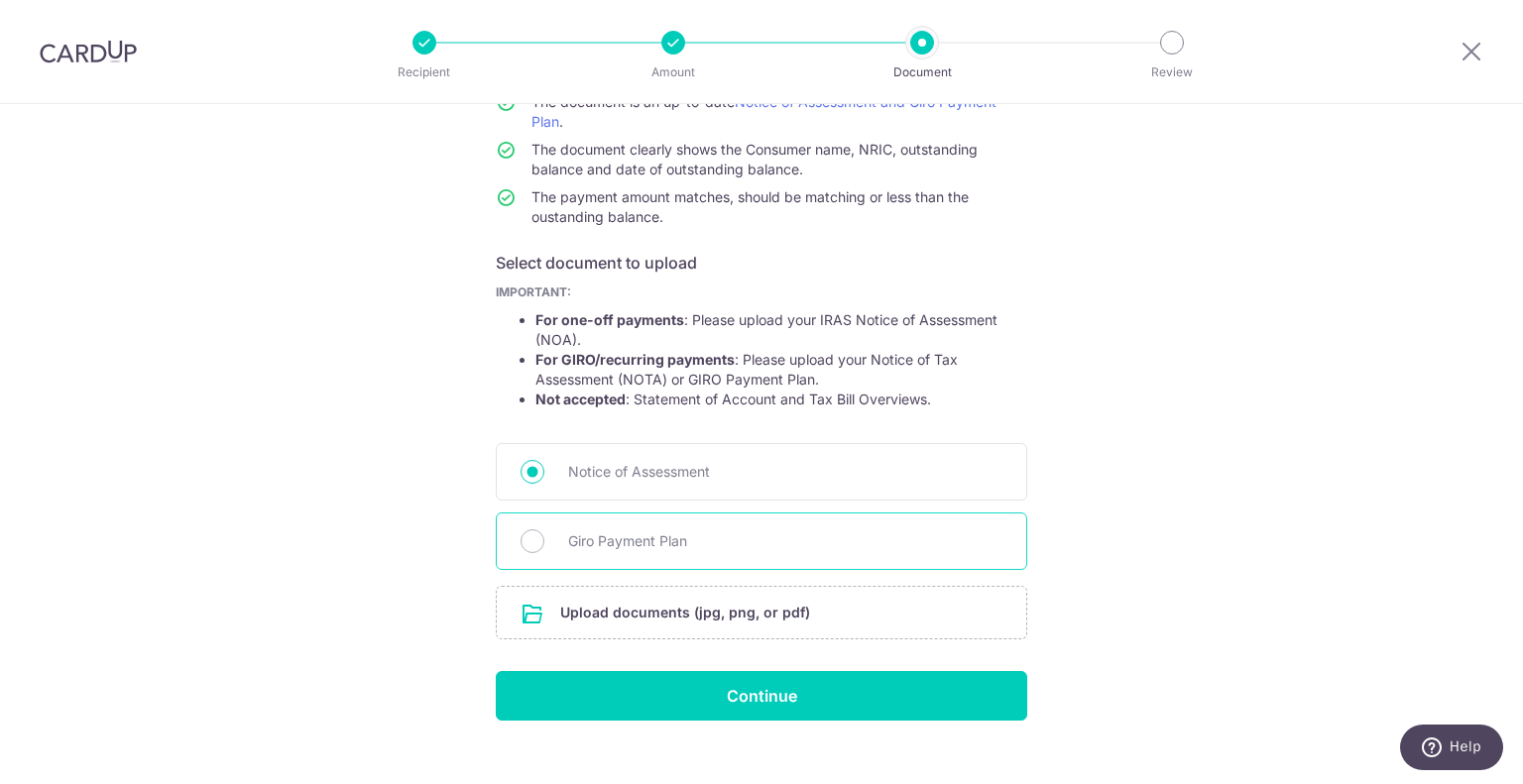 click on "Giro Payment Plan" at bounding box center (785, 541) 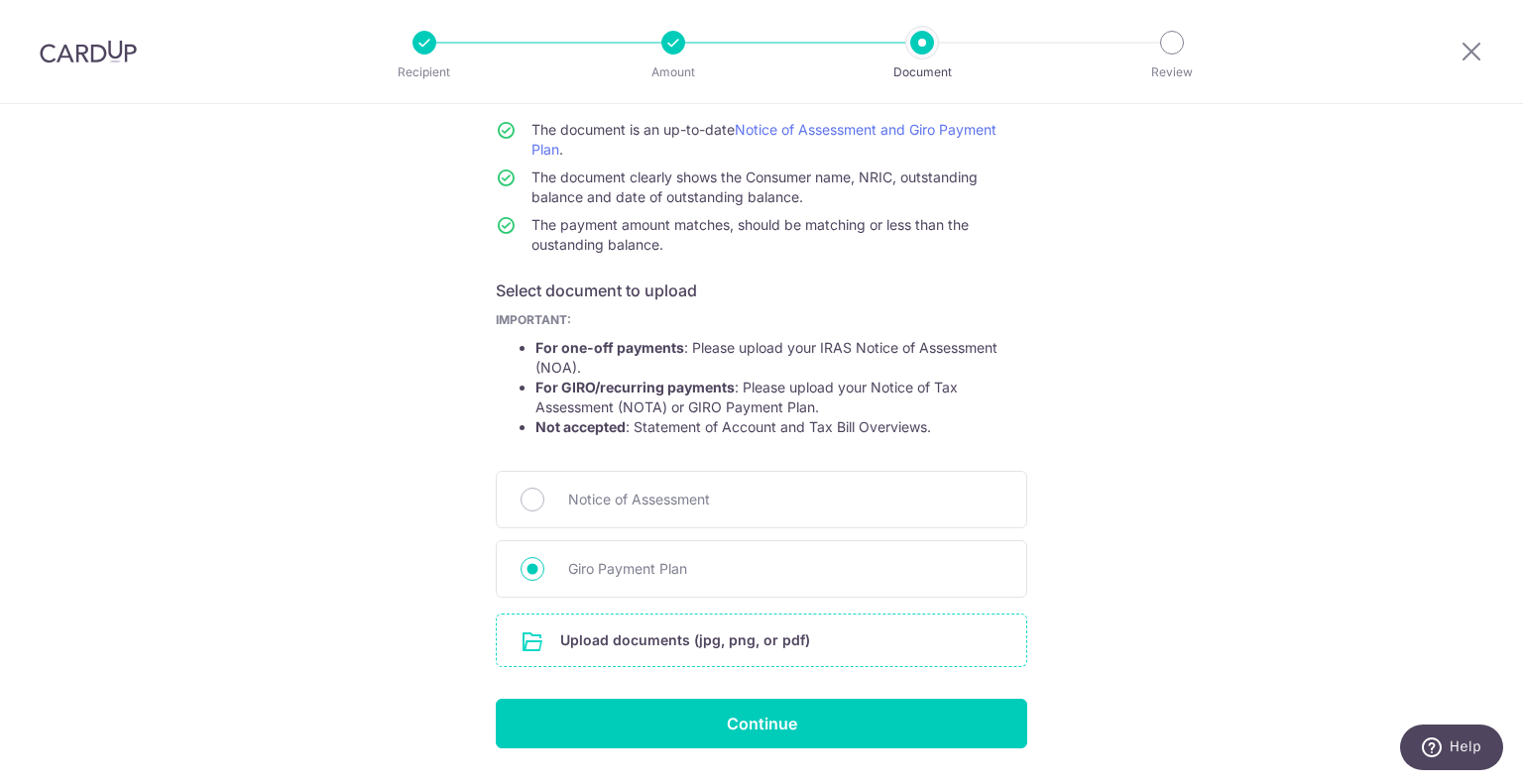 scroll, scrollTop: 226, scrollLeft: 0, axis: vertical 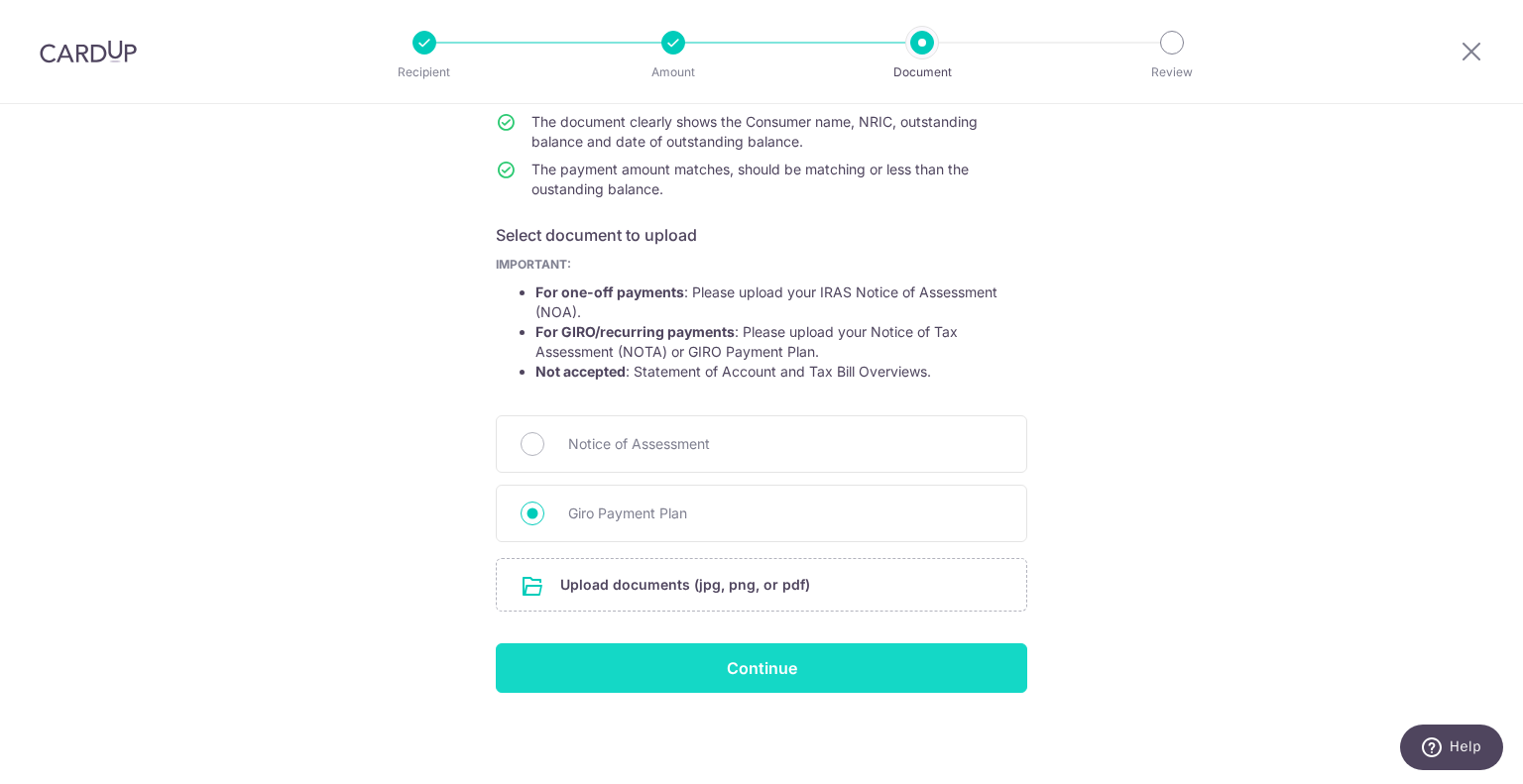 click on "Continue" at bounding box center [762, 668] 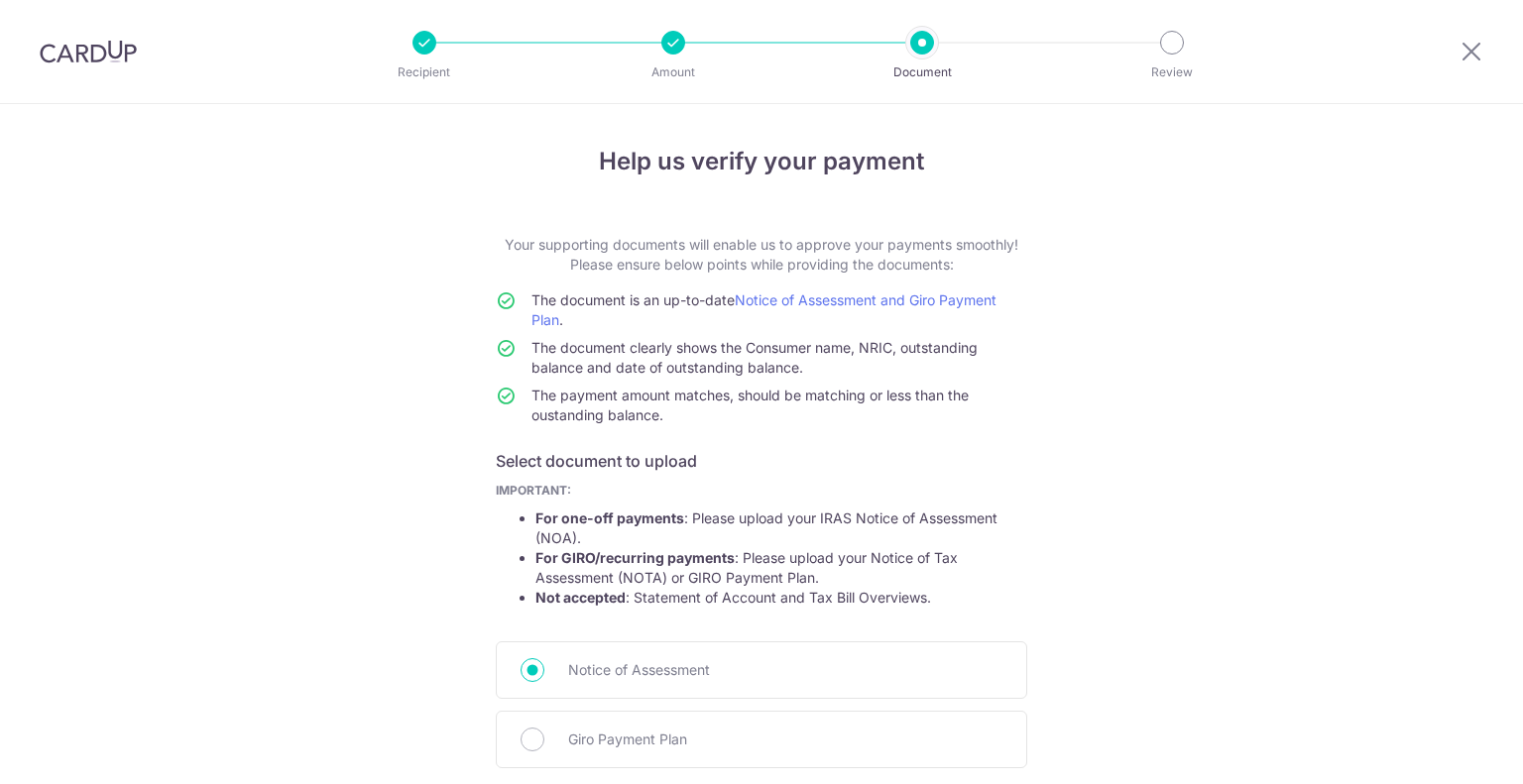scroll, scrollTop: 0, scrollLeft: 0, axis: both 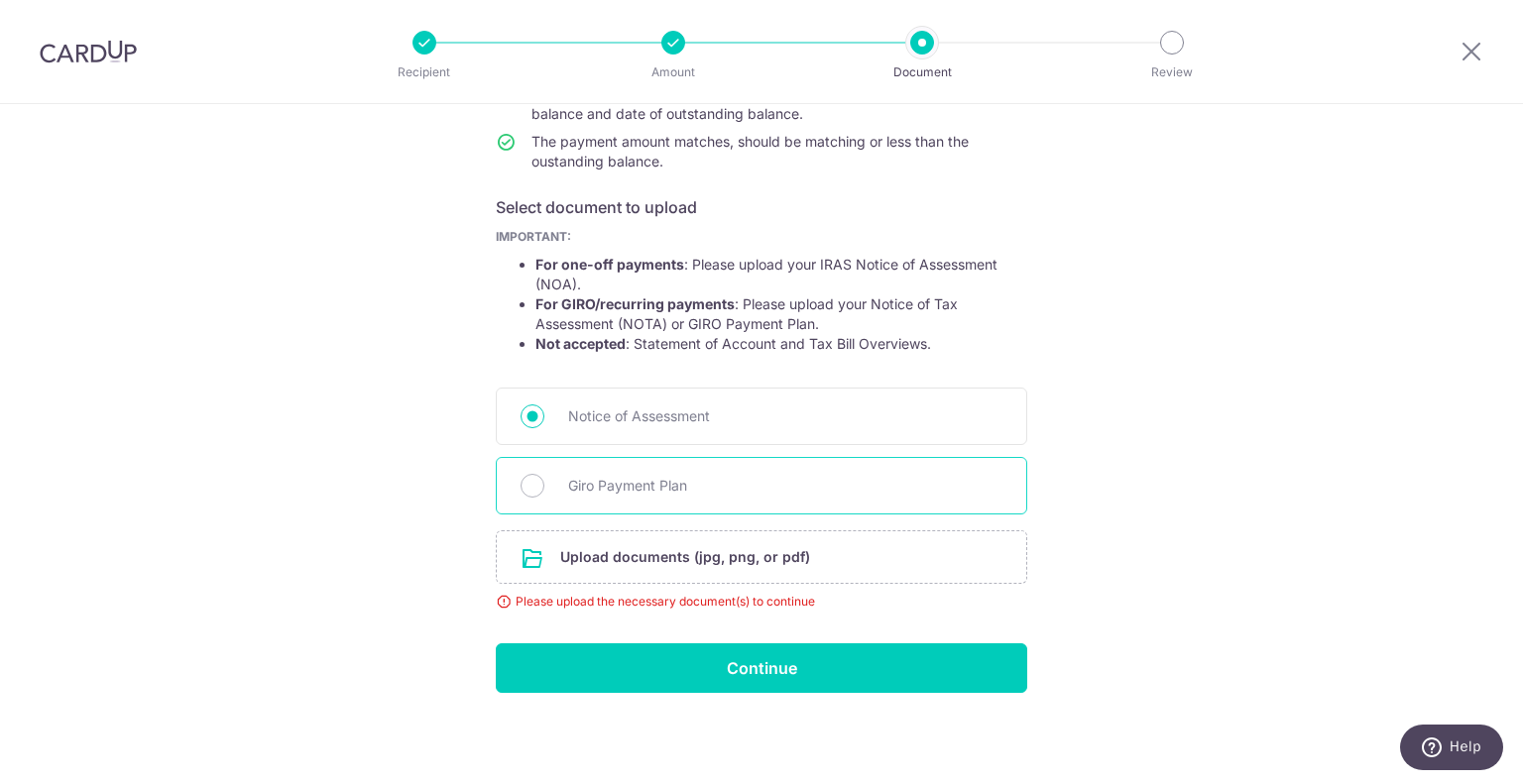 click on "Giro Payment Plan" at bounding box center (785, 486) 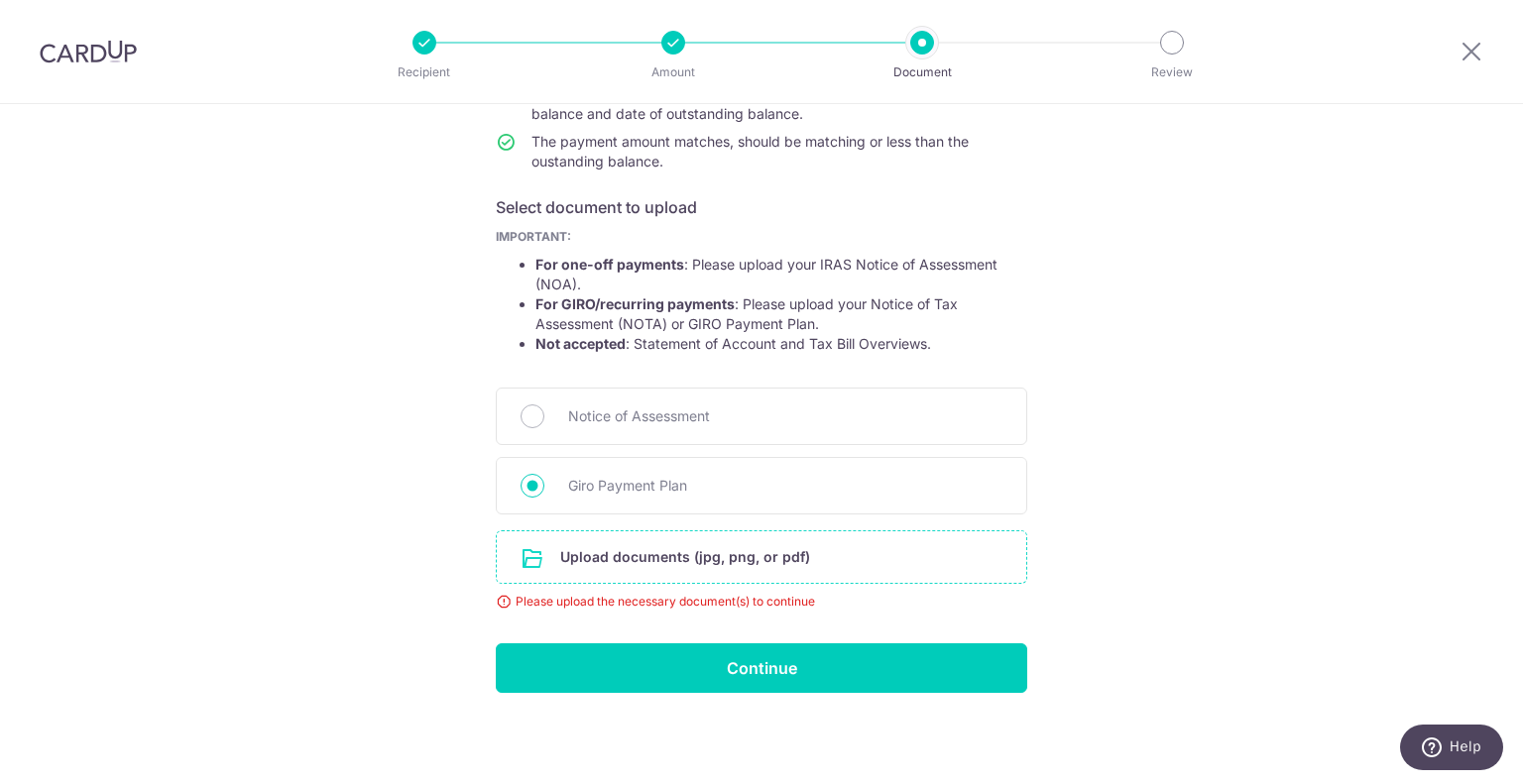 click at bounding box center [762, 557] 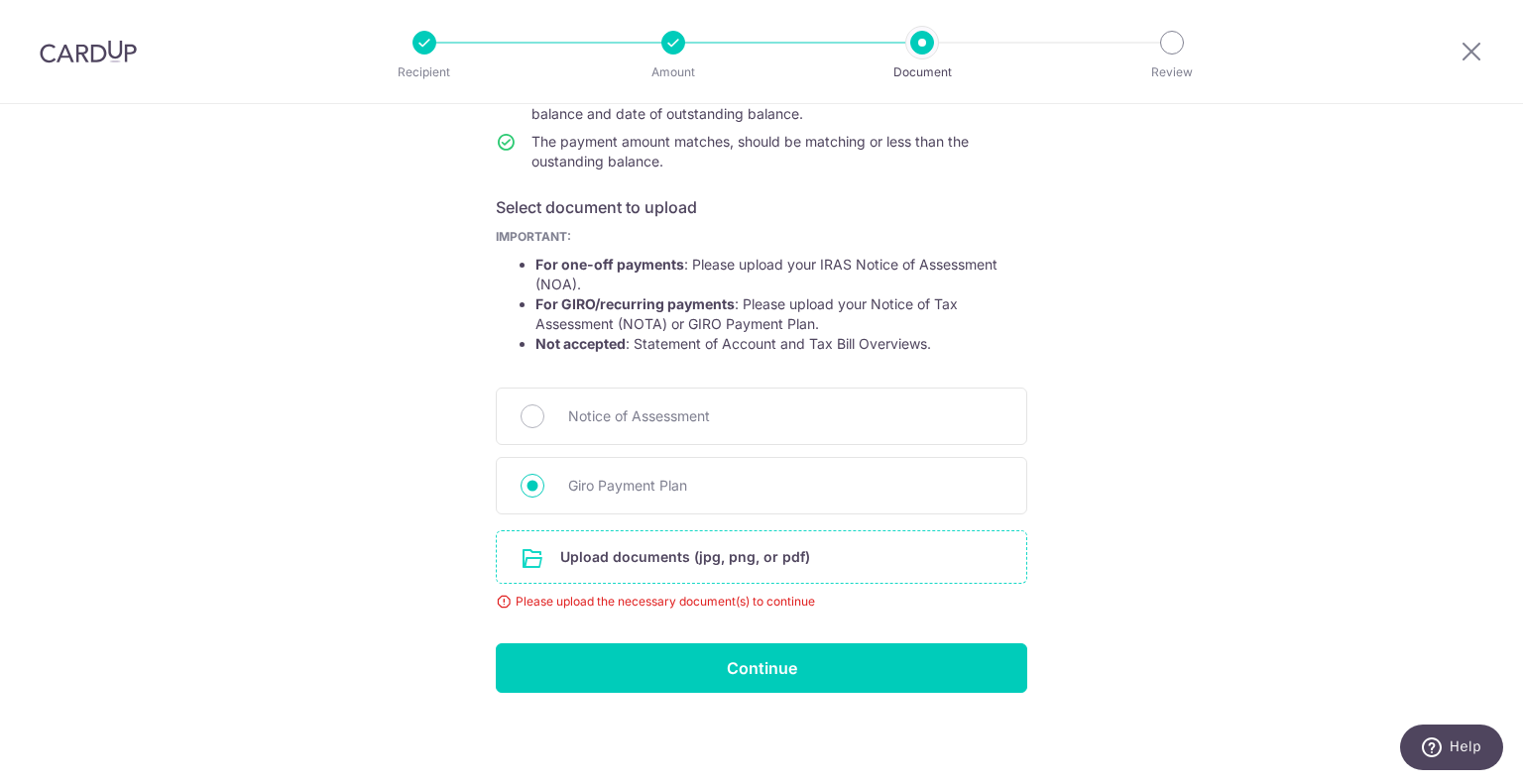 click at bounding box center [762, 557] 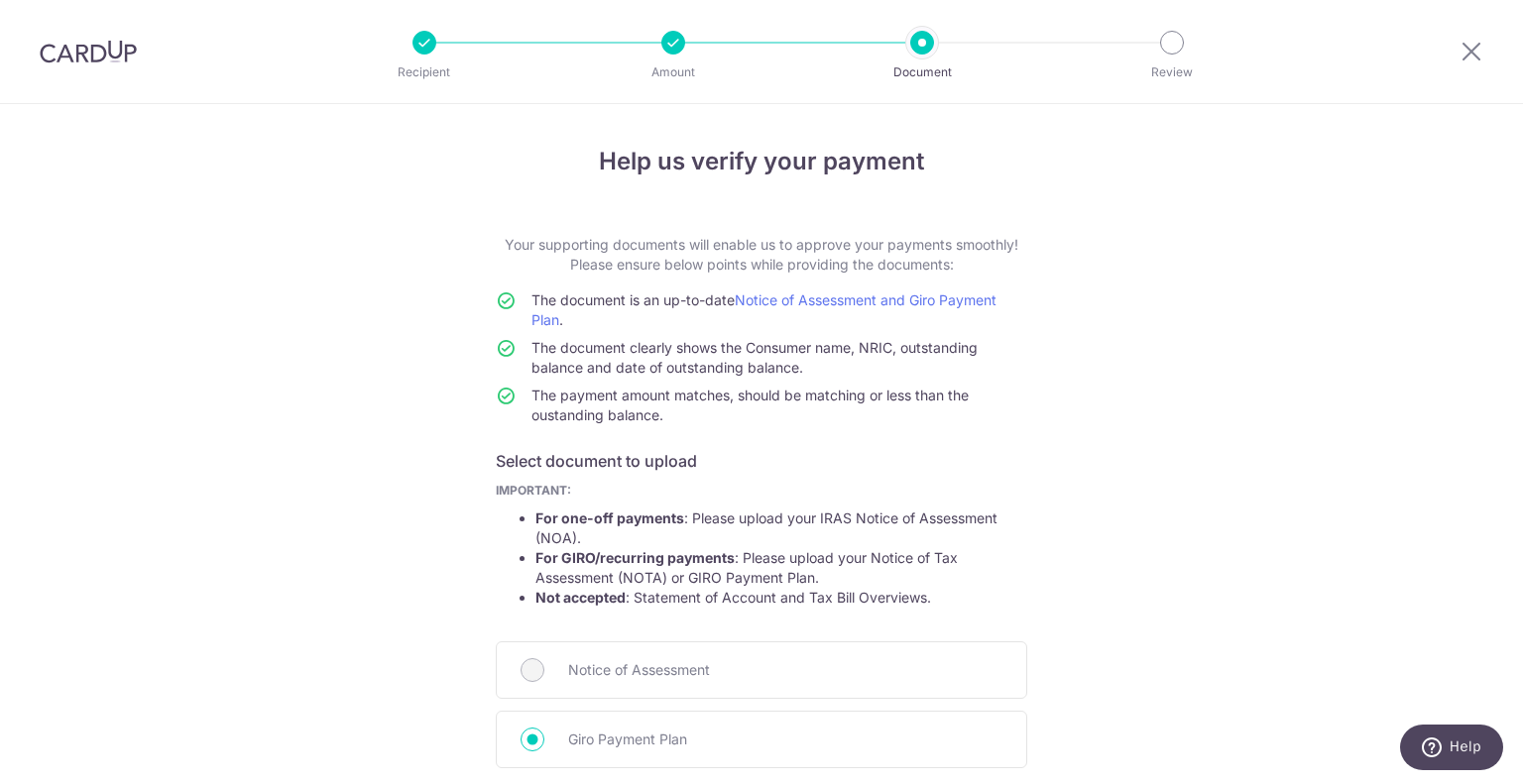 scroll, scrollTop: 363, scrollLeft: 0, axis: vertical 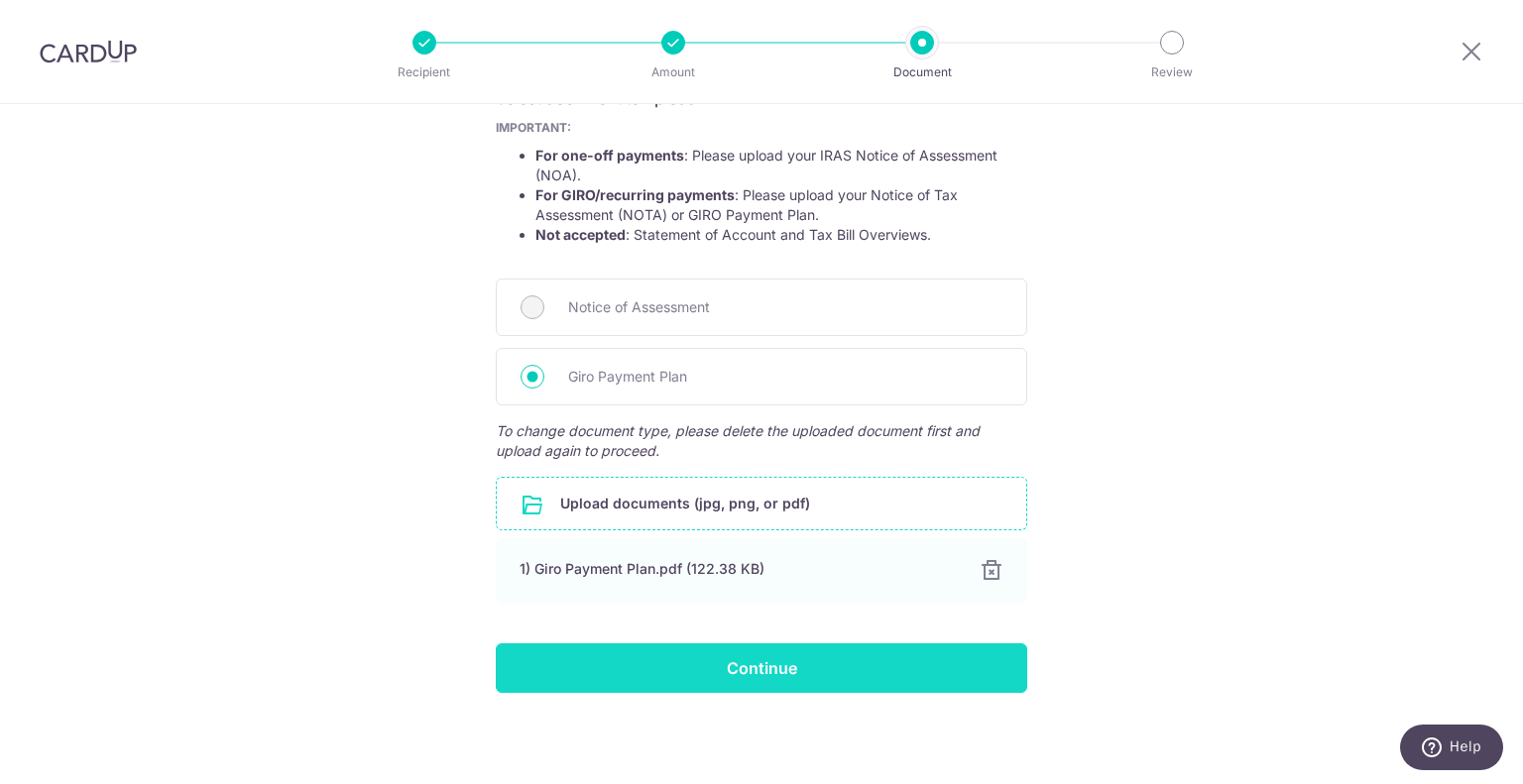 click on "Continue" at bounding box center [762, 668] 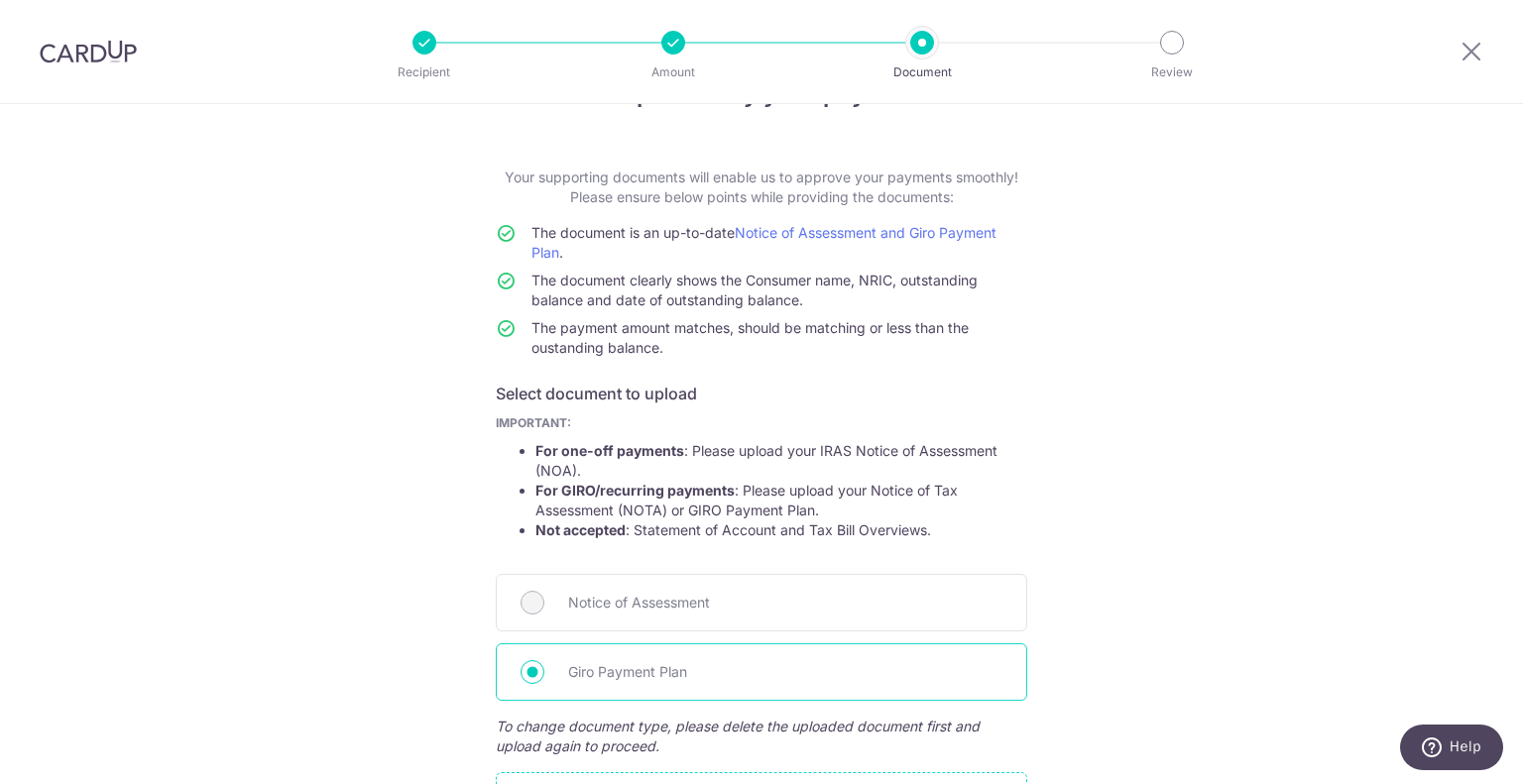 scroll, scrollTop: 65, scrollLeft: 0, axis: vertical 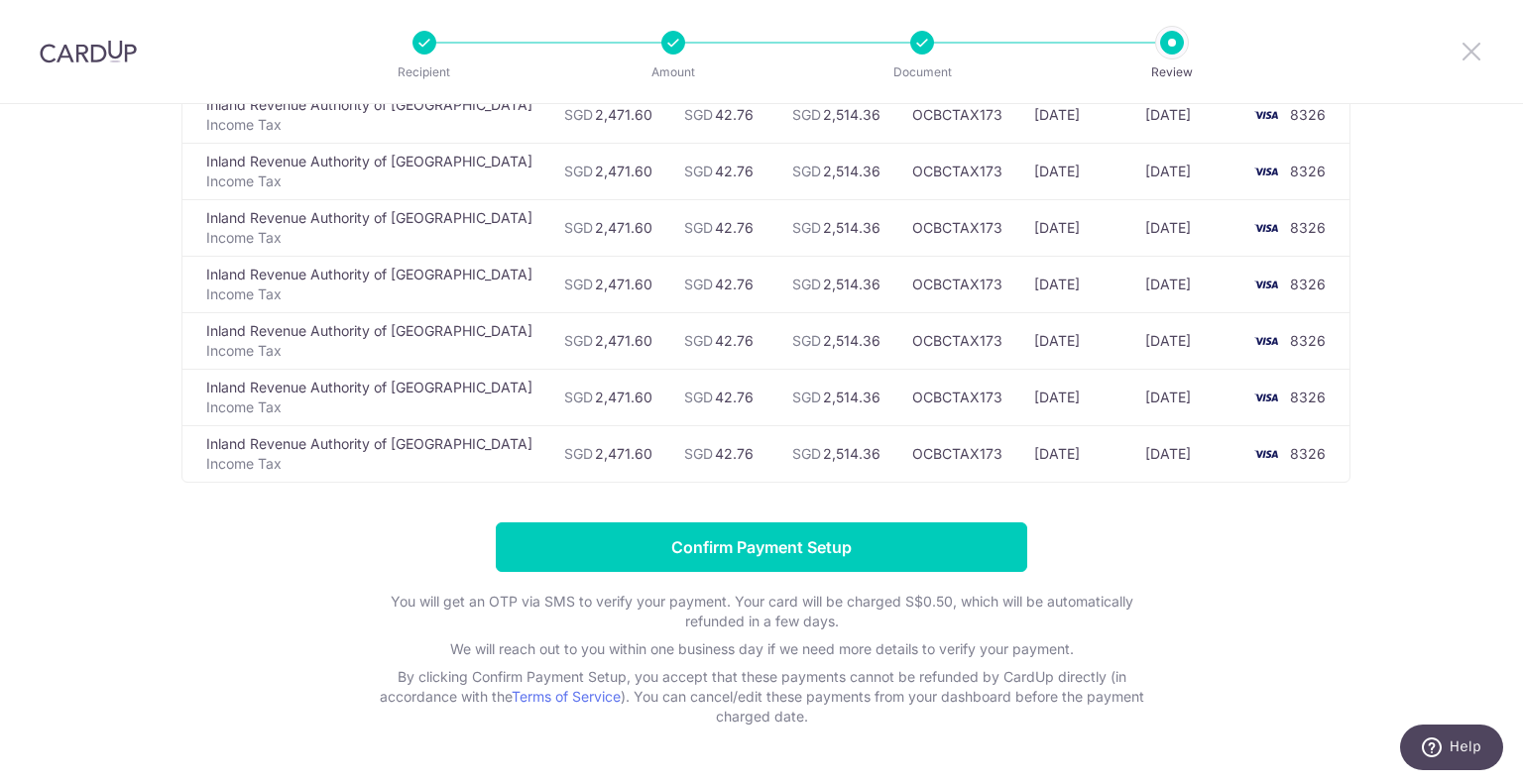 click at bounding box center (1471, 51) 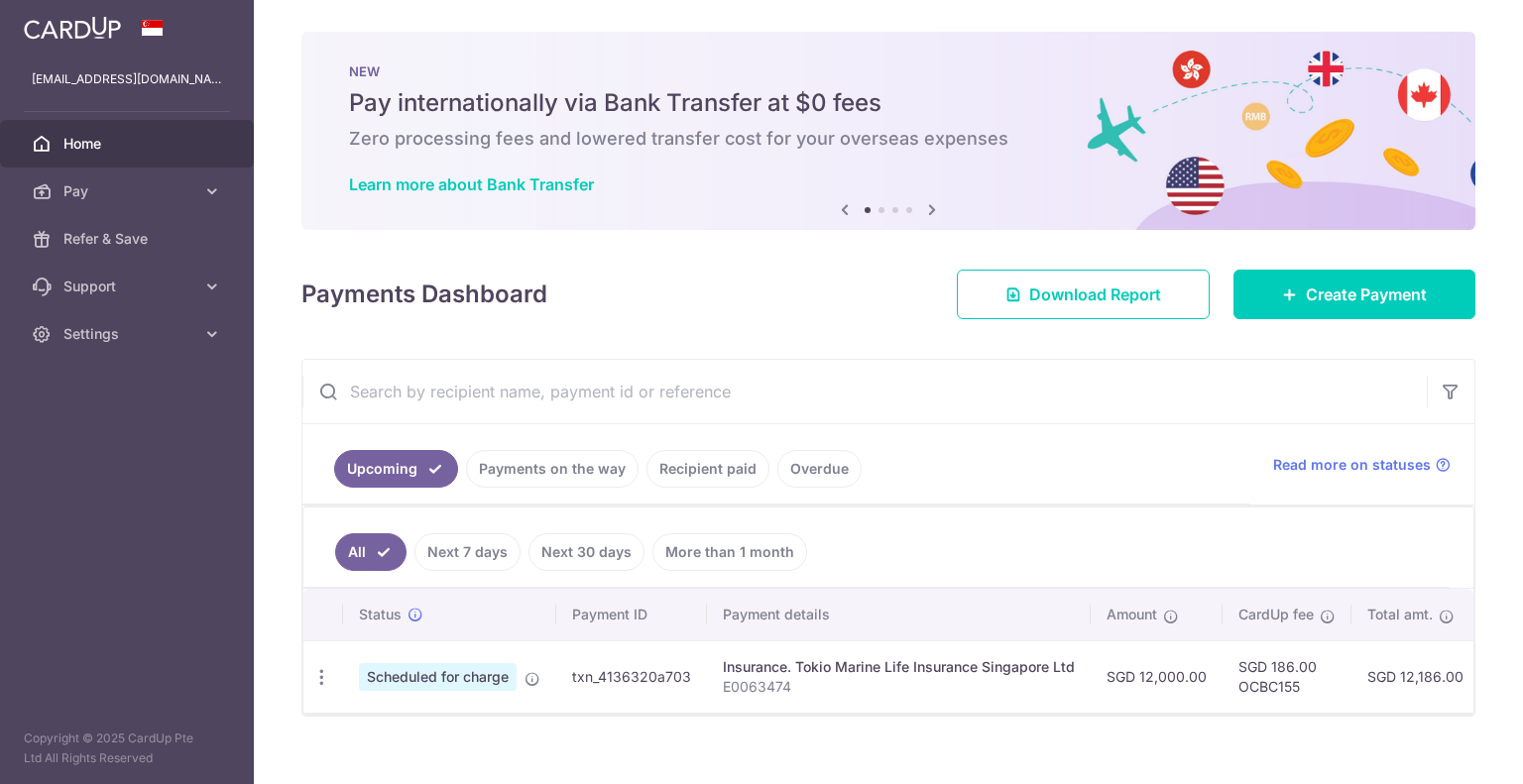 scroll, scrollTop: 0, scrollLeft: 0, axis: both 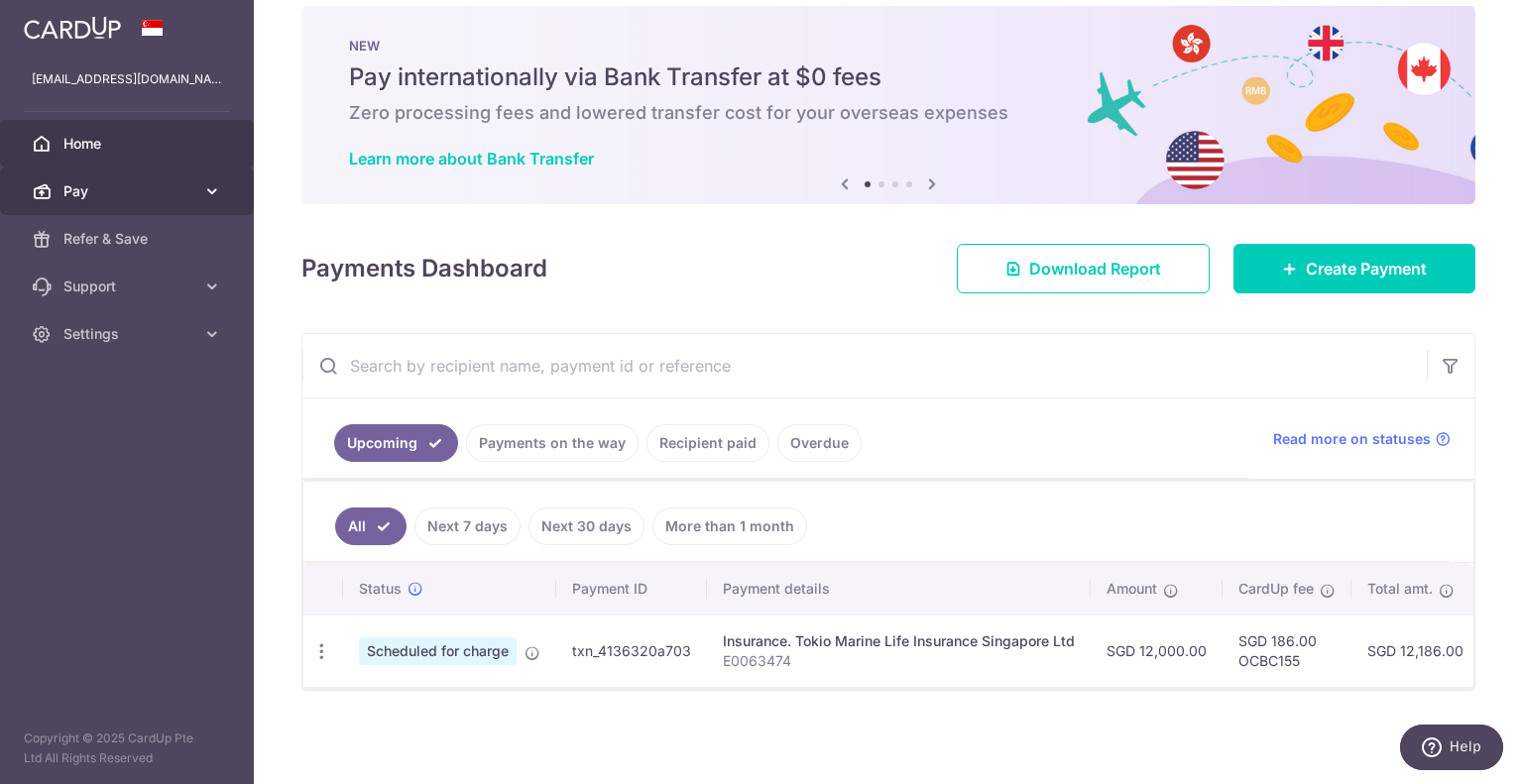 click on "Pay" at bounding box center [129, 191] 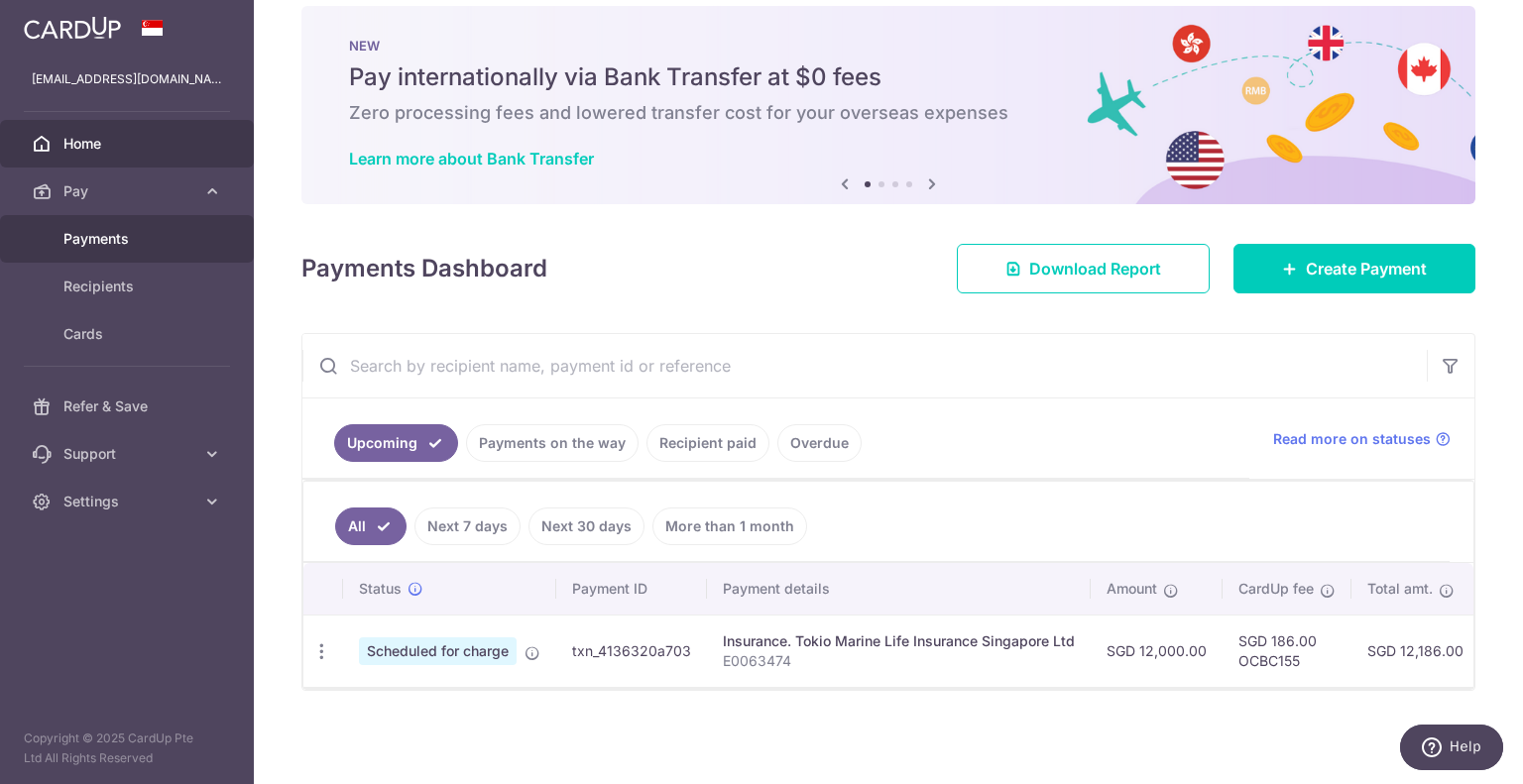 click on "Payments" at bounding box center (129, 239) 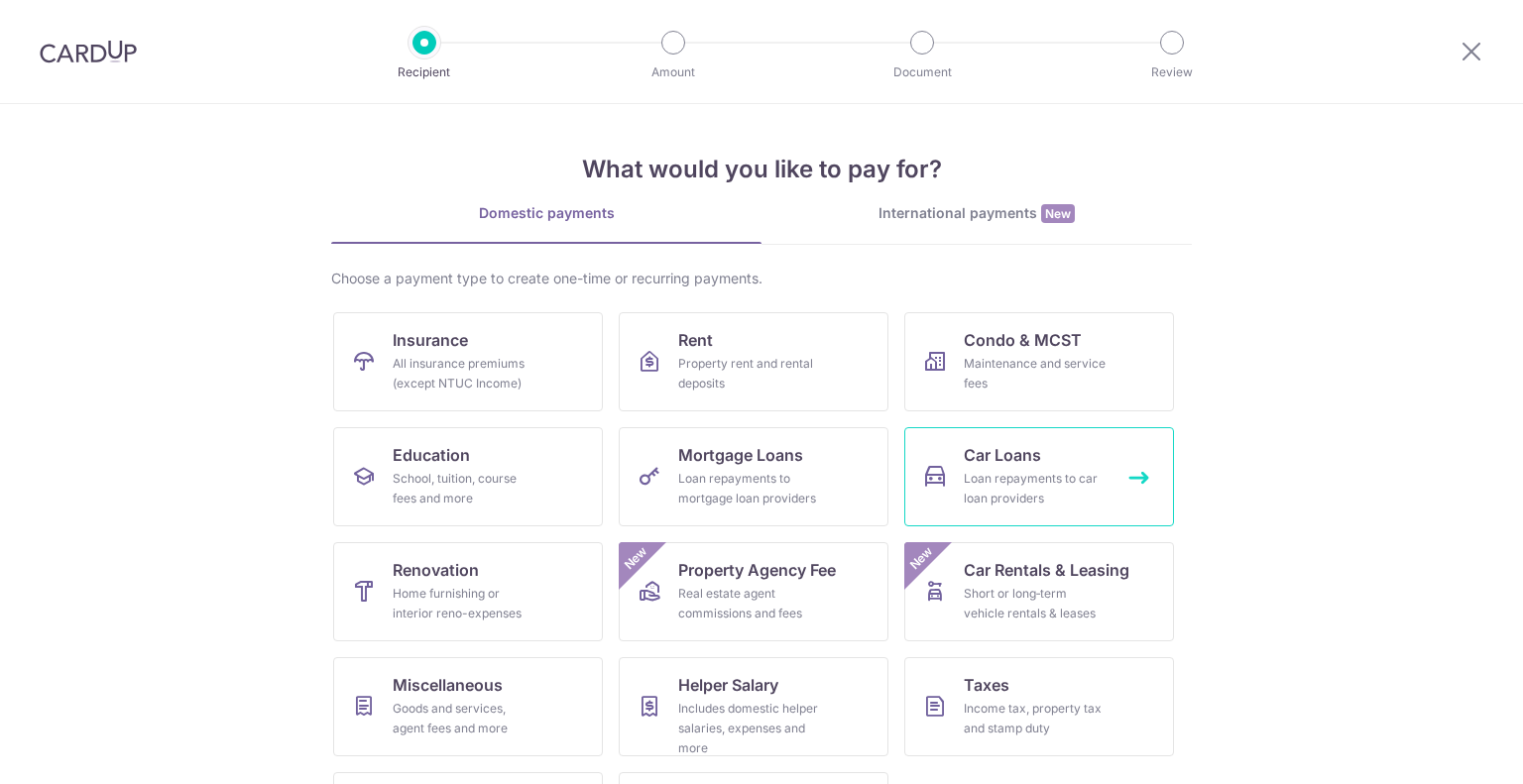 scroll, scrollTop: 0, scrollLeft: 0, axis: both 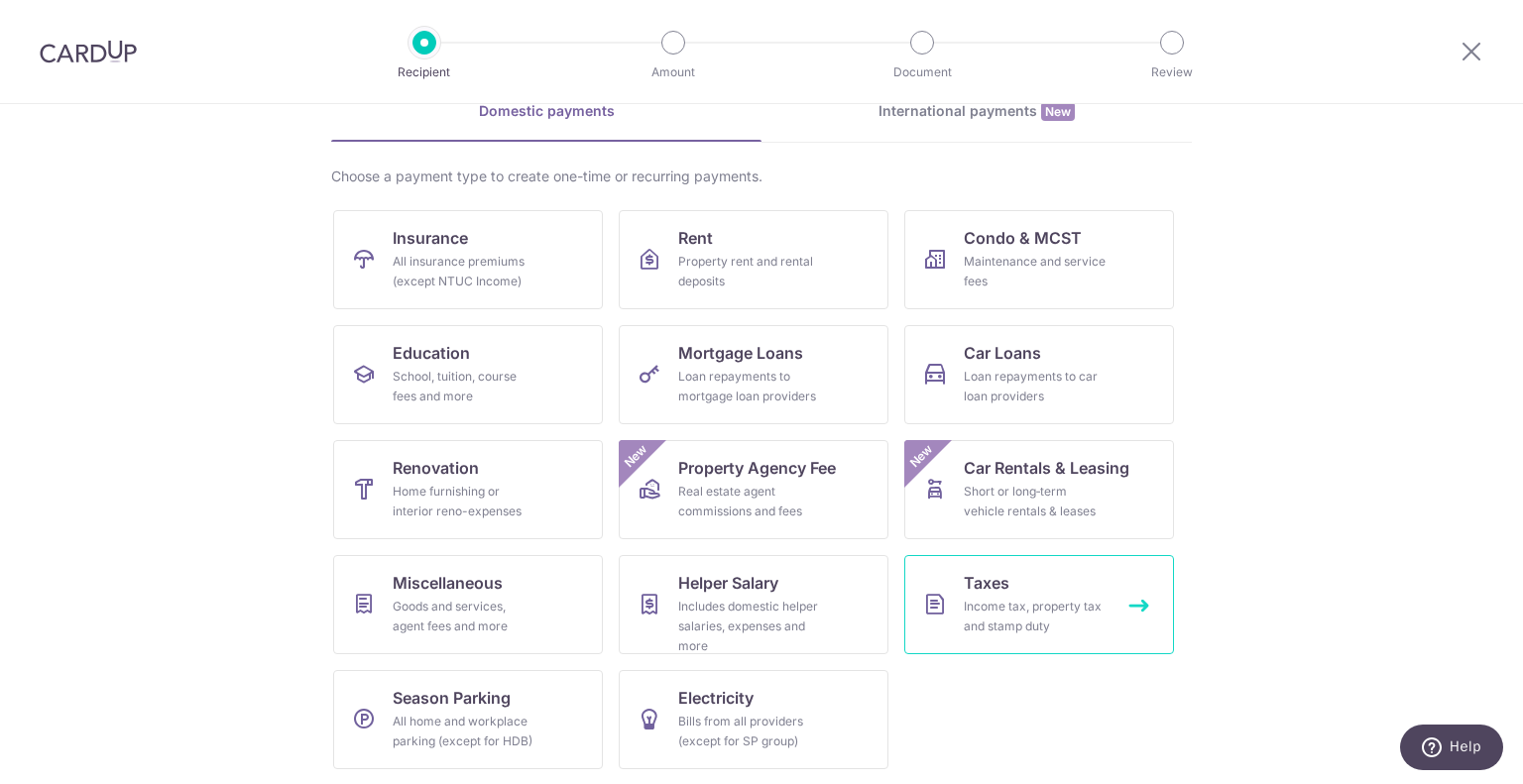 click on "Income tax, property tax and stamp duty" at bounding box center (1035, 616) 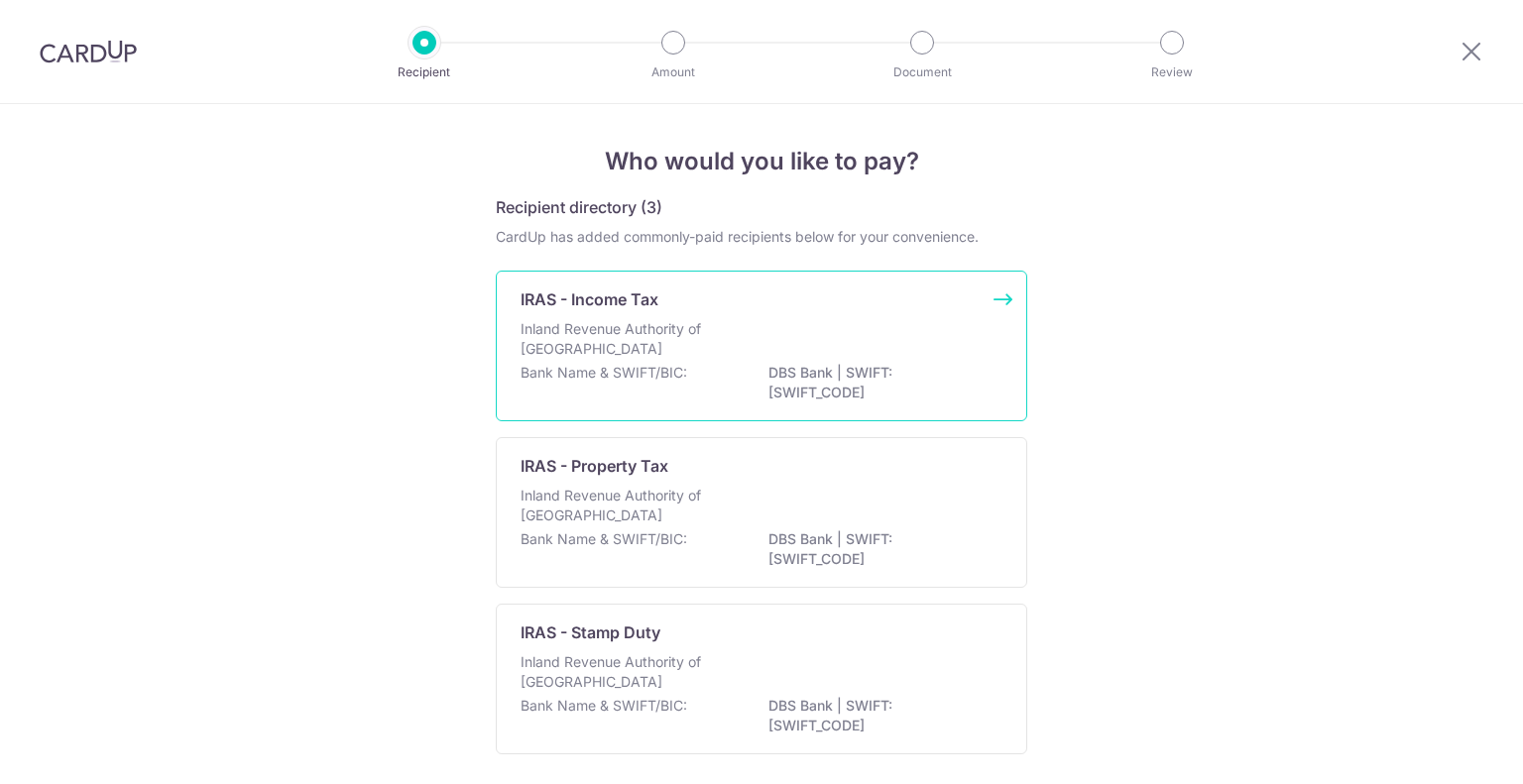 scroll, scrollTop: 0, scrollLeft: 0, axis: both 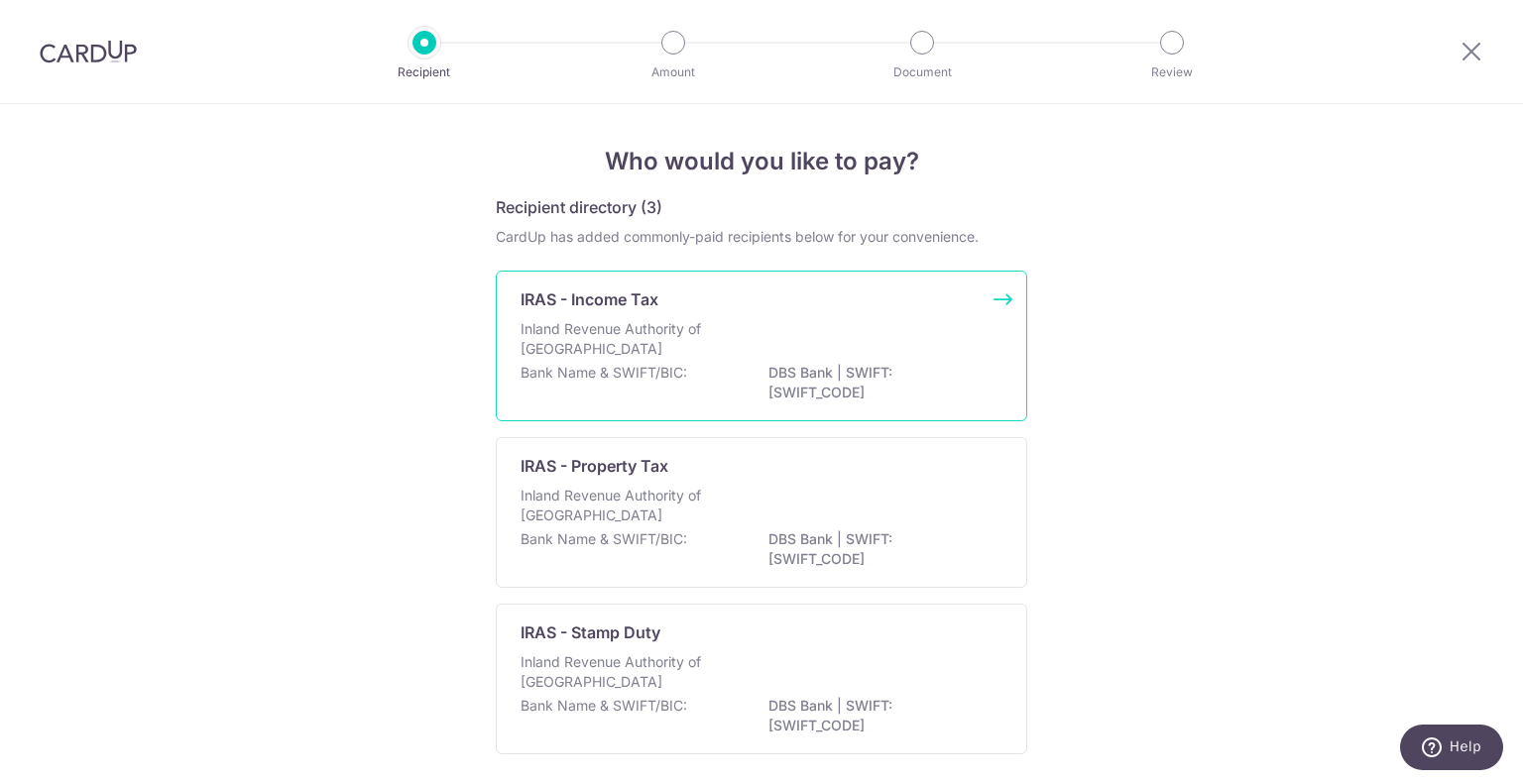 click on "IRAS - Income Tax" at bounding box center (750, 299) 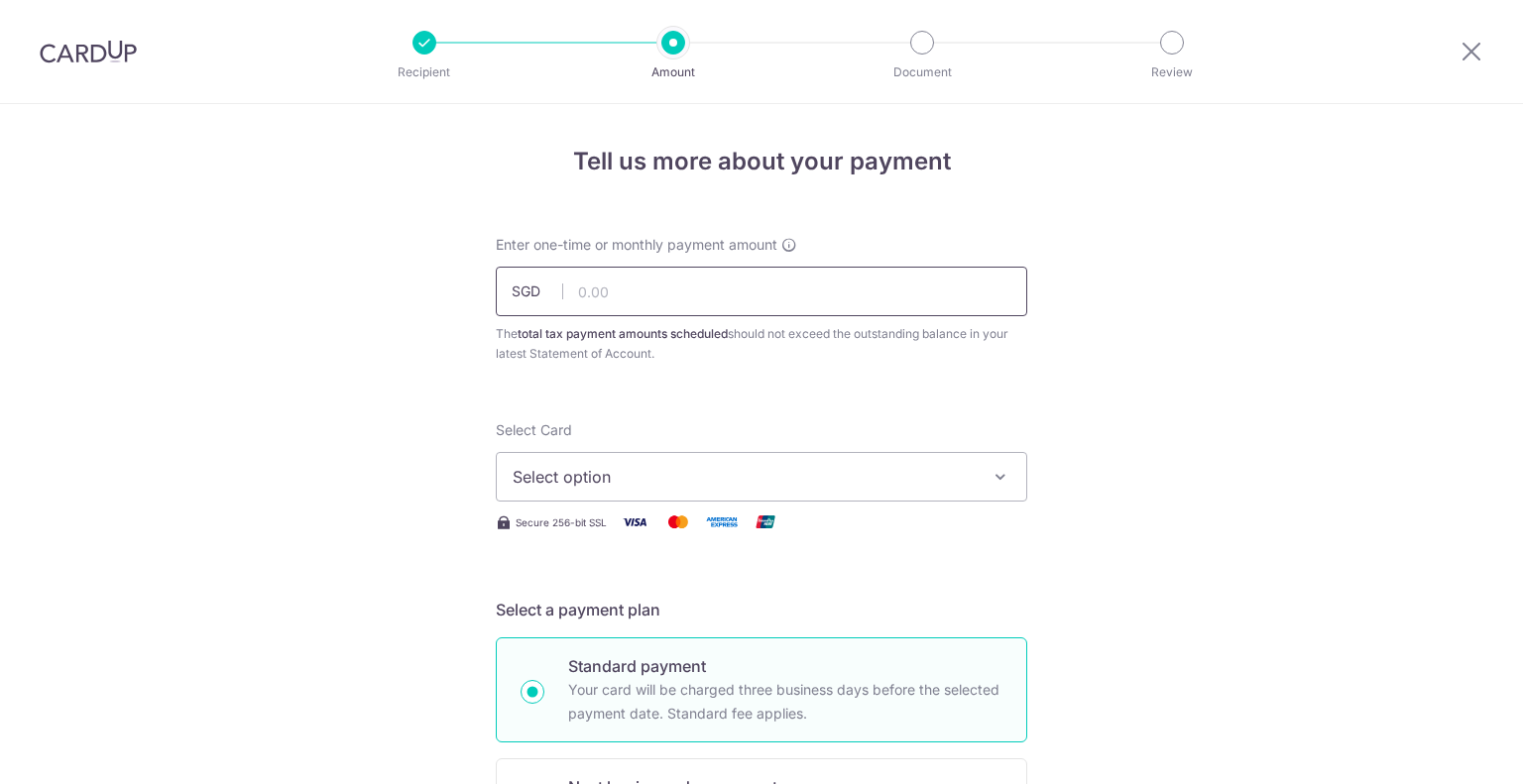 scroll, scrollTop: 0, scrollLeft: 0, axis: both 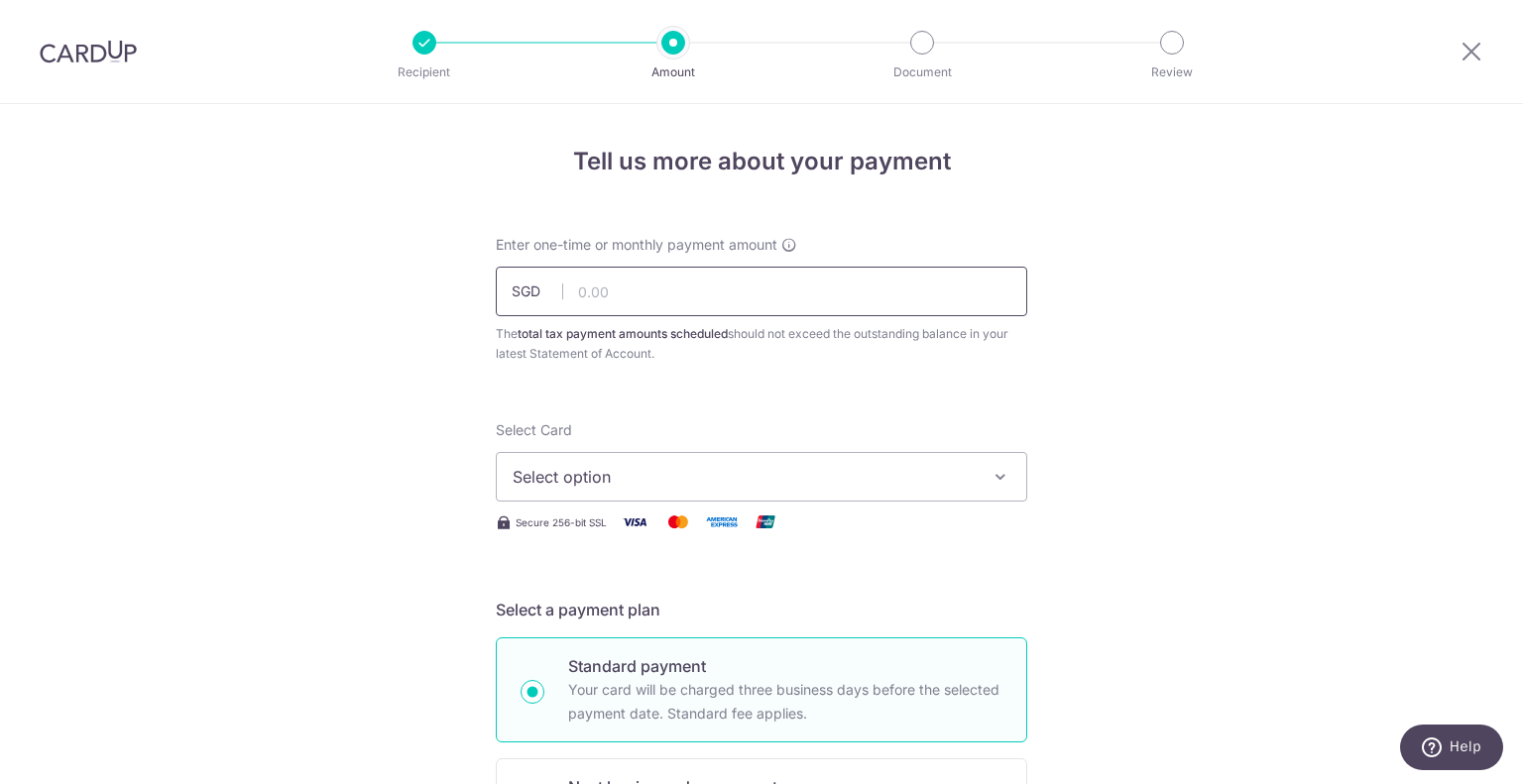 click at bounding box center (762, 291) 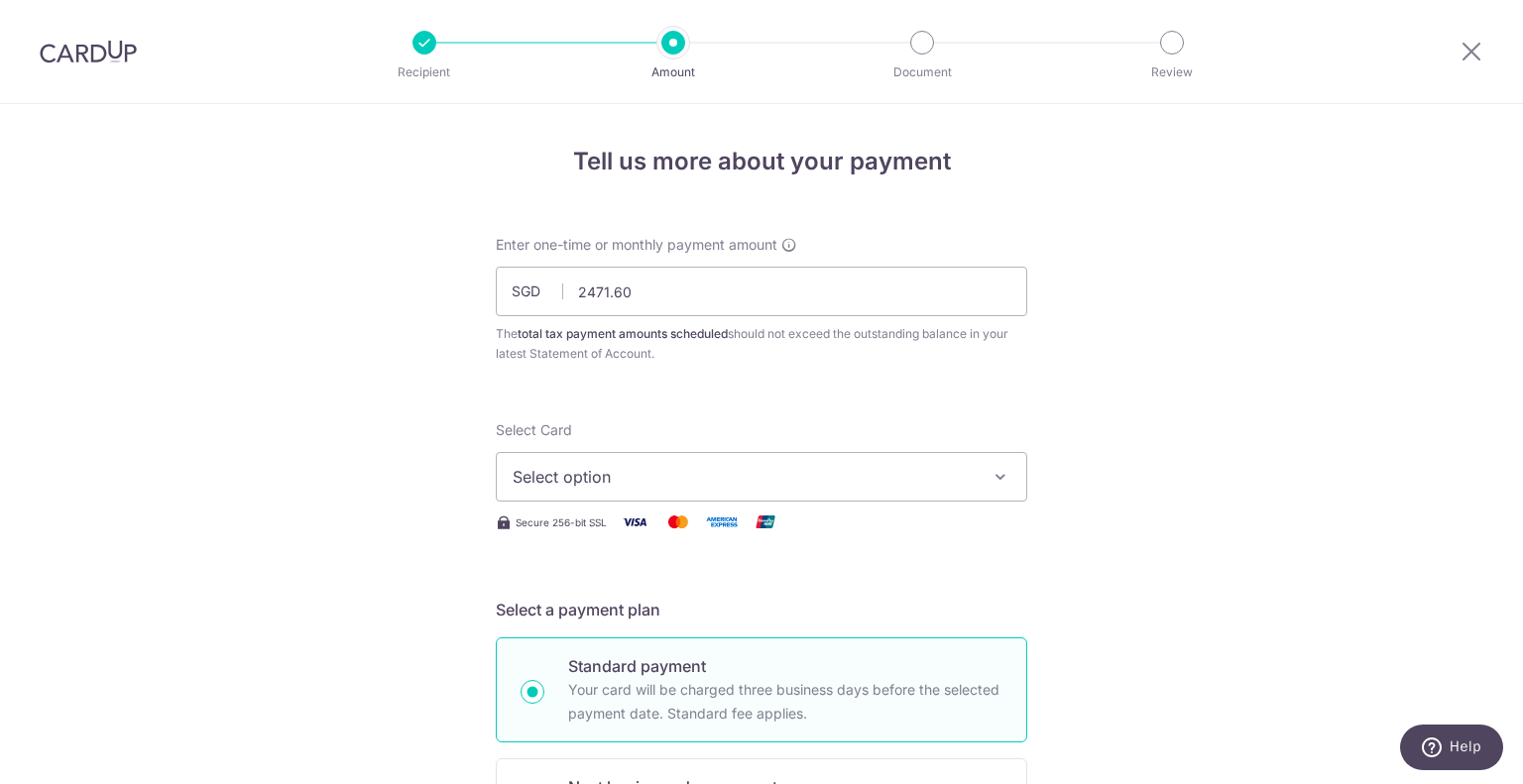 type on "2,471.60" 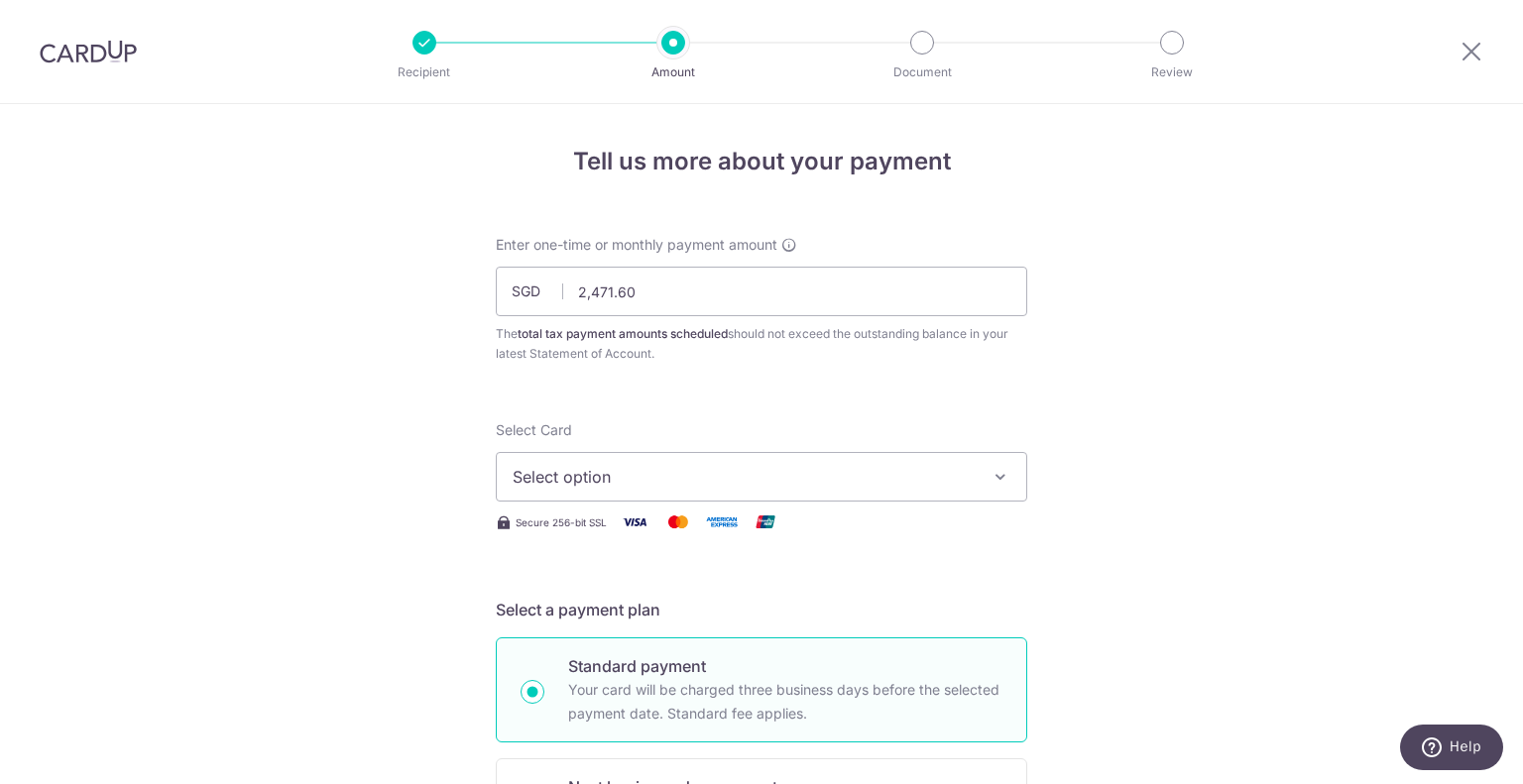 click on "Select option" at bounding box center [744, 477] 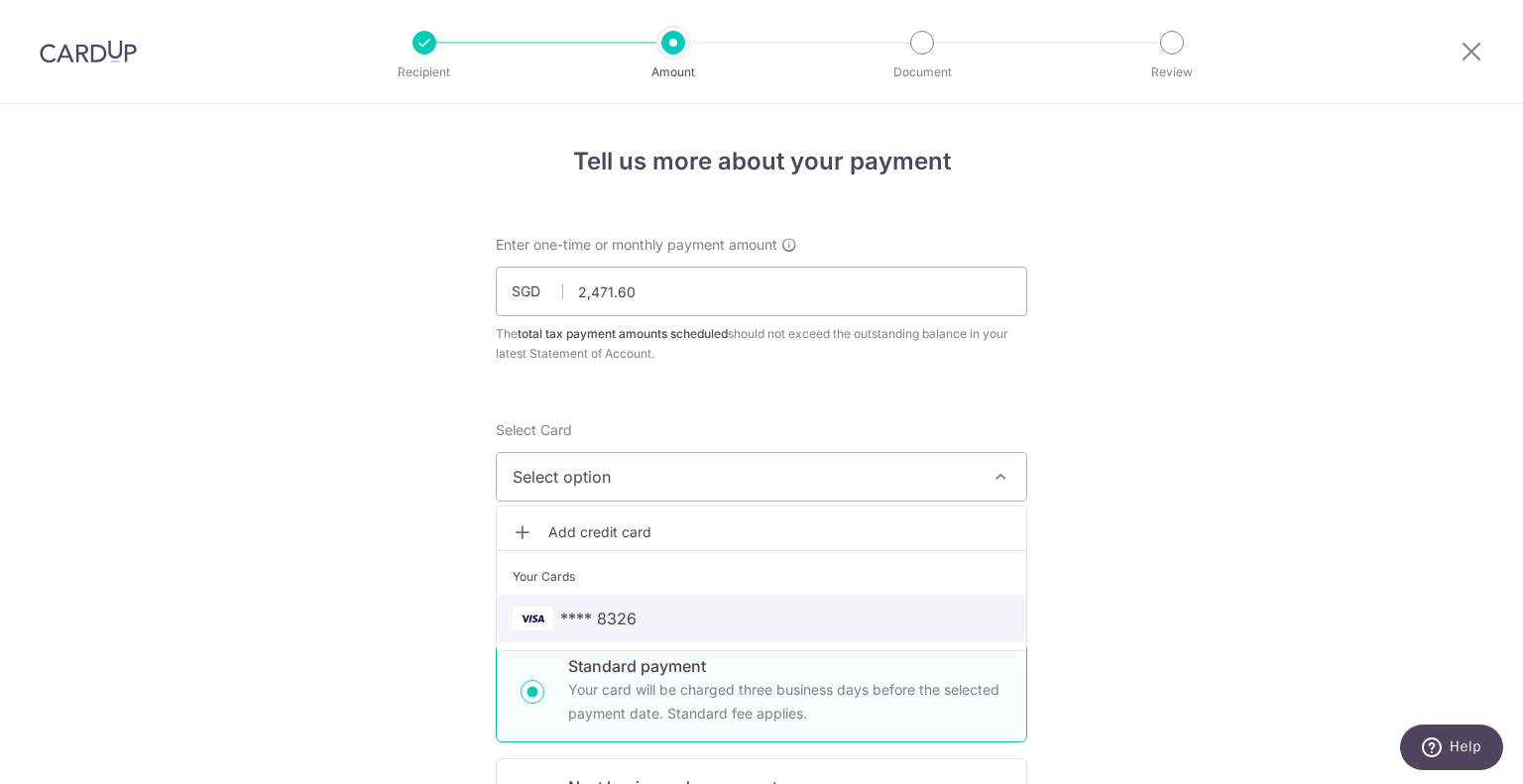 click on "**** 8326" at bounding box center [598, 618] 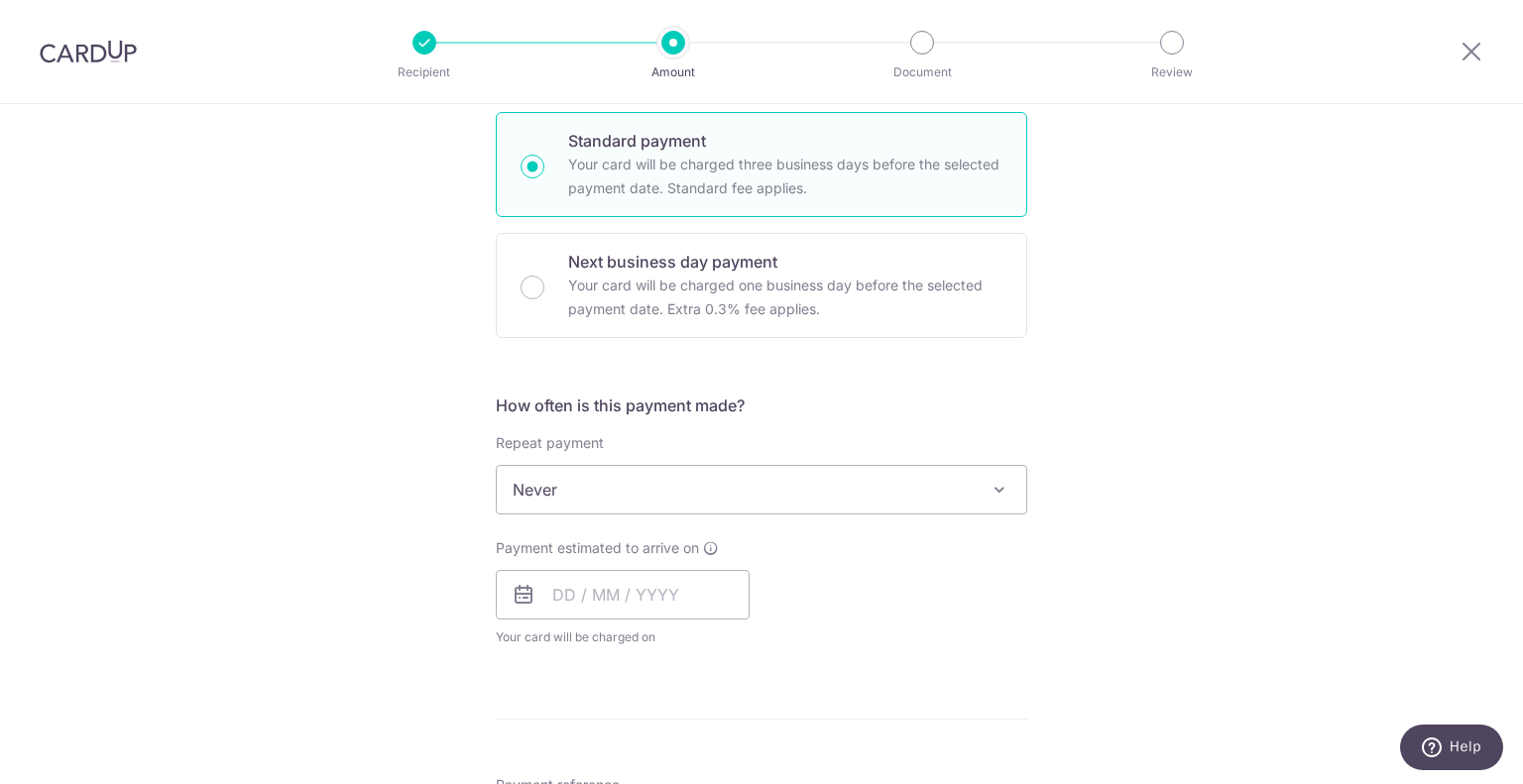 scroll, scrollTop: 694, scrollLeft: 0, axis: vertical 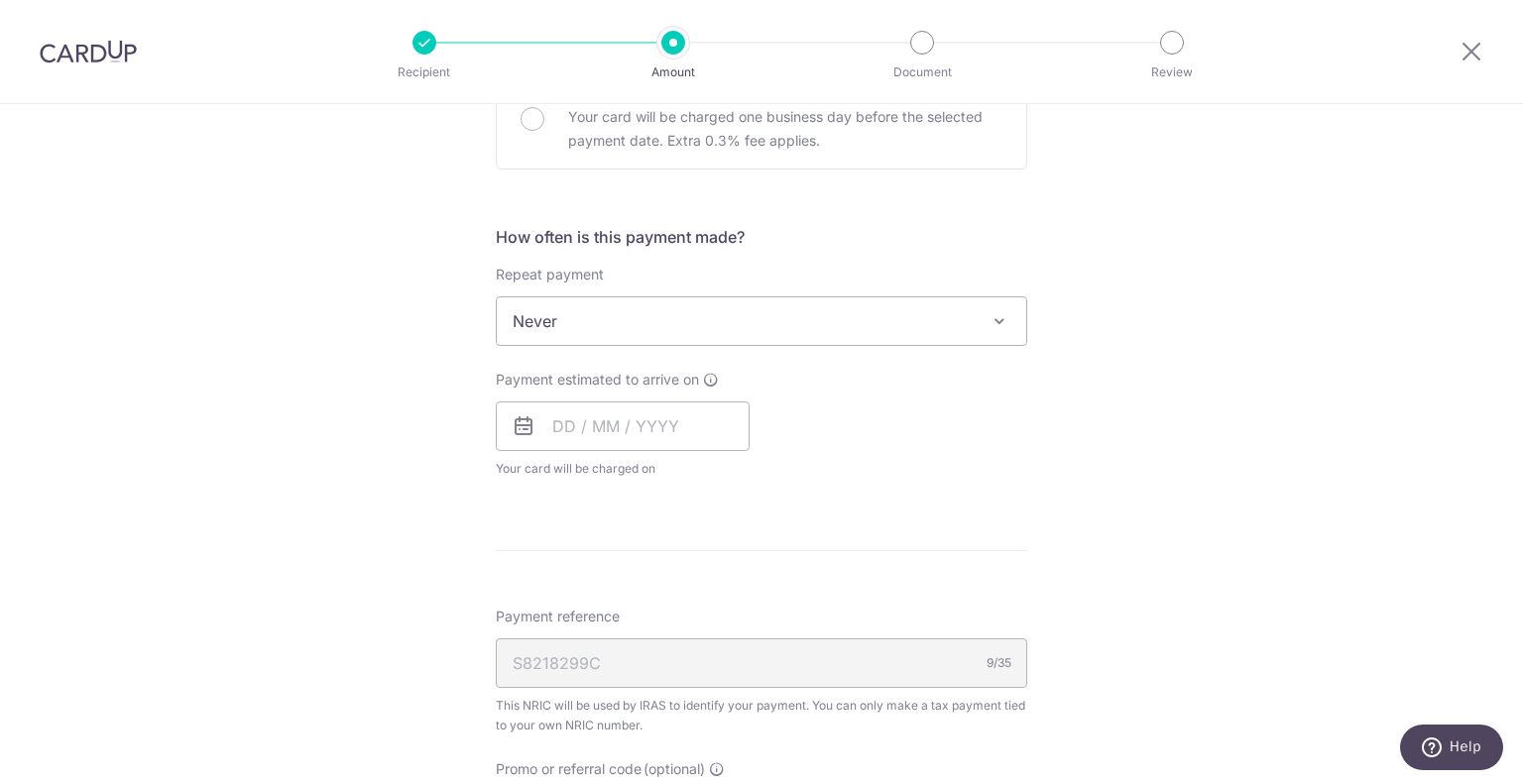click on "Never" at bounding box center (762, 321) 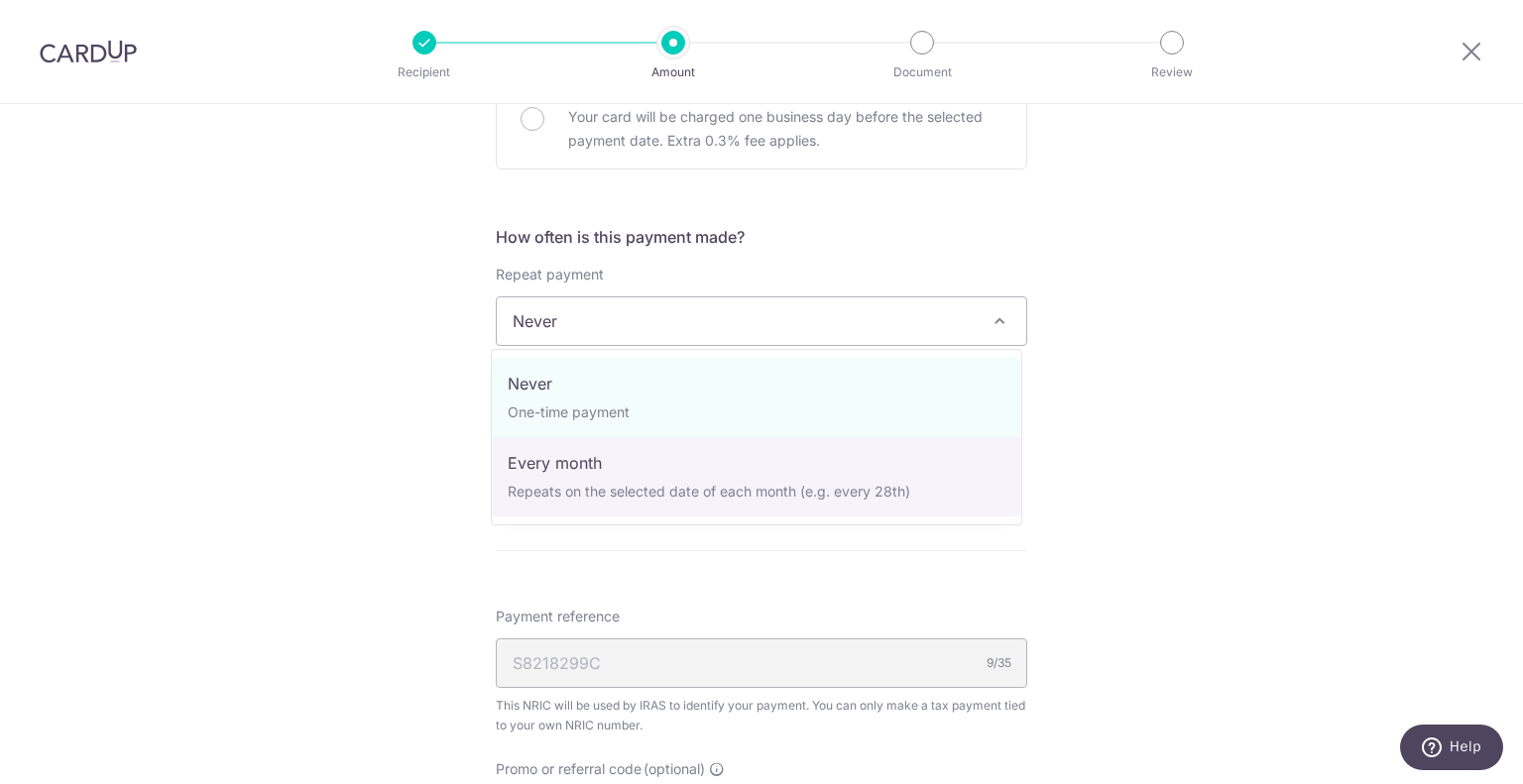 select on "3" 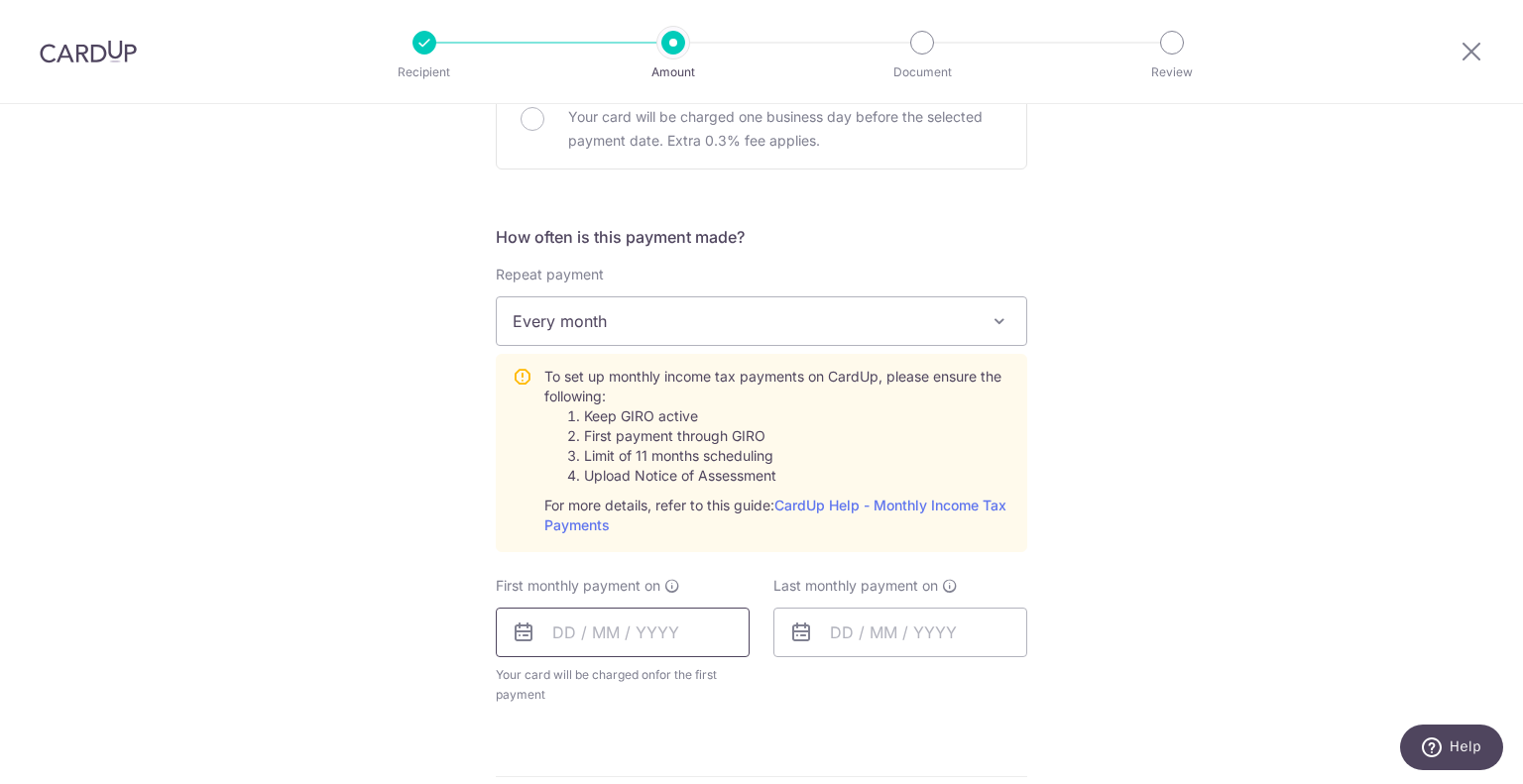 click at bounding box center (623, 632) 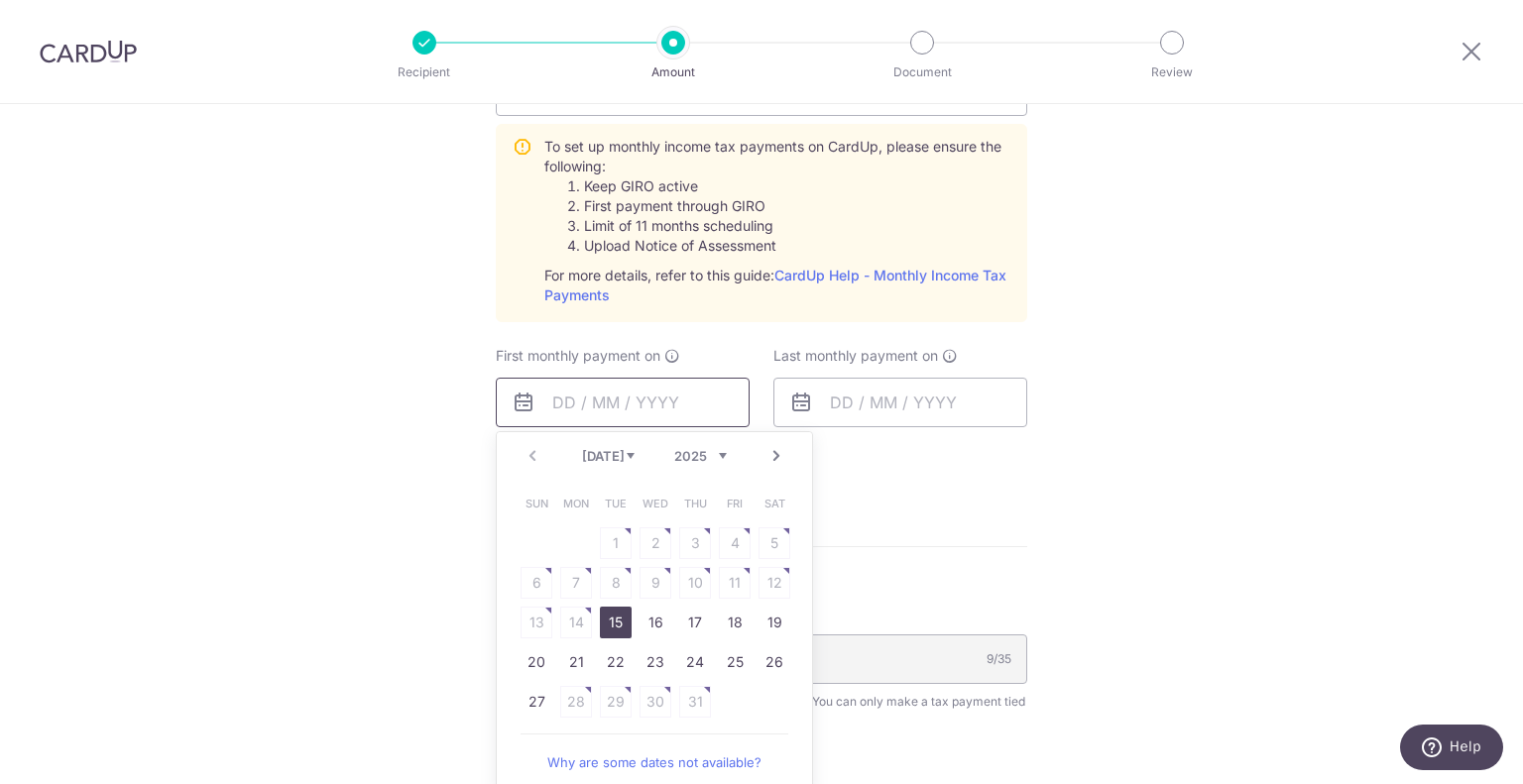 scroll, scrollTop: 991, scrollLeft: 0, axis: vertical 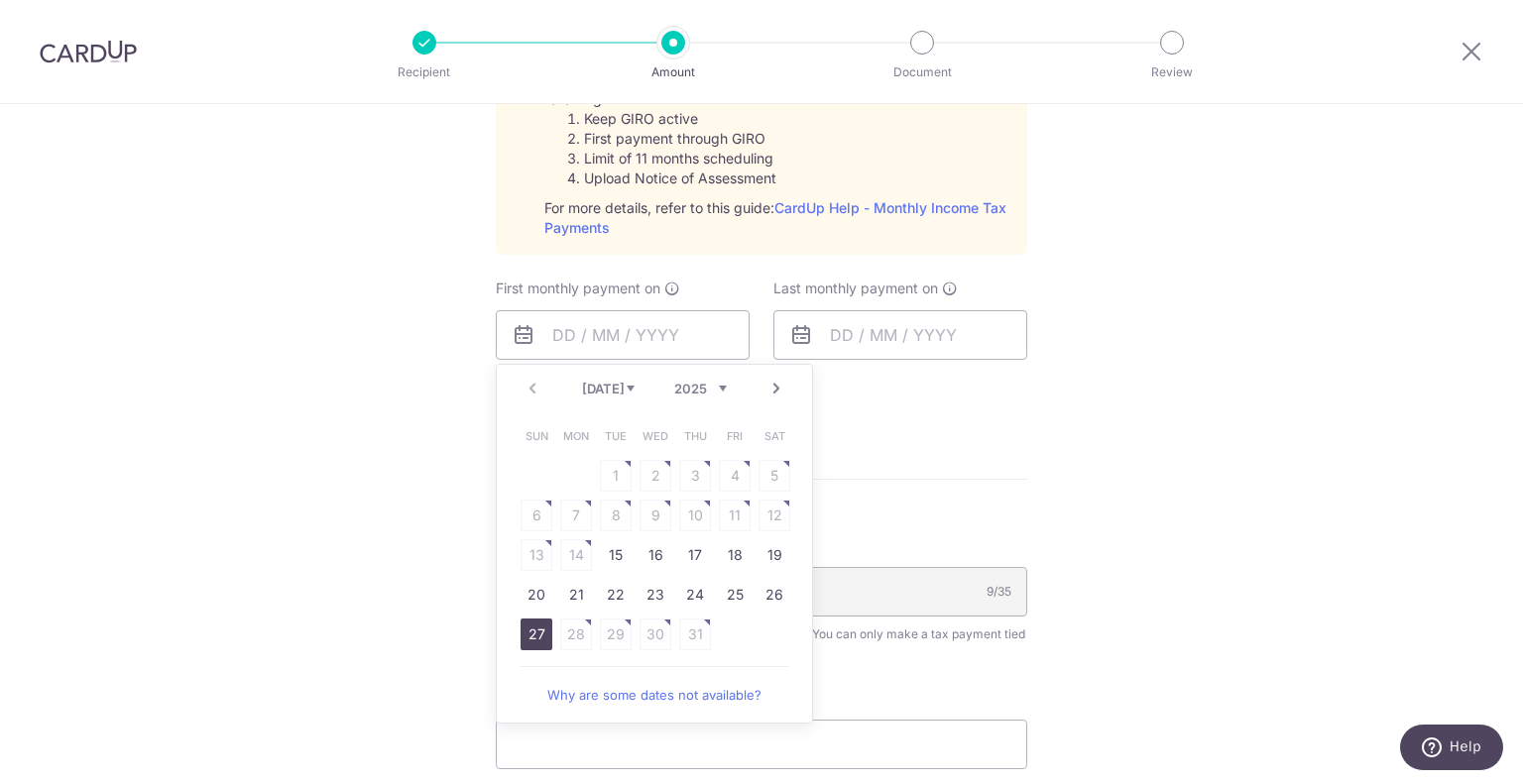 click on "27" at bounding box center (536, 634) 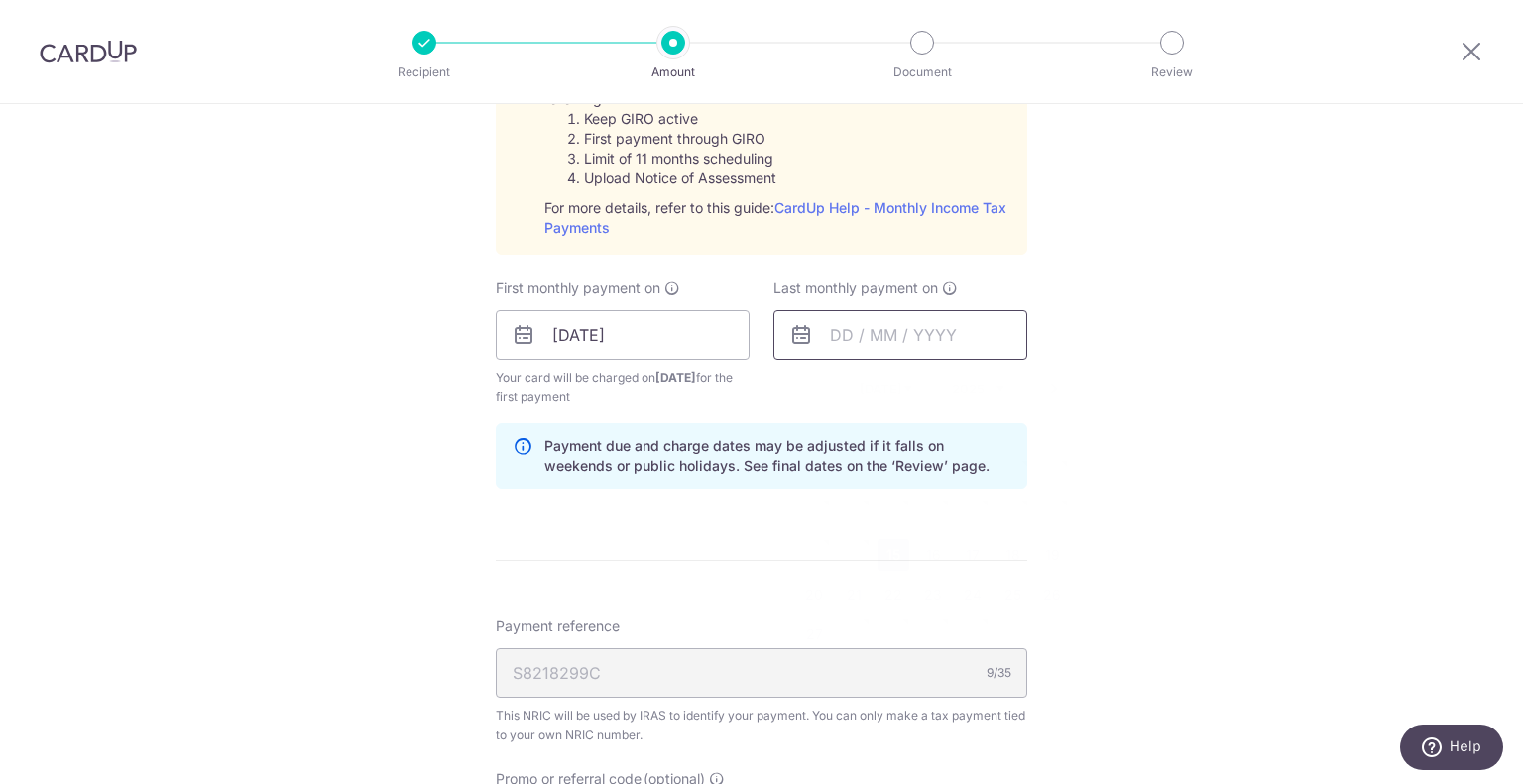 click at bounding box center [900, 335] 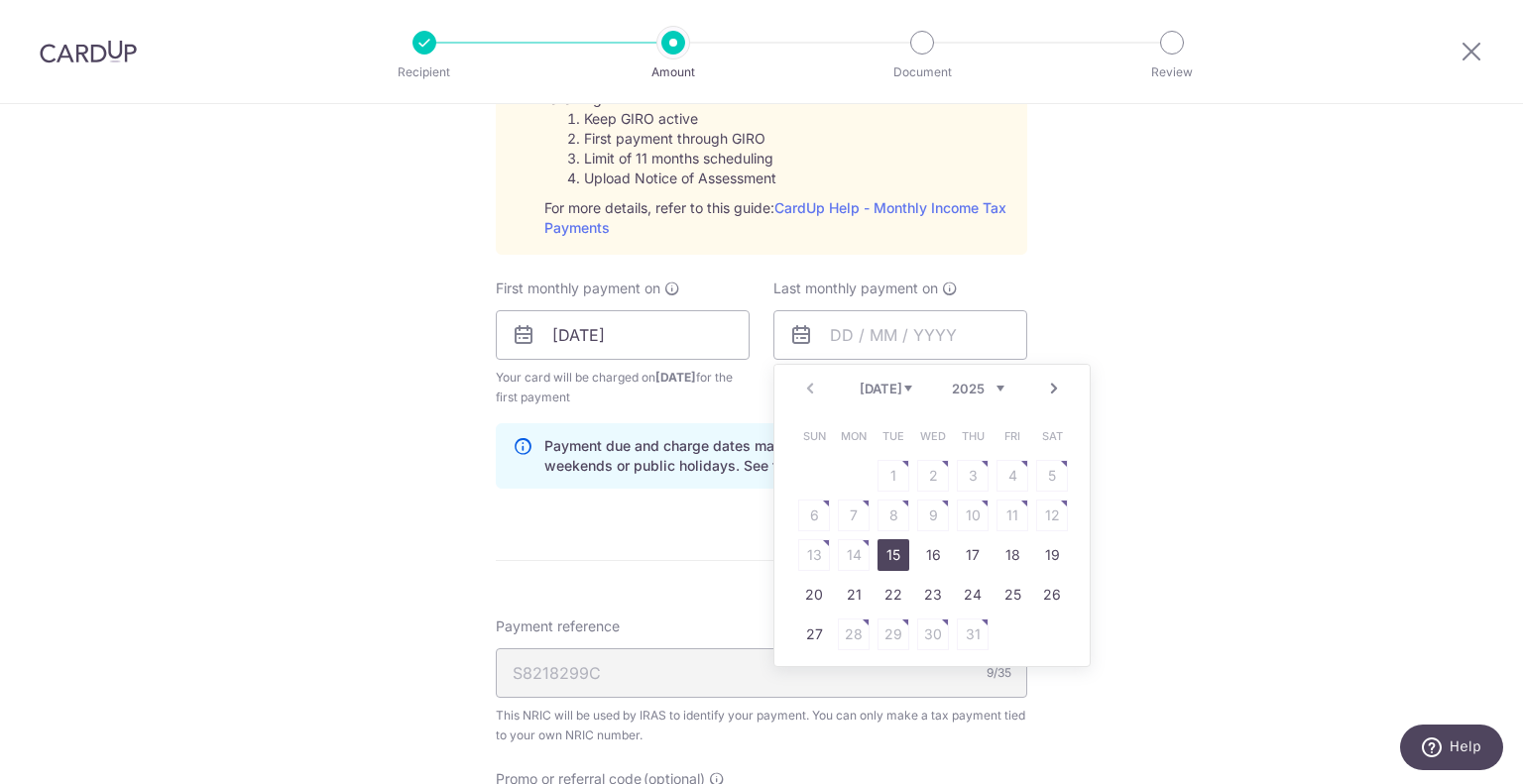 click on "Next" at bounding box center [1054, 389] 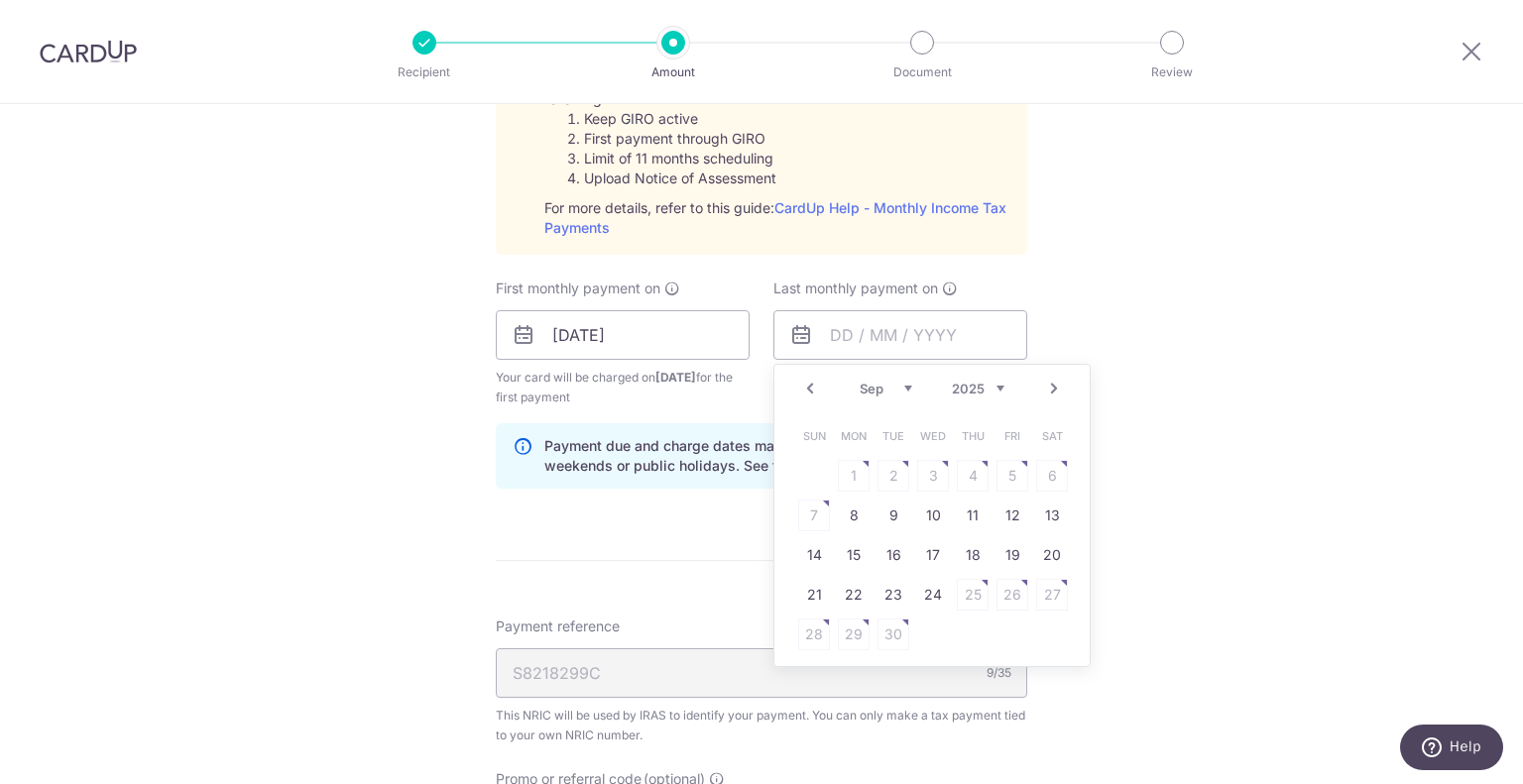 click on "Next" at bounding box center [1054, 389] 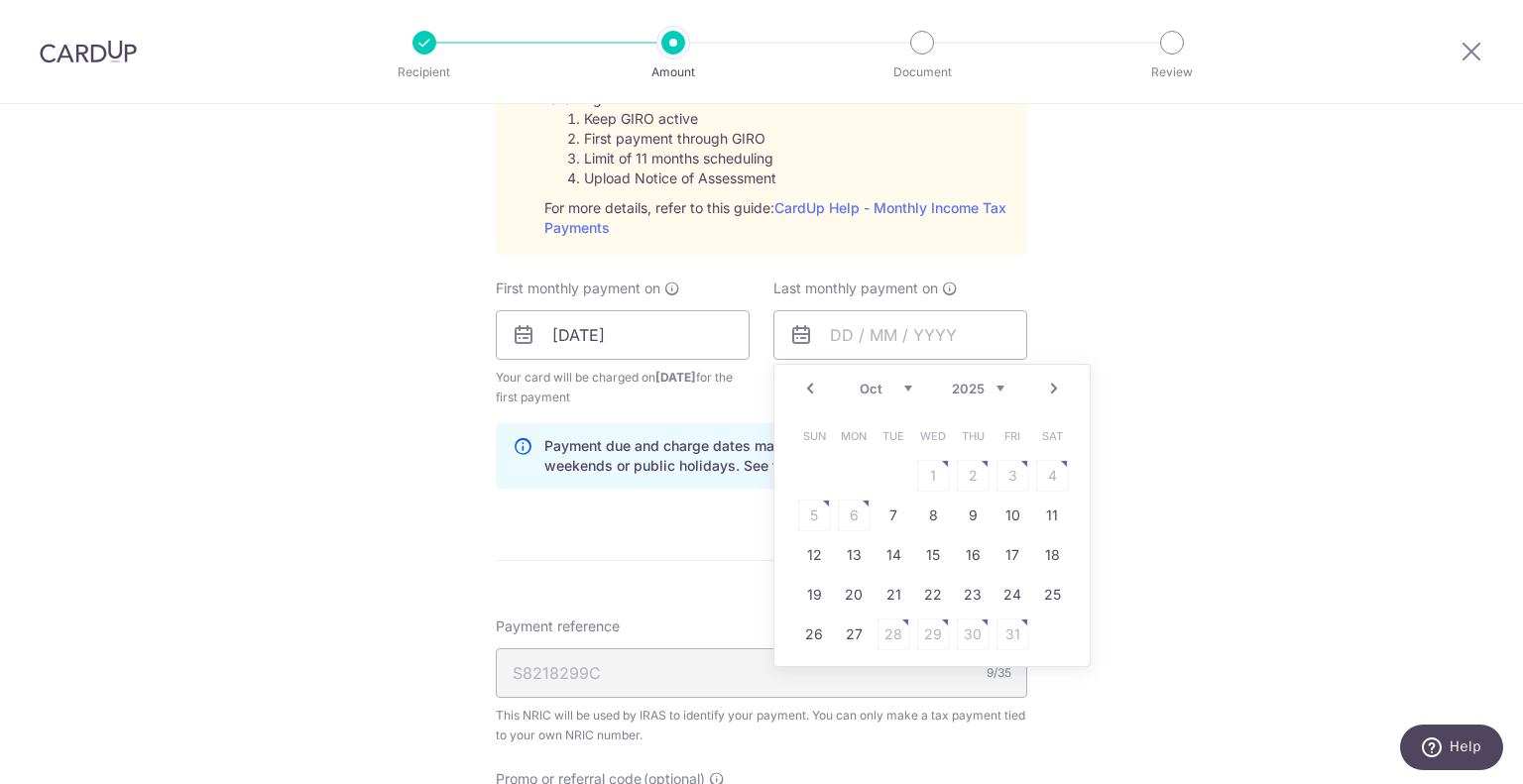 click on "Next" at bounding box center (1054, 389) 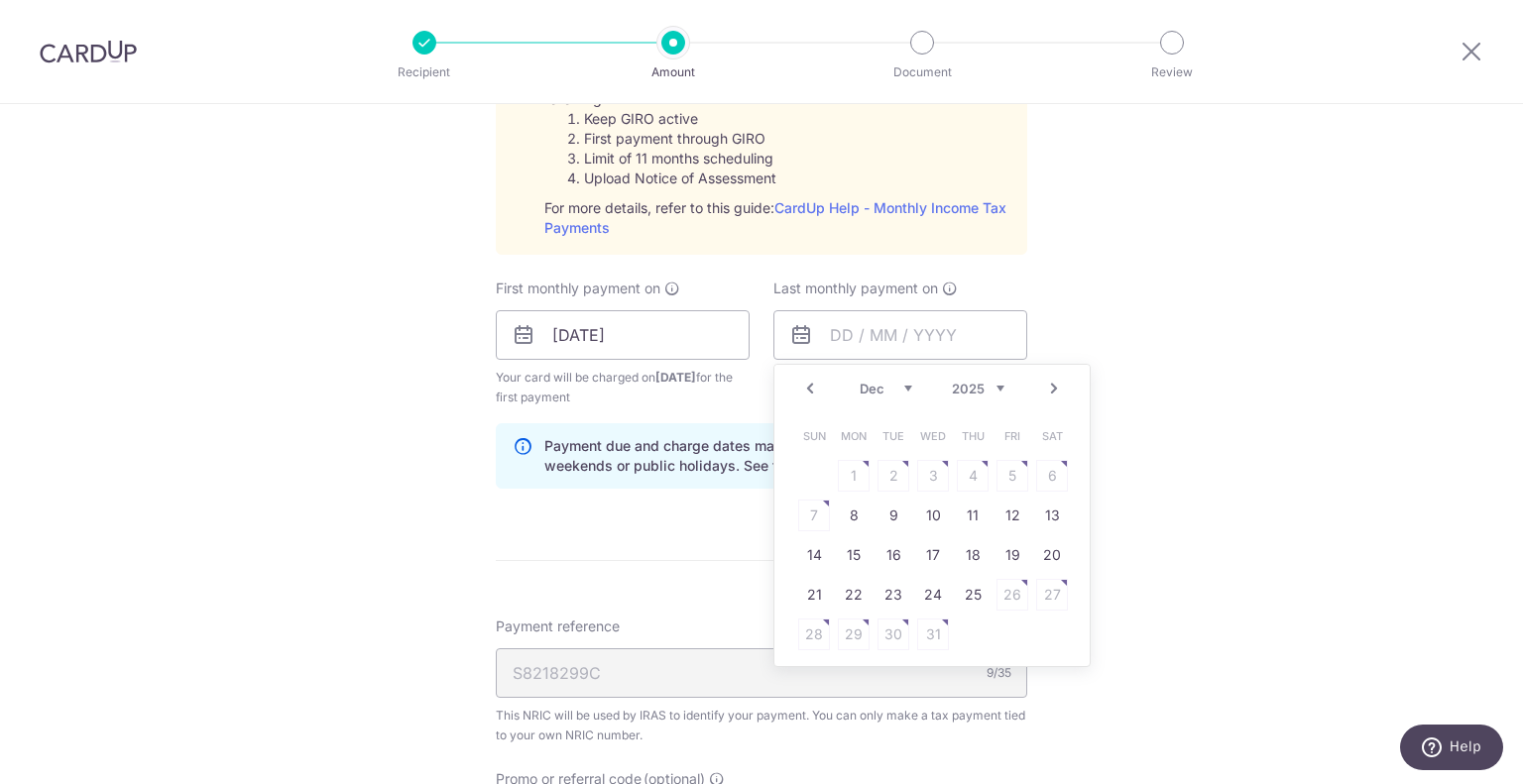 click on "Next" at bounding box center [1054, 389] 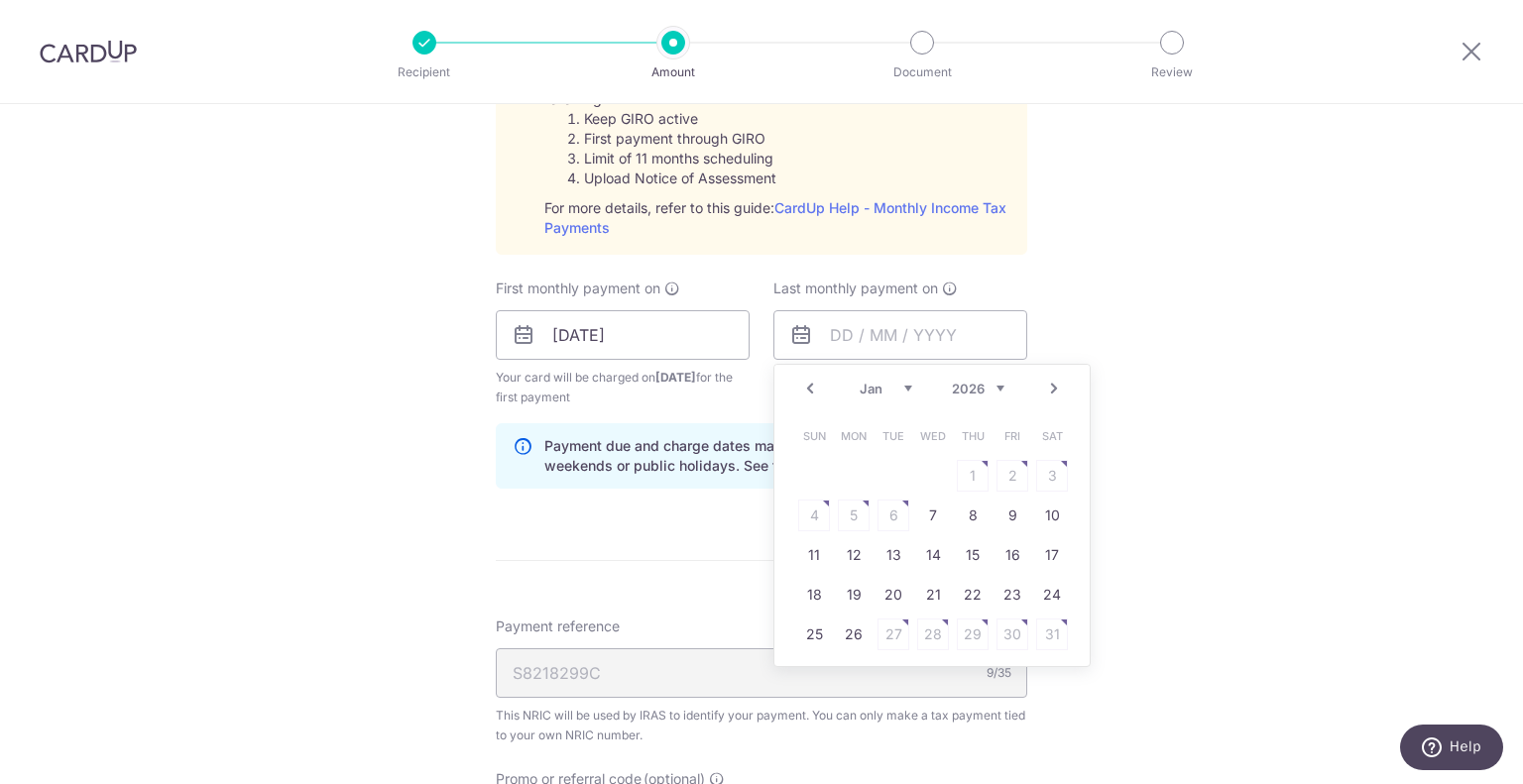 click on "Next" at bounding box center (1054, 389) 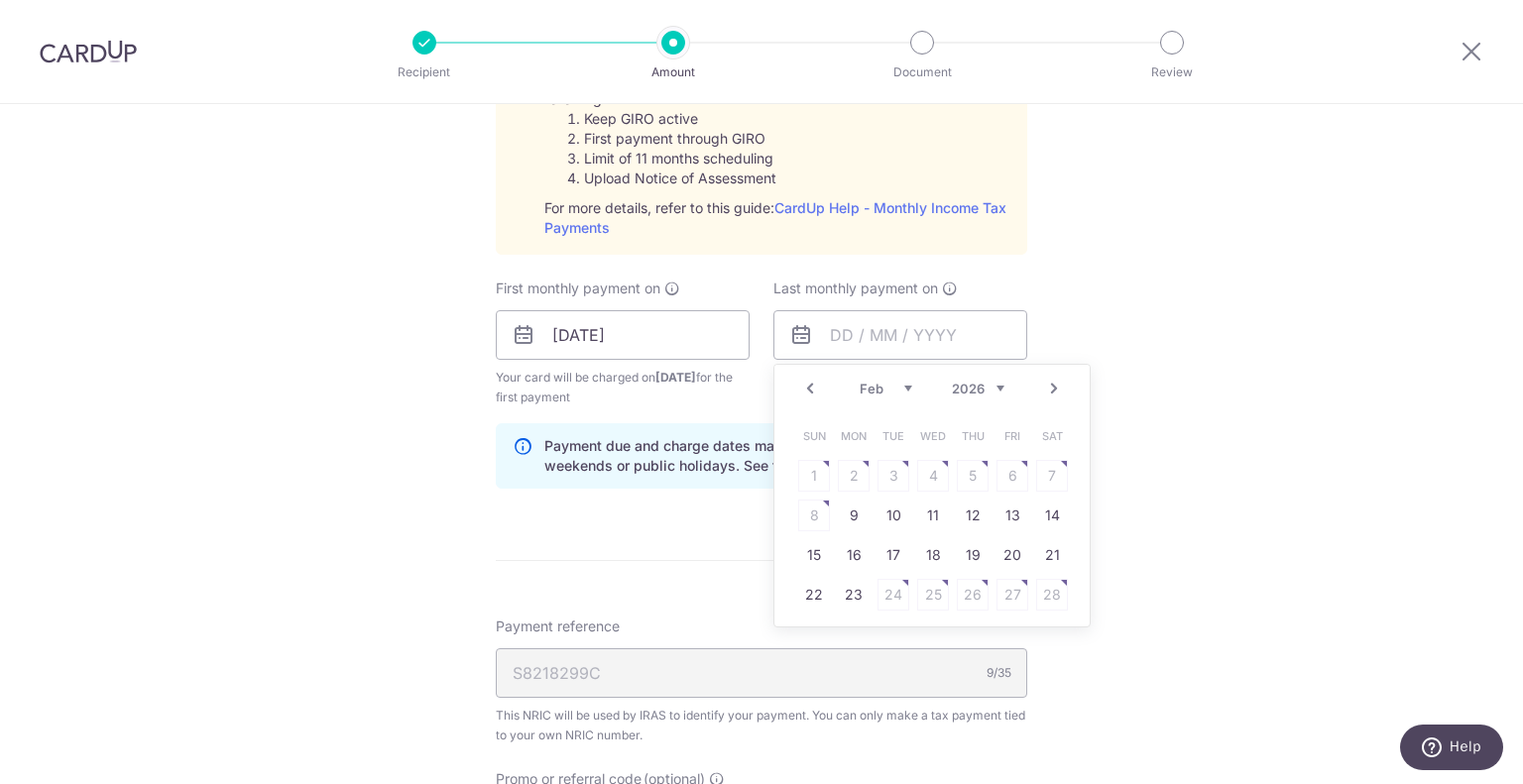 click on "Next" at bounding box center (1054, 389) 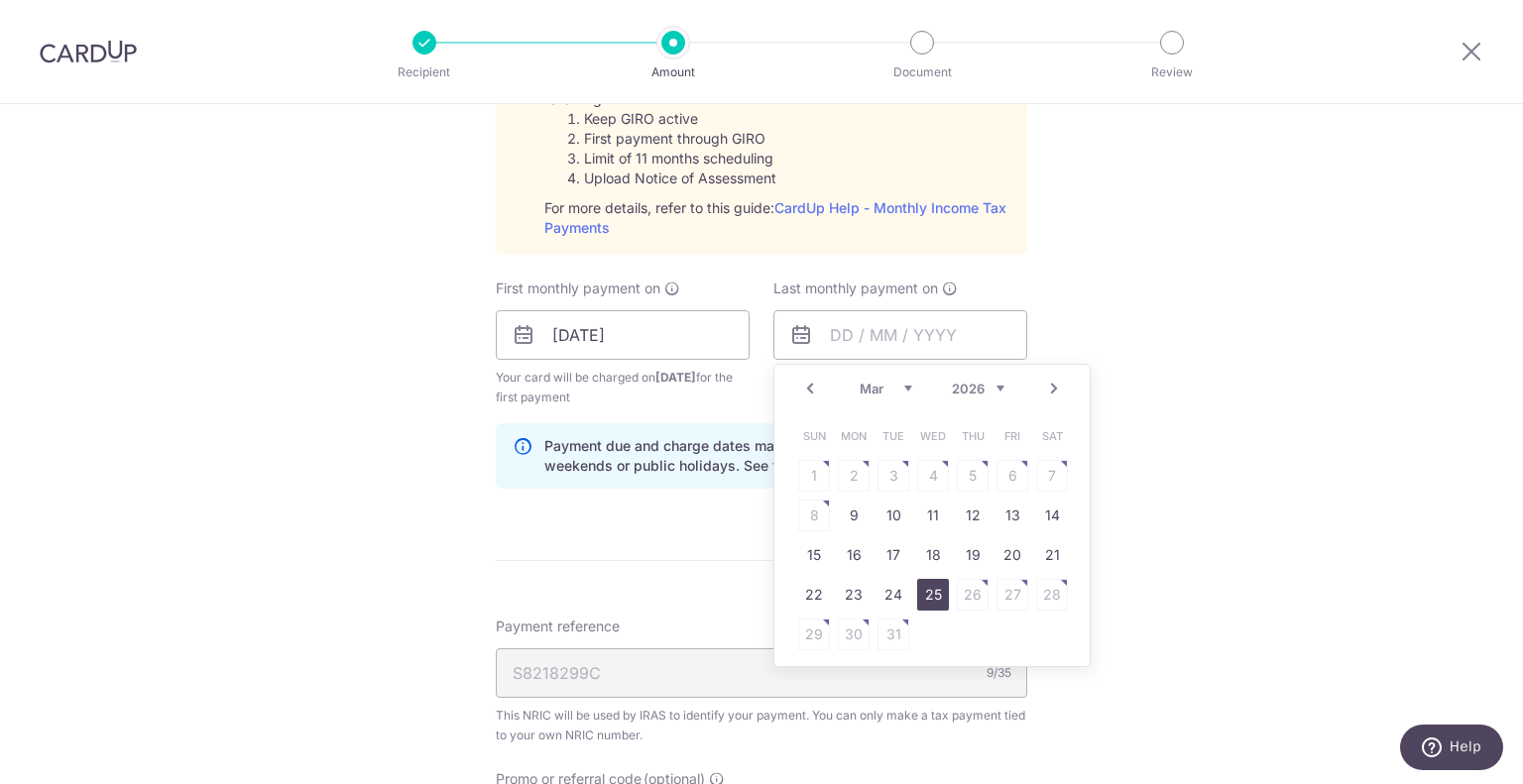 click on "25" at bounding box center [933, 595] 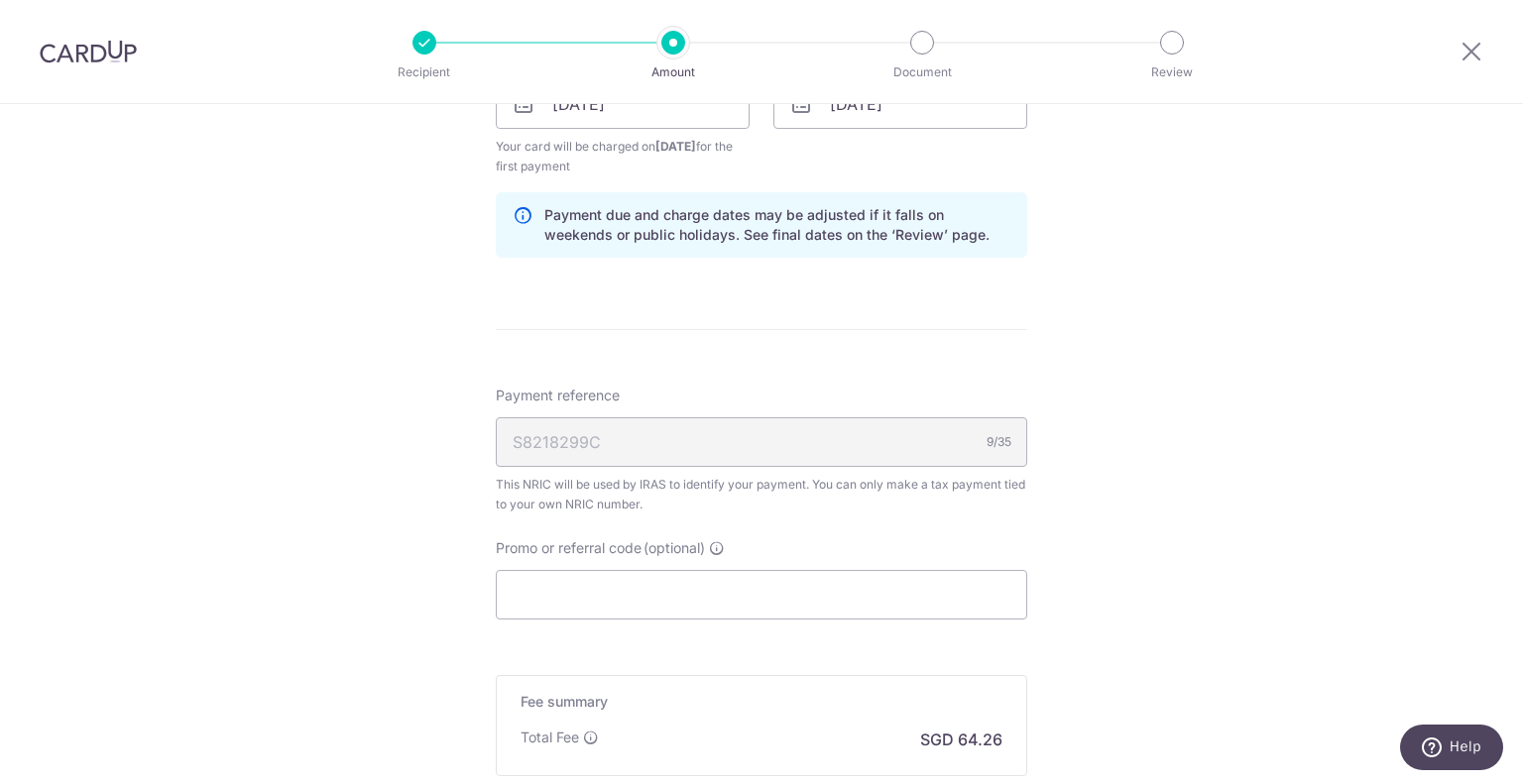 scroll, scrollTop: 1288, scrollLeft: 0, axis: vertical 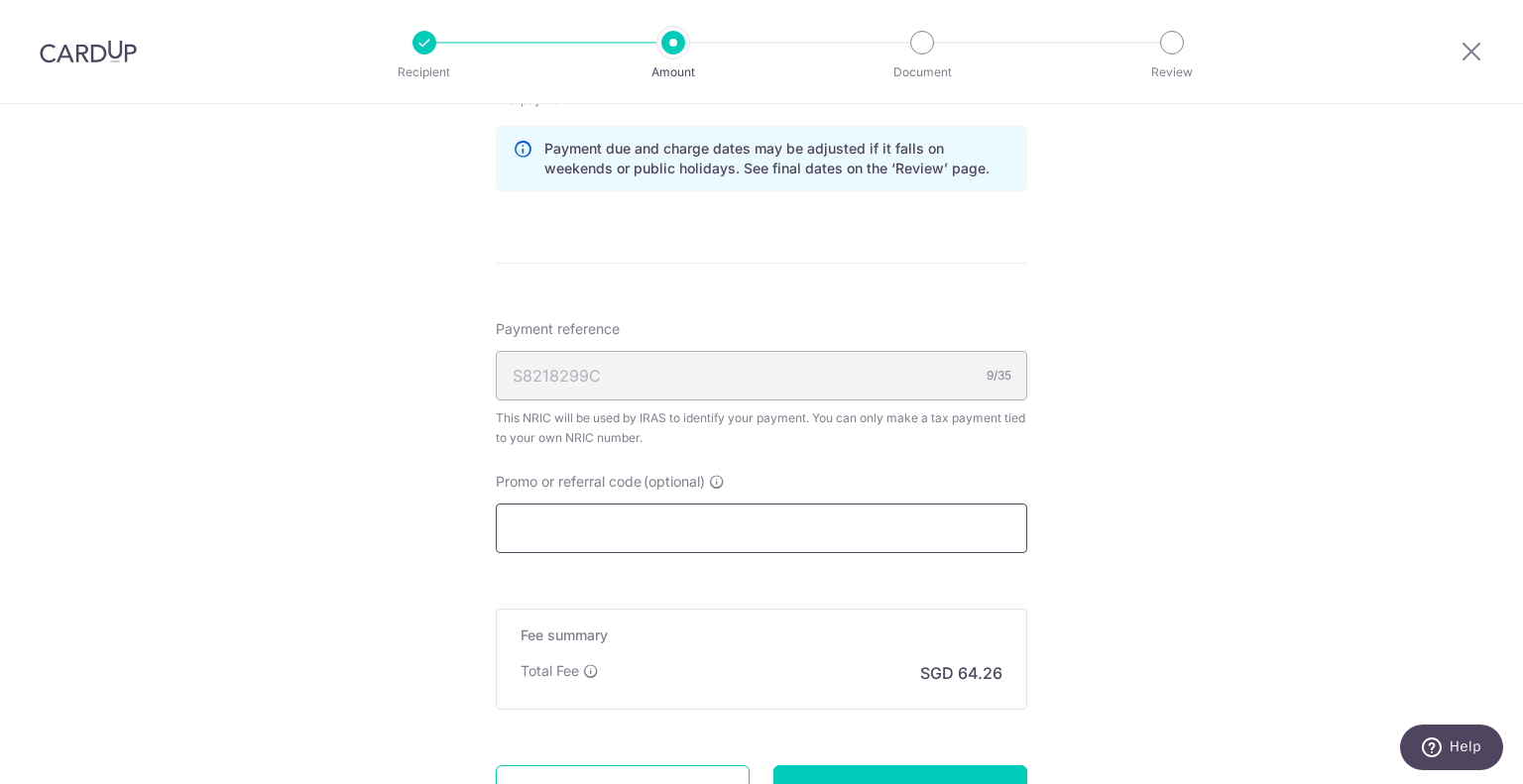click on "Promo or referral code
(optional)" at bounding box center (762, 528) 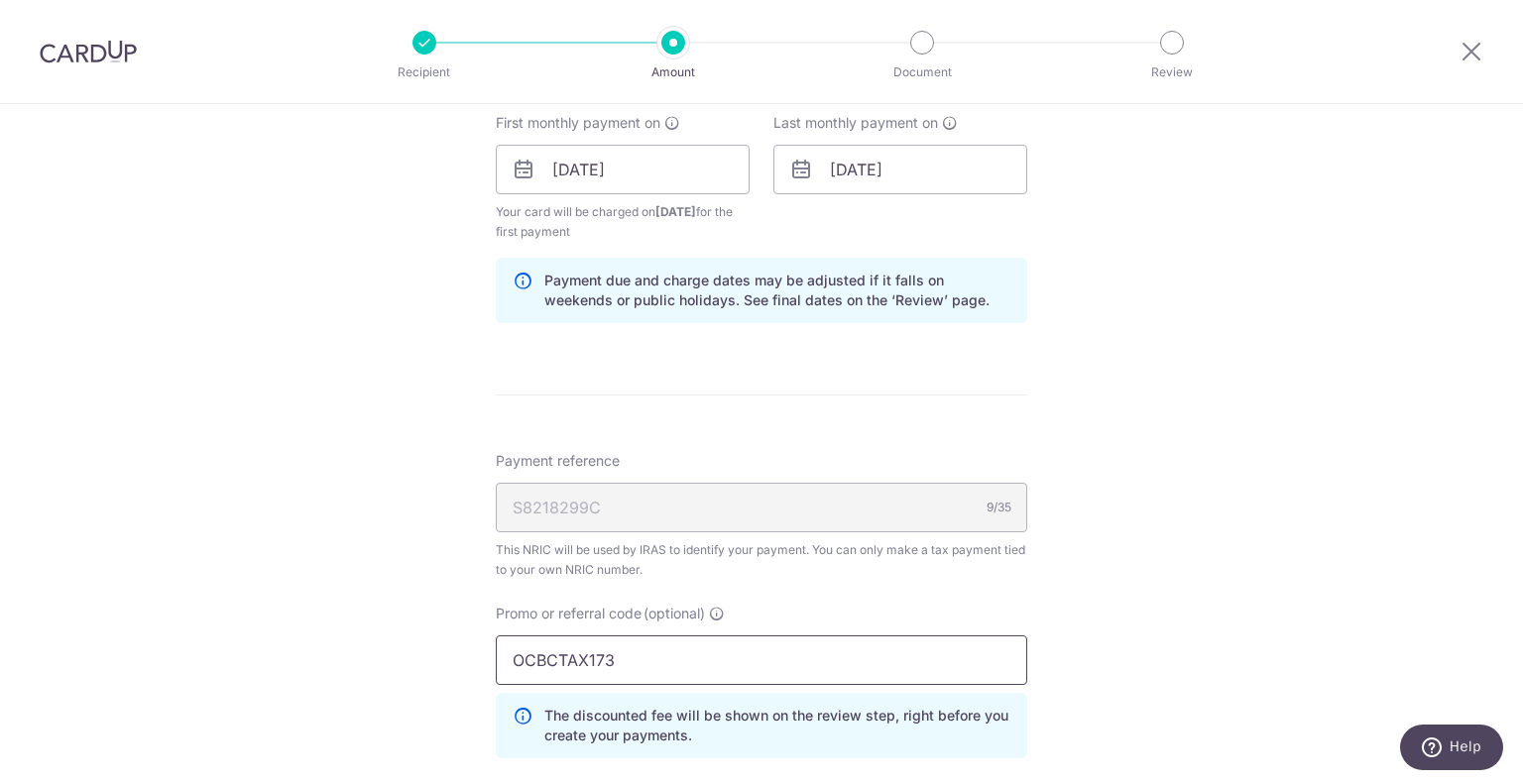 scroll, scrollTop: 958, scrollLeft: 0, axis: vertical 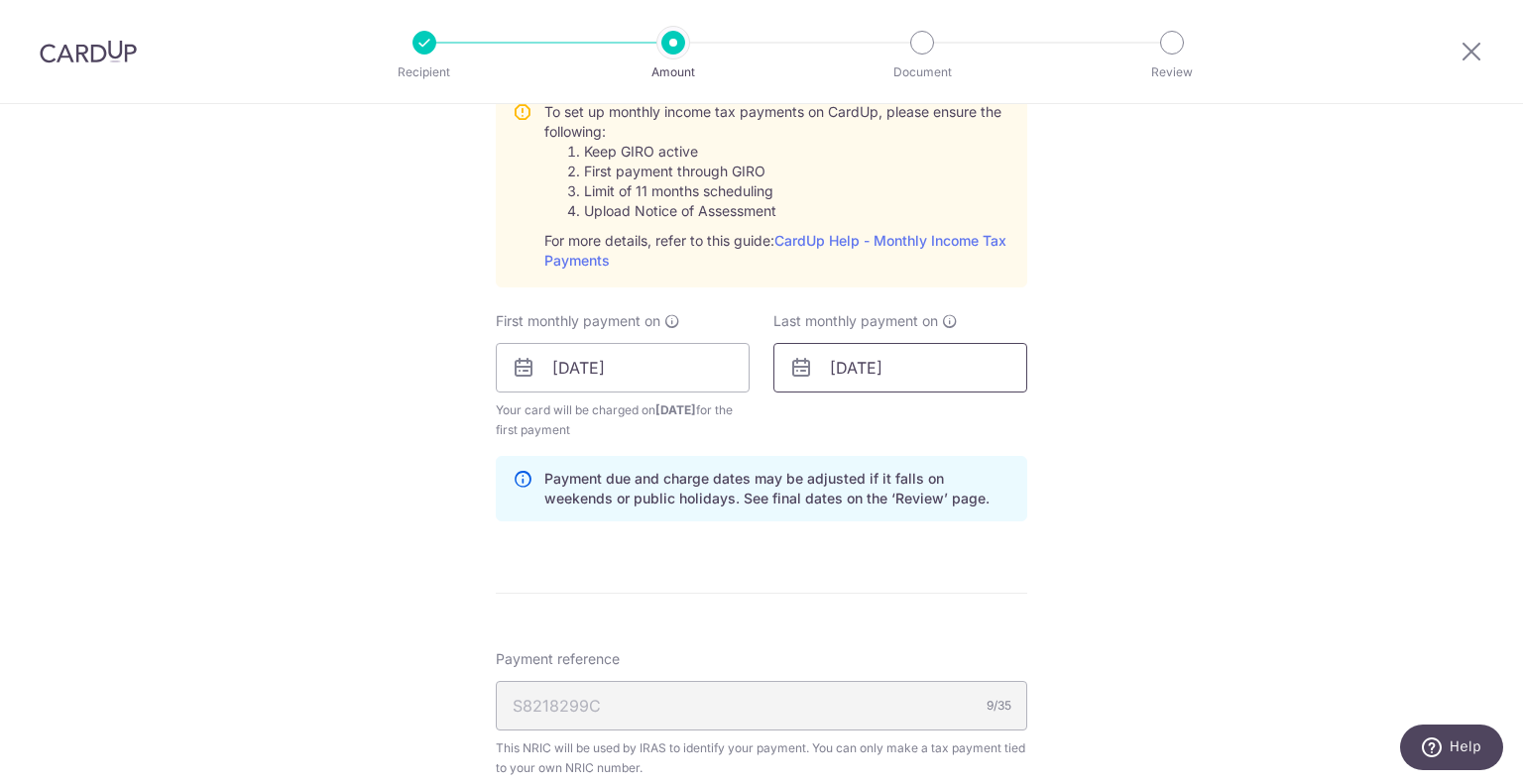 type on "OCBCTAX173" 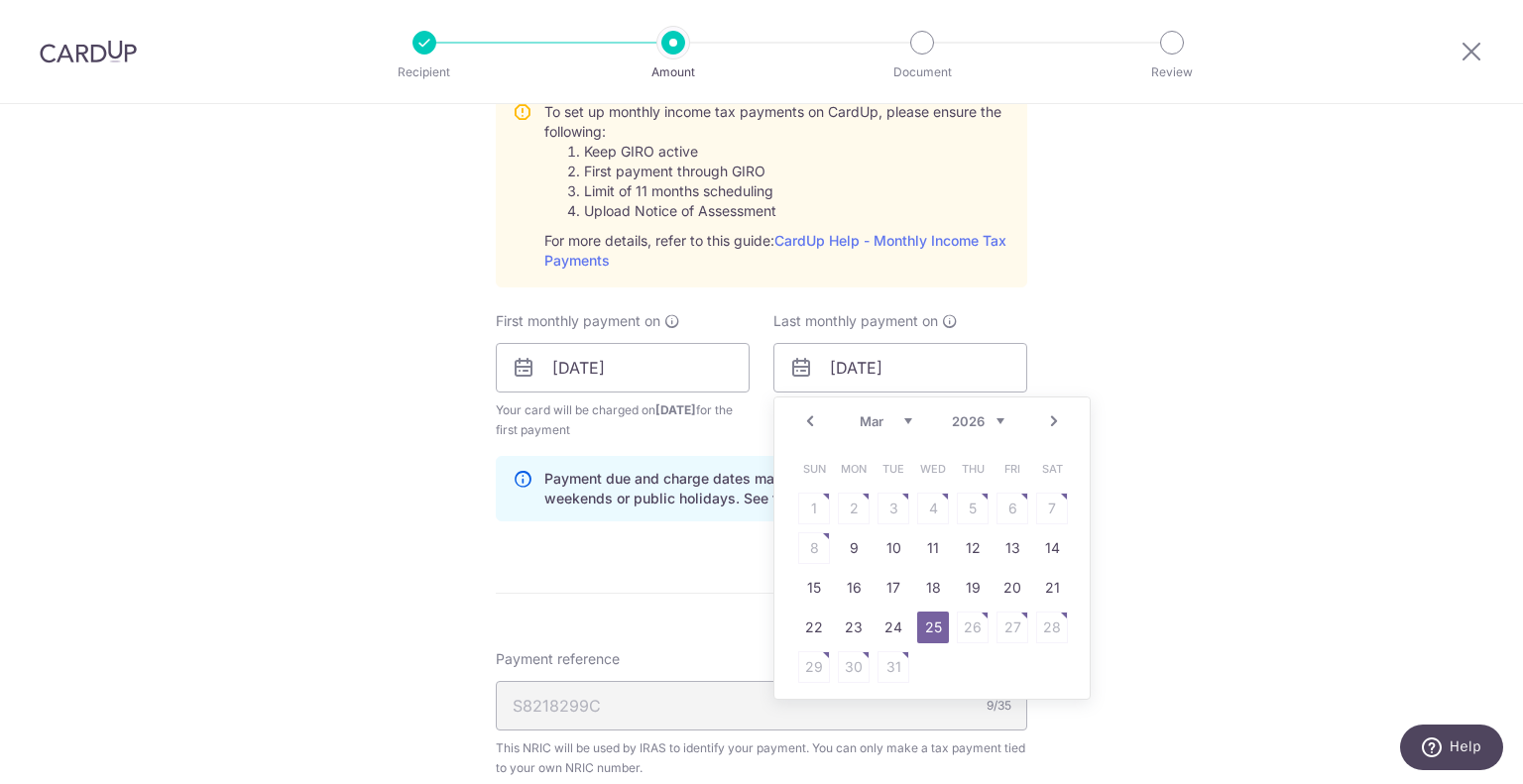 click on "Next" at bounding box center (1054, 421) 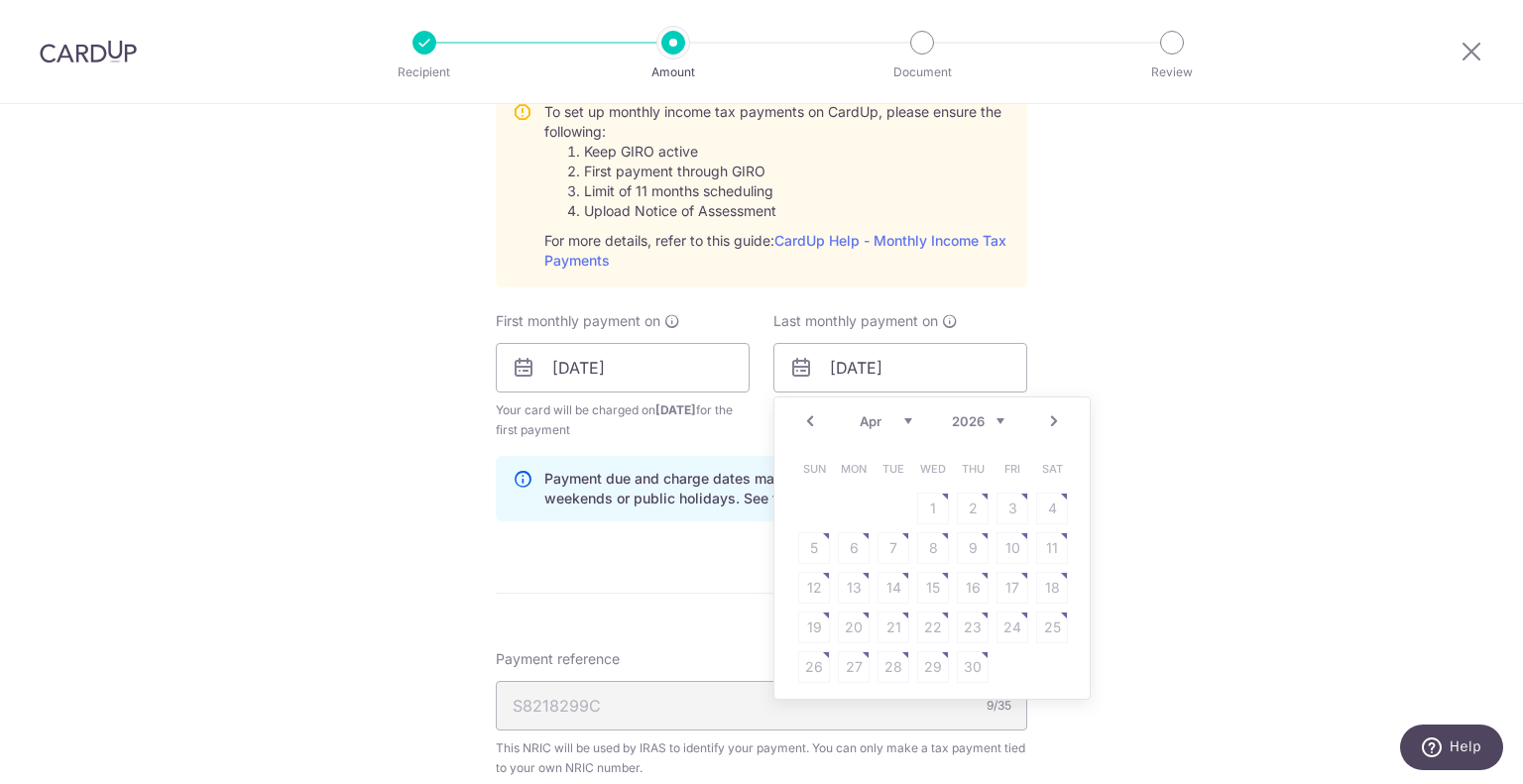 click on "Sun Mon Tue Wed Thu Fri Sat       1 2 3 4 5 6 7 8 9 10 11 12 13 14 15 16 17 18 19 20 21 22 23 24 25 26 27 28 29 30" at bounding box center (933, 568) 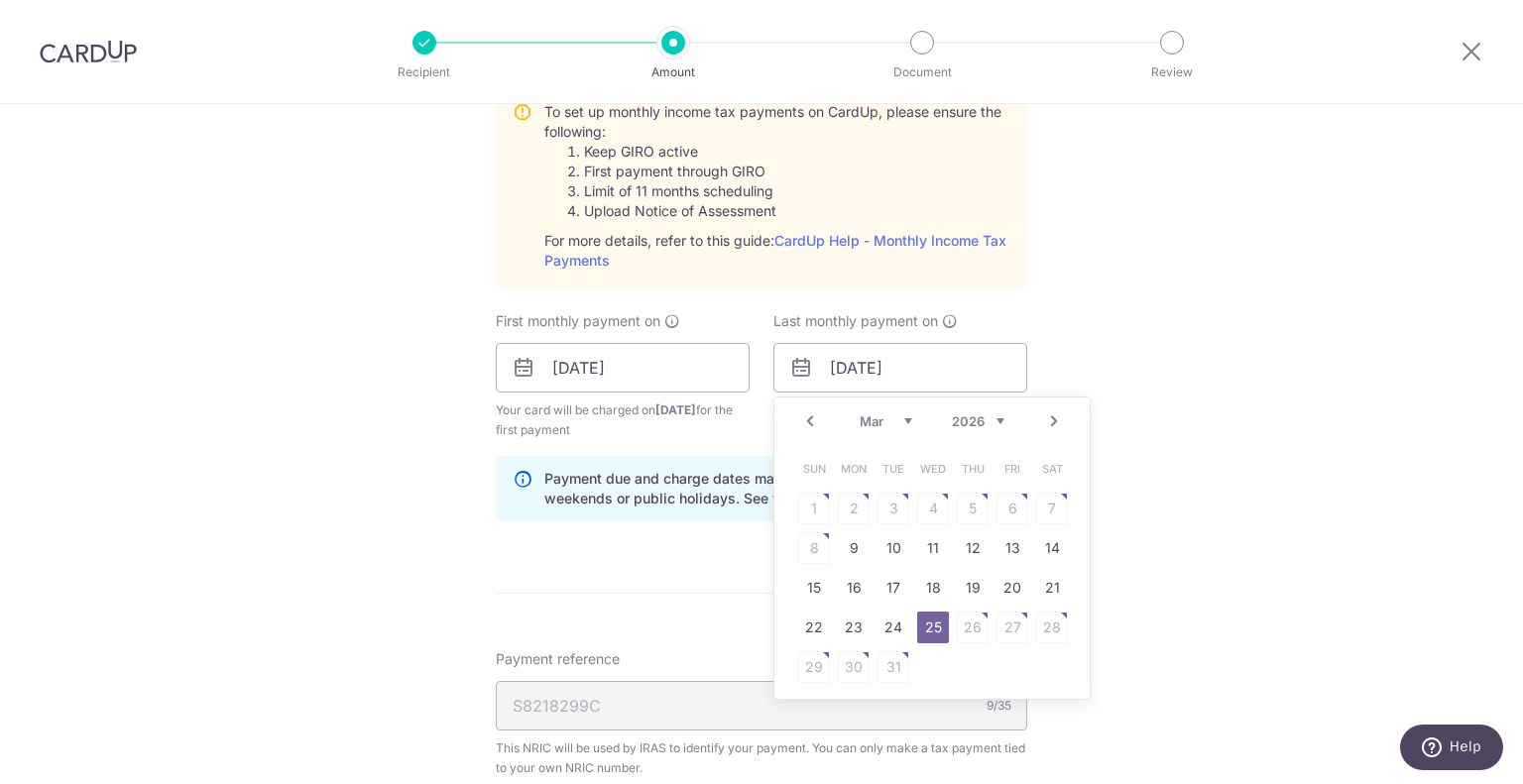 click on "Next" at bounding box center (1054, 421) 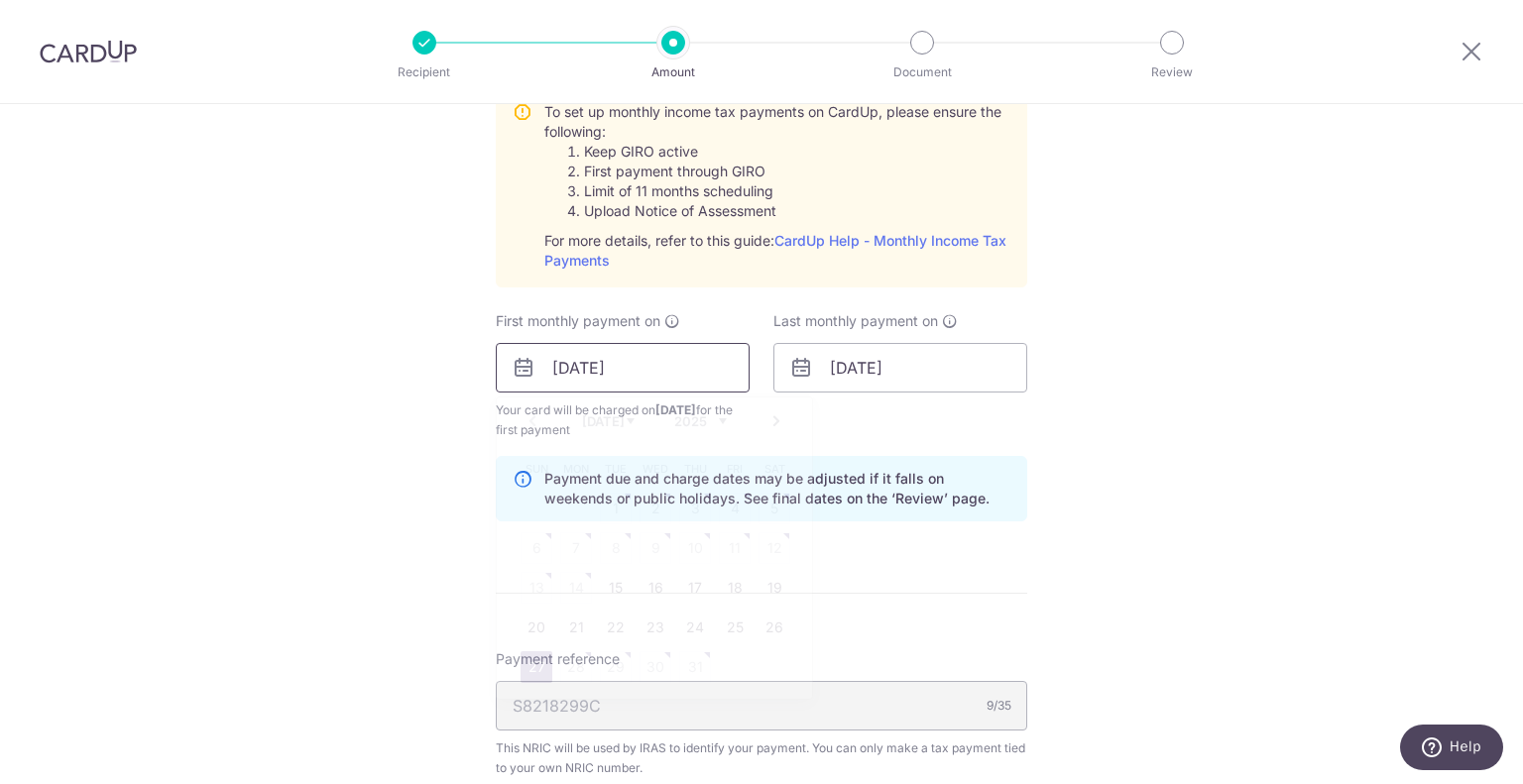 click on "[DATE]" at bounding box center [623, 368] 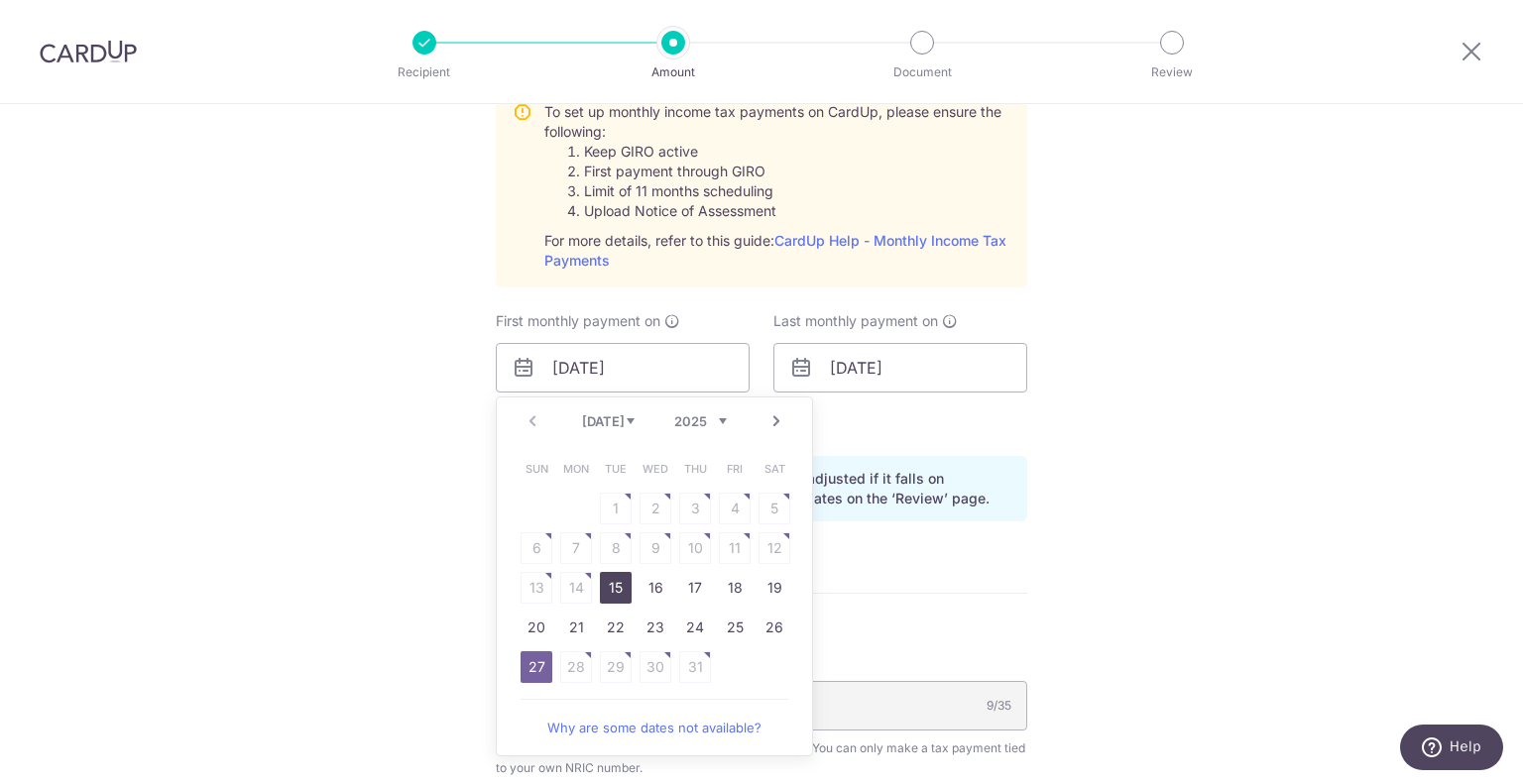 click on "15" at bounding box center (616, 588) 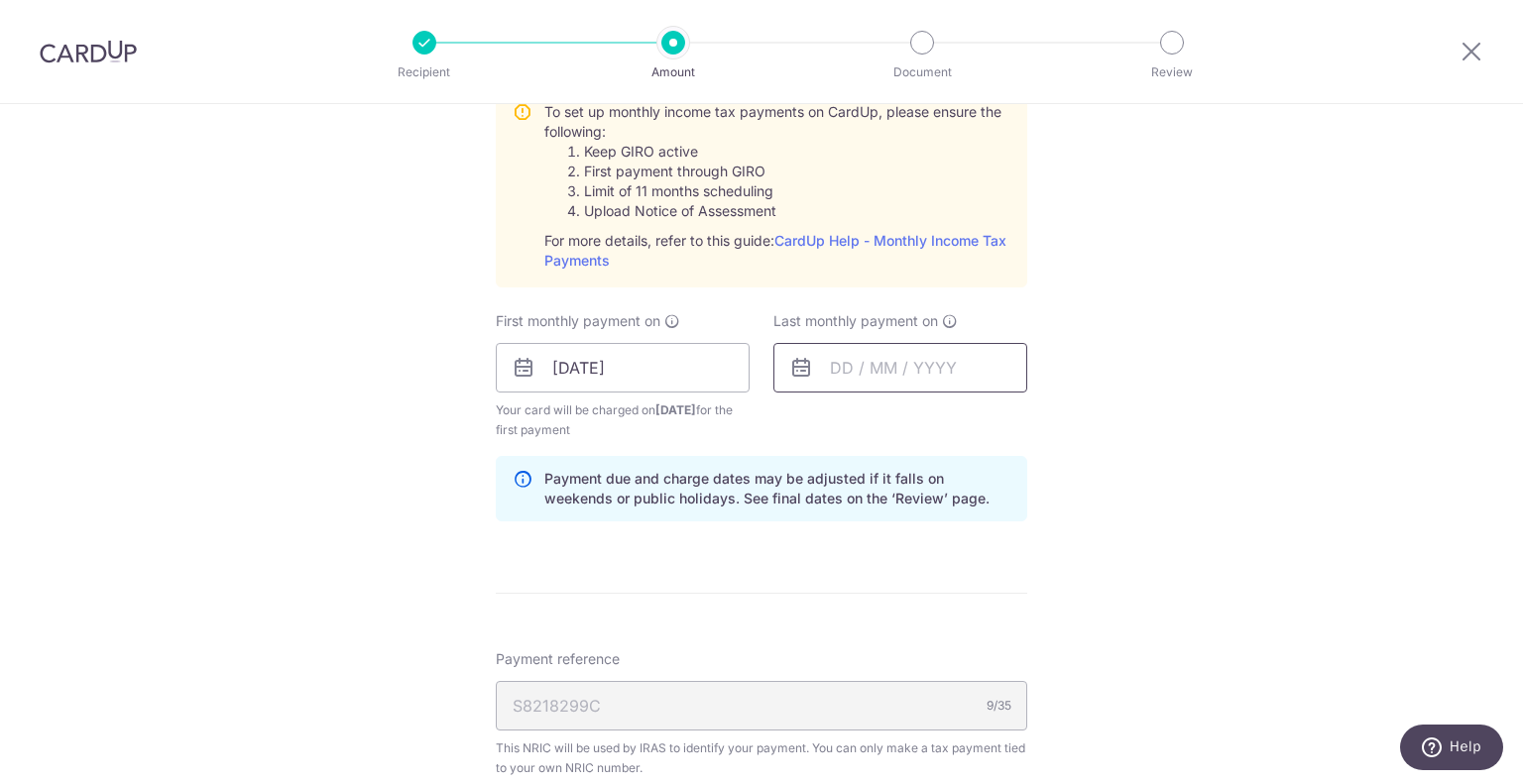 click at bounding box center [900, 368] 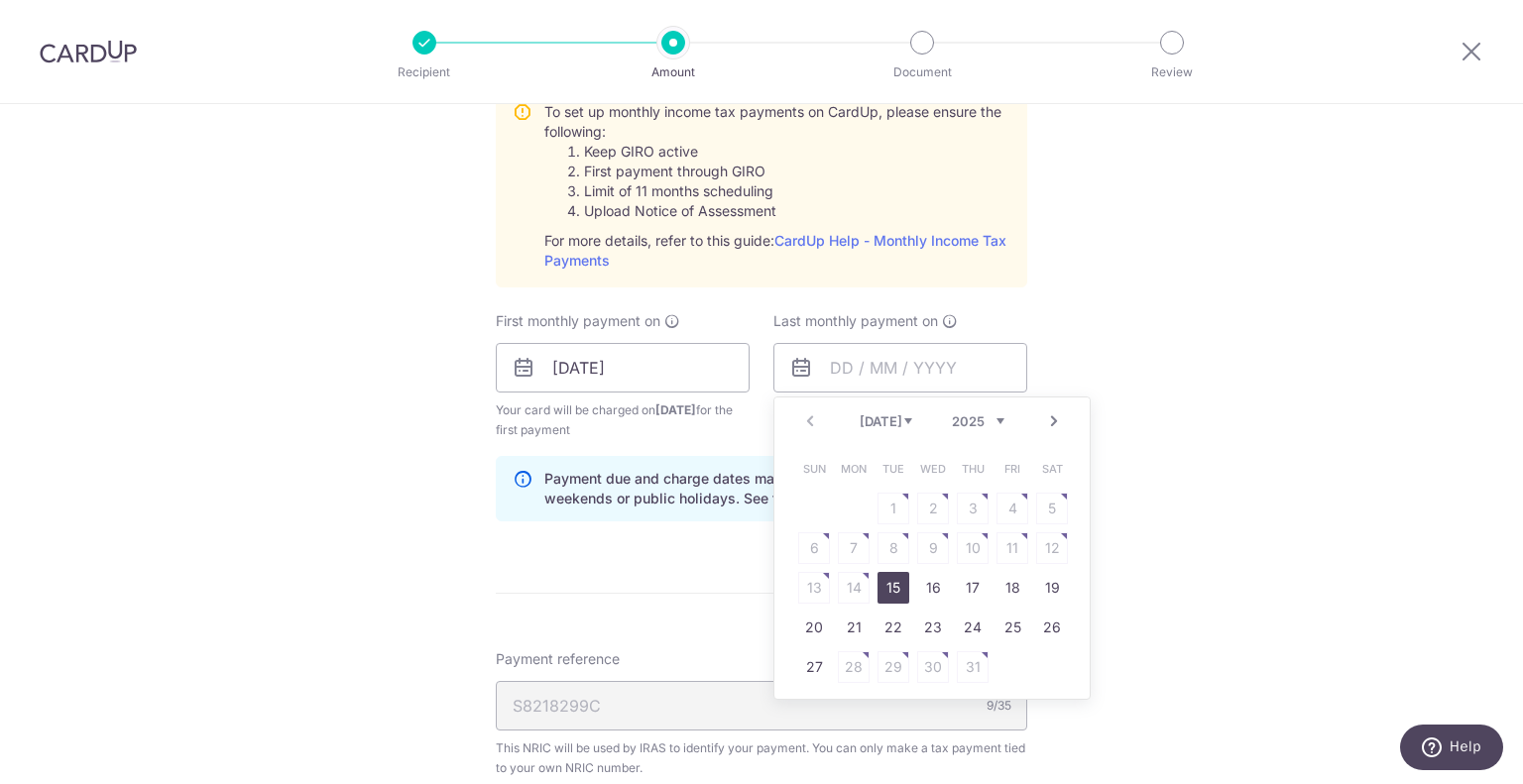 click on "Next" at bounding box center (1054, 421) 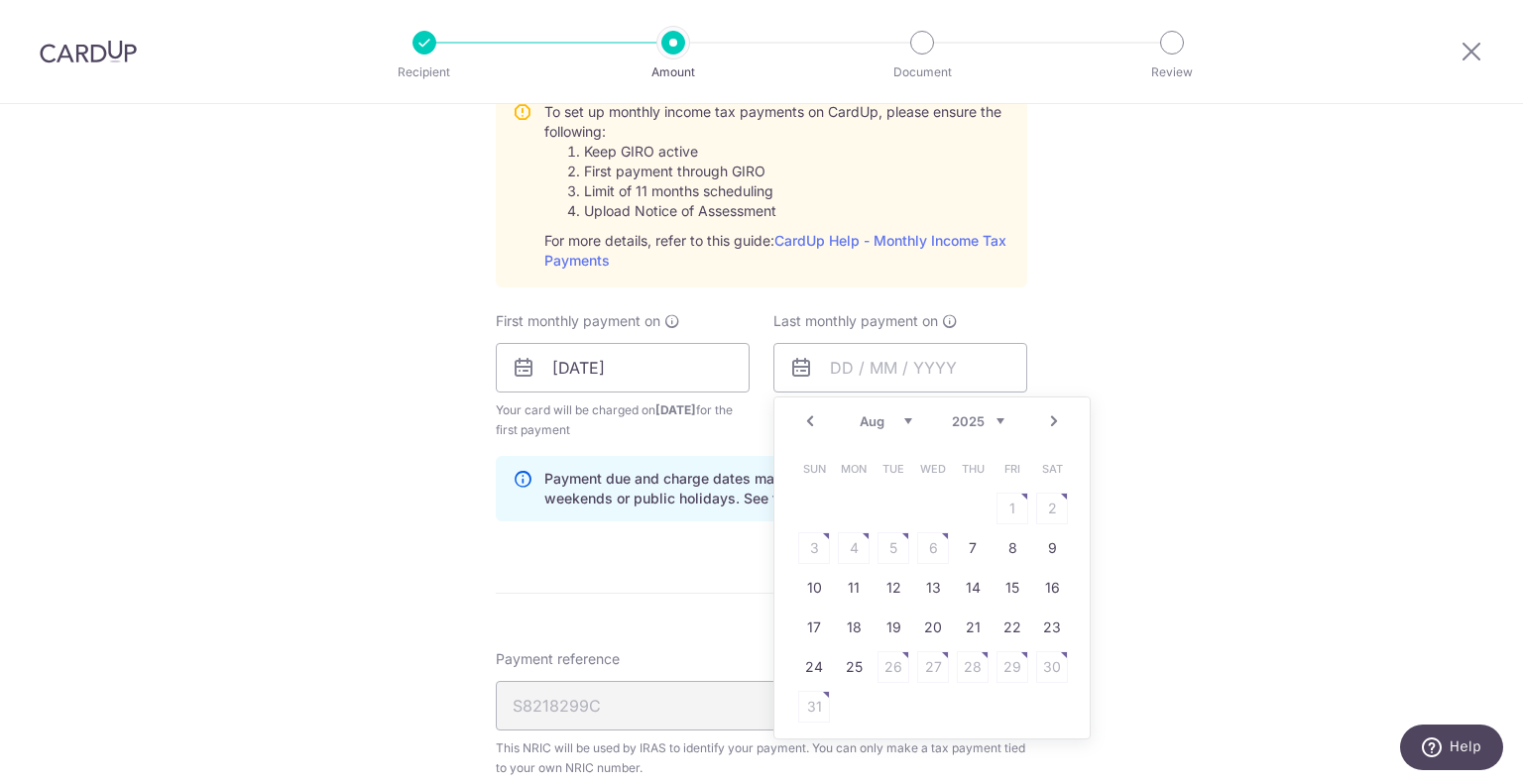 click on "Next" at bounding box center [1054, 421] 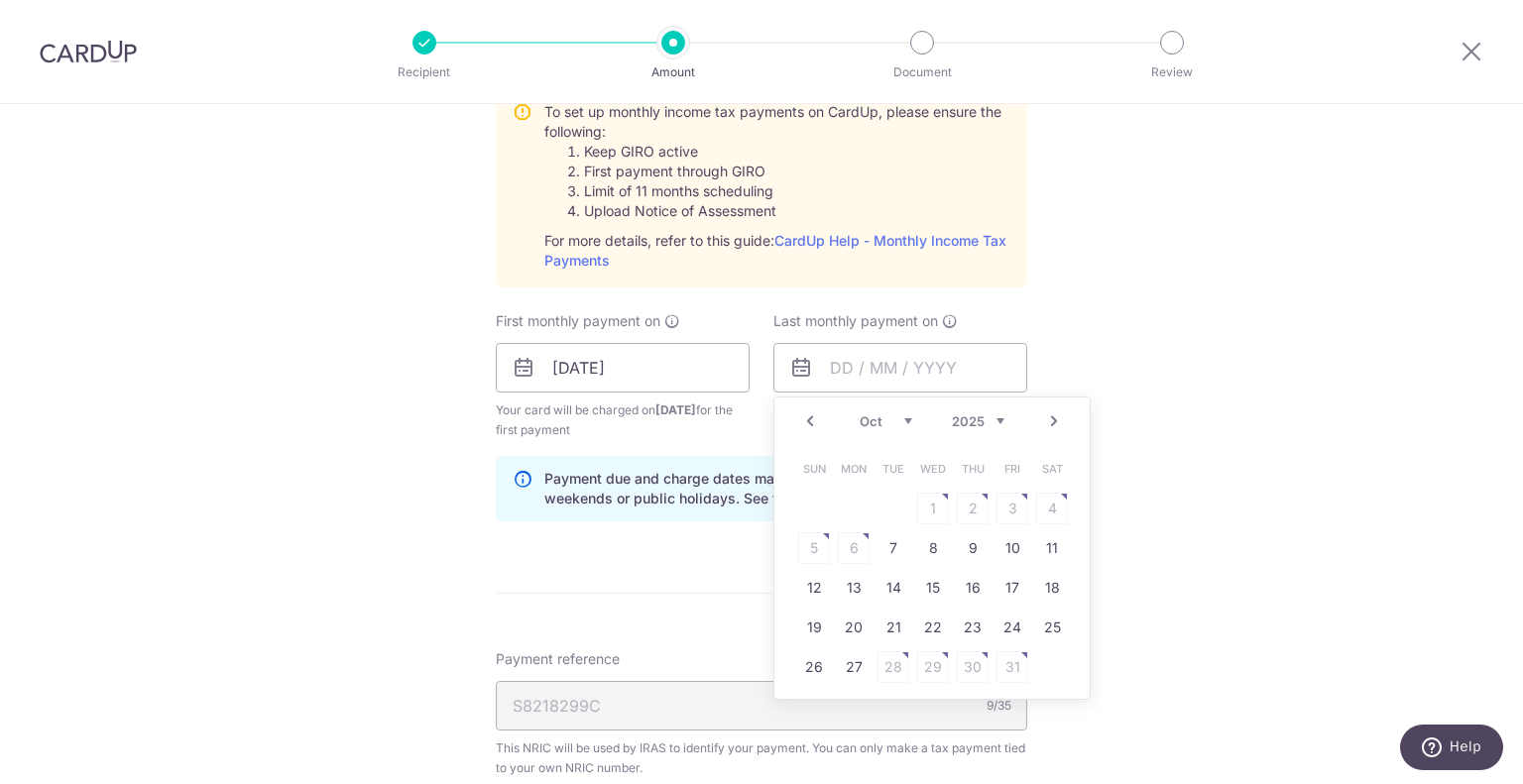 click on "Next" at bounding box center [1054, 421] 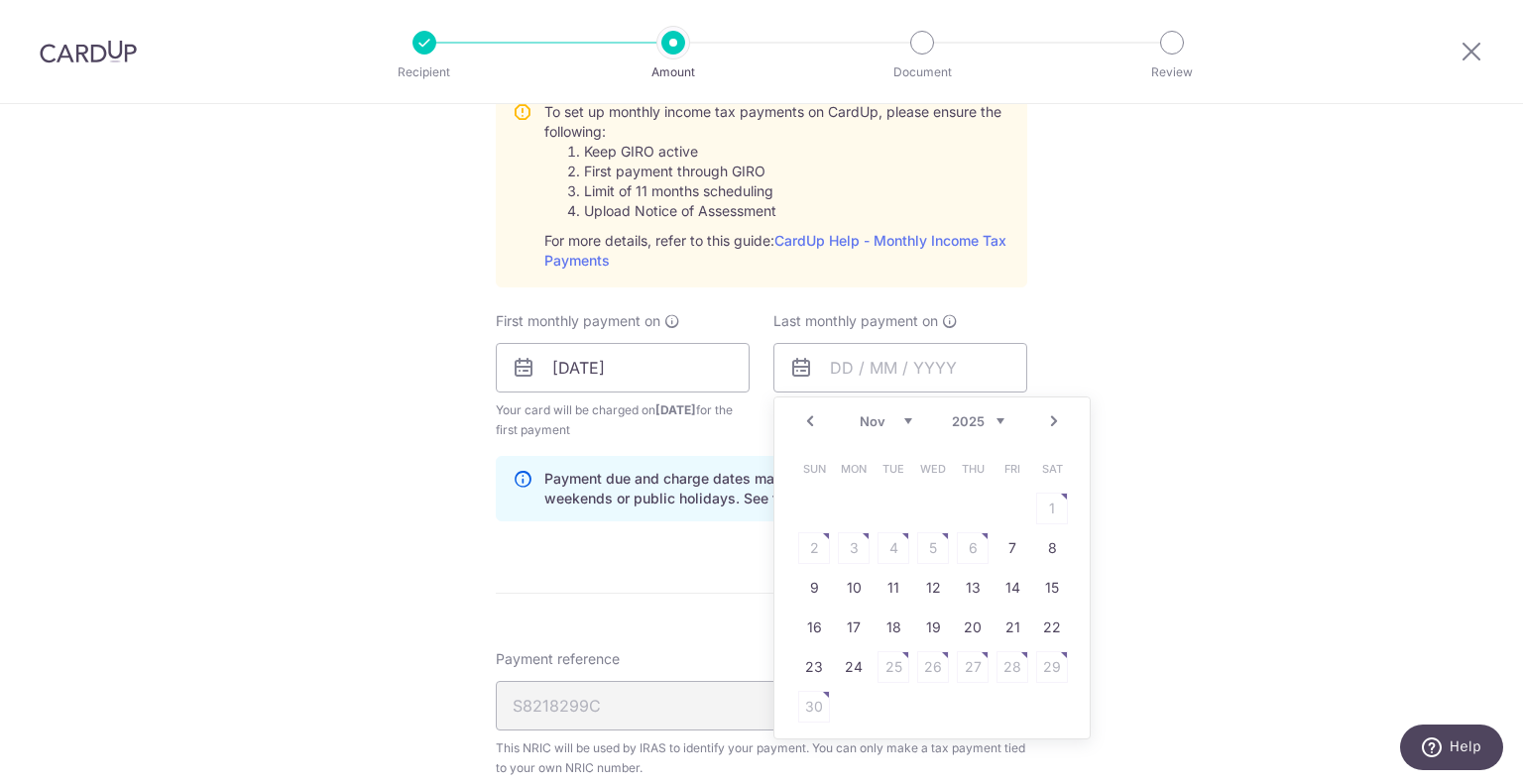 click on "Next" at bounding box center (1054, 421) 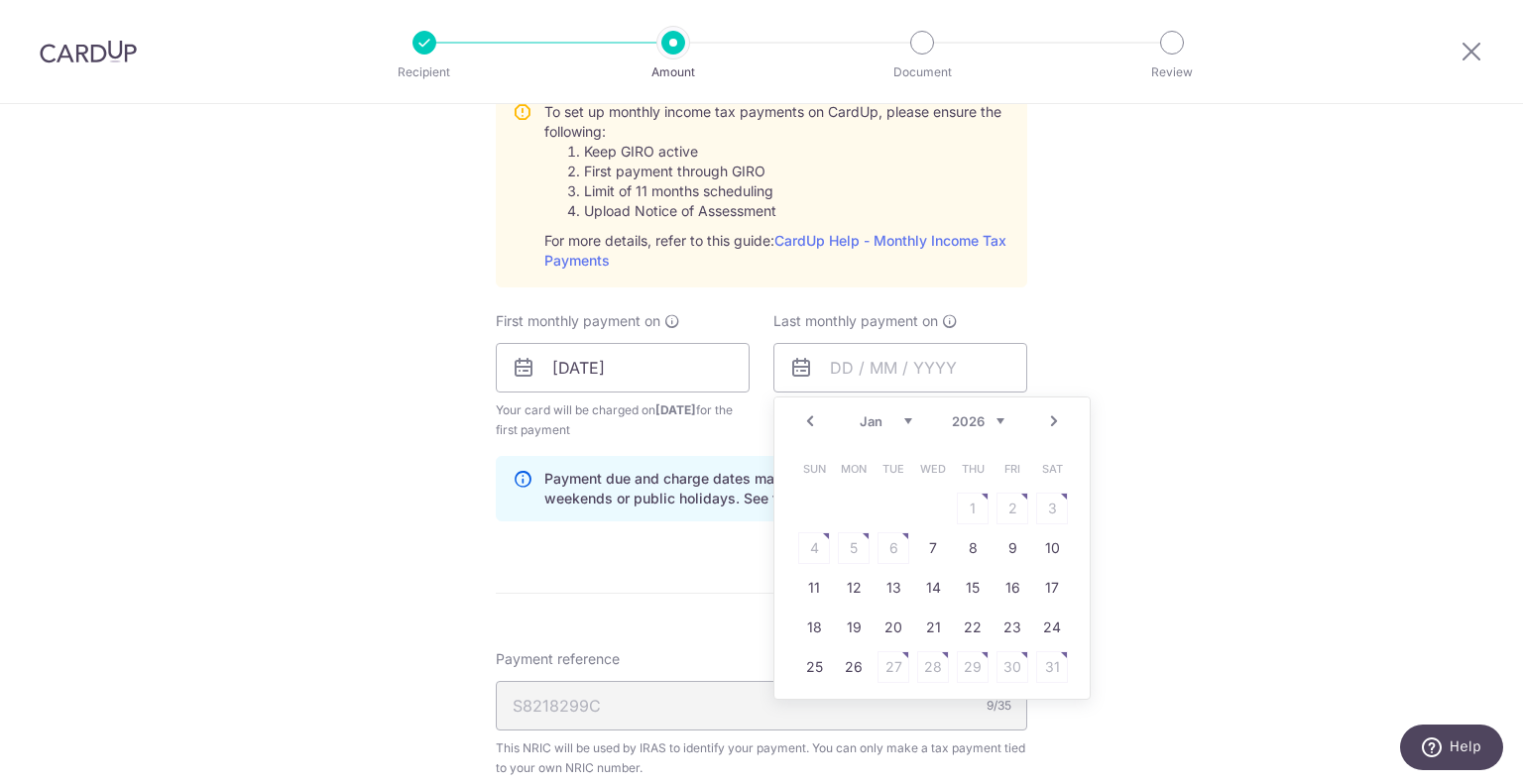 click on "Next" at bounding box center [1054, 421] 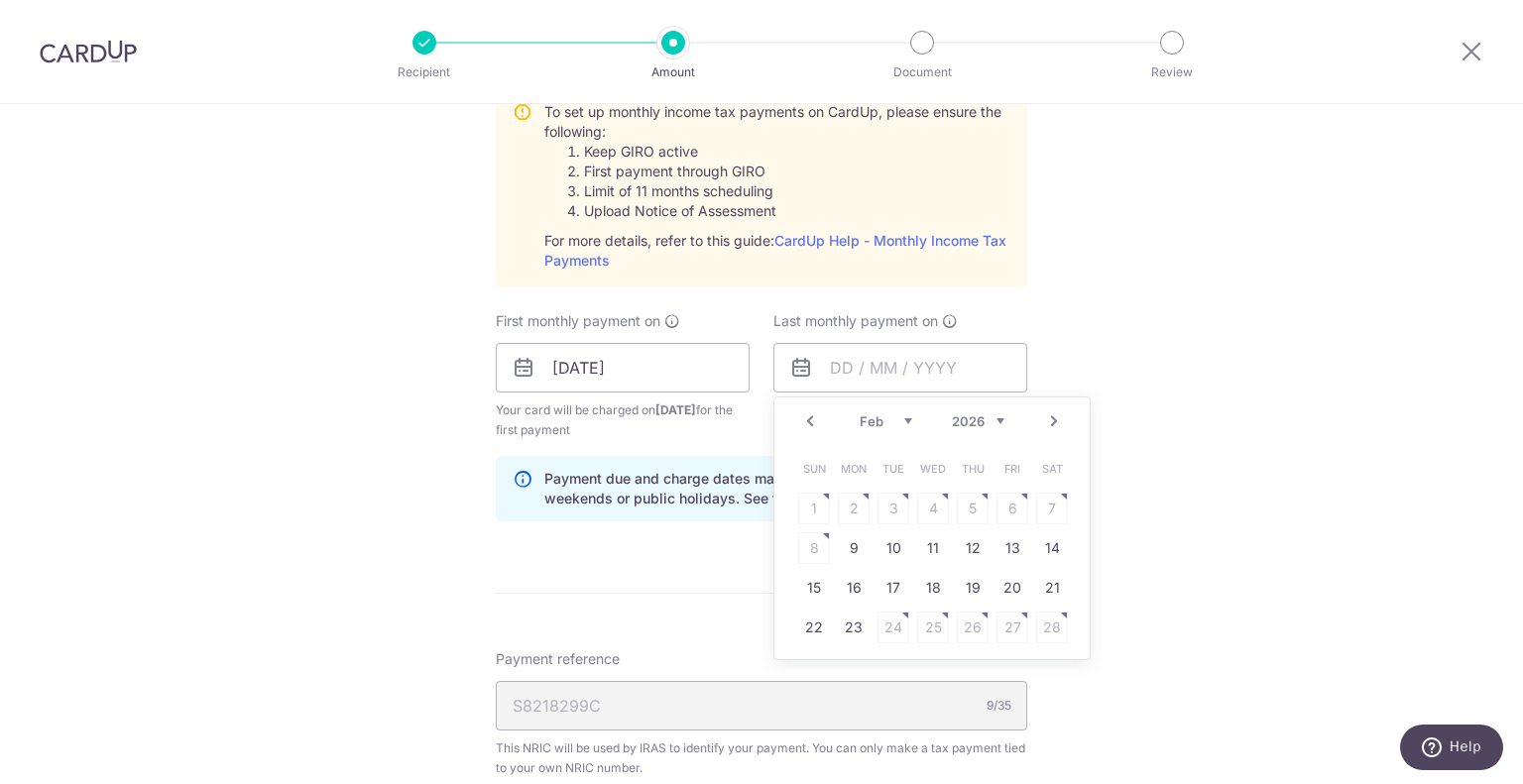 click on "Next" at bounding box center (1054, 421) 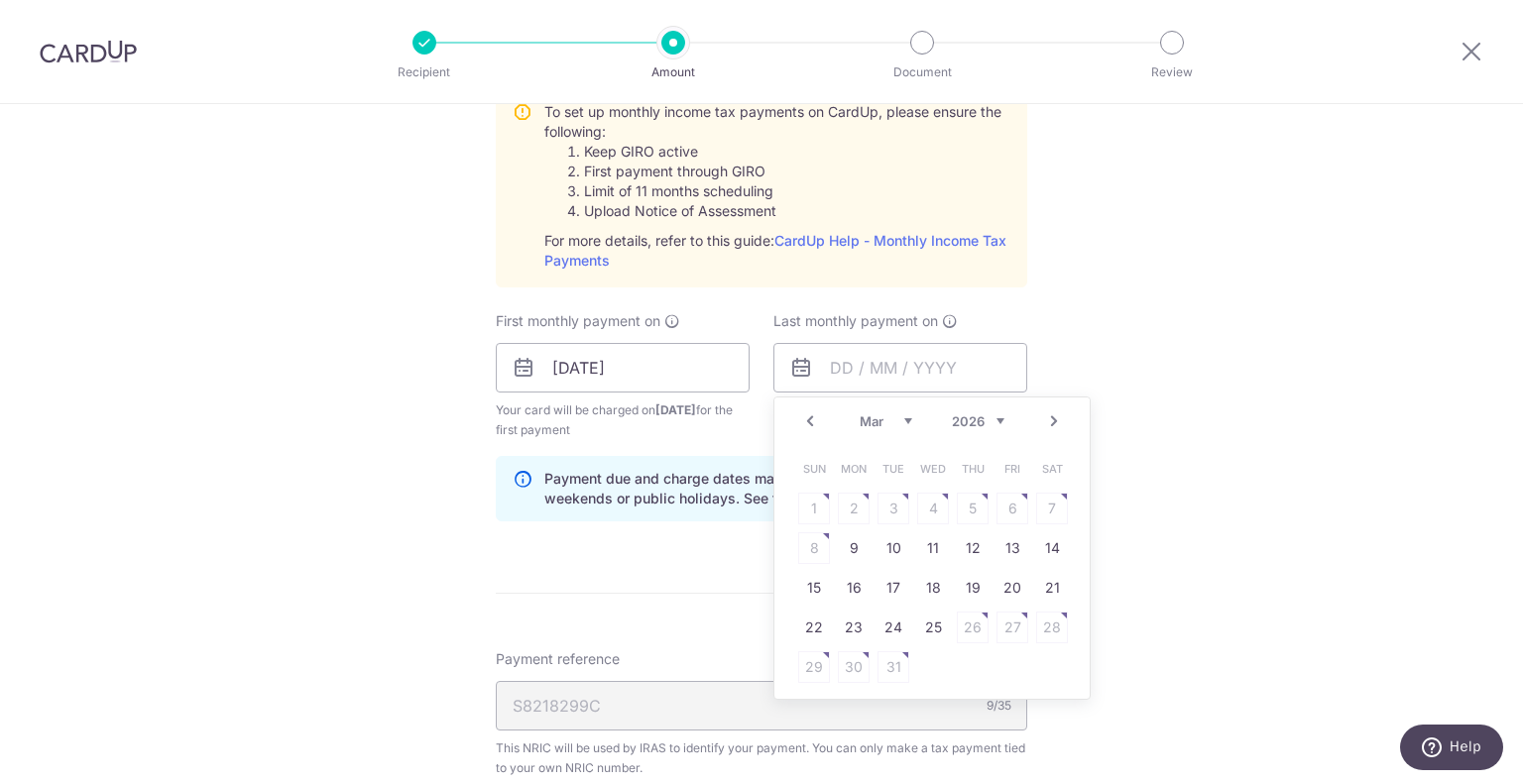 click on "Next" at bounding box center [1054, 421] 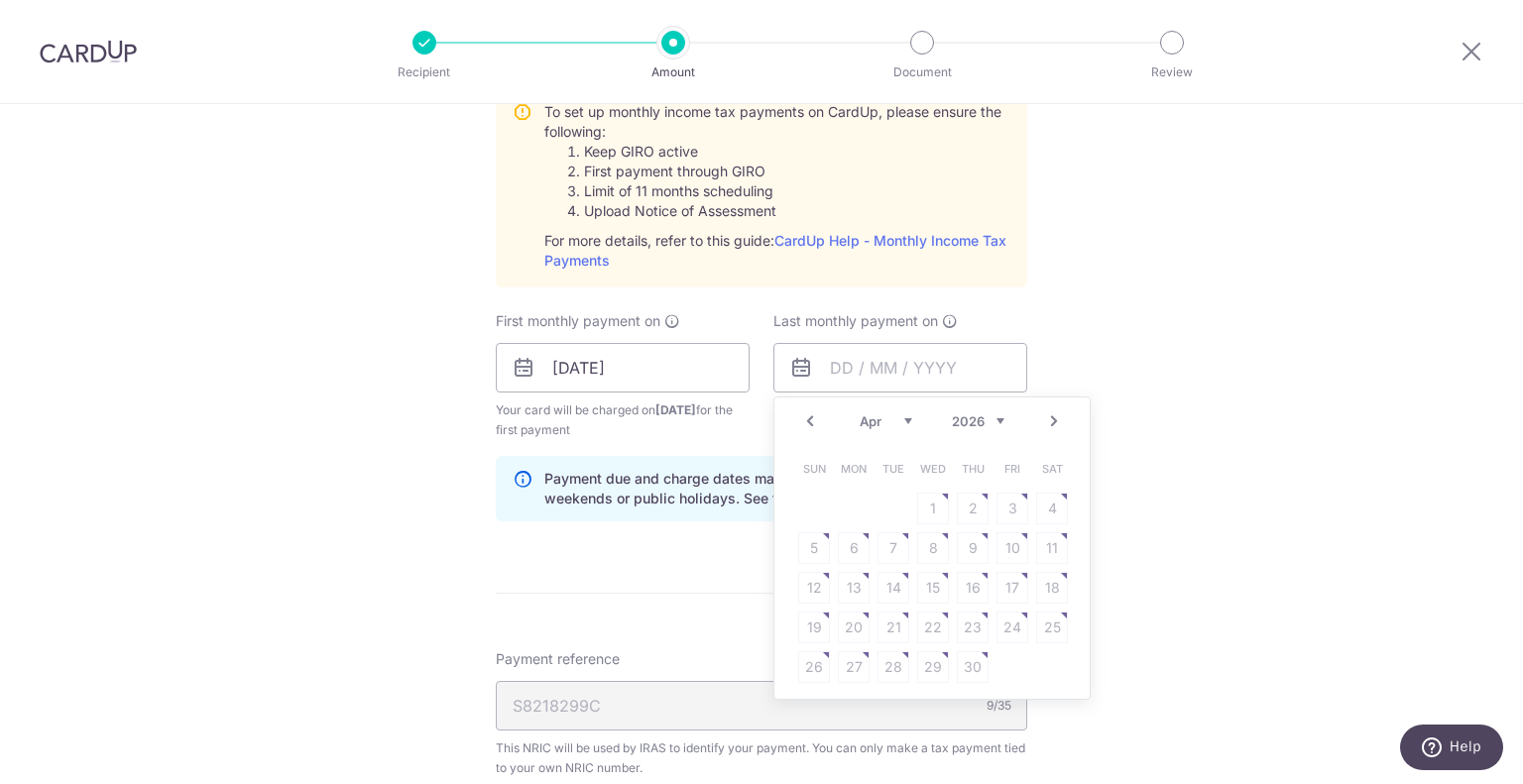 click on "Prev" at bounding box center (810, 421) 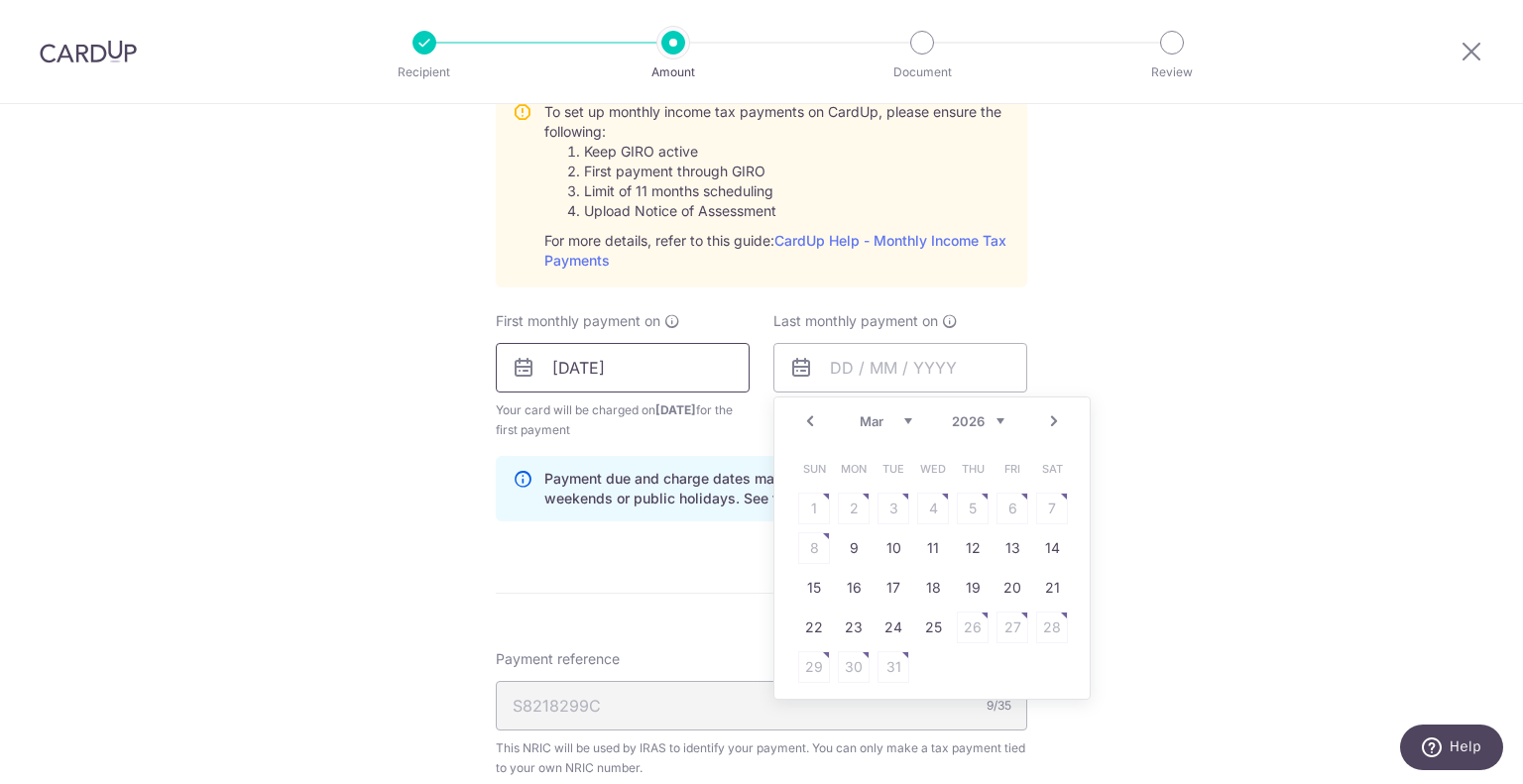 click on "[DATE]" at bounding box center (623, 368) 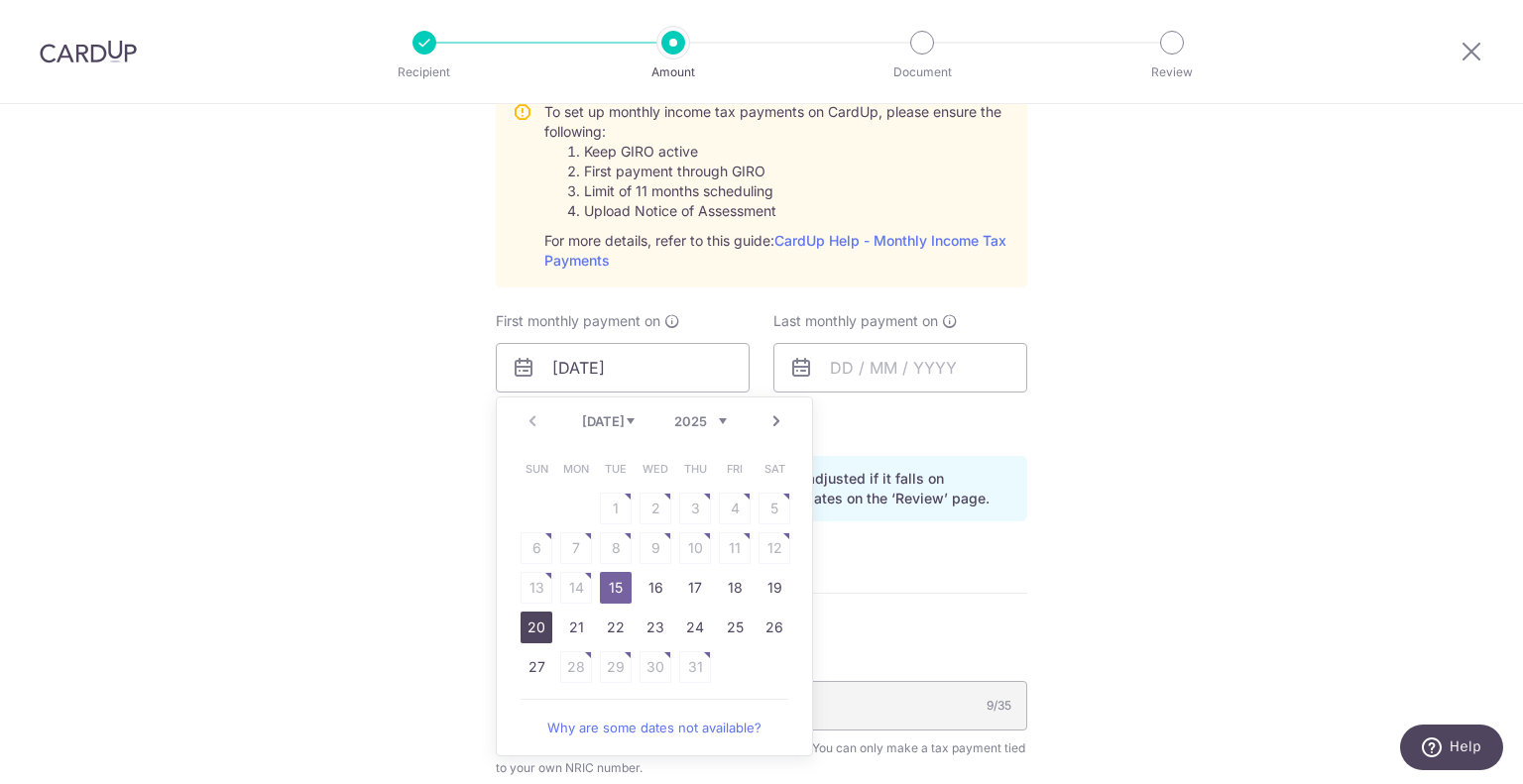 click on "20" at bounding box center [536, 627] 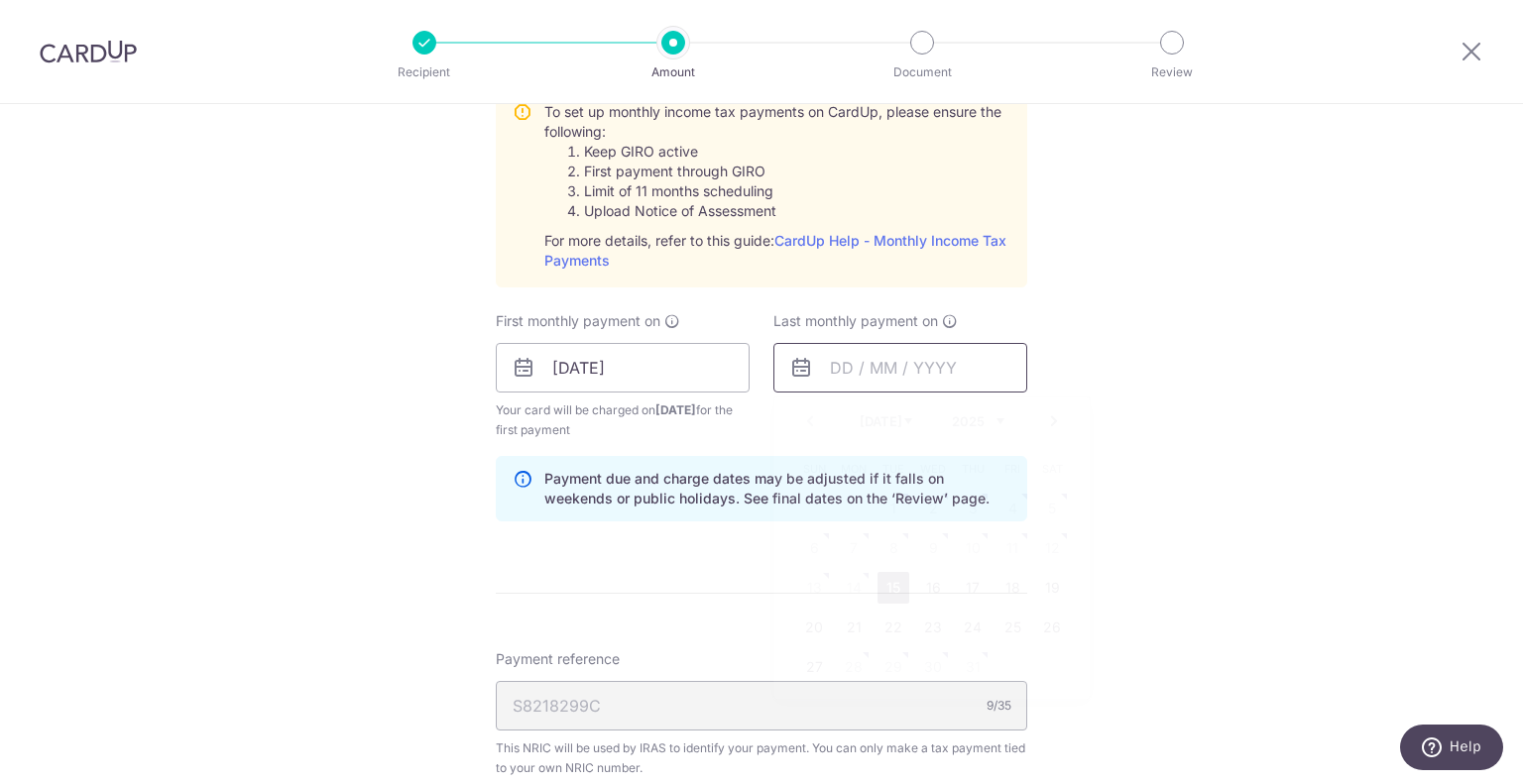 click at bounding box center (900, 368) 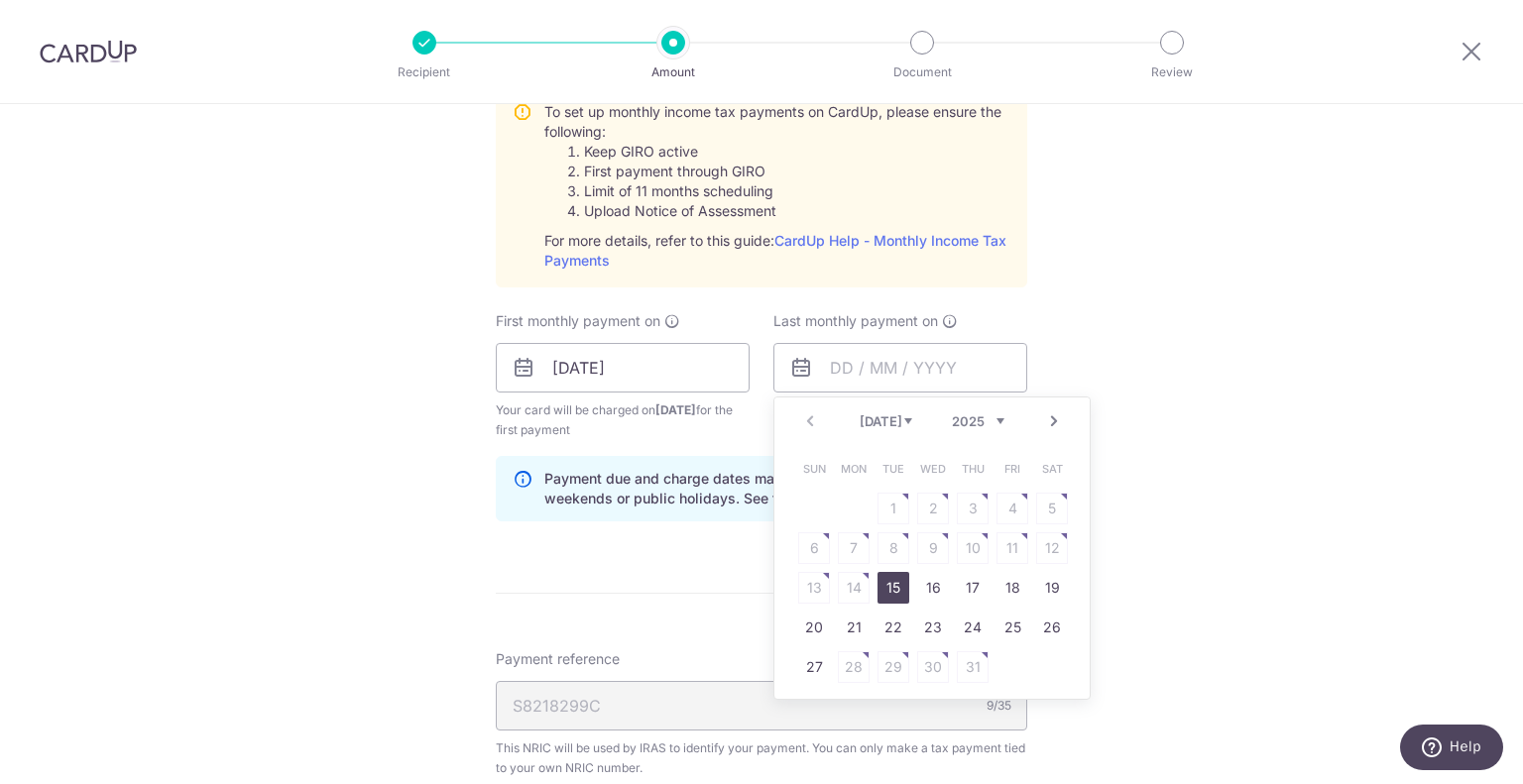 click on "Next" at bounding box center [1054, 421] 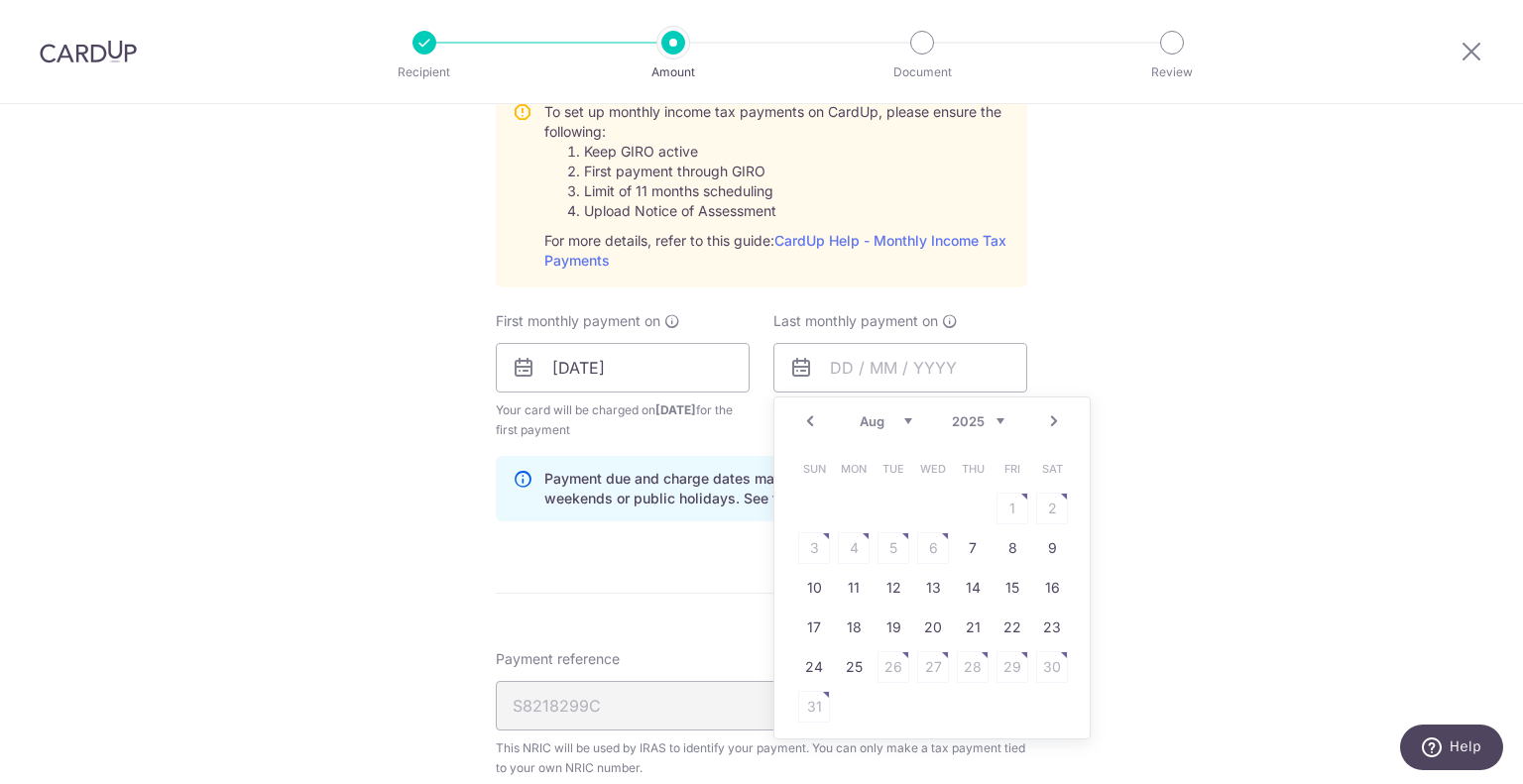 click on "Next" at bounding box center [1054, 421] 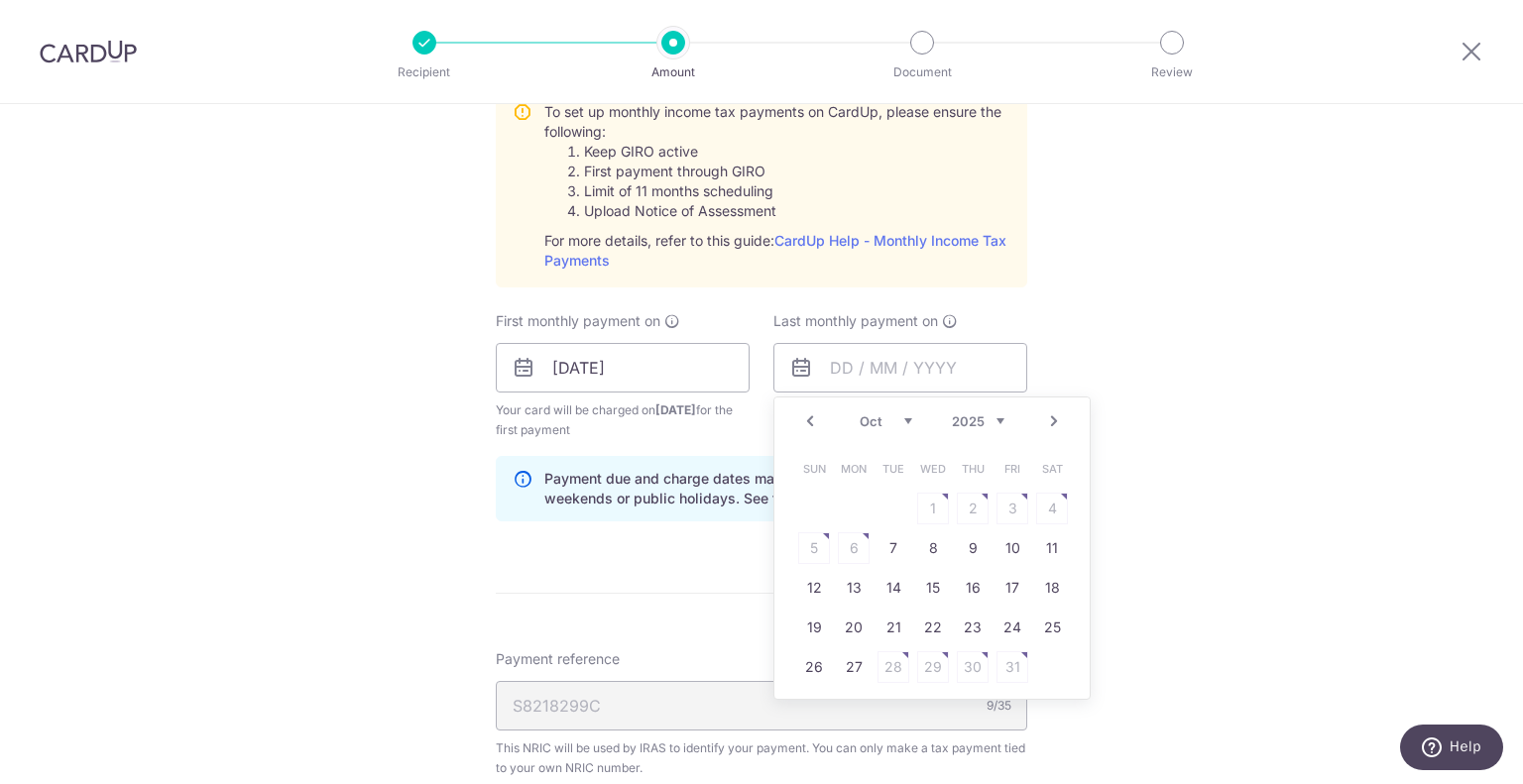 click on "Next" at bounding box center (1054, 421) 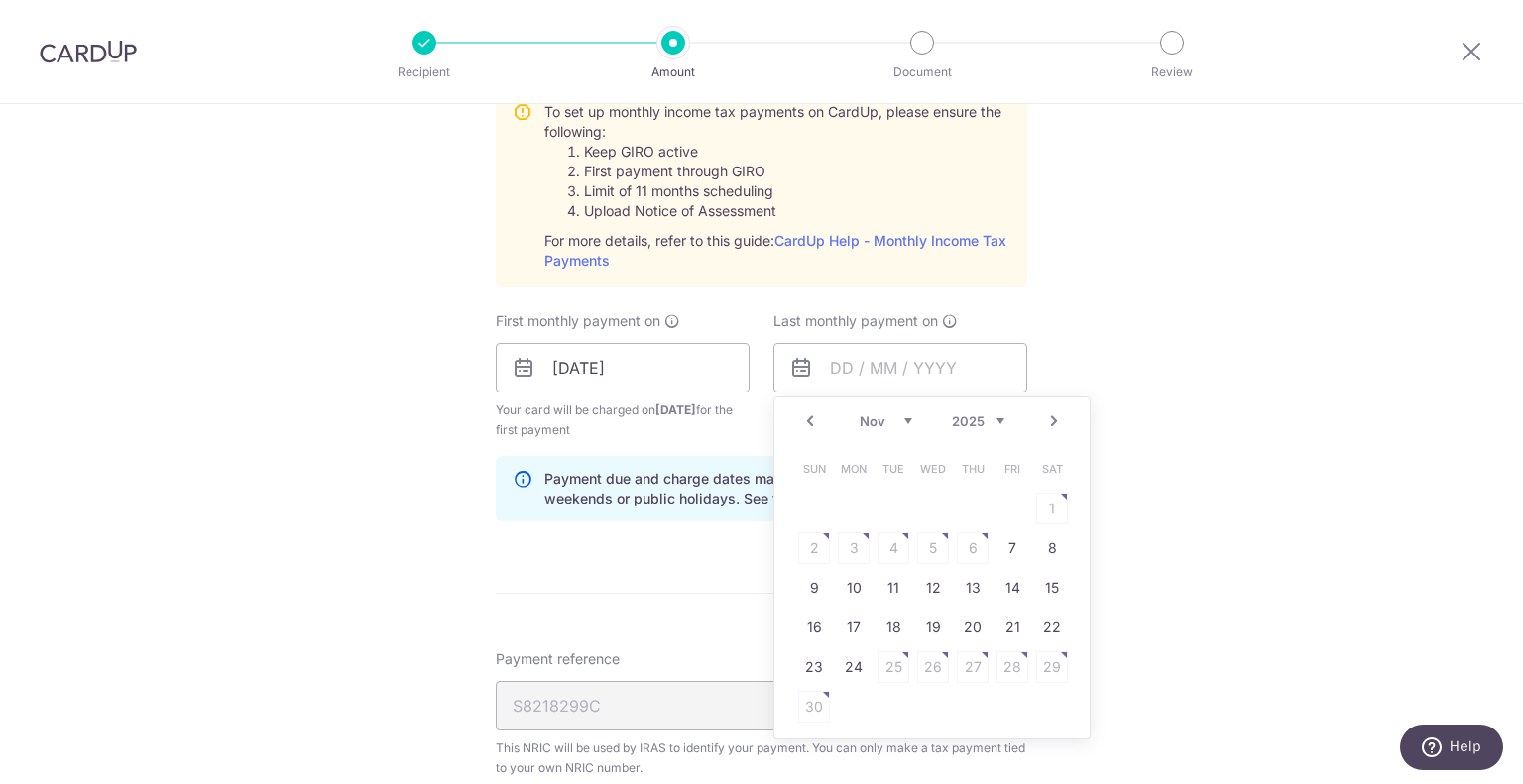 click on "Next" at bounding box center (1054, 421) 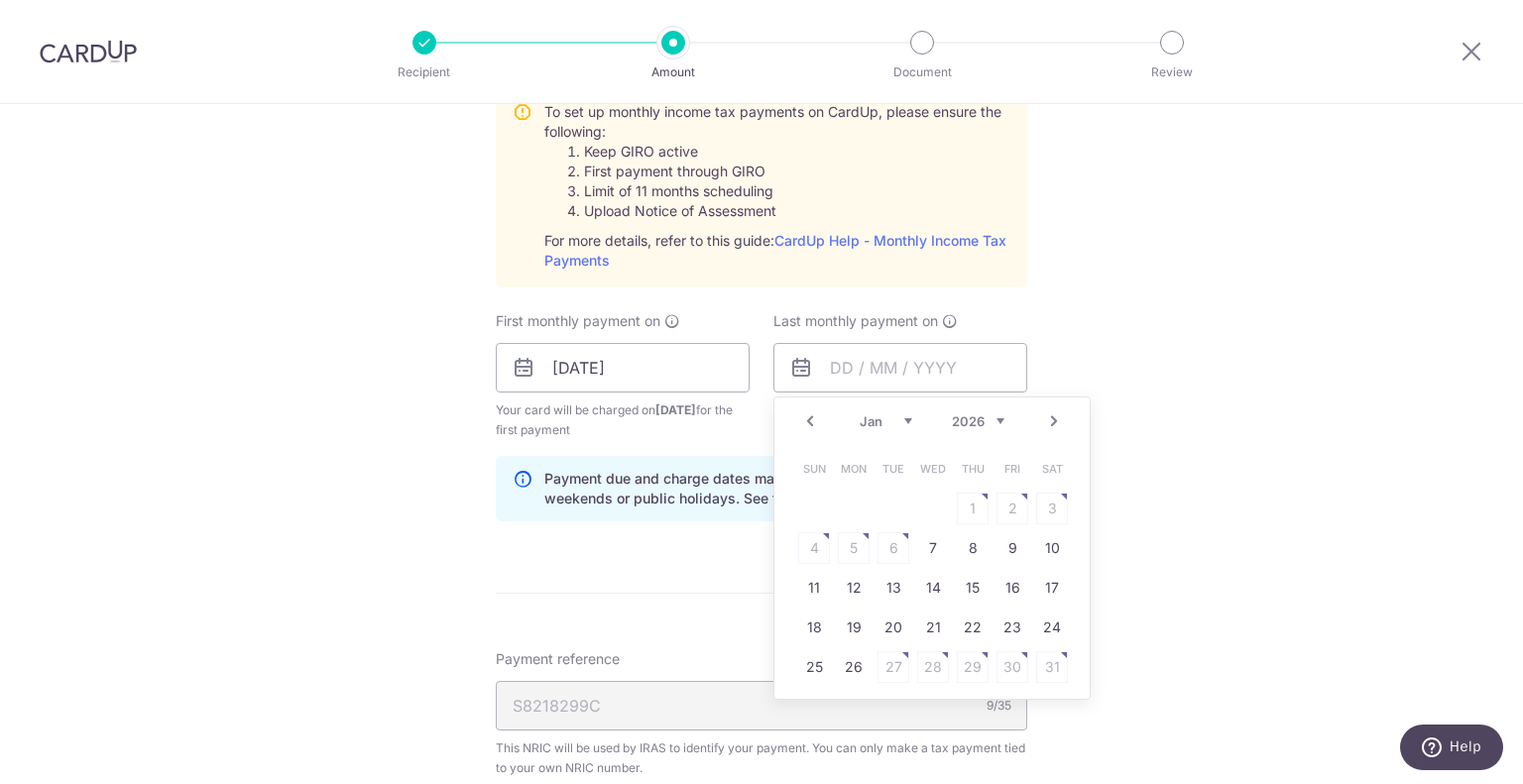 click on "Next" at bounding box center [1054, 421] 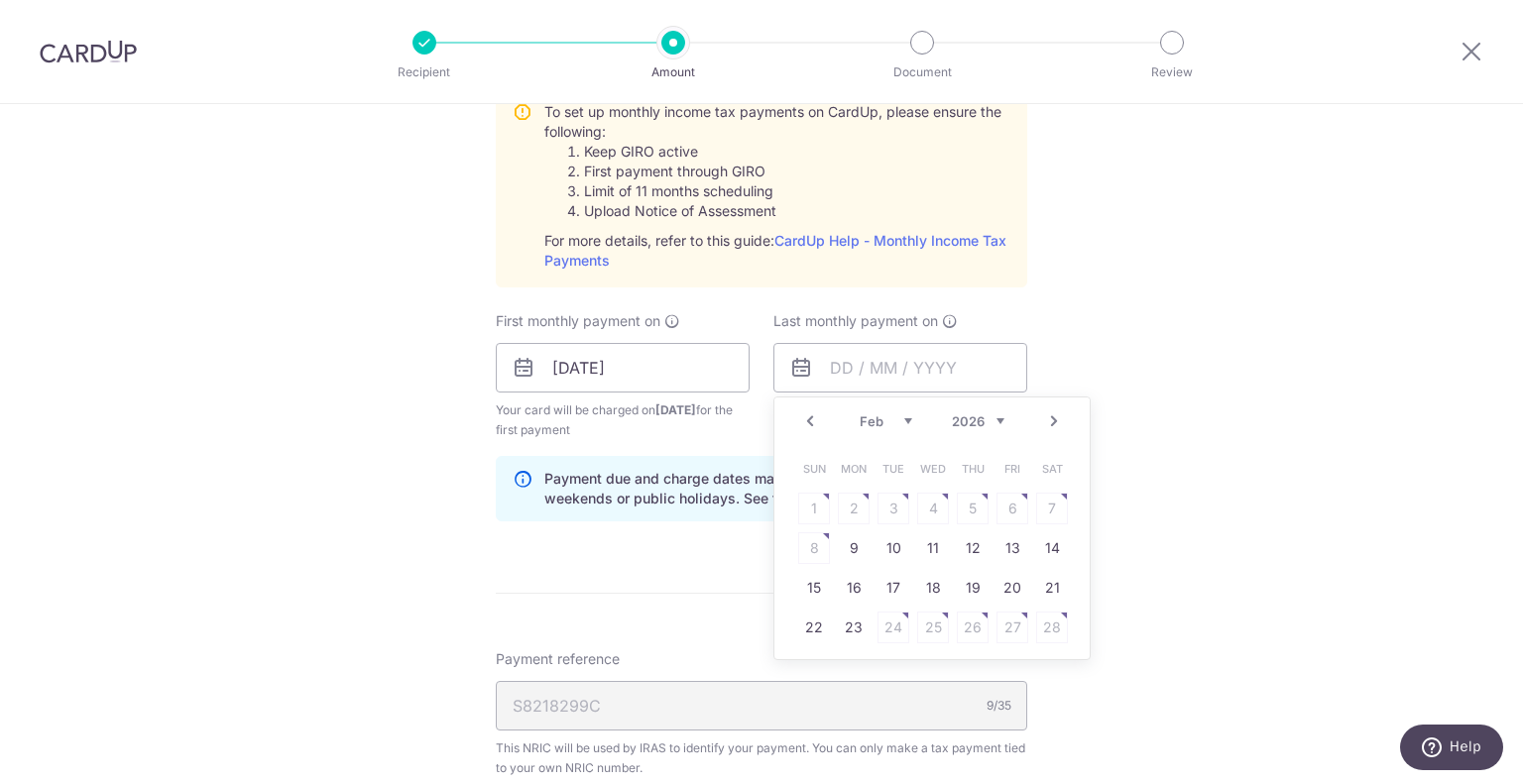 click on "Next" at bounding box center (1054, 421) 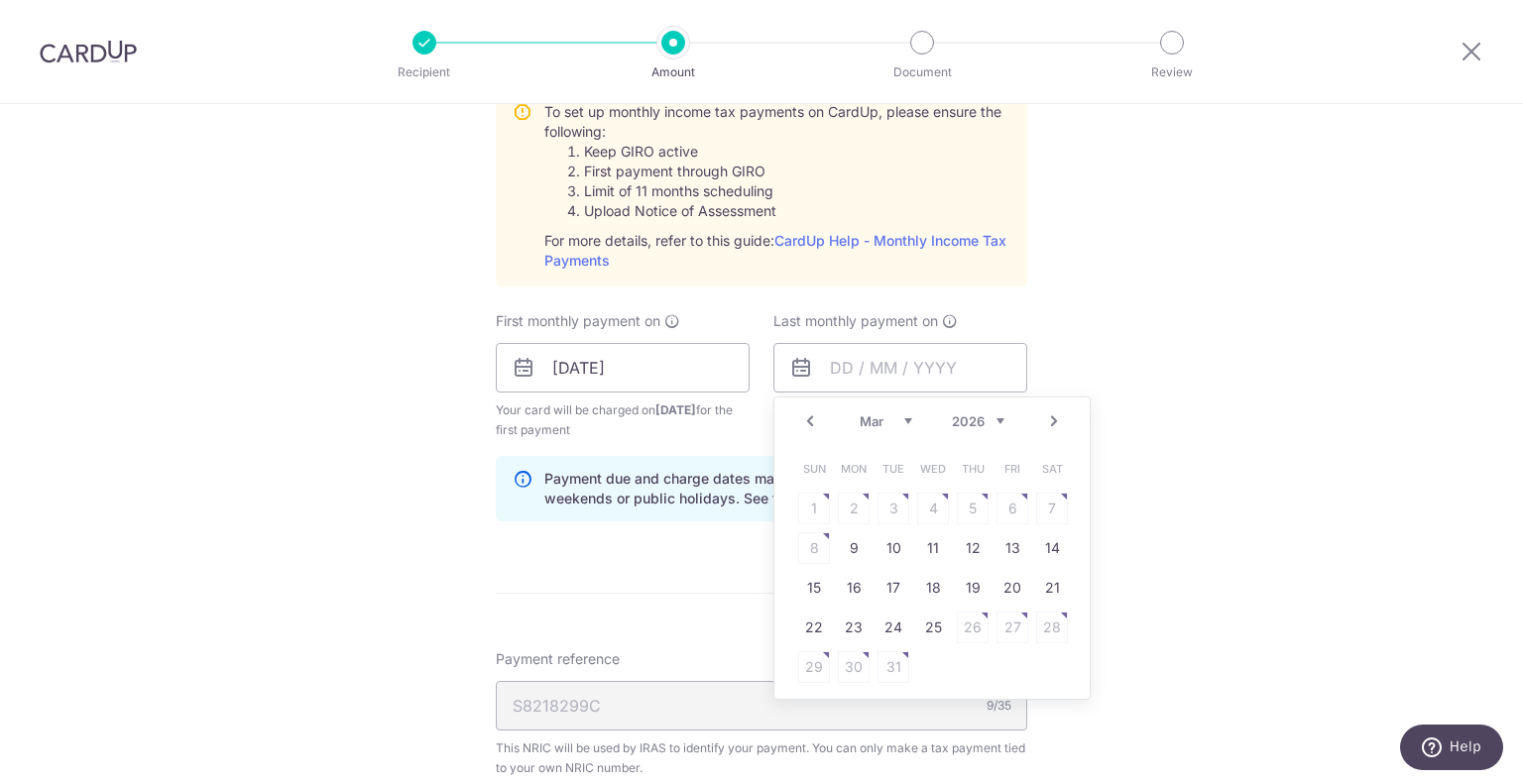 click on "Next" at bounding box center (1054, 421) 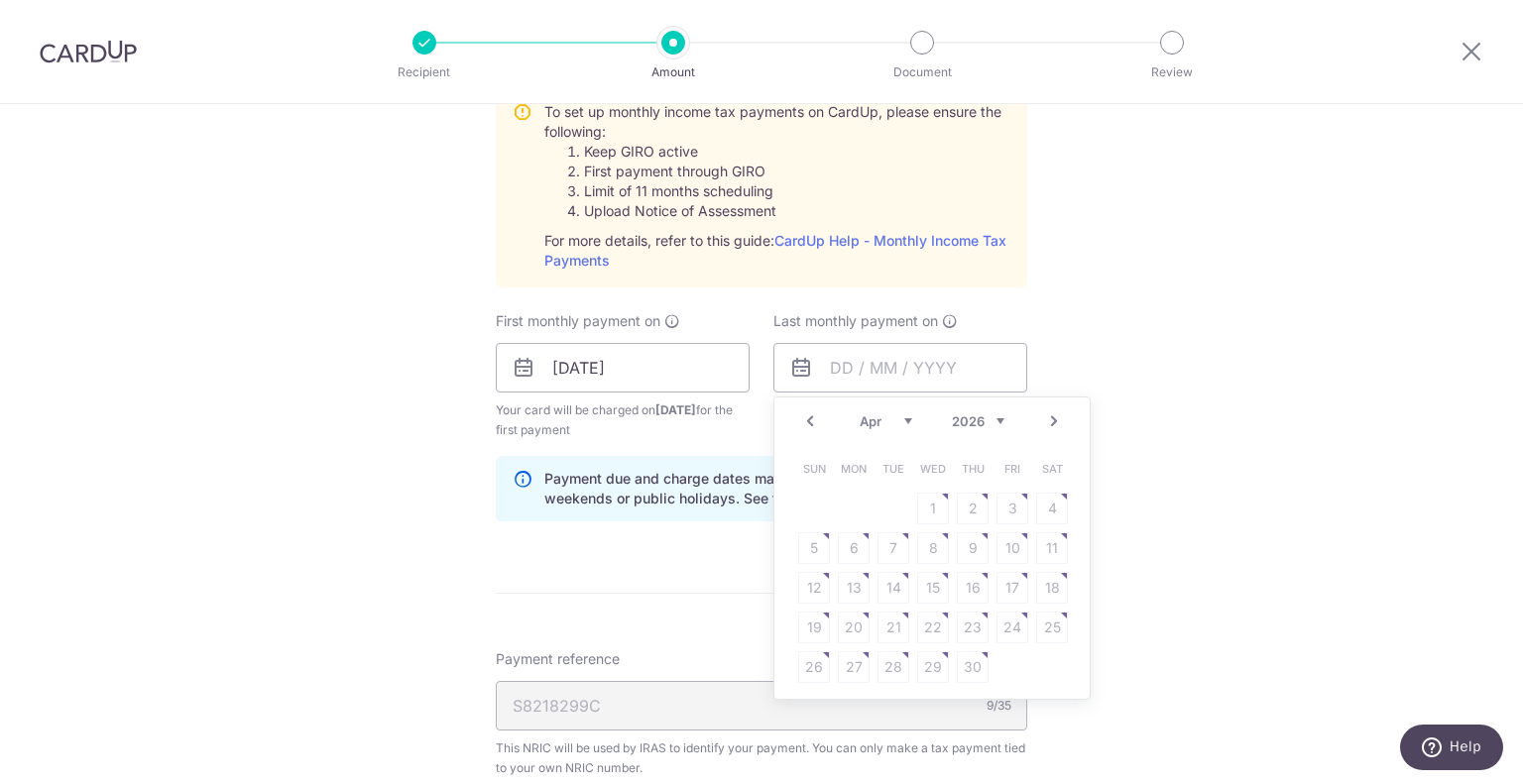 click on "Prev" at bounding box center [810, 421] 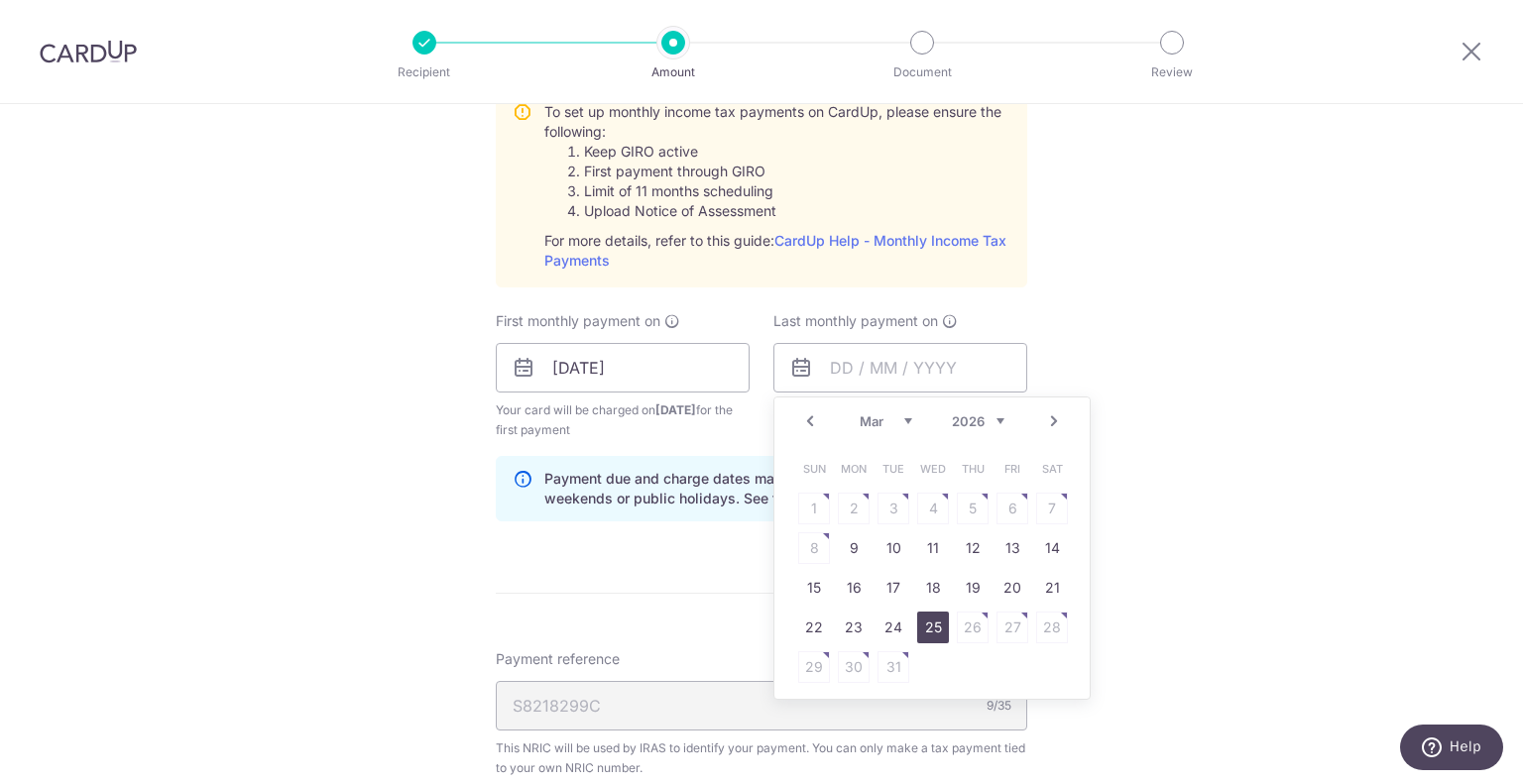 click on "25" at bounding box center (933, 627) 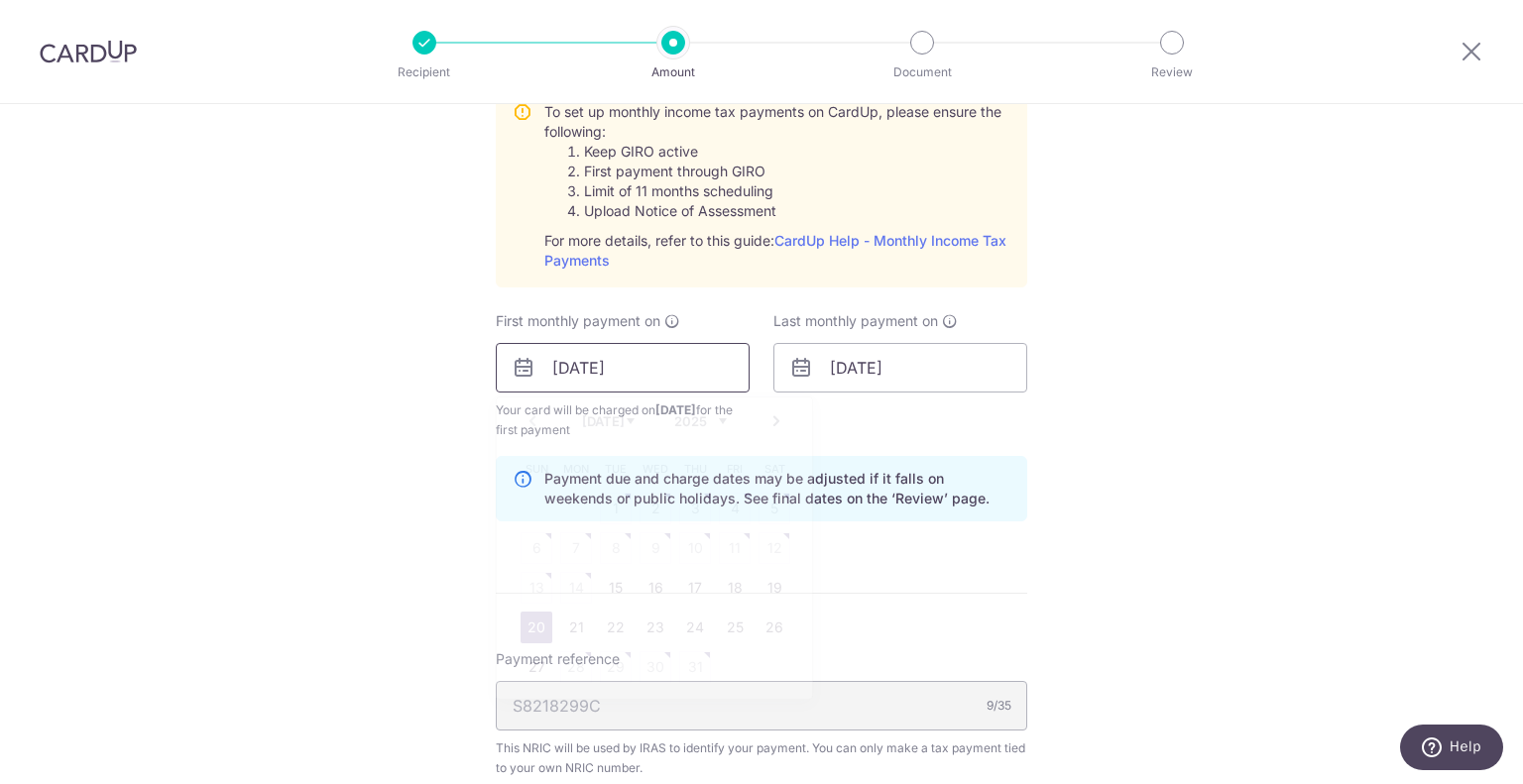 click on "20/07/2025" at bounding box center [623, 368] 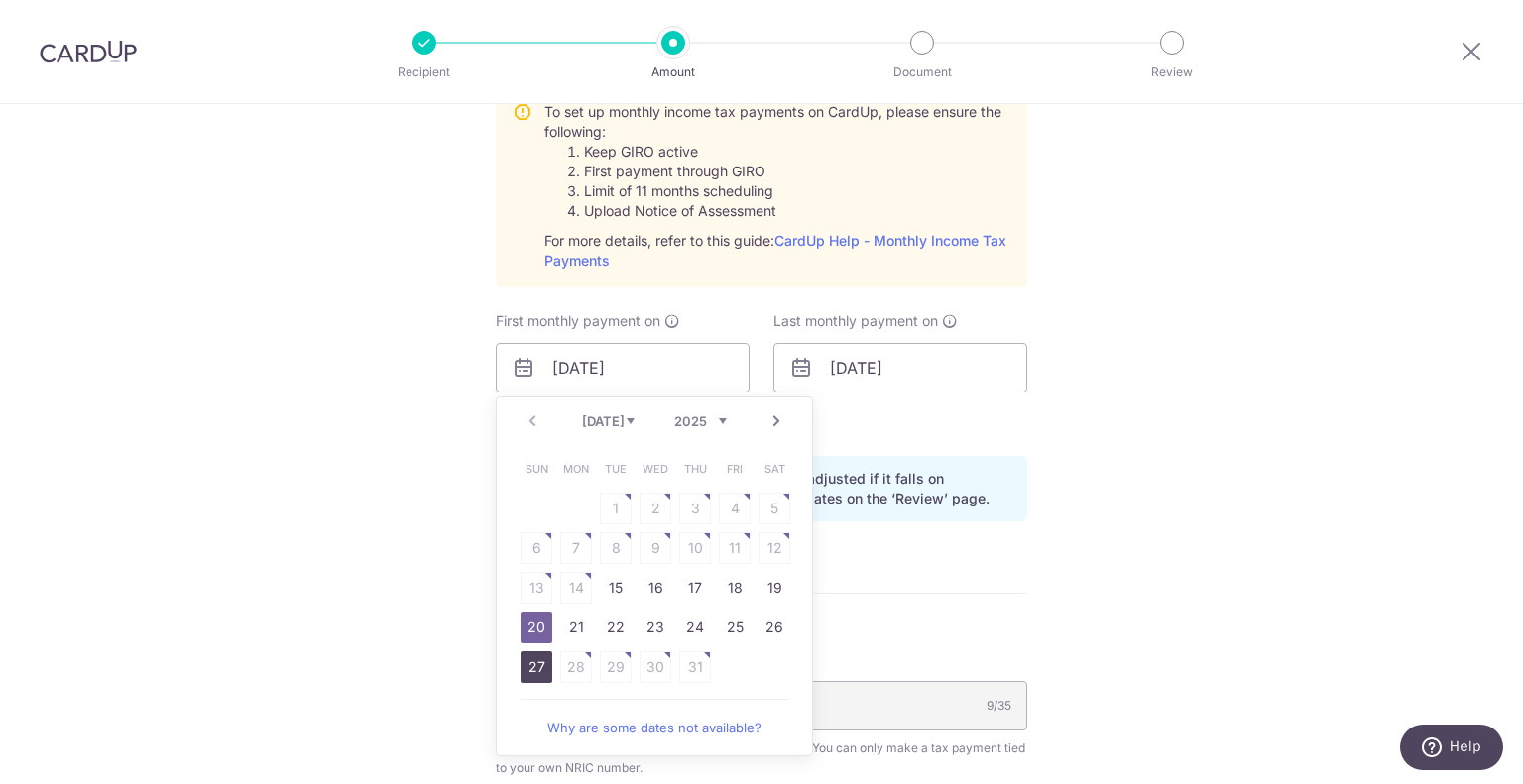 click on "27" at bounding box center (536, 667) 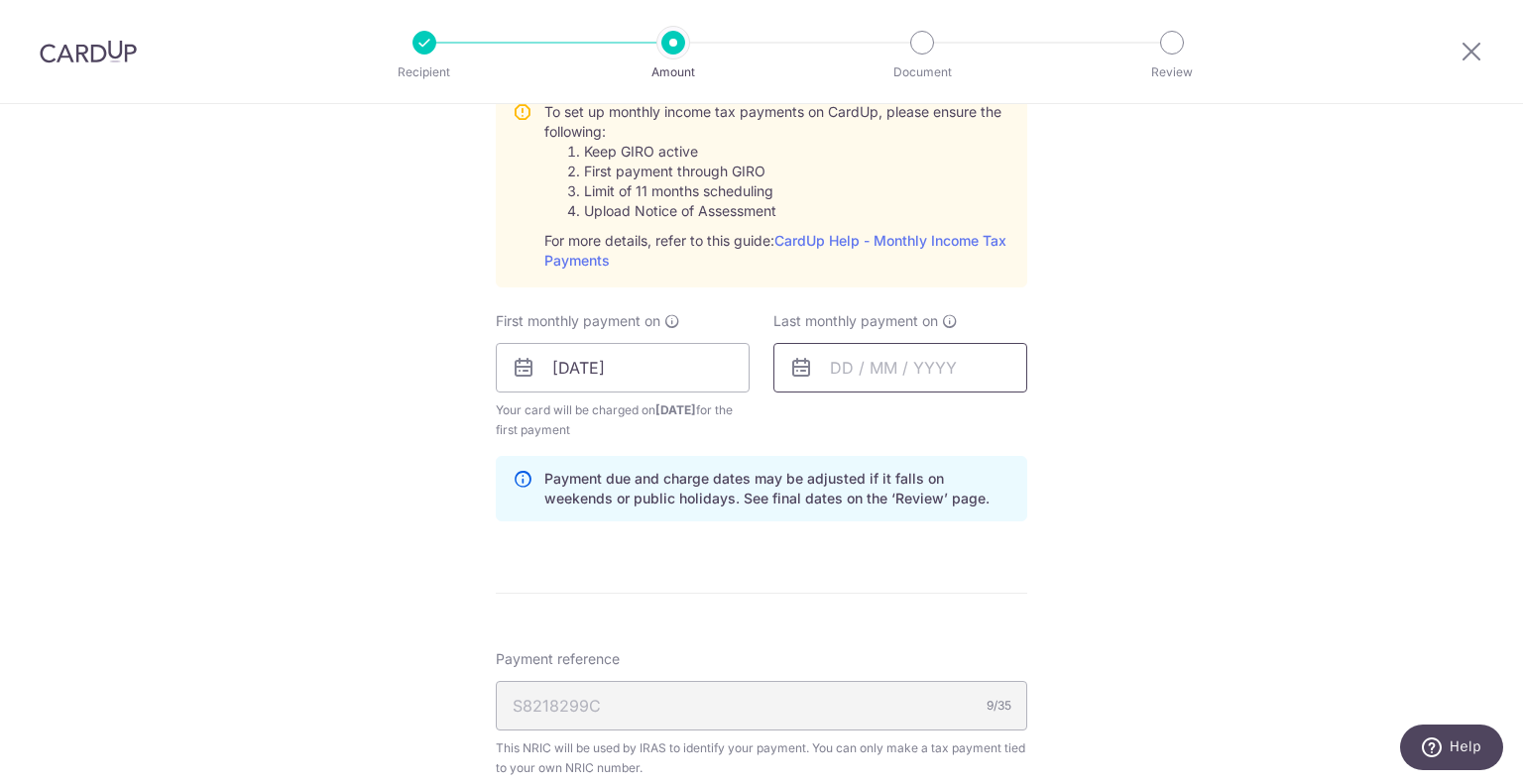click at bounding box center [900, 368] 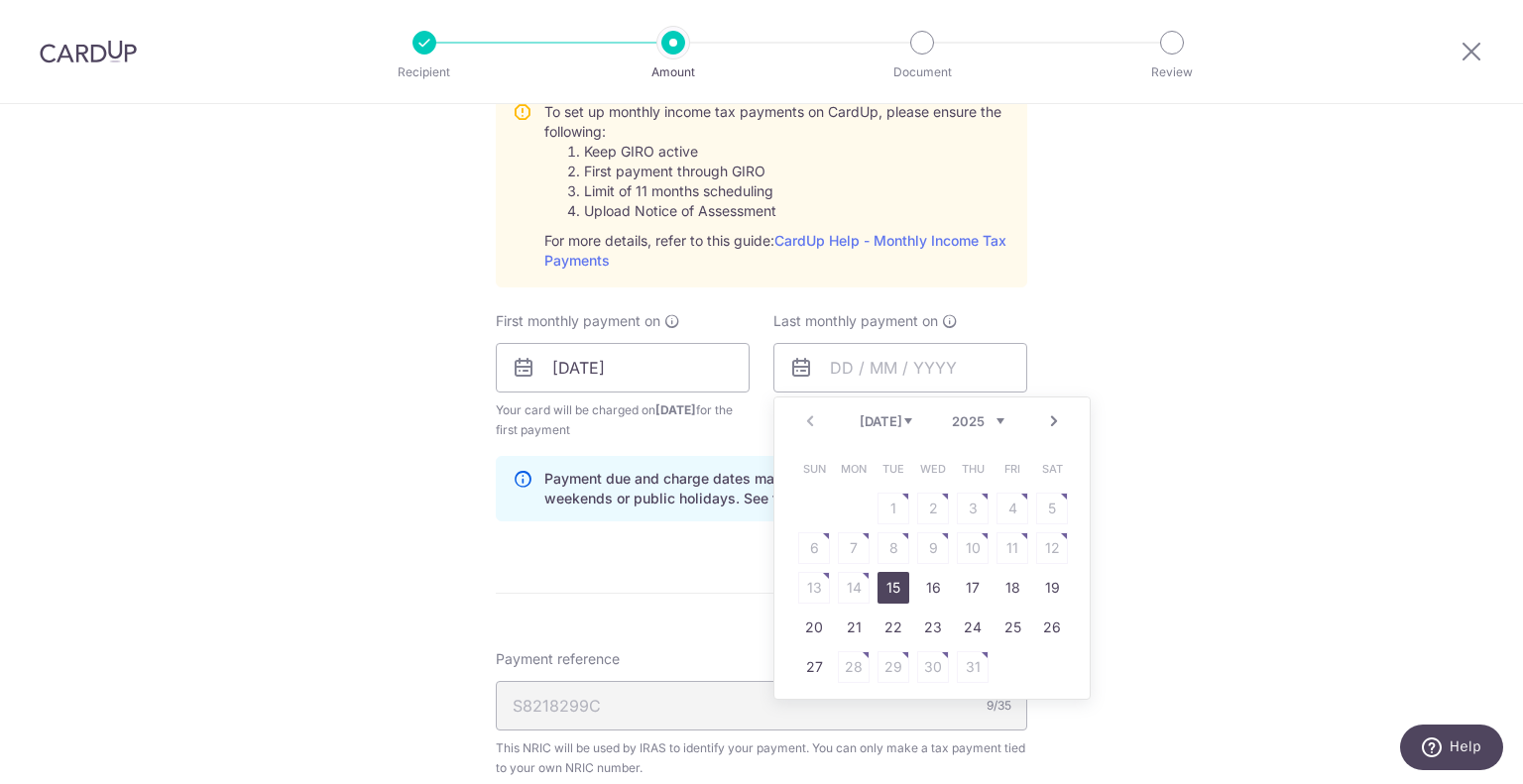 click on "Next" at bounding box center [1054, 421] 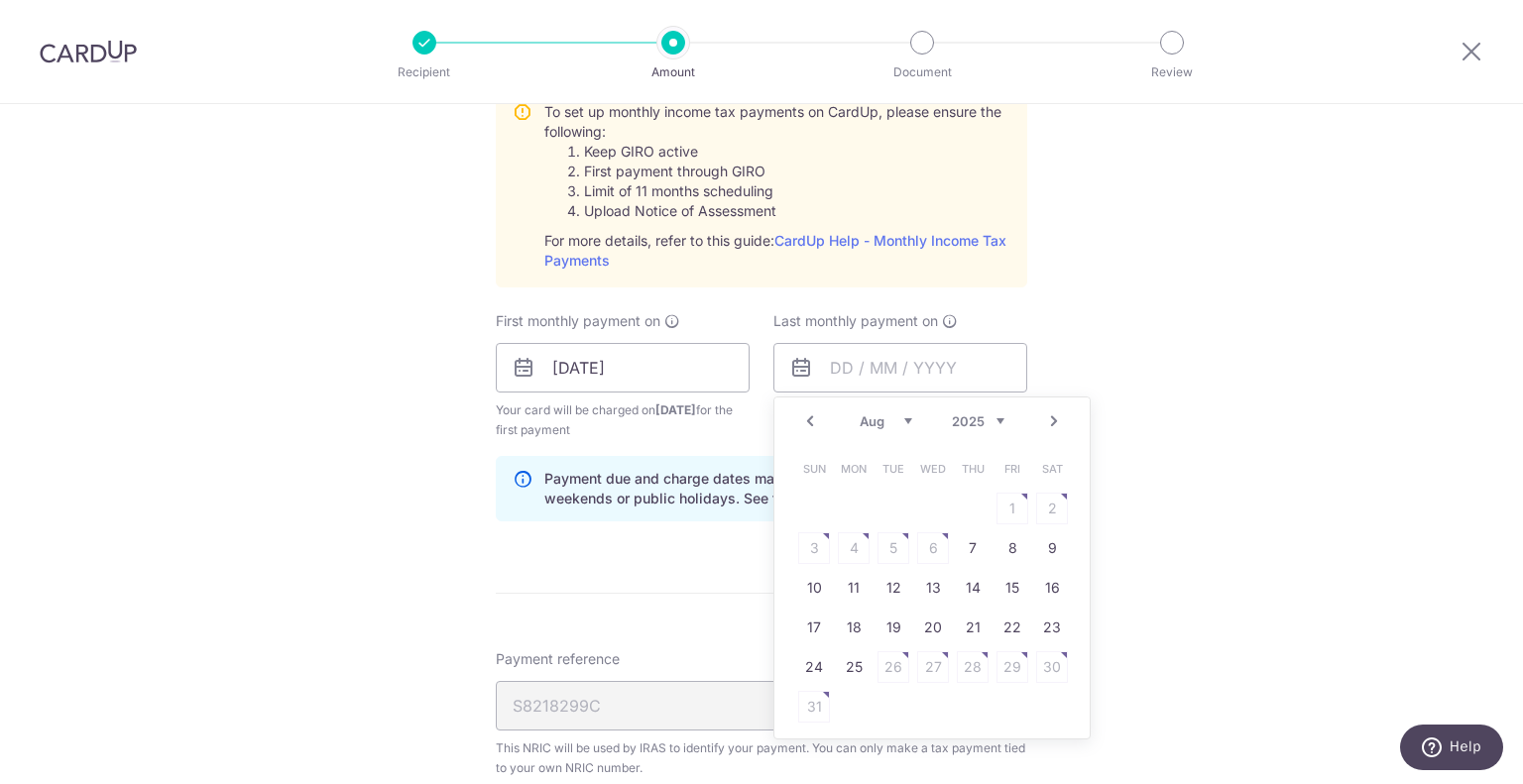 click on "Next" at bounding box center [1054, 421] 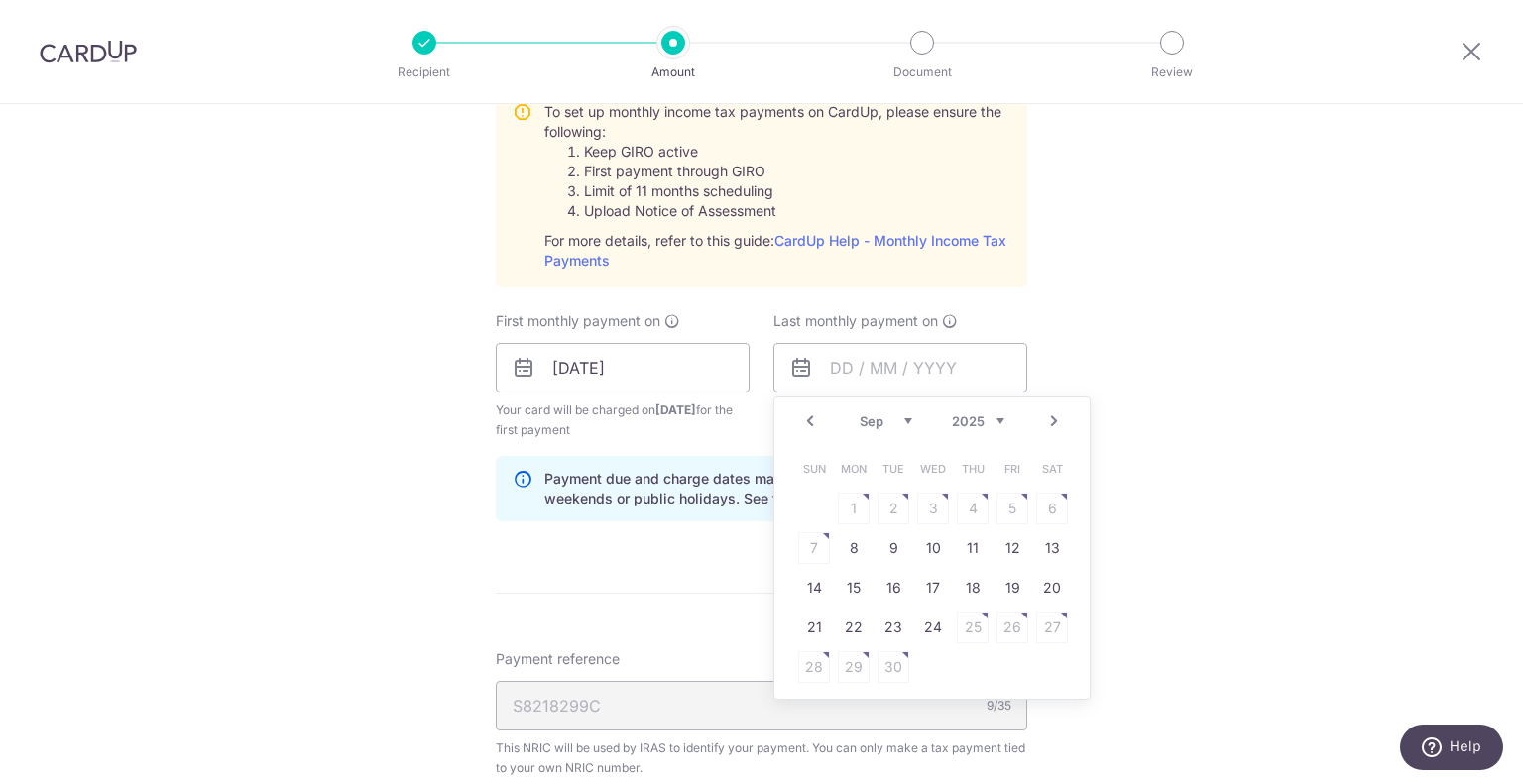 click on "Next" at bounding box center [1054, 421] 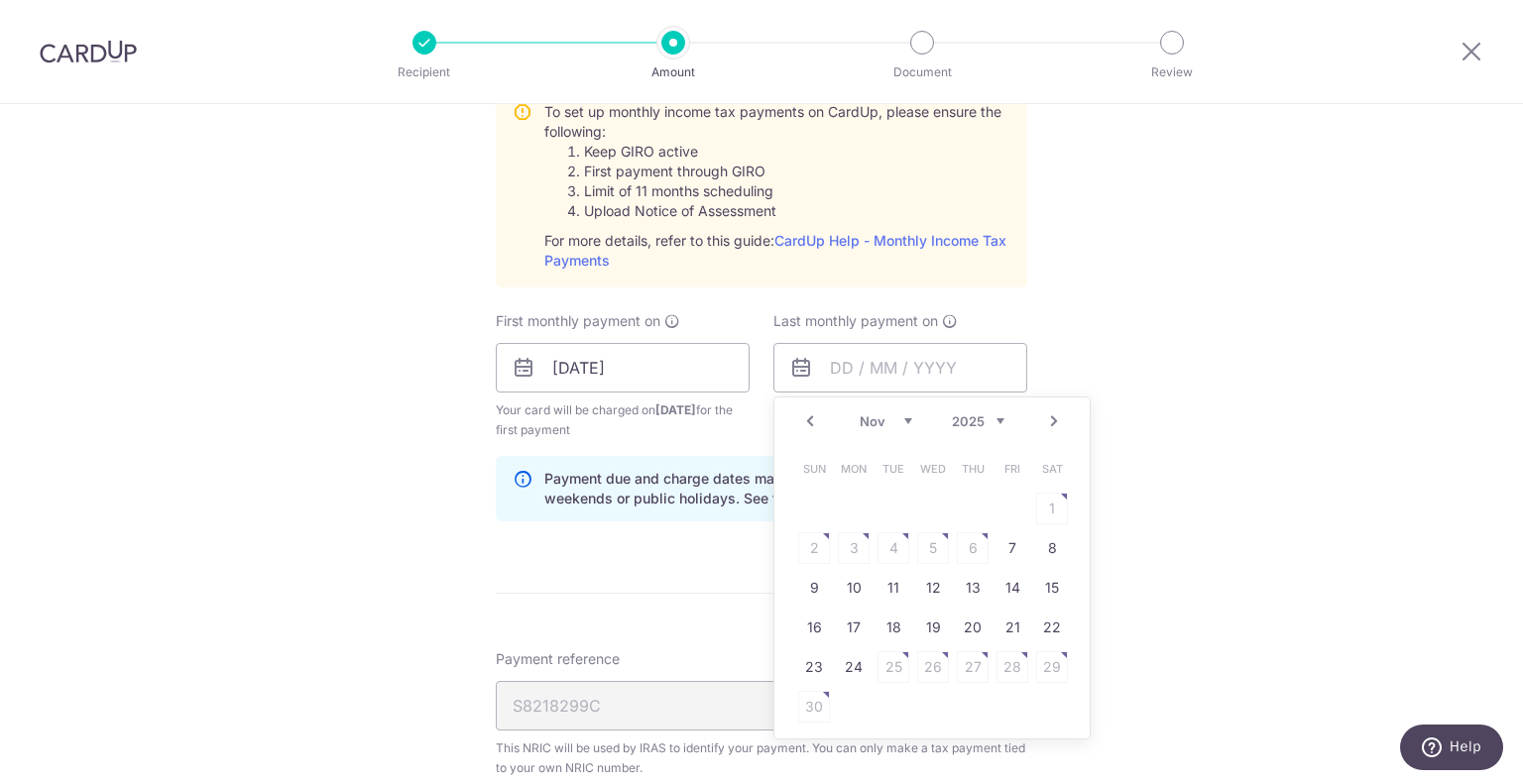 click on "Next" at bounding box center (1054, 421) 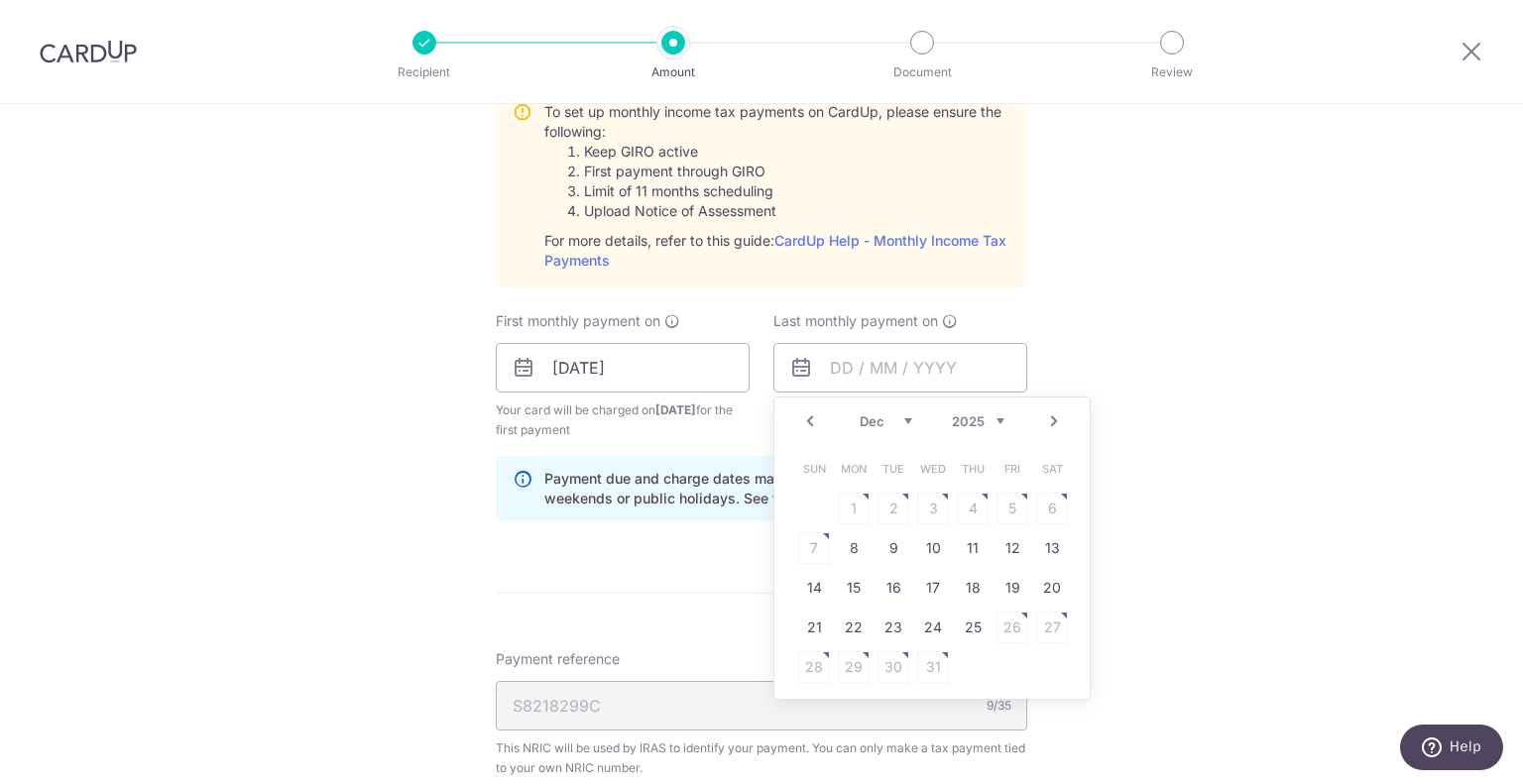 click on "Next" at bounding box center [1054, 421] 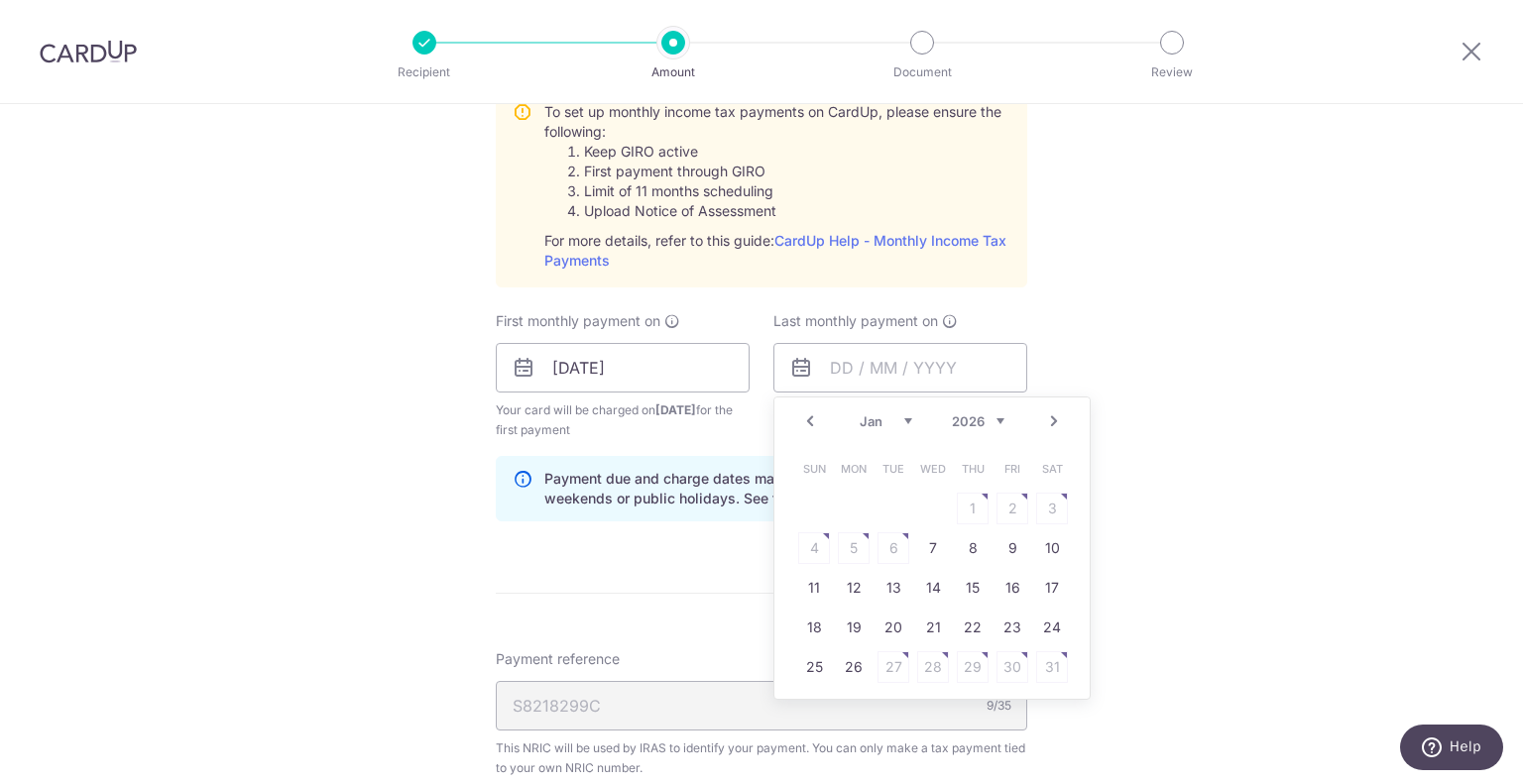click on "Next" at bounding box center [1054, 421] 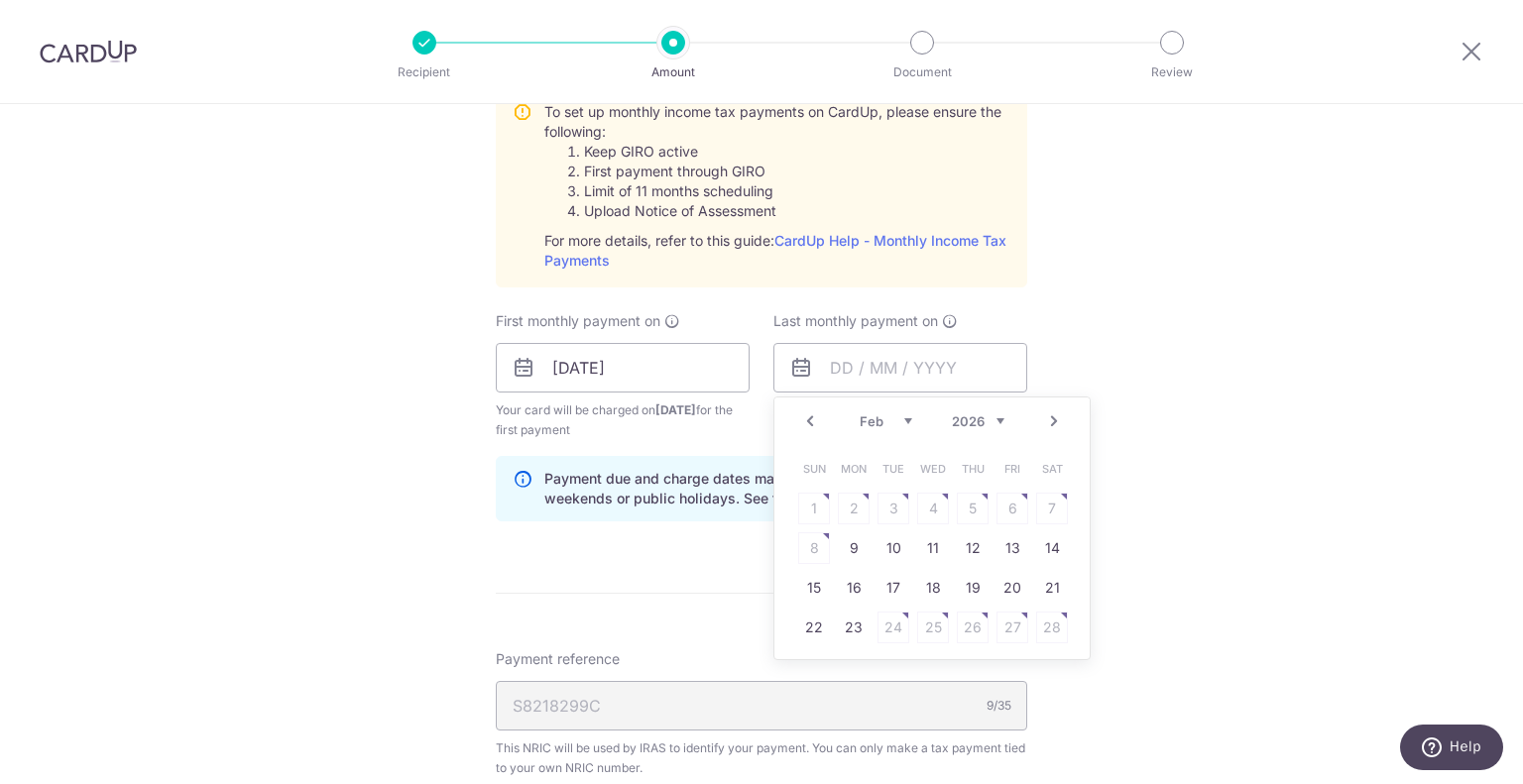 click on "Next" at bounding box center (1054, 421) 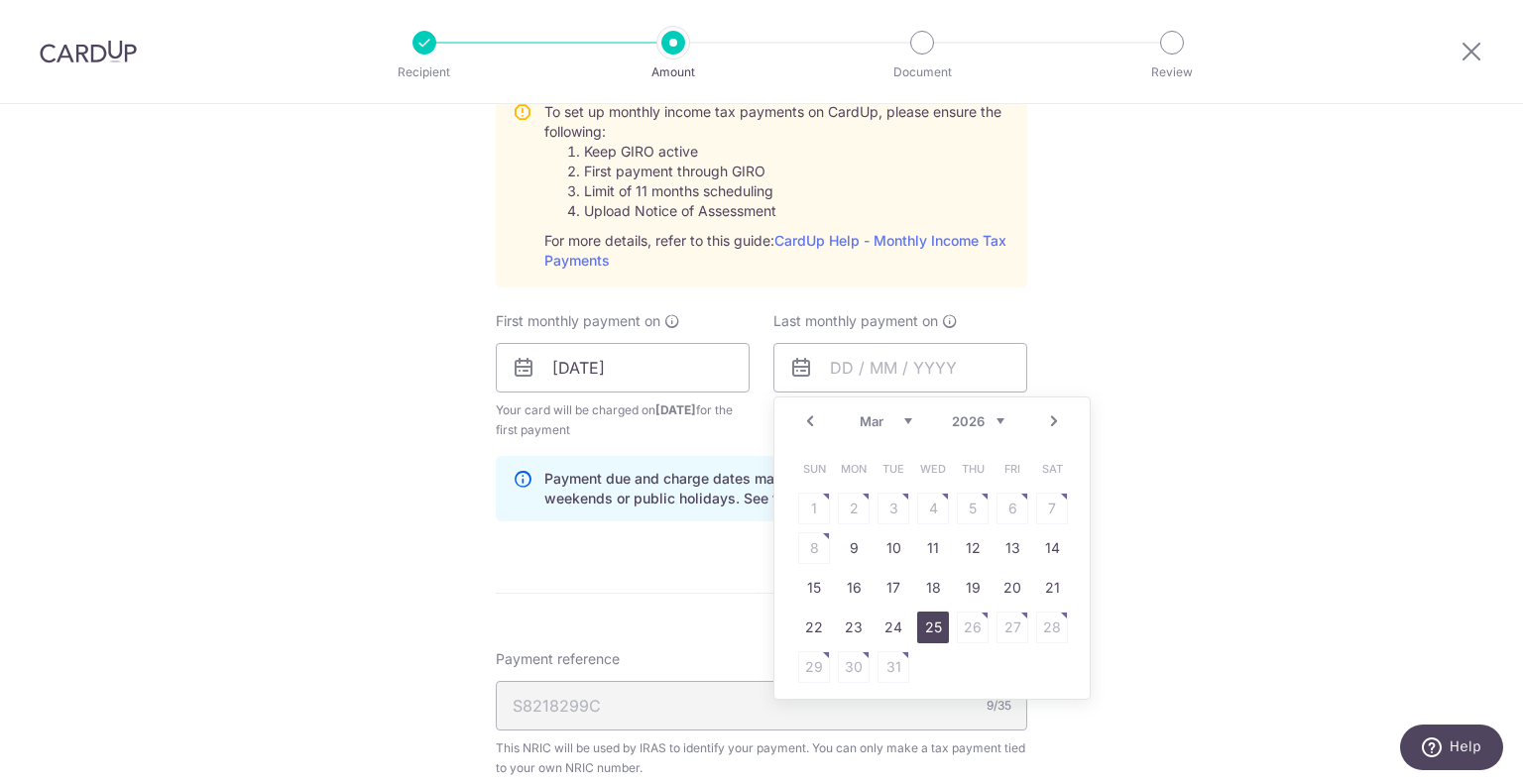 click on "25" at bounding box center [933, 627] 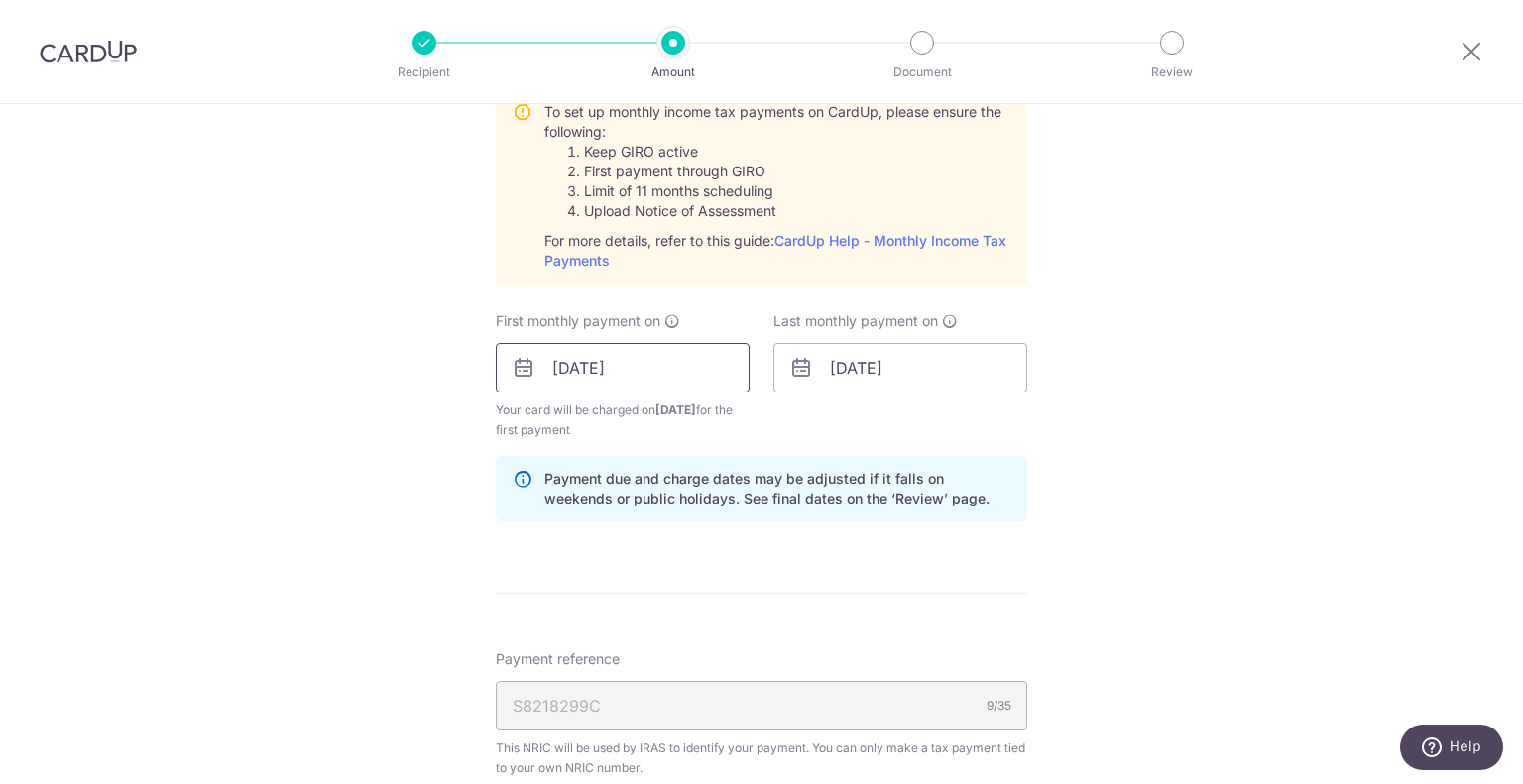 click on "[DATE]" at bounding box center [623, 368] 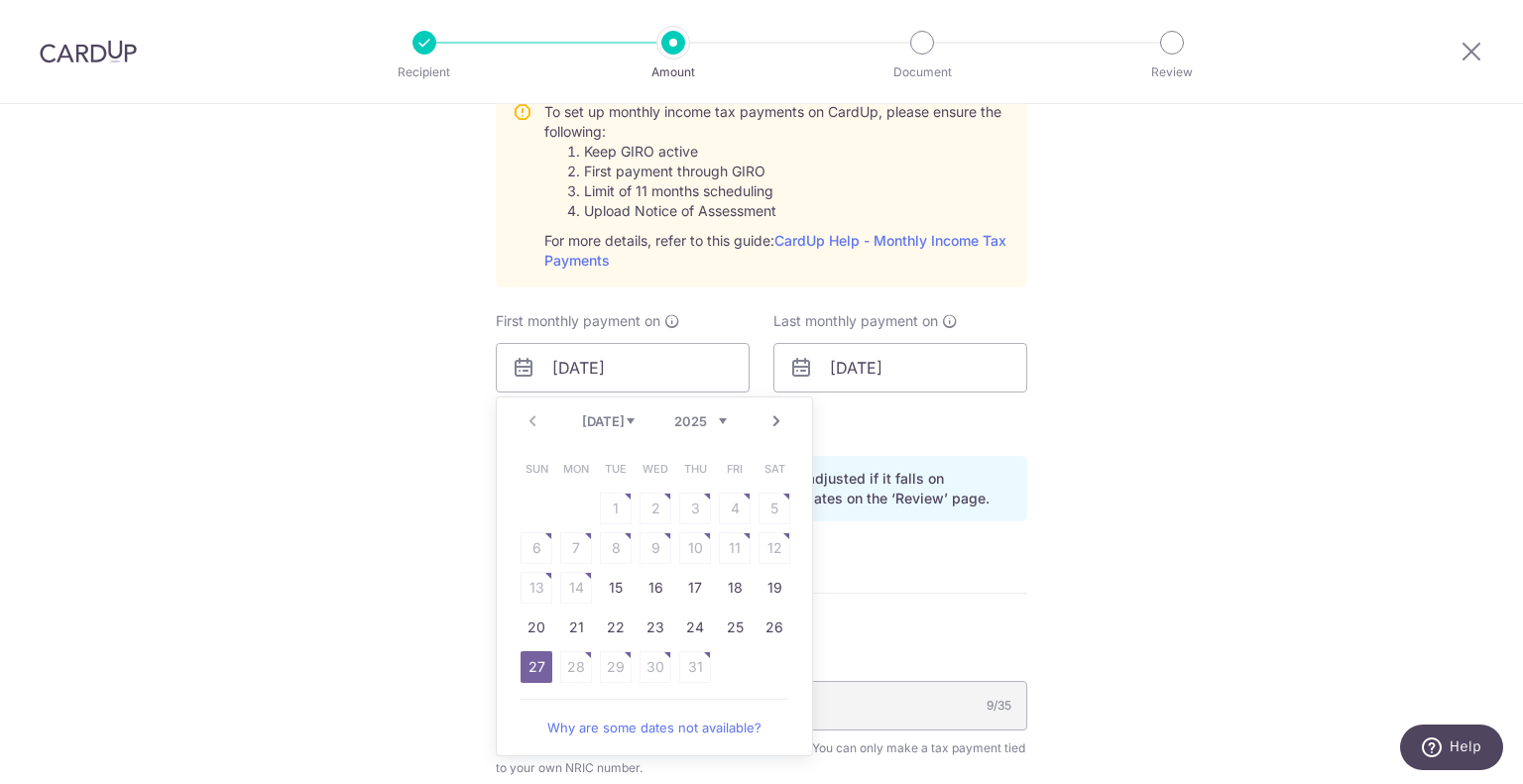click on "Tell us more about your payment
Enter one-time or monthly payment amount
SGD
2,471.60
2471.60
The  total tax payment amounts scheduled  should not exceed the outstanding balance in your latest Statement of Account.
Select Card
**** 8326
Add credit card
Your Cards
**** 8326
Secure 256-bit SSL
Text
New card details" at bounding box center [762, 264] 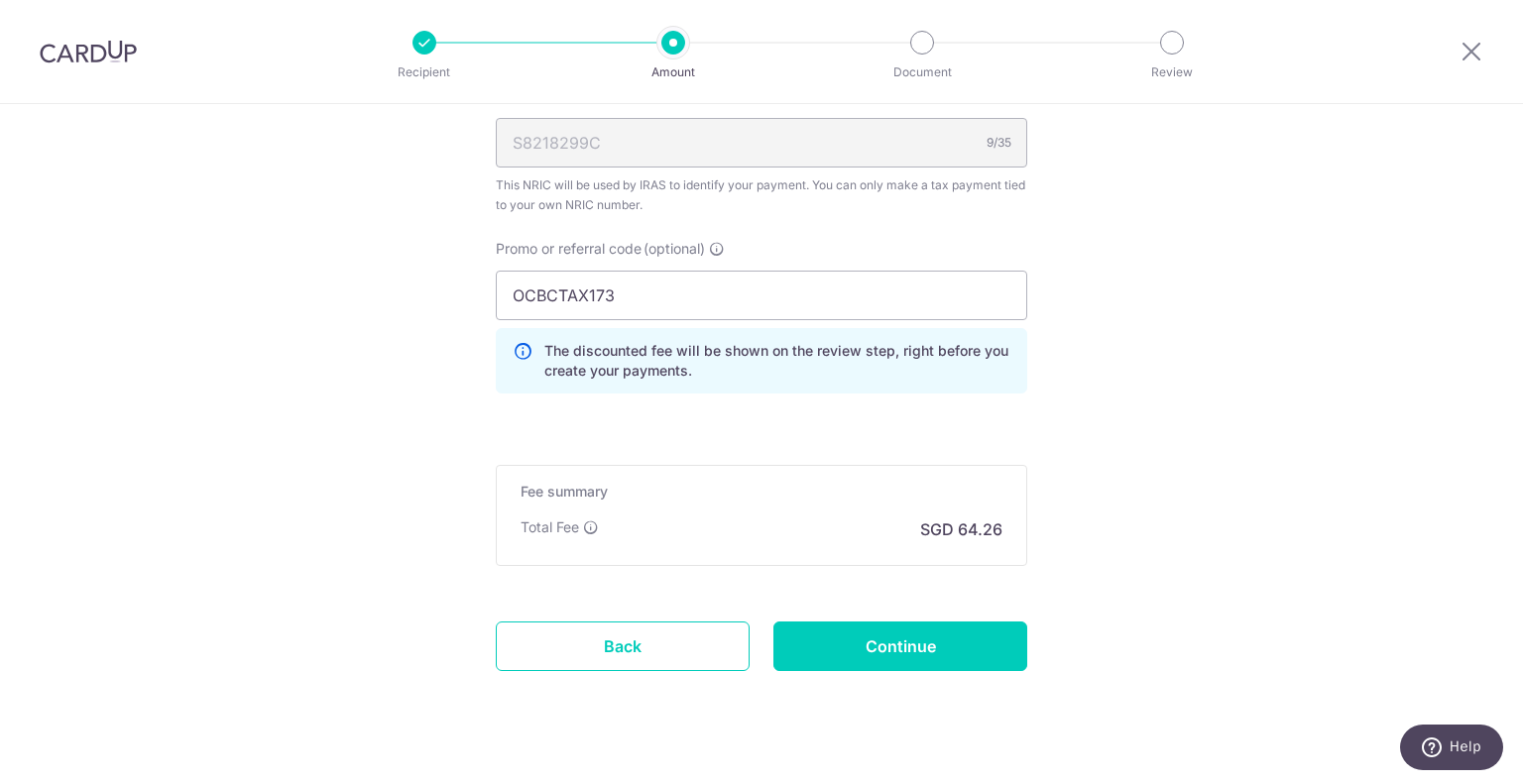 scroll, scrollTop: 1553, scrollLeft: 0, axis: vertical 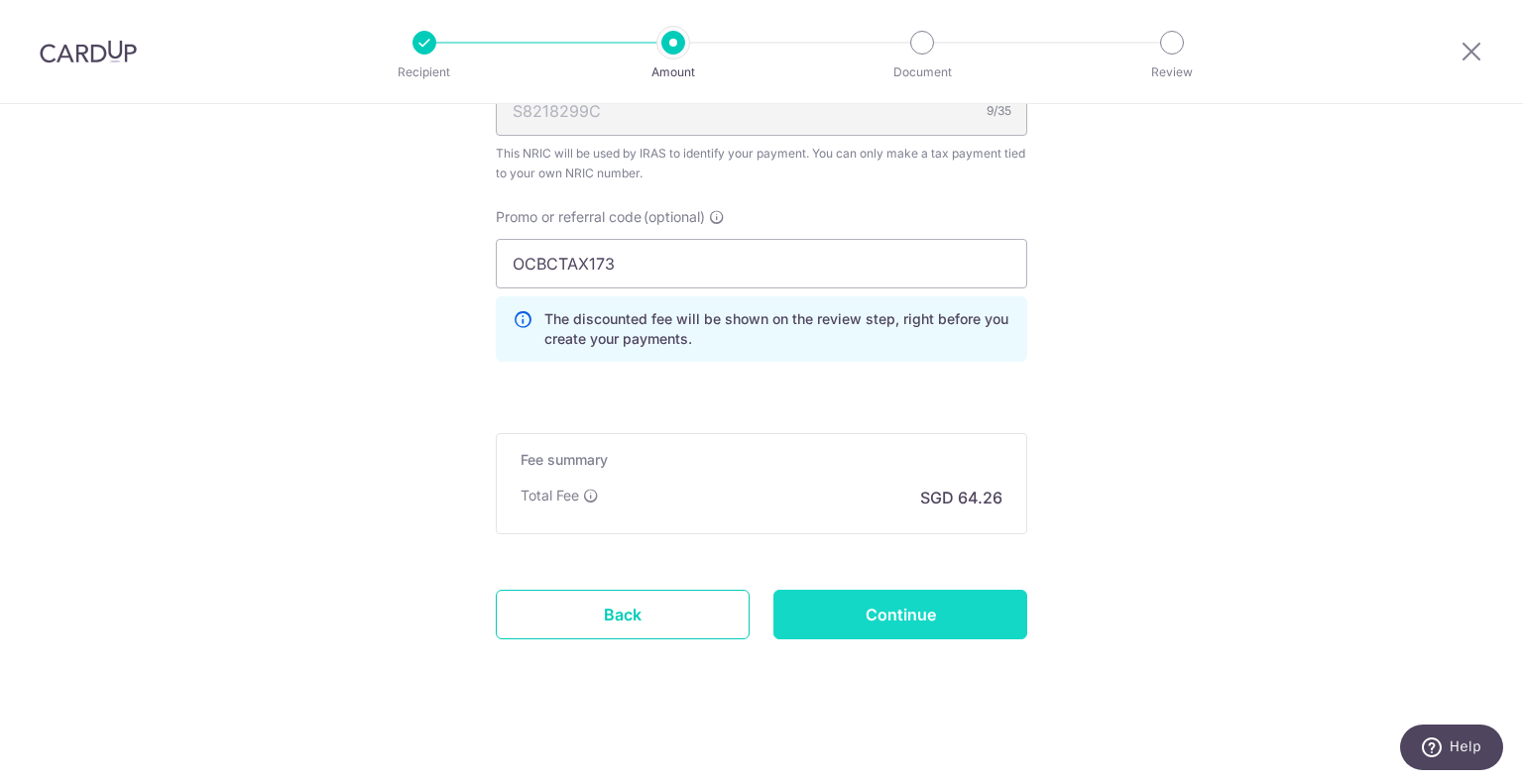 click on "Continue" at bounding box center (900, 615) 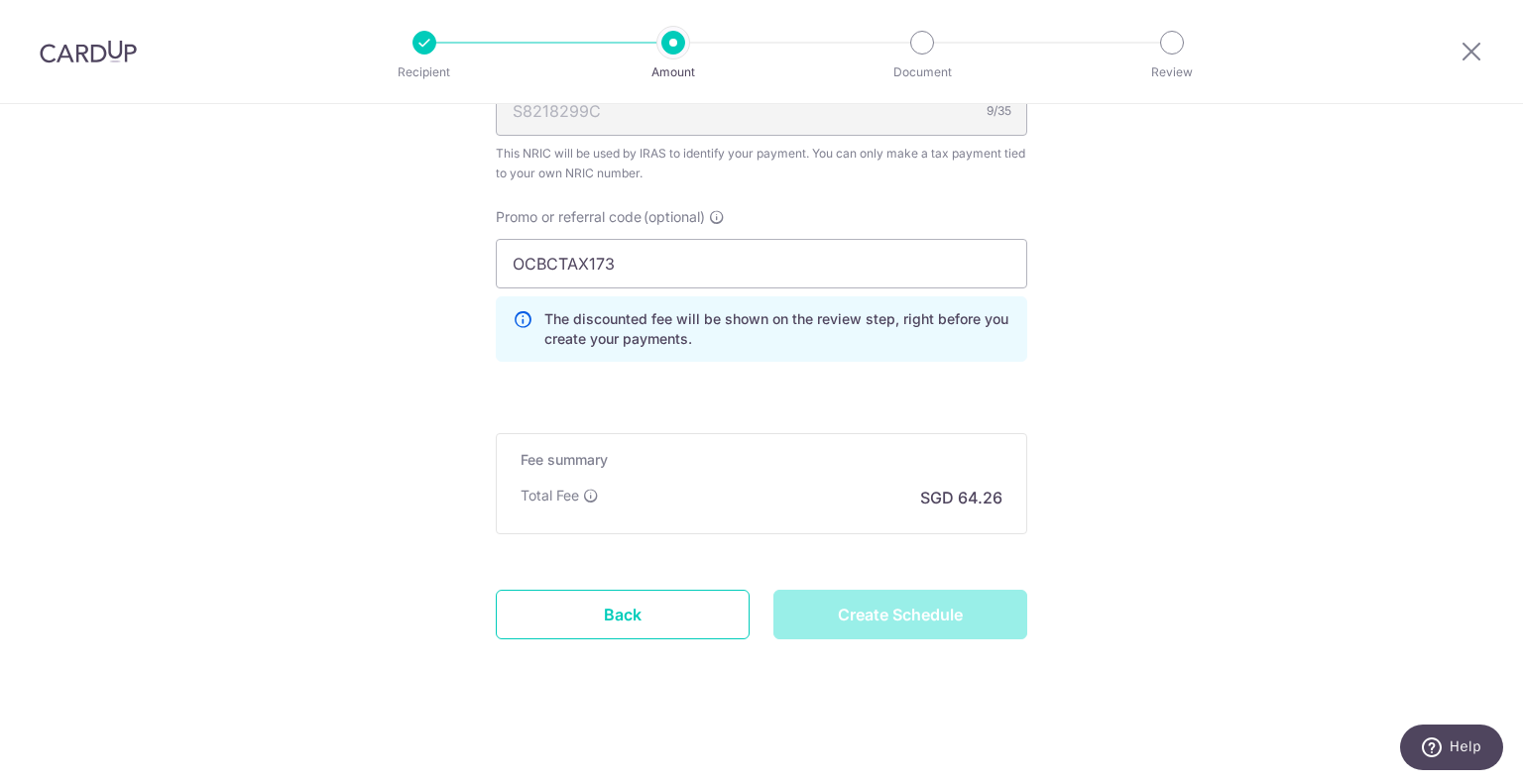type on "Create Schedule" 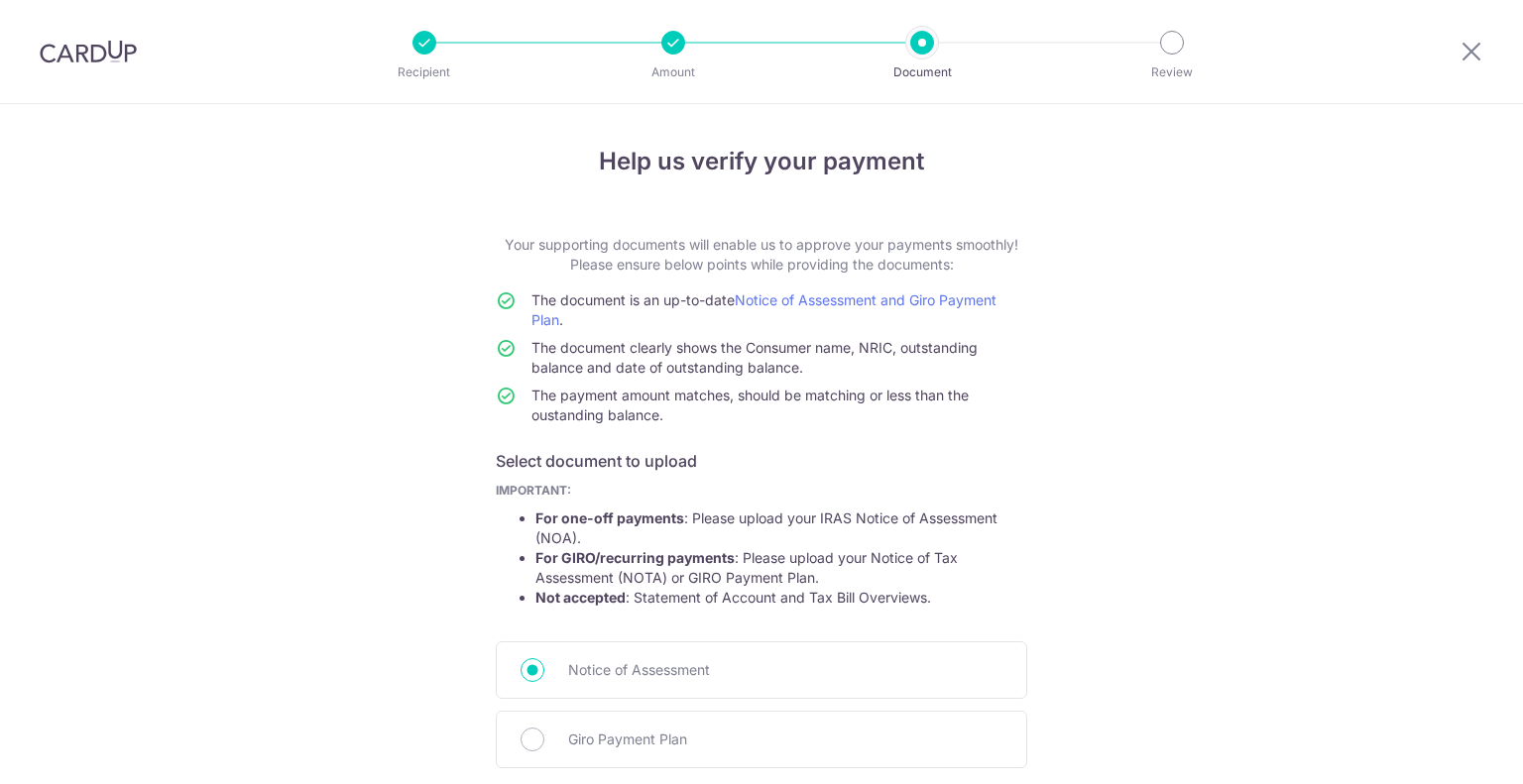 scroll, scrollTop: 0, scrollLeft: 0, axis: both 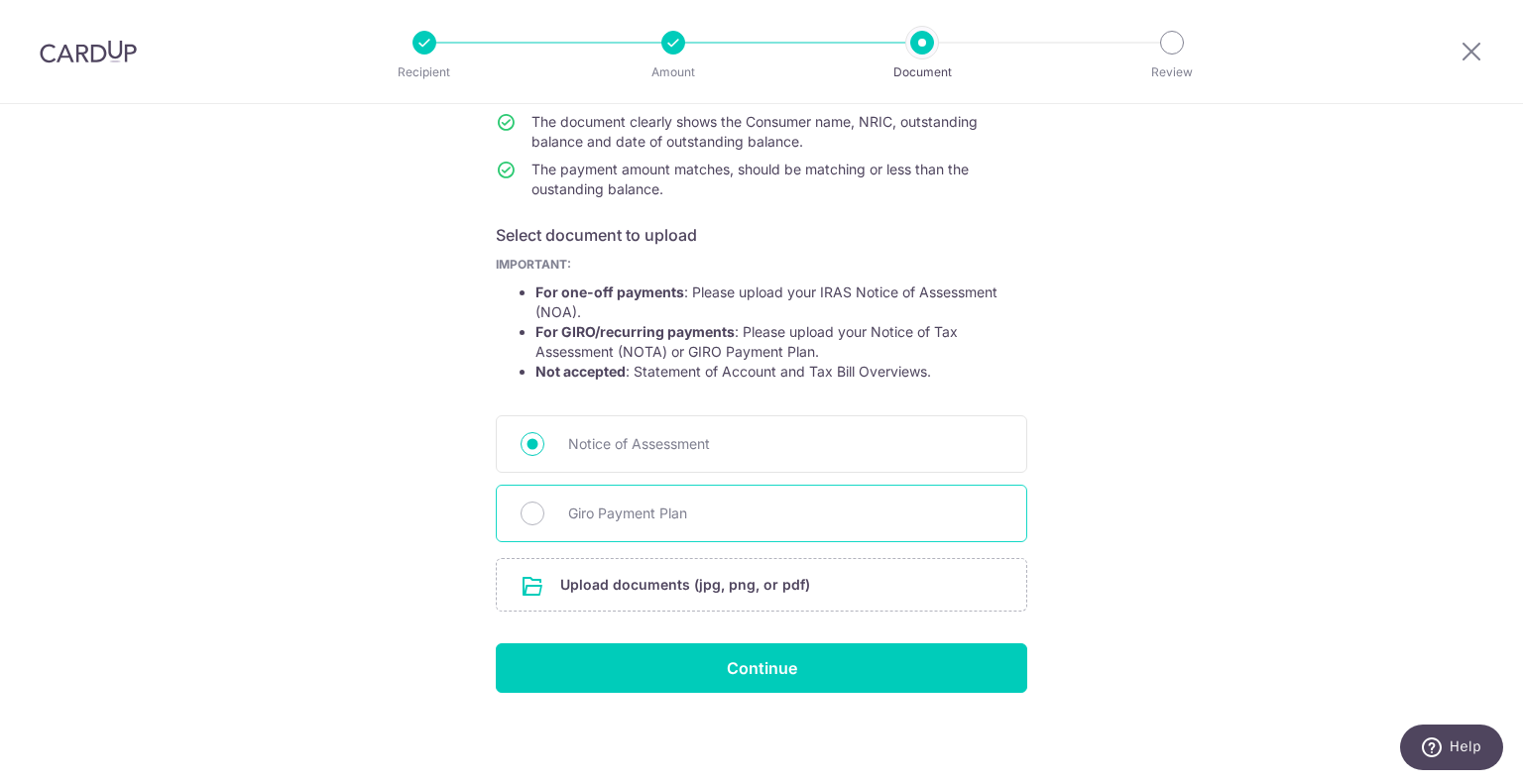 click on "Giro Payment Plan" at bounding box center (785, 513) 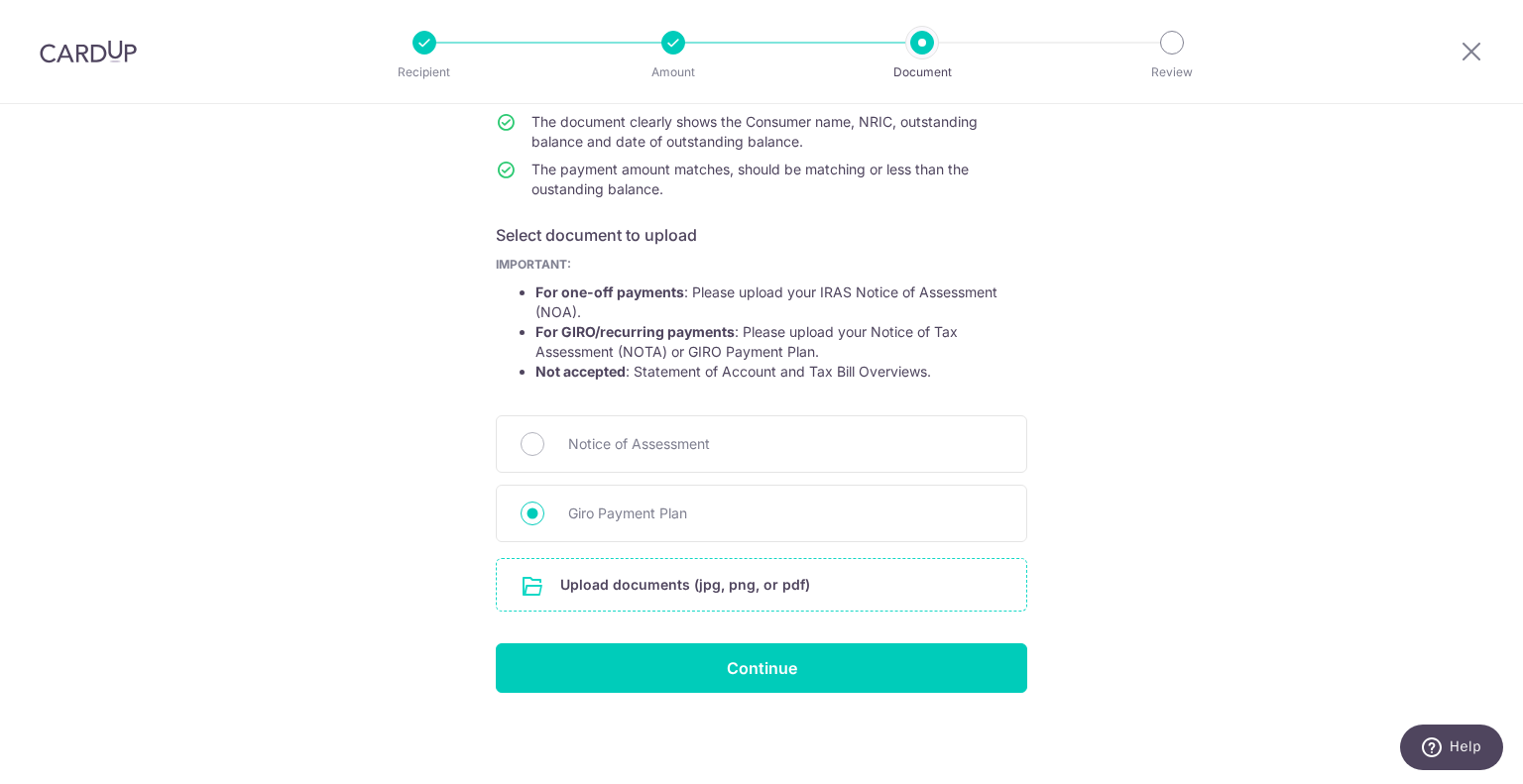 click at bounding box center (762, 585) 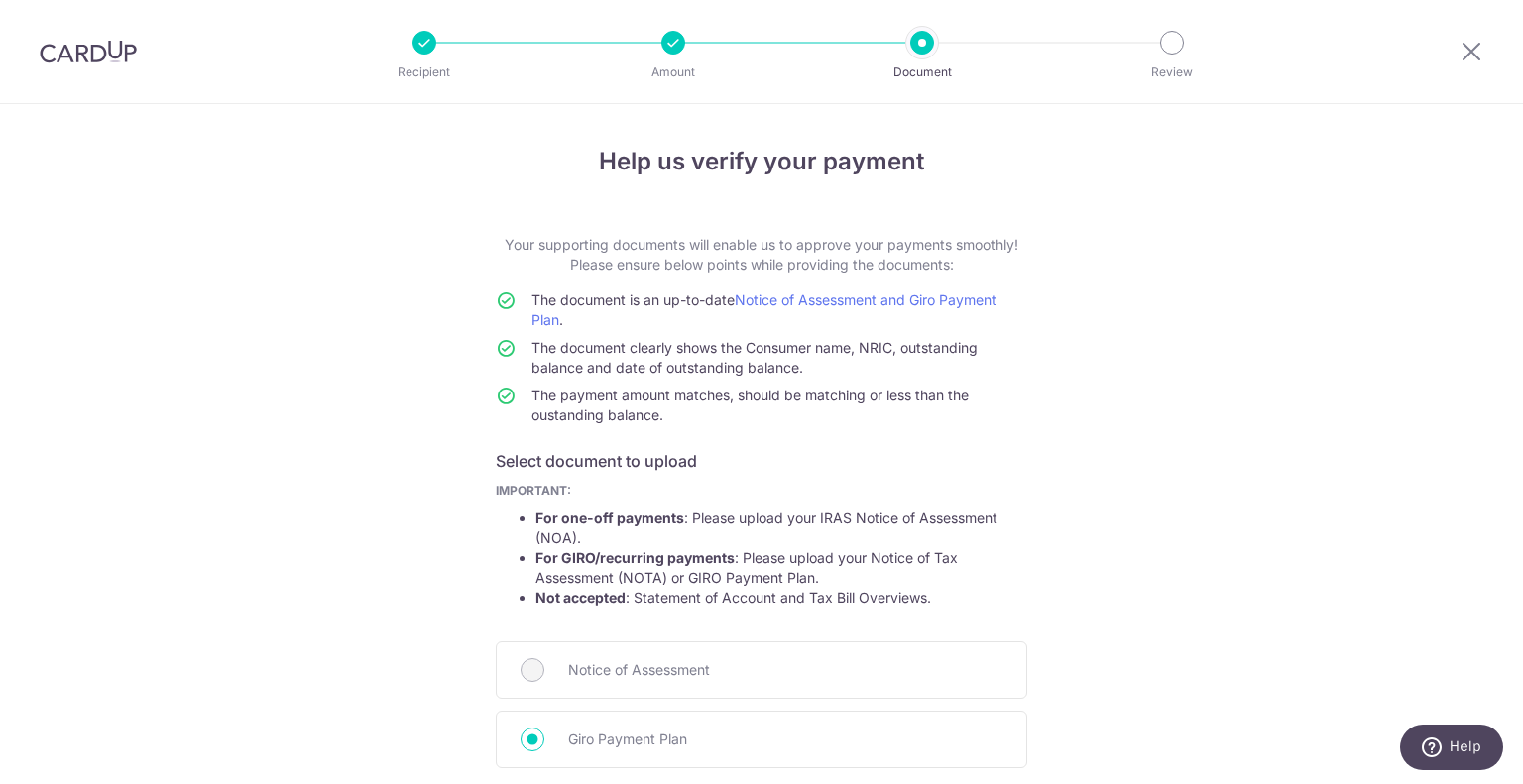 scroll, scrollTop: 363, scrollLeft: 0, axis: vertical 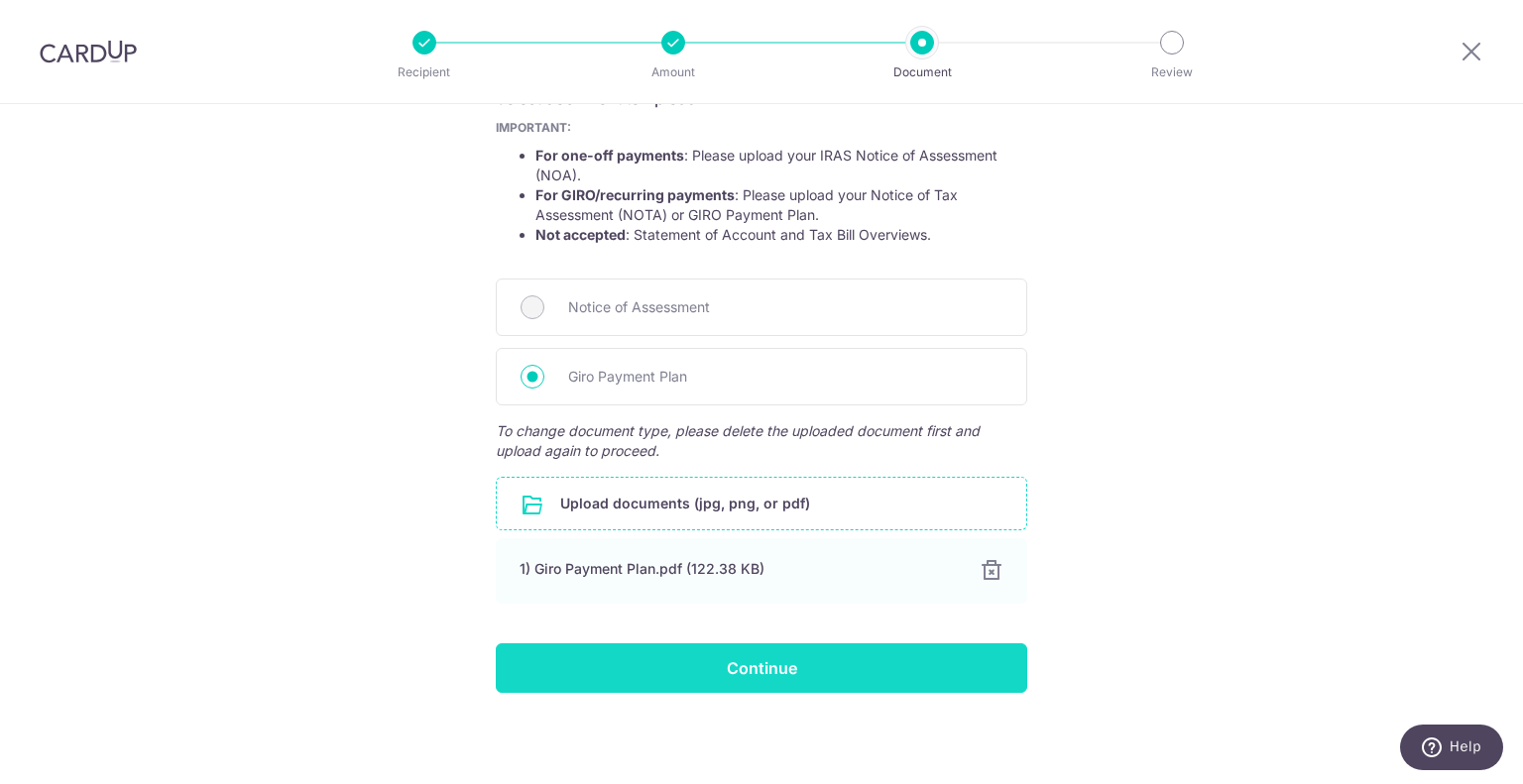 click on "Continue" at bounding box center (762, 668) 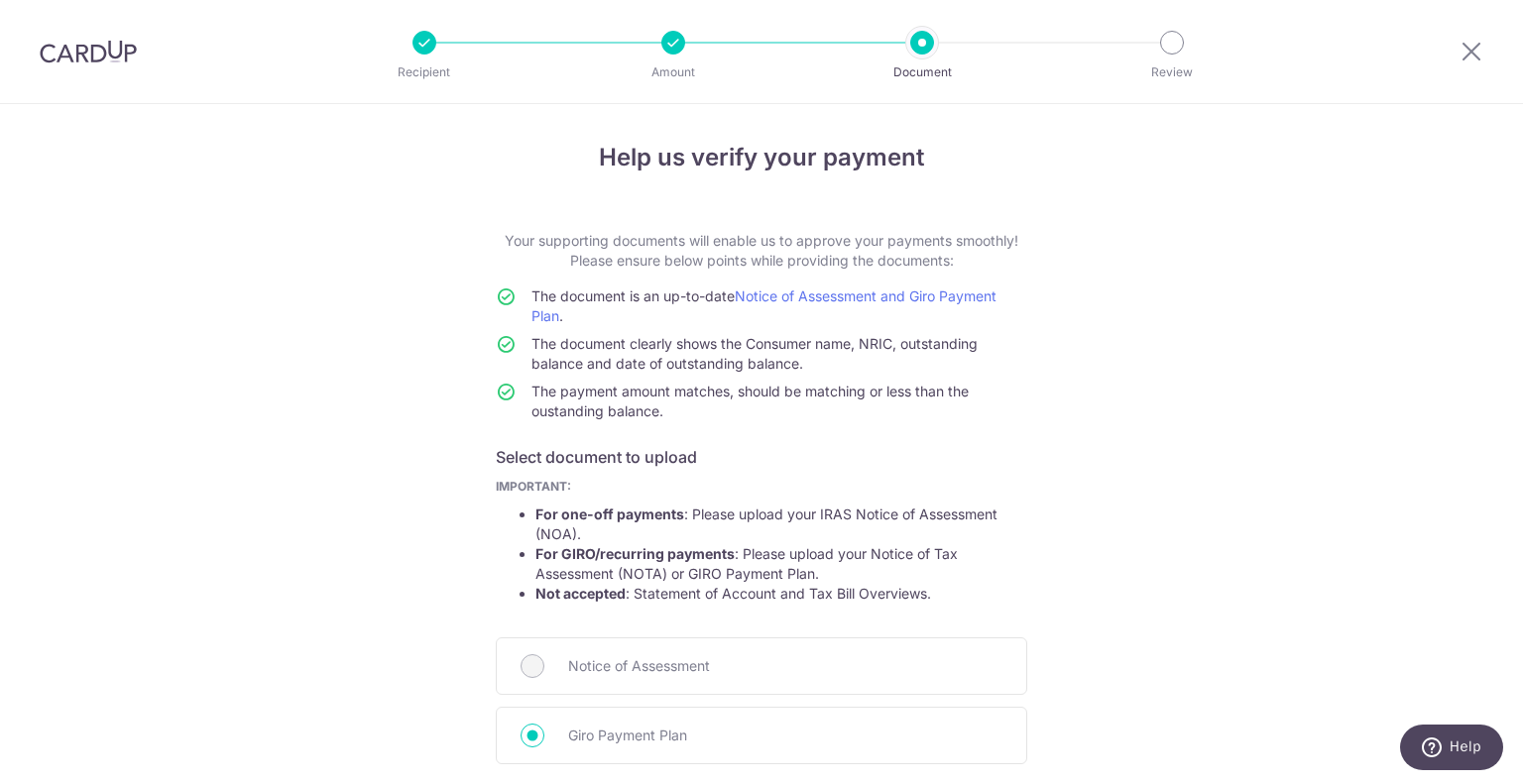 scroll, scrollTop: 0, scrollLeft: 0, axis: both 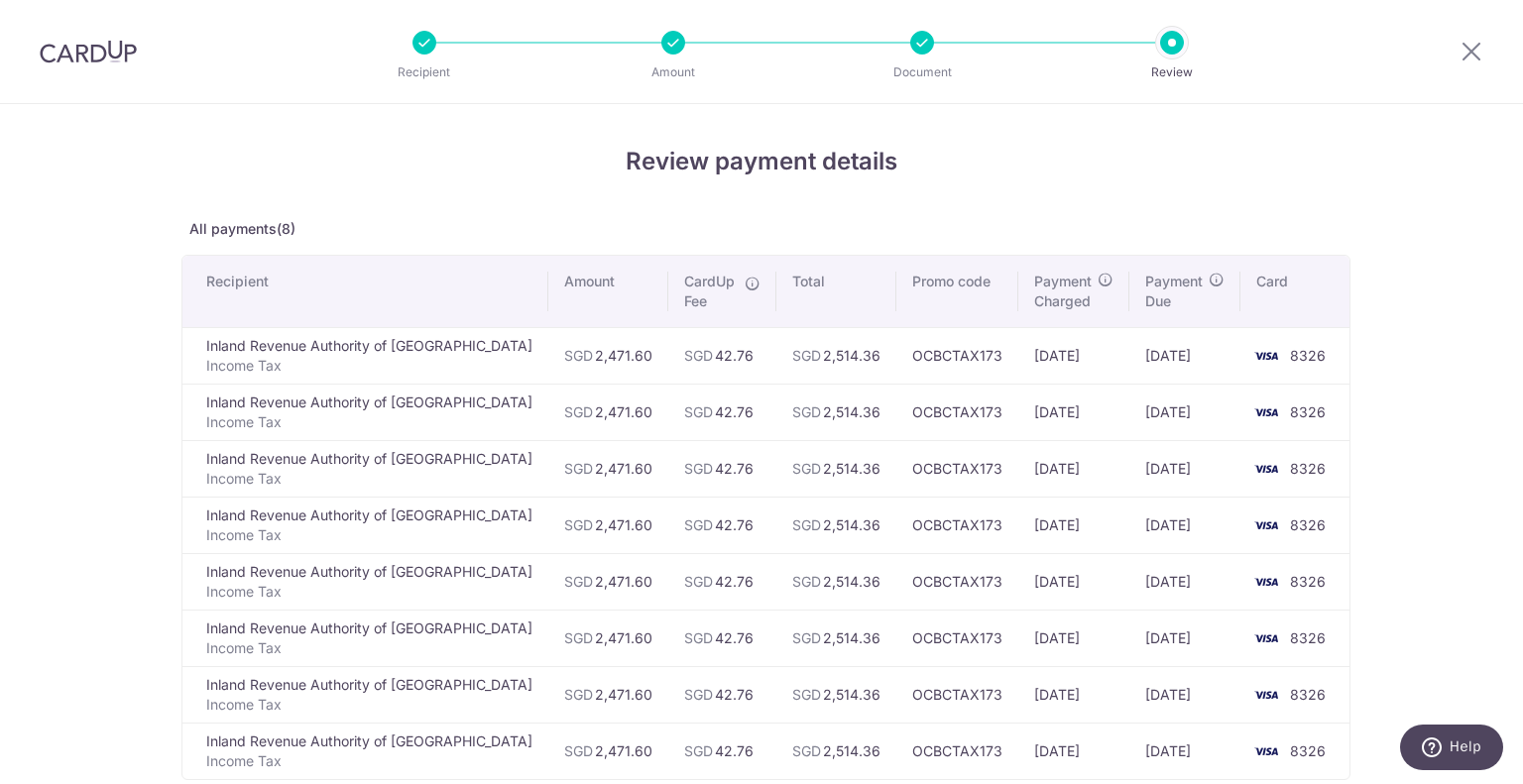click at bounding box center (1471, 52) 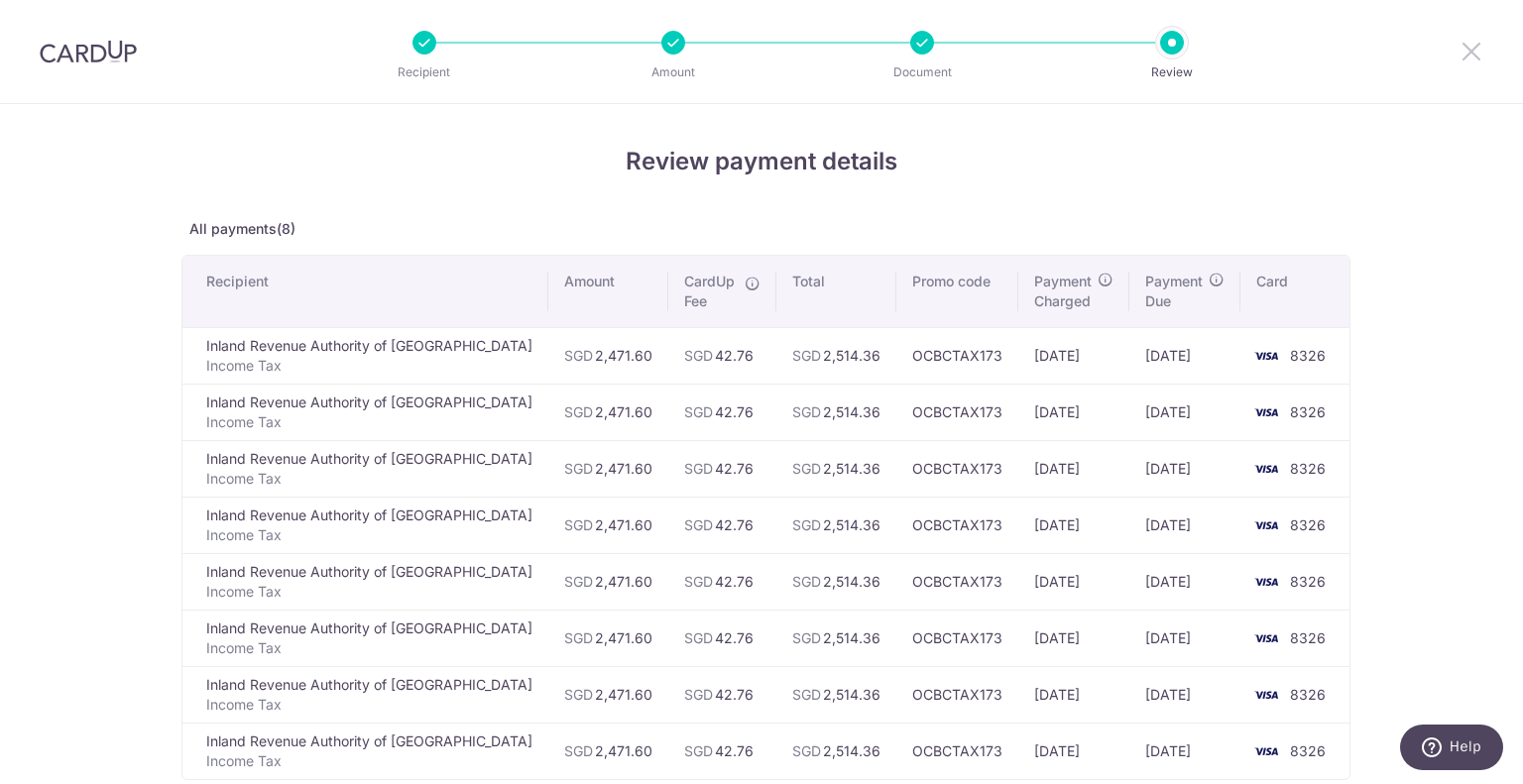 click at bounding box center (1471, 51) 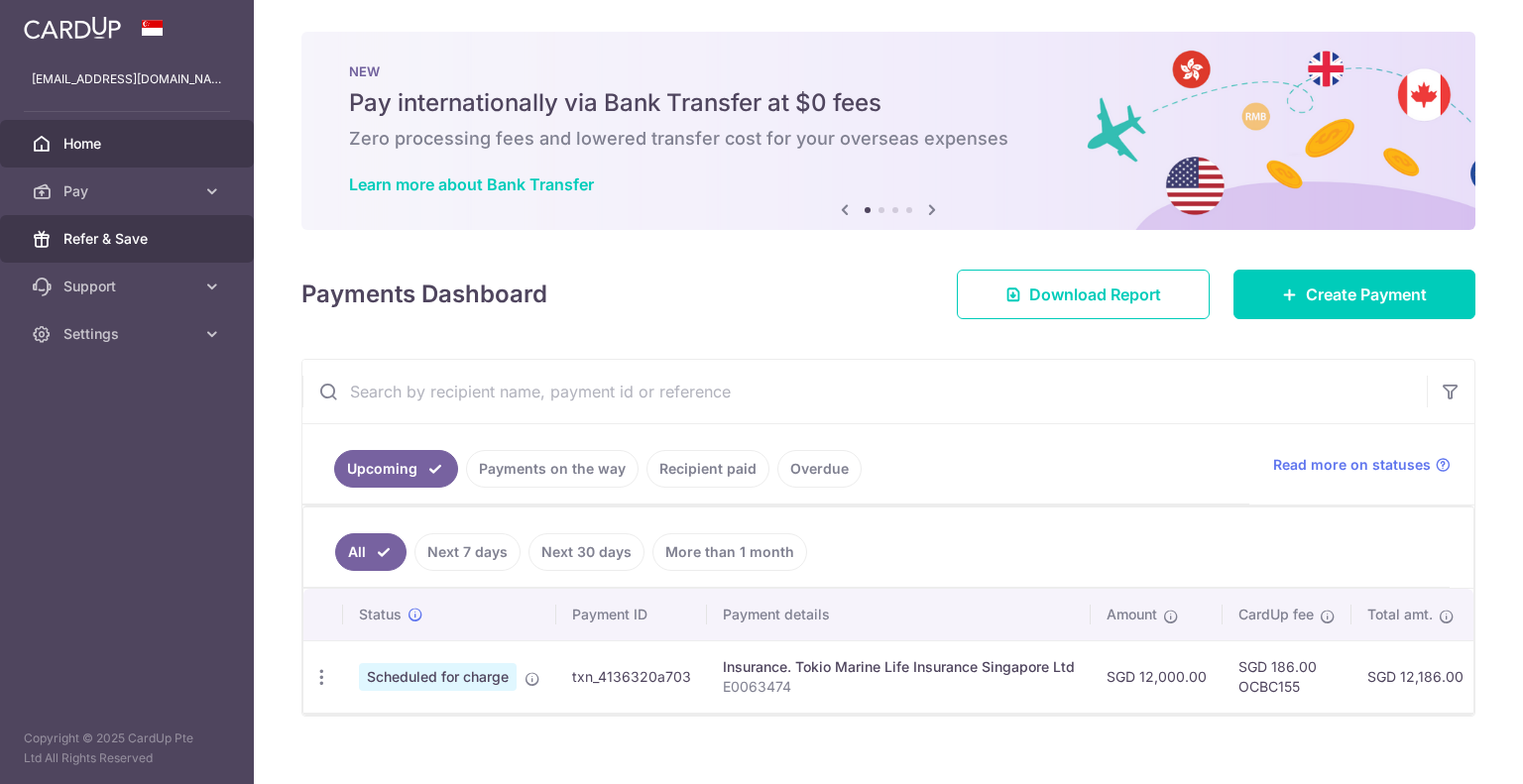 scroll, scrollTop: 0, scrollLeft: 0, axis: both 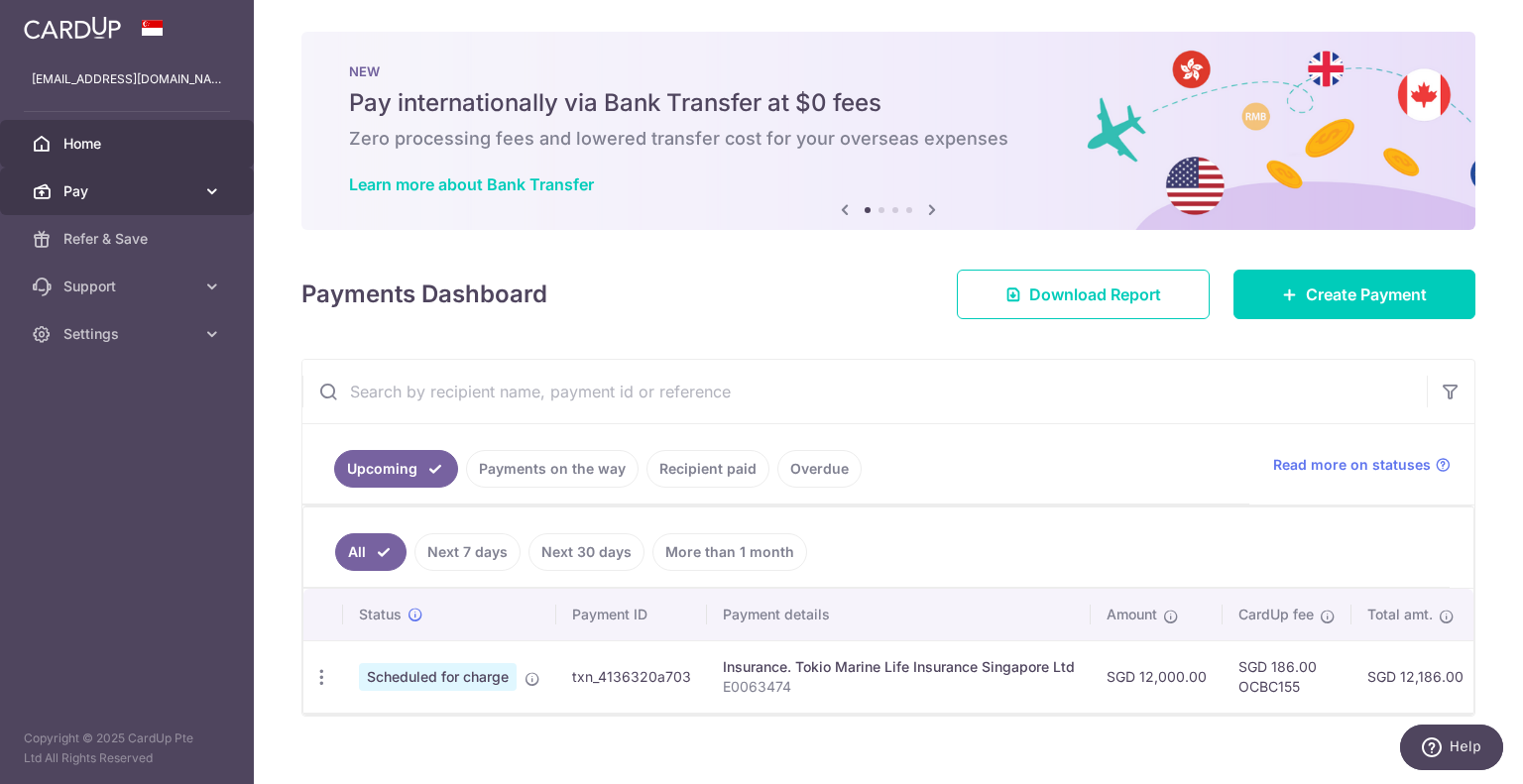 click on "Pay" at bounding box center [129, 191] 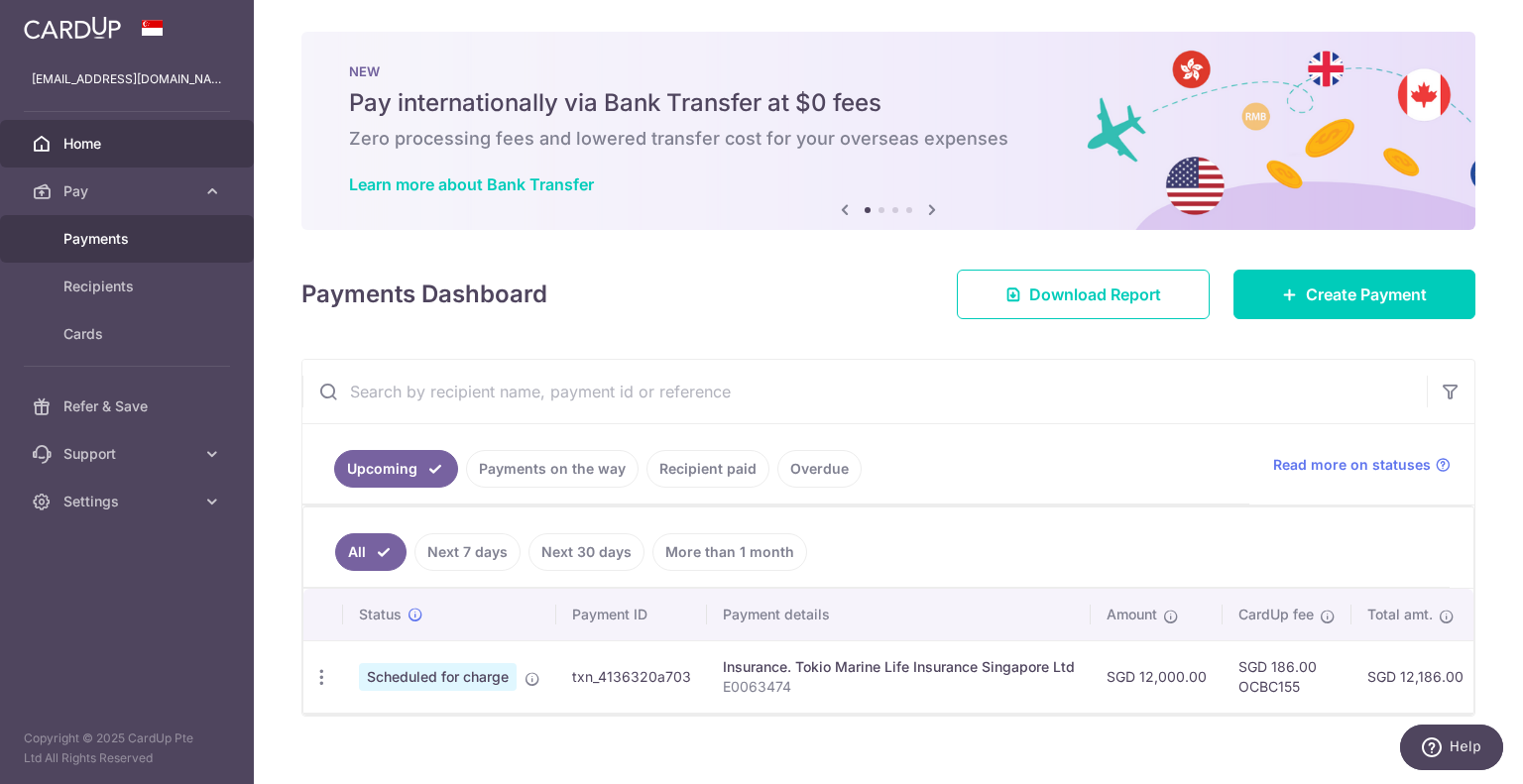 click on "Payments" at bounding box center [127, 239] 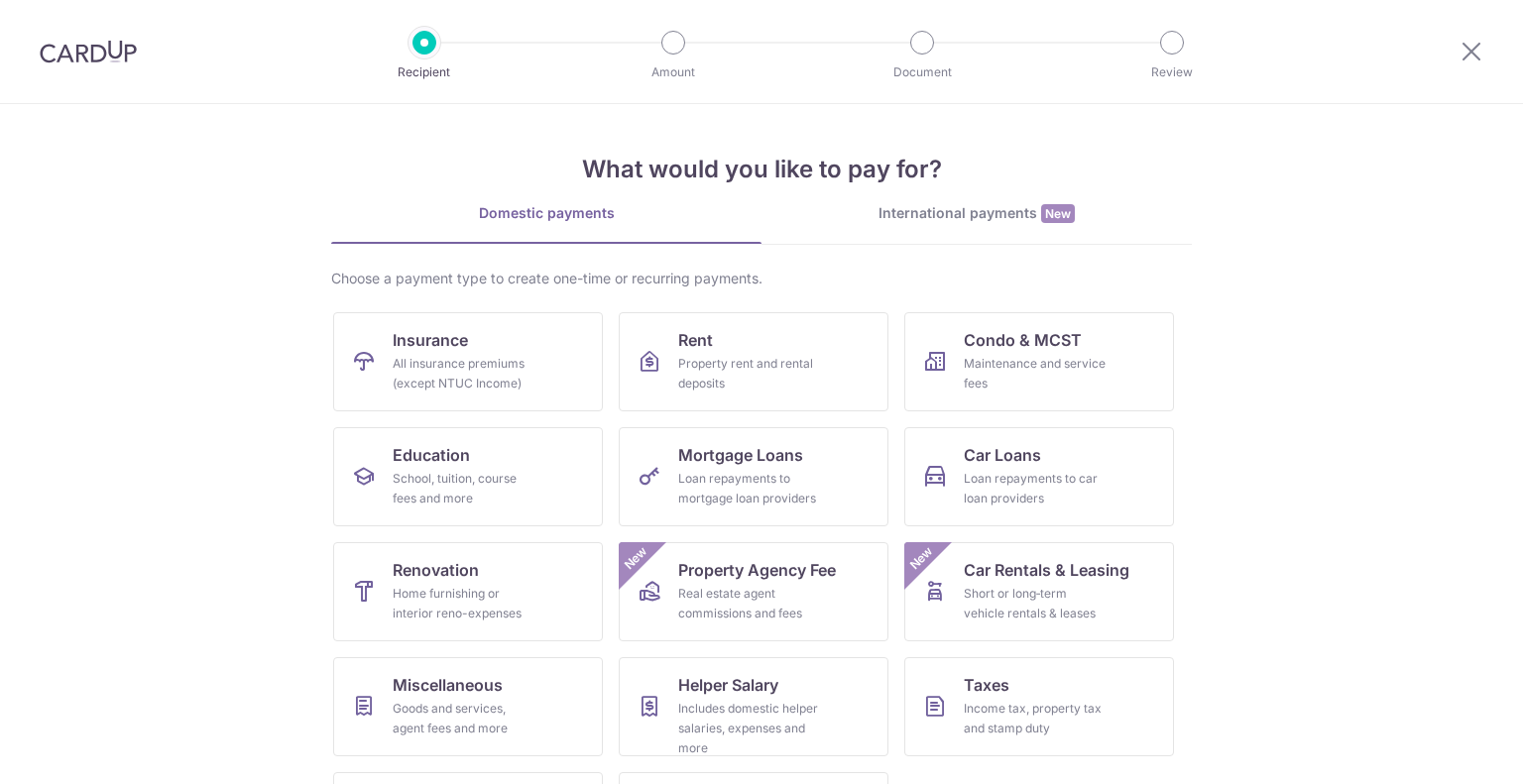 scroll, scrollTop: 0, scrollLeft: 0, axis: both 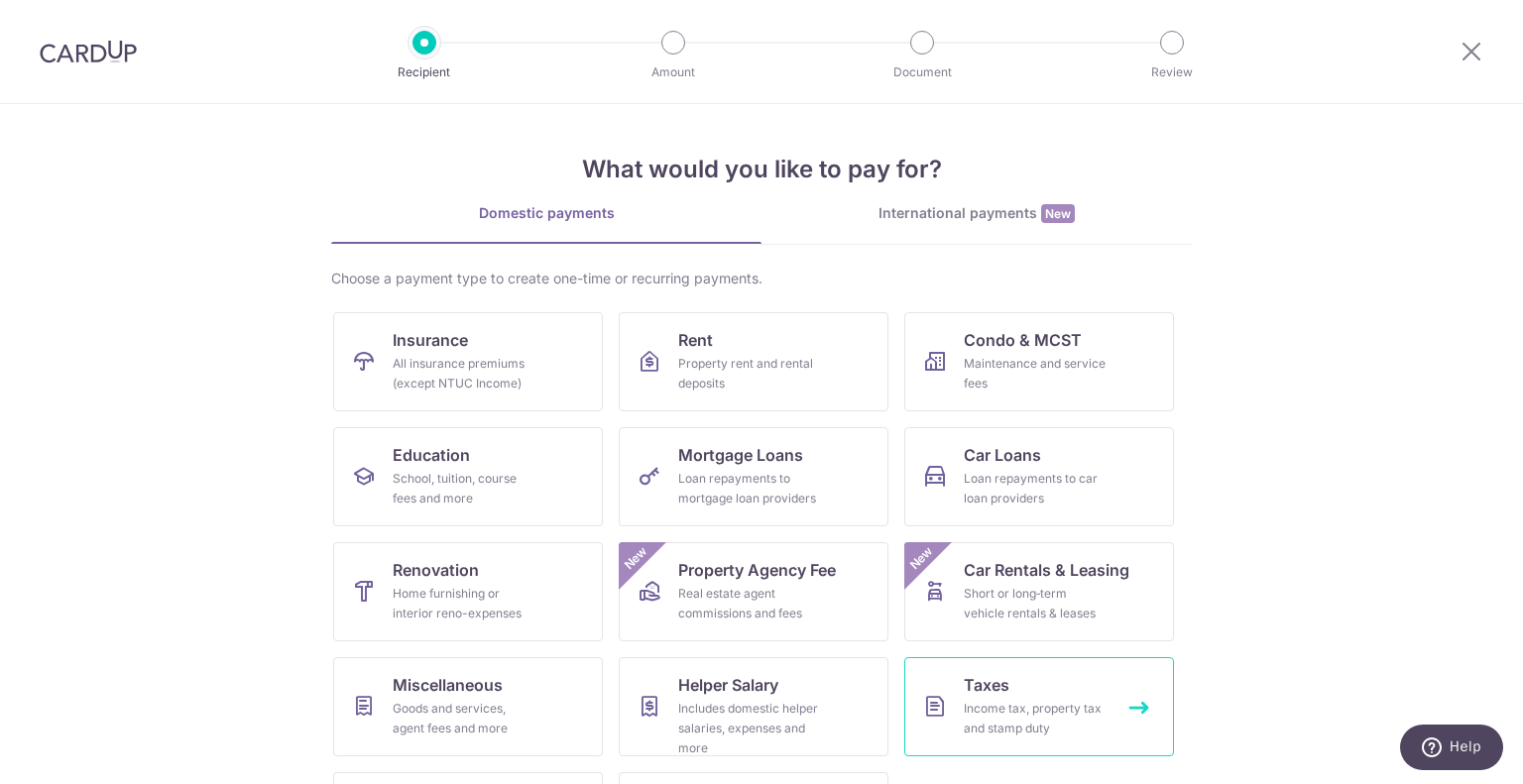 click on "Taxes Income tax, property tax and stamp duty" at bounding box center (1039, 707) 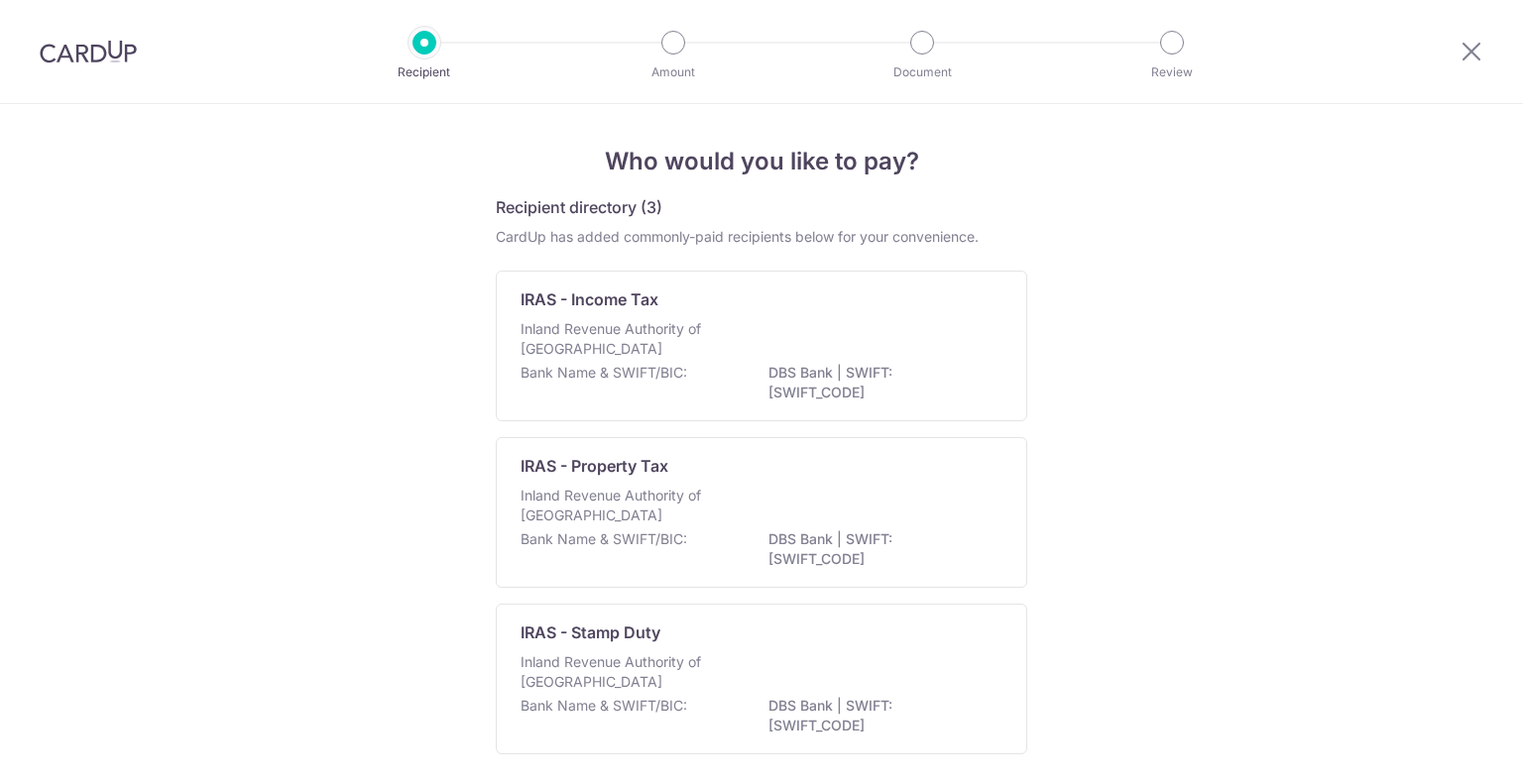 scroll, scrollTop: 0, scrollLeft: 0, axis: both 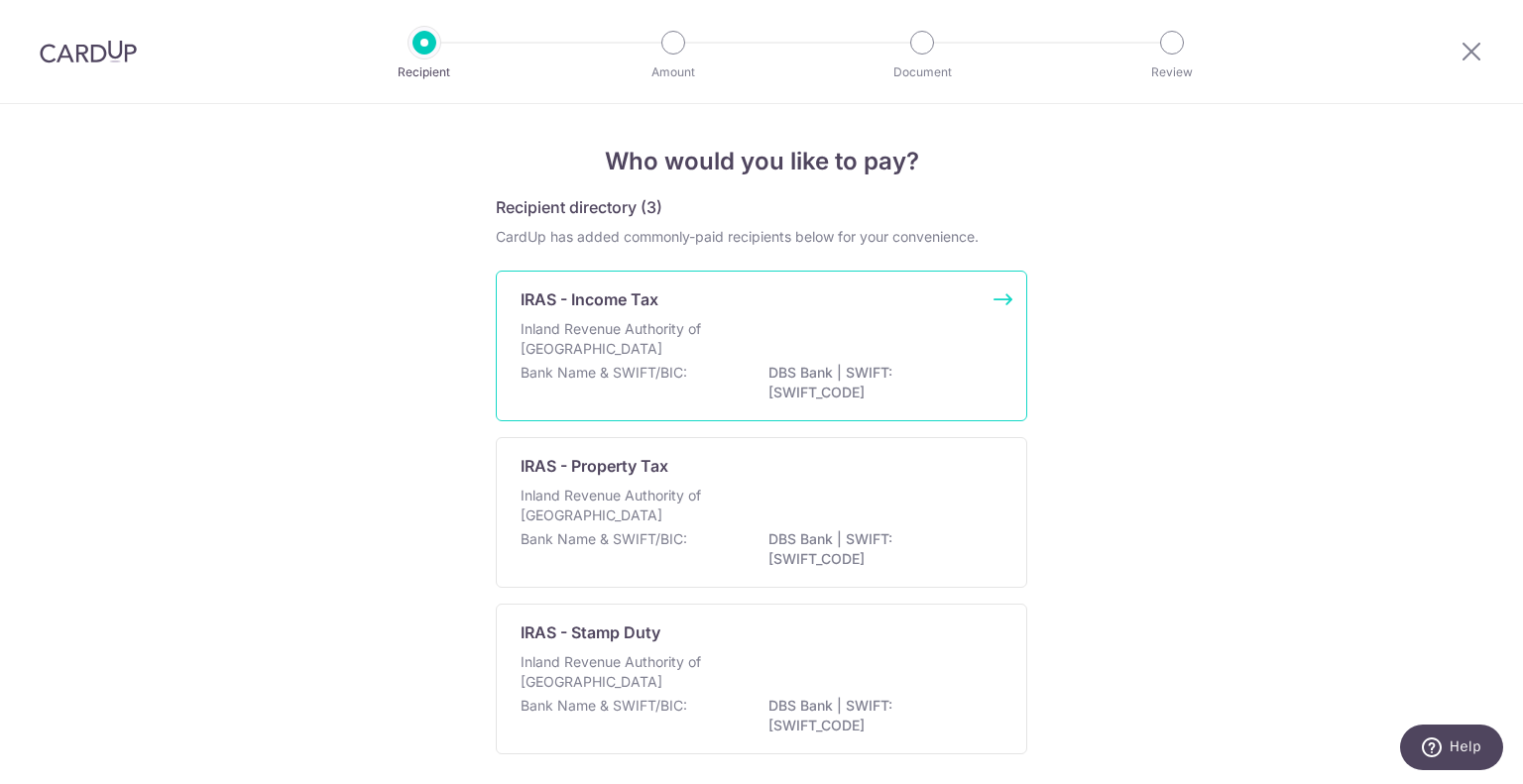 drag, startPoint x: 0, startPoint y: 0, endPoint x: 612, endPoint y: 330, distance: 695.3014 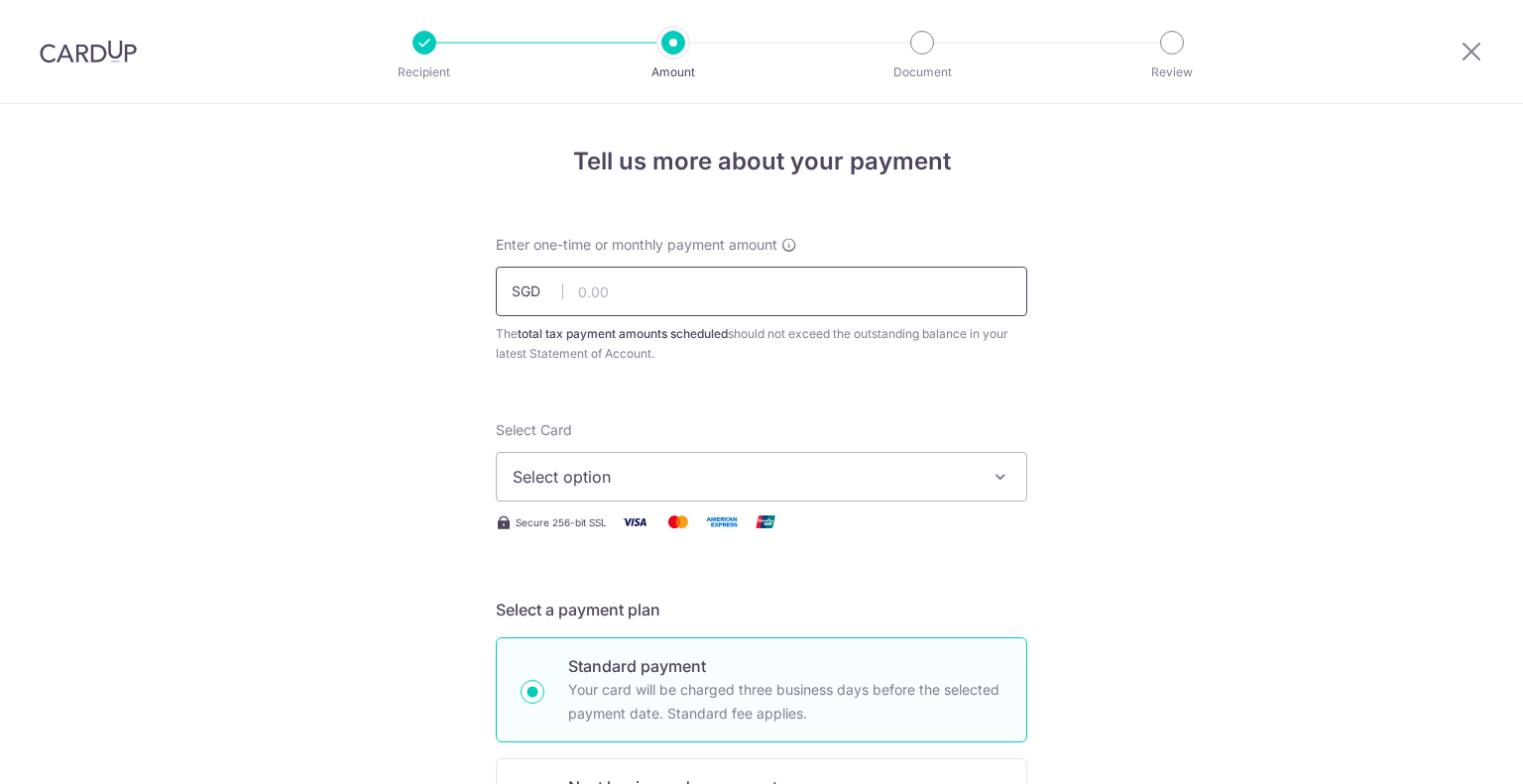 scroll, scrollTop: 0, scrollLeft: 0, axis: both 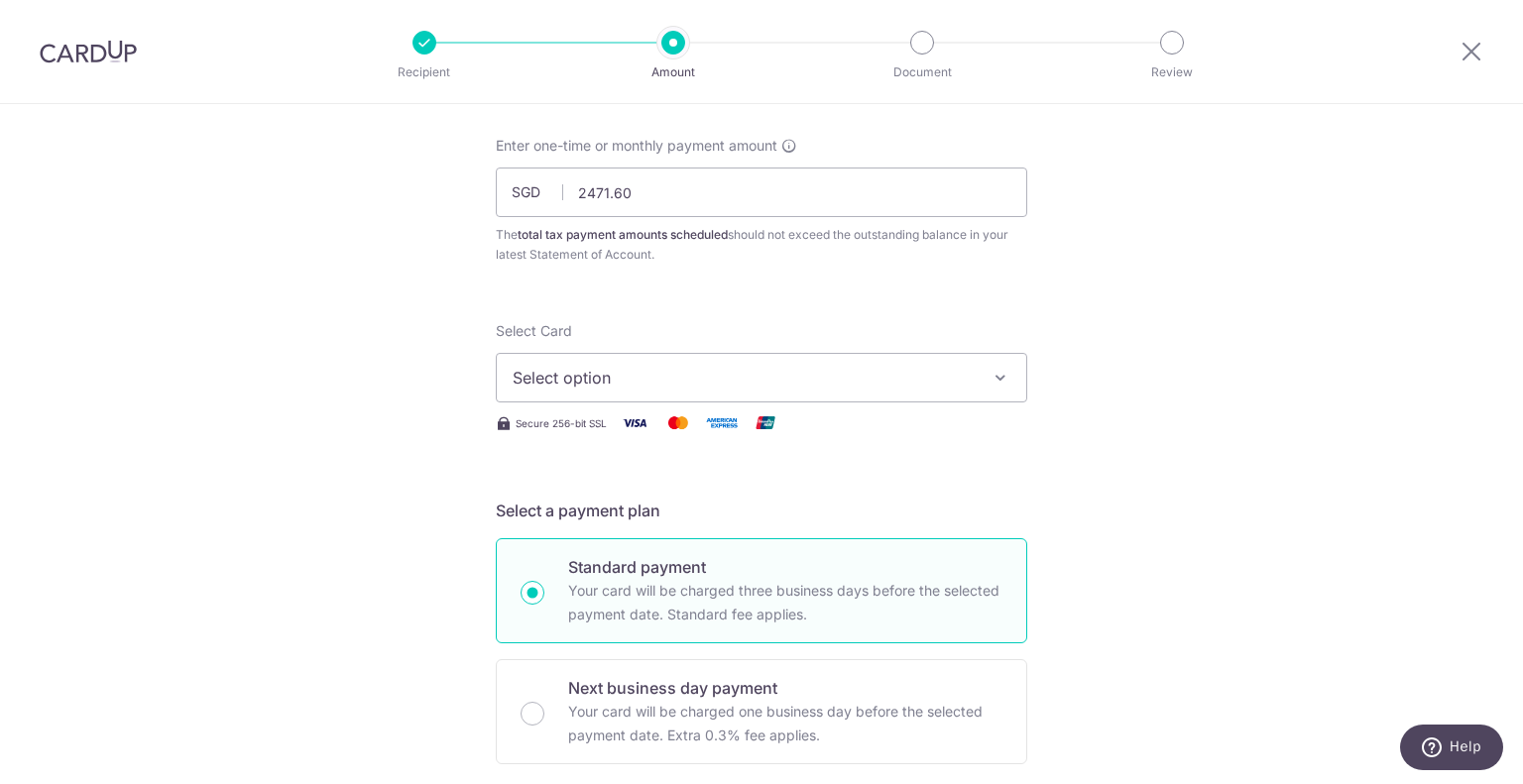 type on "2,471.60" 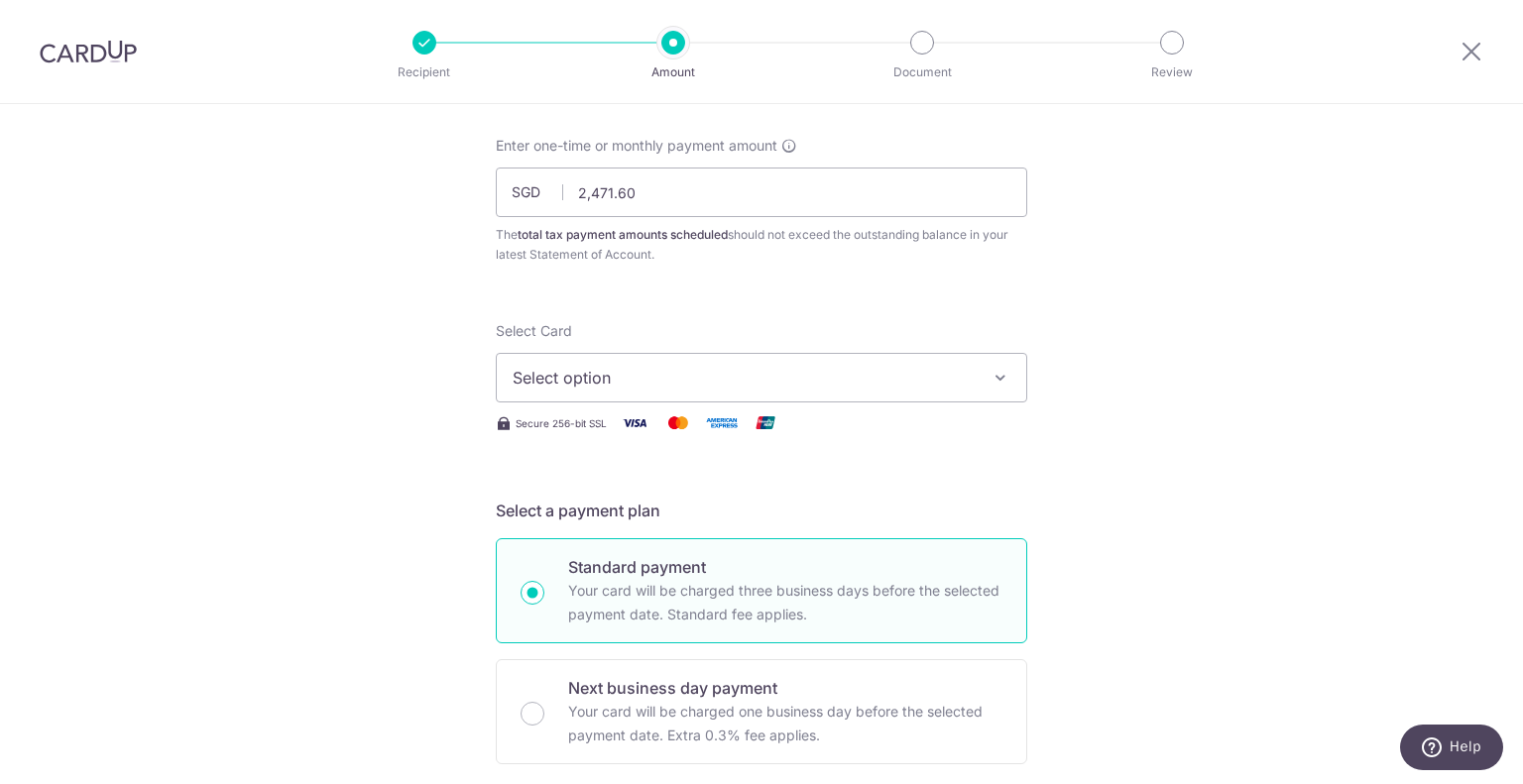 click on "Select option" at bounding box center [744, 378] 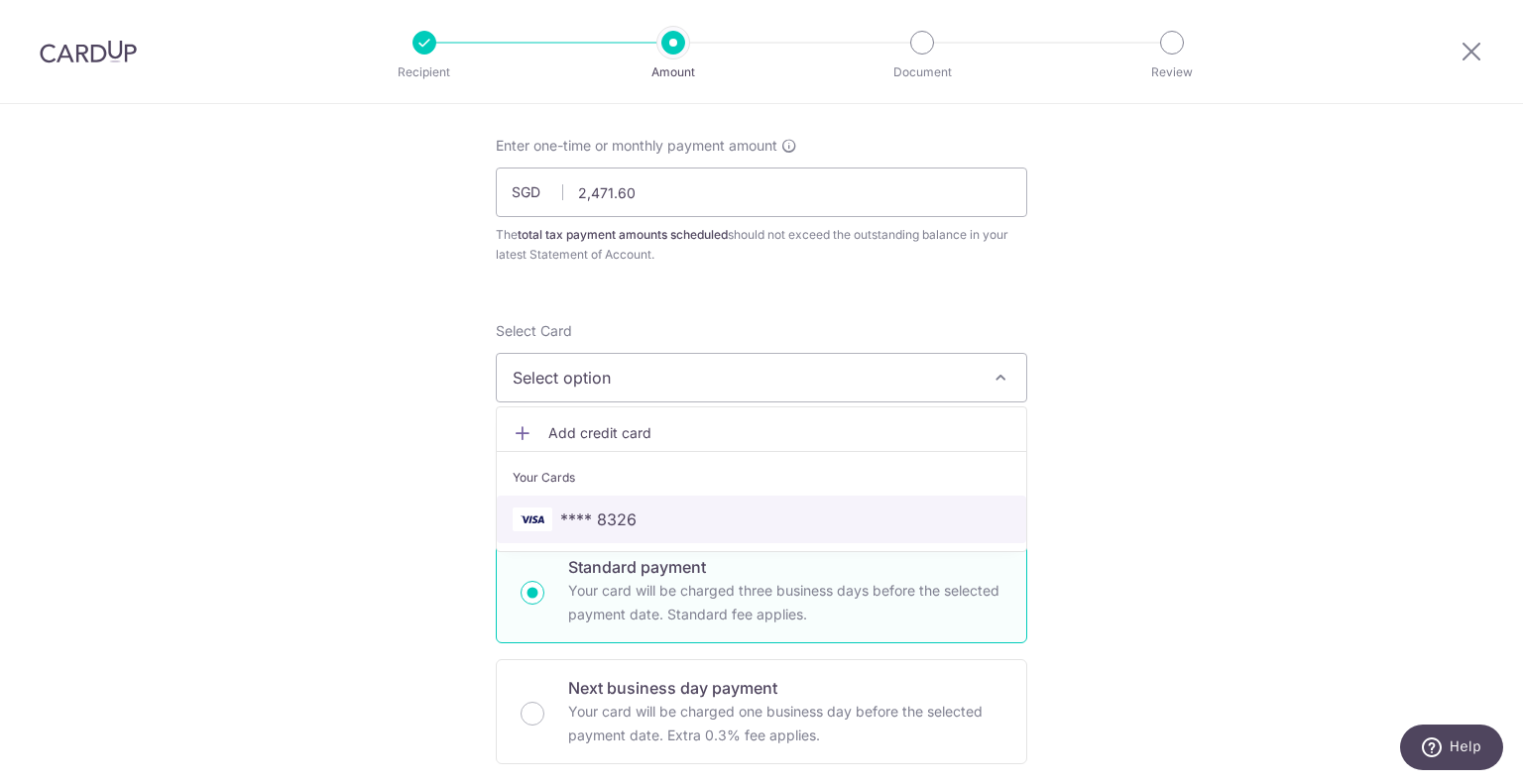 click on "**** 8326" at bounding box center [598, 519] 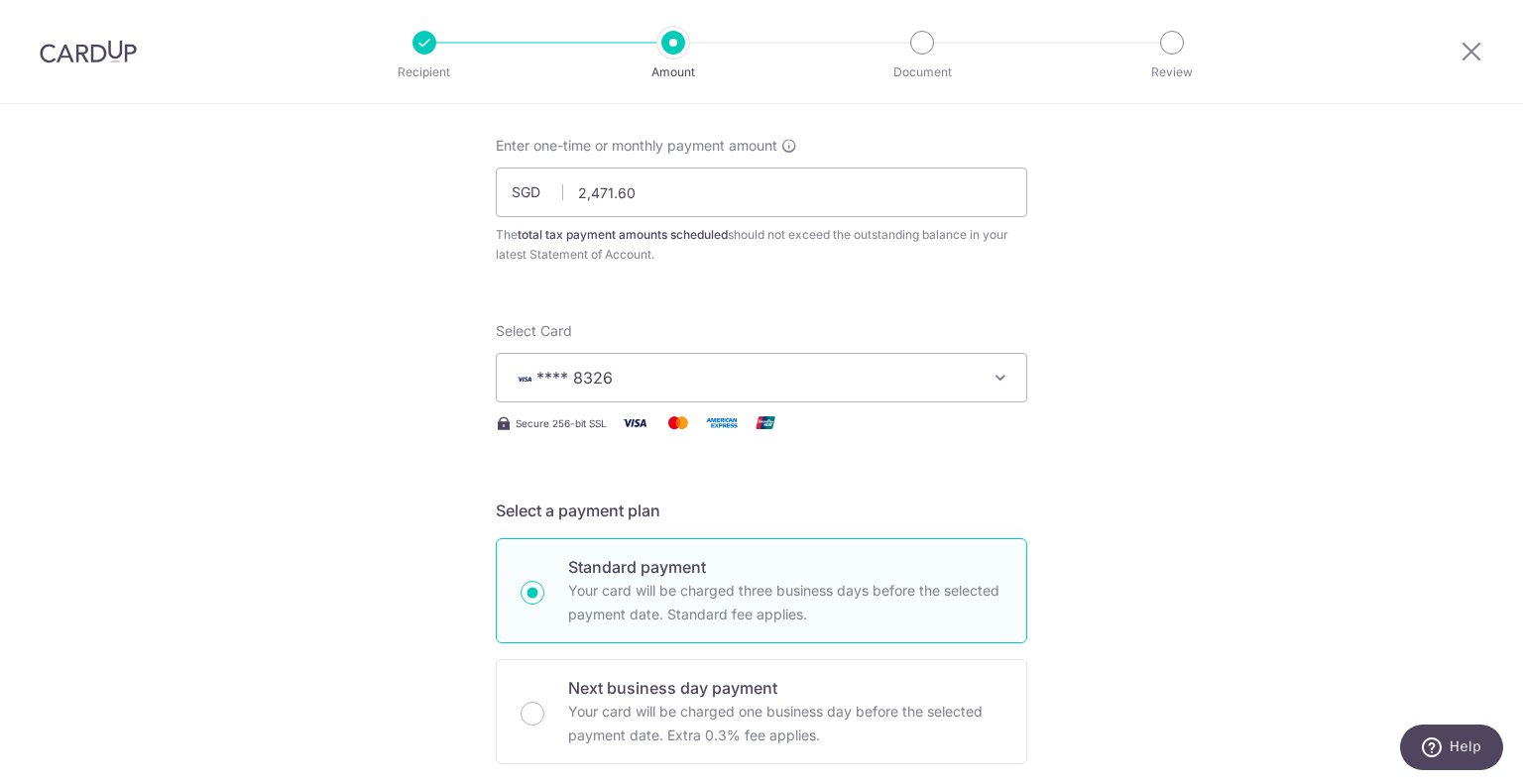 scroll, scrollTop: 297, scrollLeft: 0, axis: vertical 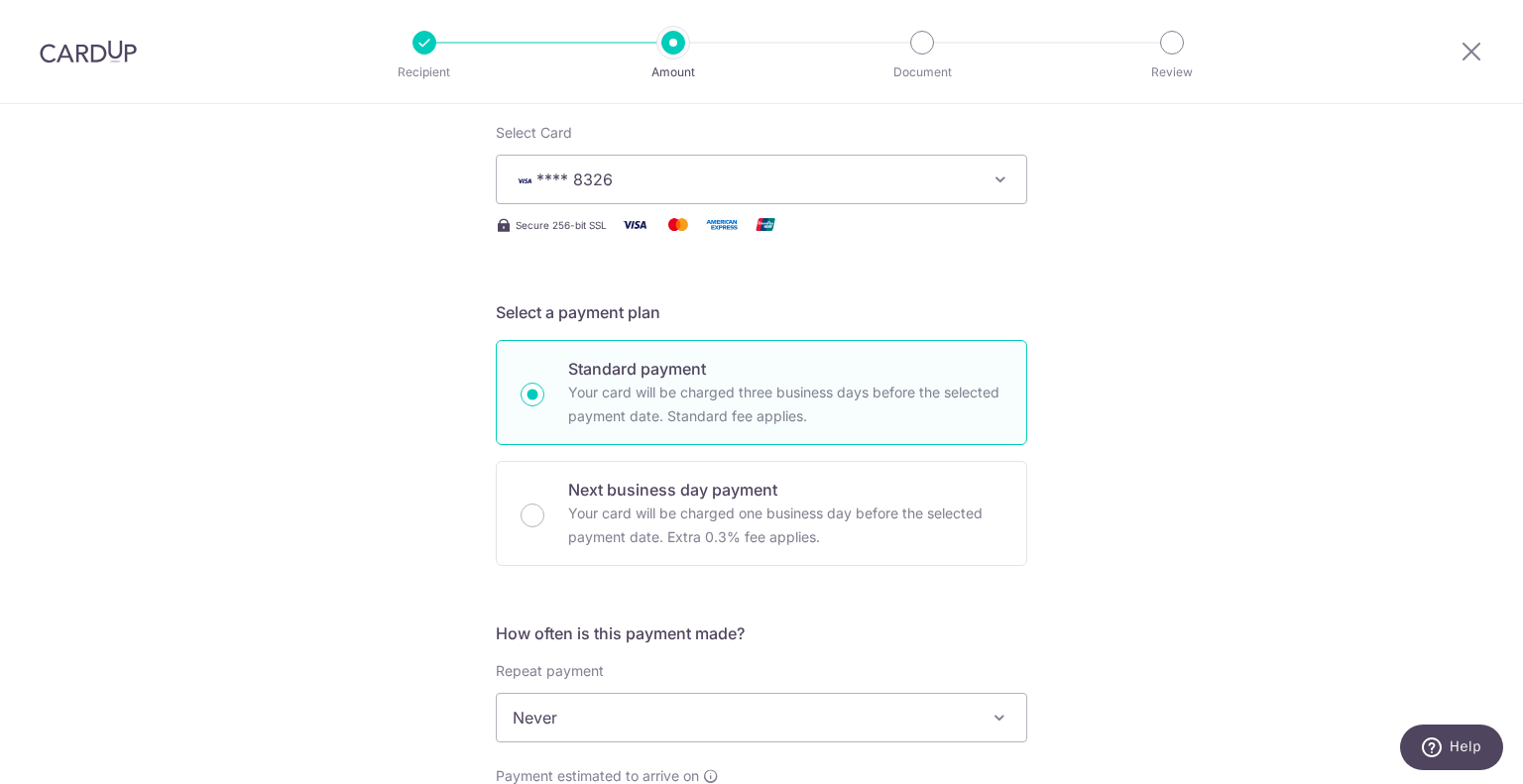 click on "Never" at bounding box center [762, 718] 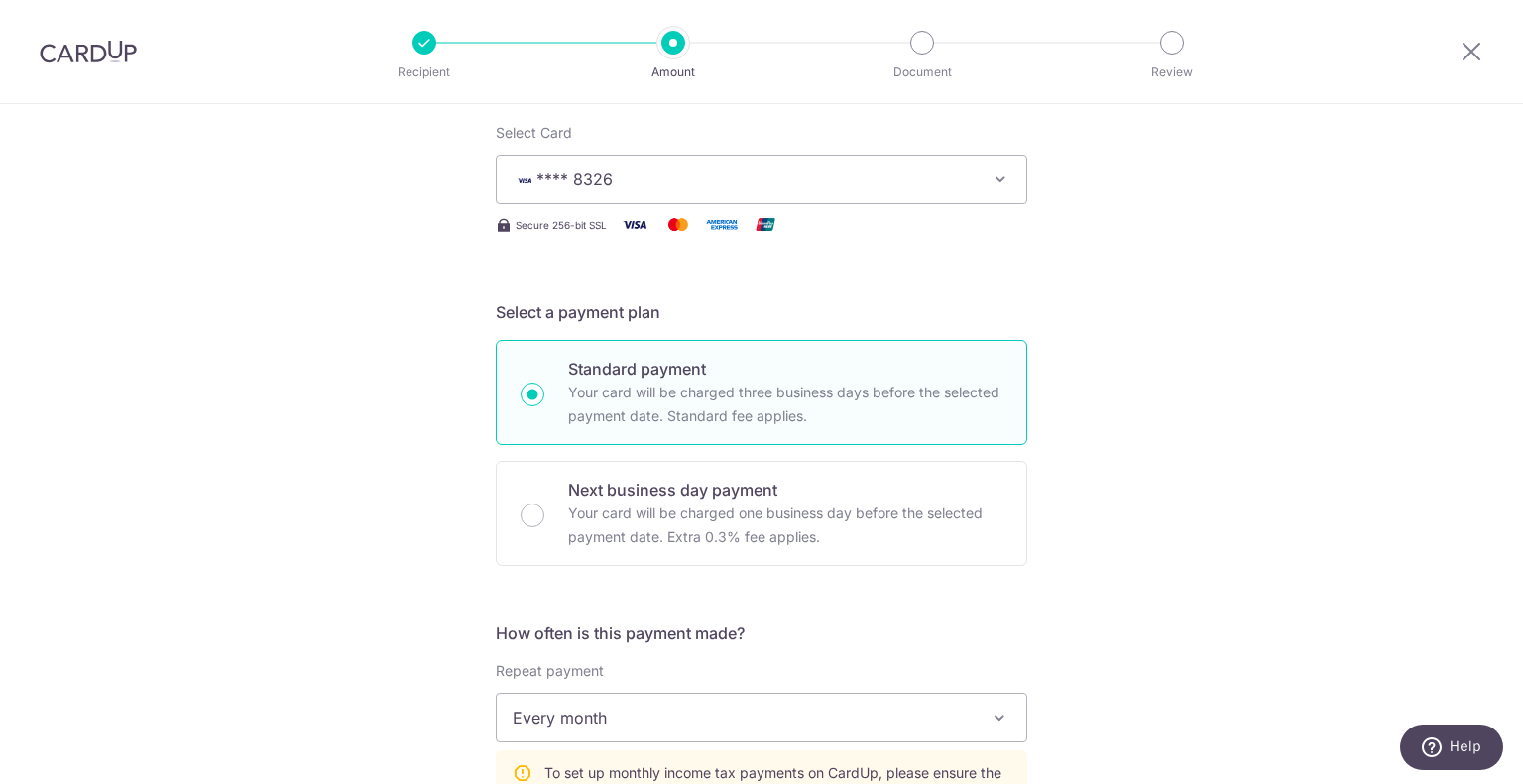 select on "3" 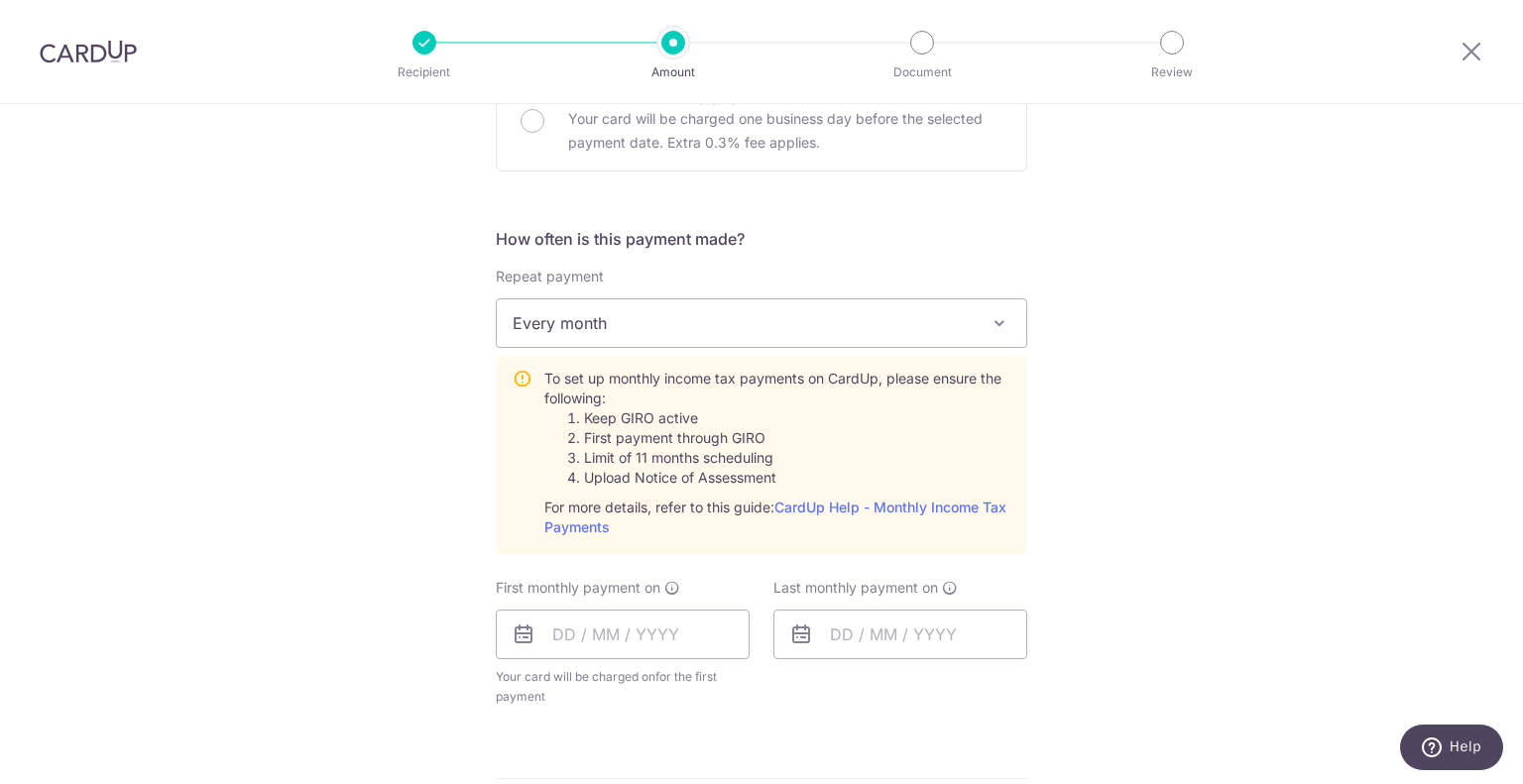 scroll, scrollTop: 694, scrollLeft: 0, axis: vertical 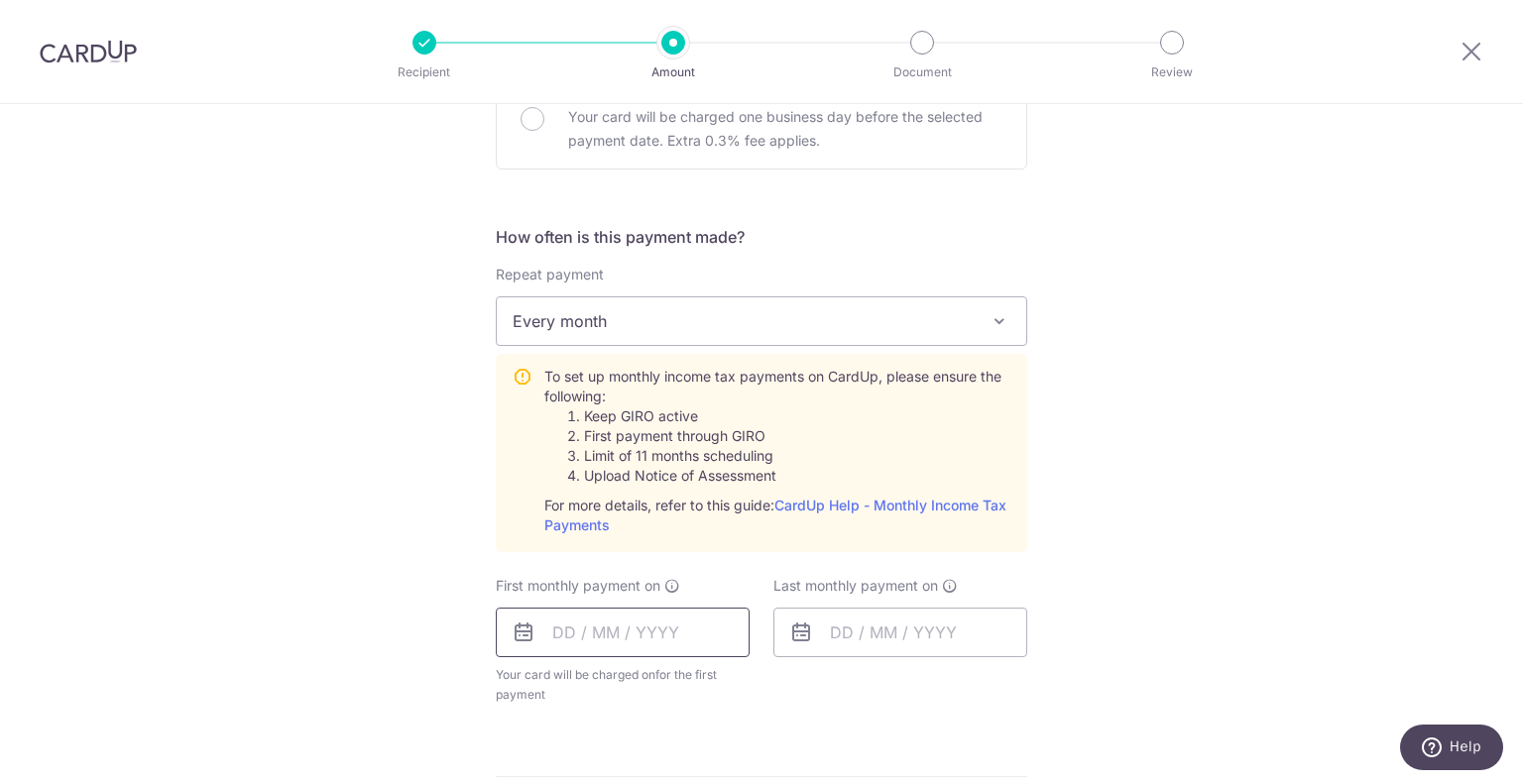 click at bounding box center [623, 632] 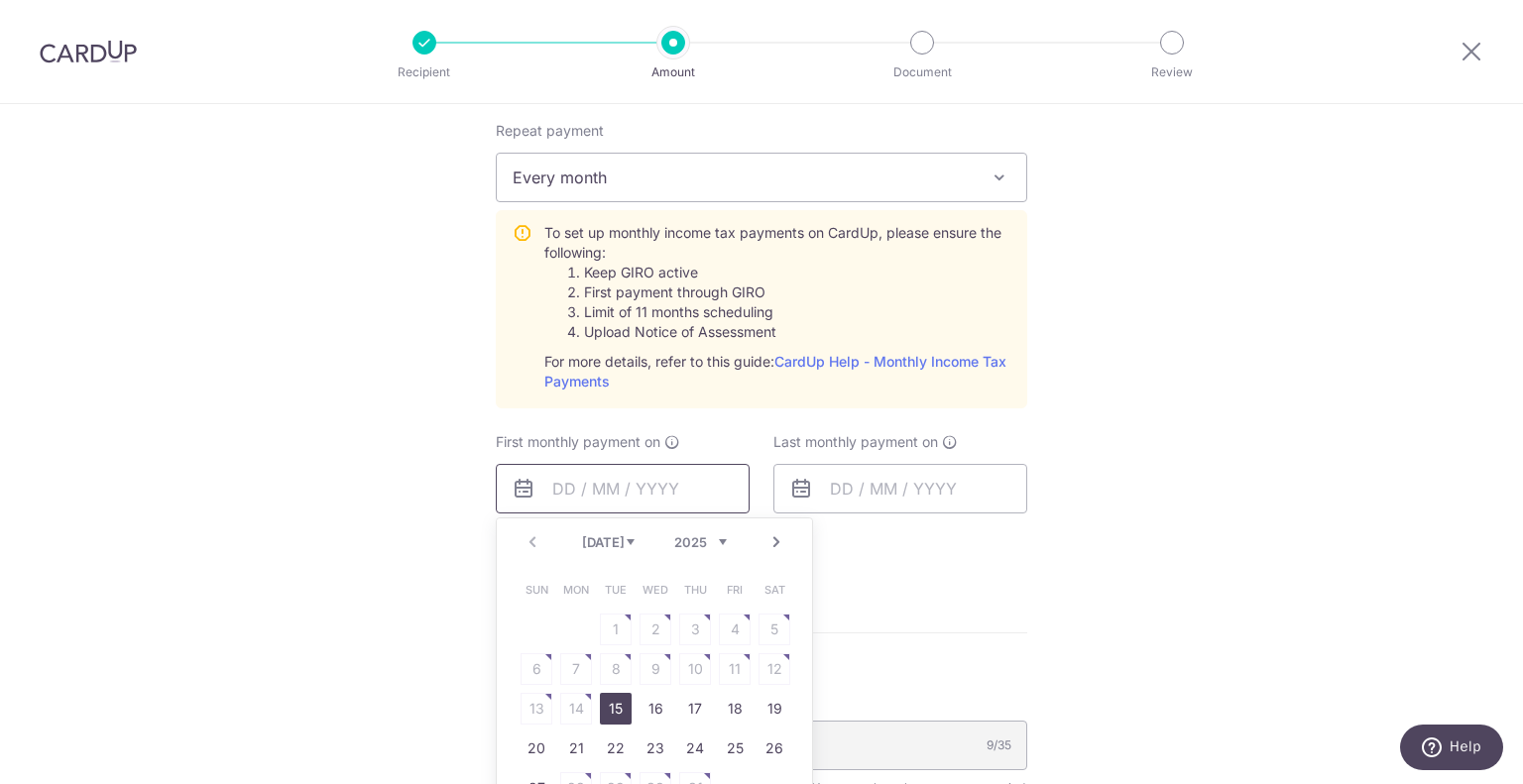 scroll, scrollTop: 991, scrollLeft: 0, axis: vertical 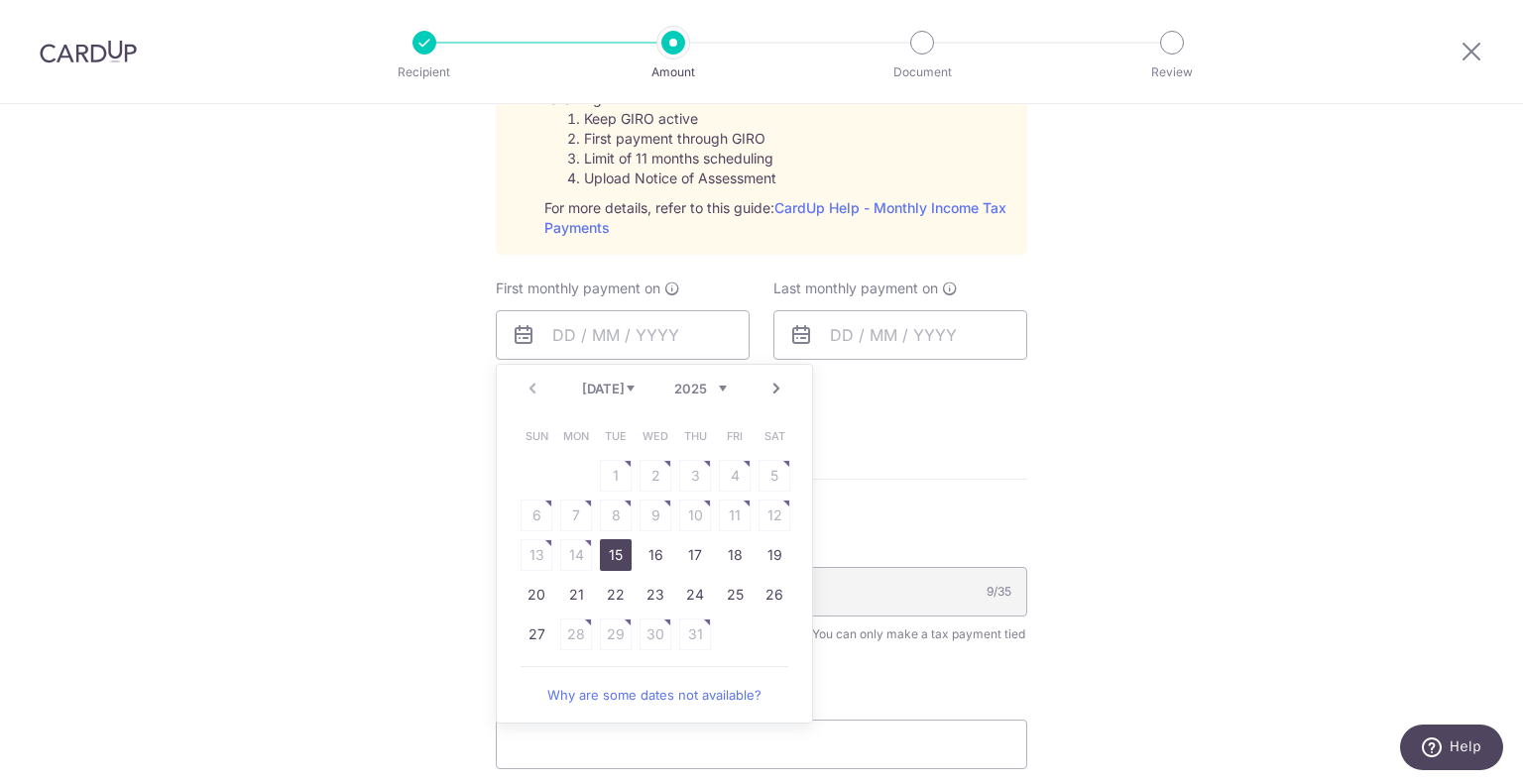 click on "15" at bounding box center [616, 555] 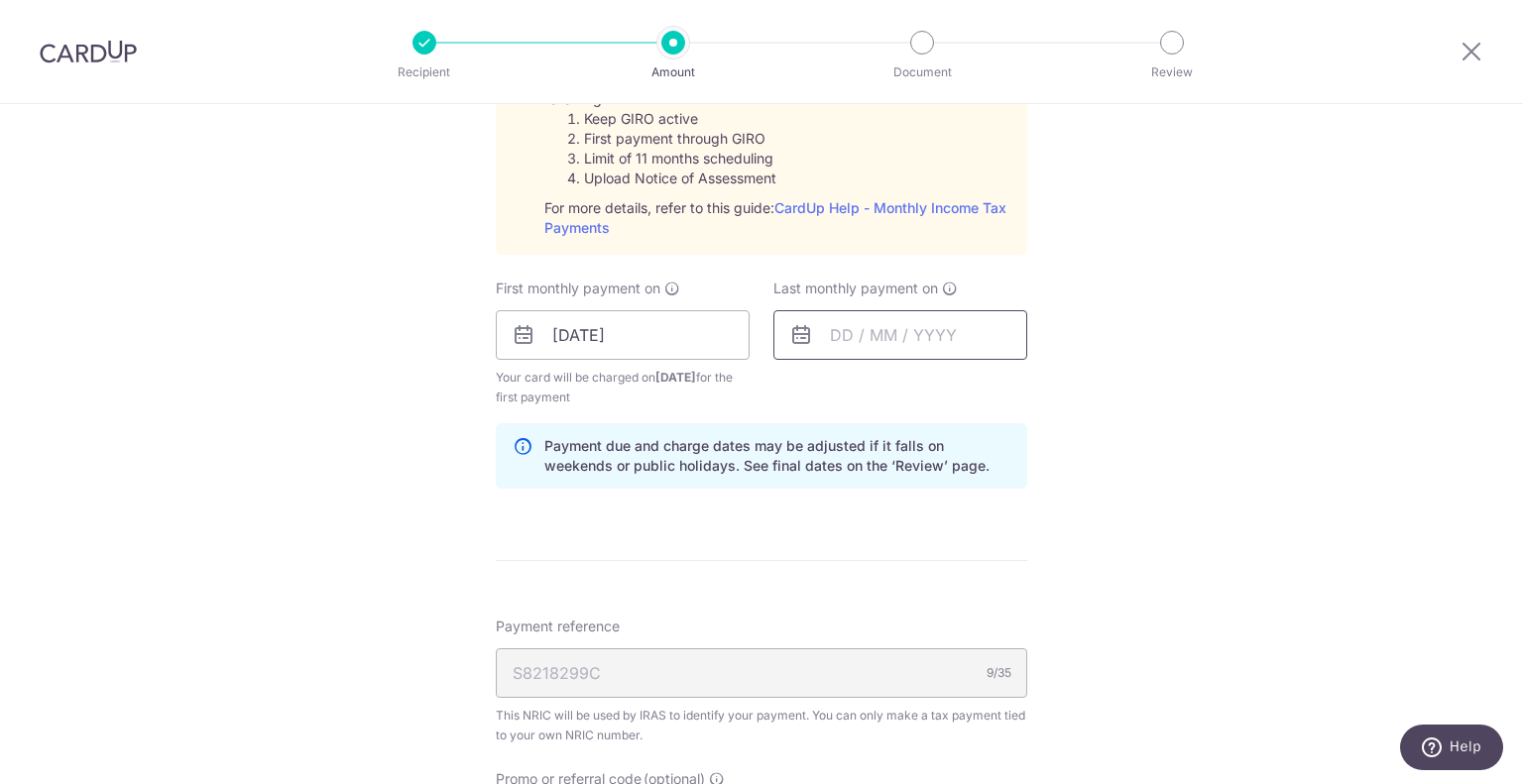 click at bounding box center [900, 335] 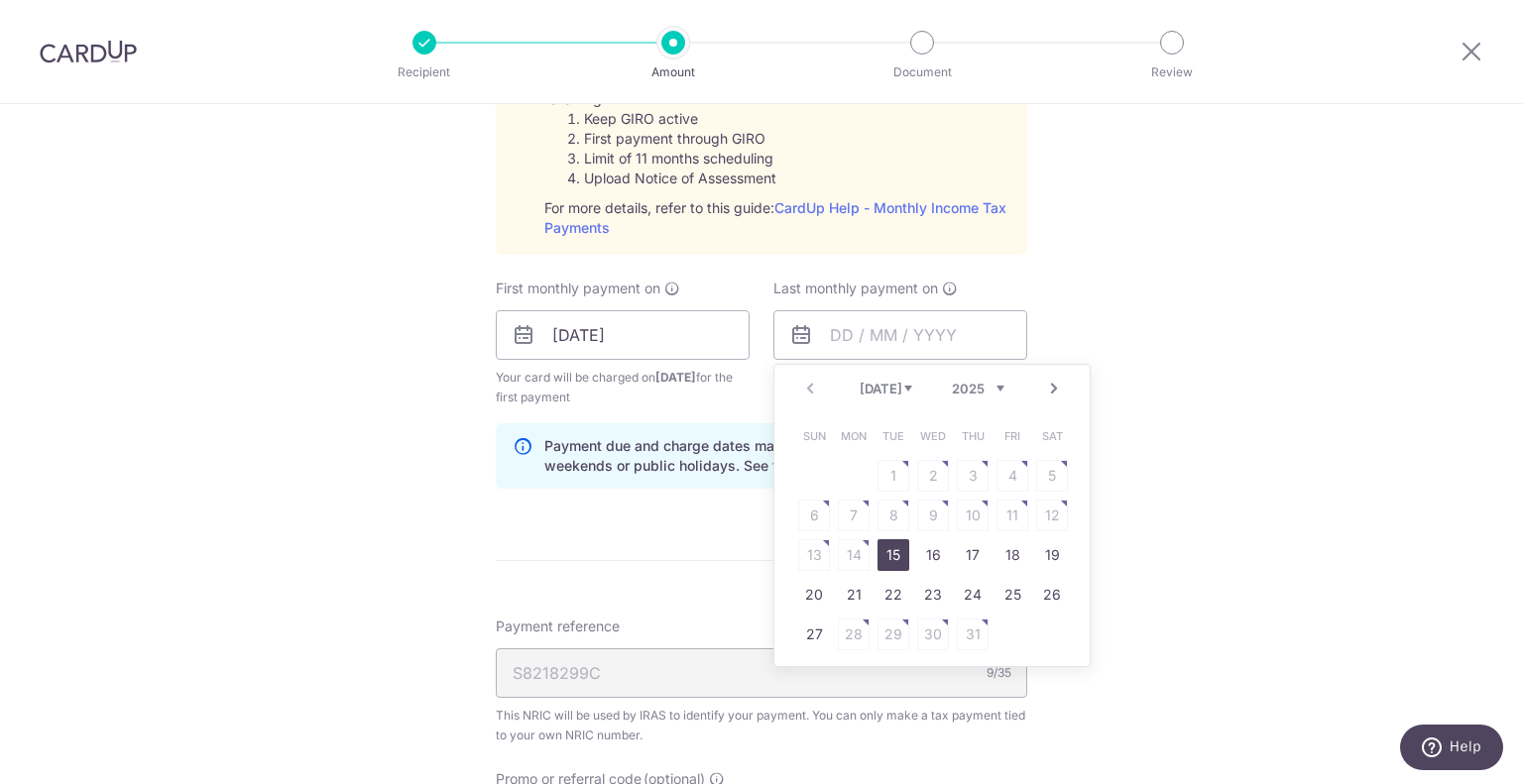 click on "Next" at bounding box center [1054, 389] 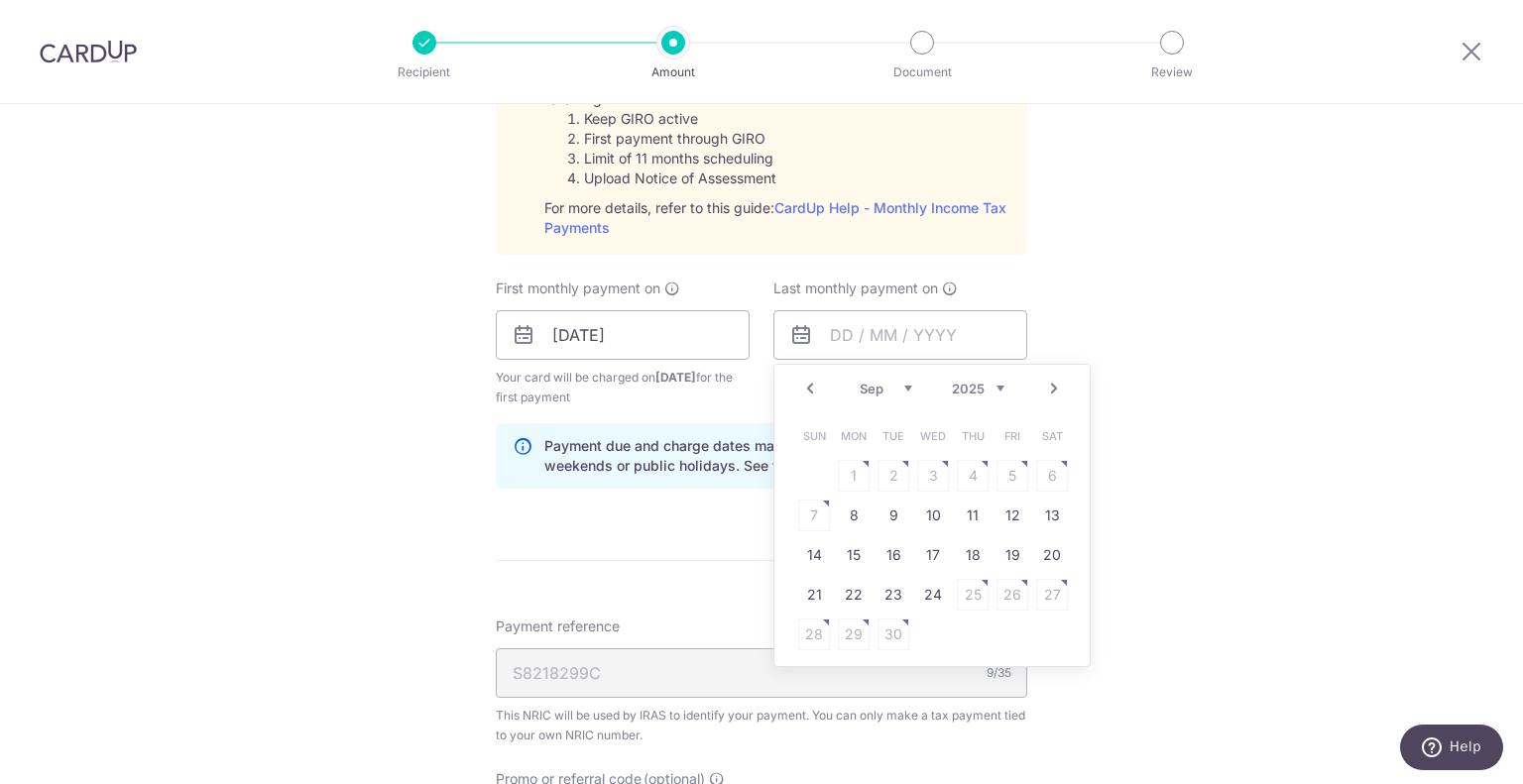 click on "Next" at bounding box center [1054, 389] 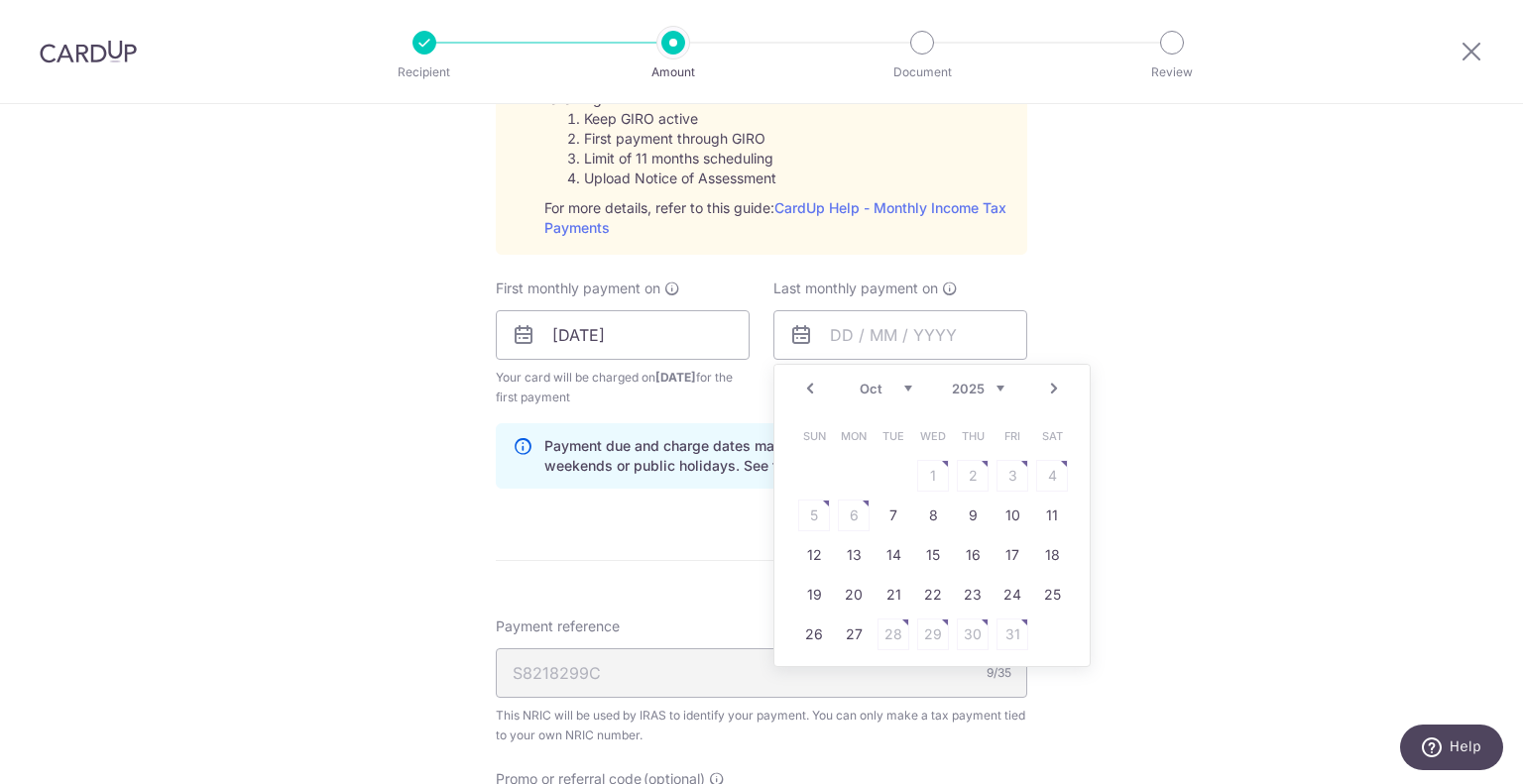 click on "Next" at bounding box center (1054, 389) 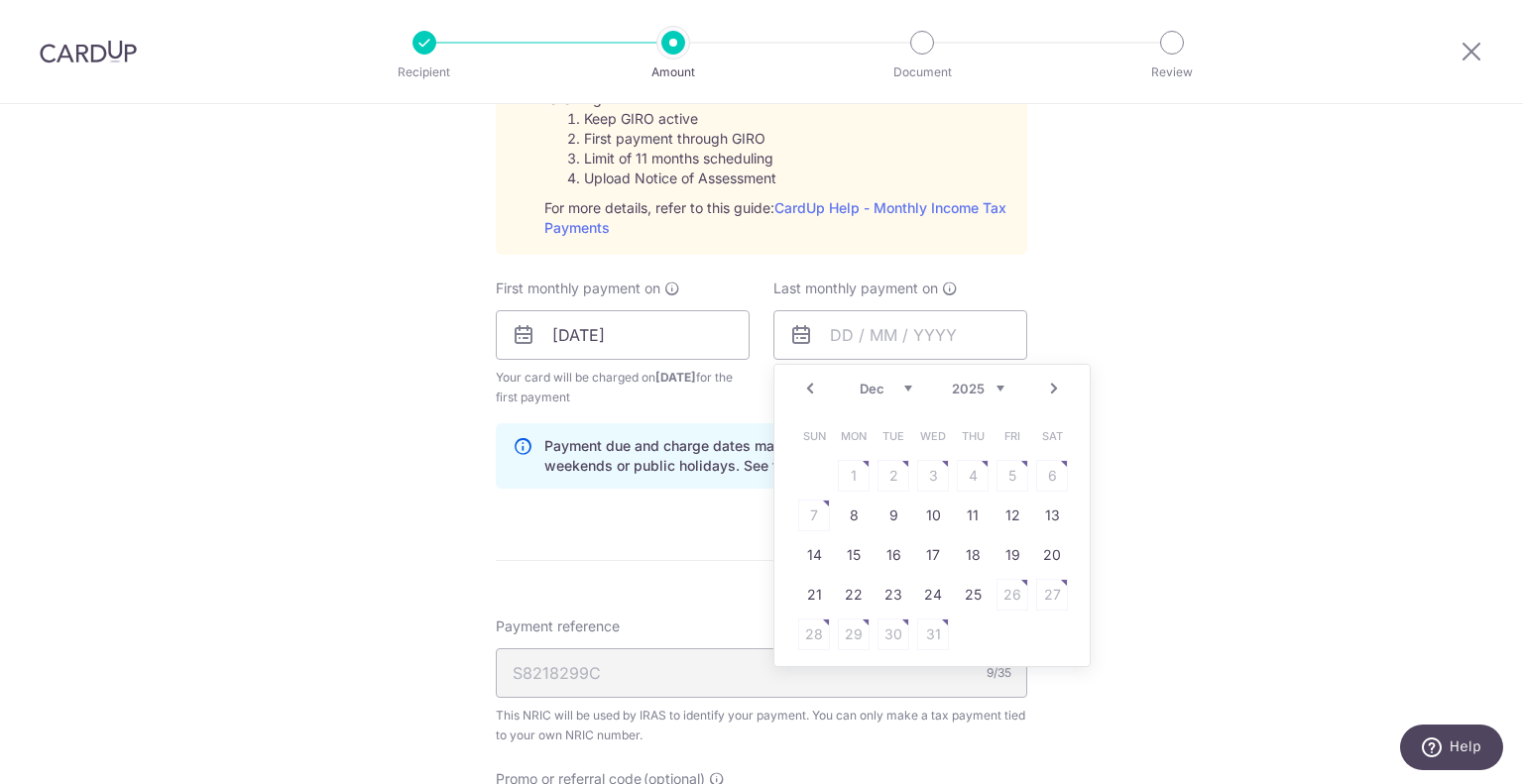 click on "Next" at bounding box center [1054, 389] 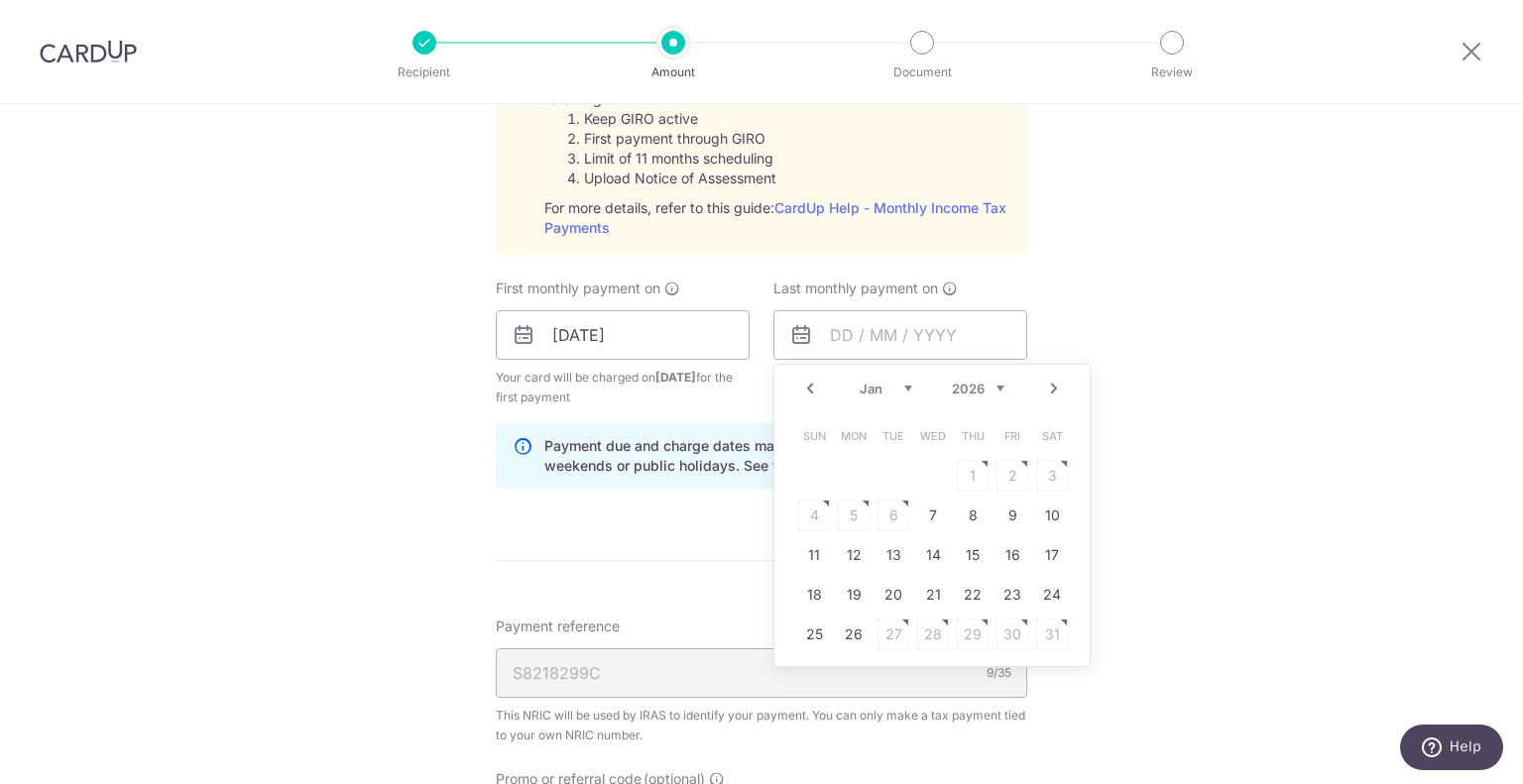 click on "Next" at bounding box center (1054, 389) 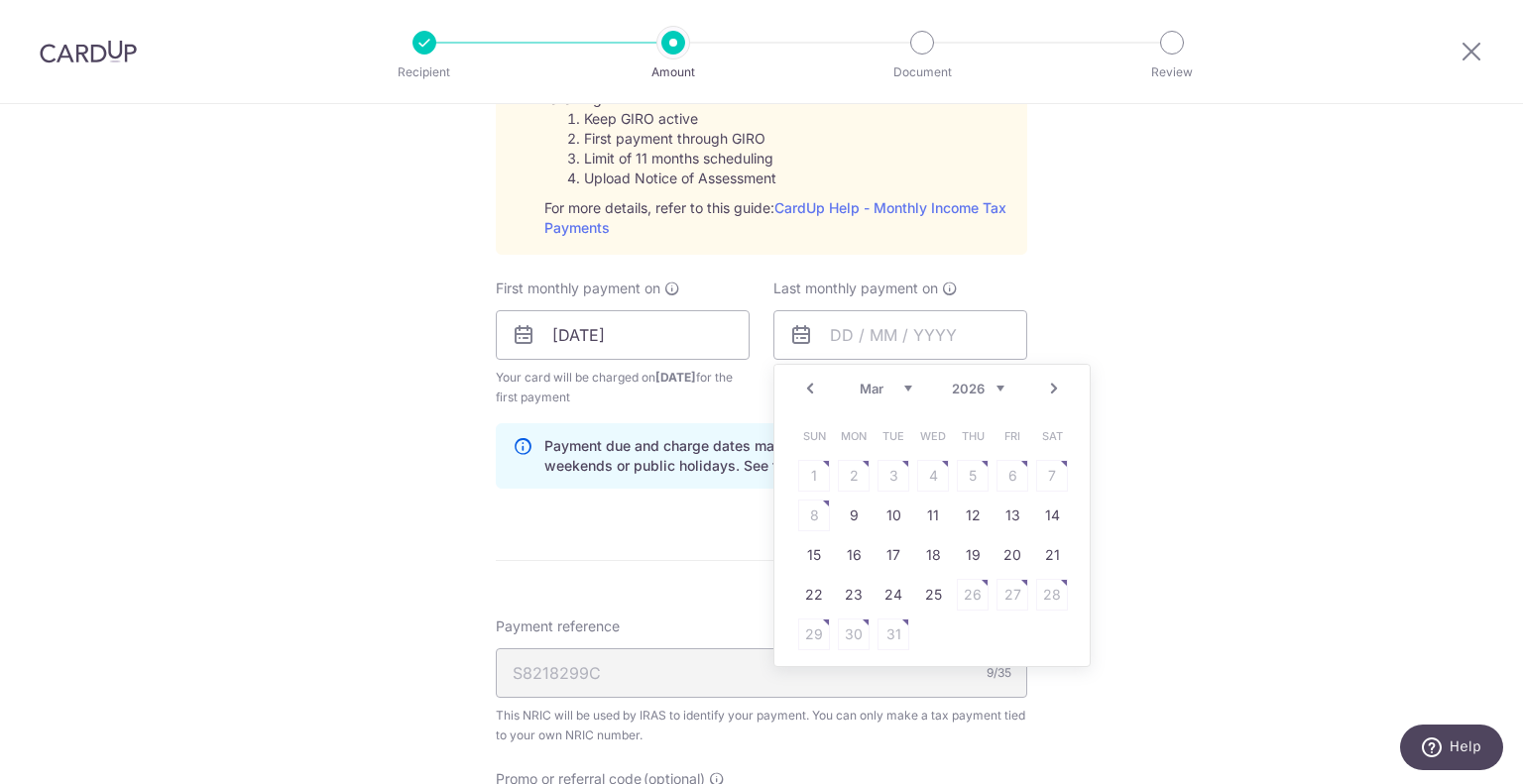 click on "Next" at bounding box center (1054, 389) 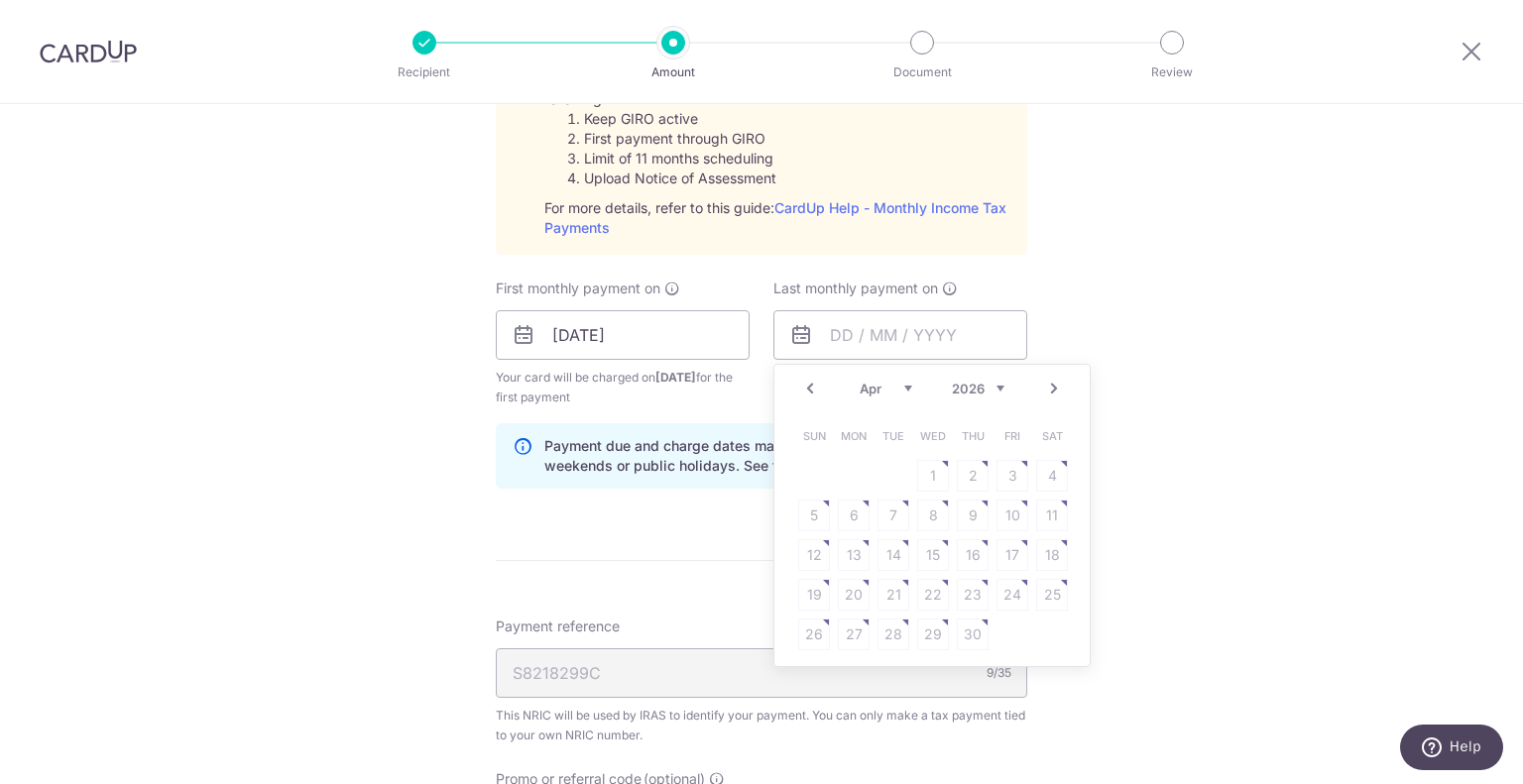 click on "Prev" at bounding box center [810, 389] 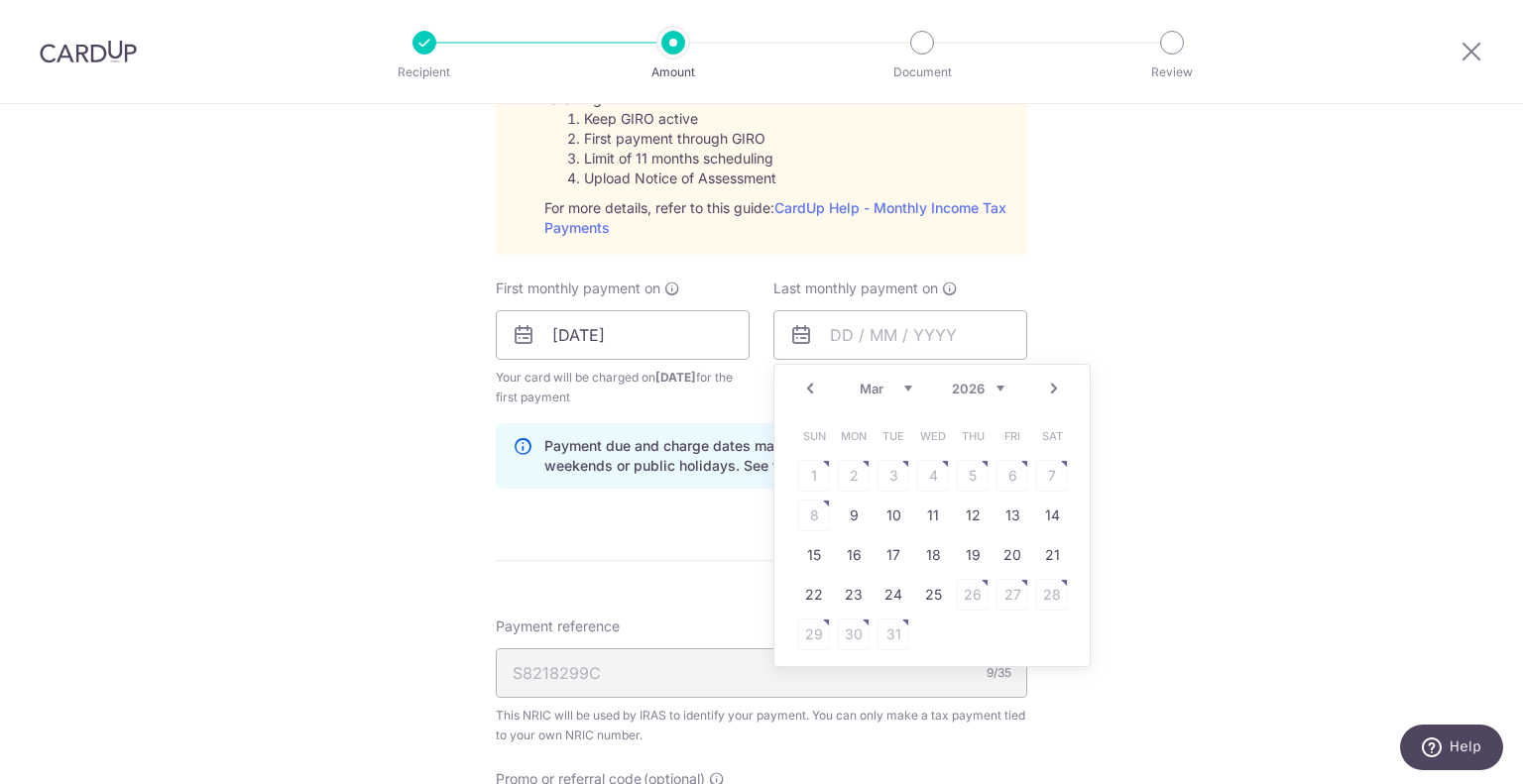 click on "Next" at bounding box center (1054, 389) 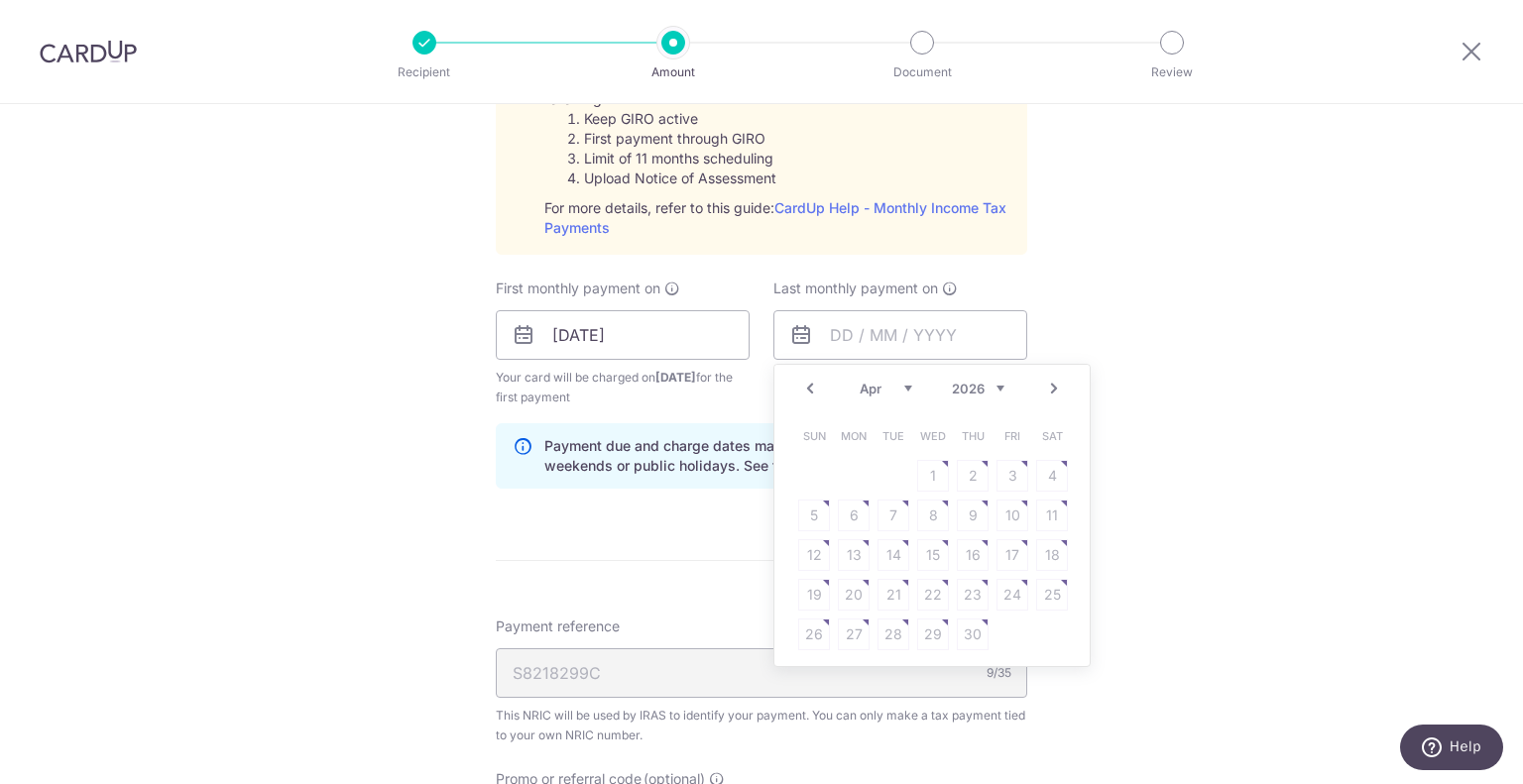 click on "Next" at bounding box center [1054, 389] 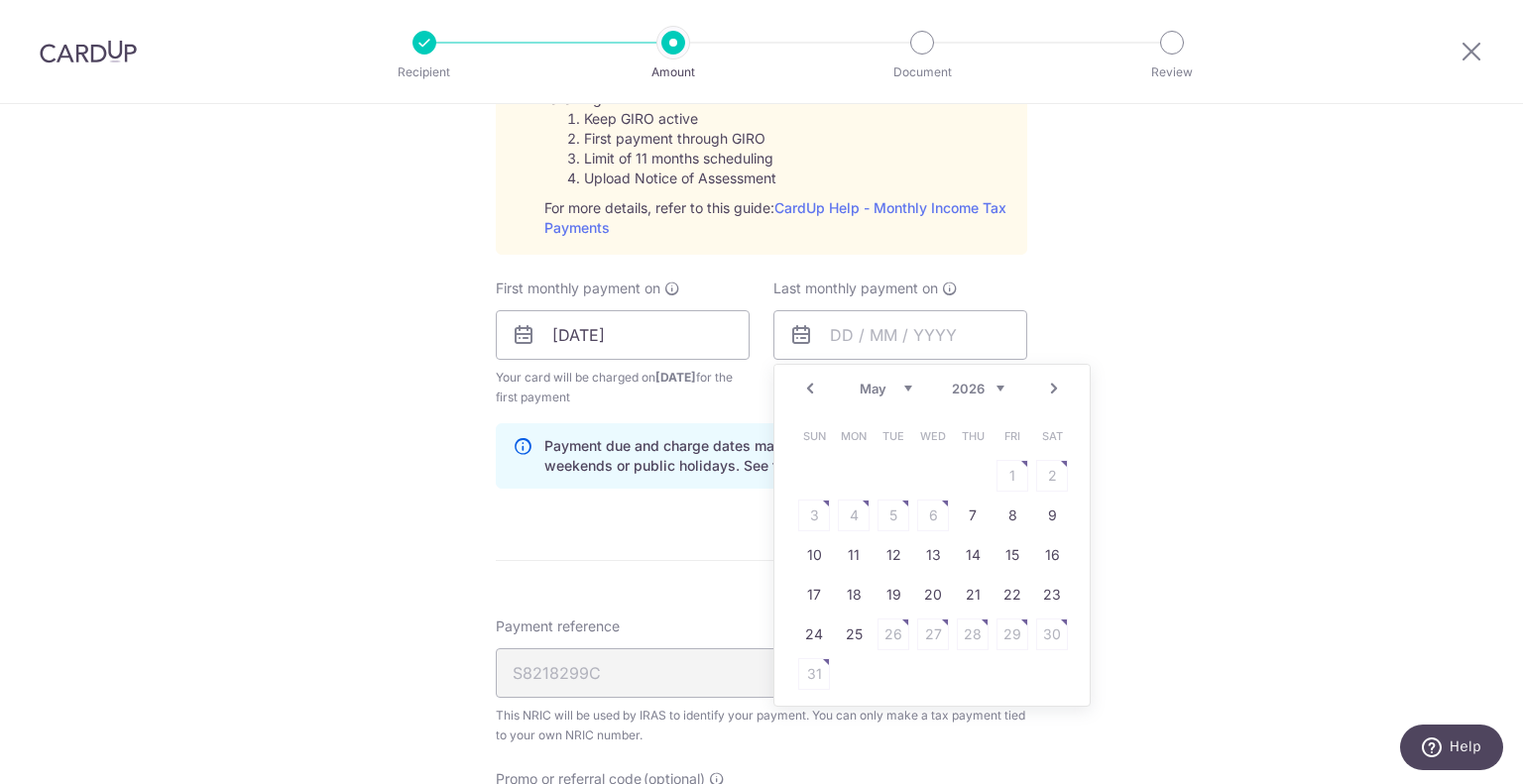 click on "Next" at bounding box center (1054, 389) 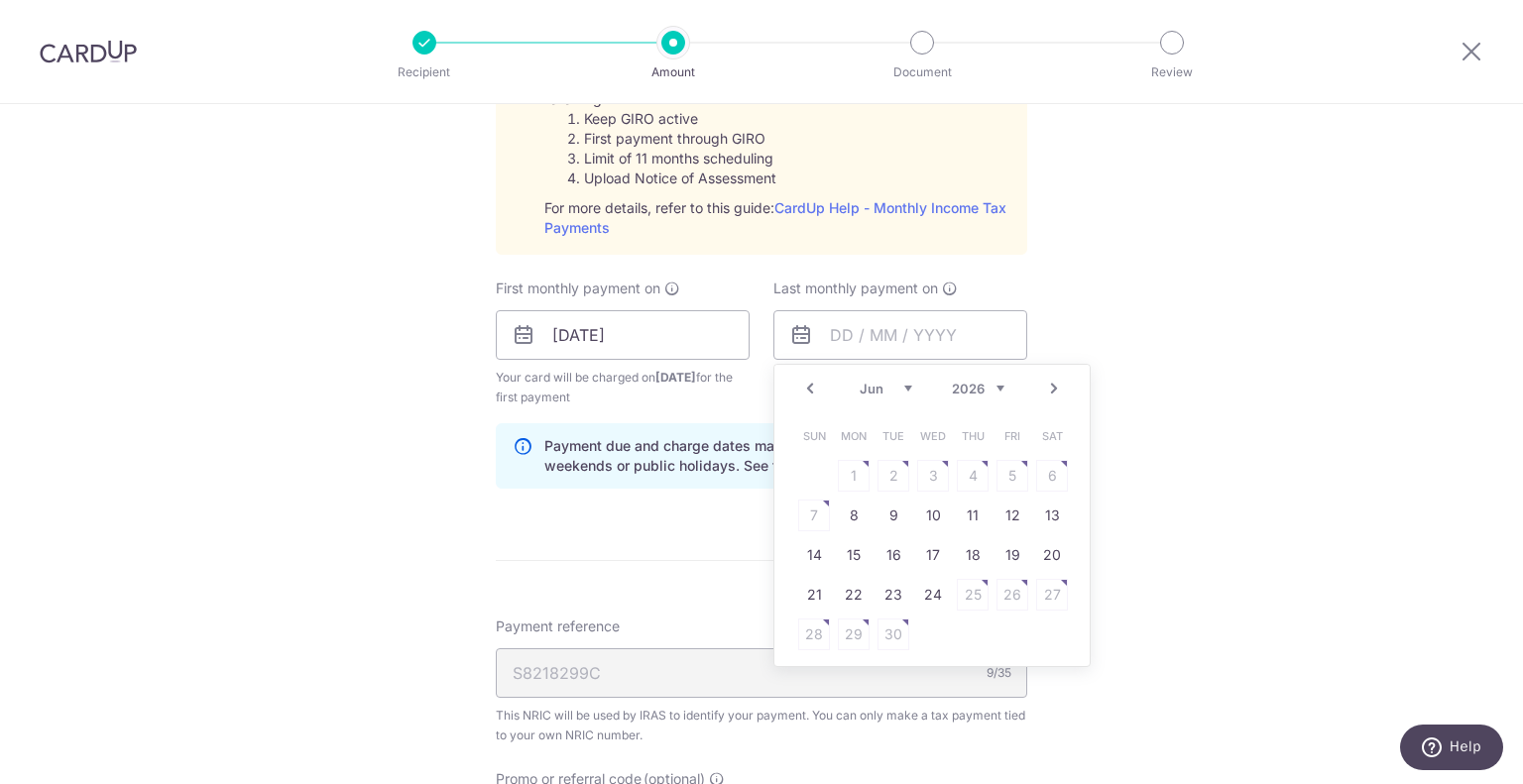 click on "Prev" at bounding box center (810, 389) 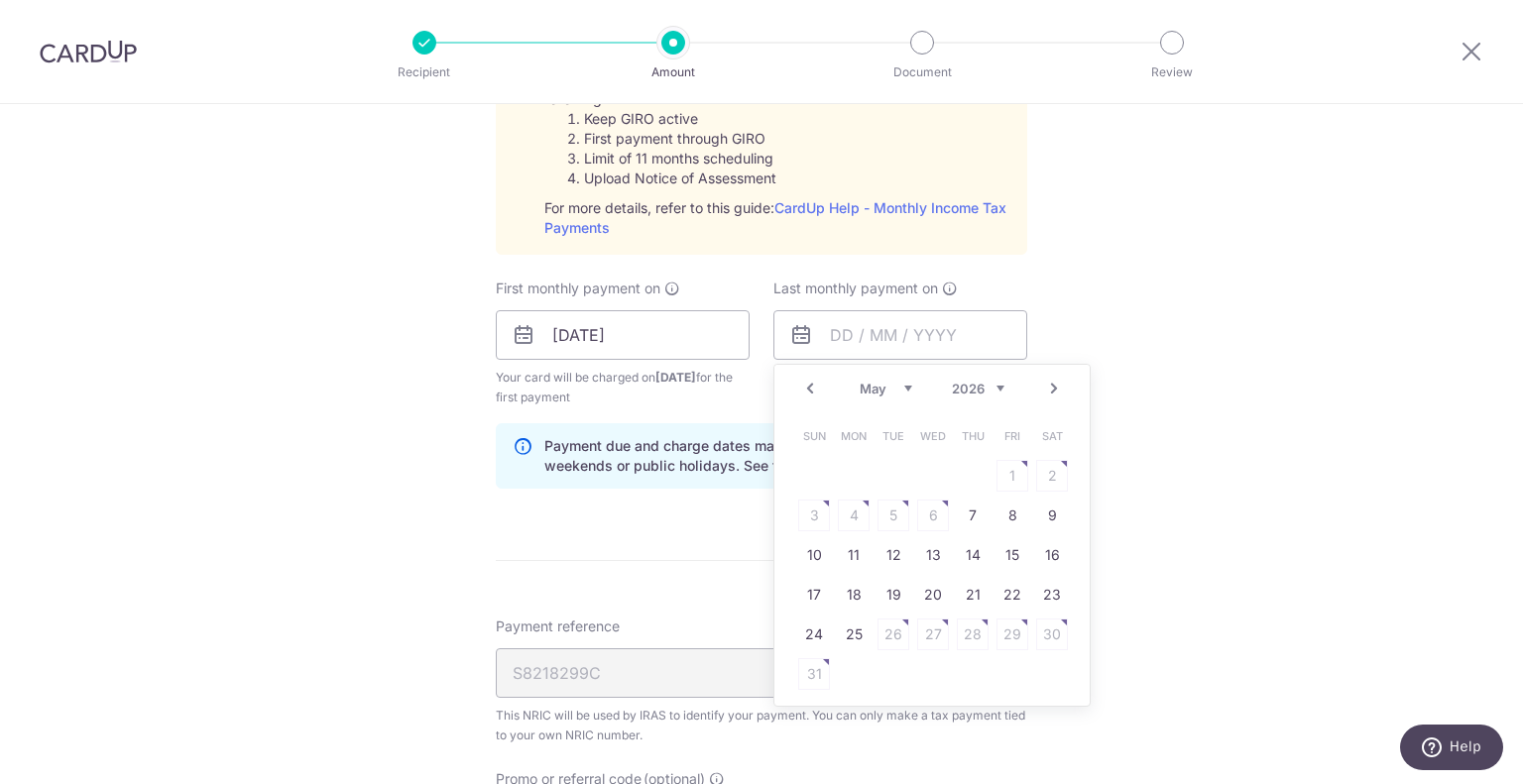 click on "Prev" at bounding box center (810, 389) 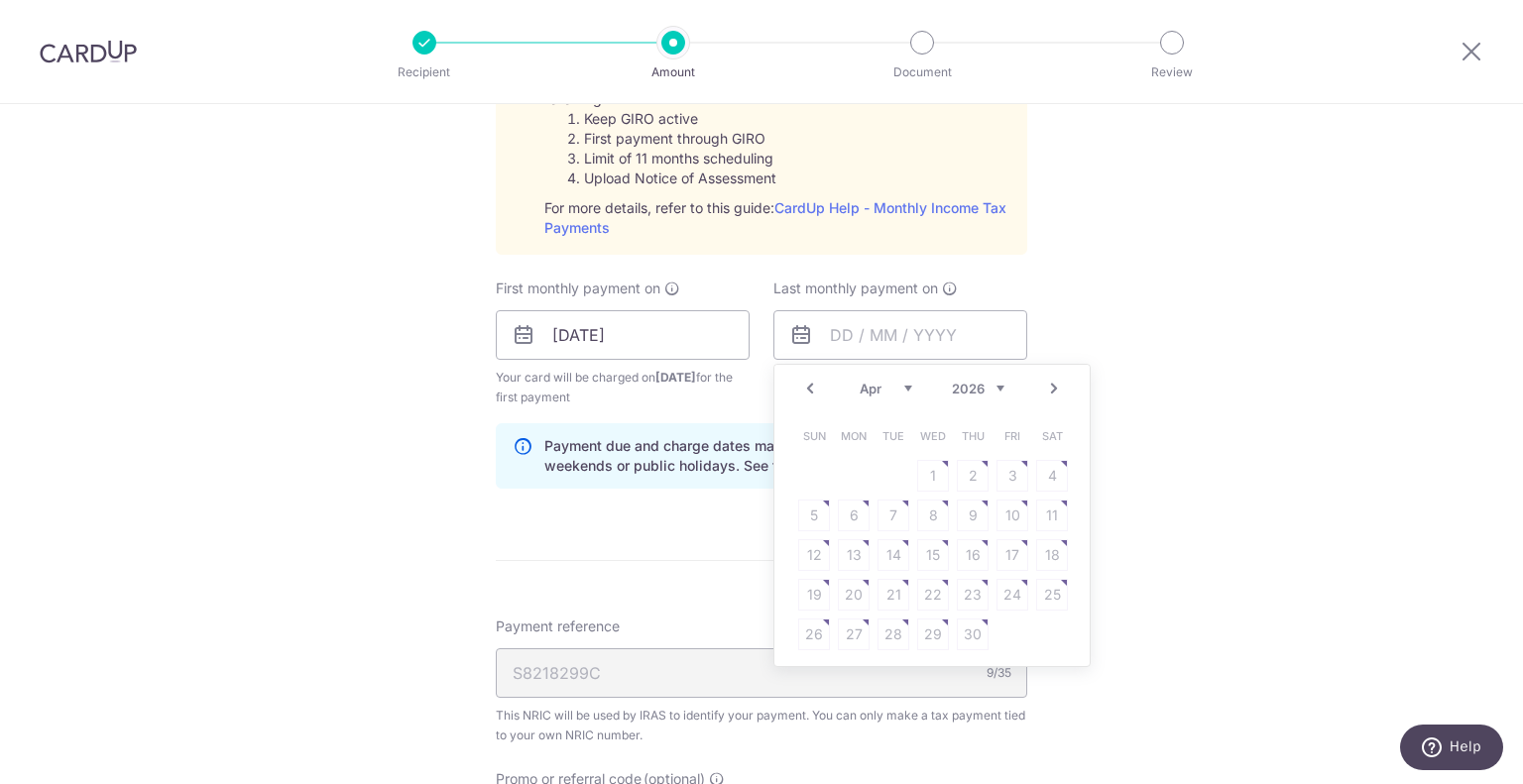 click on "Prev" at bounding box center [810, 389] 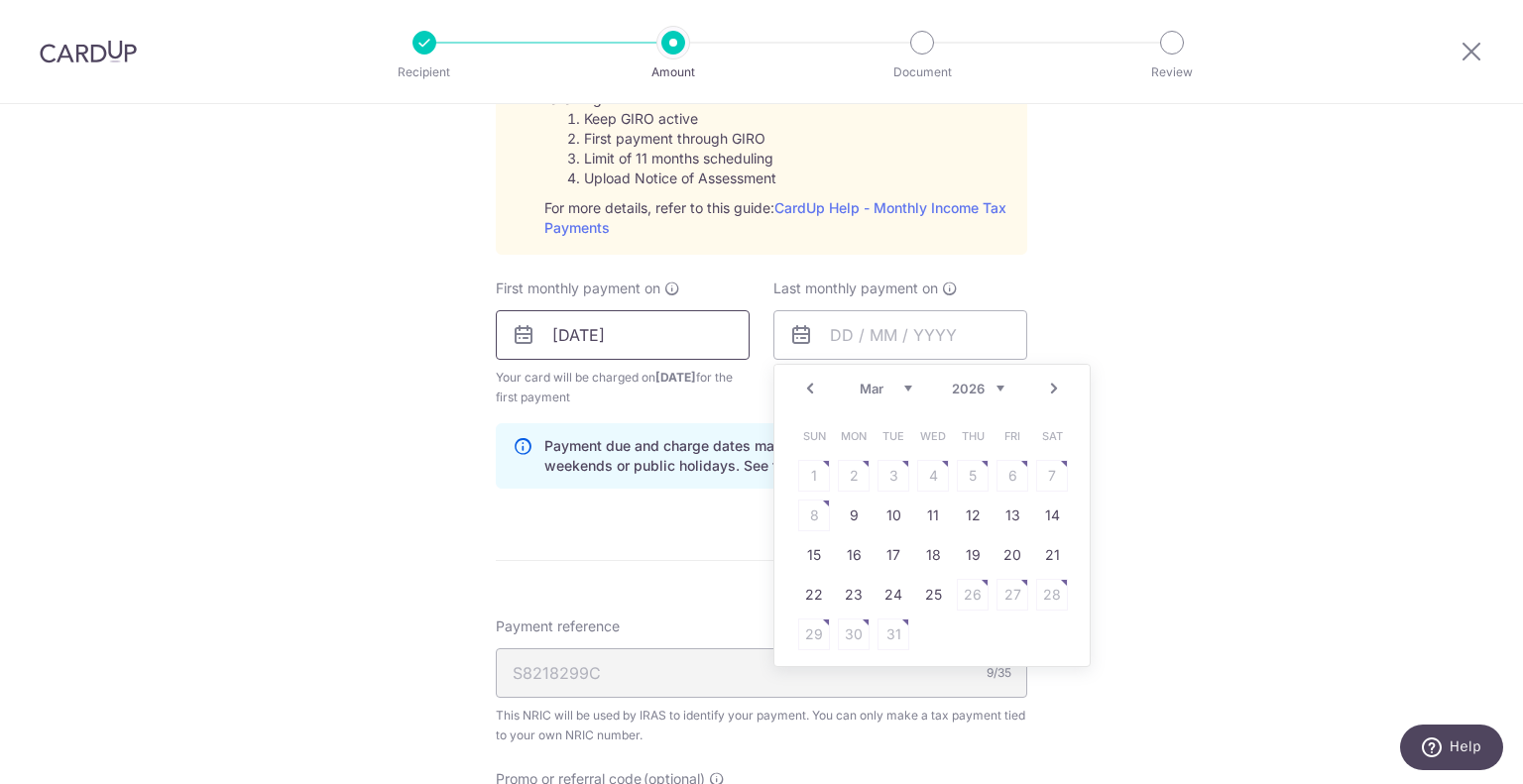 click on "[DATE]" at bounding box center [623, 335] 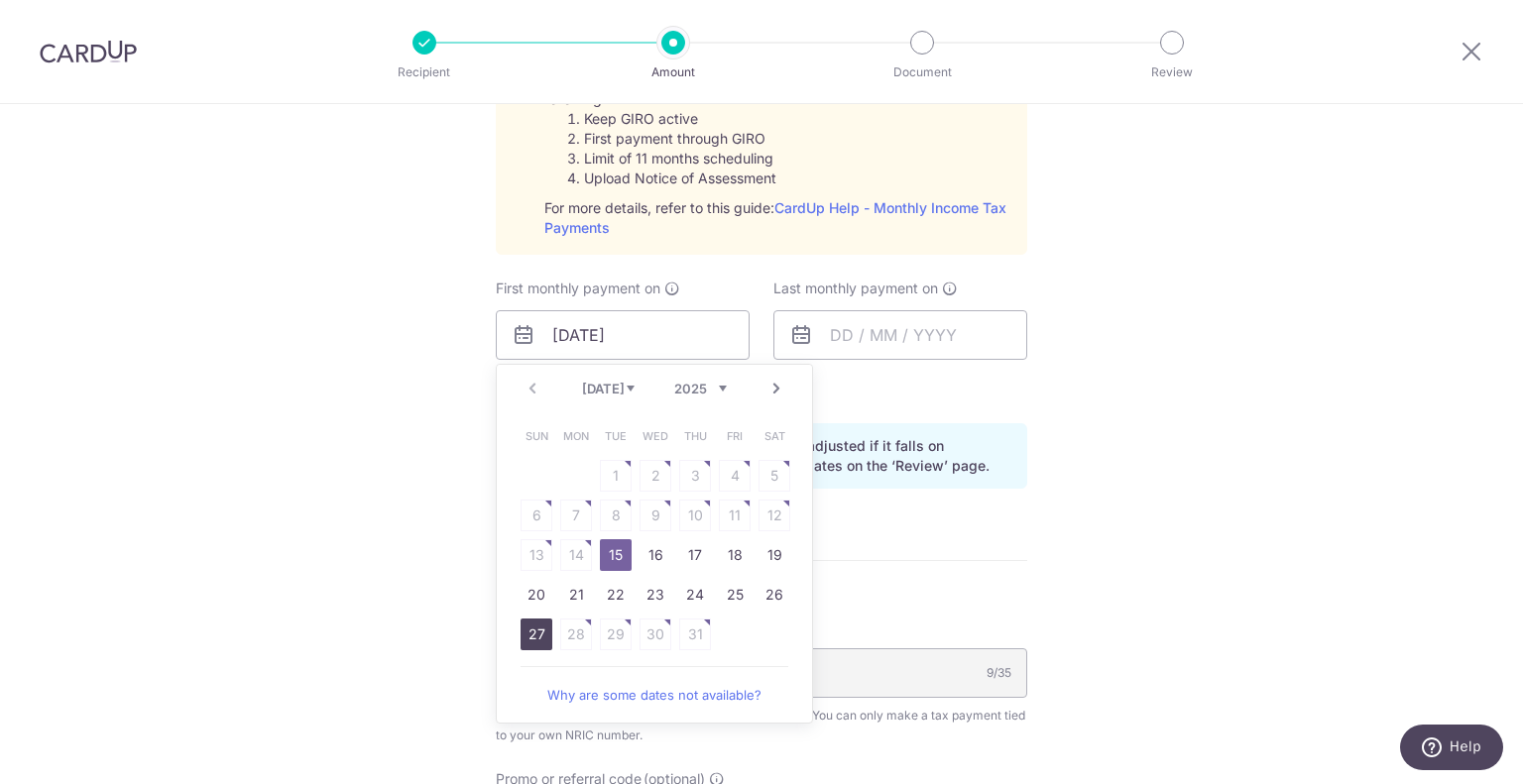 click on "27" at bounding box center [536, 634] 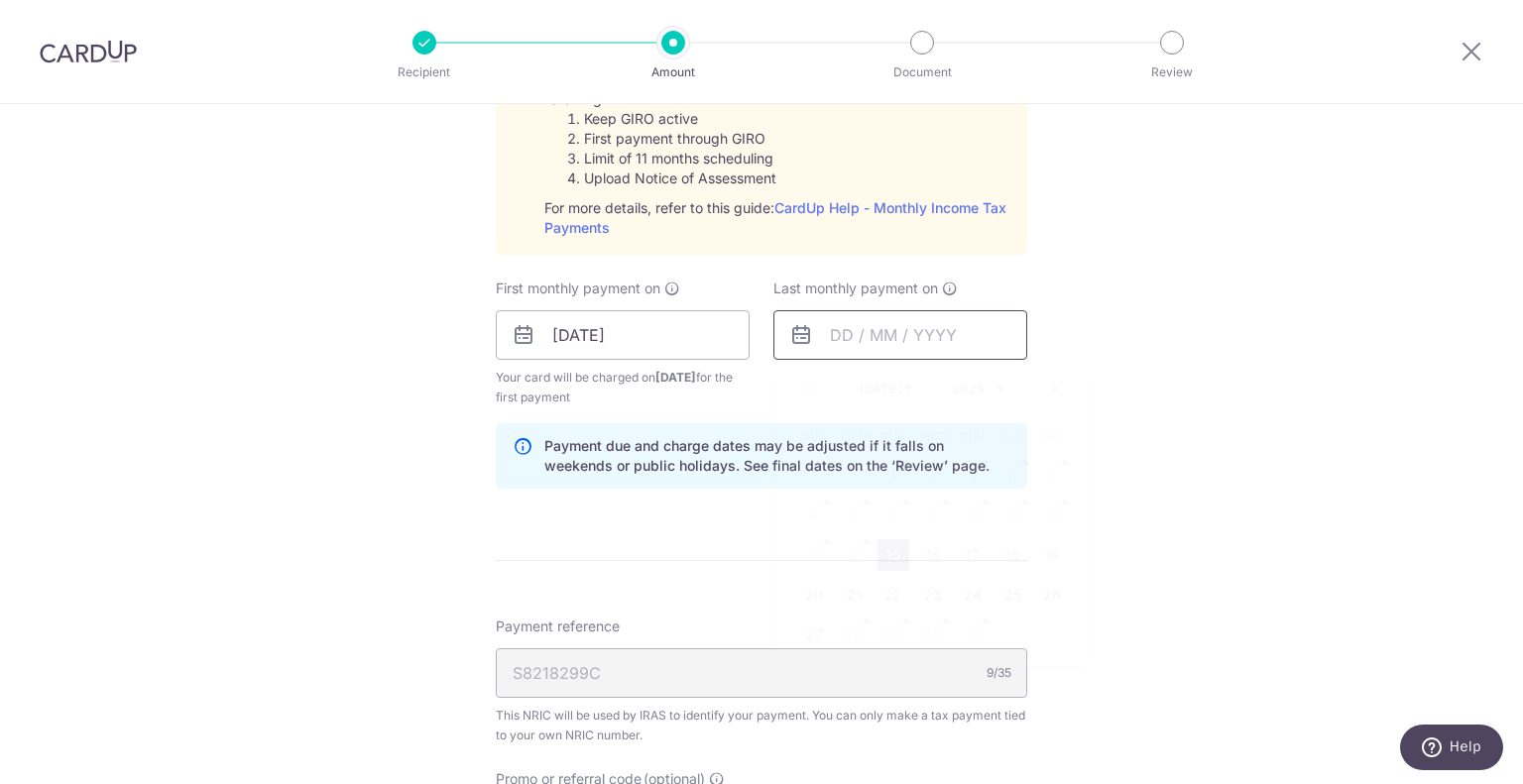 click at bounding box center [900, 335] 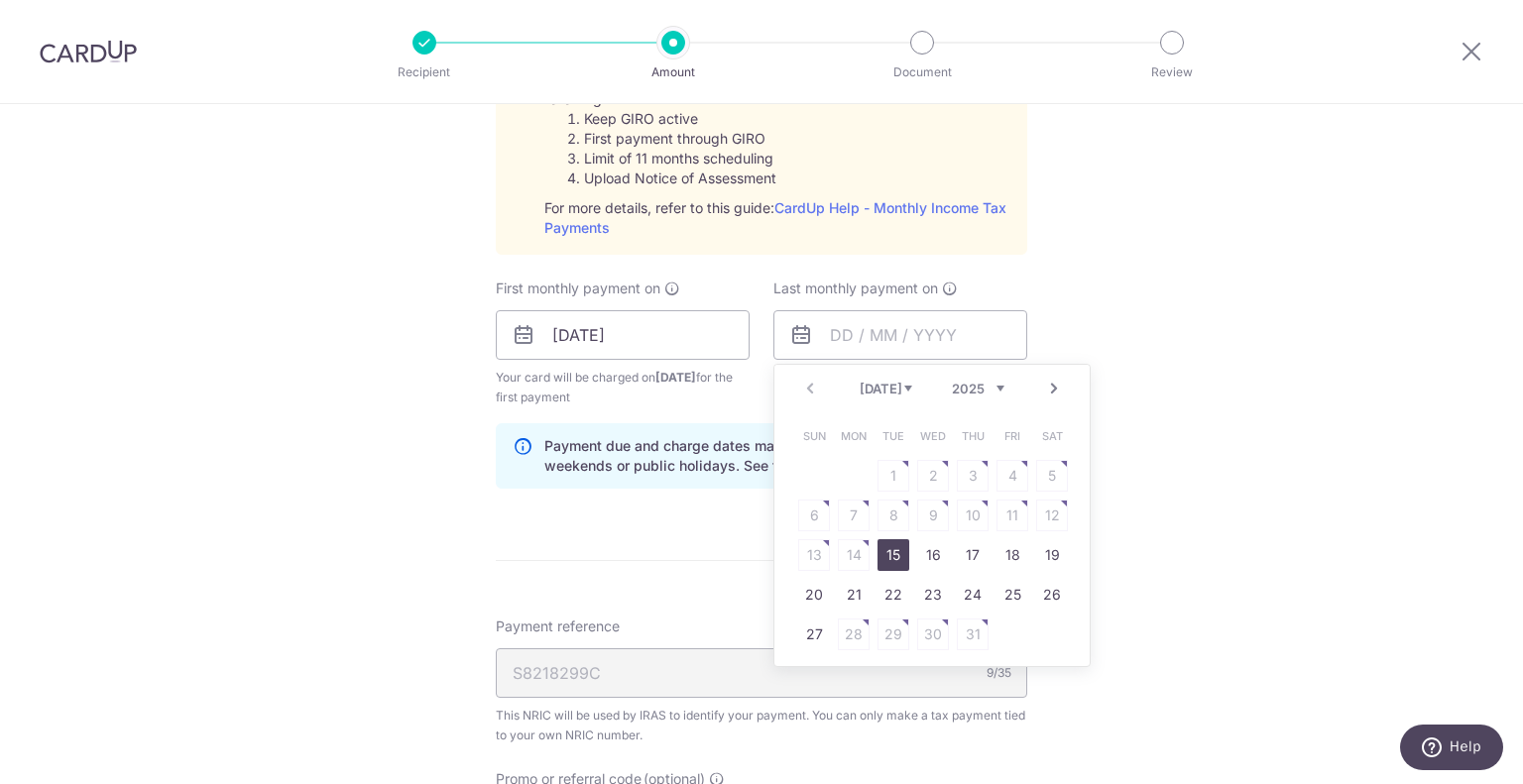 click on "Next" at bounding box center (1054, 389) 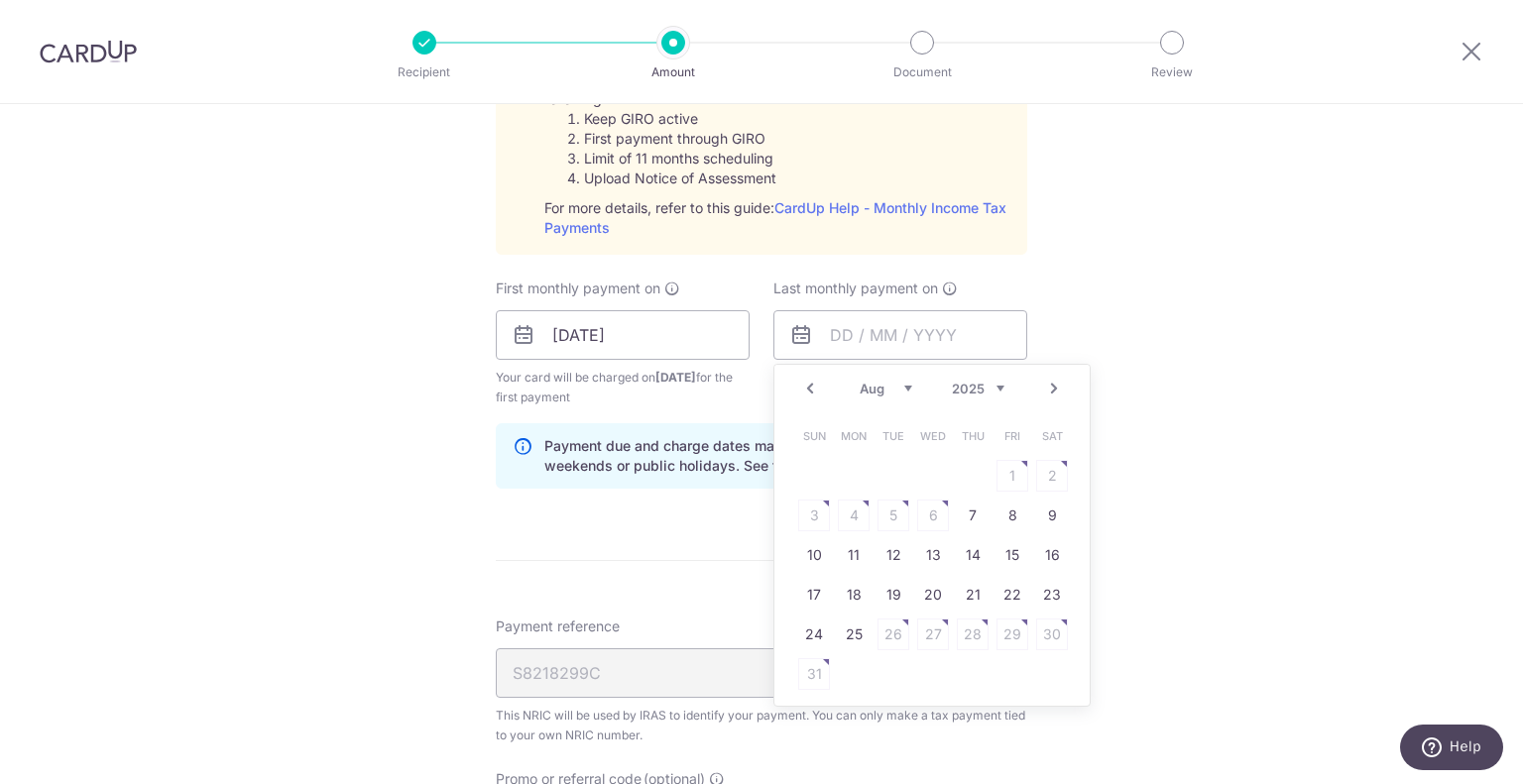 click on "Next" at bounding box center (1054, 389) 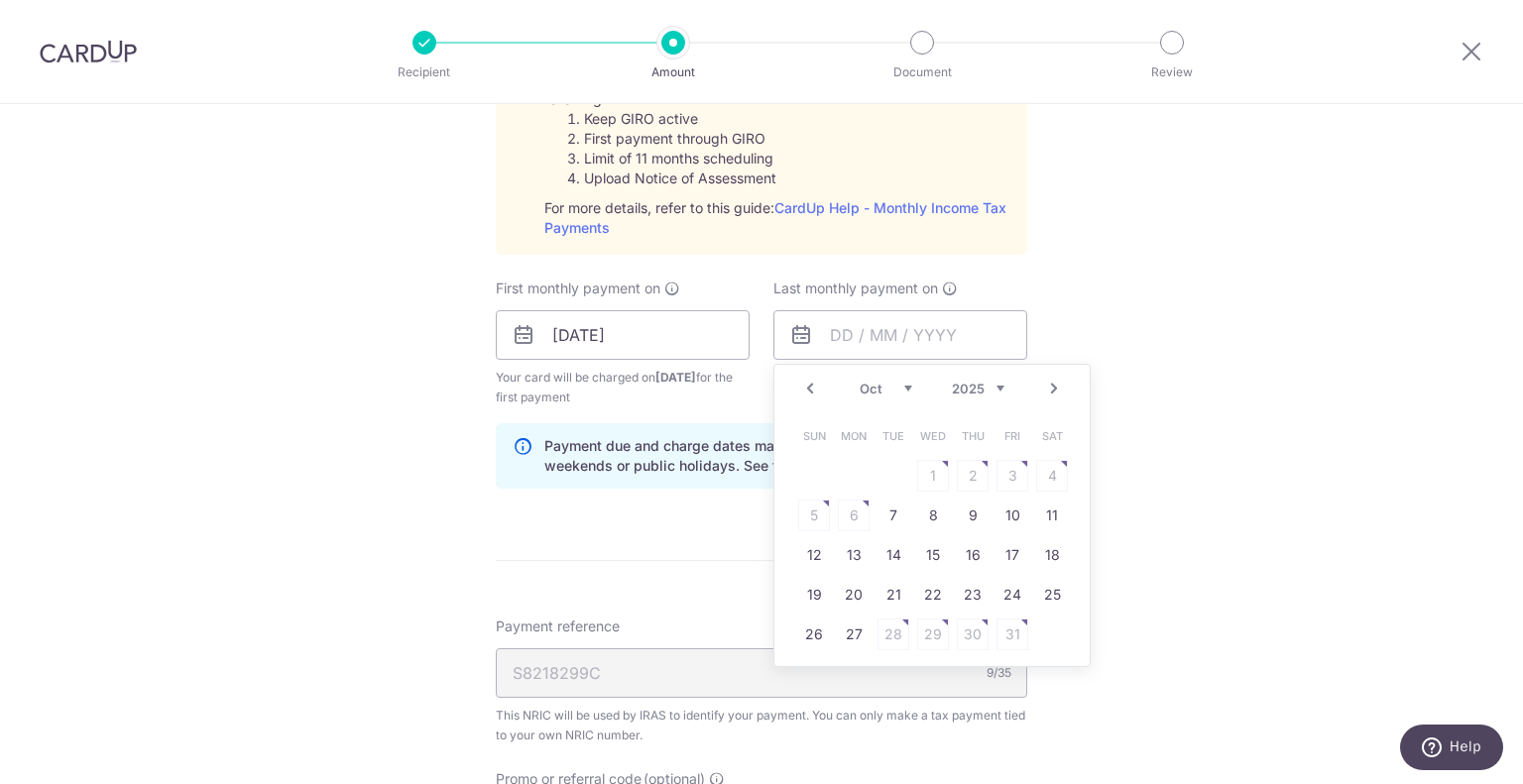 click on "Next" 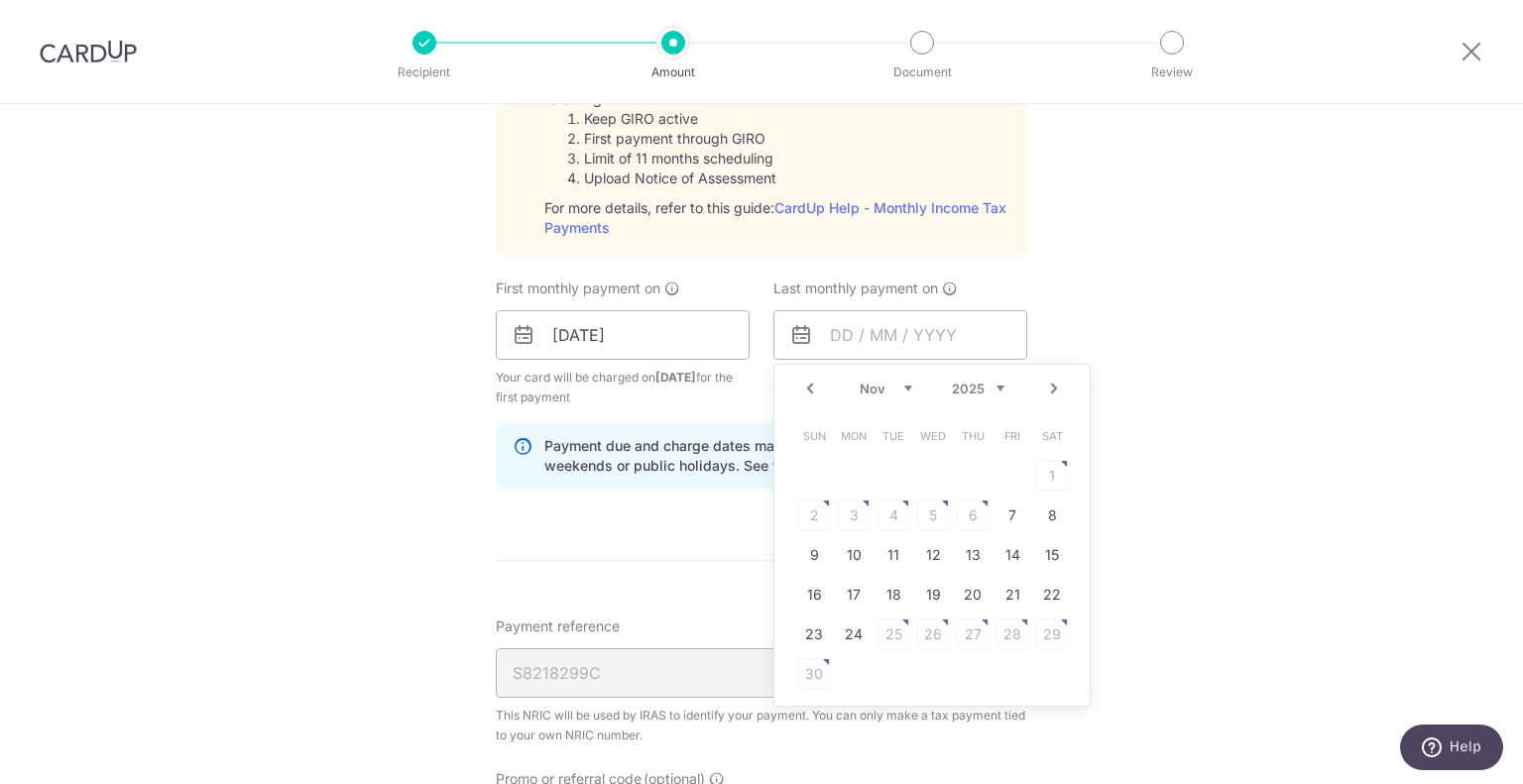 click on "Next" 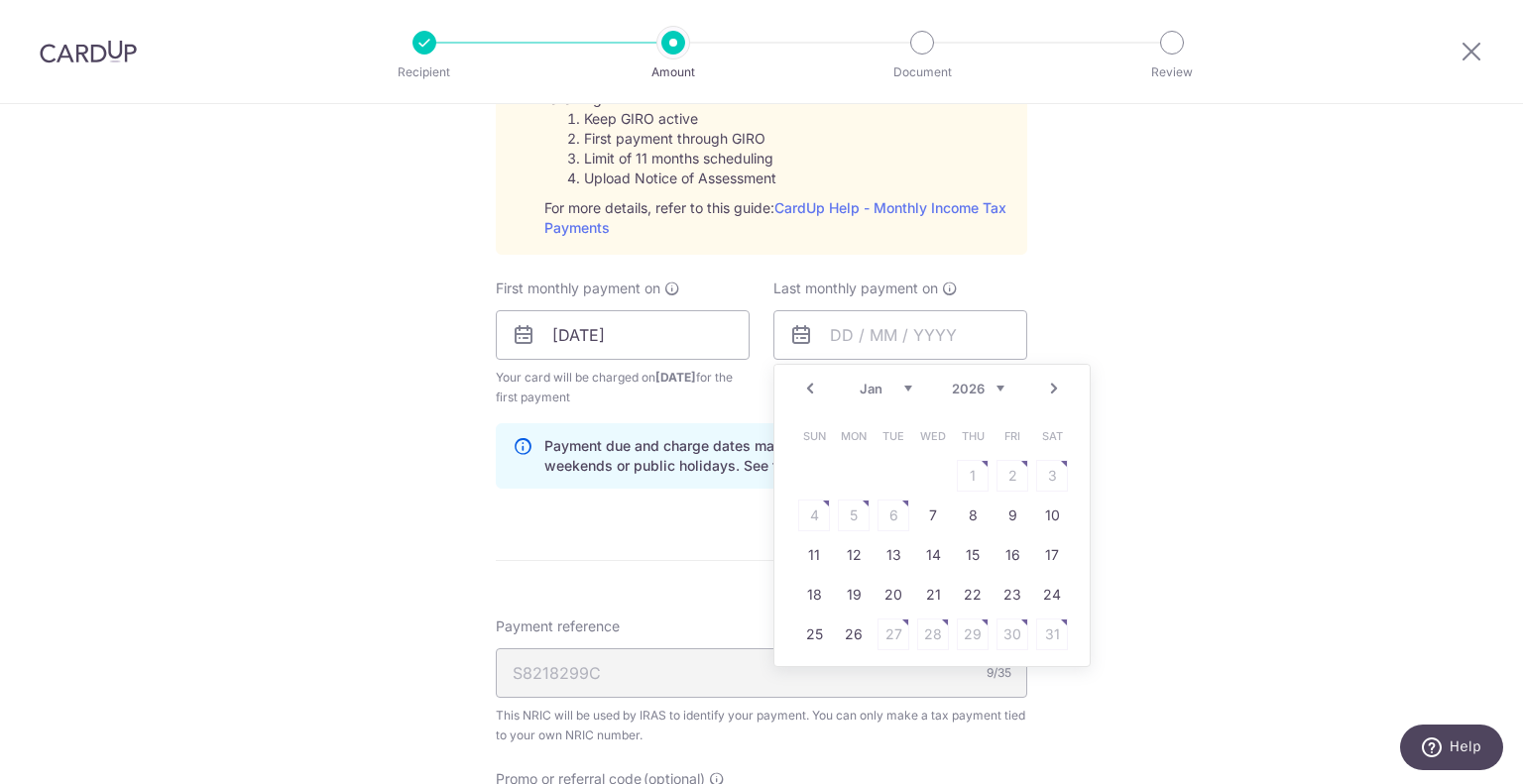 click on "Next" 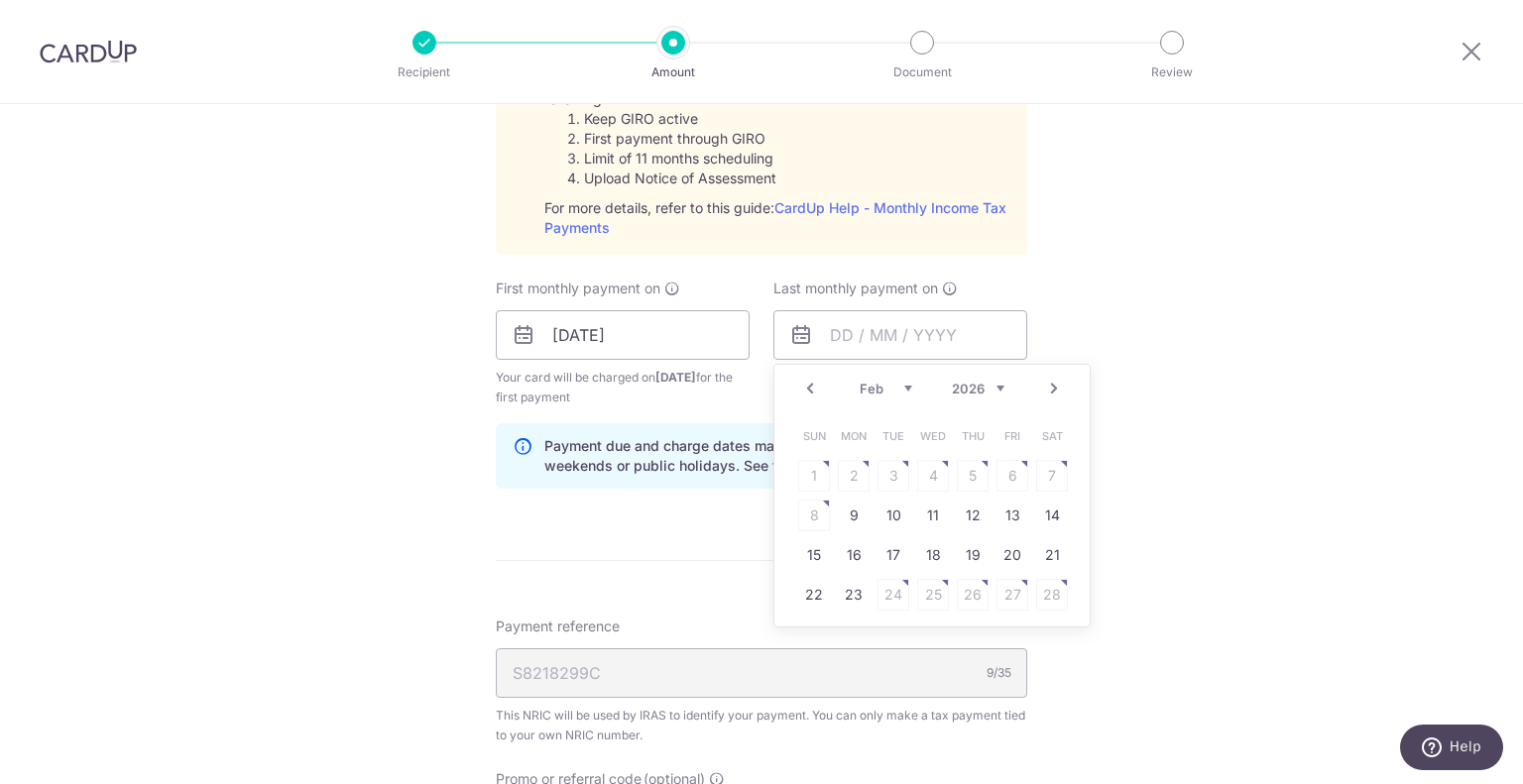 click on "Next" 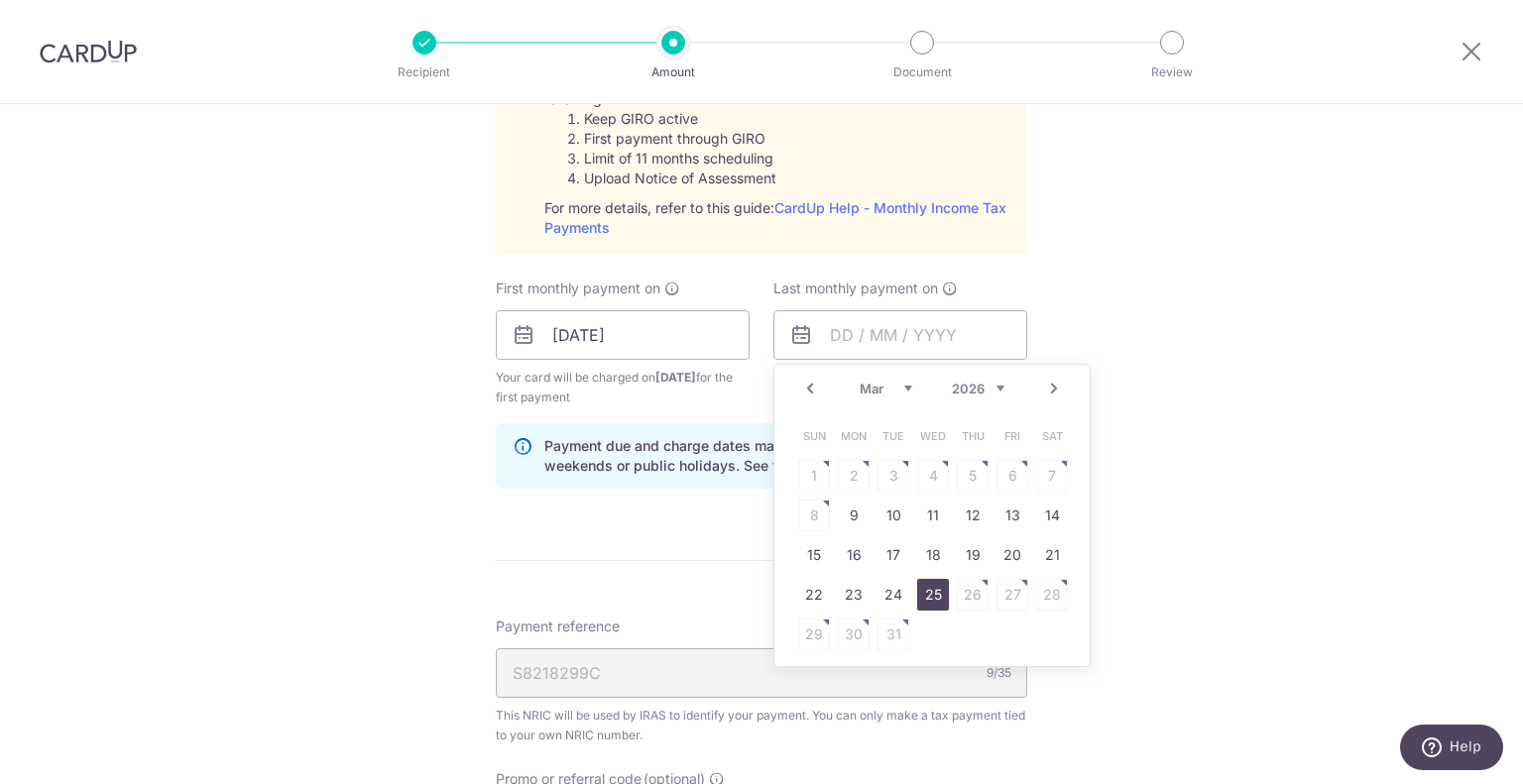 click on "25" 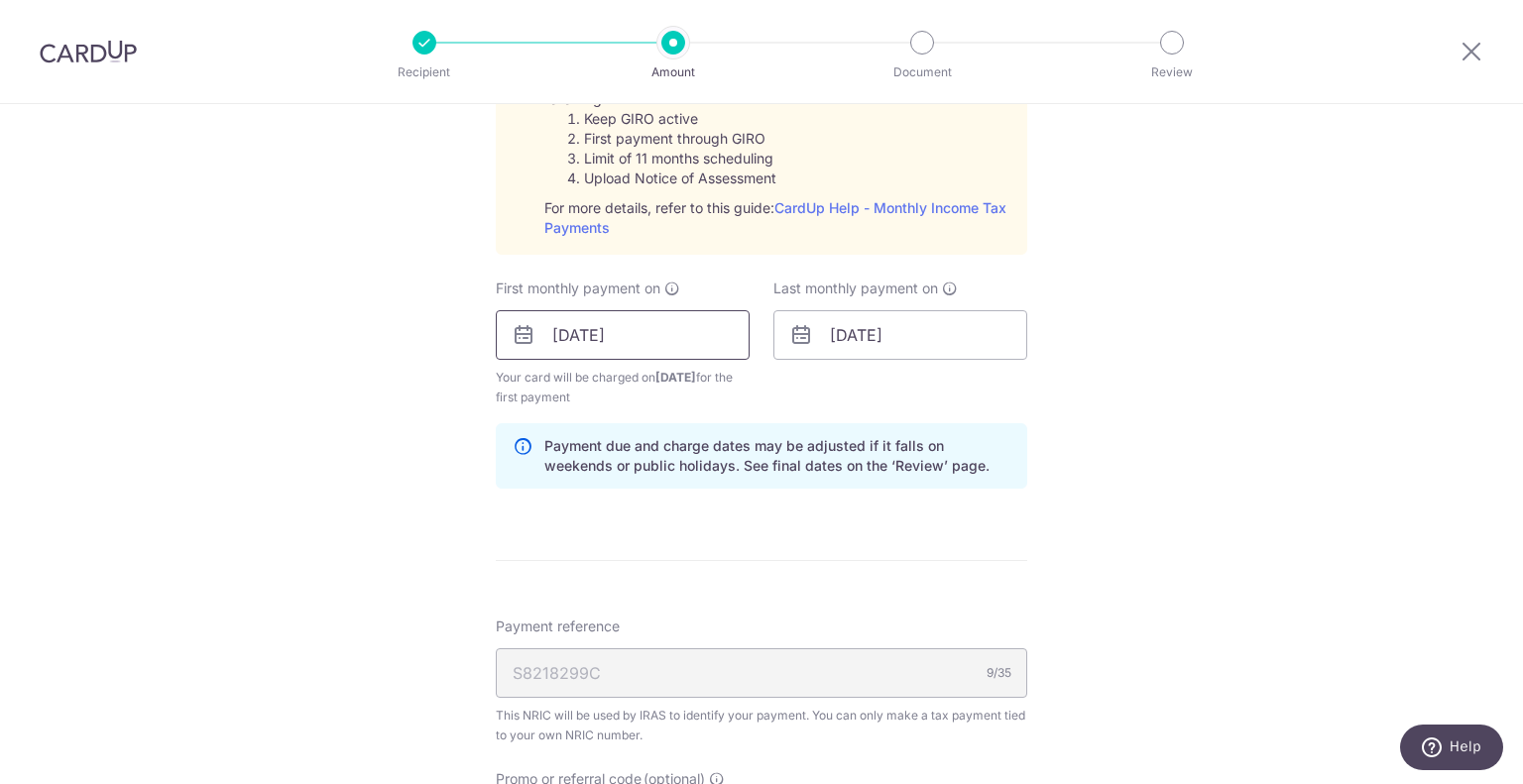 click on "[DATE]" 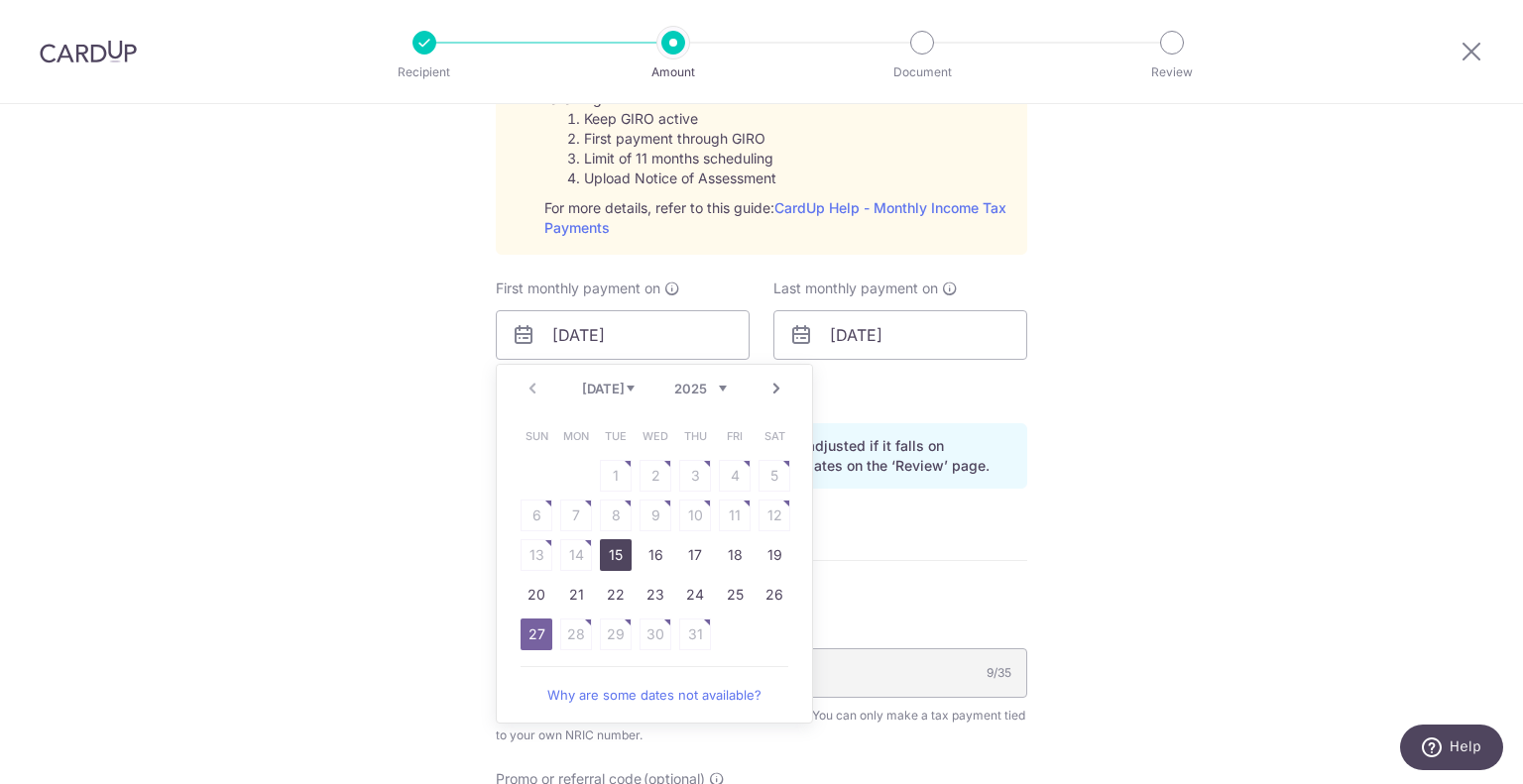 click on "15" 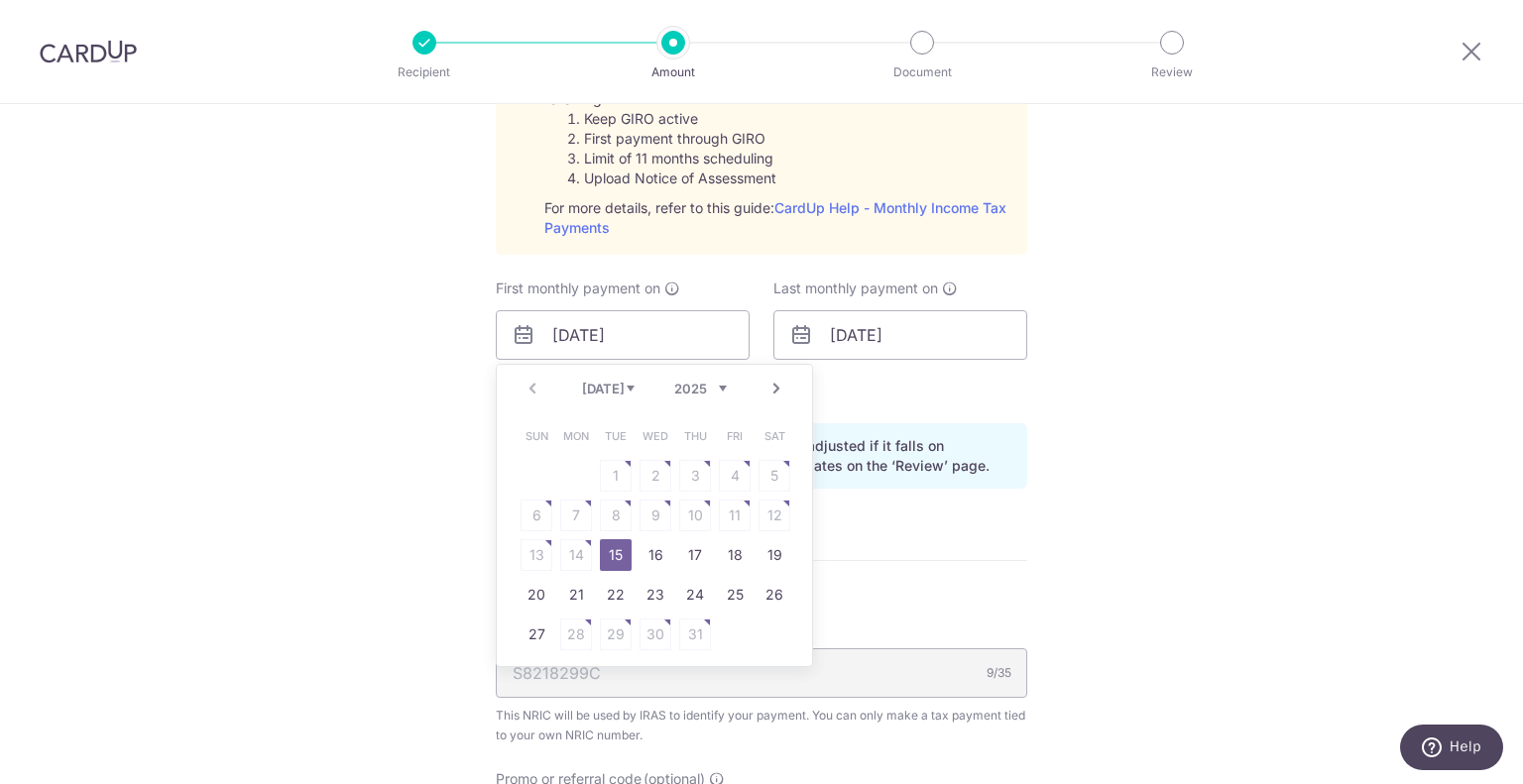 type on "[DATE]" 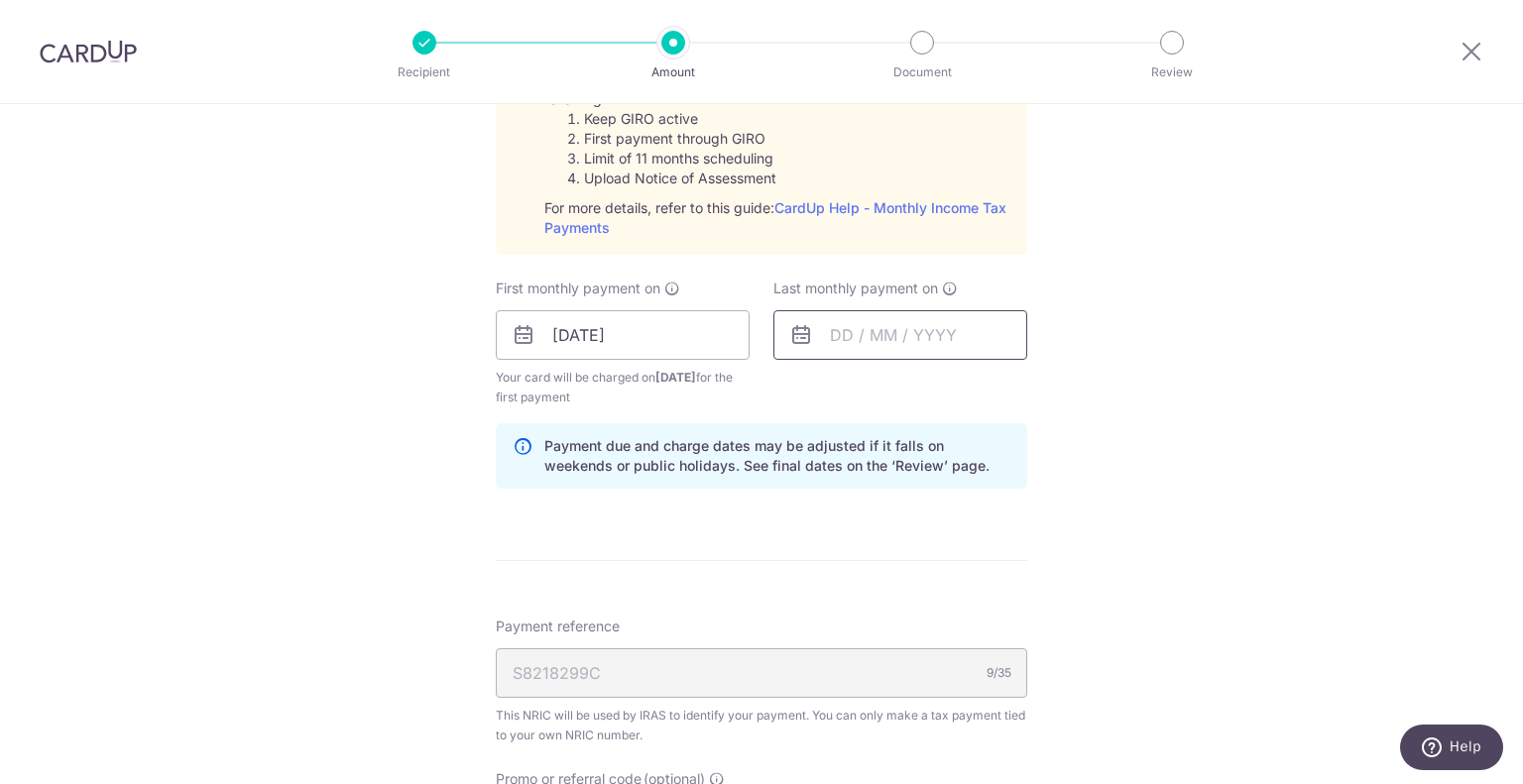 click 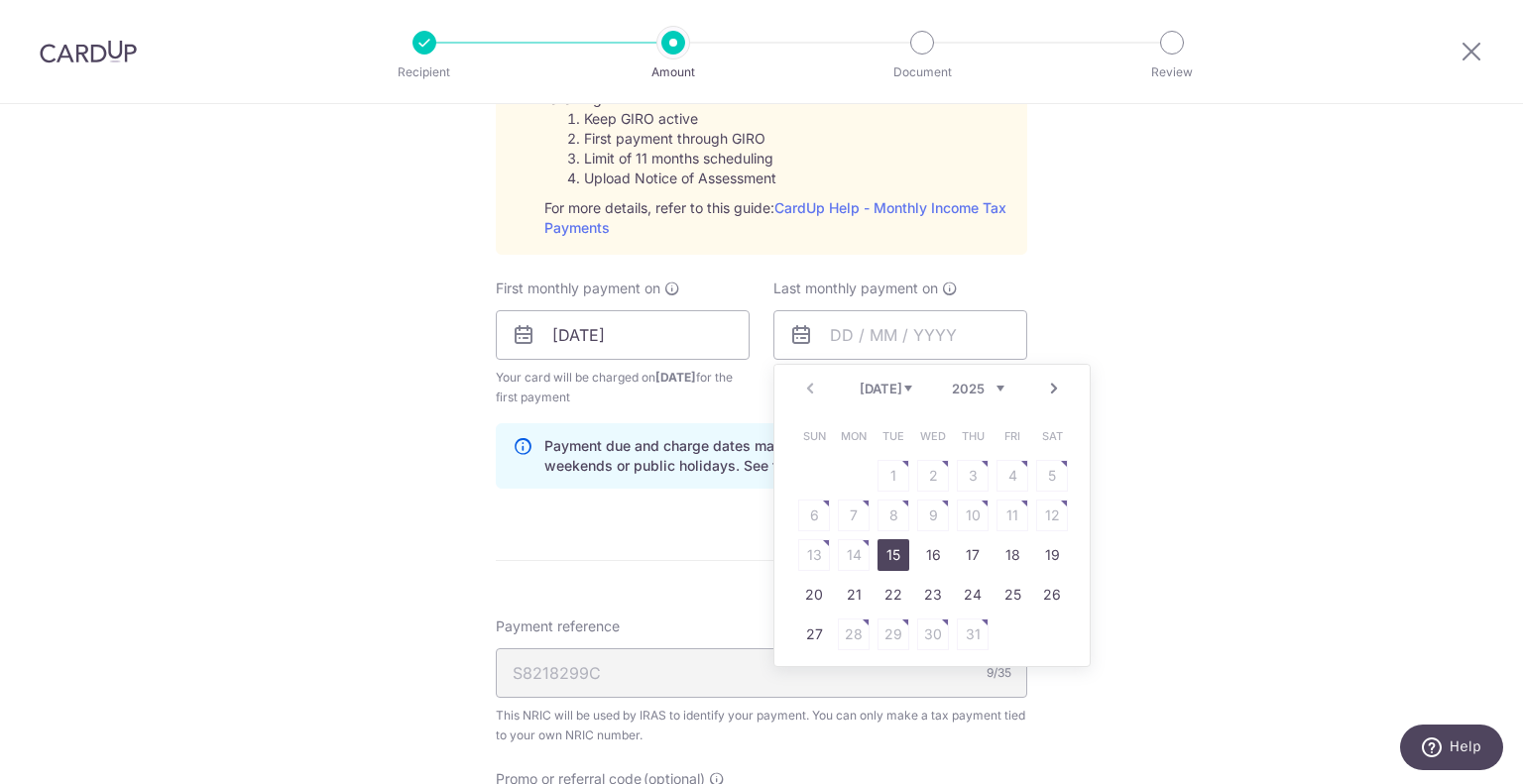 click on "Next" 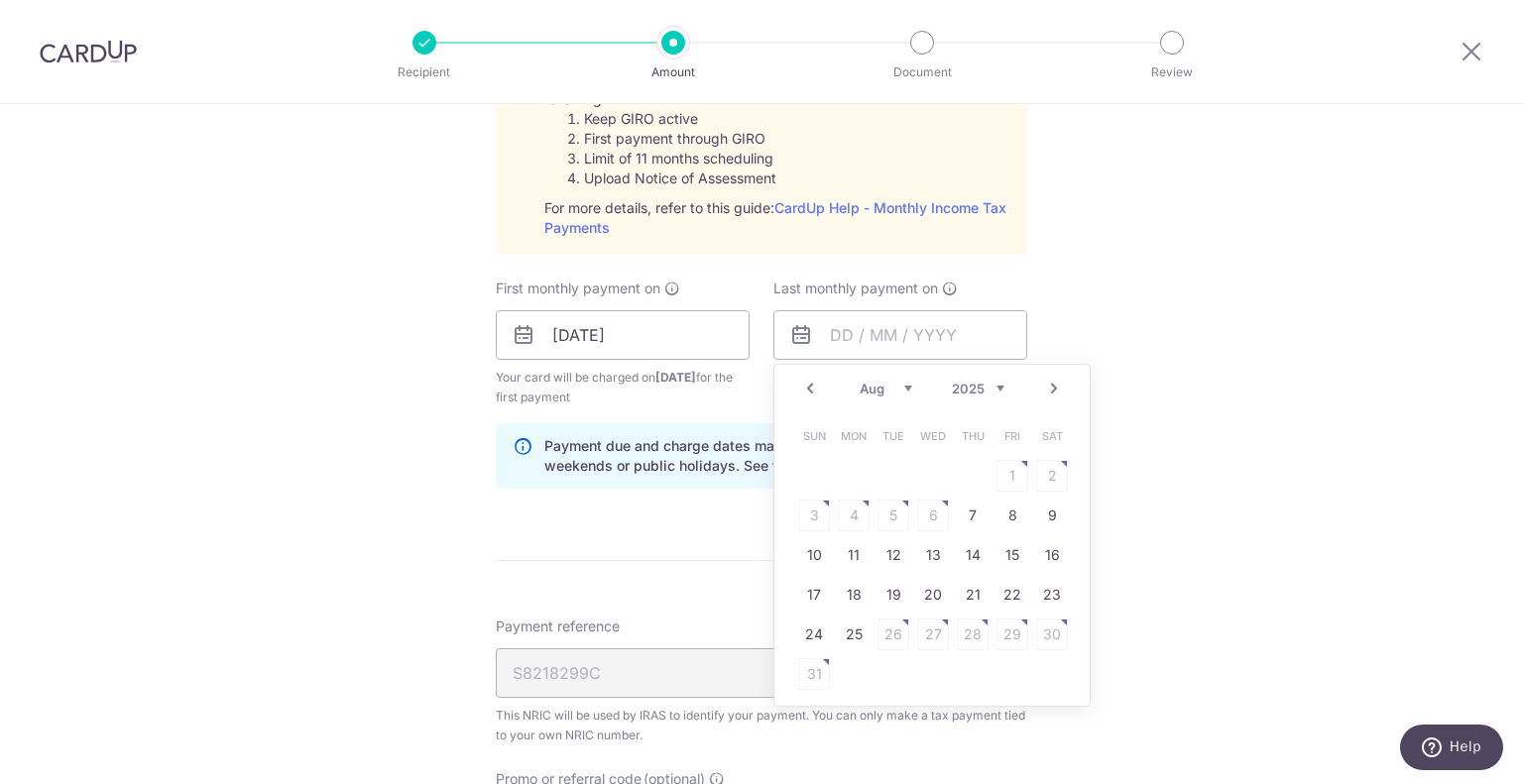 click on "Next" 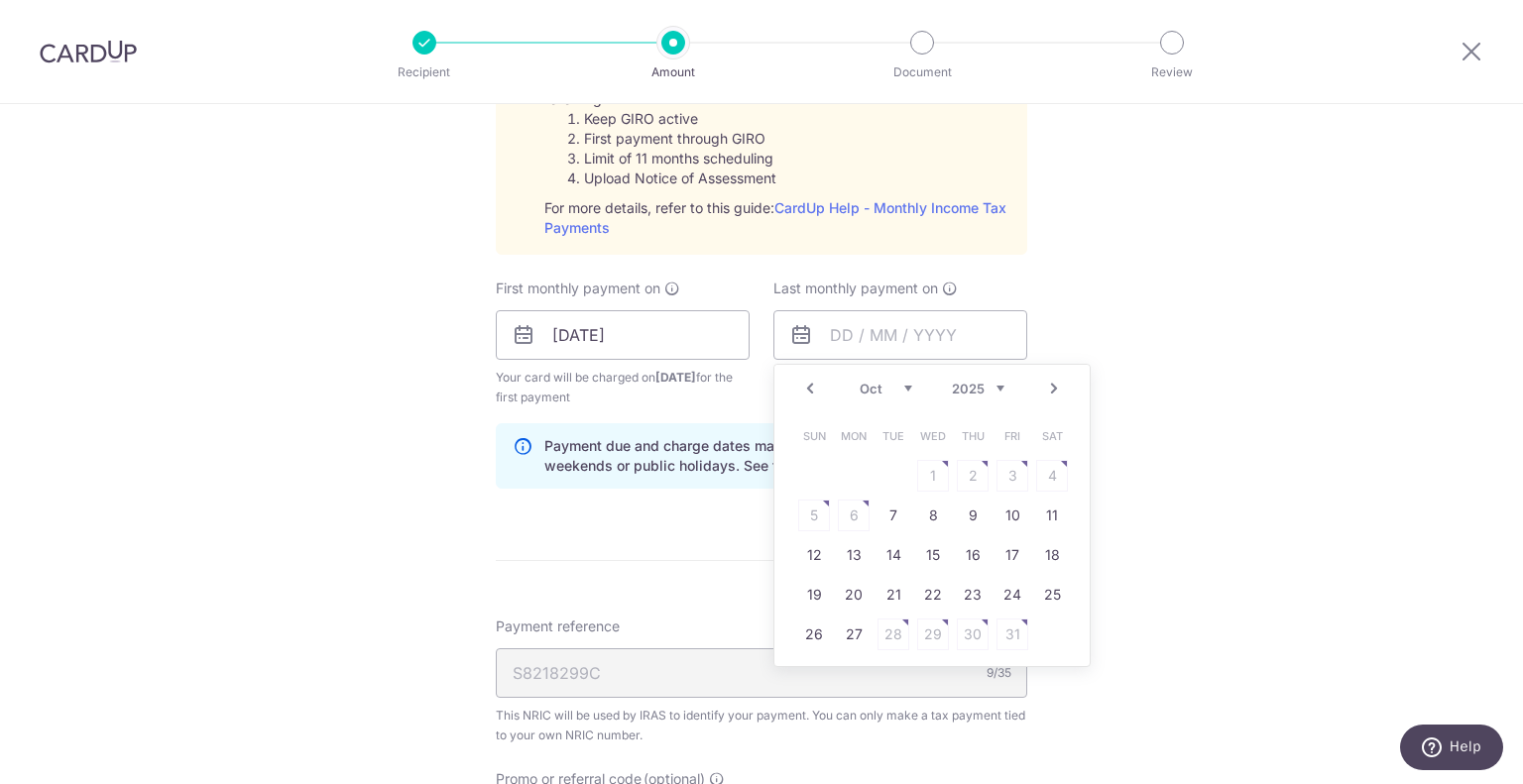 click on "Next" 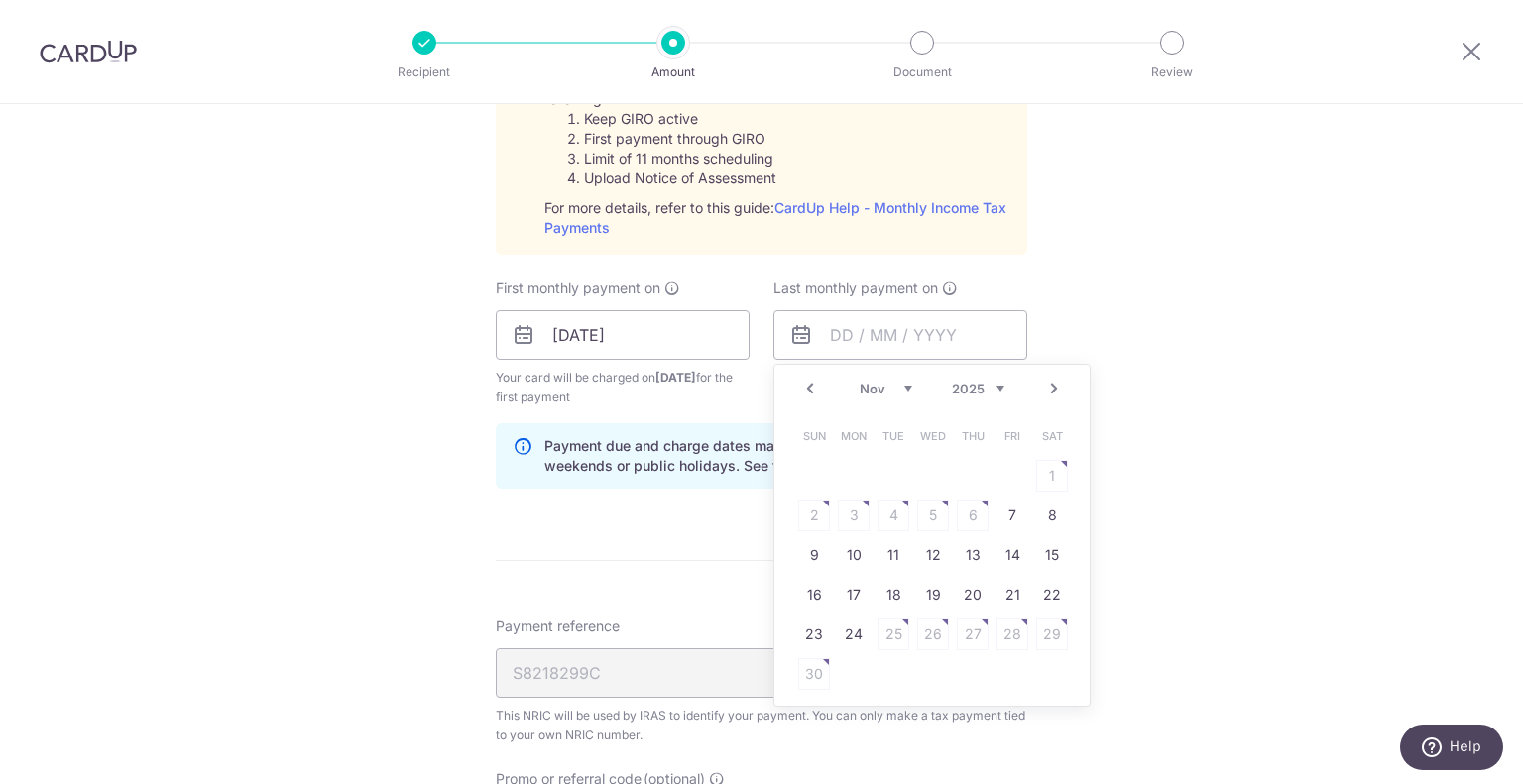 click on "Next" 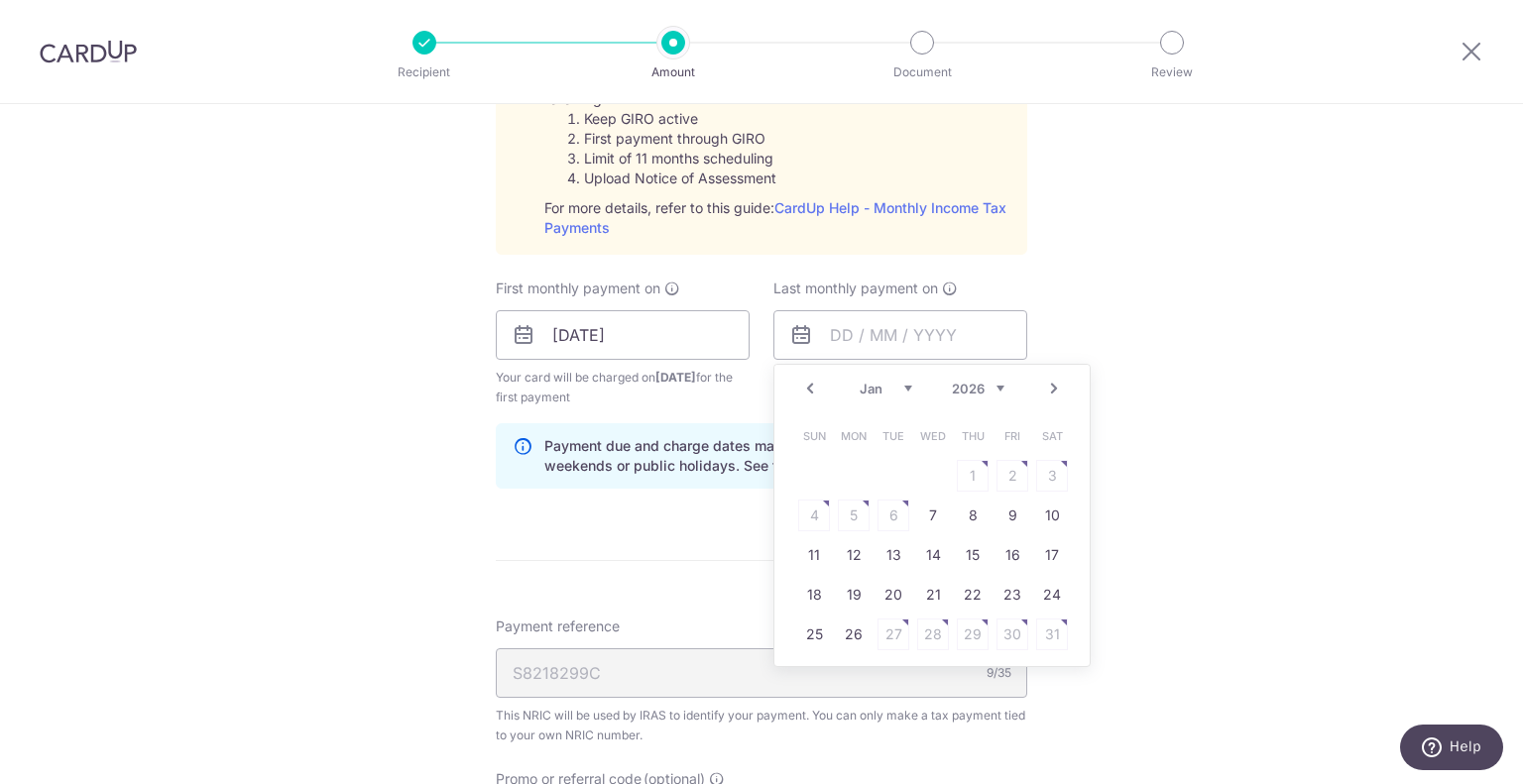 click on "Next" 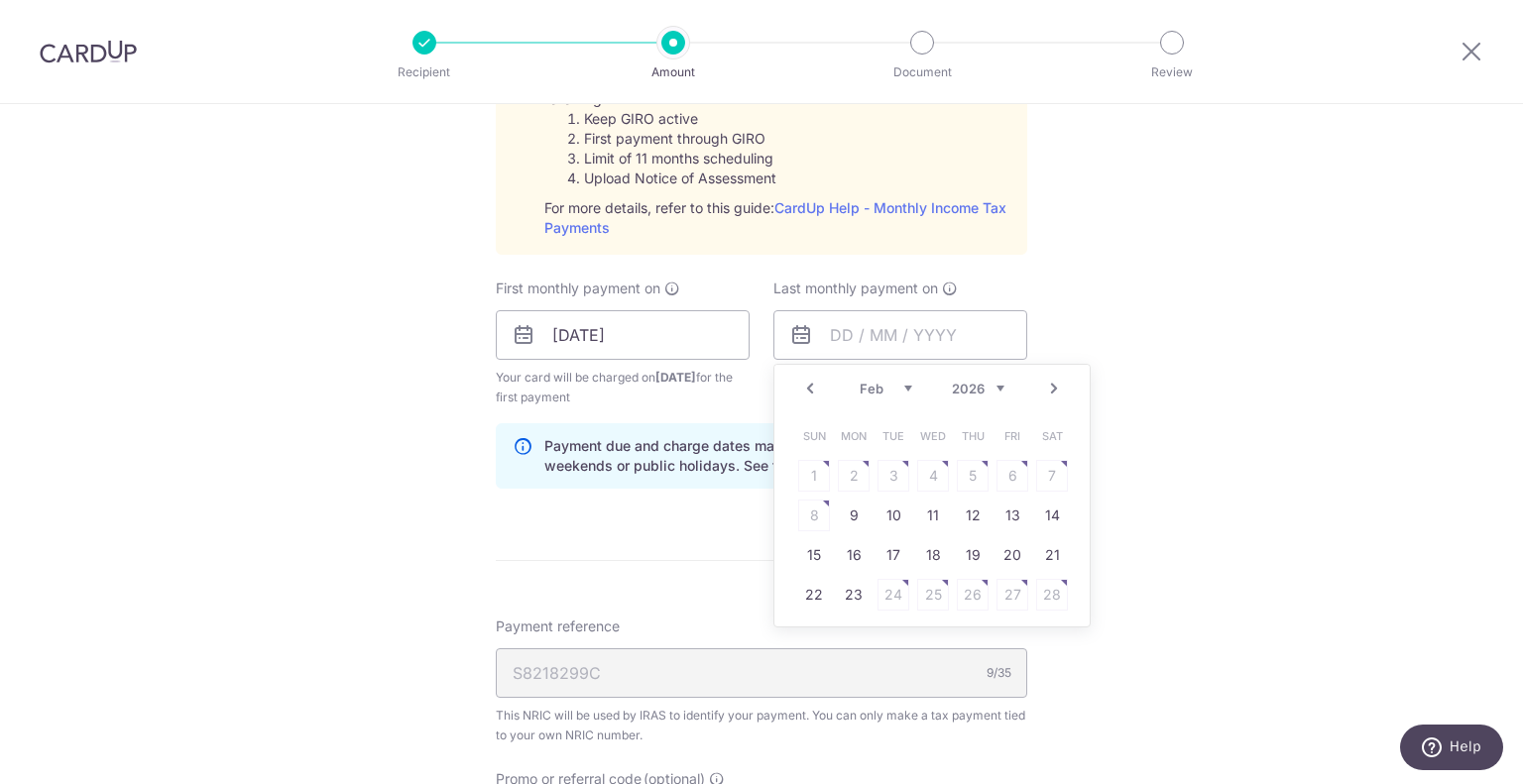 click on "Next" 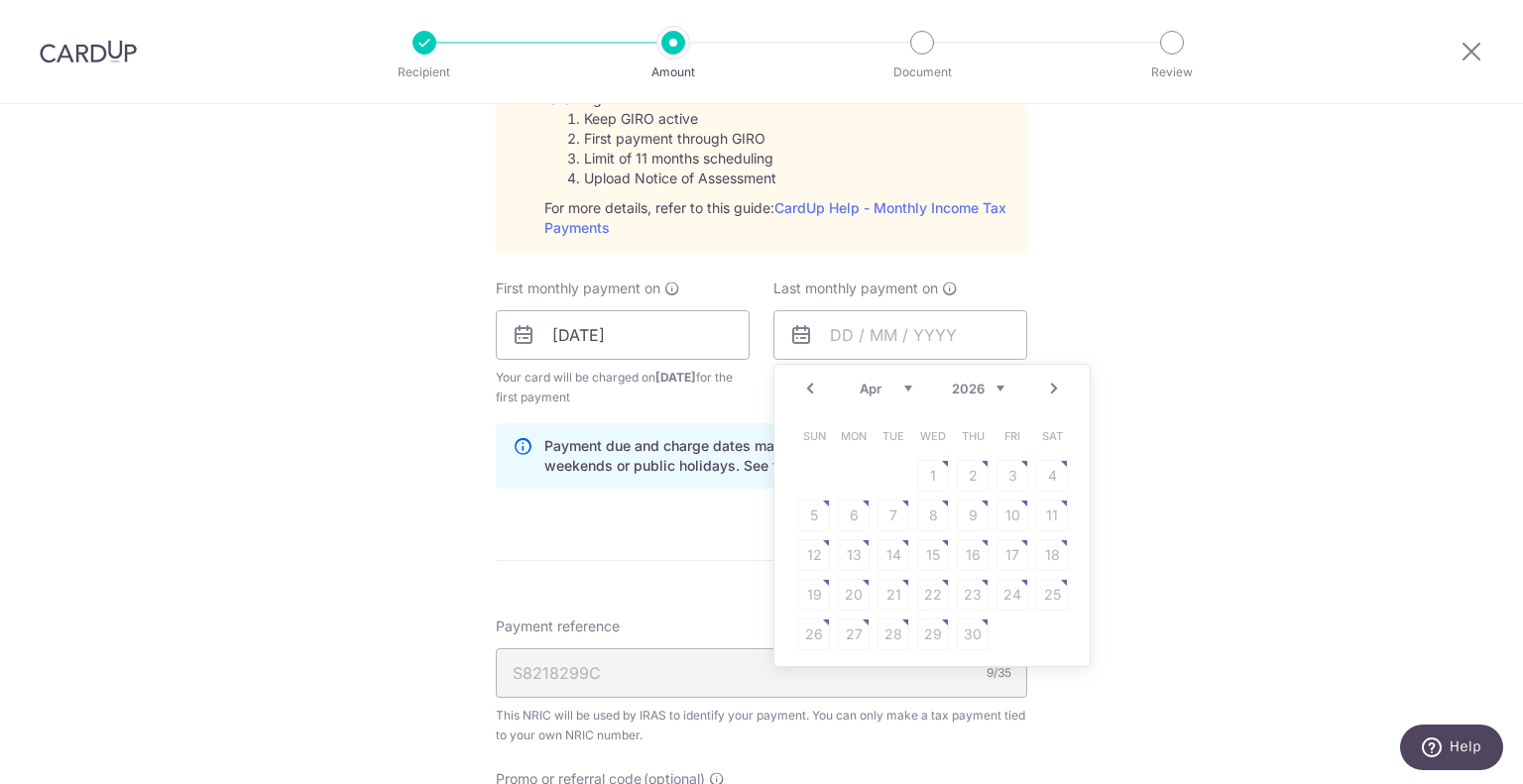 click on "Next" 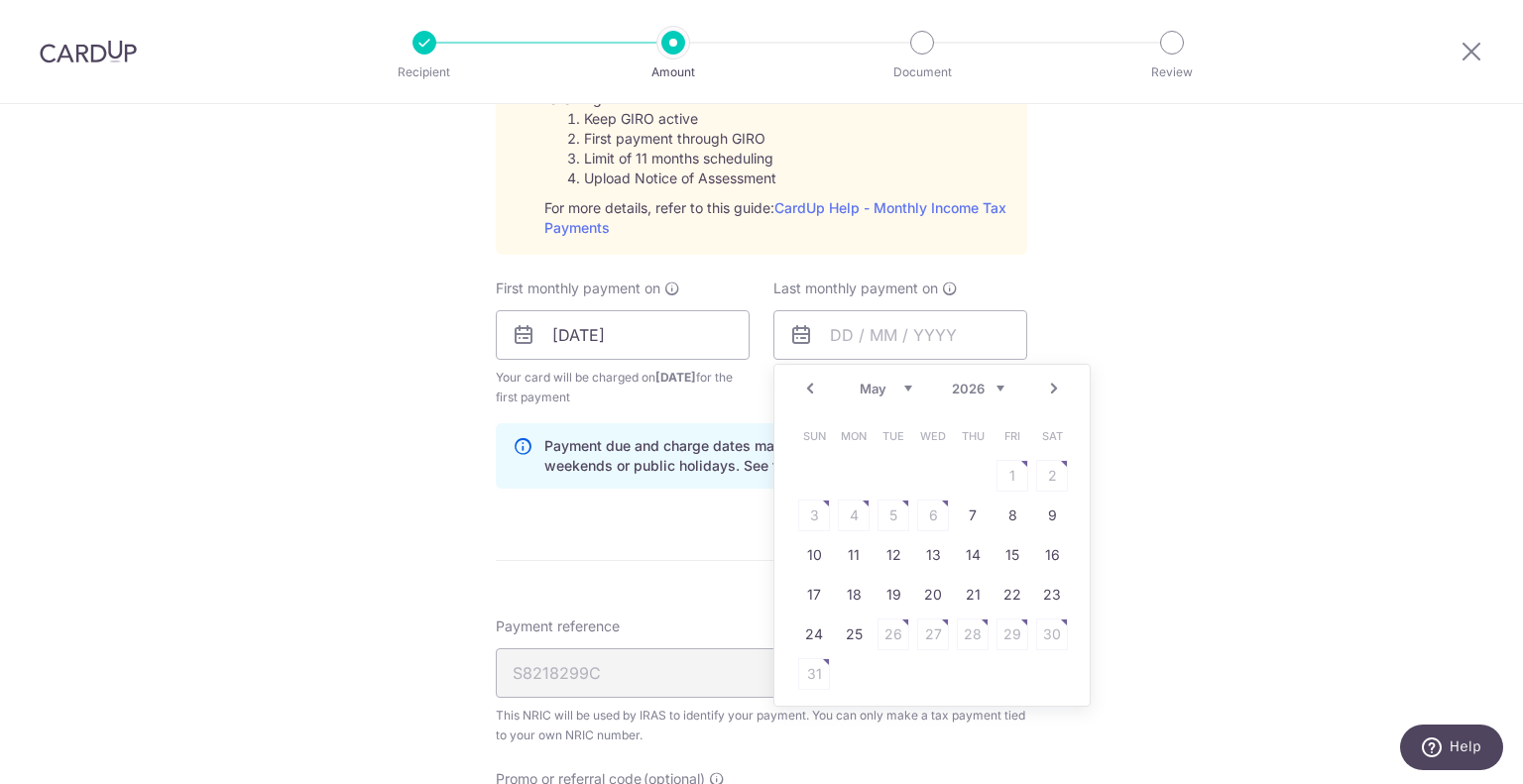 click on "Prev" 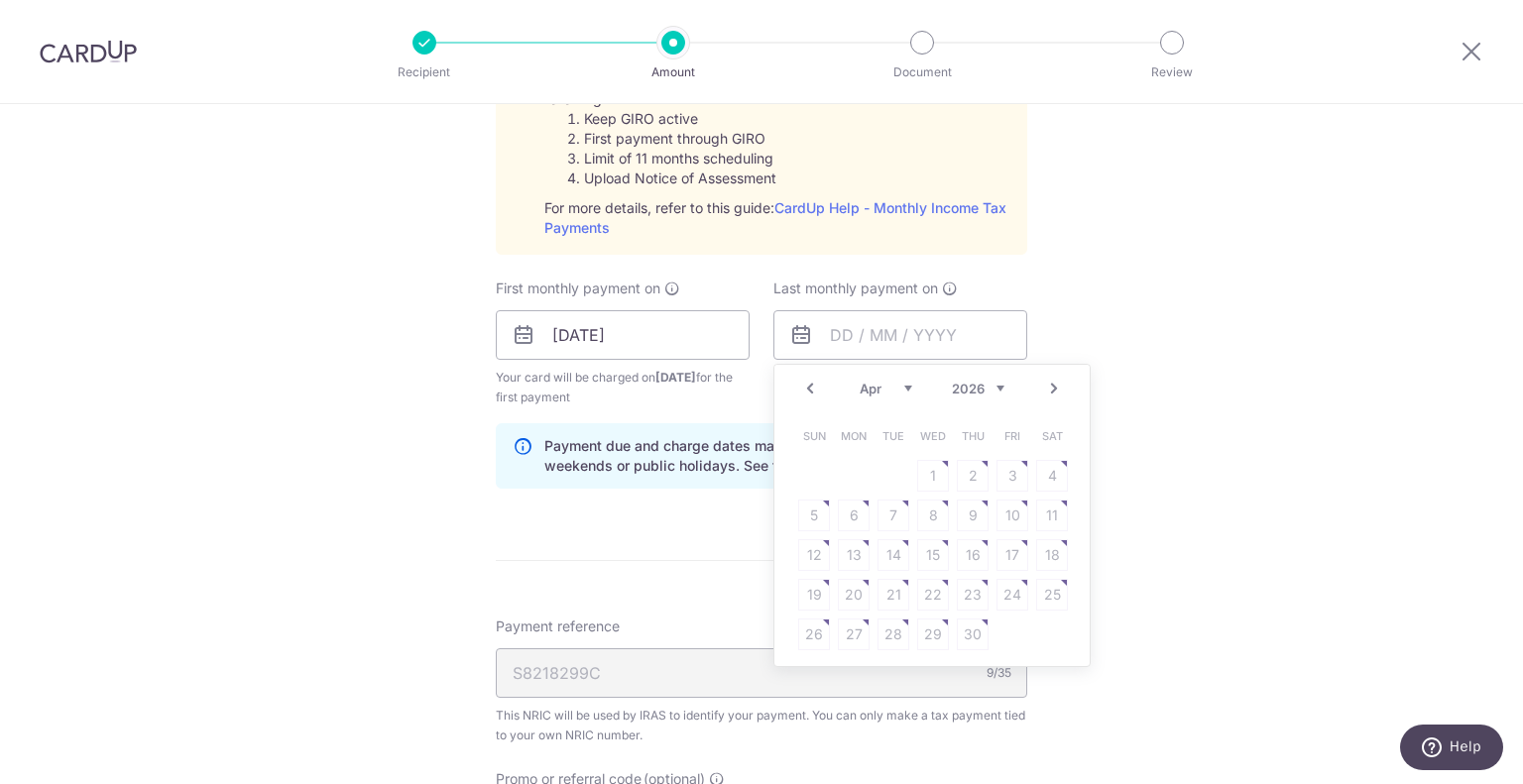 click on "Prev" 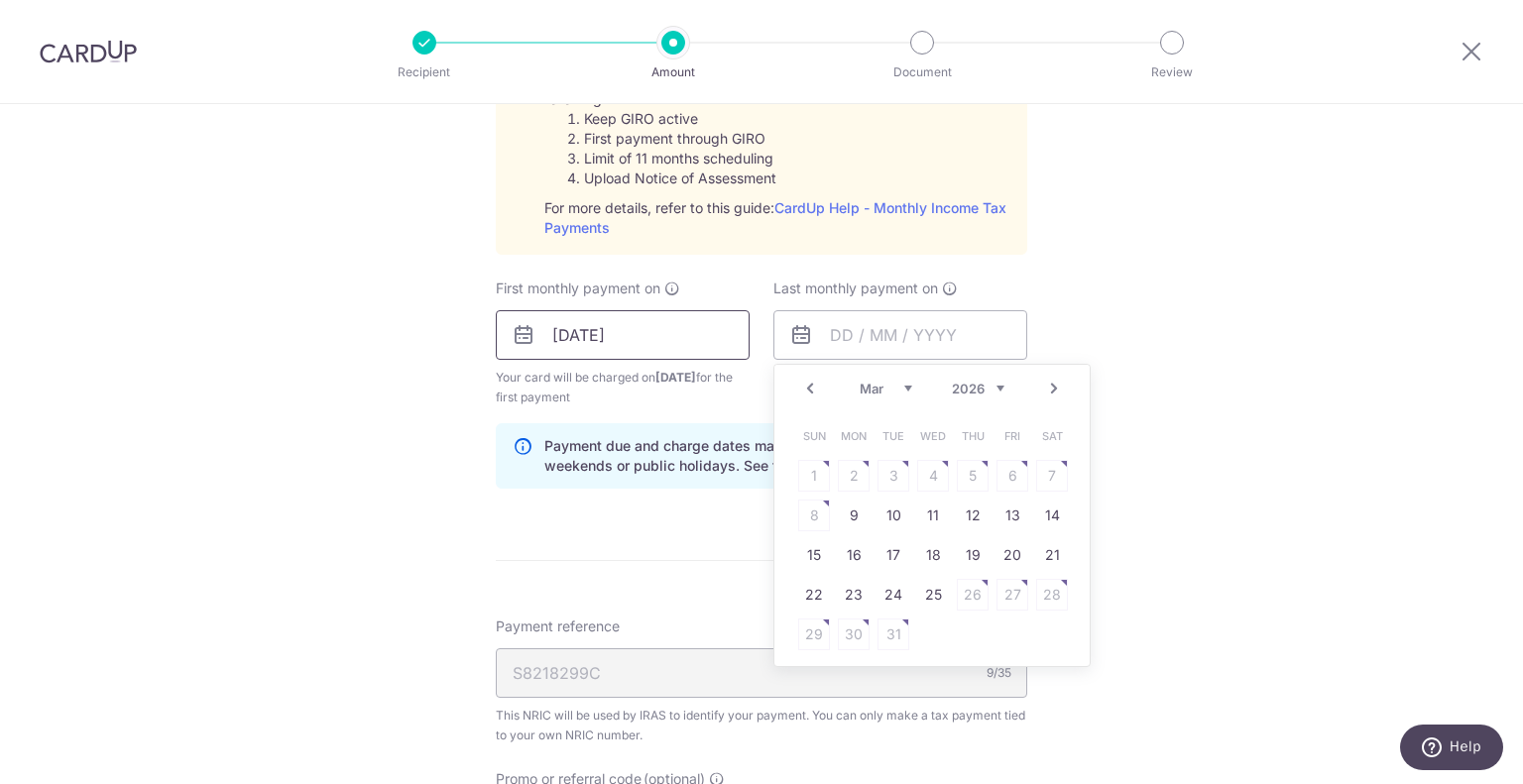 click on "[DATE]" 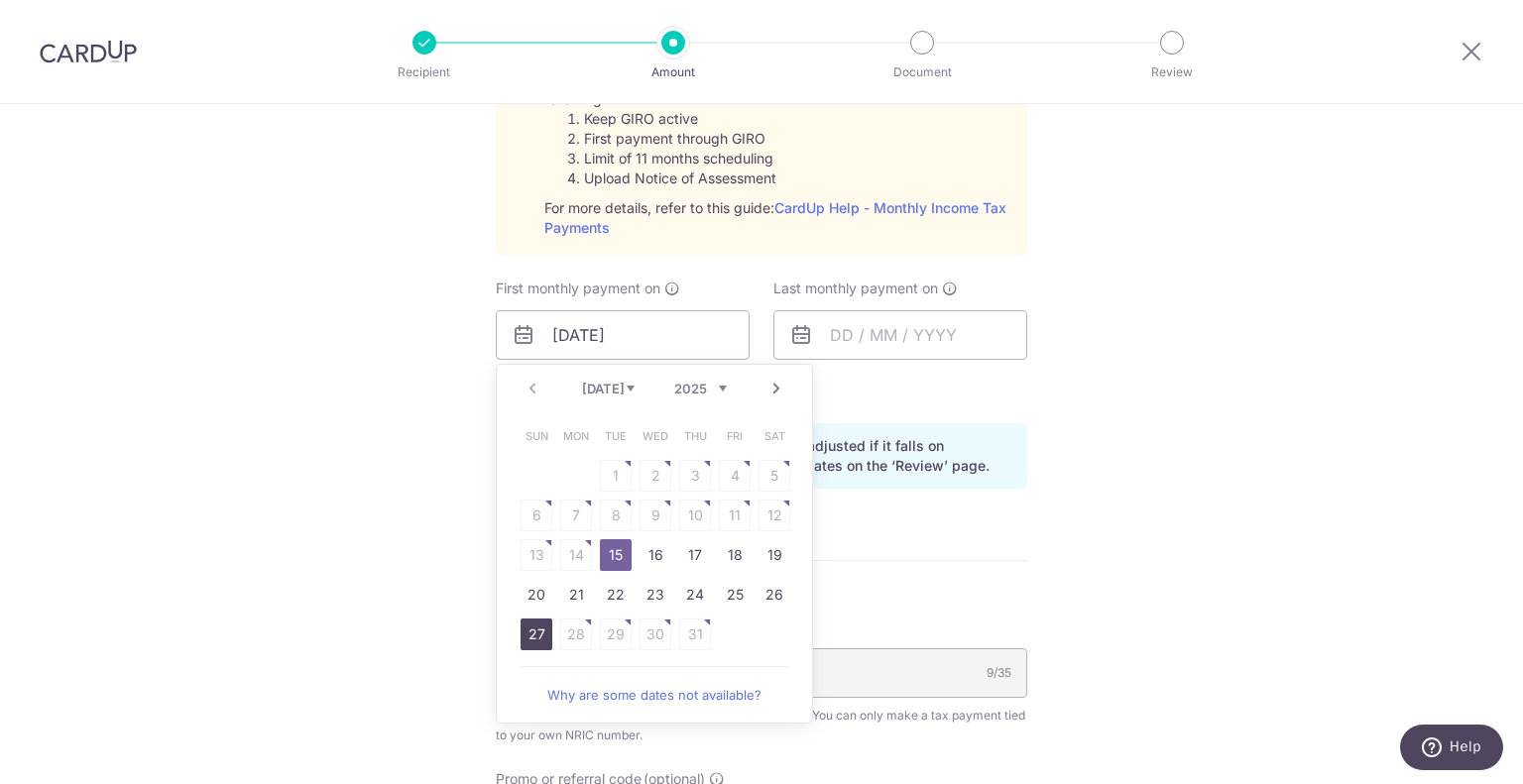 click on "27" 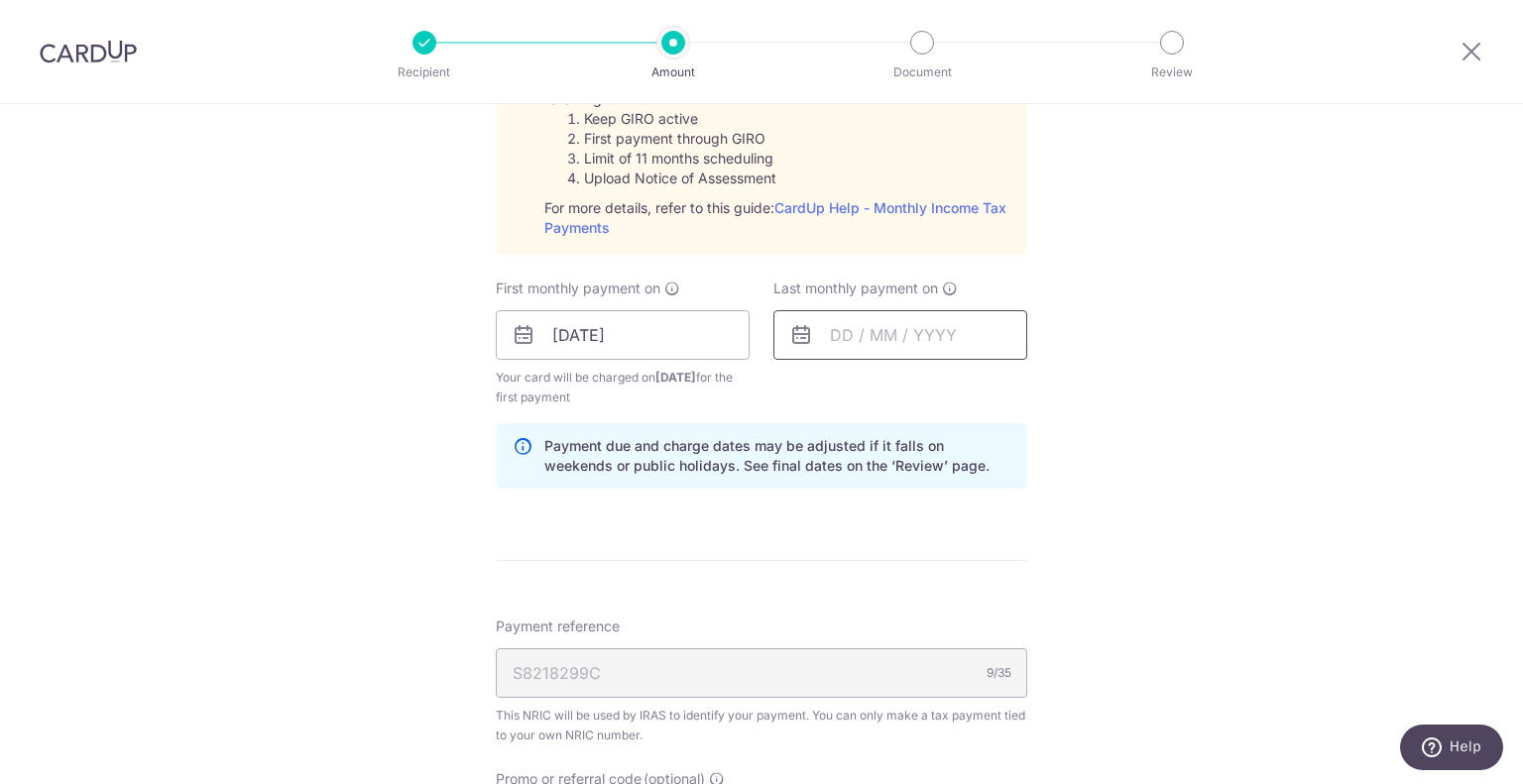 click 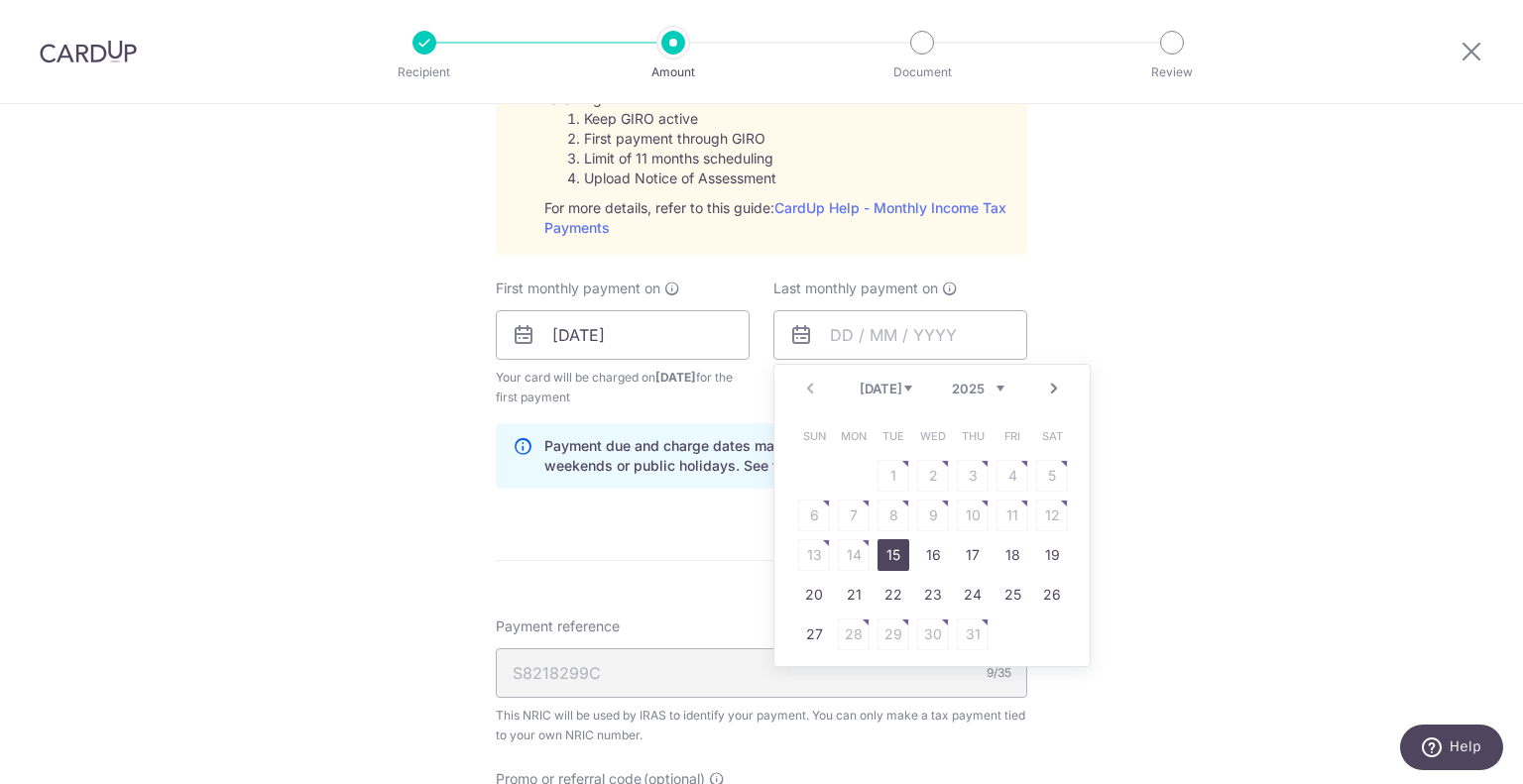 click on "Prev Next Jul Aug Sep Oct Nov Dec 2025 2026" 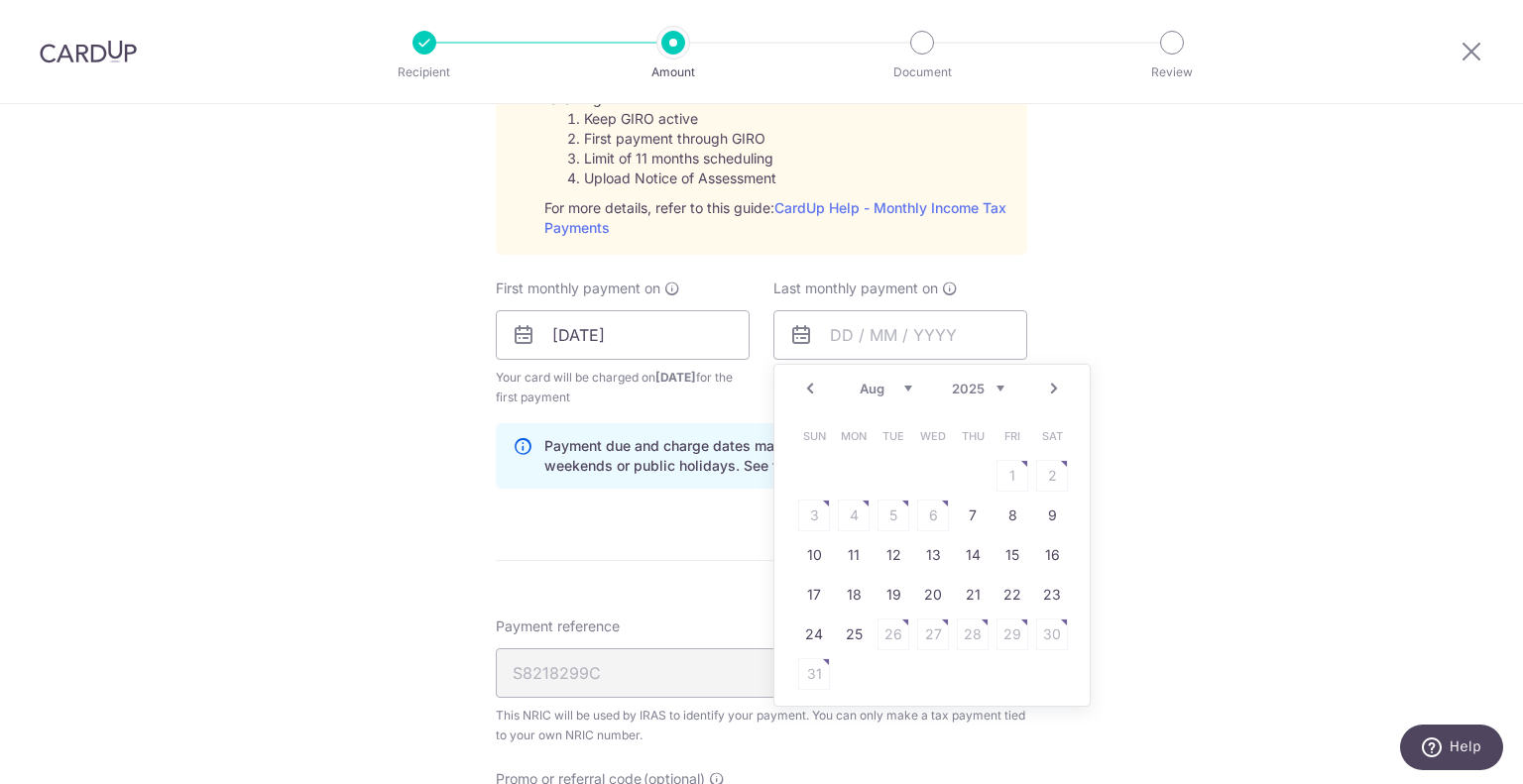 click on "Next" 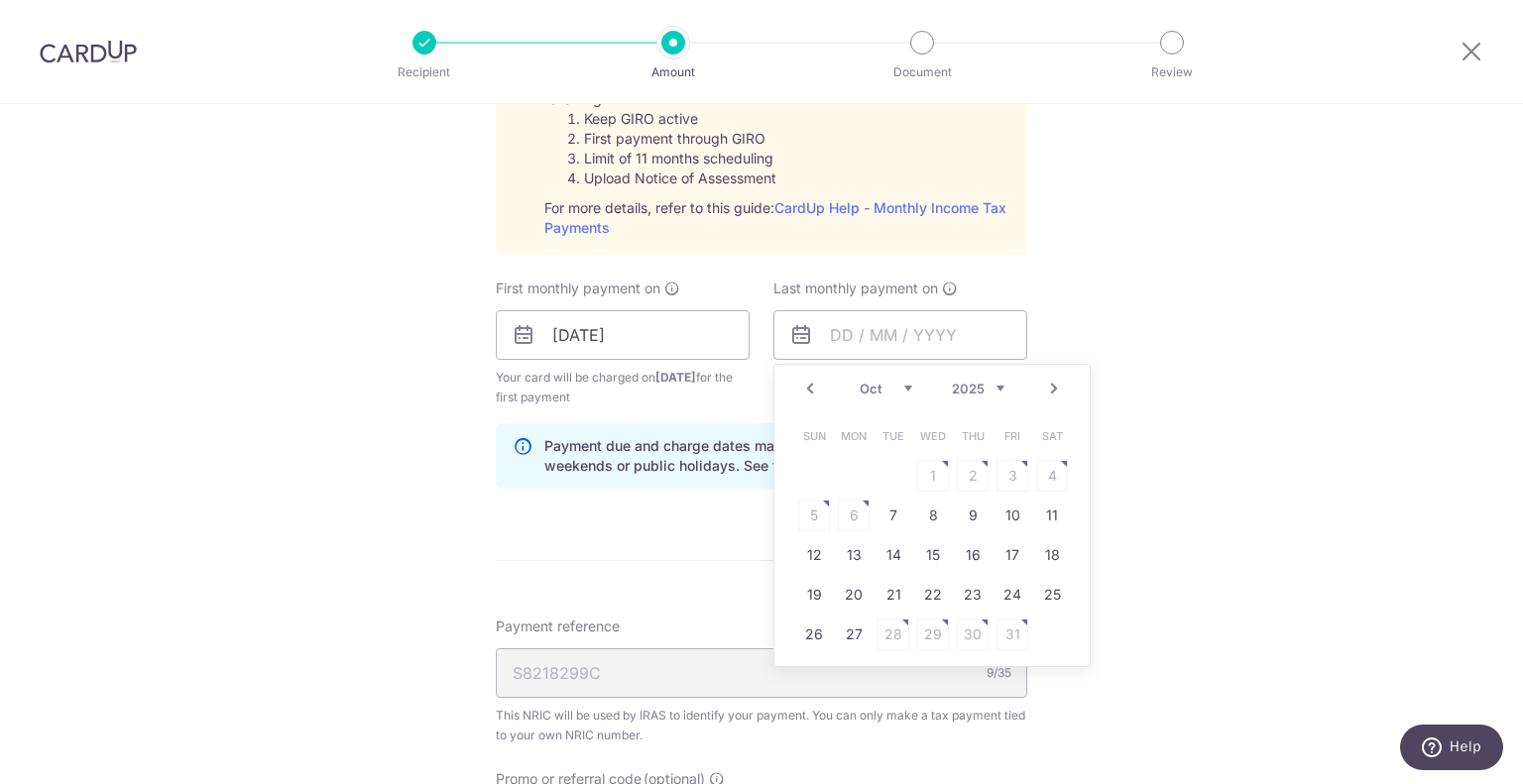 click on "Next" 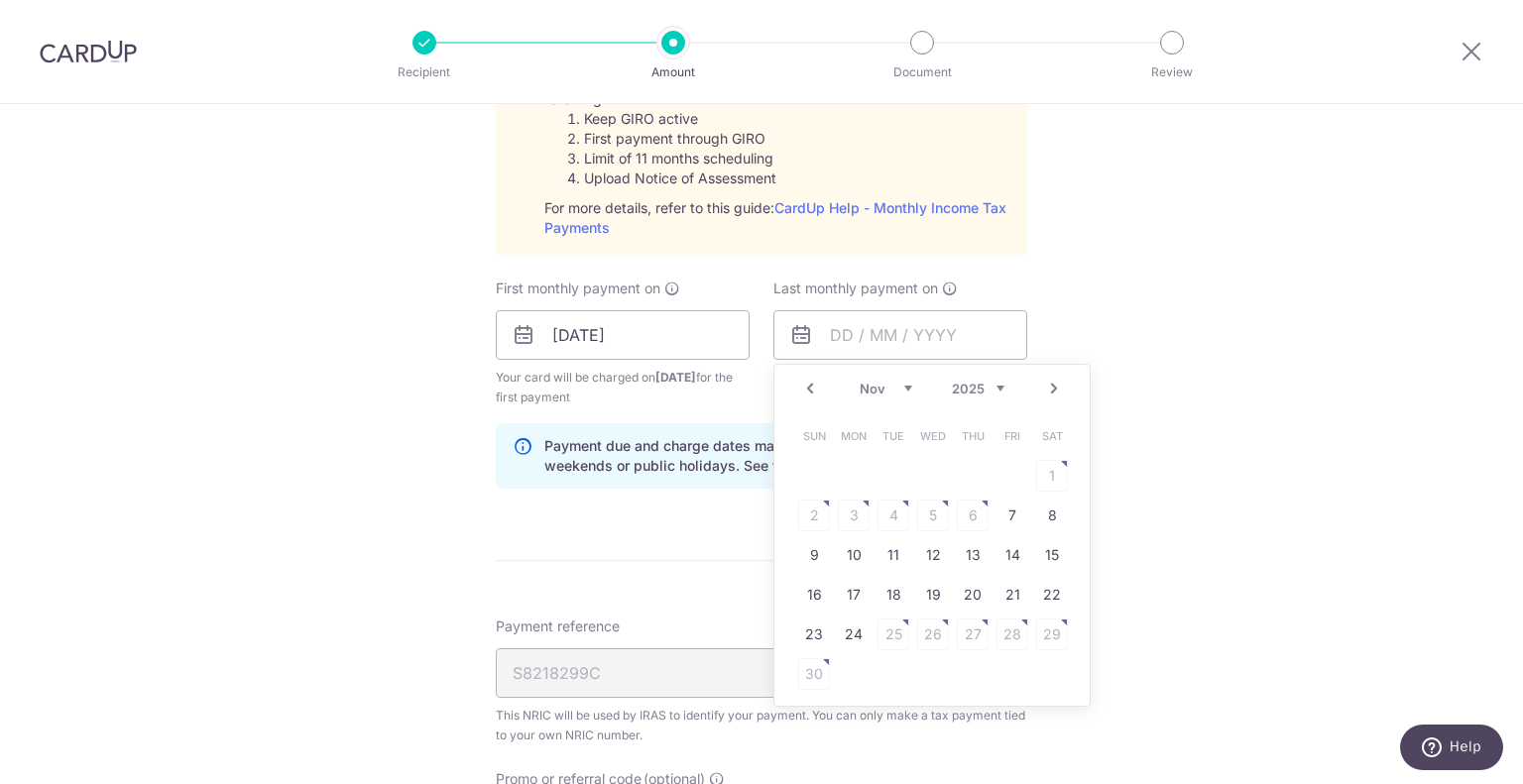 click on "Next" 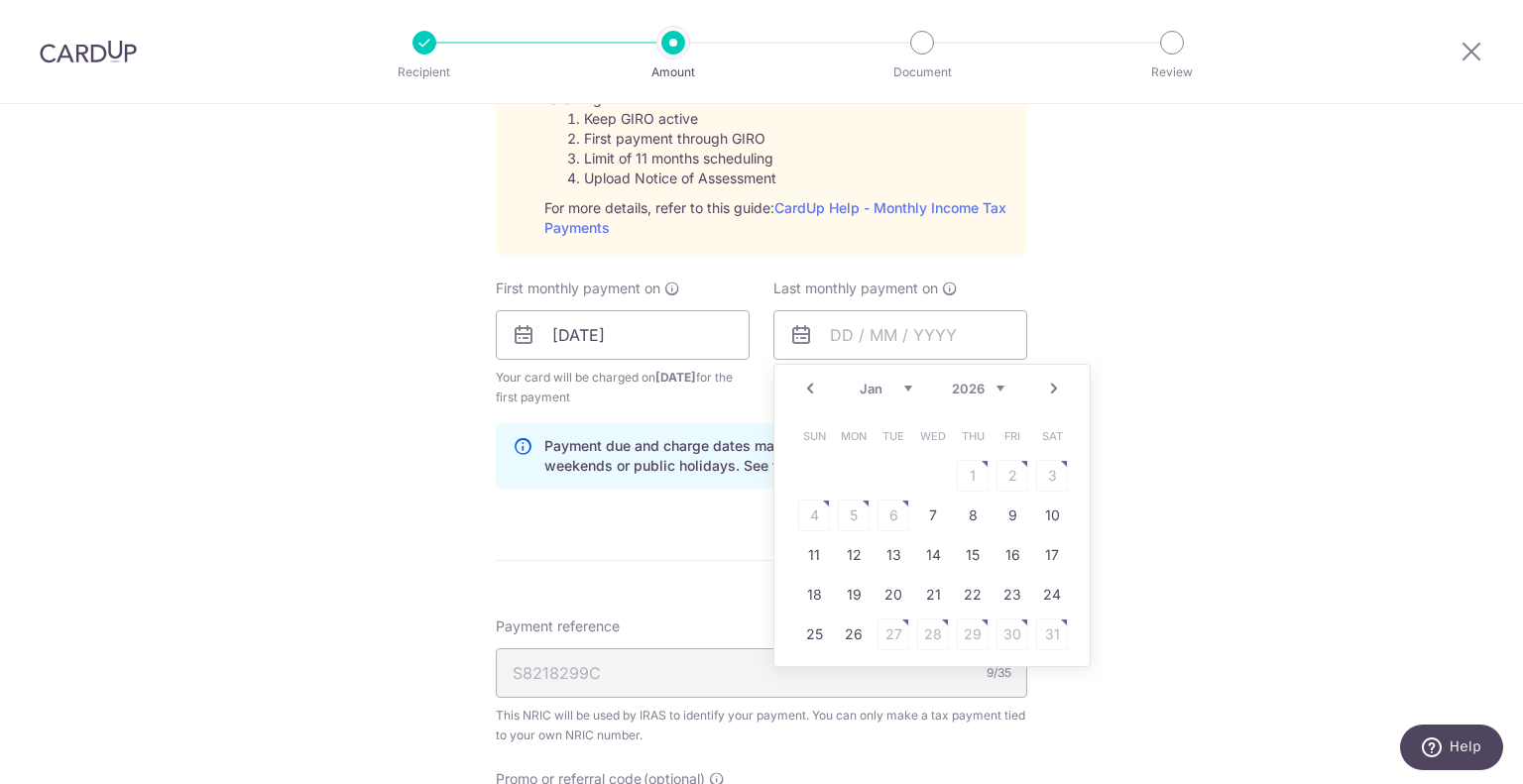 click on "Next" 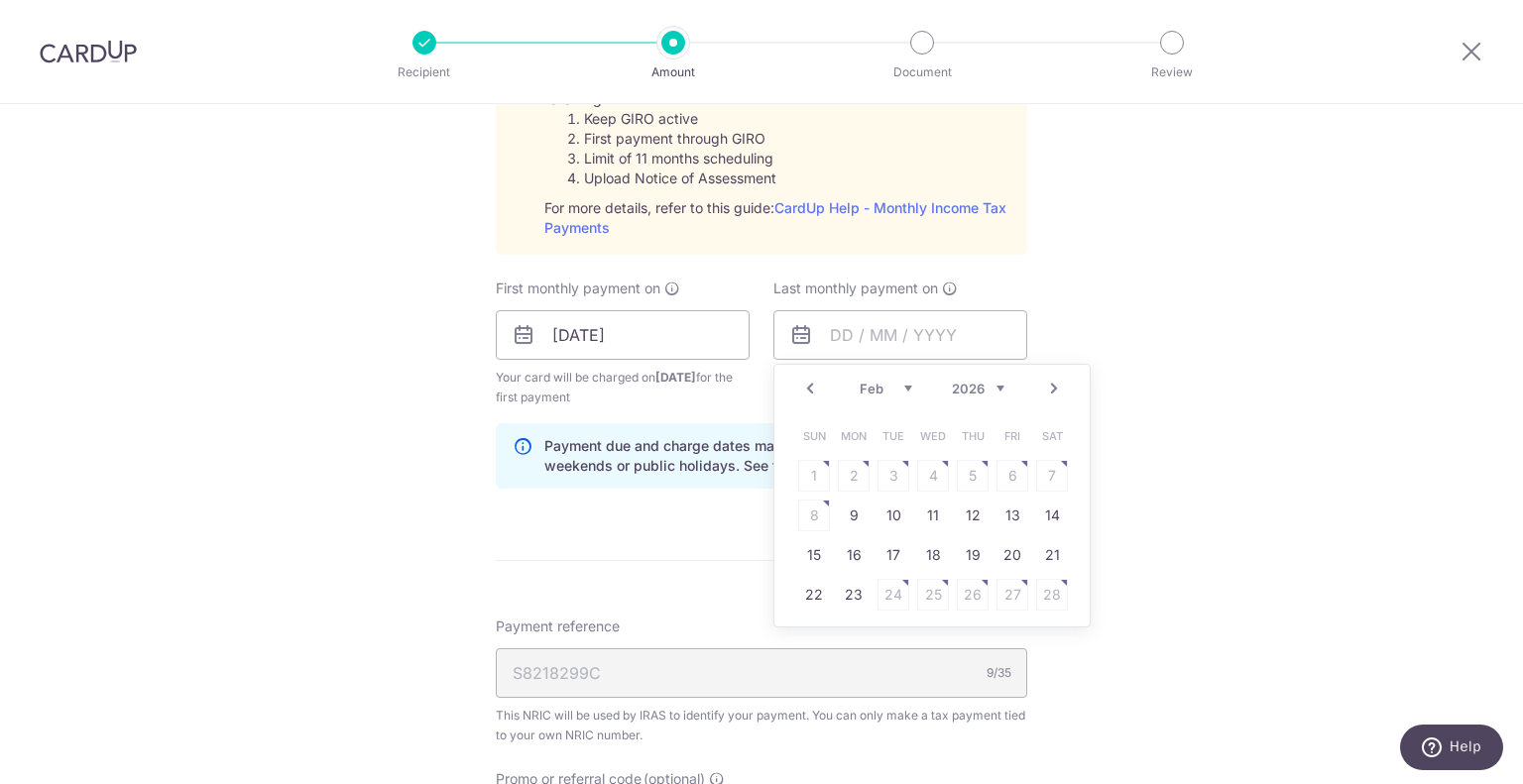 click on "Next" 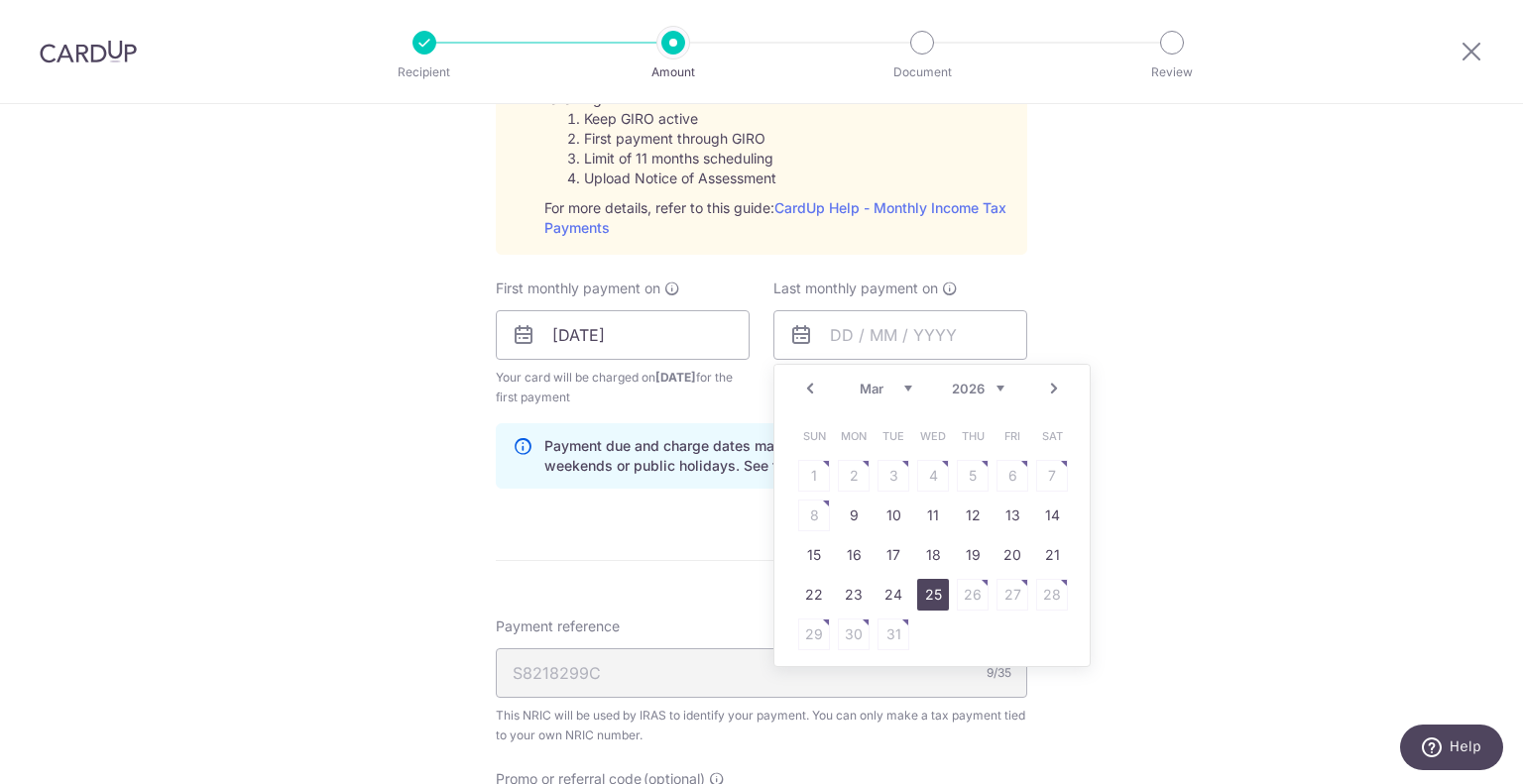 click on "25" 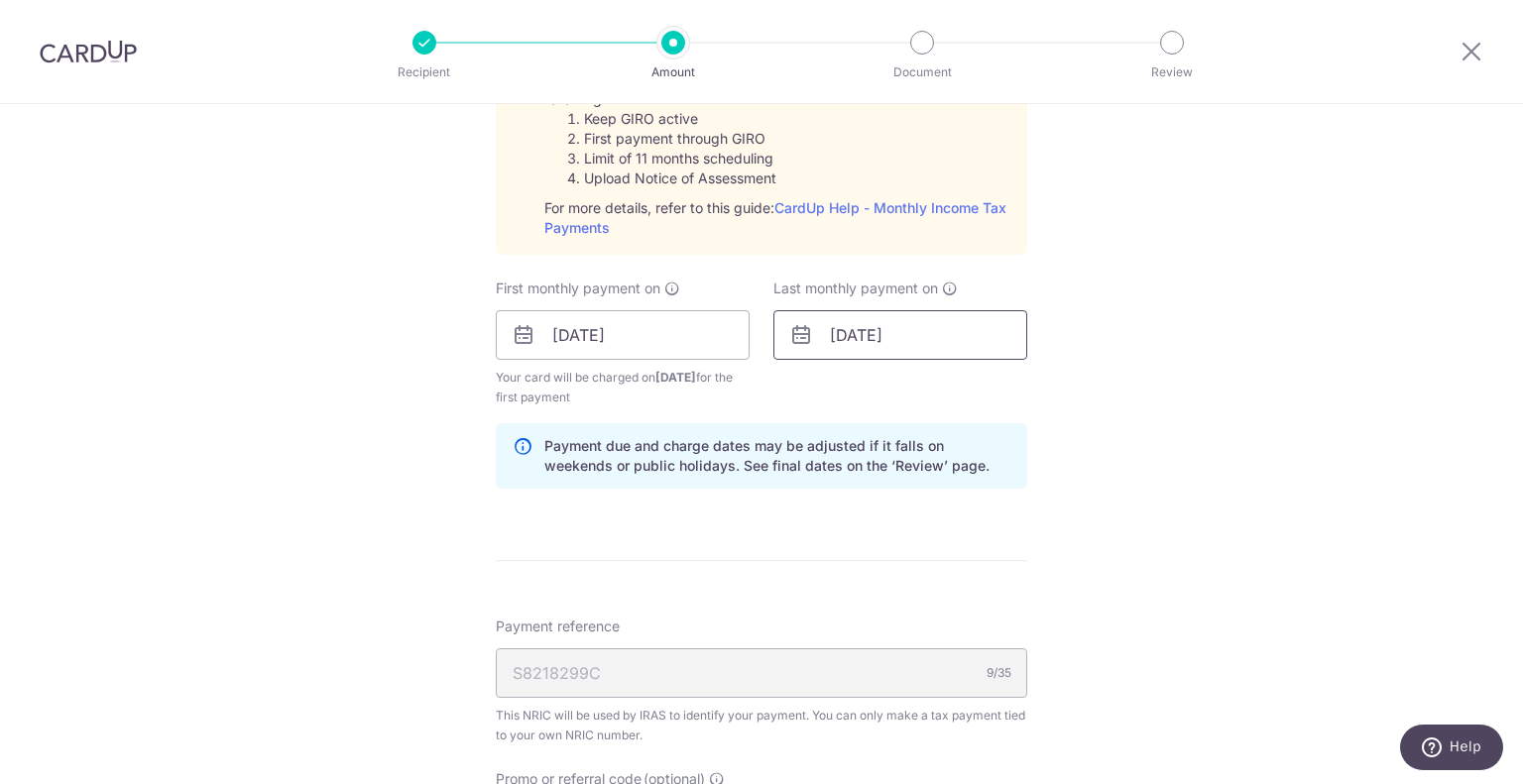 click on "25/03/2026" 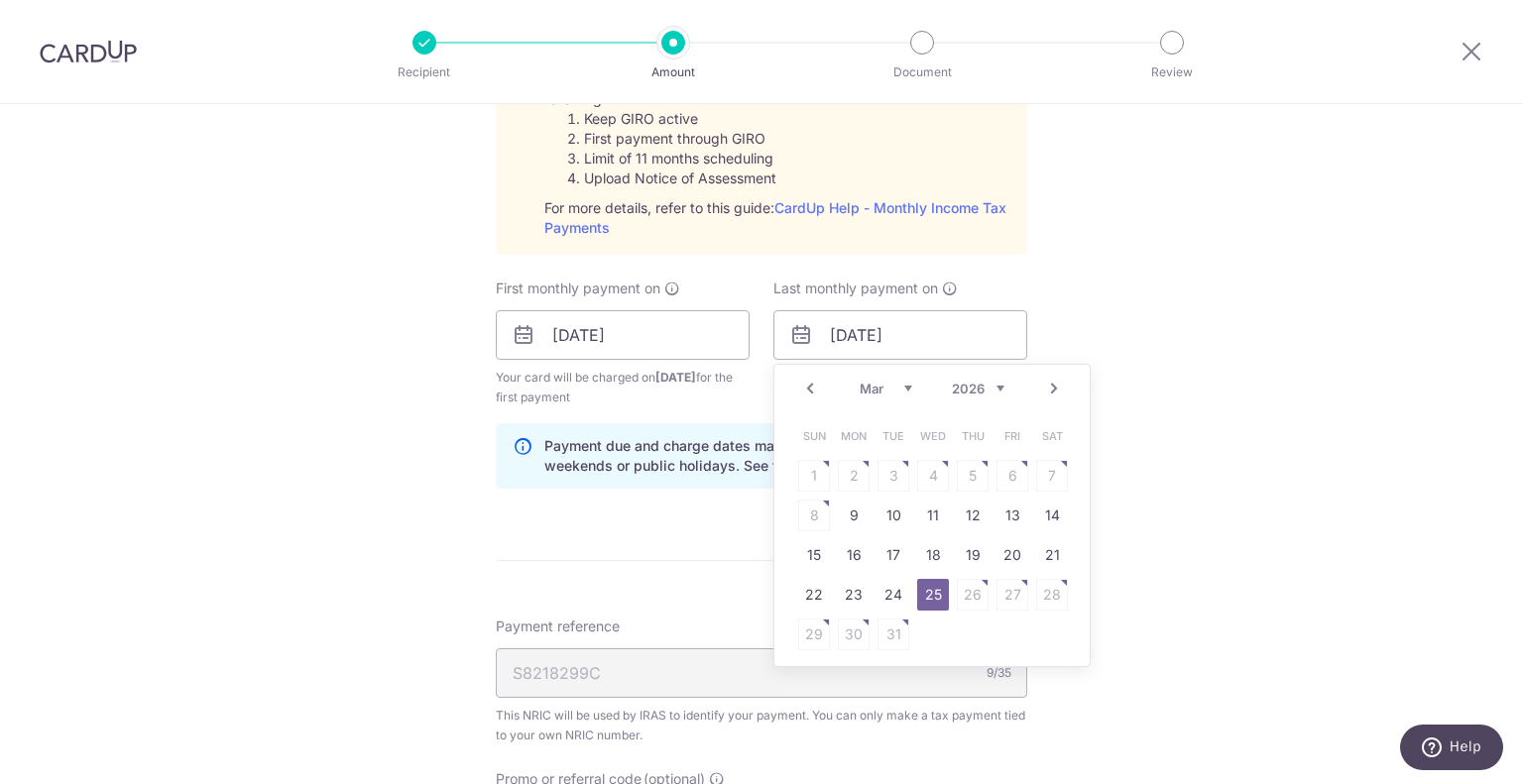 click on "Next" 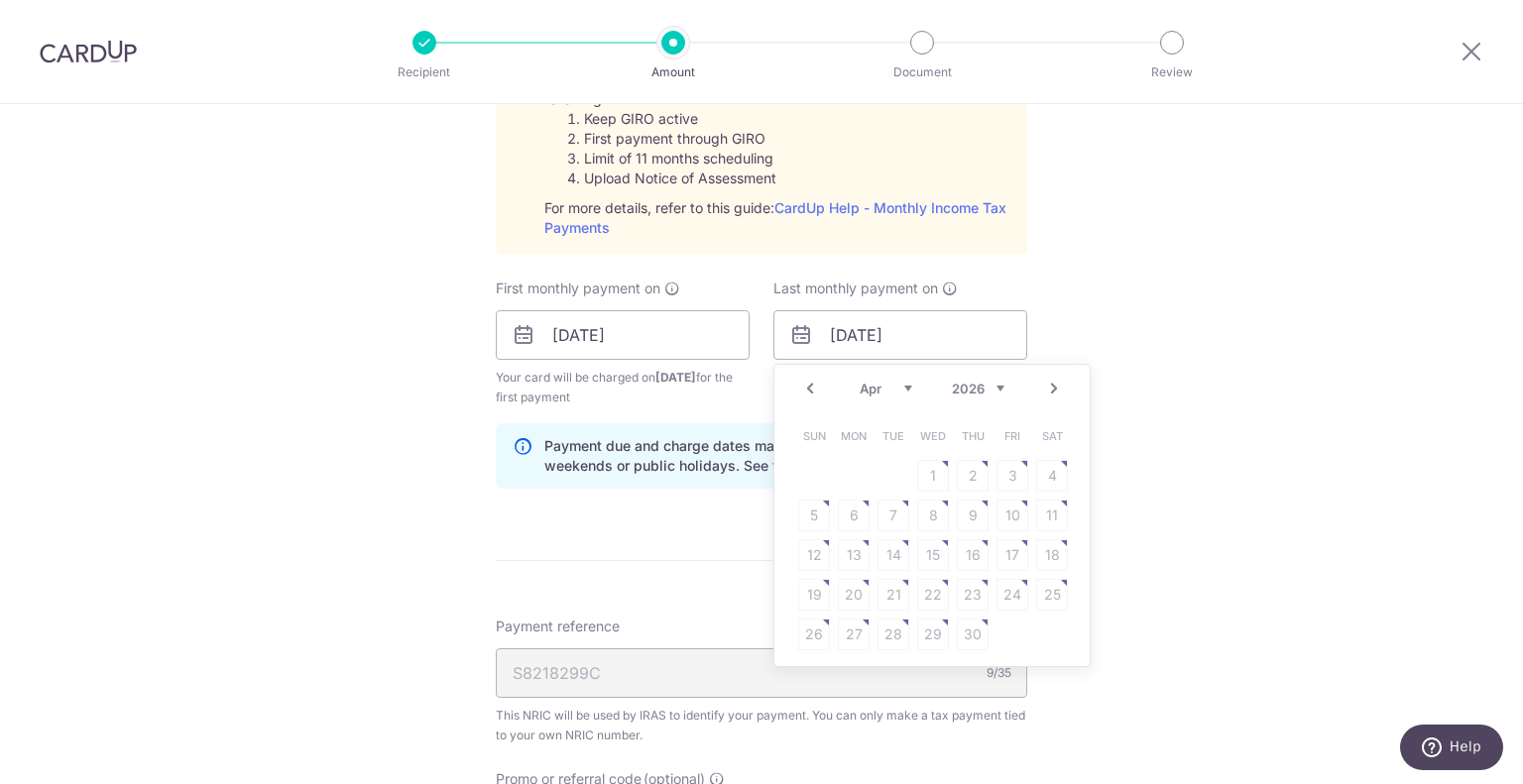 click on "Tell us more about your payment
Enter one-time or monthly payment amount
SGD
2,471.60
2471.60
The  total tax payment amounts scheduled  should not exceed the outstanding balance in your latest Statement of Account.
Select Card
**** 8326
Add credit card
Your Cards
**** 8326
Secure 256-bit SSL
Text
New card details" 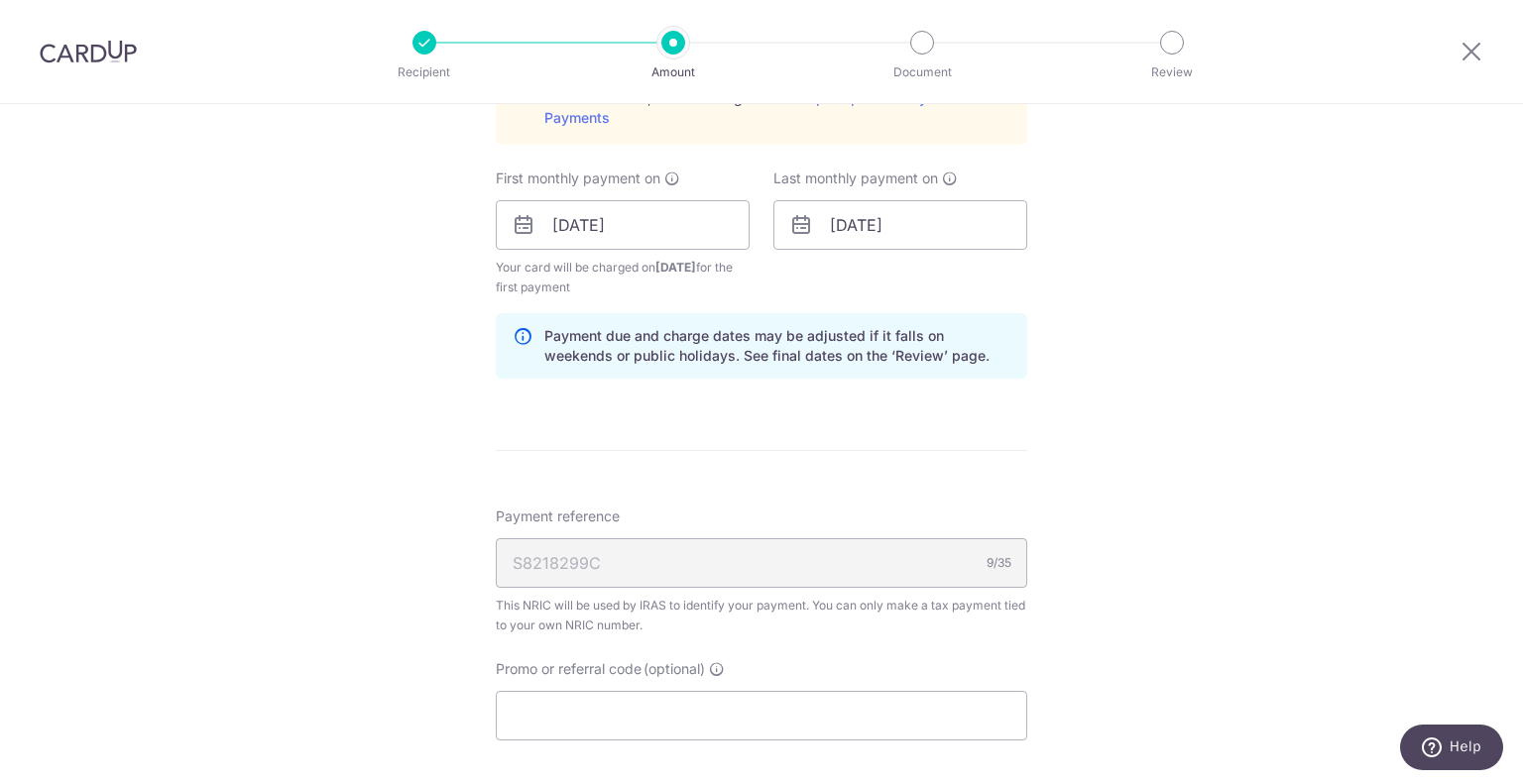 scroll, scrollTop: 1189, scrollLeft: 0, axis: vertical 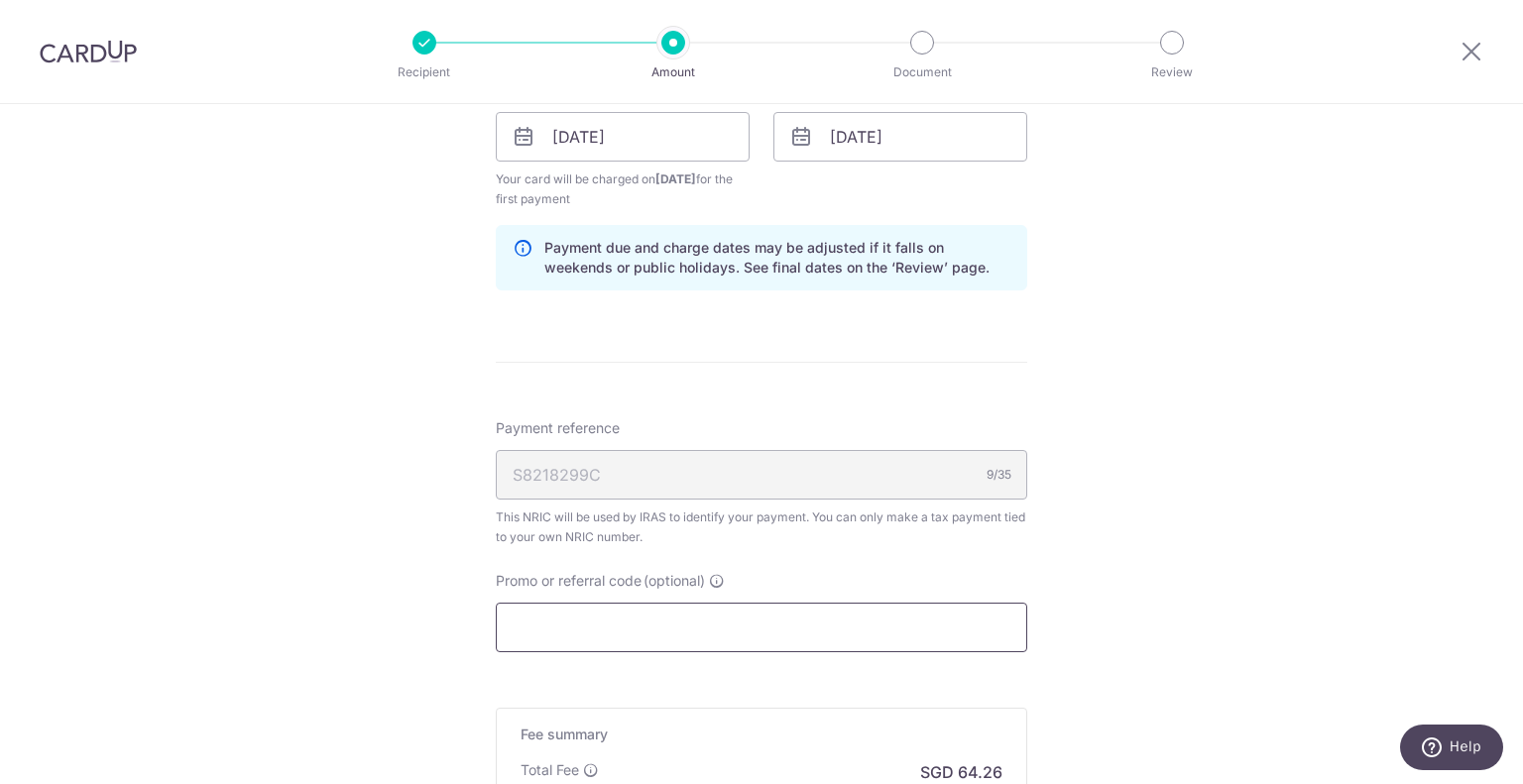 click on "Promo or referral code
(optional)" 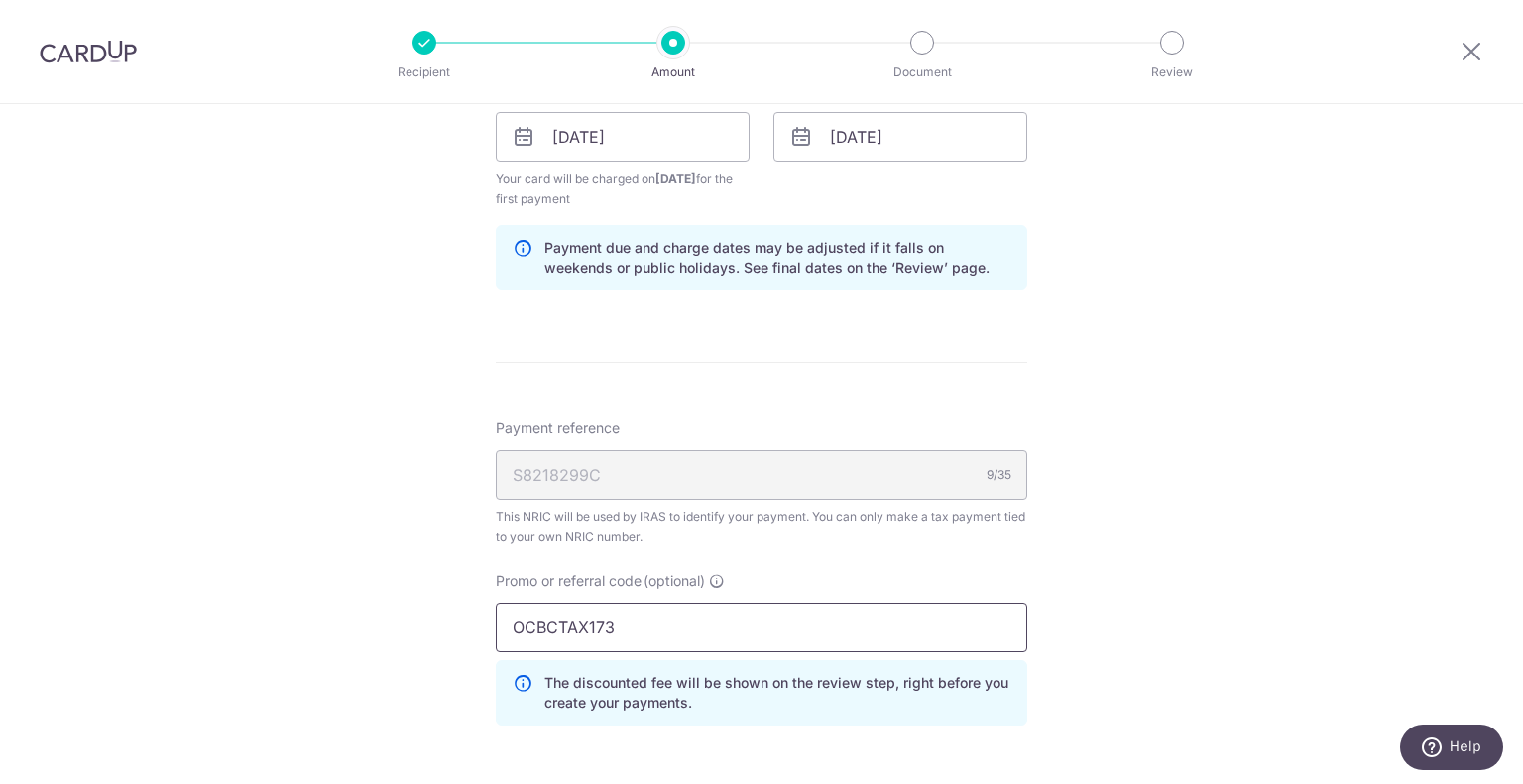 scroll, scrollTop: 1553, scrollLeft: 0, axis: vertical 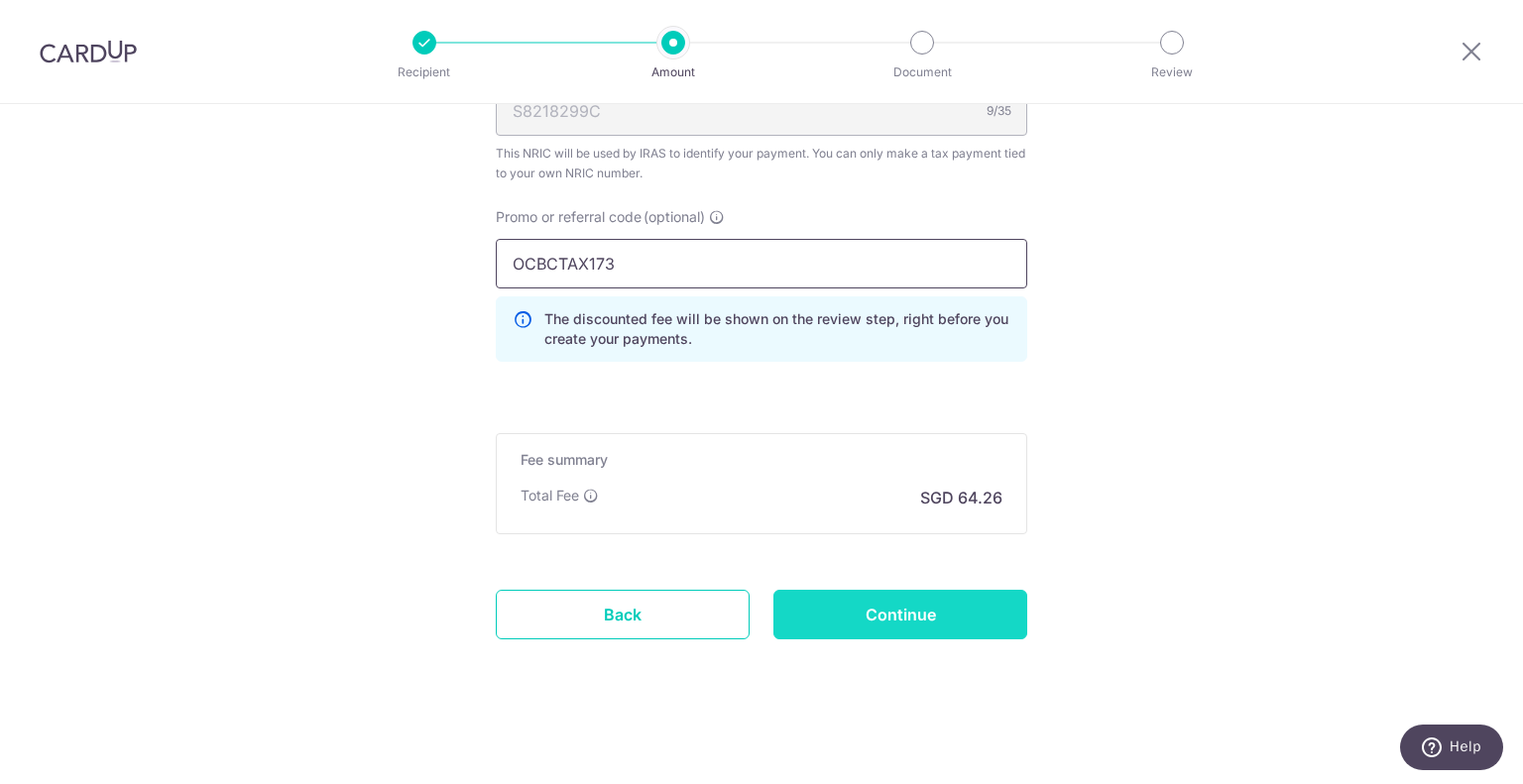 type on "OCBCTAX173" 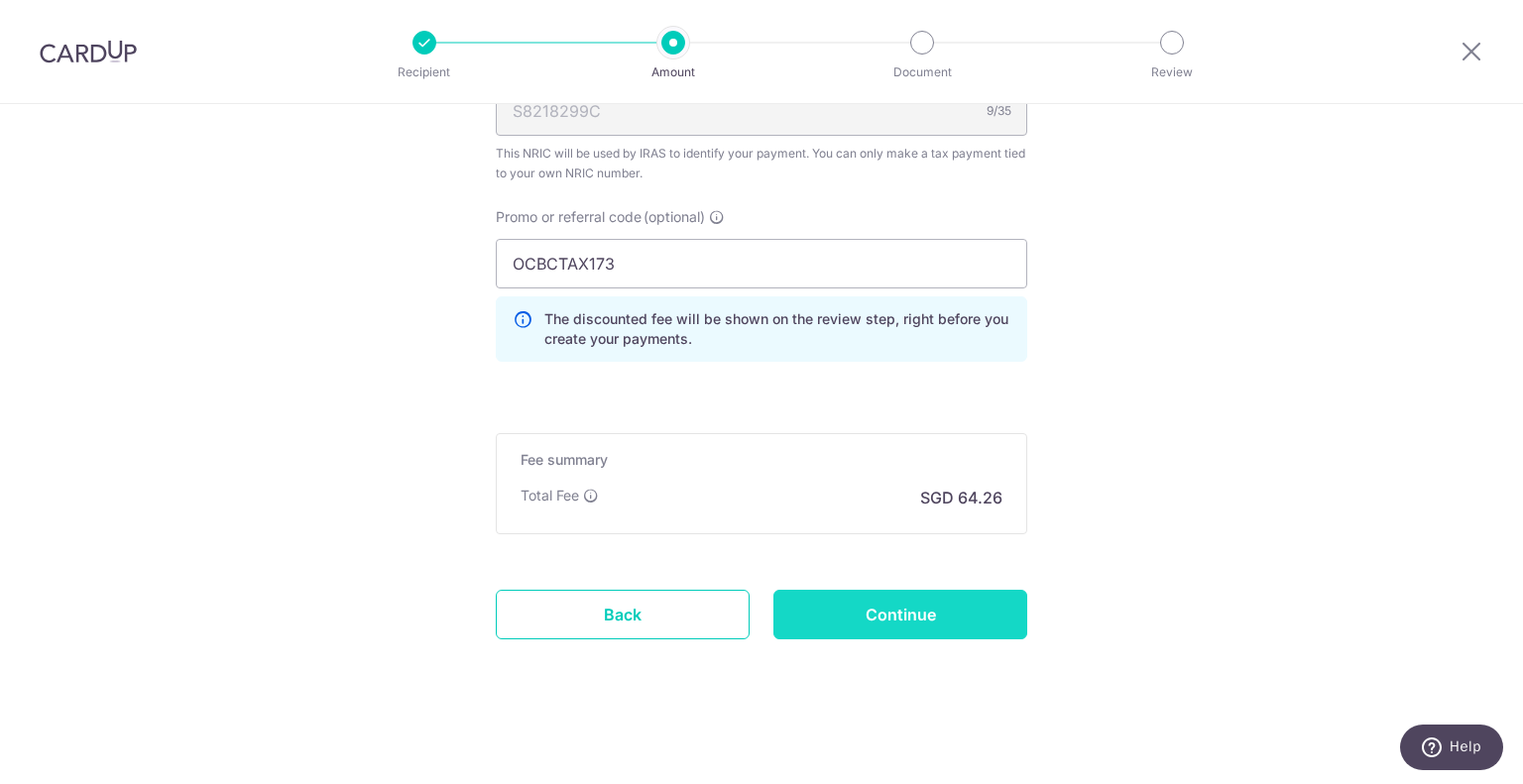 click on "Continue" 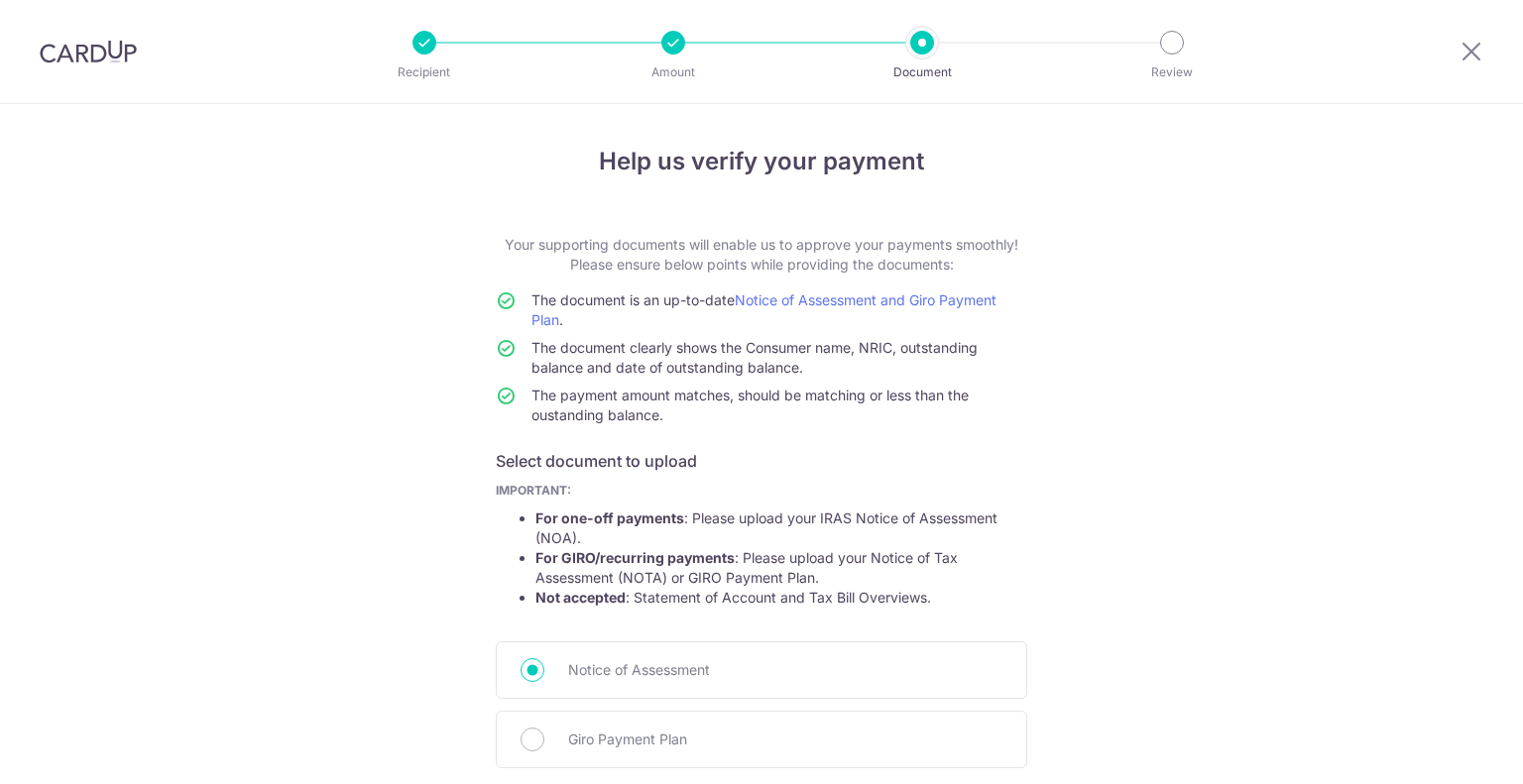 scroll, scrollTop: 0, scrollLeft: 0, axis: both 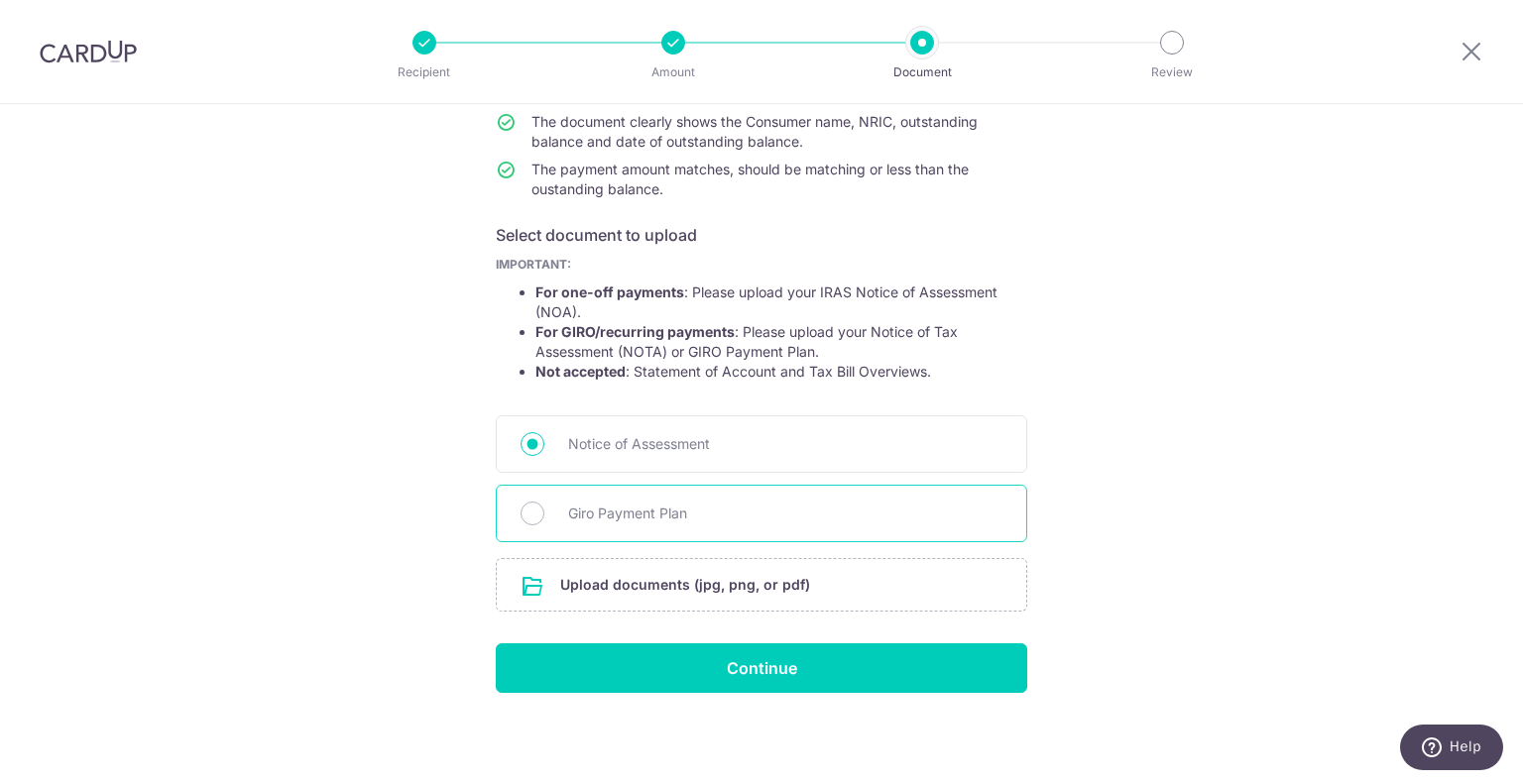 click on "Giro Payment Plan" at bounding box center [762, 513] 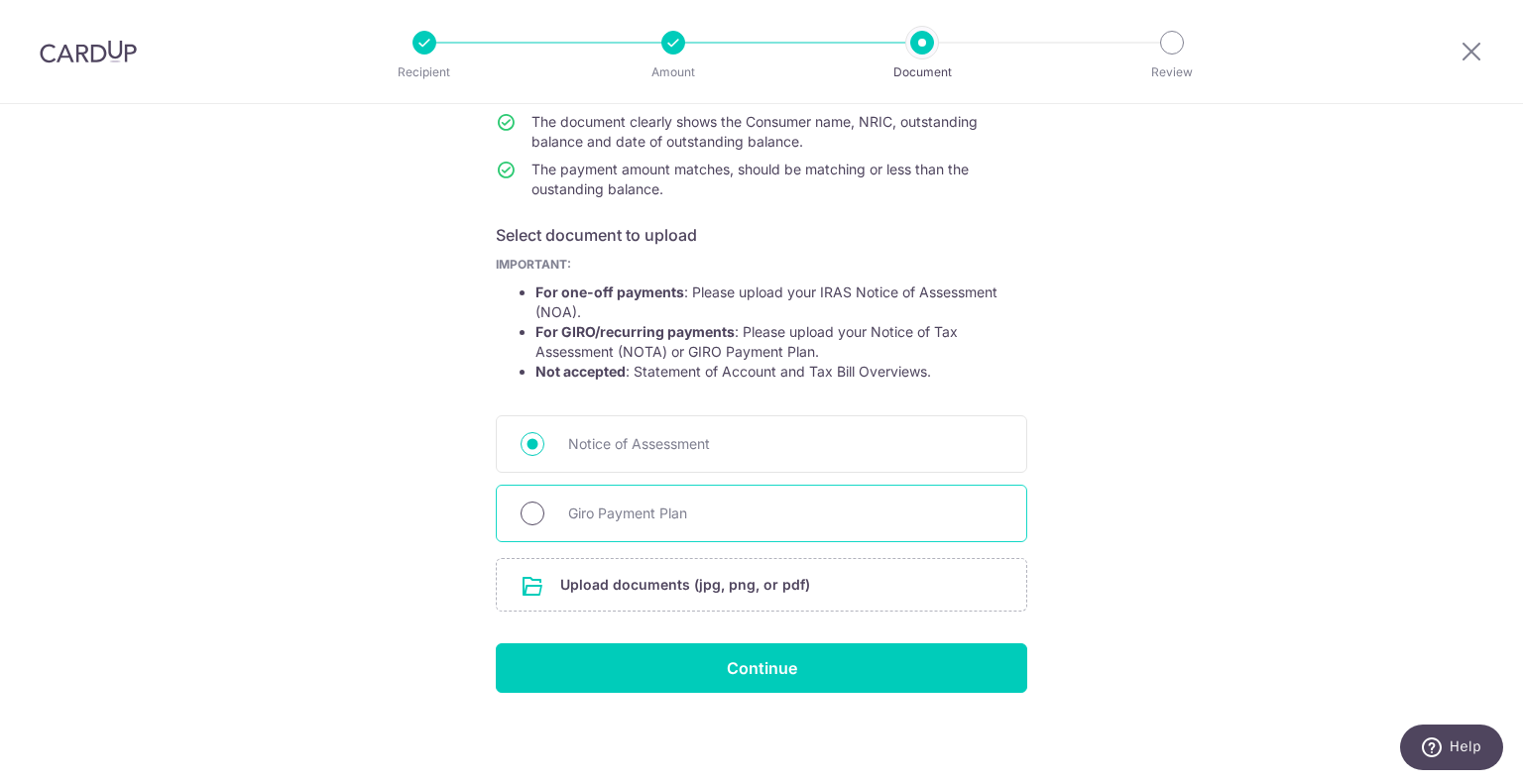 click on "Giro Payment Plan" at bounding box center [532, 513] 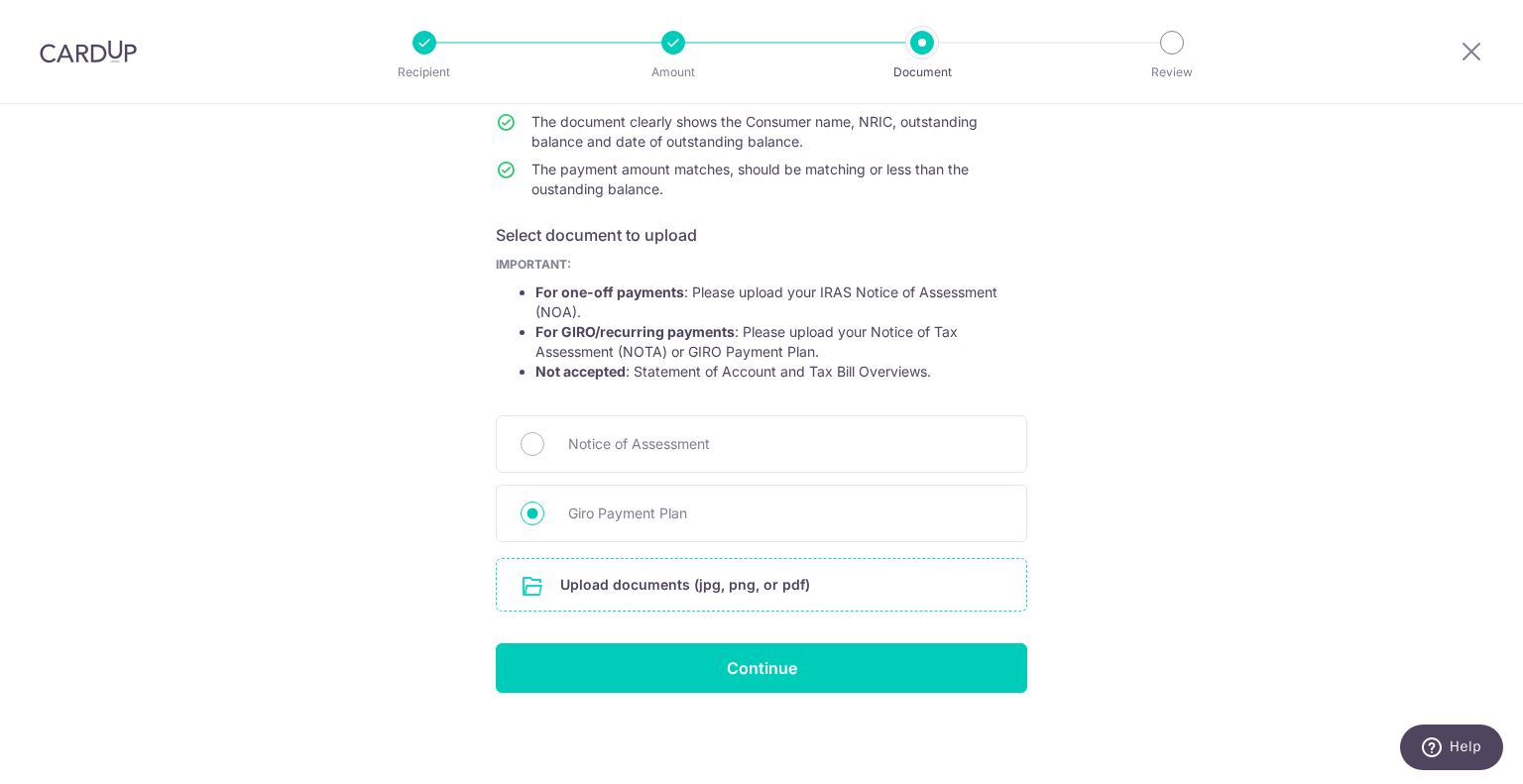 click at bounding box center [762, 585] 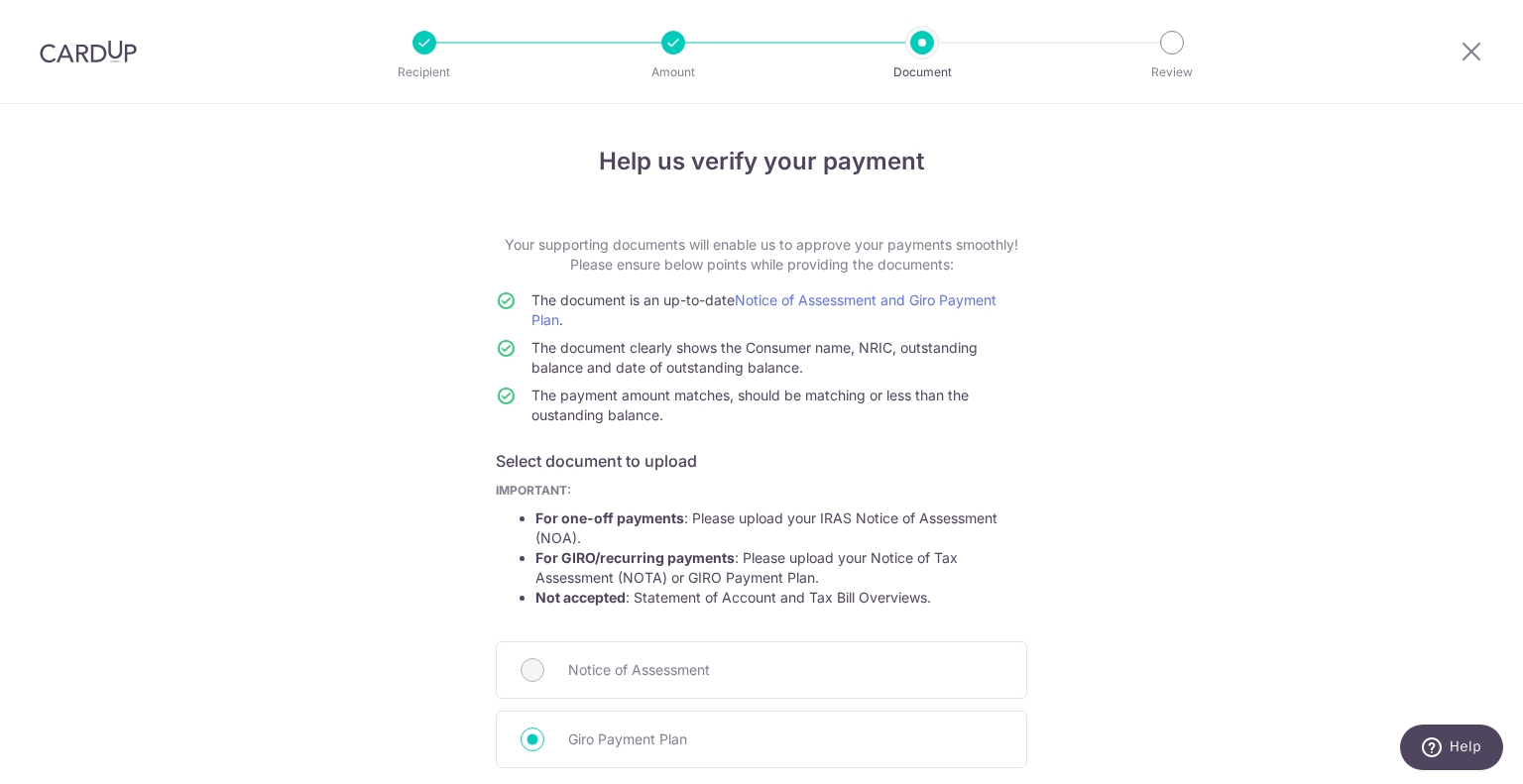 scroll, scrollTop: 363, scrollLeft: 0, axis: vertical 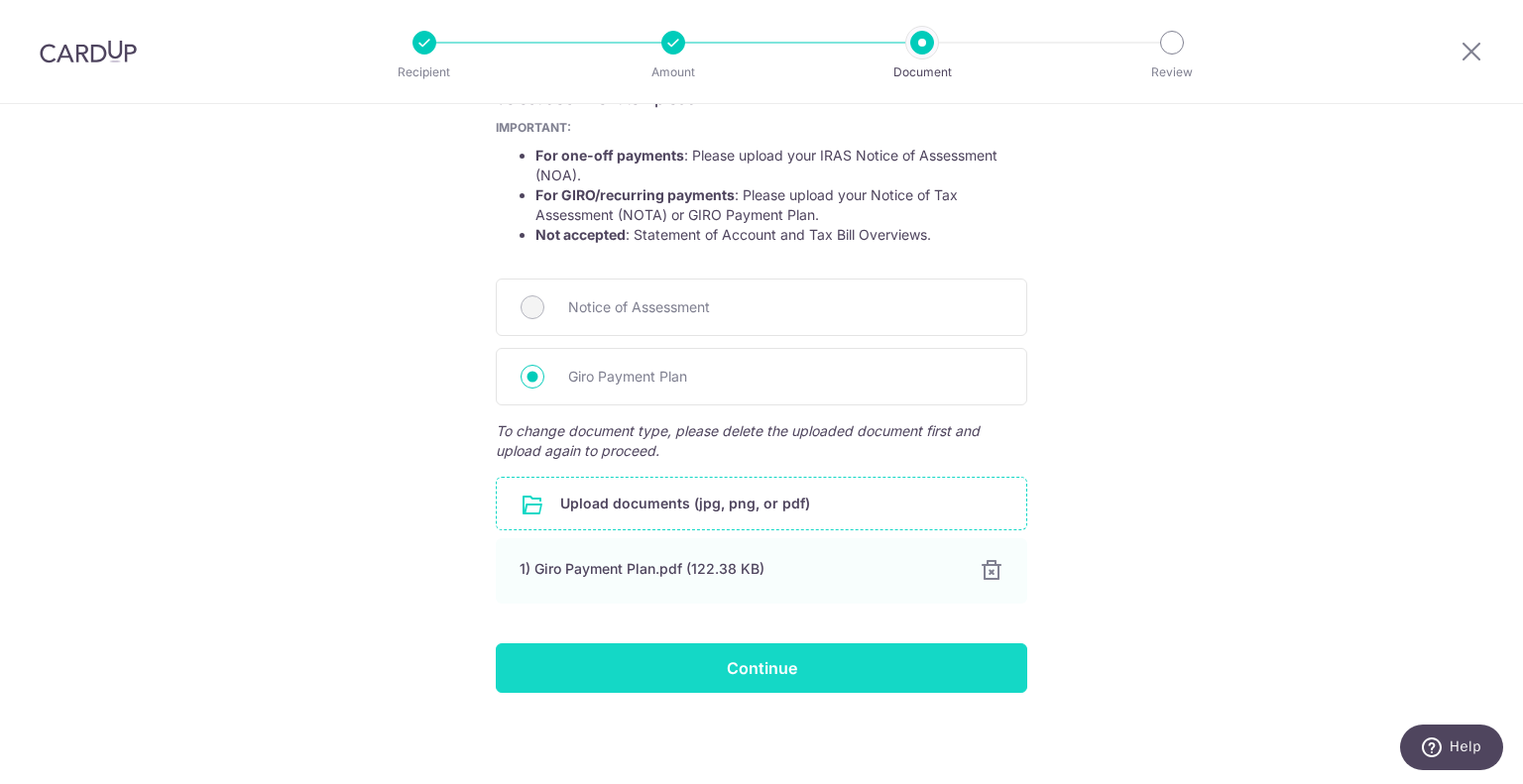 click on "Continue" at bounding box center (762, 668) 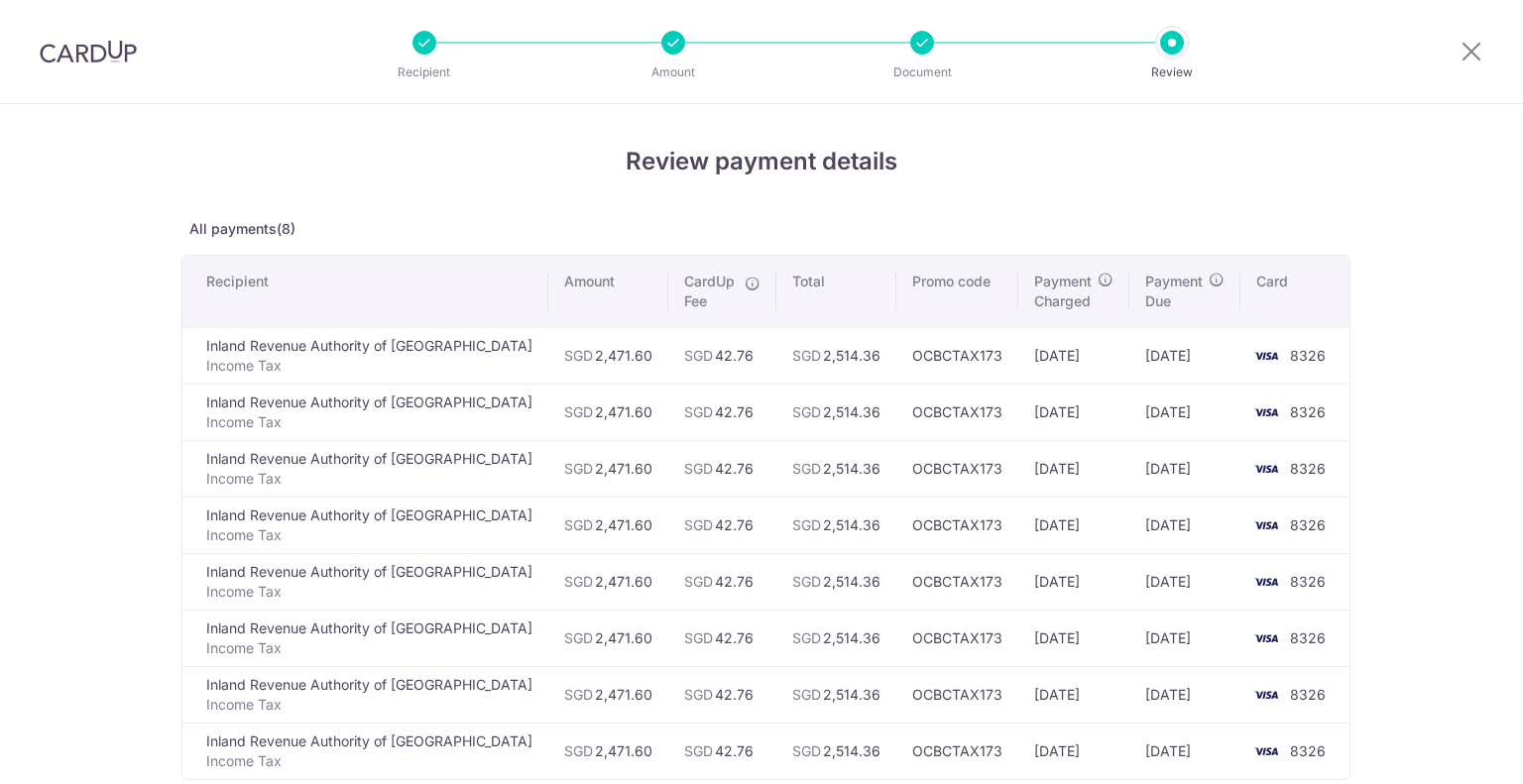 scroll, scrollTop: 0, scrollLeft: 0, axis: both 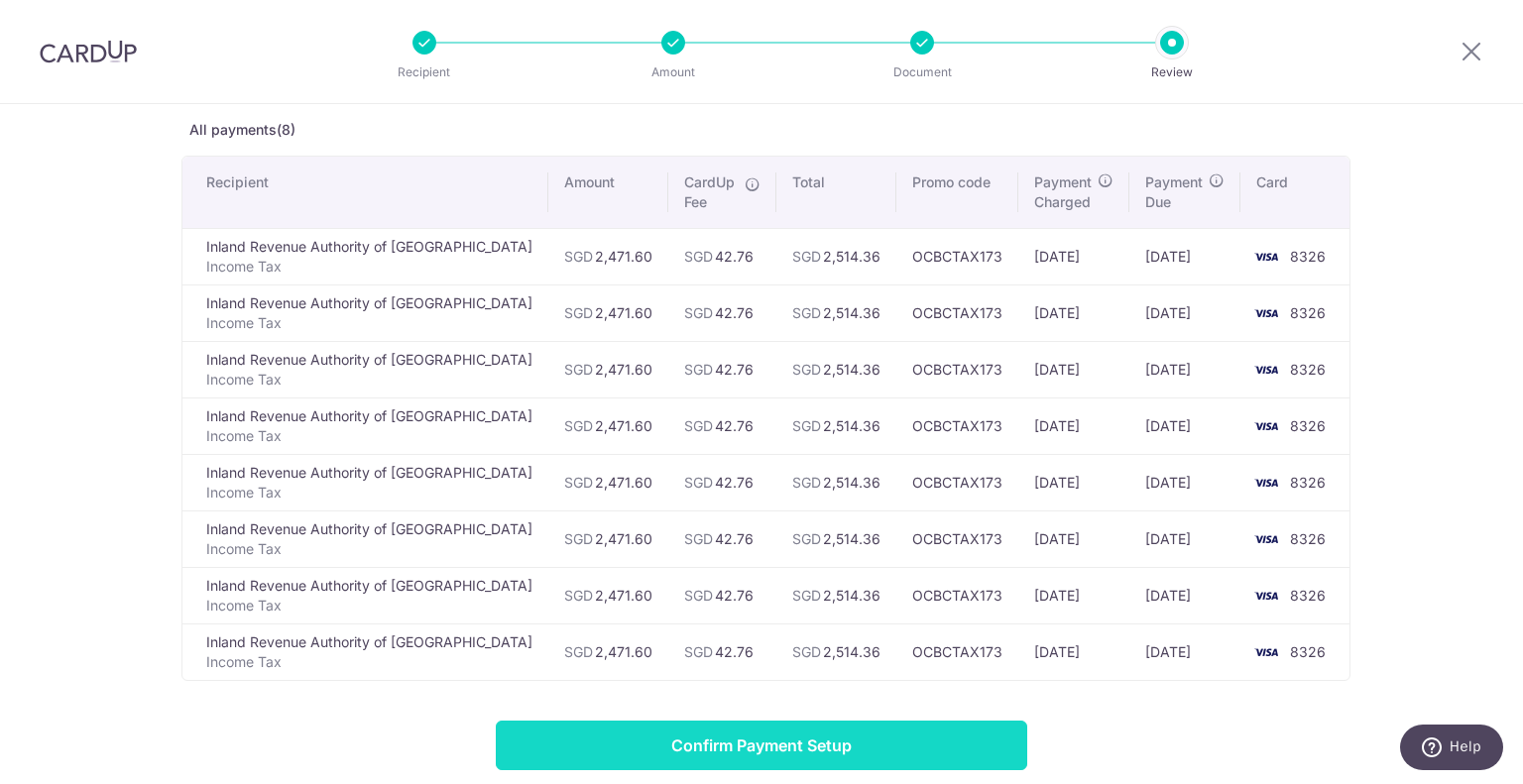 click on "Confirm Payment Setup" at bounding box center [762, 745] 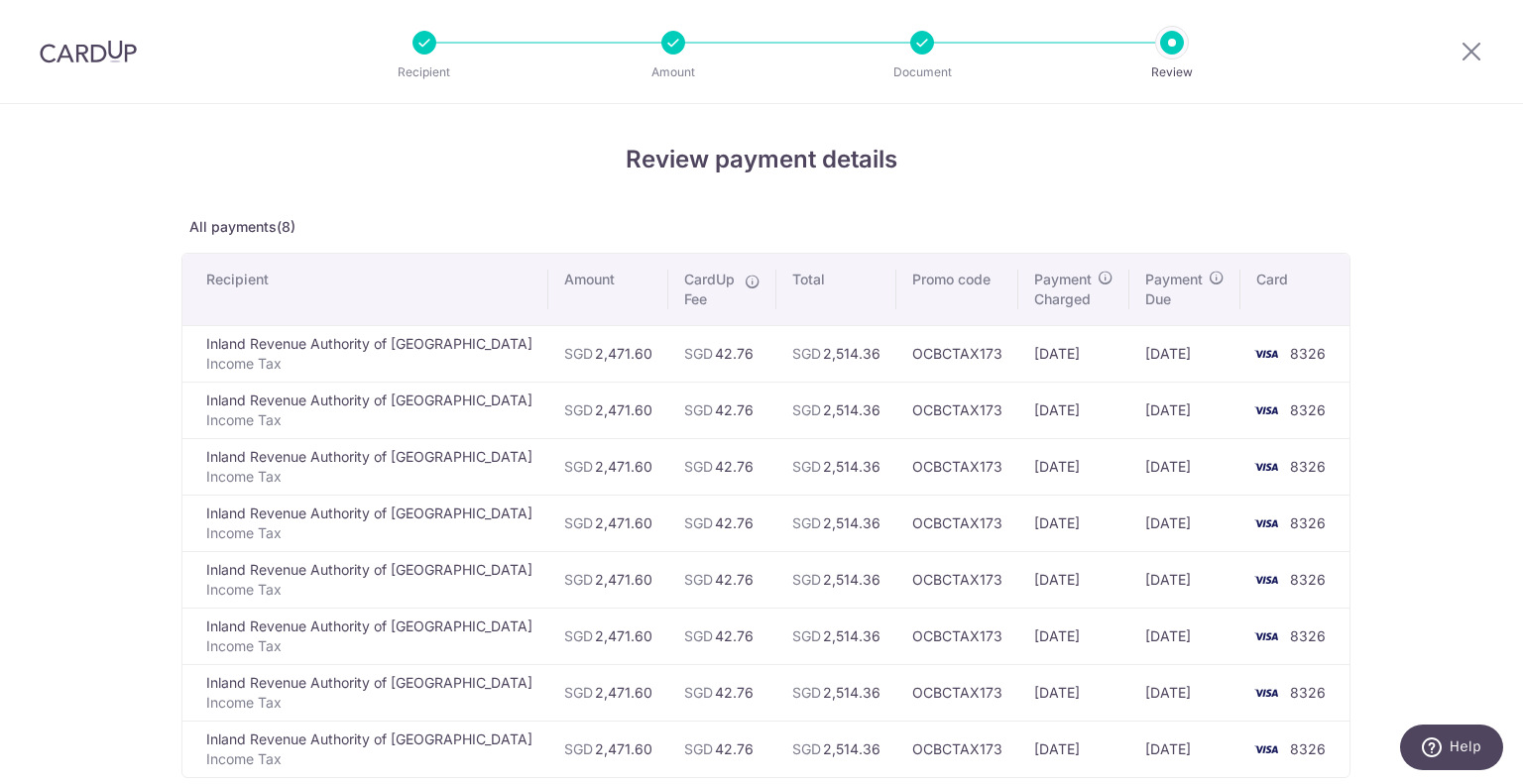 scroll, scrollTop: 0, scrollLeft: 0, axis: both 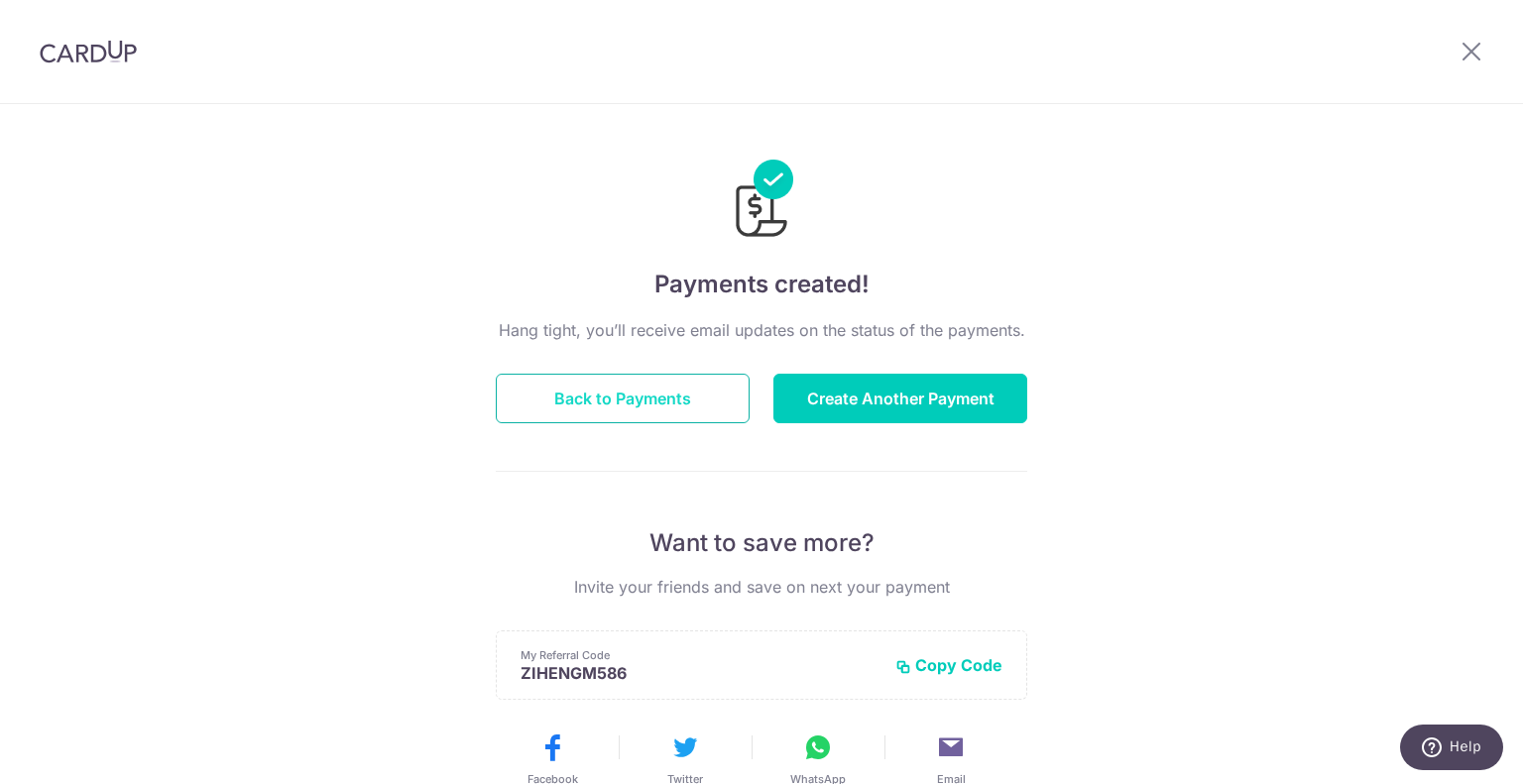 click on "Back to Payments" at bounding box center [623, 398] 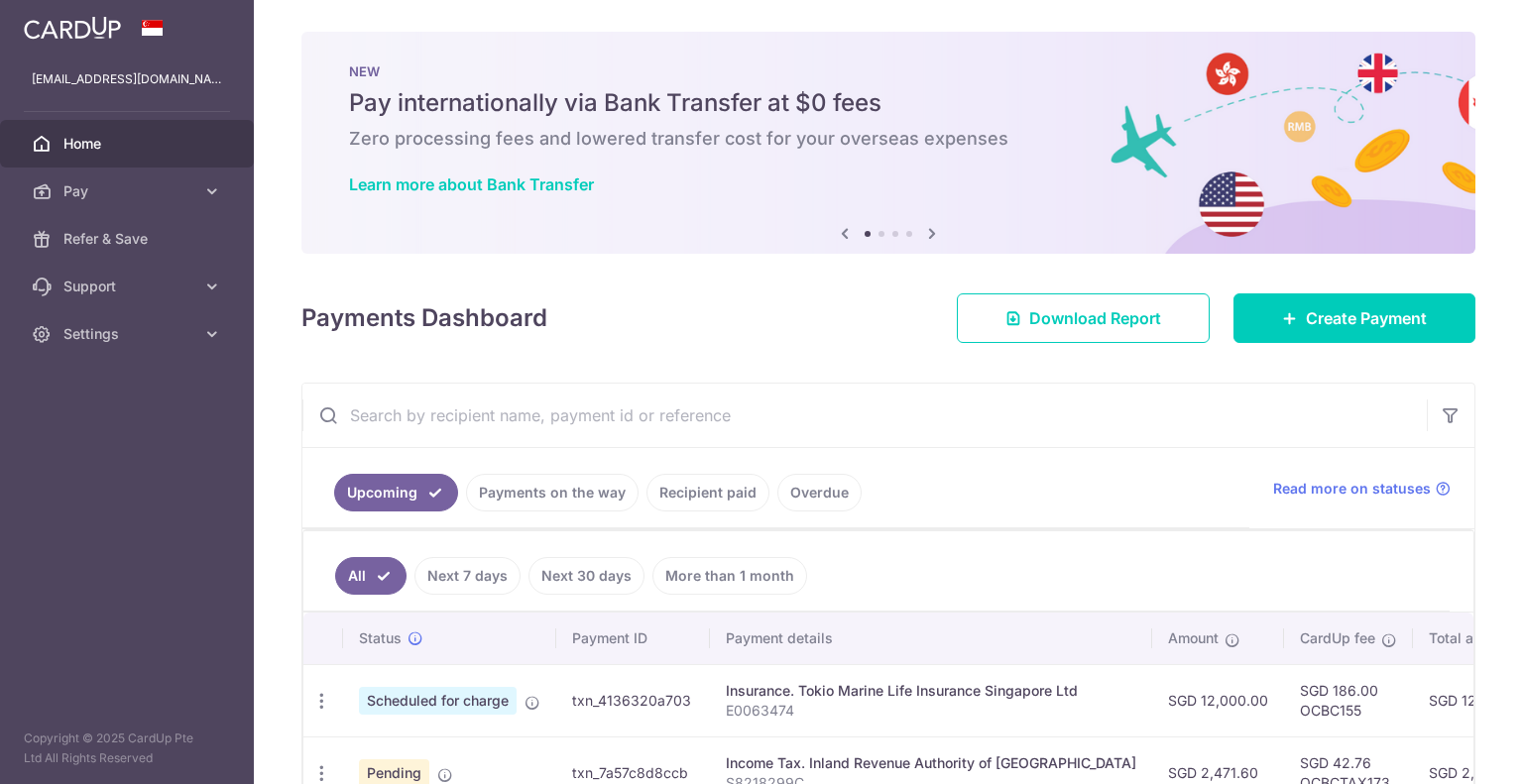 scroll, scrollTop: 0, scrollLeft: 0, axis: both 